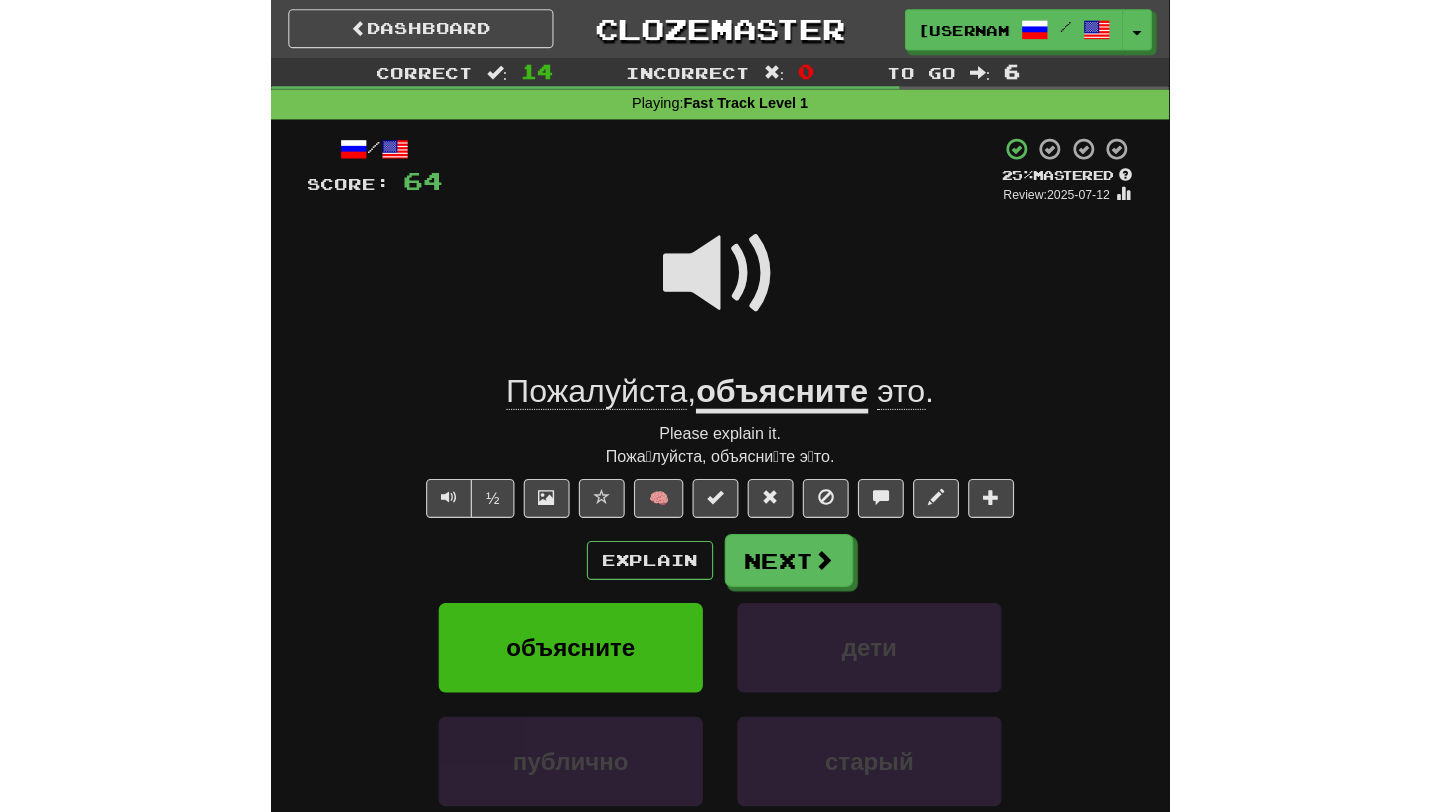 scroll, scrollTop: 0, scrollLeft: 0, axis: both 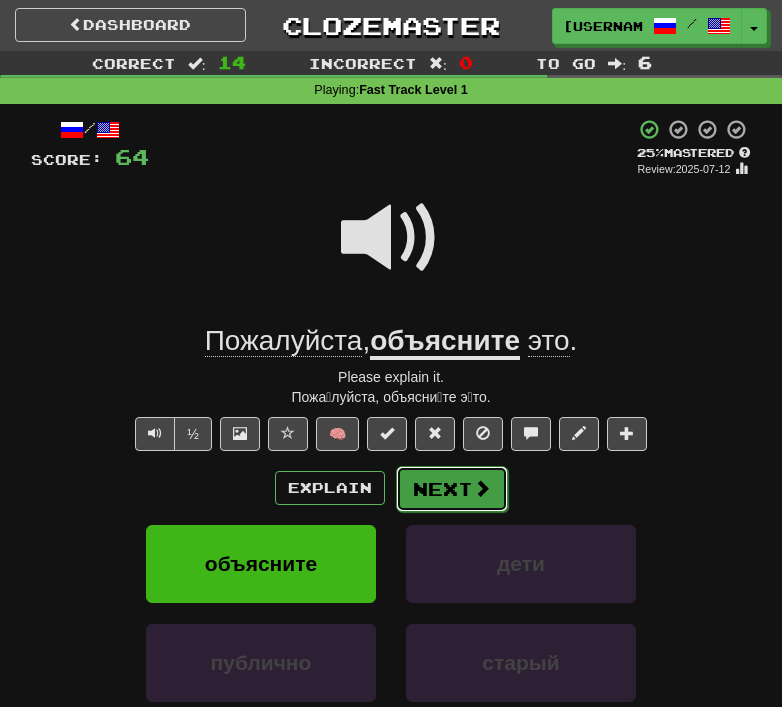 click on "Next" at bounding box center [452, 489] 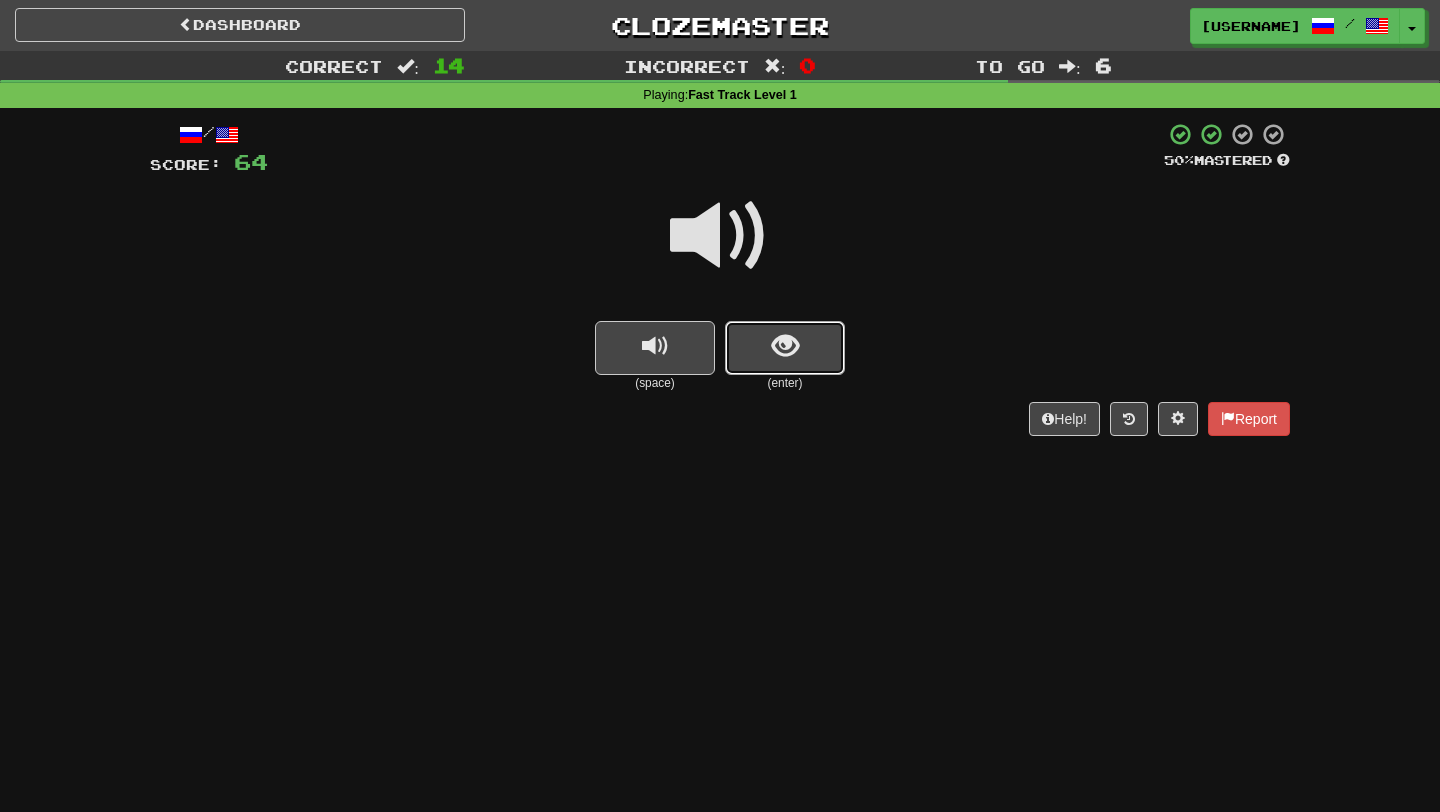 click at bounding box center [785, 348] 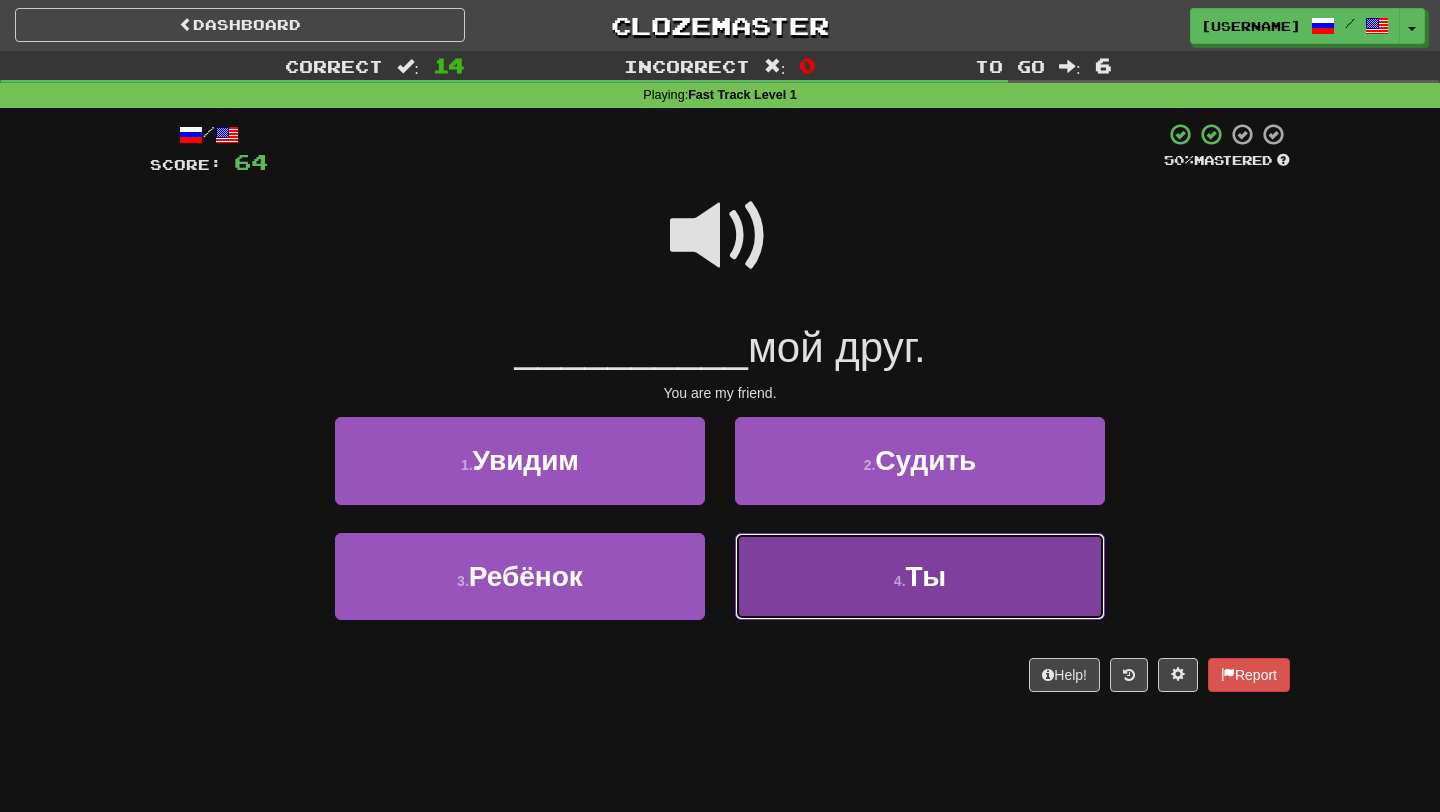 click on "4 .  Ты" at bounding box center (920, 576) 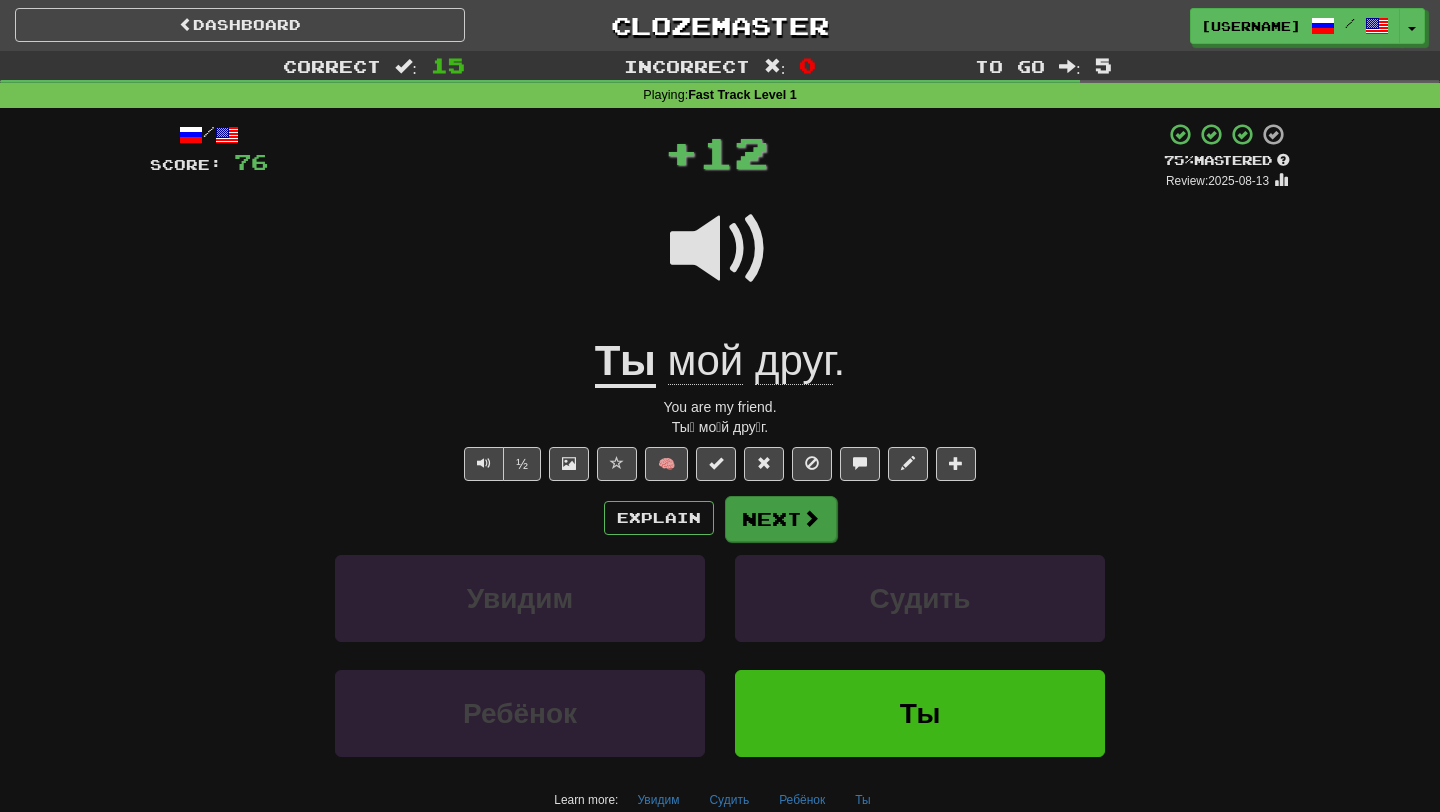click on "Dashboard
Clozemaster
ian.mcelroy
/
Toggle Dropdown
Dashboard
Leaderboard
Activity Feed
Notifications
Profile
Discussions
Русский
/
English
Streak:
2
Review:
43
Daily Goal:  936 /1000
Languages
Account
Logout
ian.mcelroy
/
Toggle Dropdown
Dashboard
Leaderboard
Activity Feed
Notifications
Profile
Discussions
Русский
/
English
Streak:
2
Review:
43
Daily Goal:  936 /1000
Languages
Account
Logout
clozemaster
Correct   :   15 Incorrect   :   0 To go   :   5 Playing :  Fast Track Level 1  /  Score:   76 + 12 75 %  Mastered Review:  2025-08-13 Ты   мой   друг . You are my friend. ½ 🧠 Explain Next Ты" at bounding box center (720, 798) 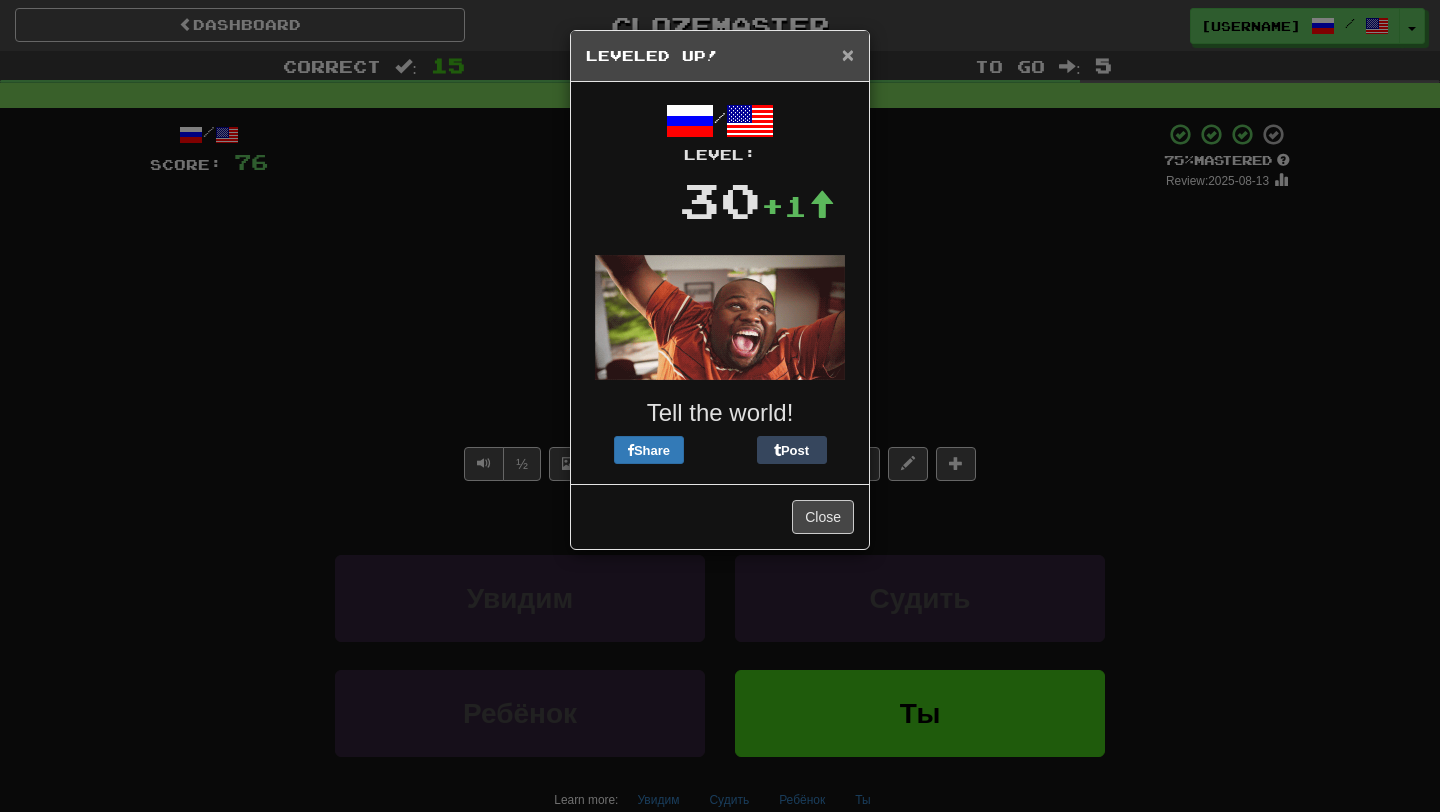 click on "×" at bounding box center [848, 54] 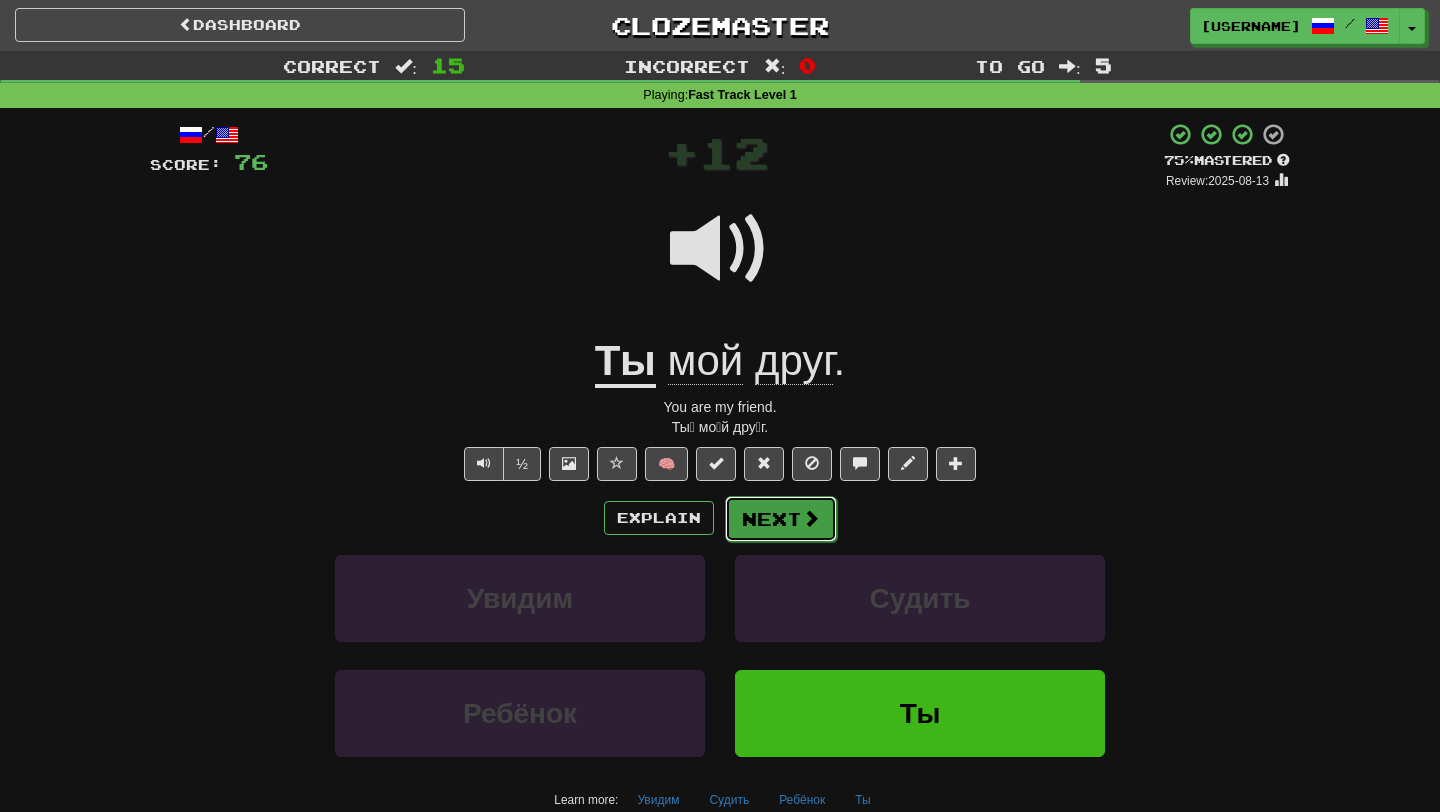 click at bounding box center [811, 518] 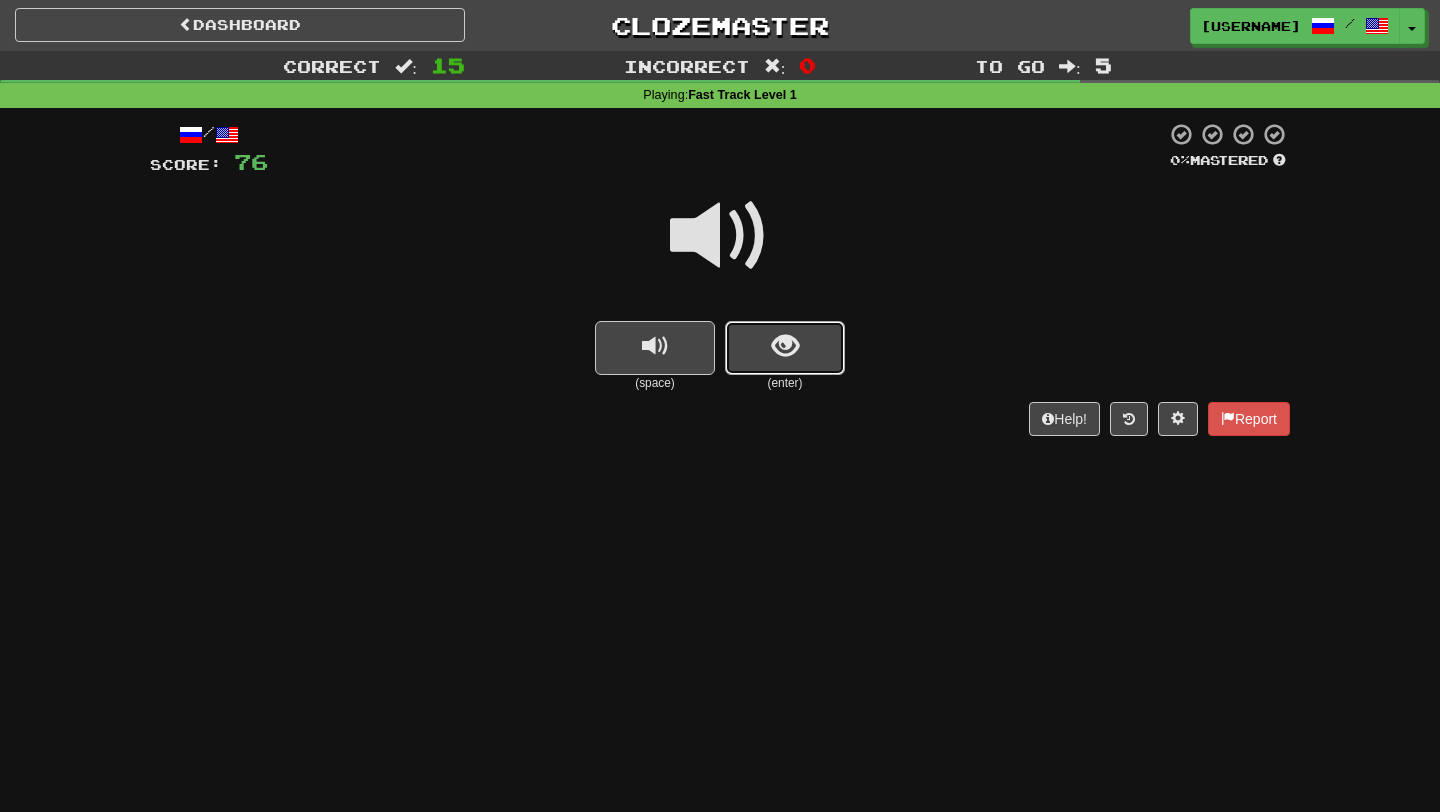 click at bounding box center (785, 348) 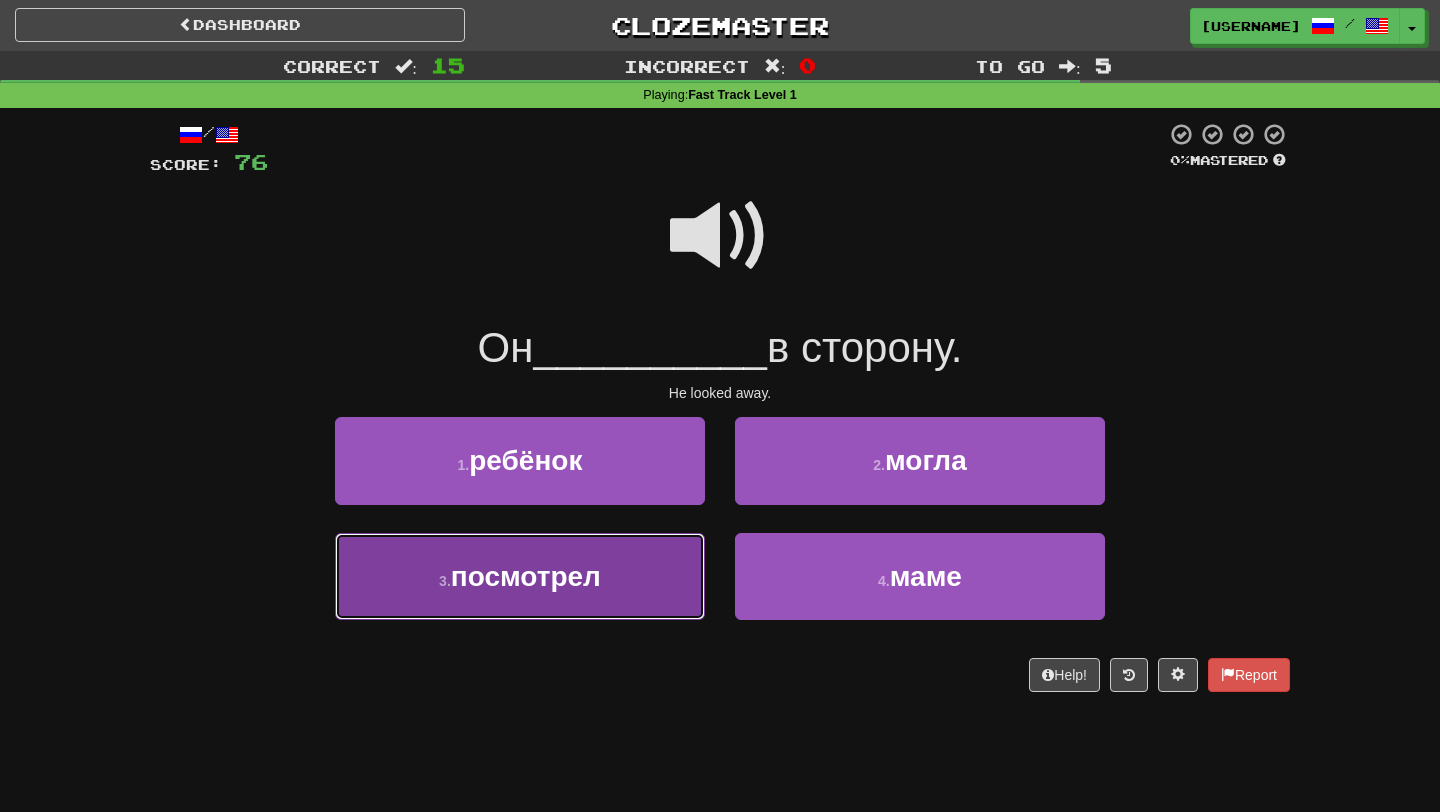 click on "3 .  посмотрел" at bounding box center (520, 576) 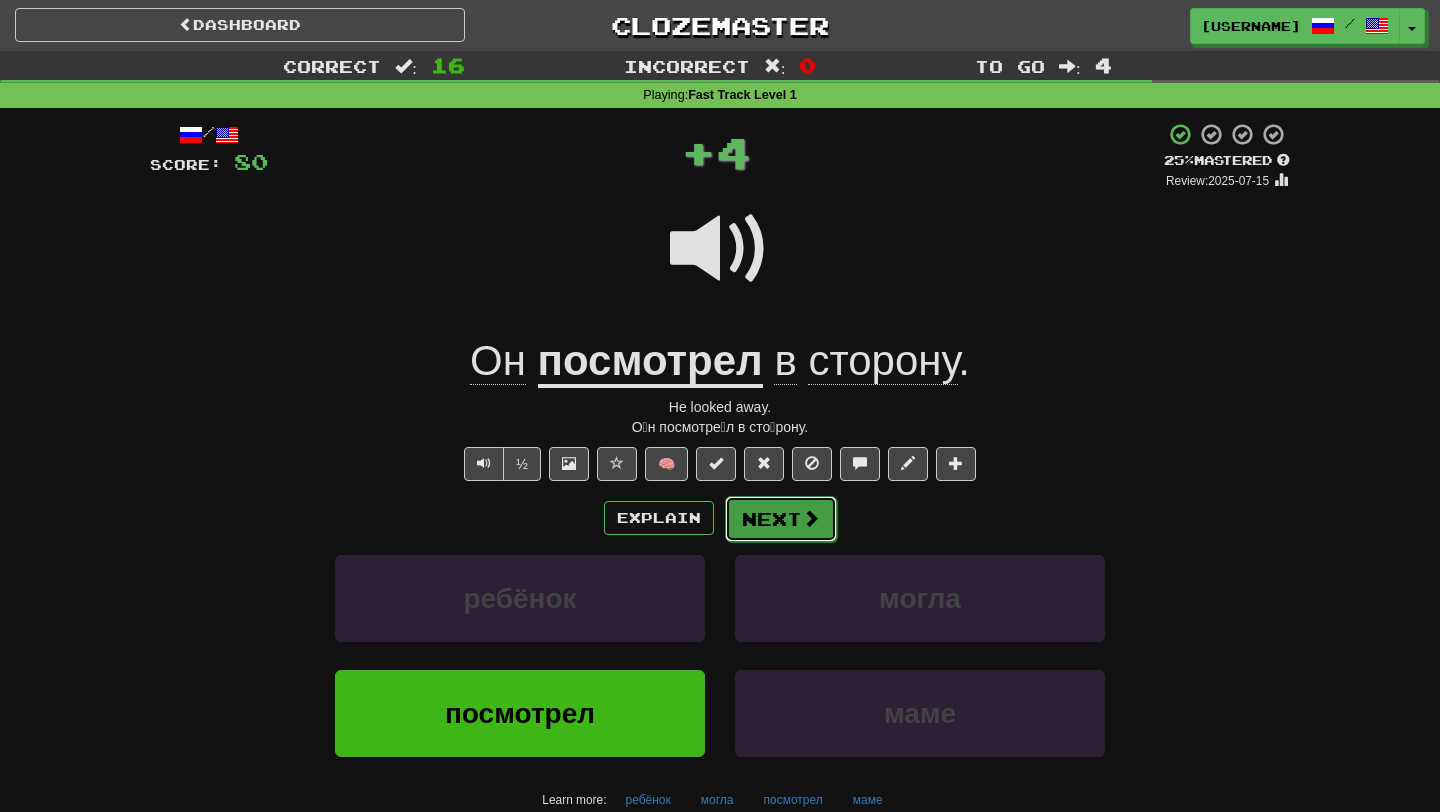 click on "Next" at bounding box center (781, 519) 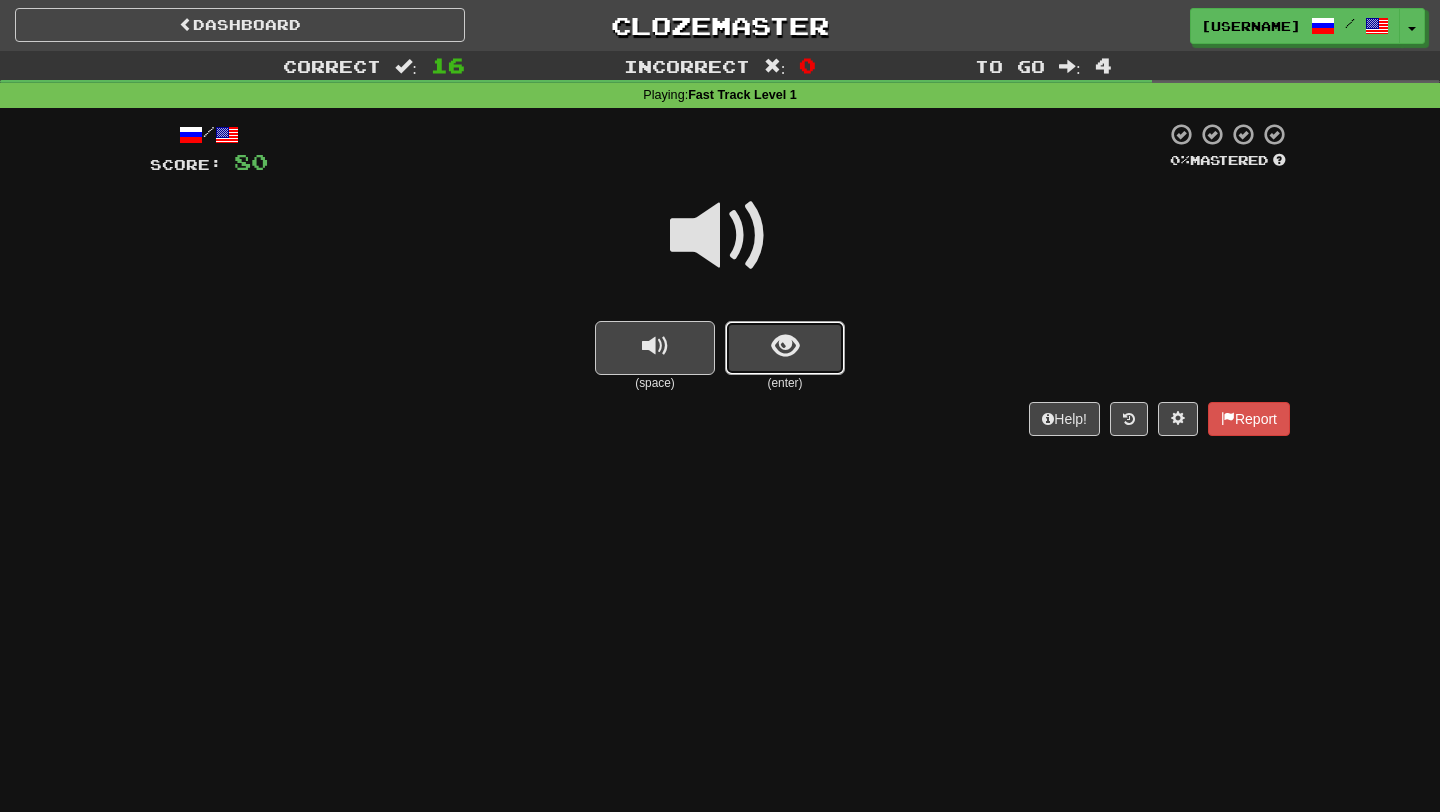 click at bounding box center [785, 346] 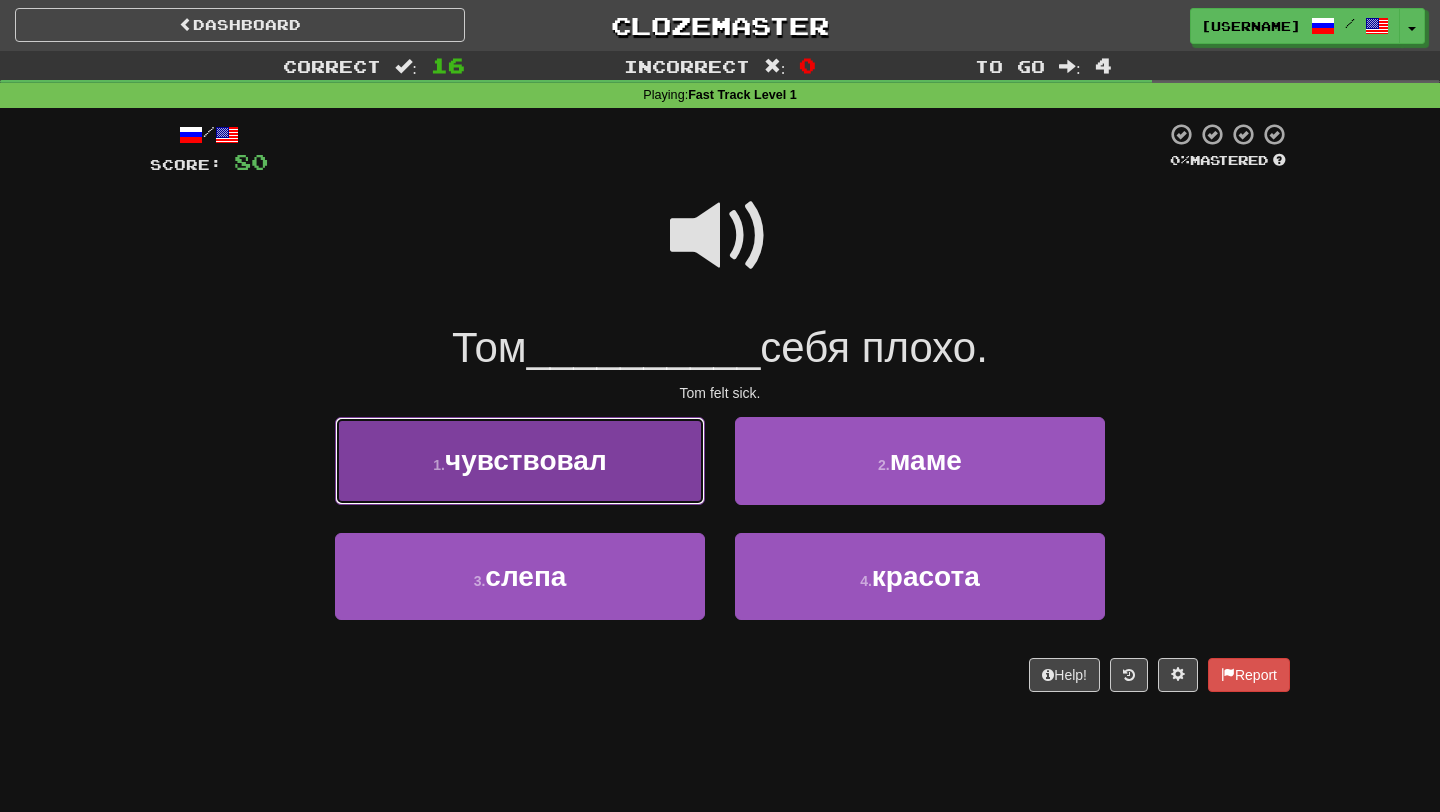 click on "1 .  чувствовал" at bounding box center (520, 460) 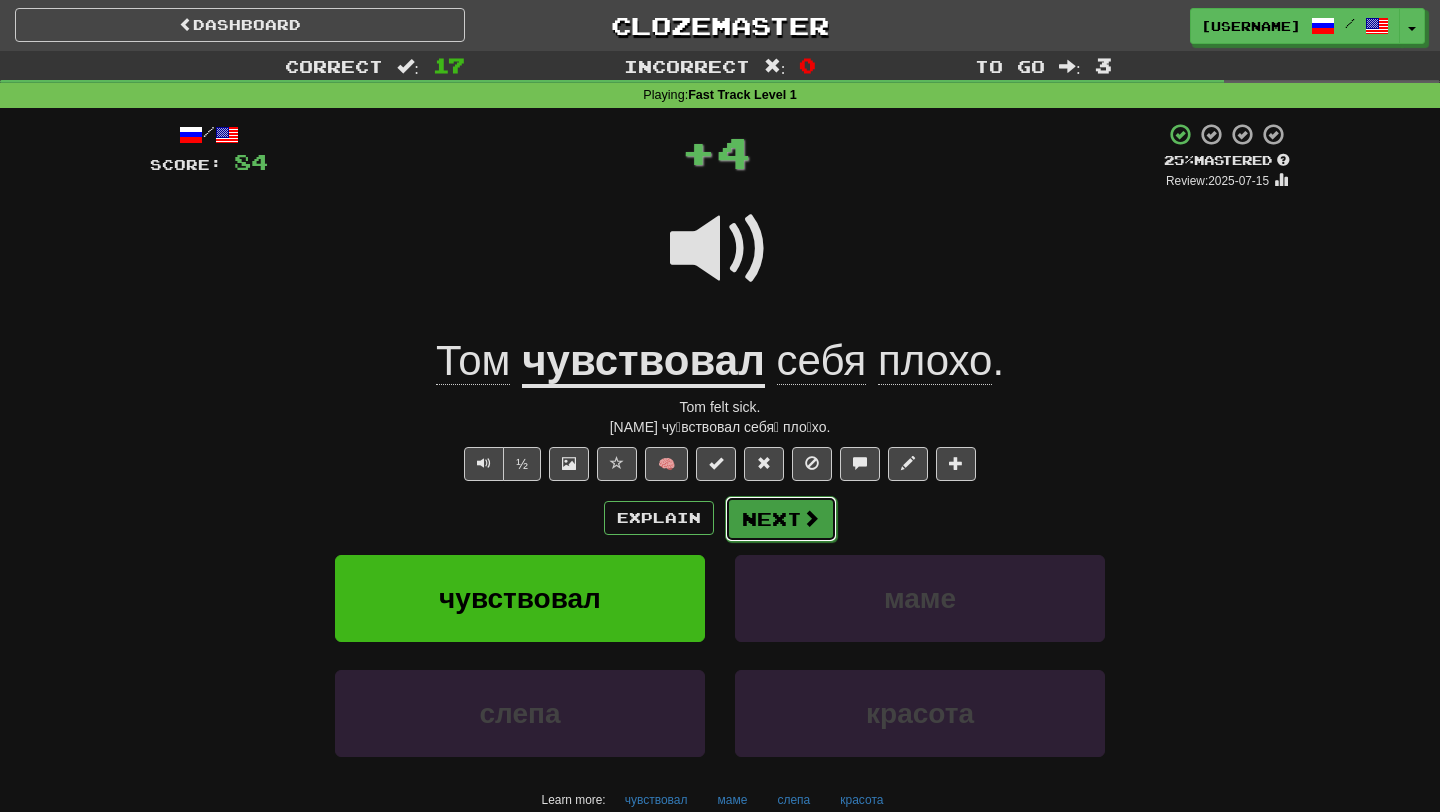 click on "Next" at bounding box center [781, 519] 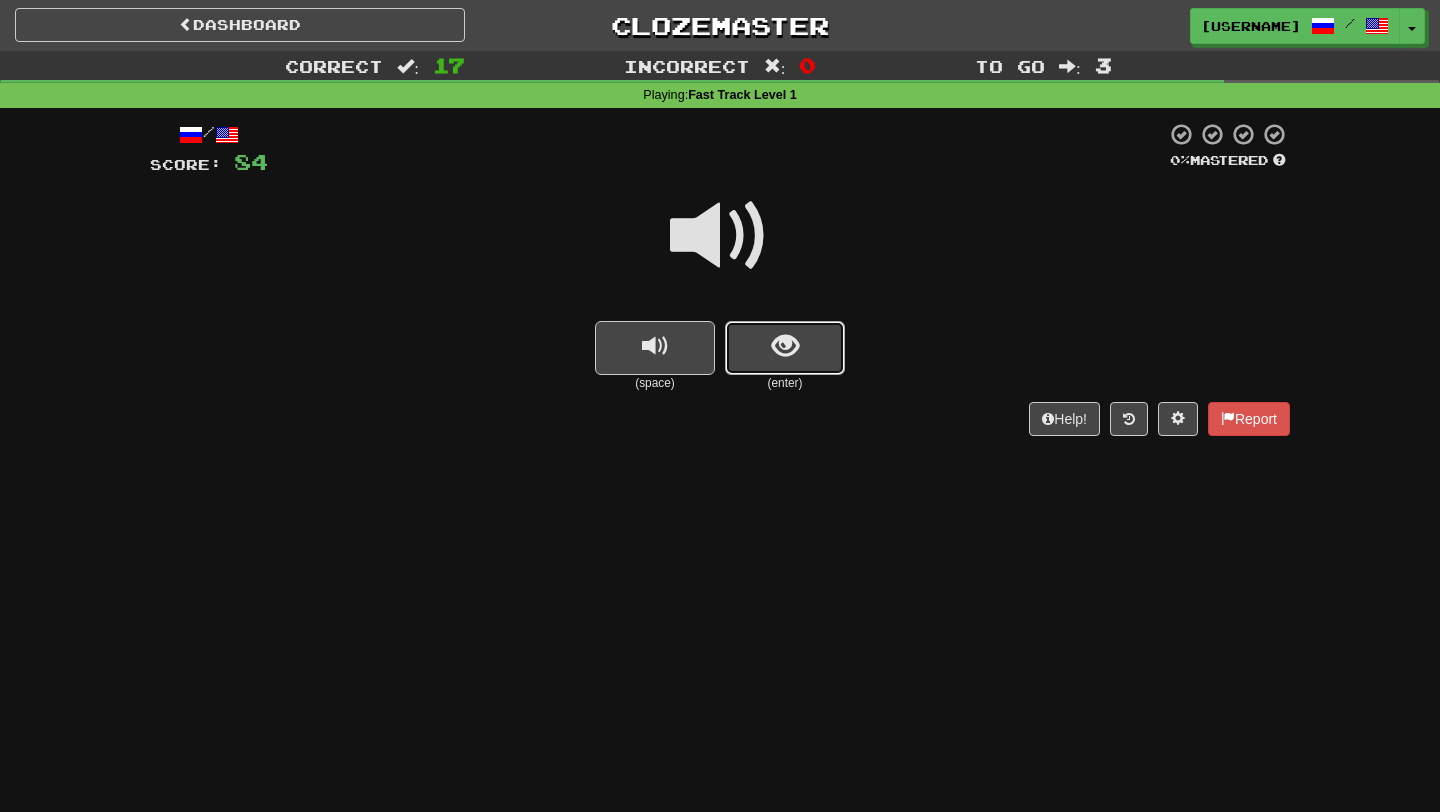 click at bounding box center [785, 346] 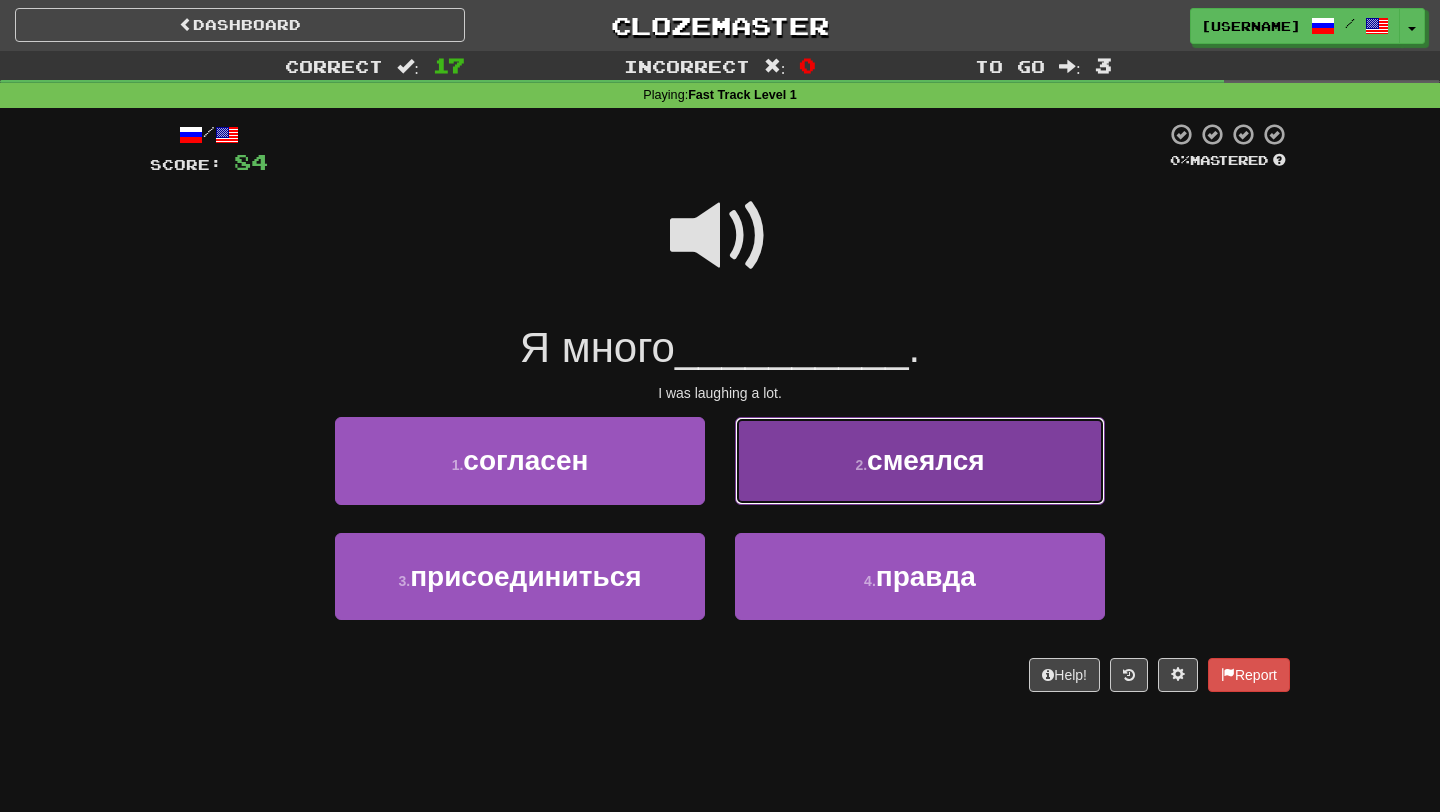 click on "2 .  смеялся" at bounding box center [920, 460] 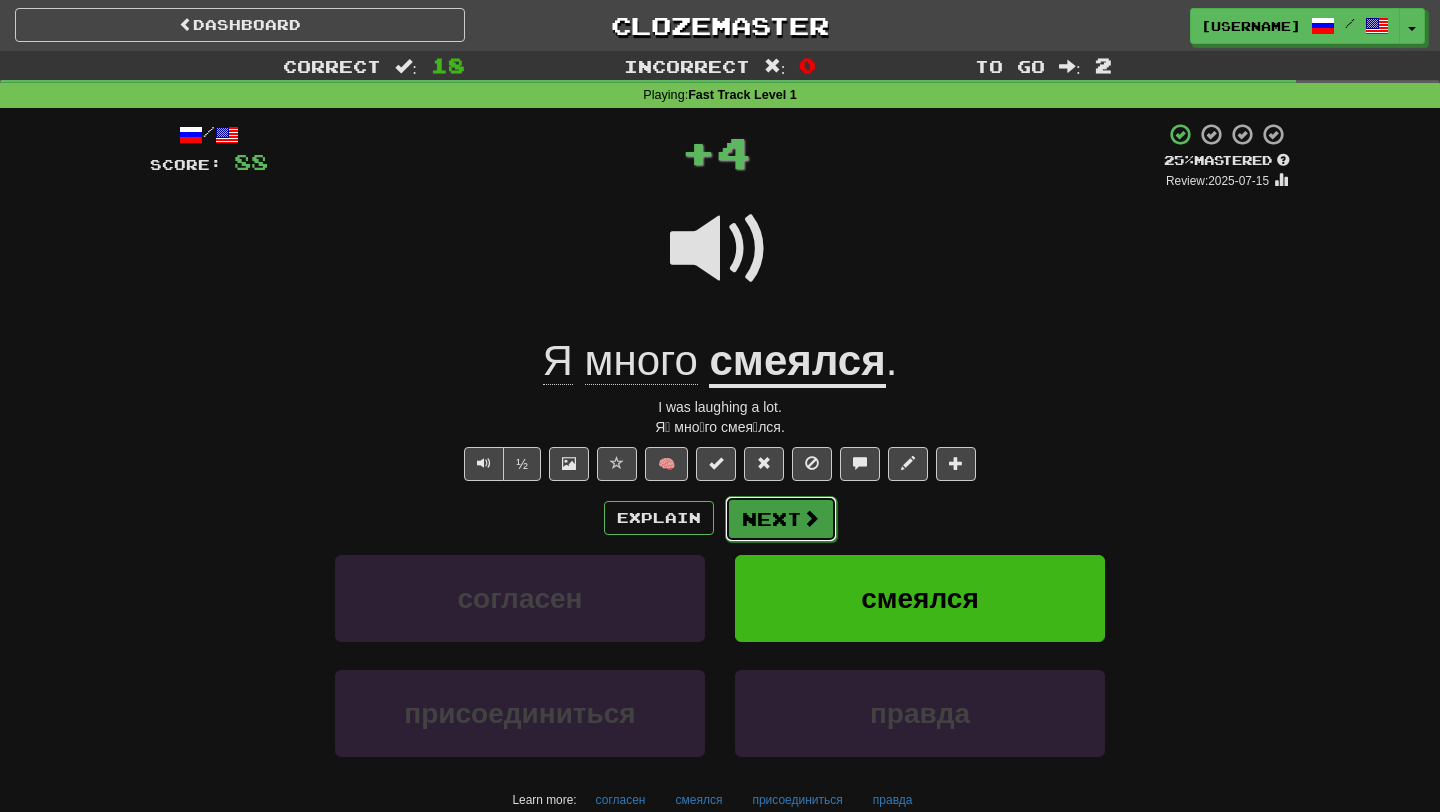 click on "Next" at bounding box center [781, 519] 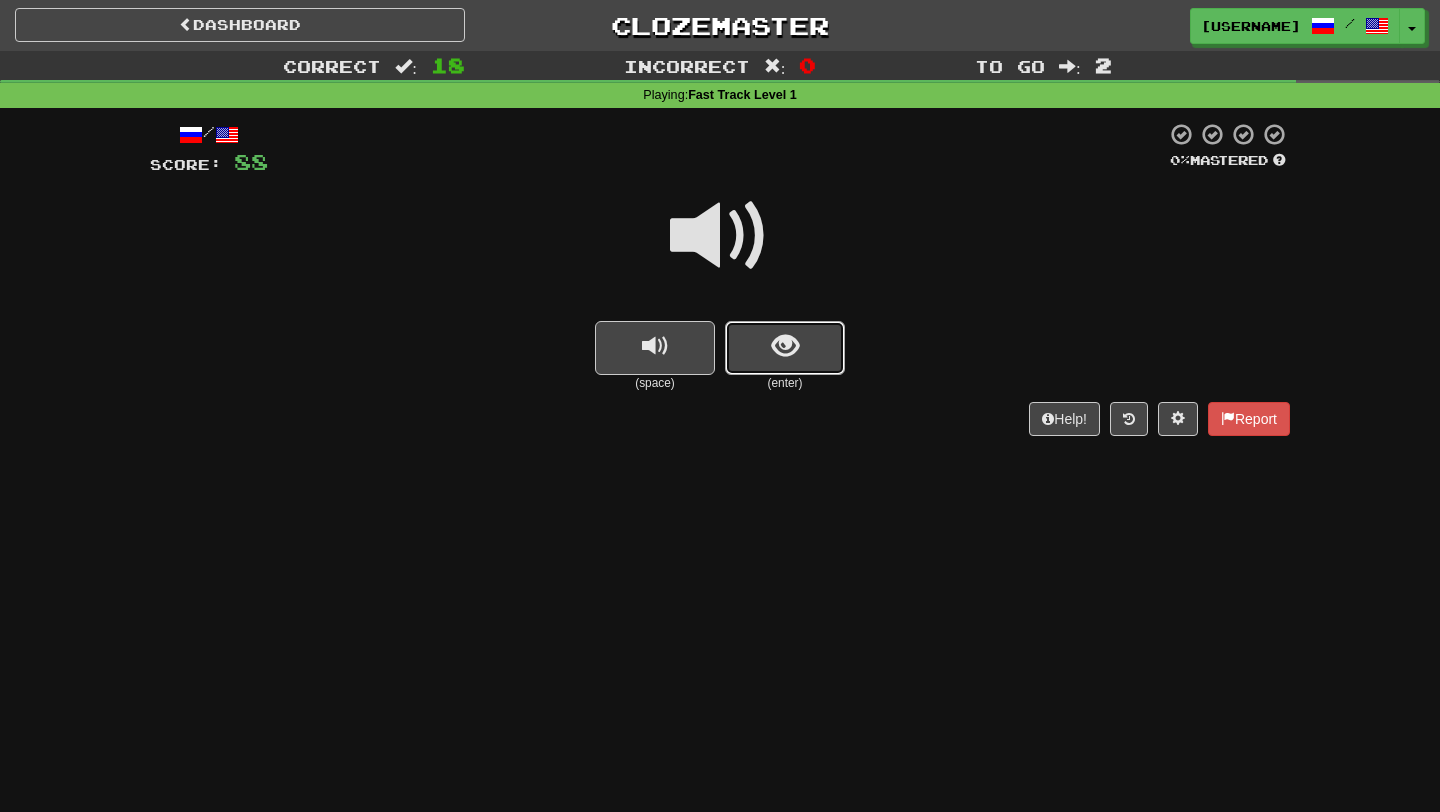 click at bounding box center [785, 346] 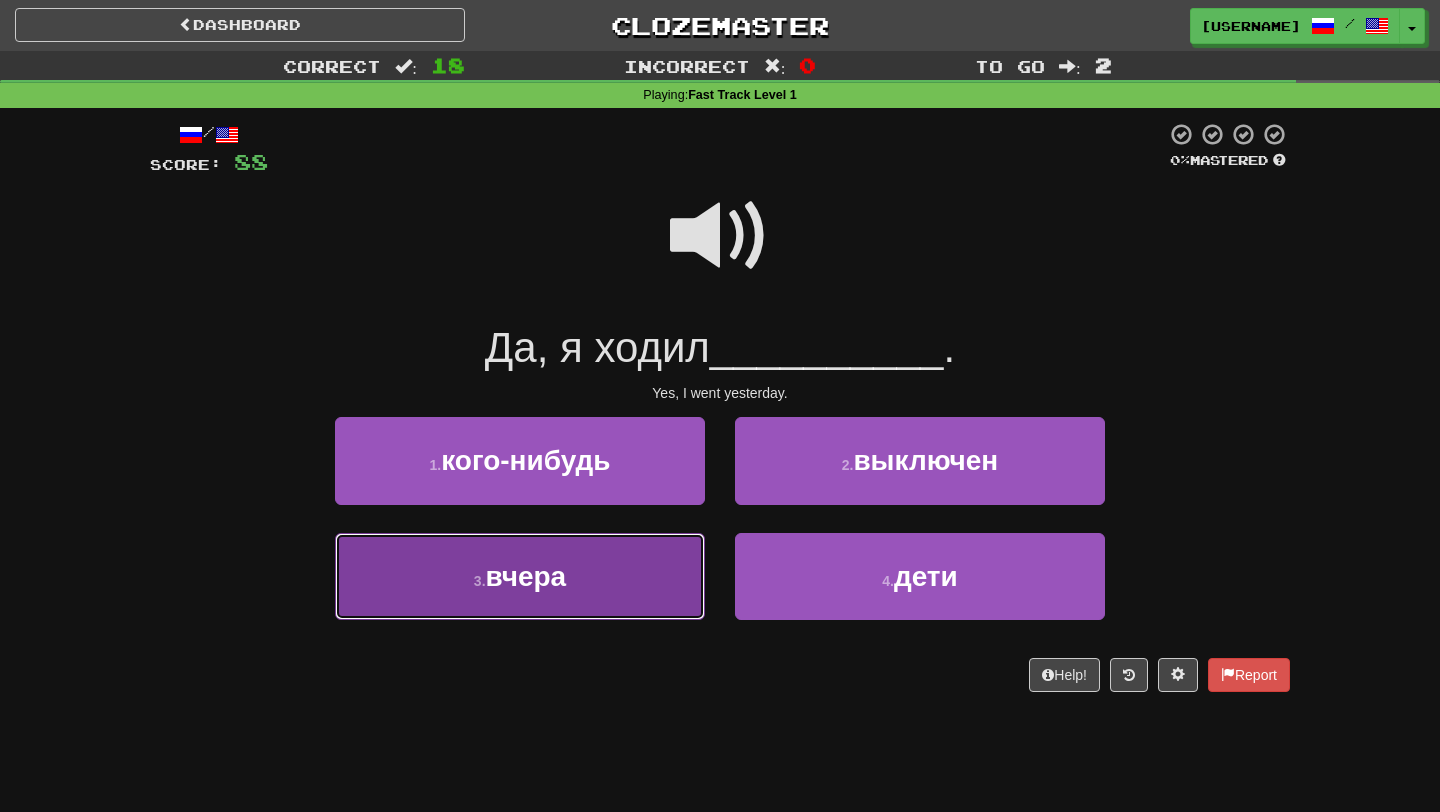 click on "3 .  вчера" at bounding box center [520, 576] 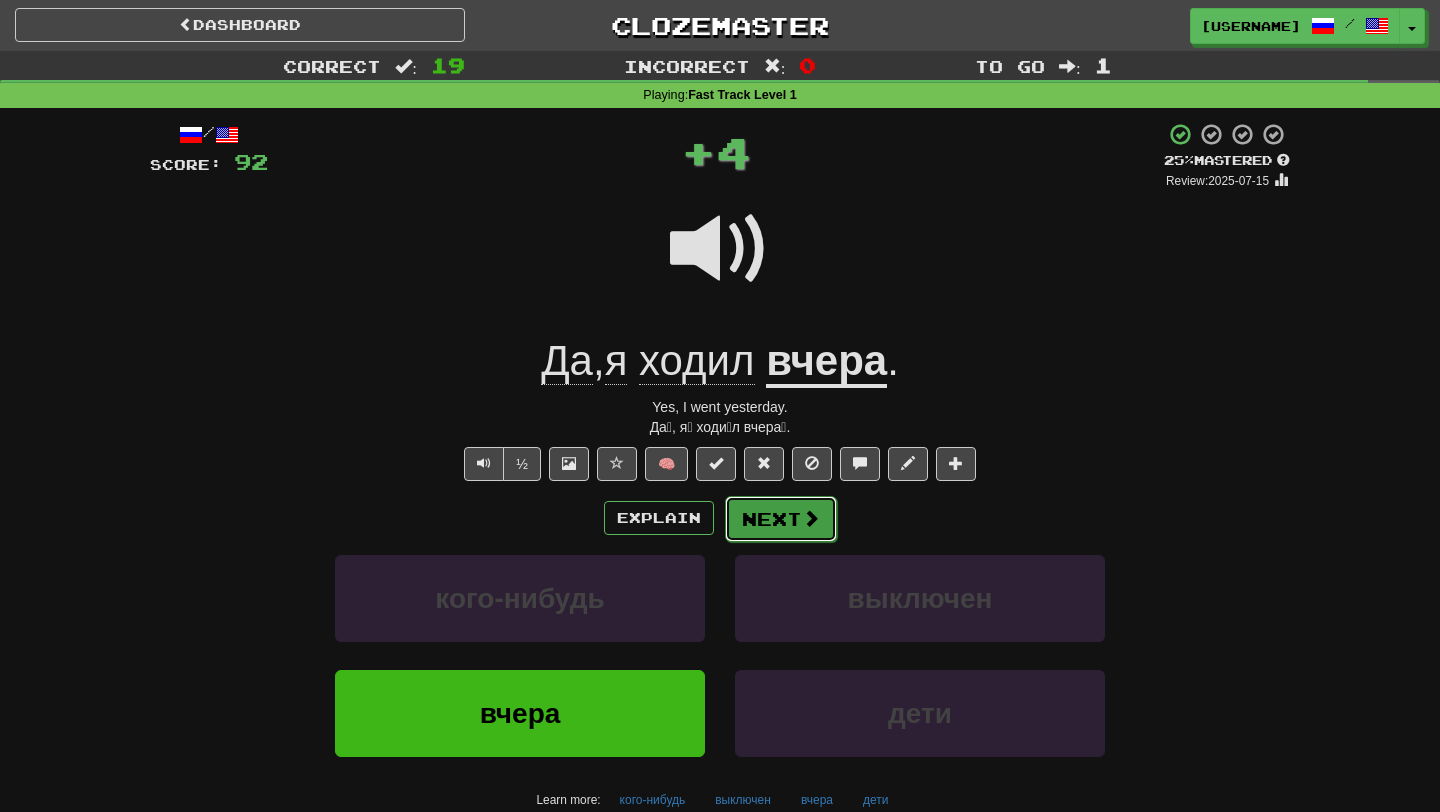 click on "Next" at bounding box center (781, 519) 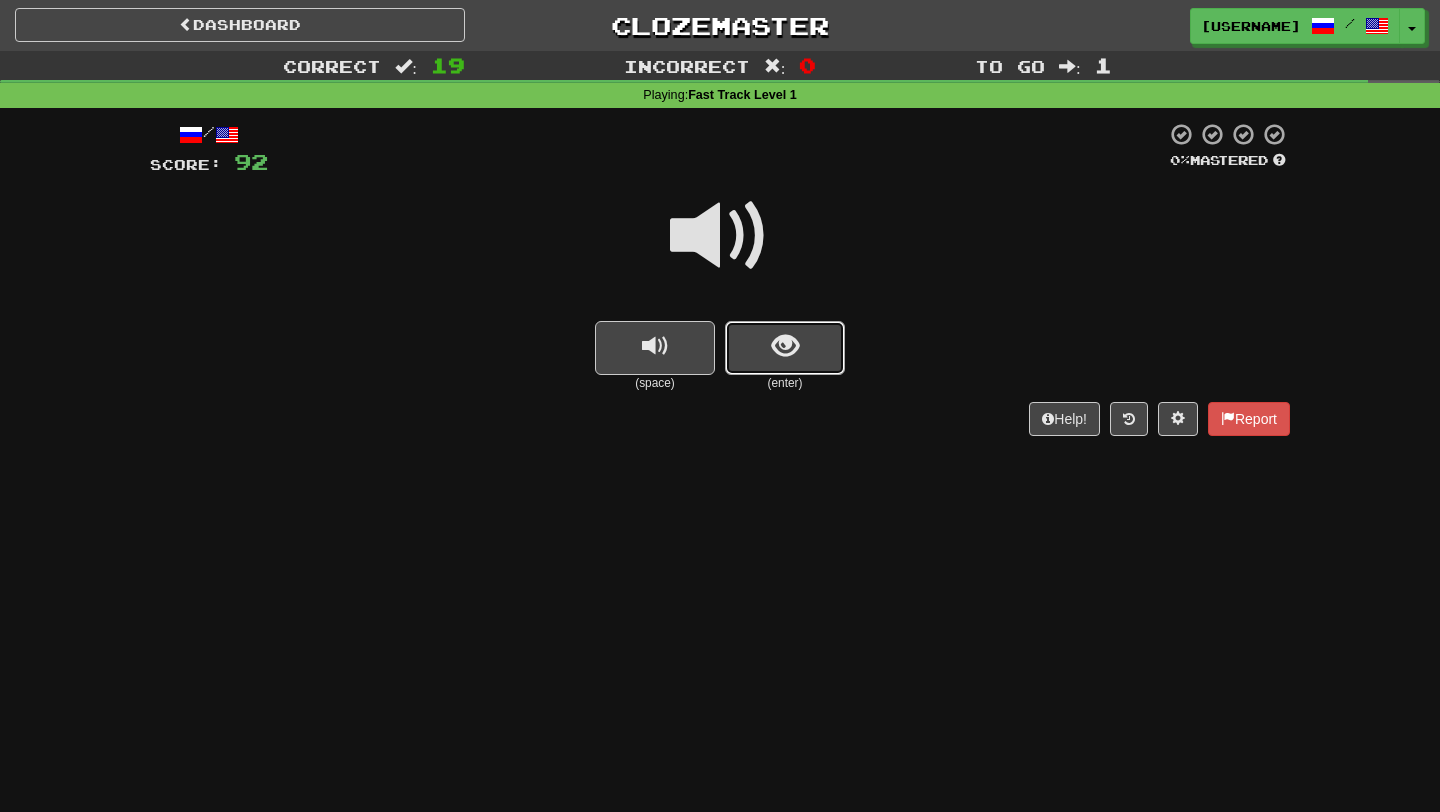 click at bounding box center (785, 346) 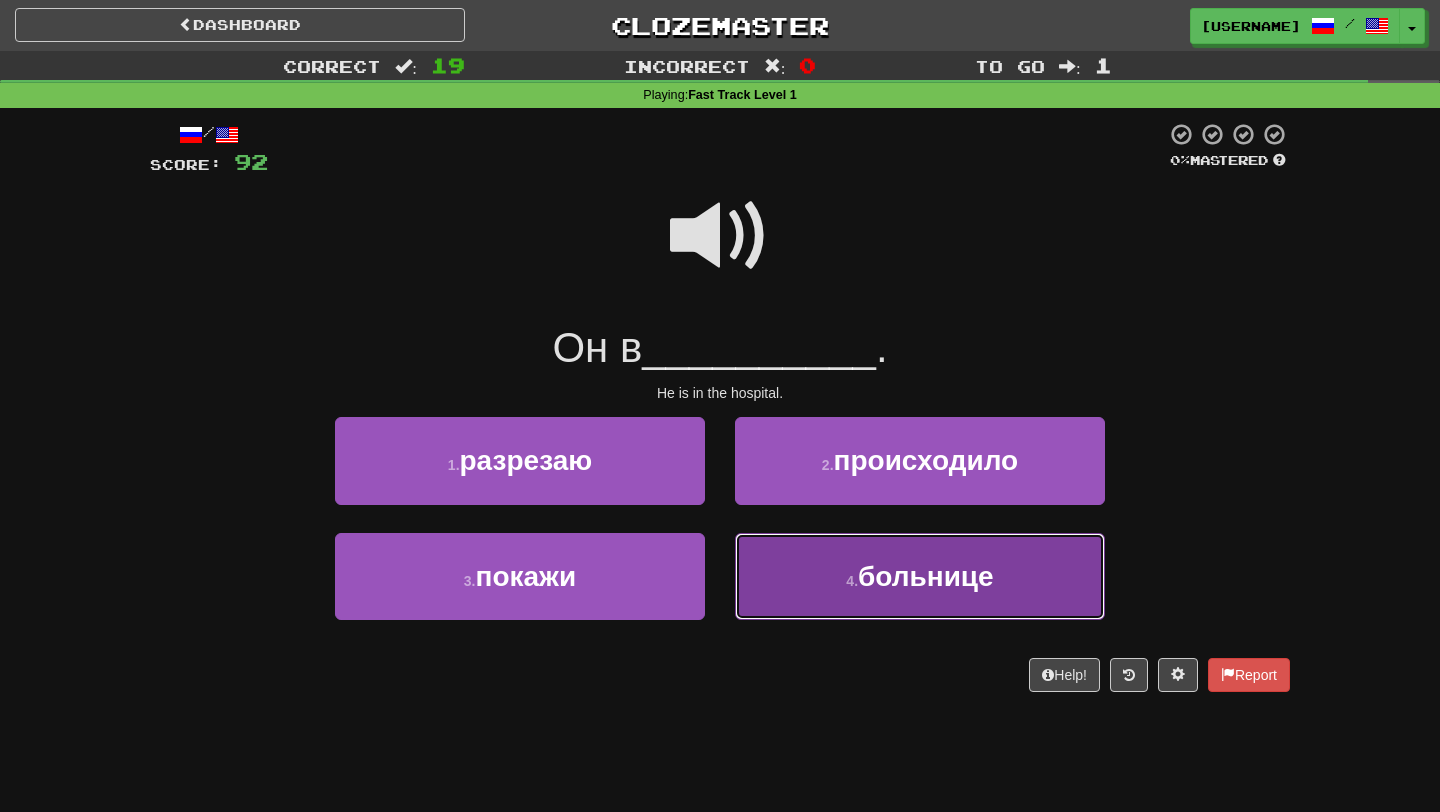click on "4 .  больнице" at bounding box center [920, 576] 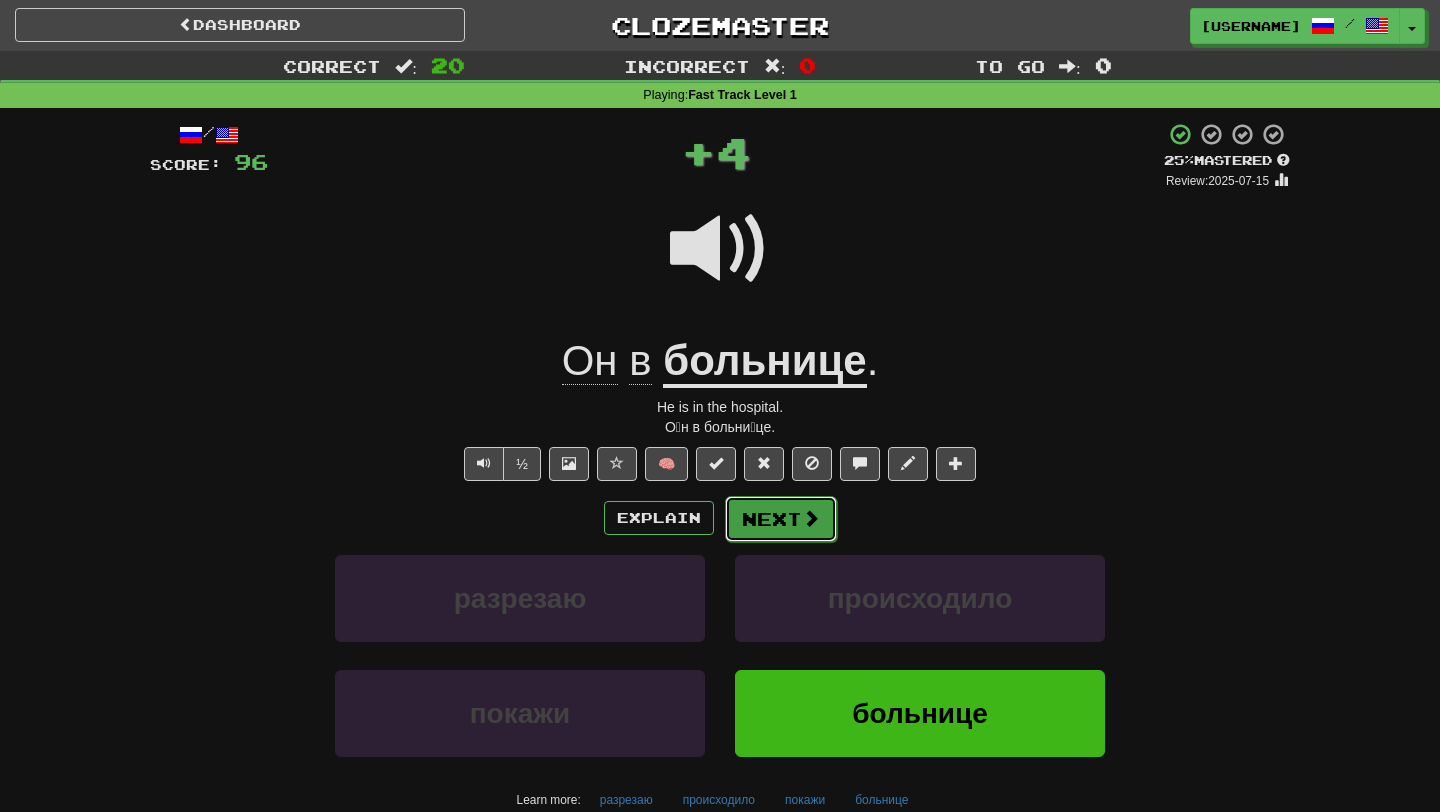 click on "Next" at bounding box center [781, 519] 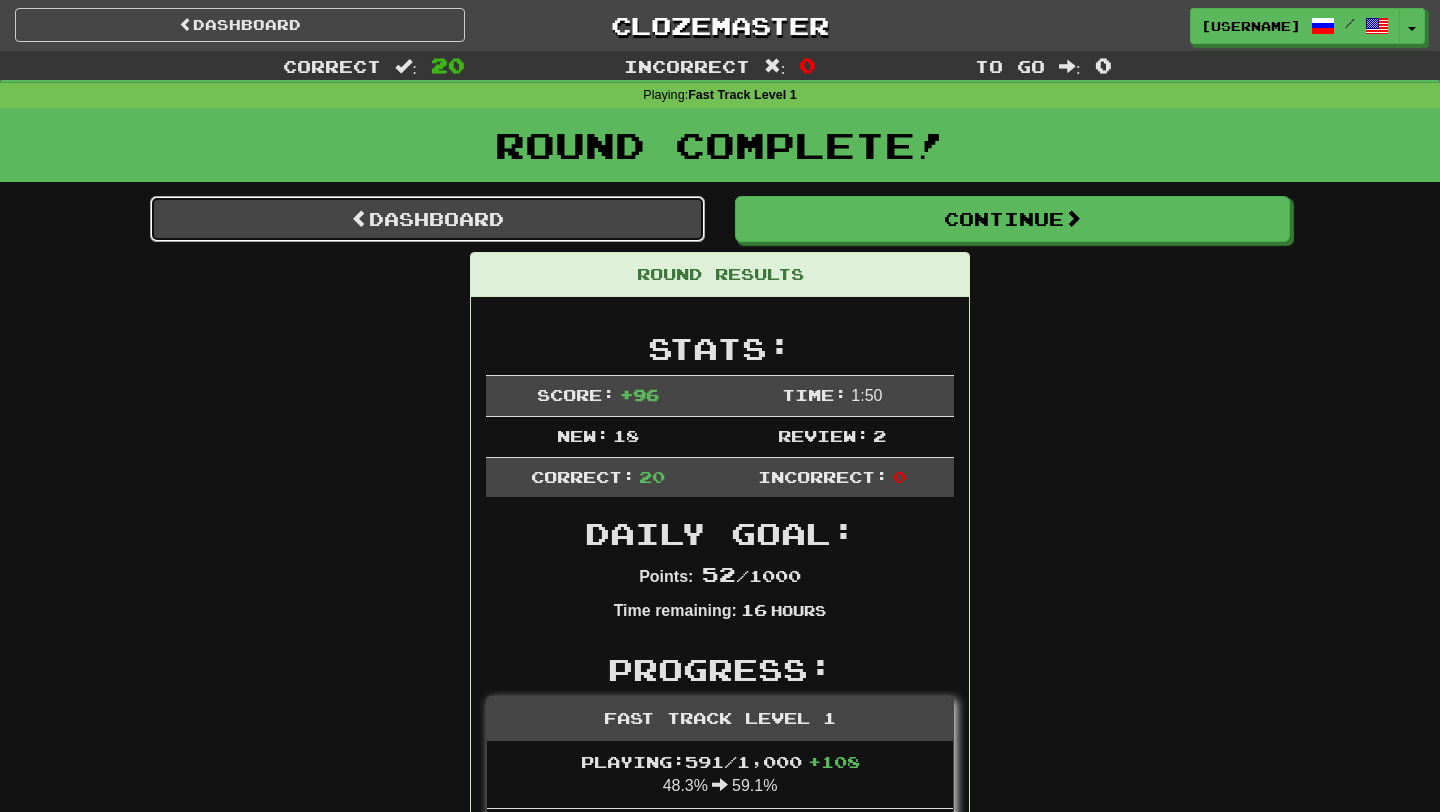 click on "Dashboard" at bounding box center (427, 219) 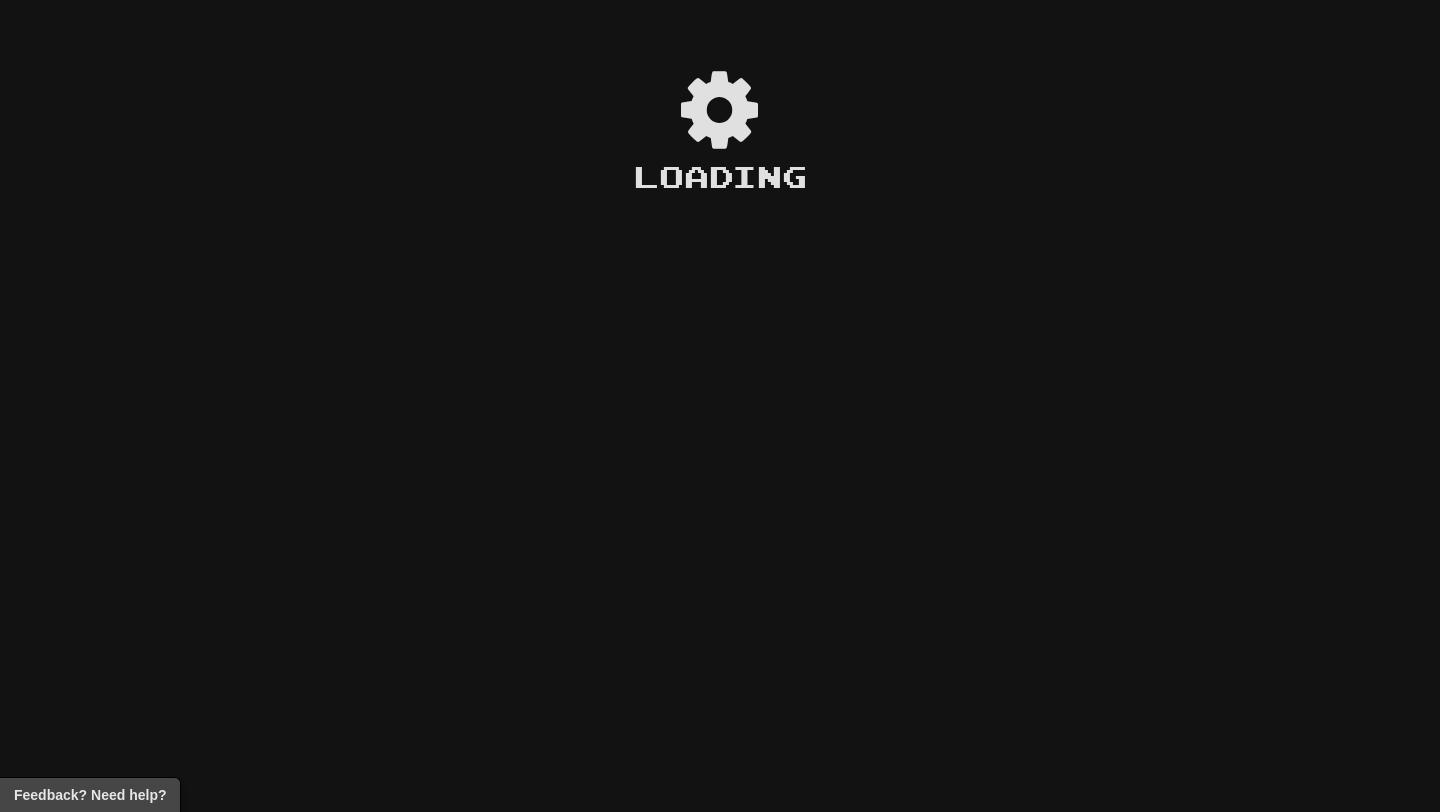 scroll, scrollTop: 0, scrollLeft: 0, axis: both 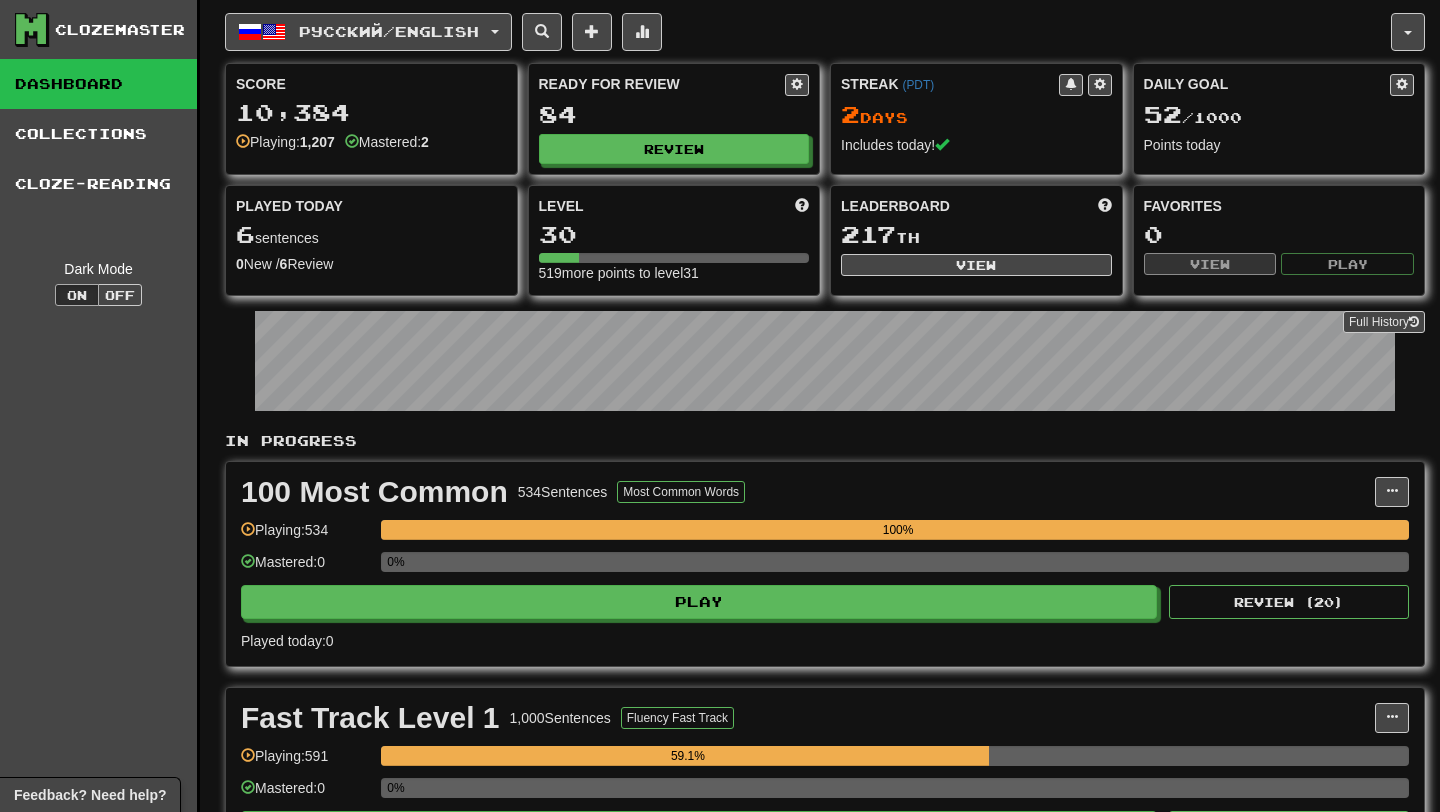 click on "In Progress" at bounding box center [825, 441] 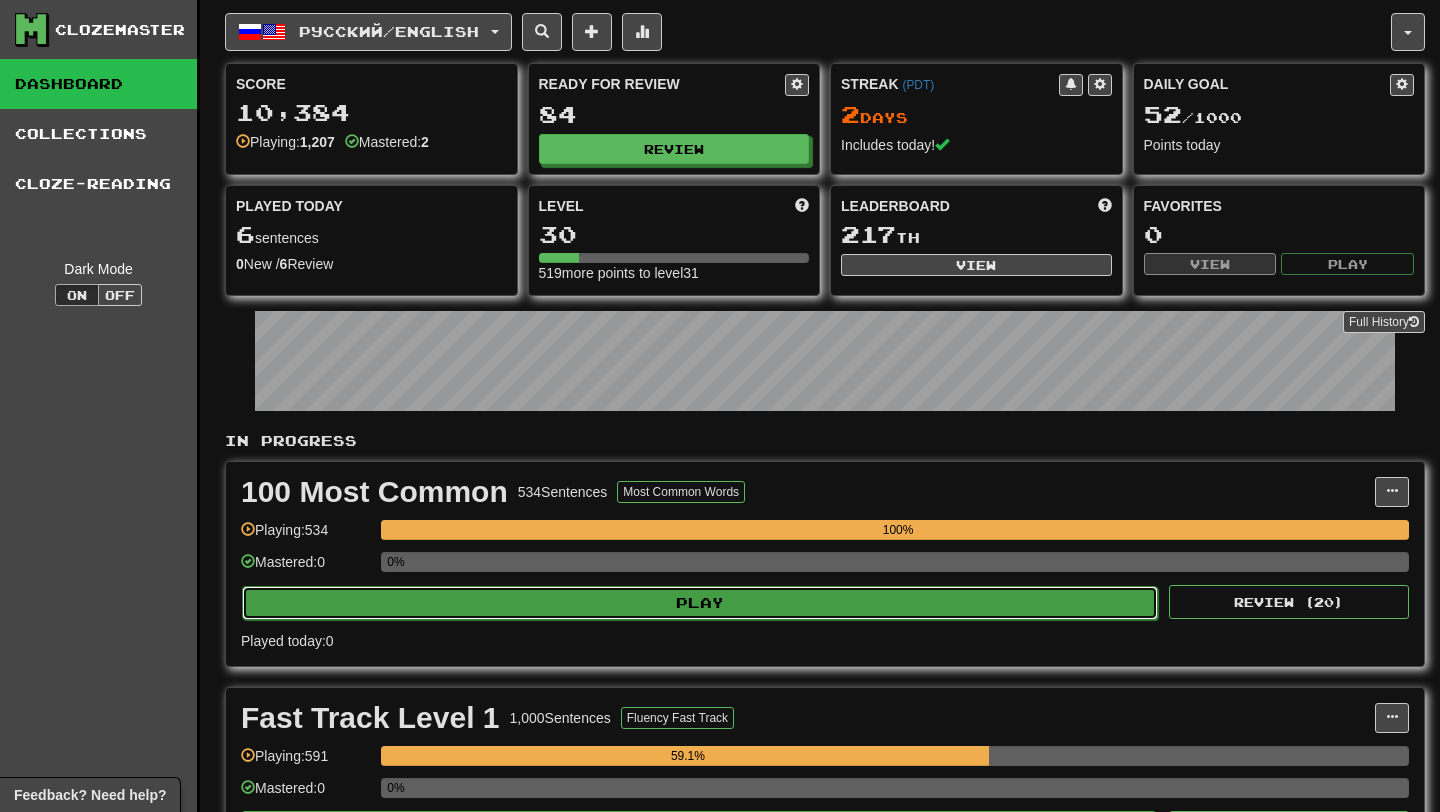 click on "Play" at bounding box center [700, 603] 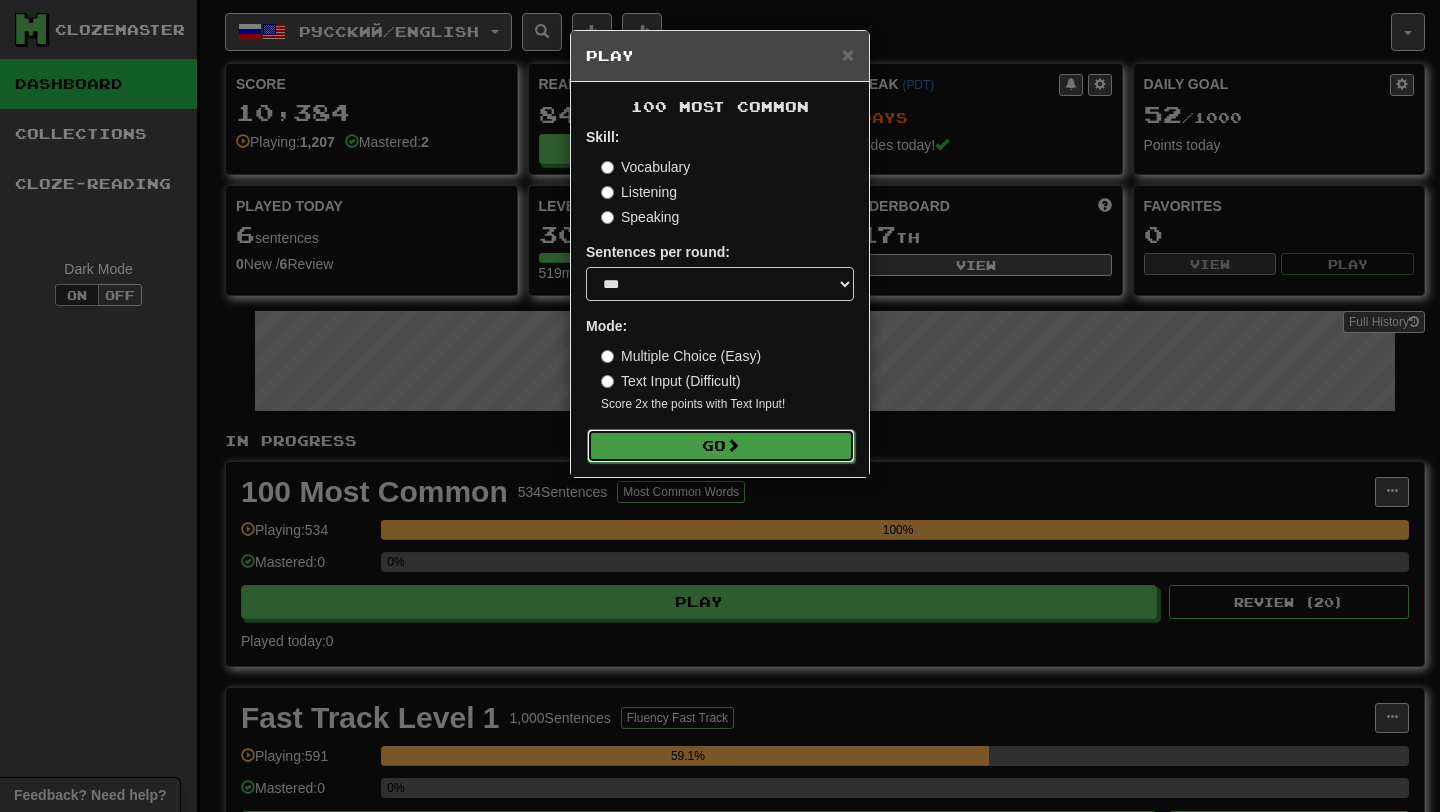 click on "Go" at bounding box center [721, 446] 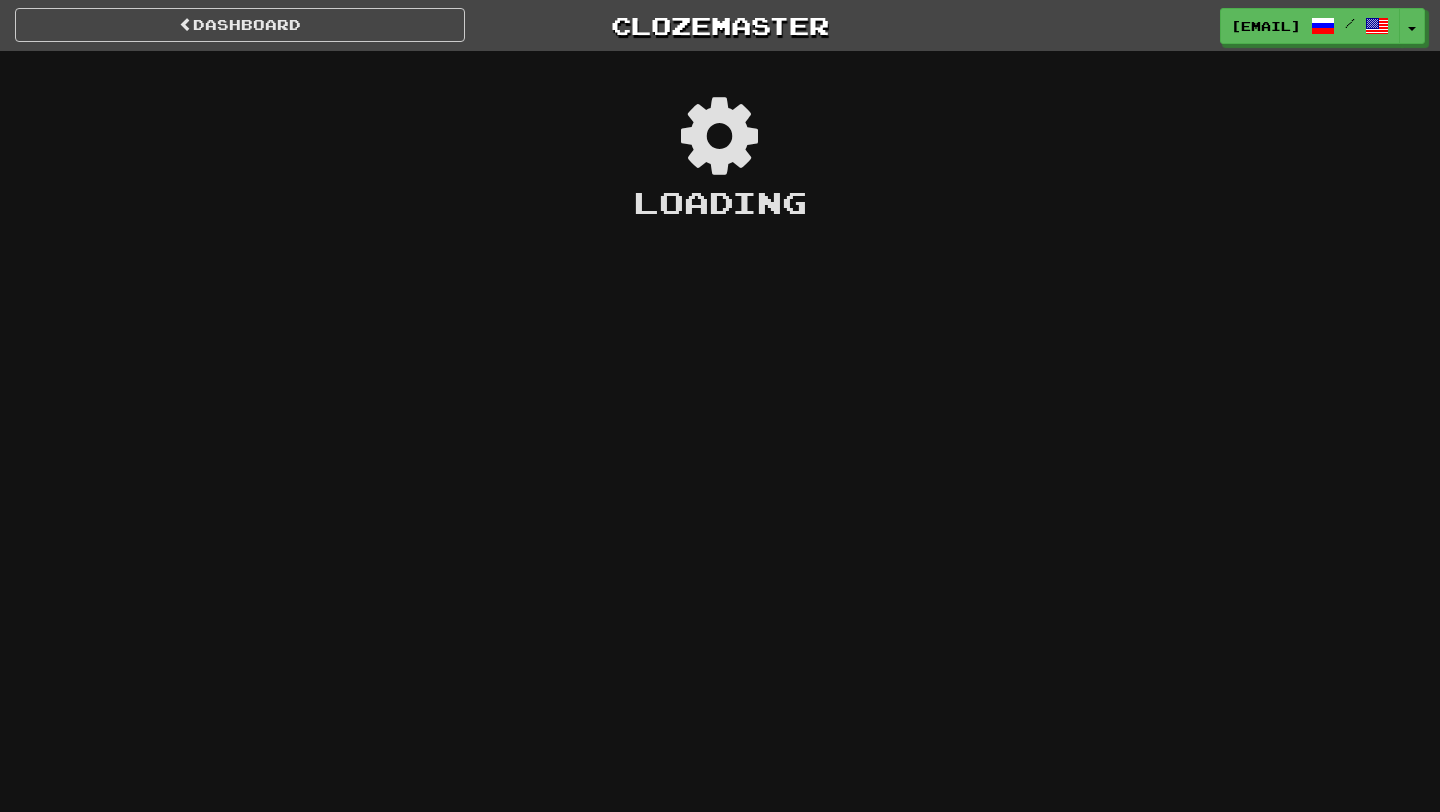 scroll, scrollTop: 0, scrollLeft: 0, axis: both 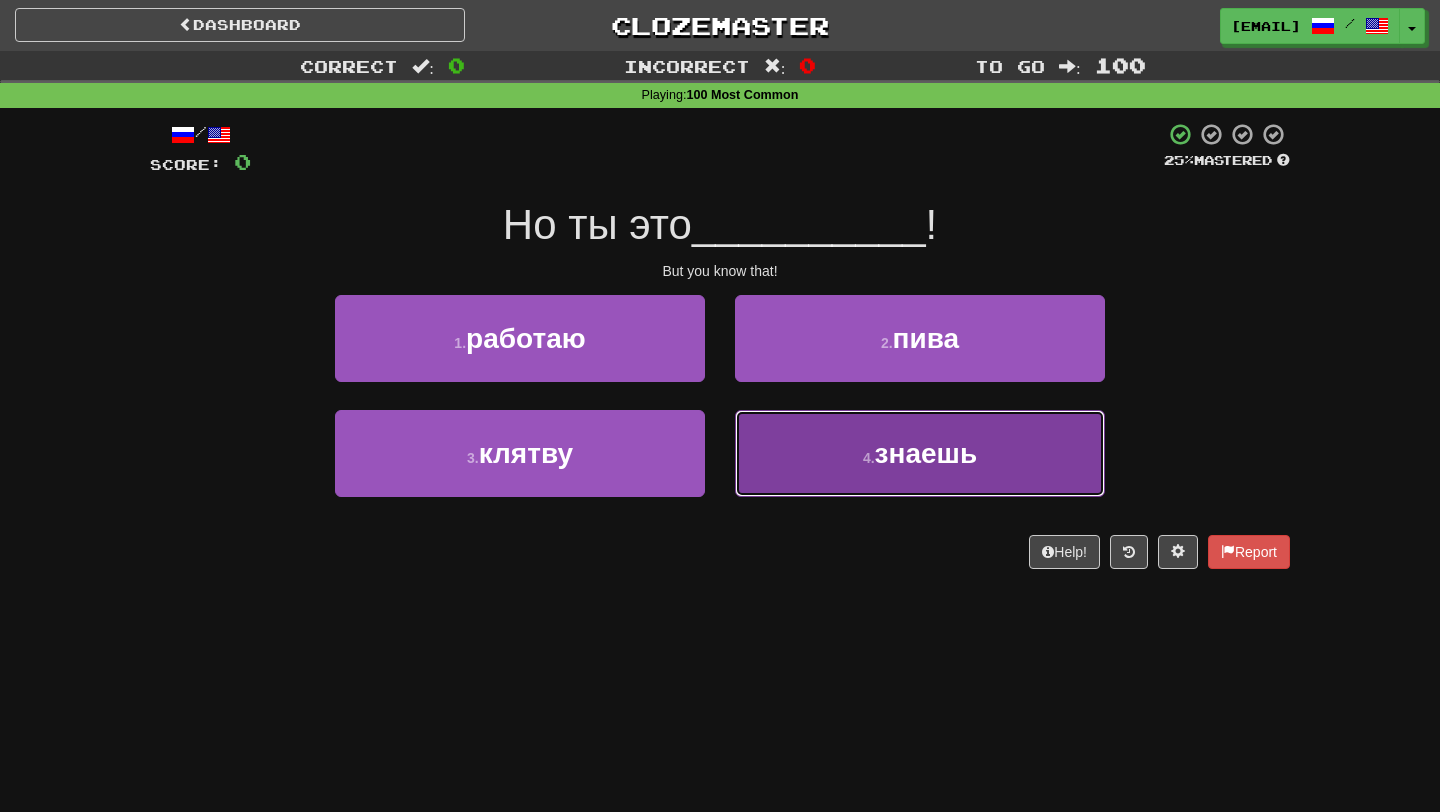 click on "знаешь" at bounding box center [926, 453] 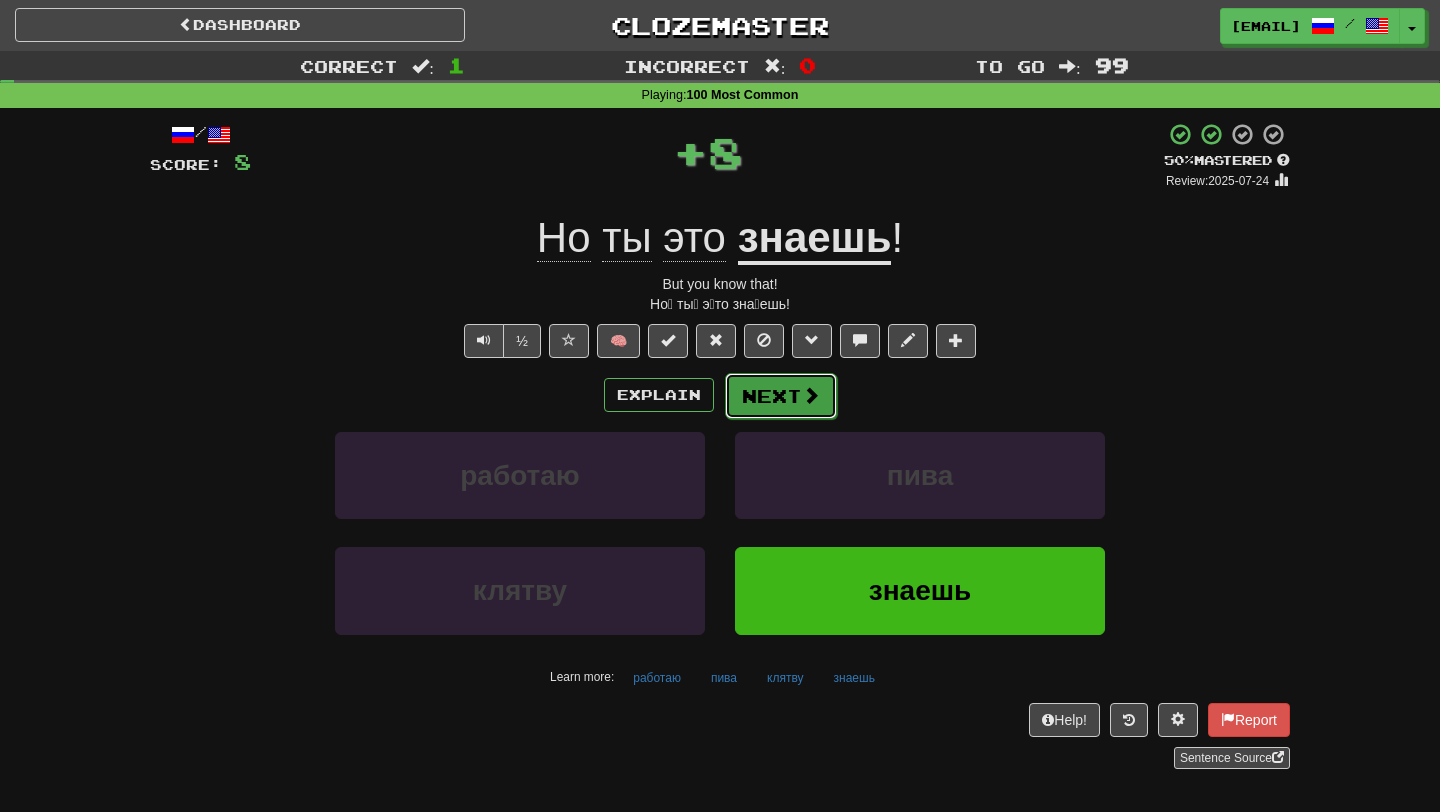click on "Next" at bounding box center [781, 396] 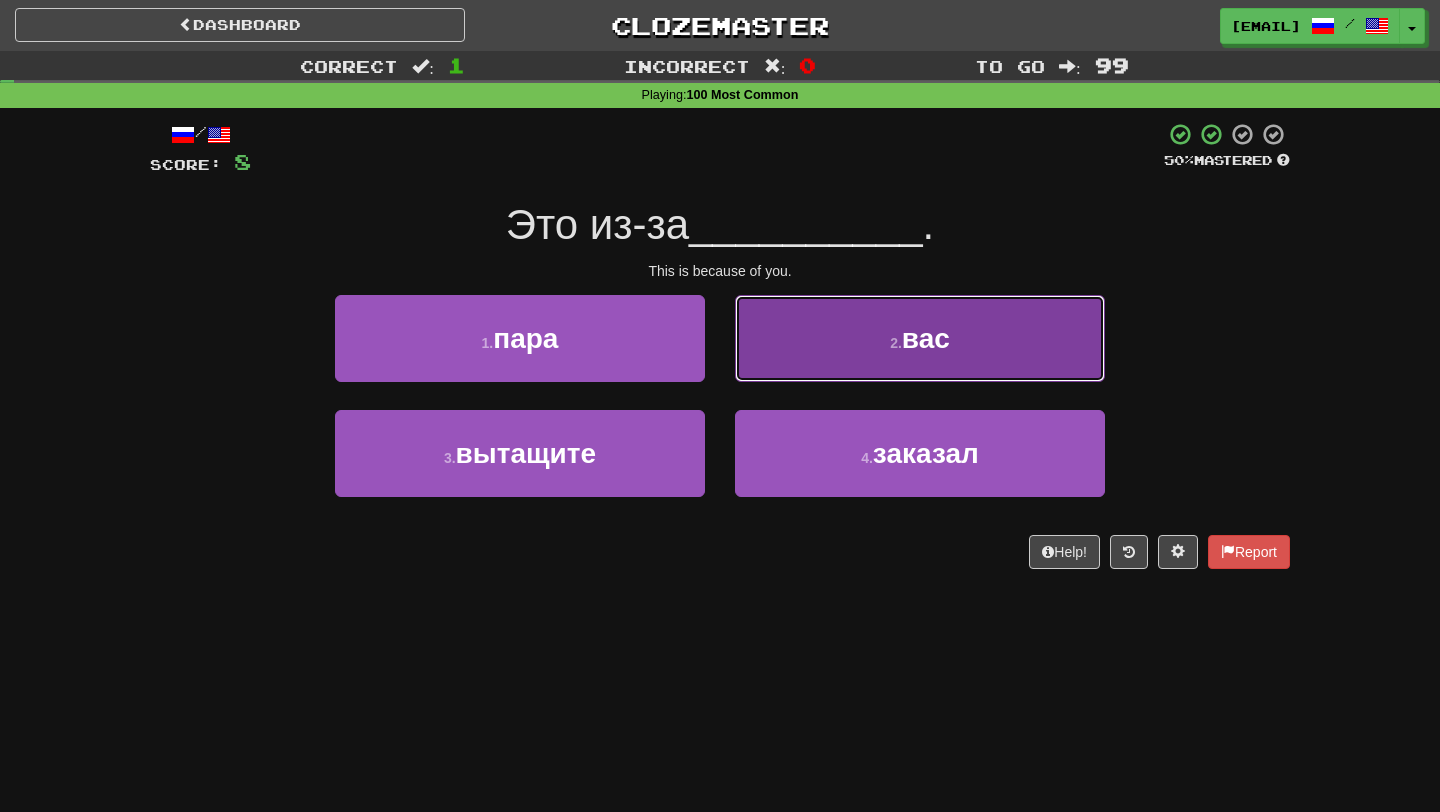 click on "2 .  вас" at bounding box center (920, 338) 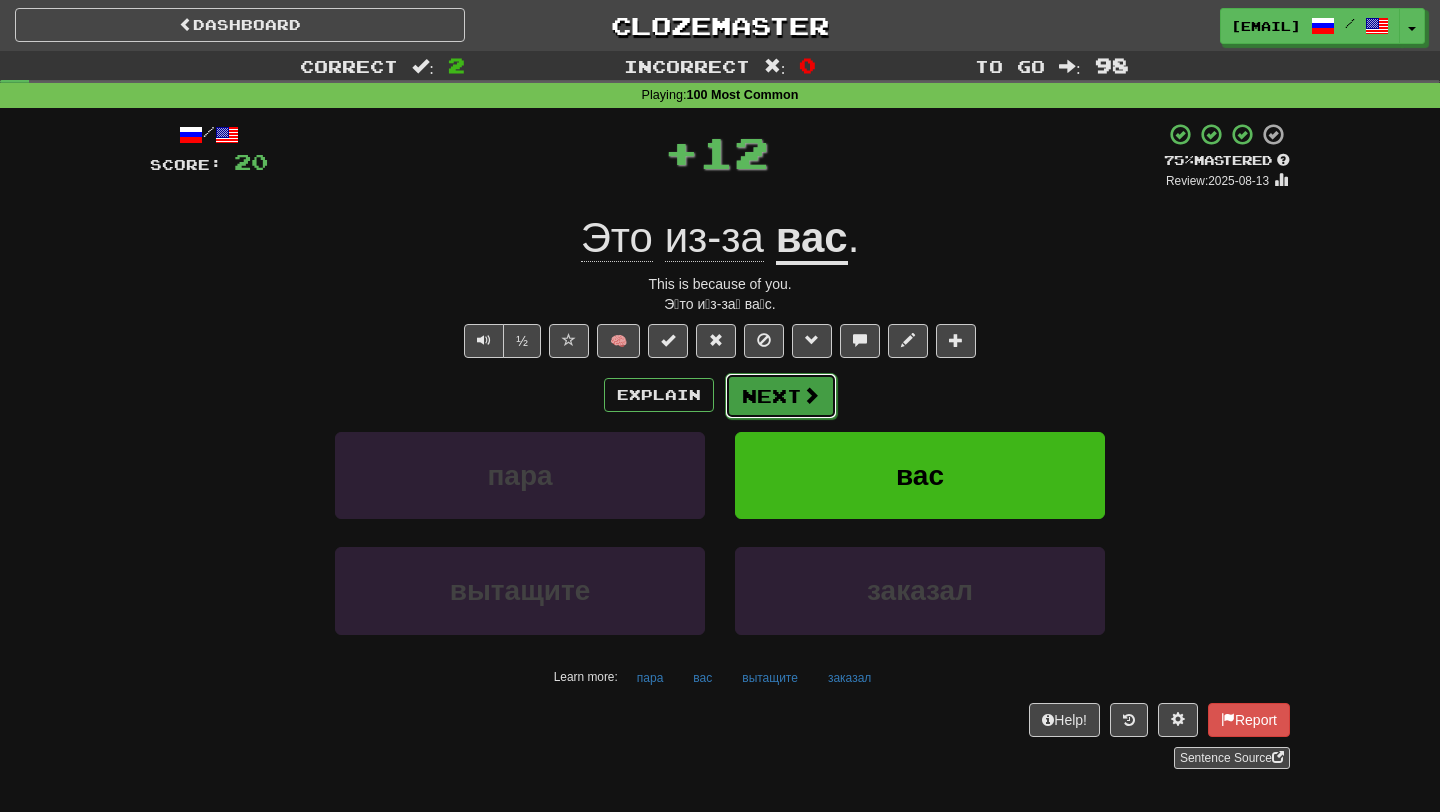 click on "Next" at bounding box center (781, 396) 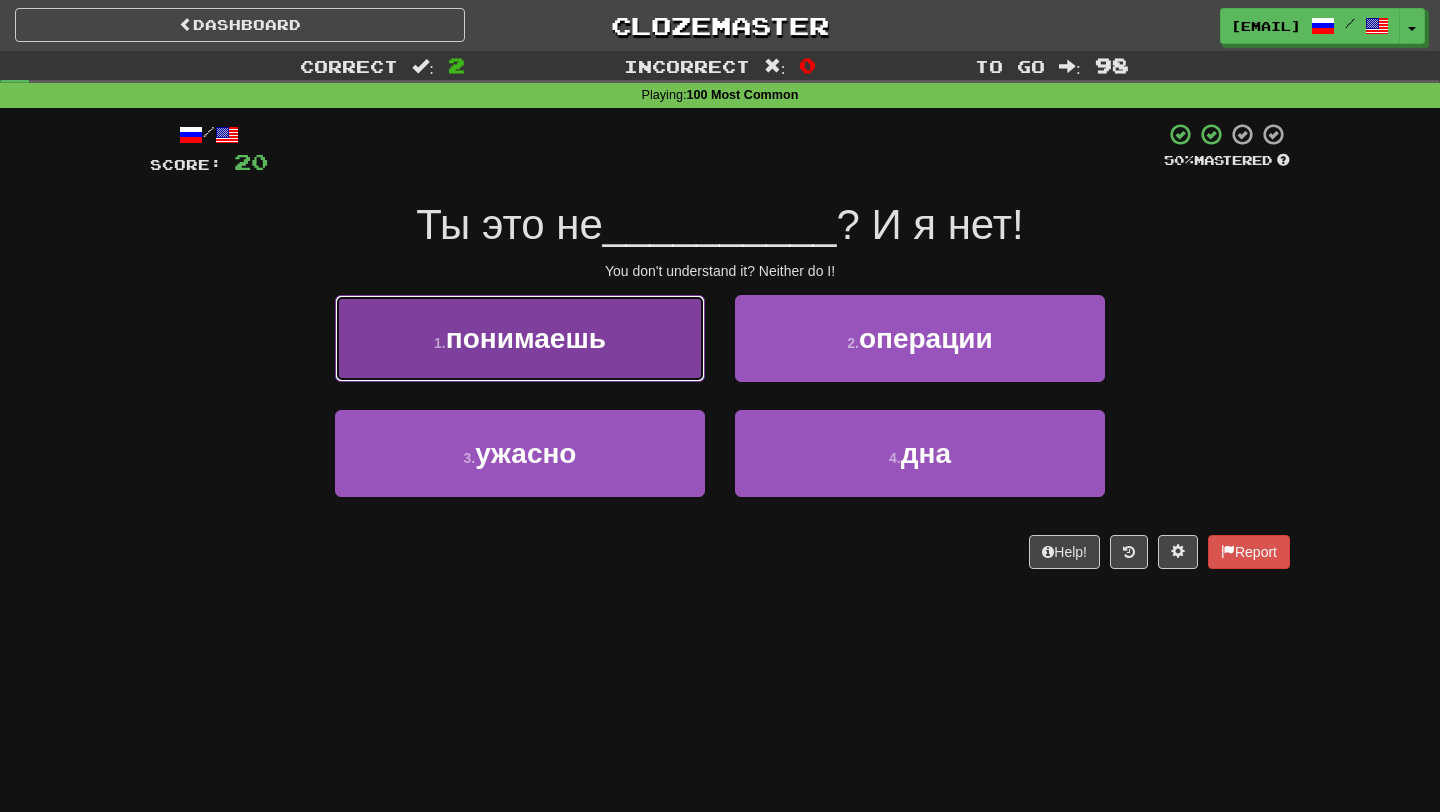 click on "1 .  понимаешь" at bounding box center [520, 338] 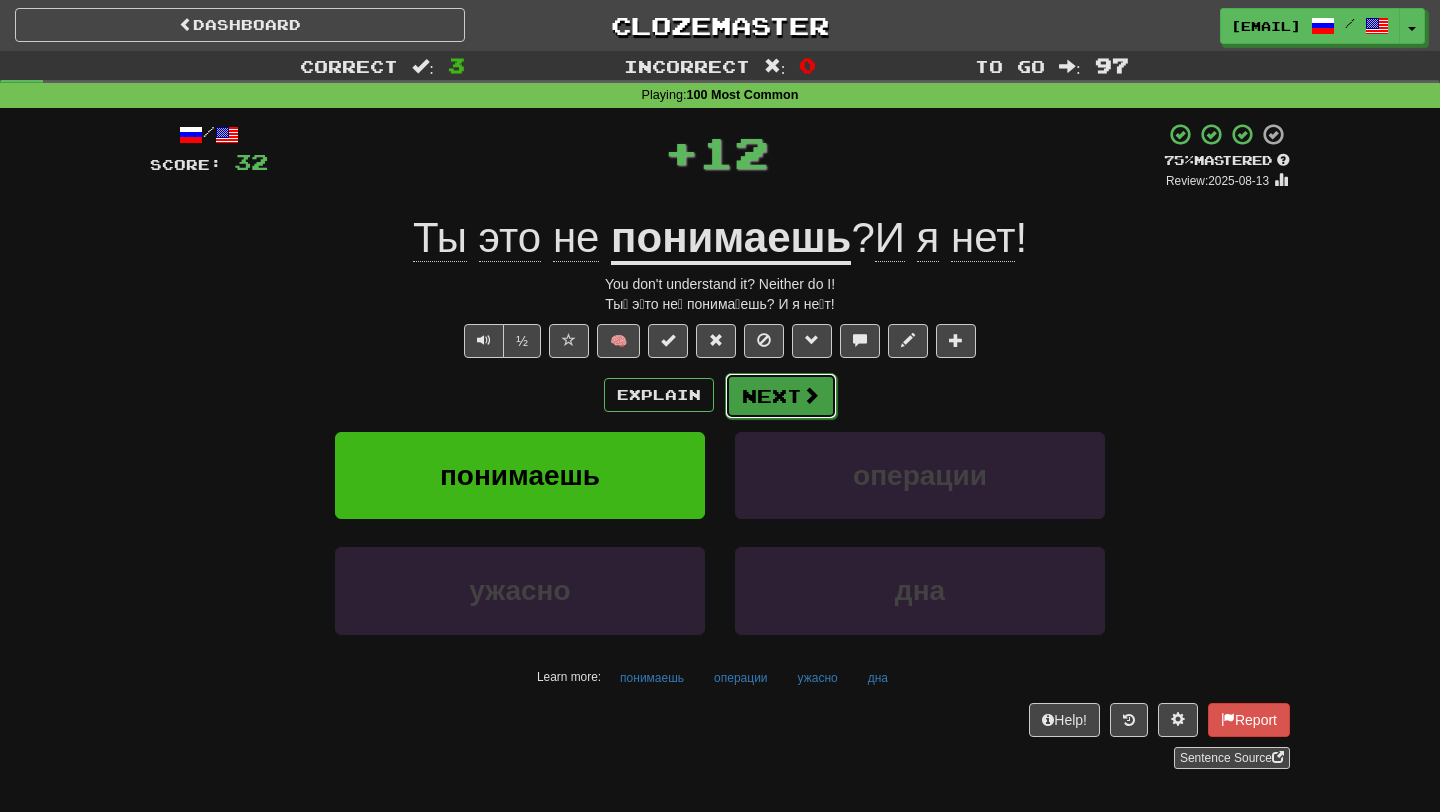click on "Next" at bounding box center (781, 396) 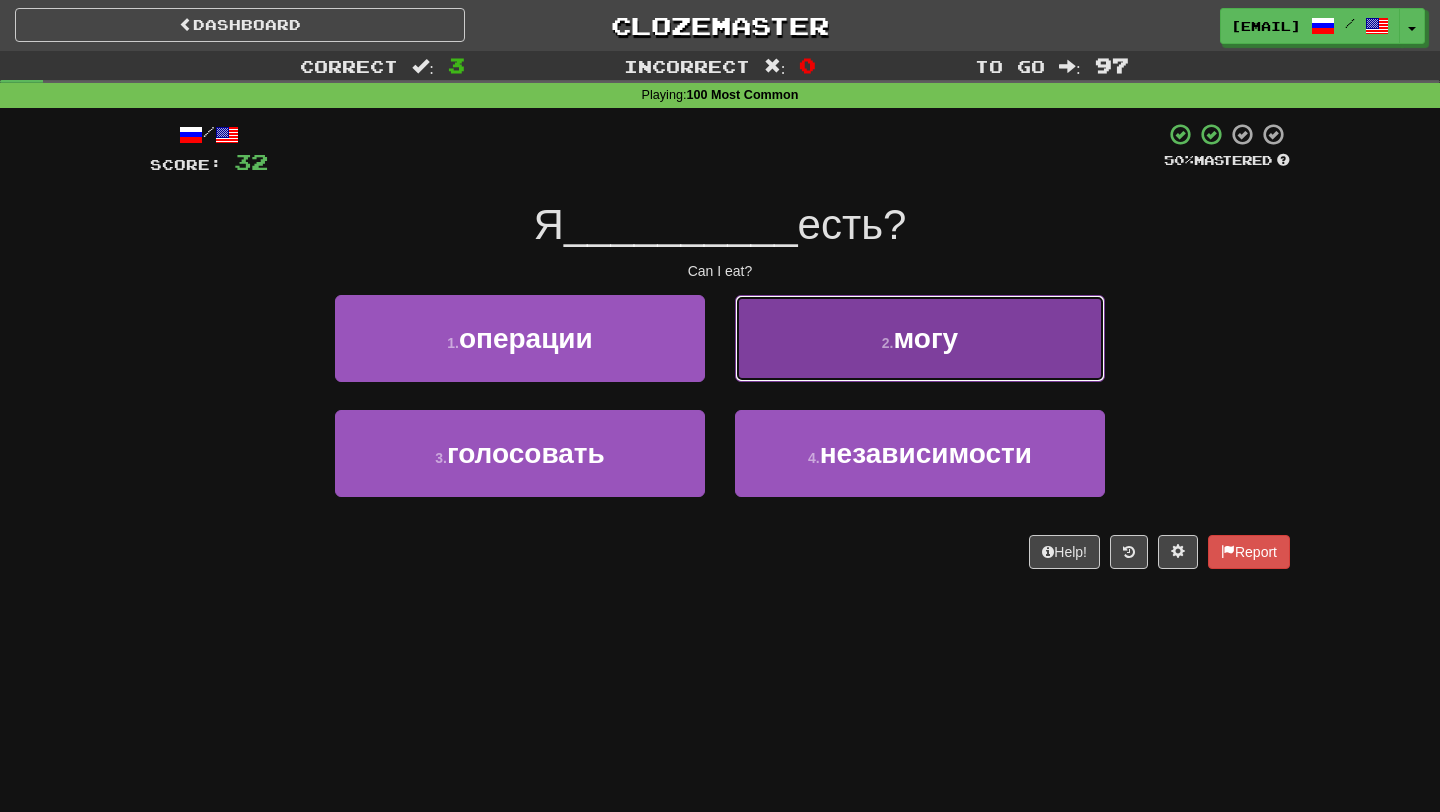 click on "2 .  могу" at bounding box center [920, 338] 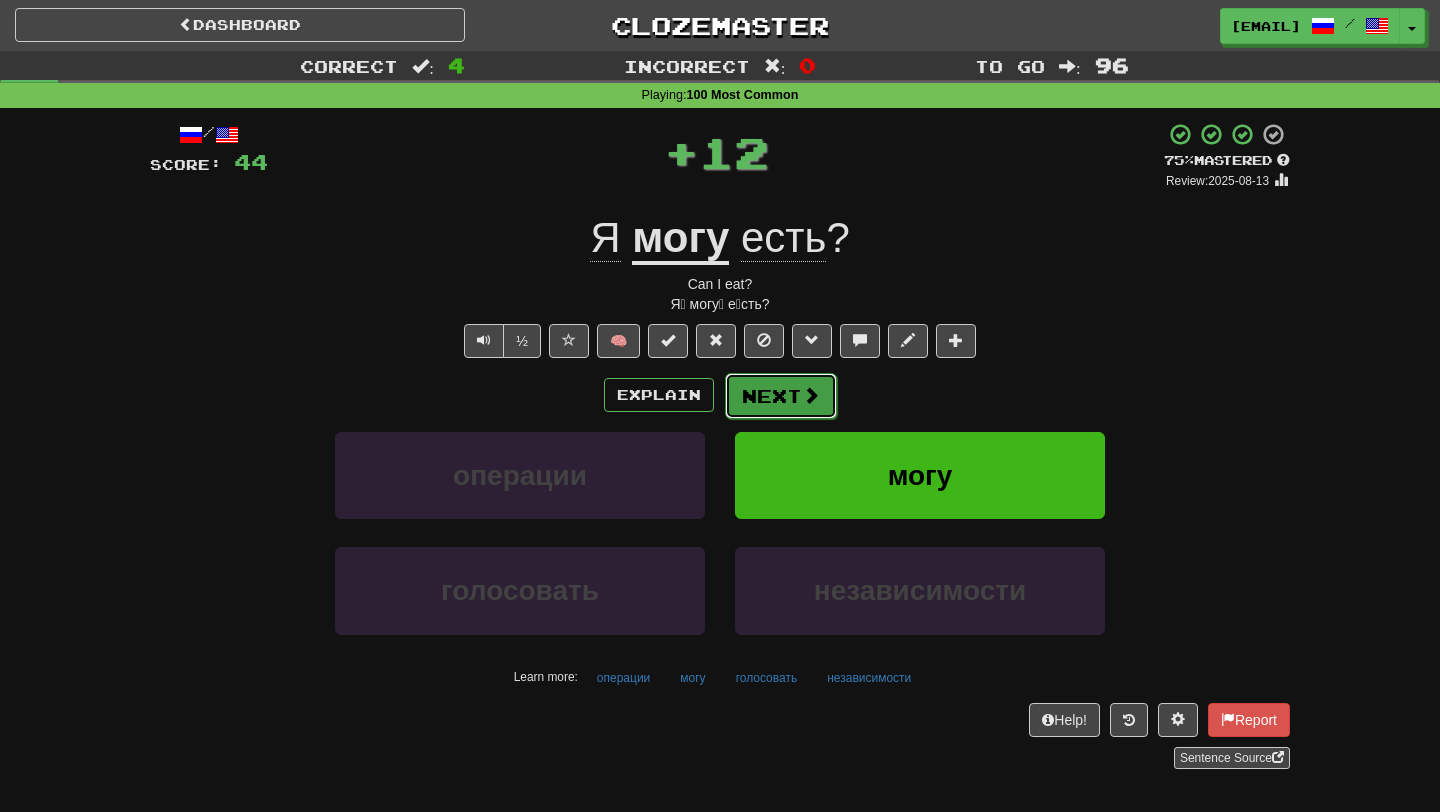 click on "Next" at bounding box center (781, 396) 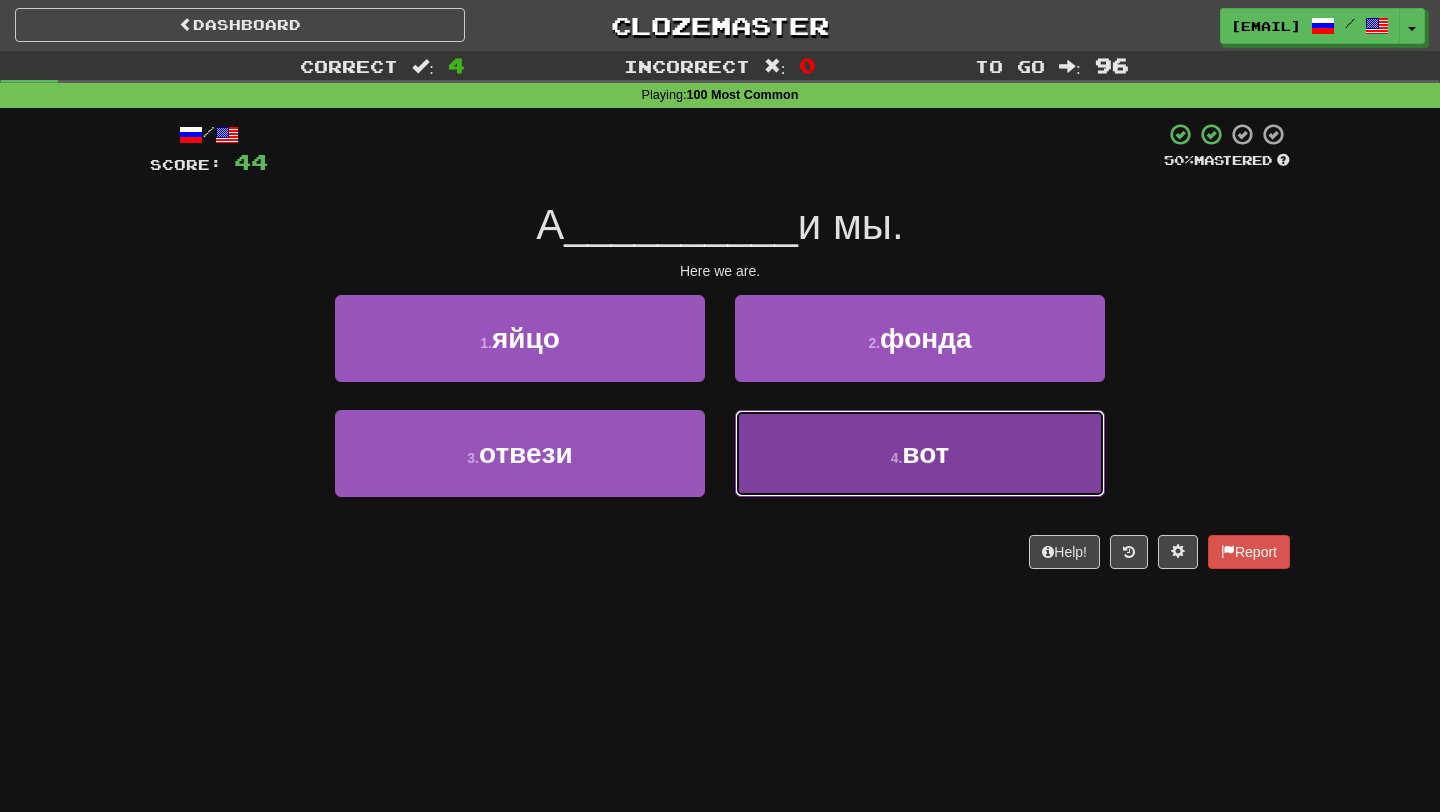 click on "4 .  вот" at bounding box center (920, 453) 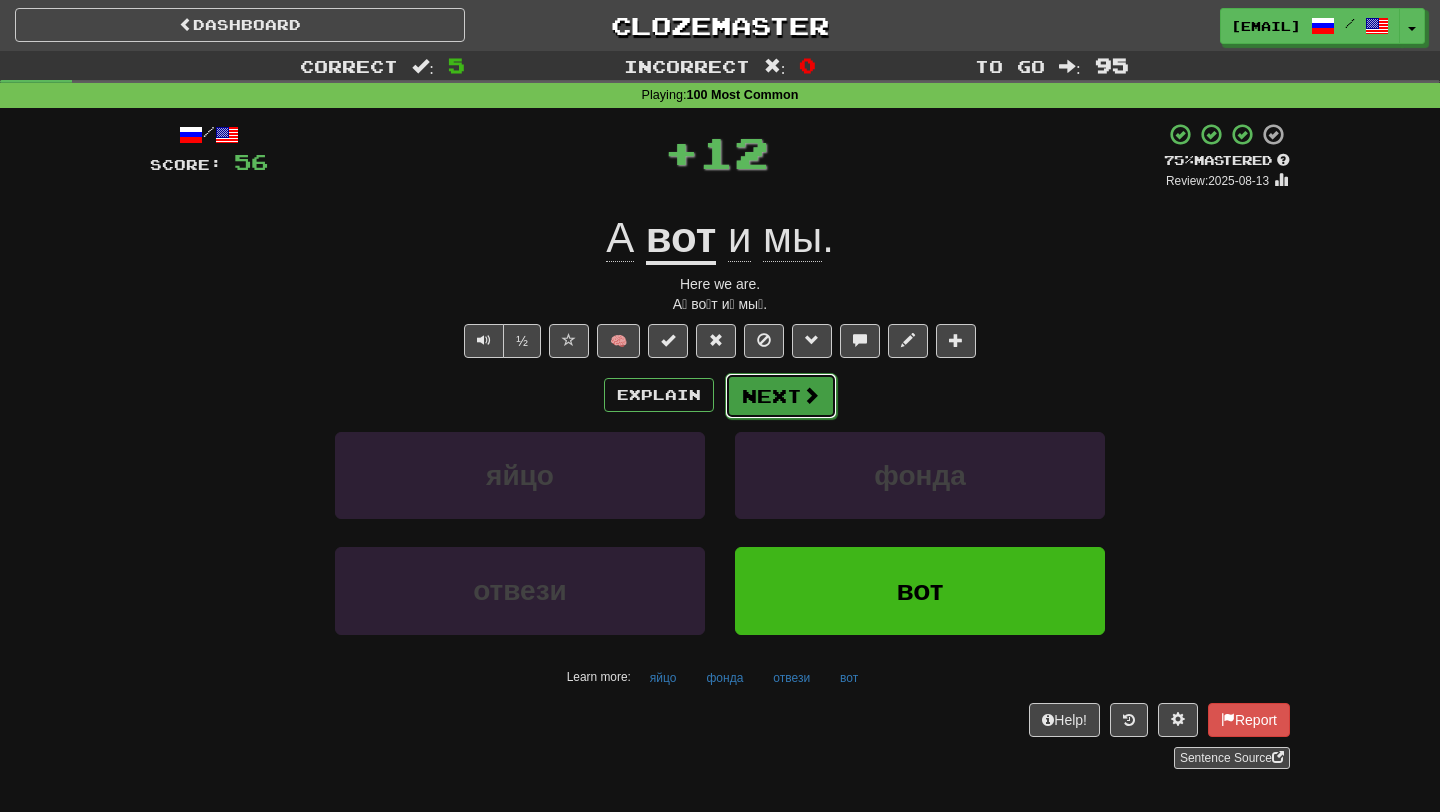click on "Next" at bounding box center [781, 396] 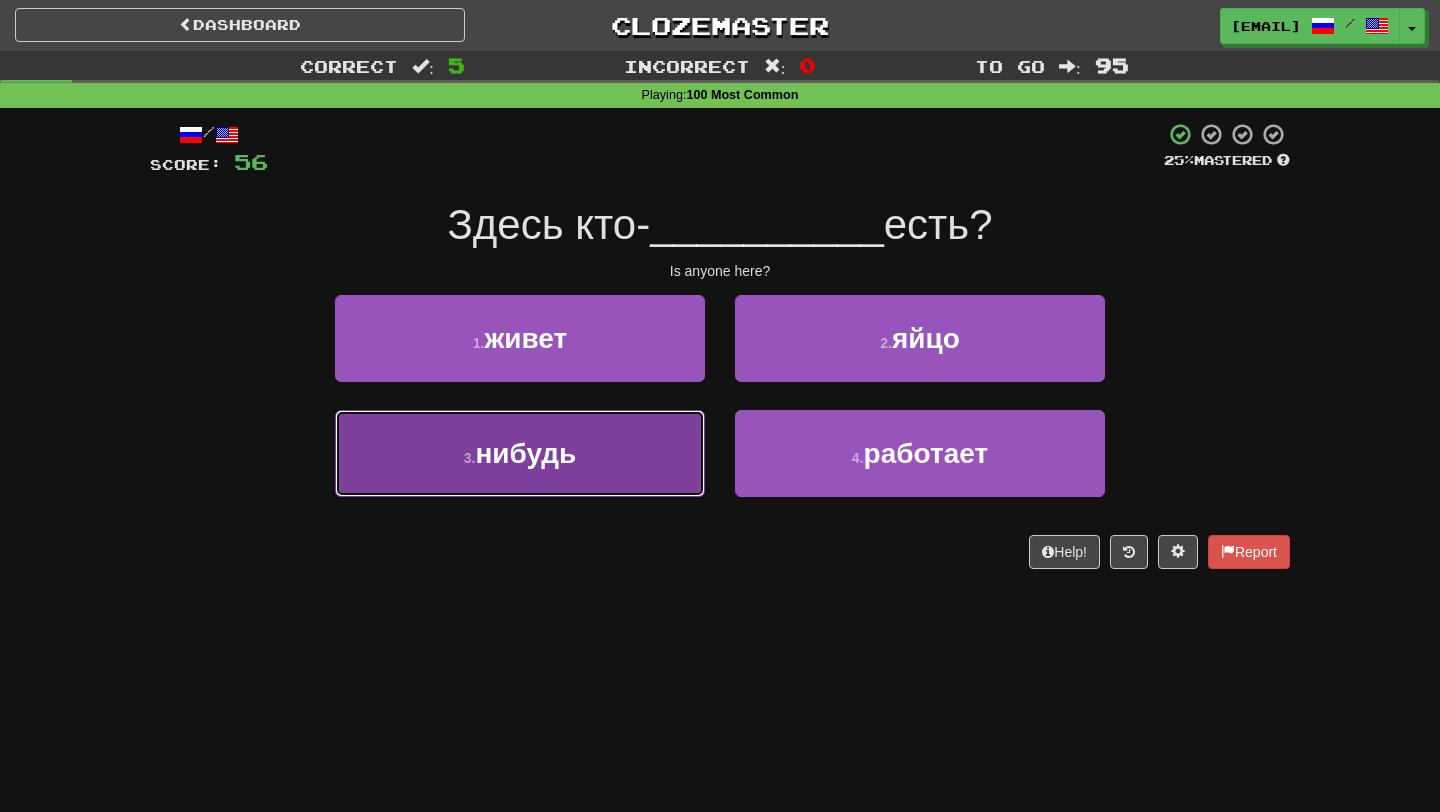 click on "3 .  нибудь" at bounding box center (520, 453) 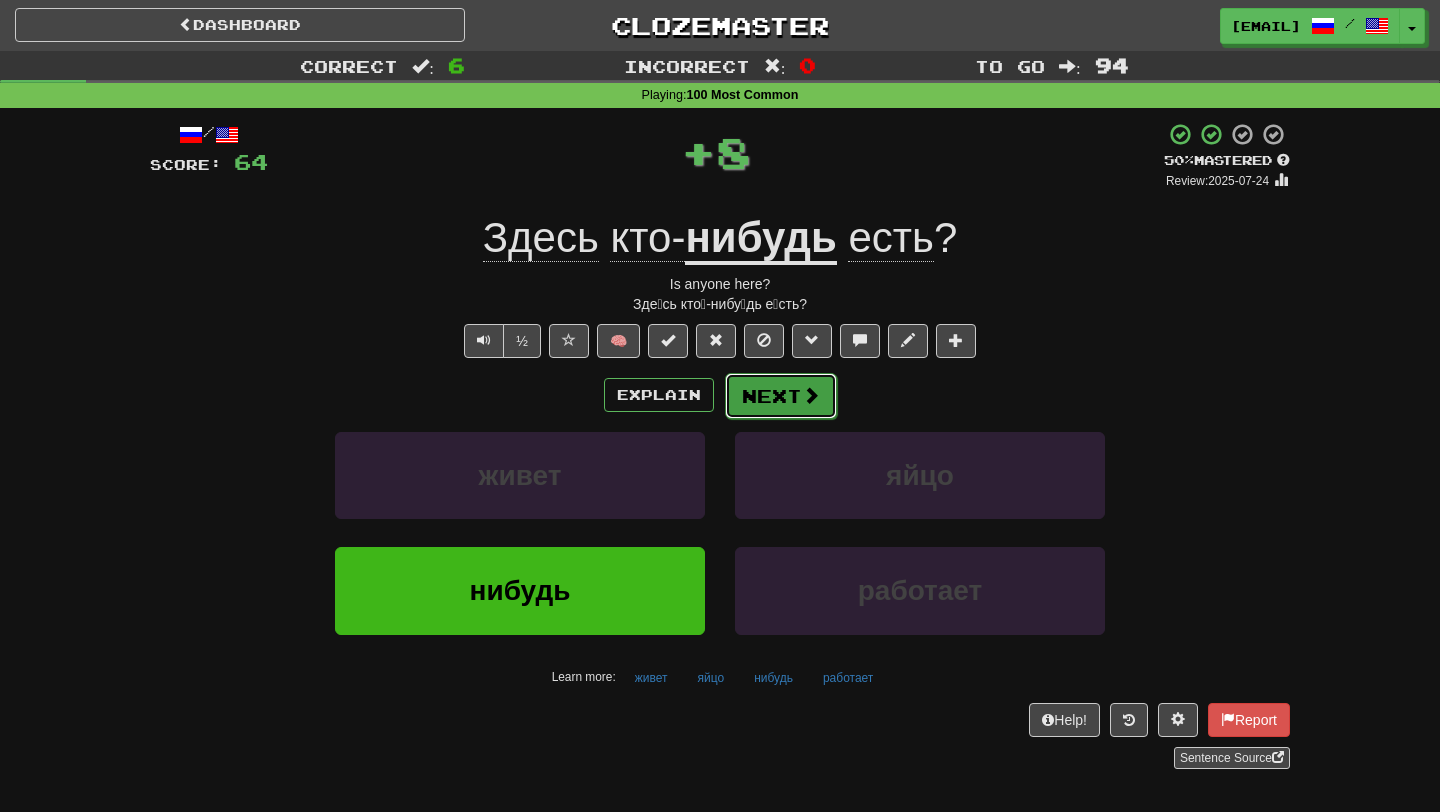 click on "Next" at bounding box center [781, 396] 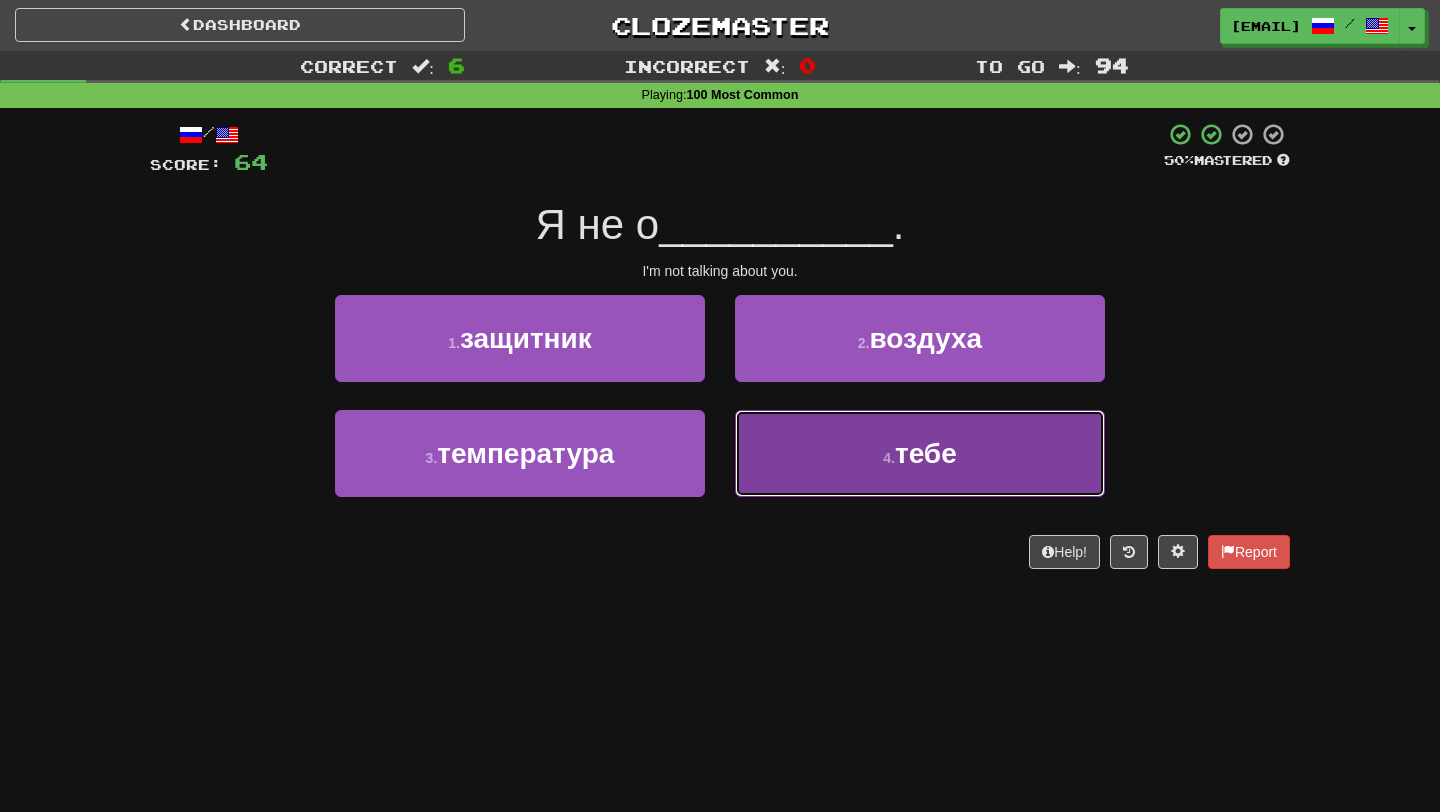 click on "4 .  тебе" at bounding box center [920, 453] 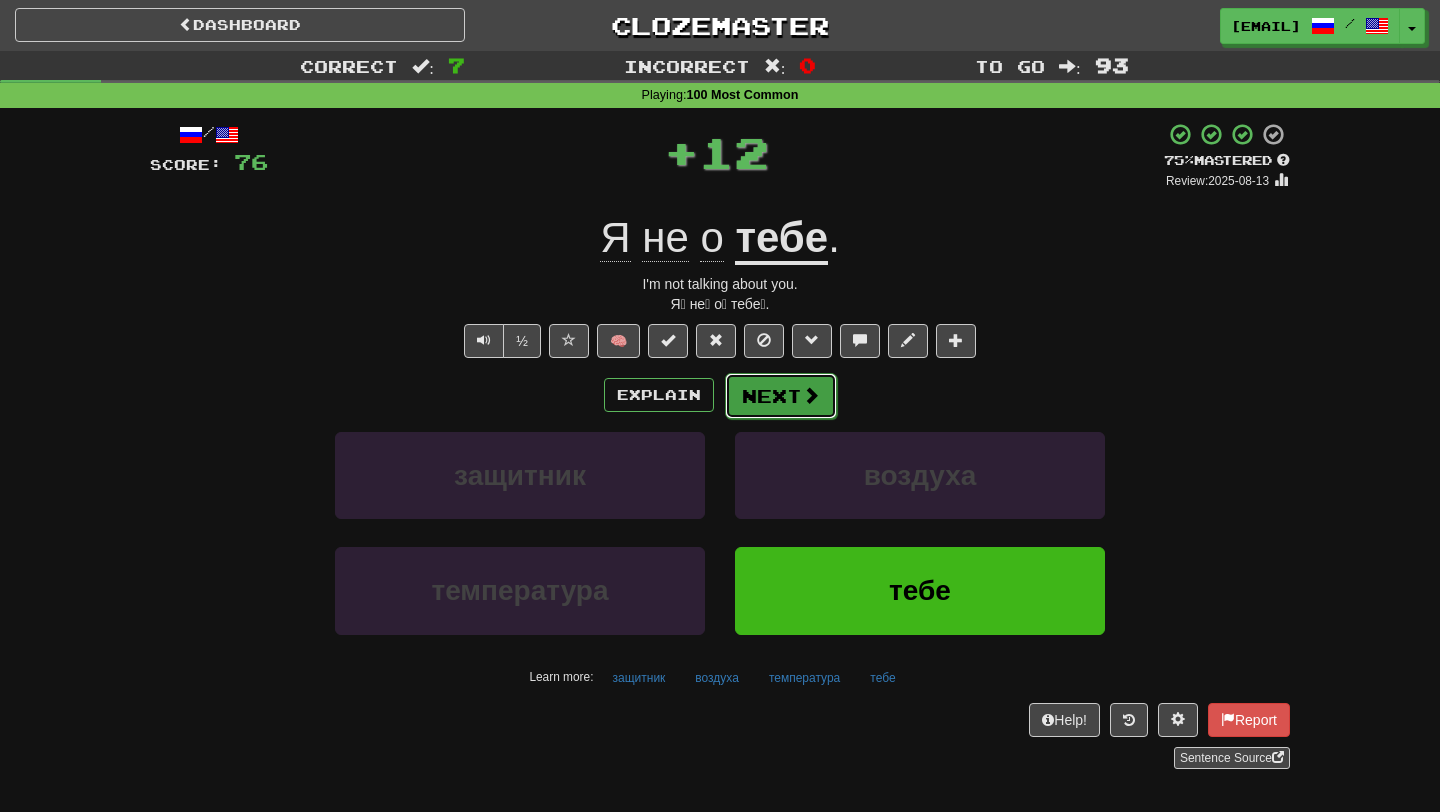 click at bounding box center (811, 395) 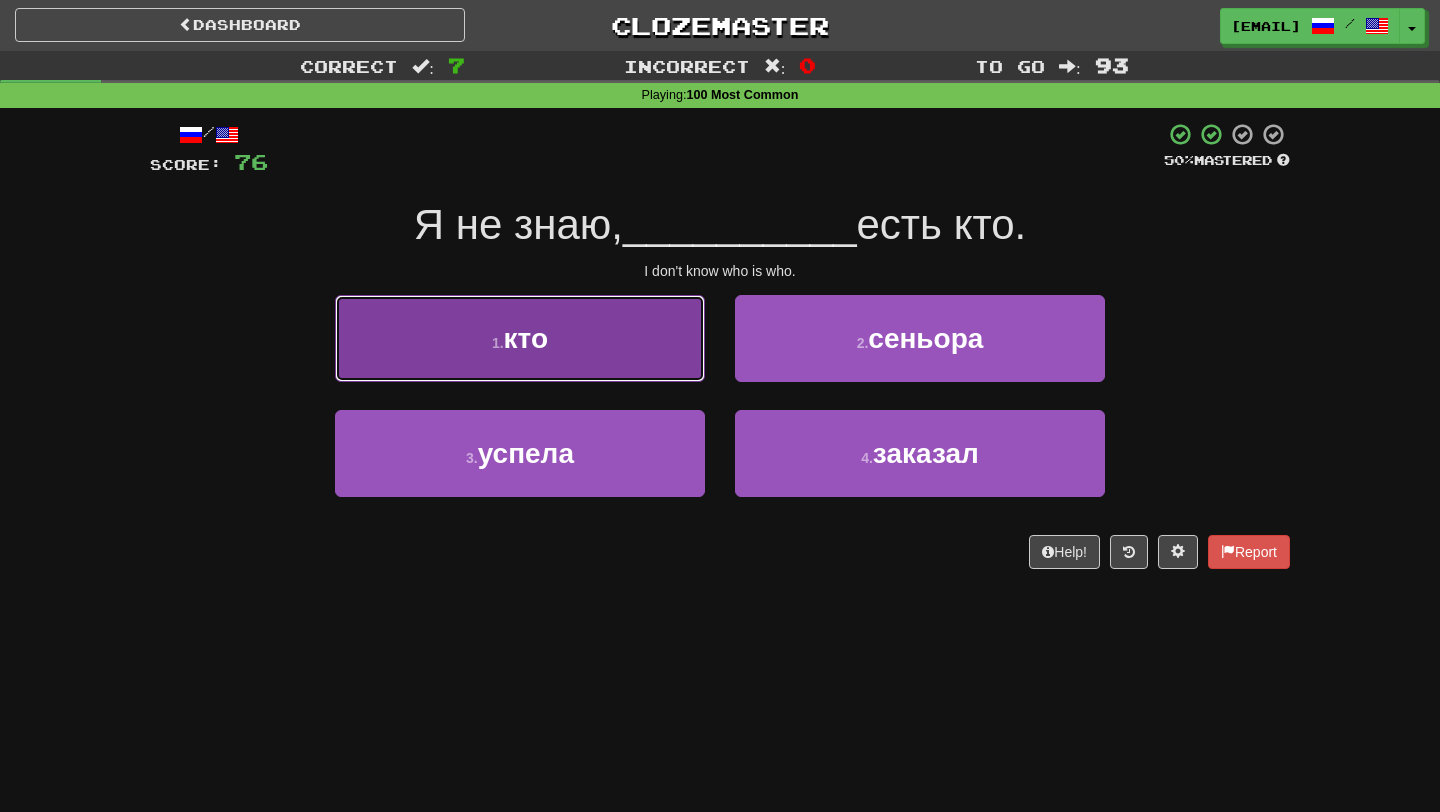 click on "кто" at bounding box center [526, 338] 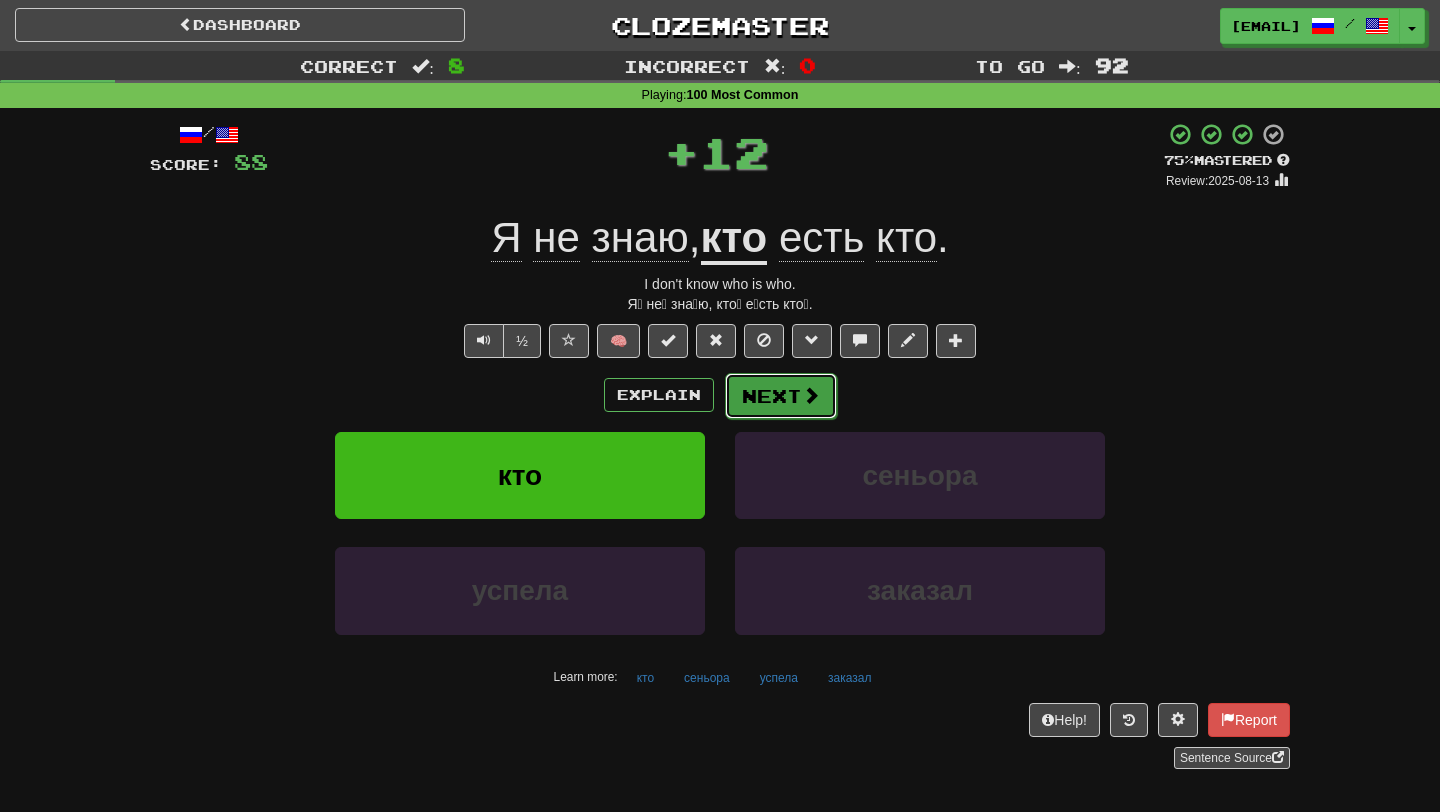 click on "Next" at bounding box center (781, 396) 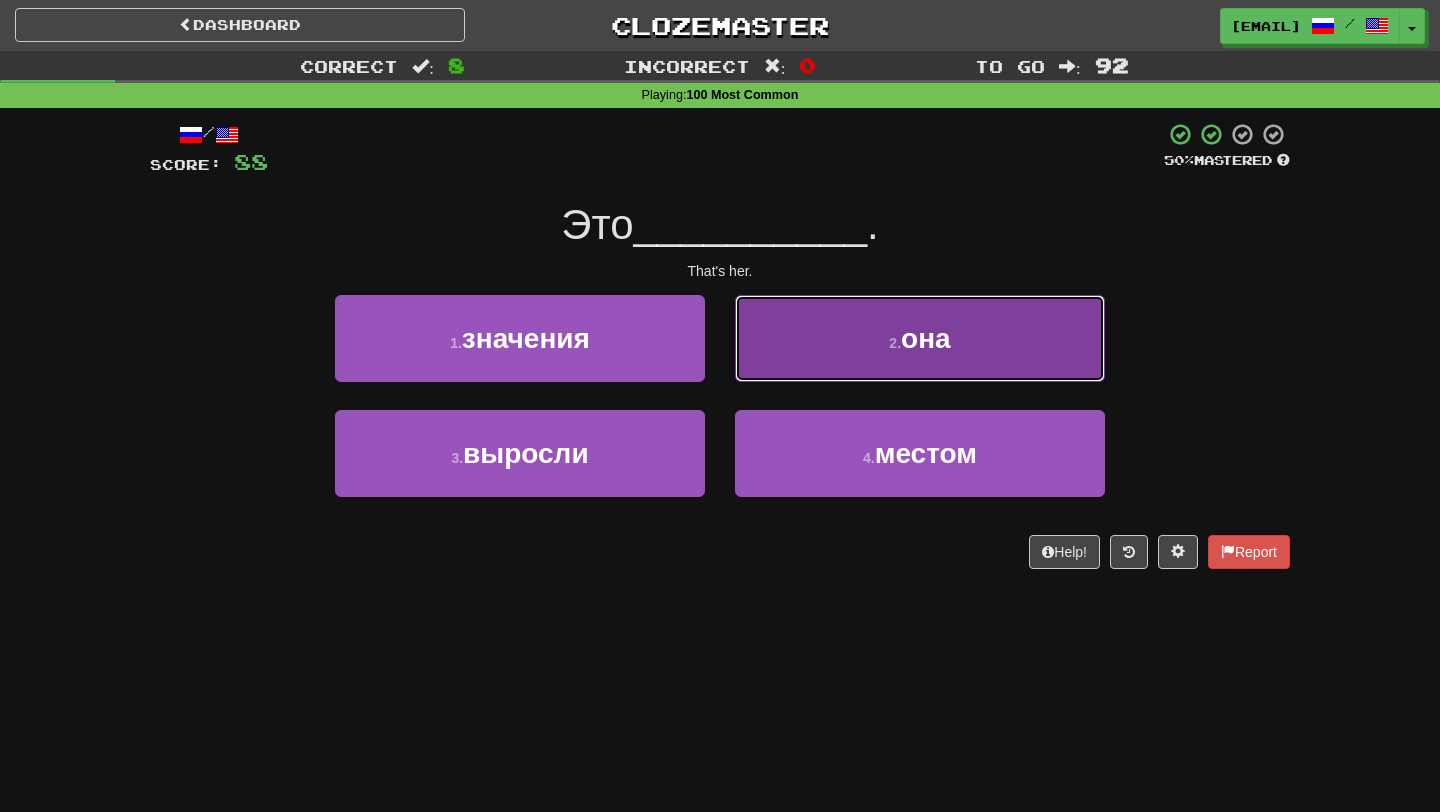 click on "2 .  она" at bounding box center [920, 338] 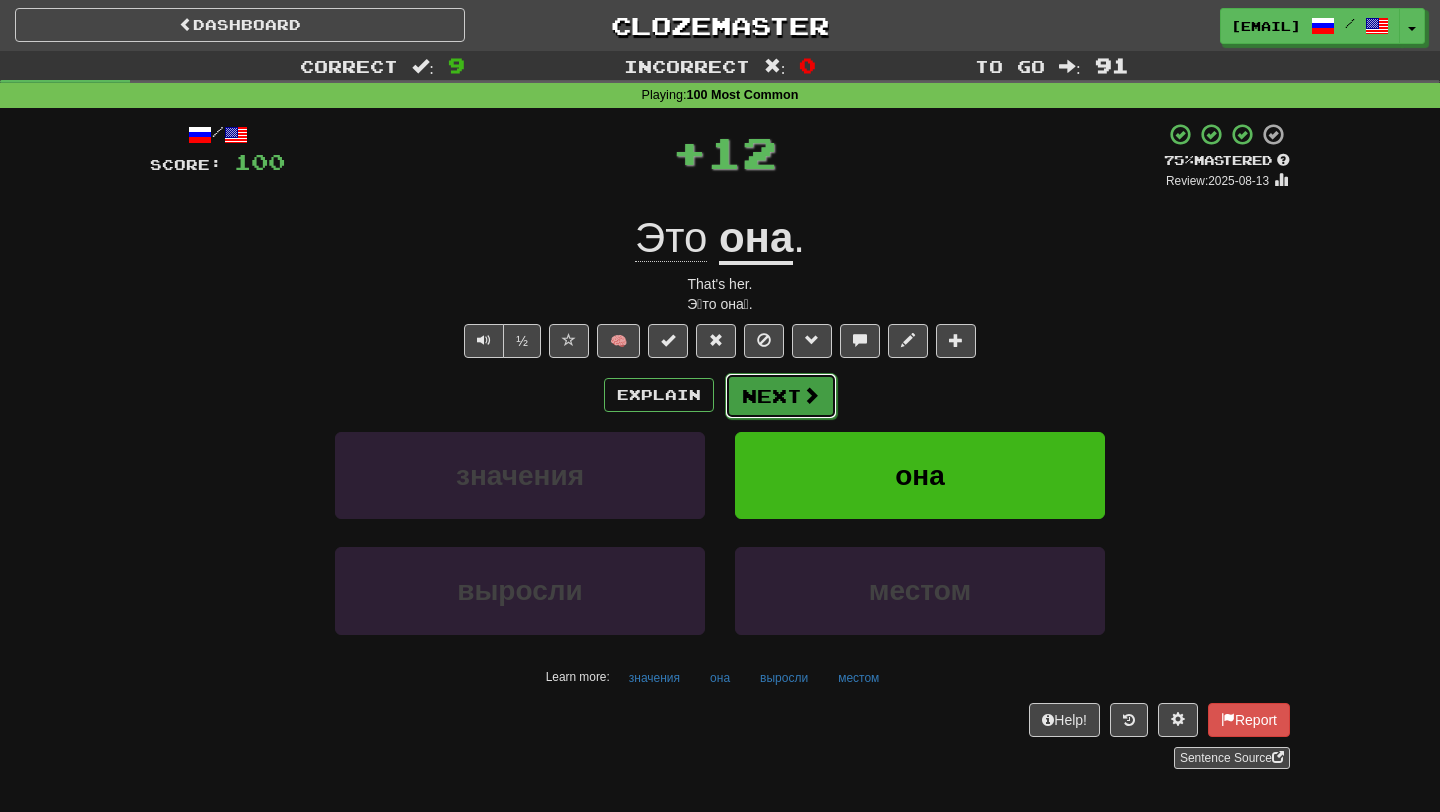 click on "Next" at bounding box center [781, 396] 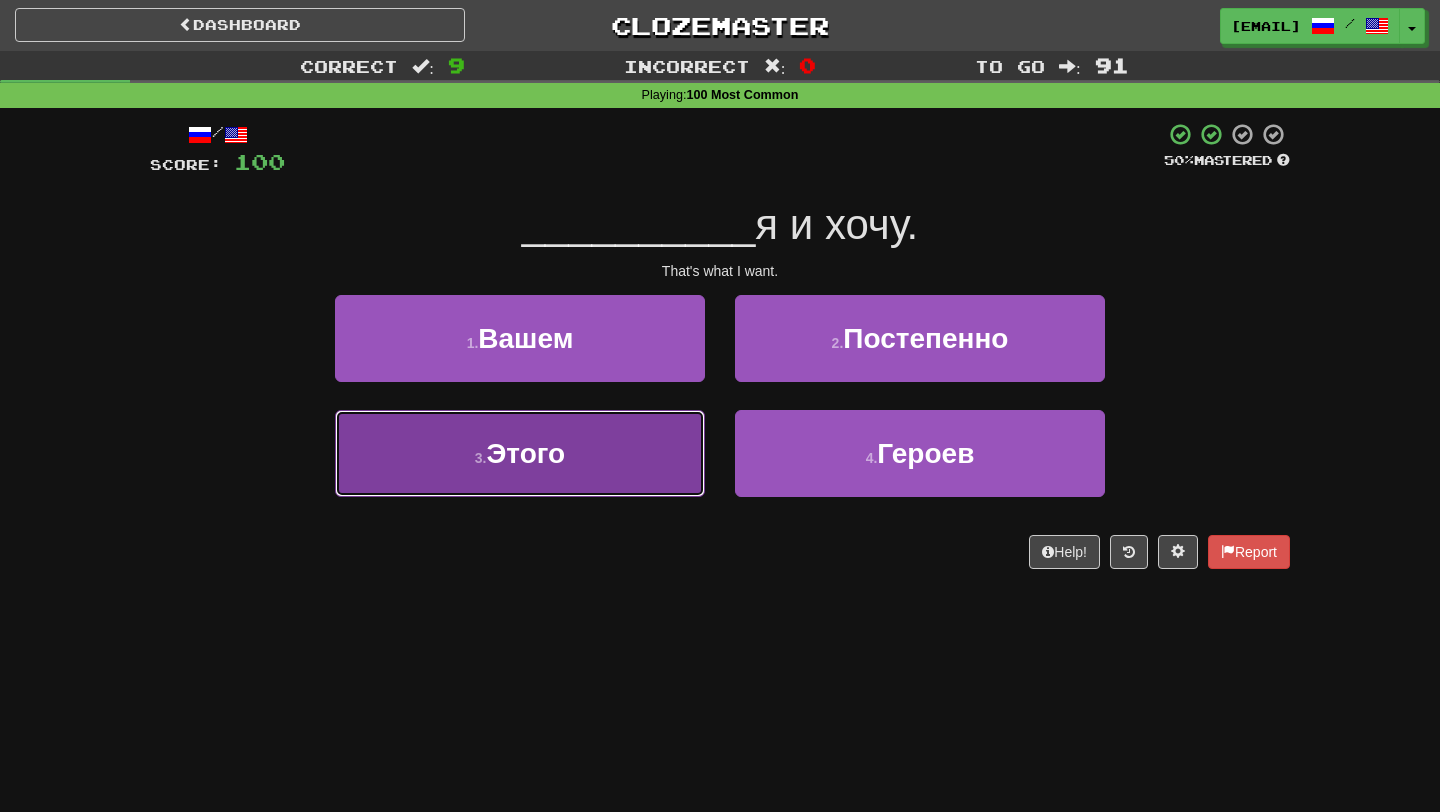 click on "3 .  Этого" at bounding box center [520, 453] 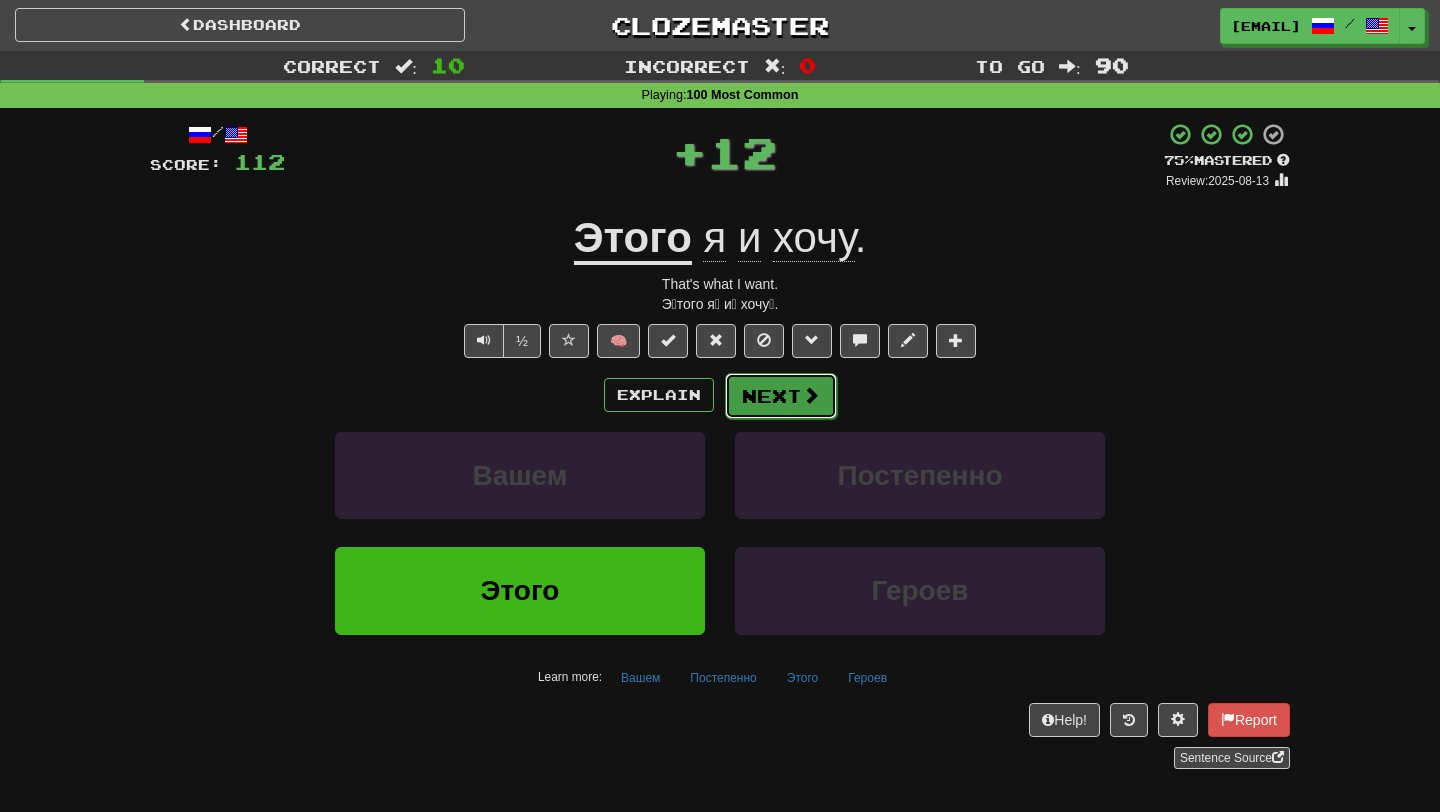 click on "Next" at bounding box center [781, 396] 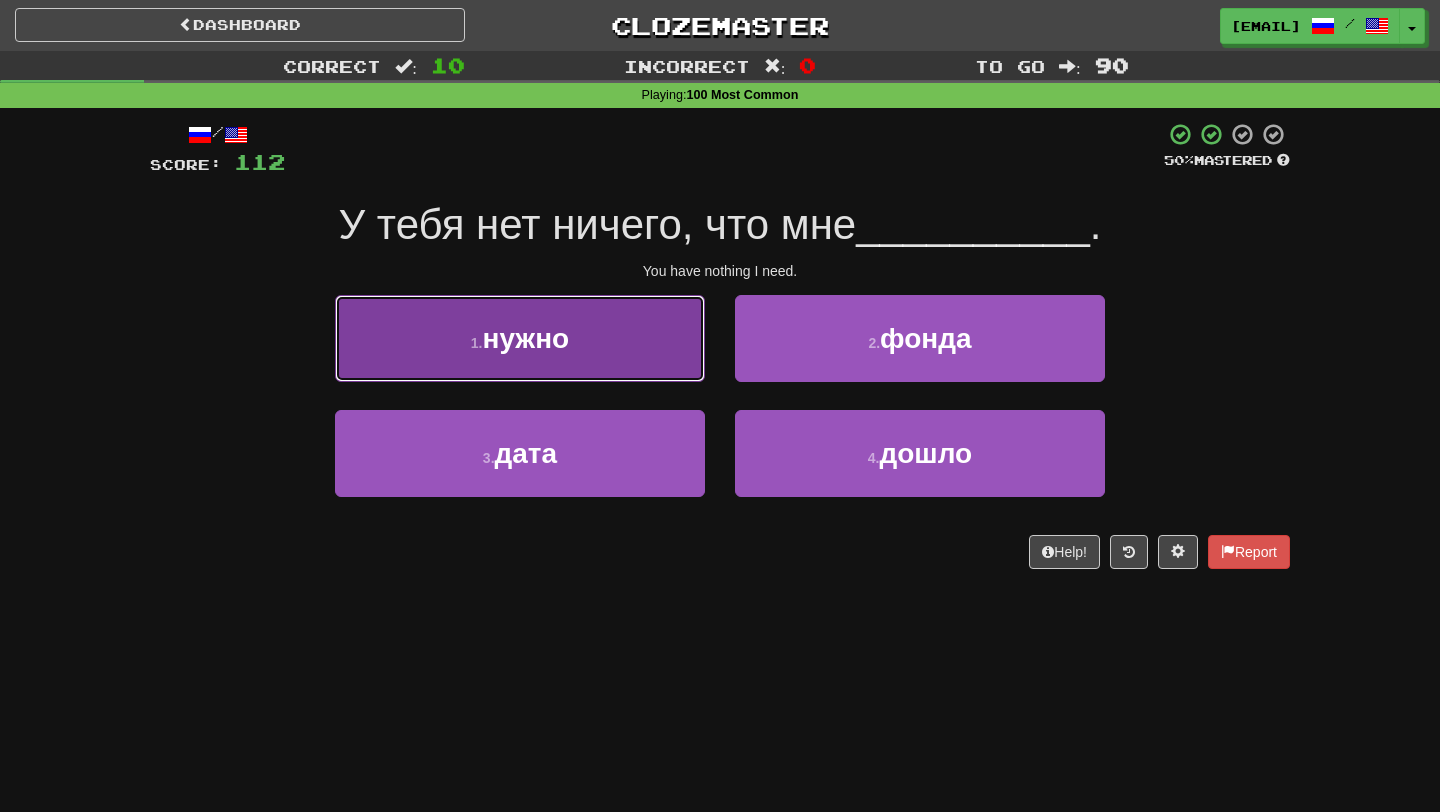 click on "1 .  нужно" at bounding box center (520, 338) 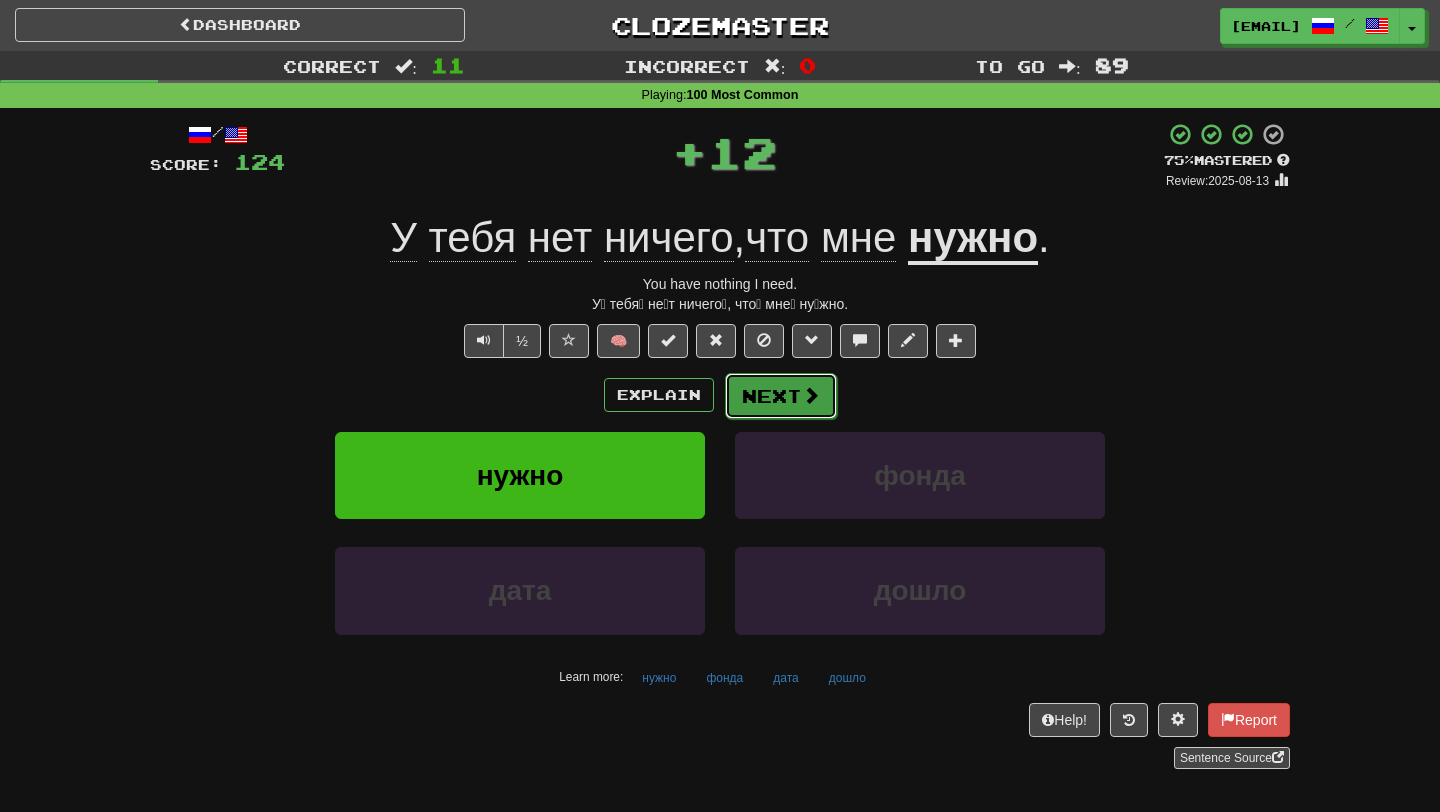 click at bounding box center (811, 395) 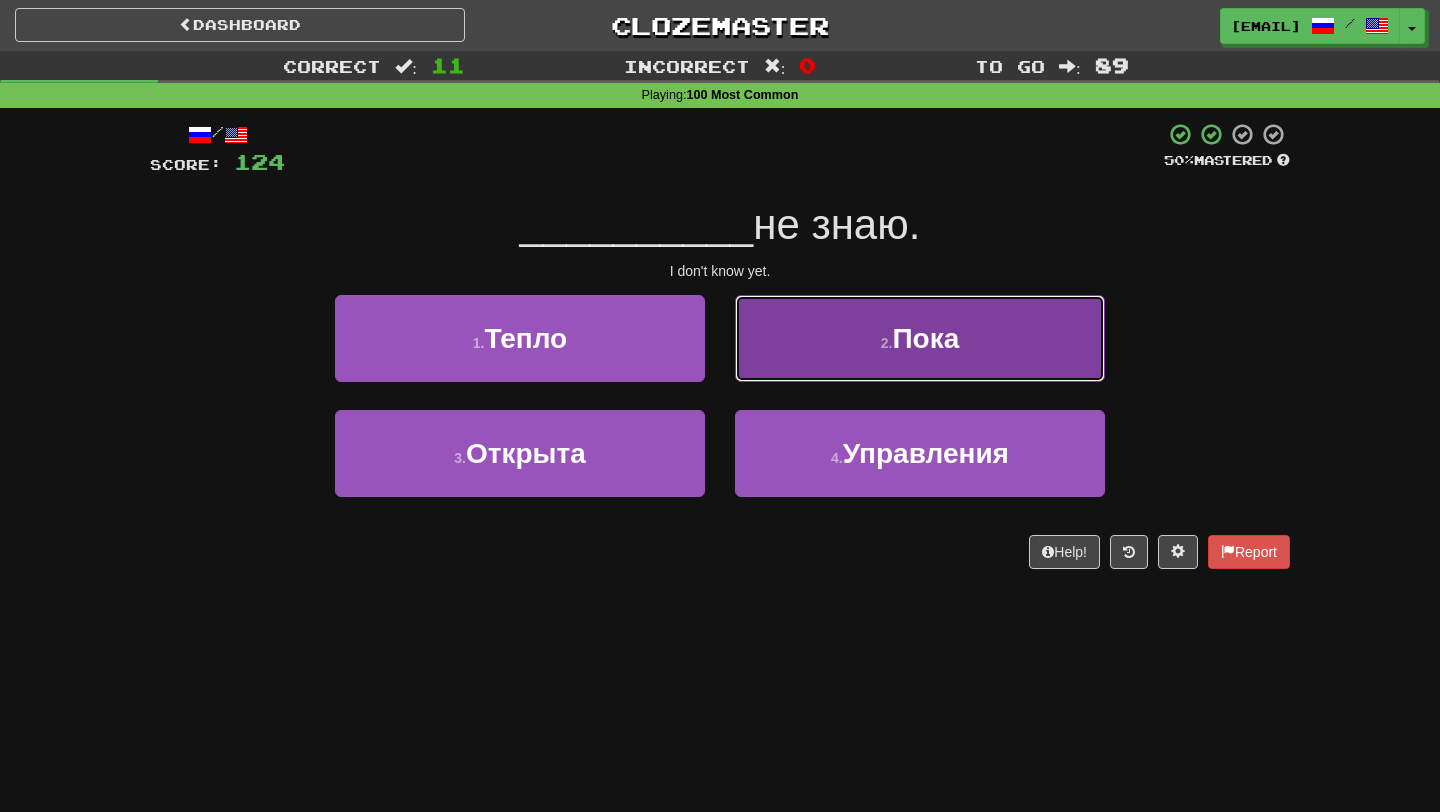 click on "2 .  Пока" at bounding box center (920, 338) 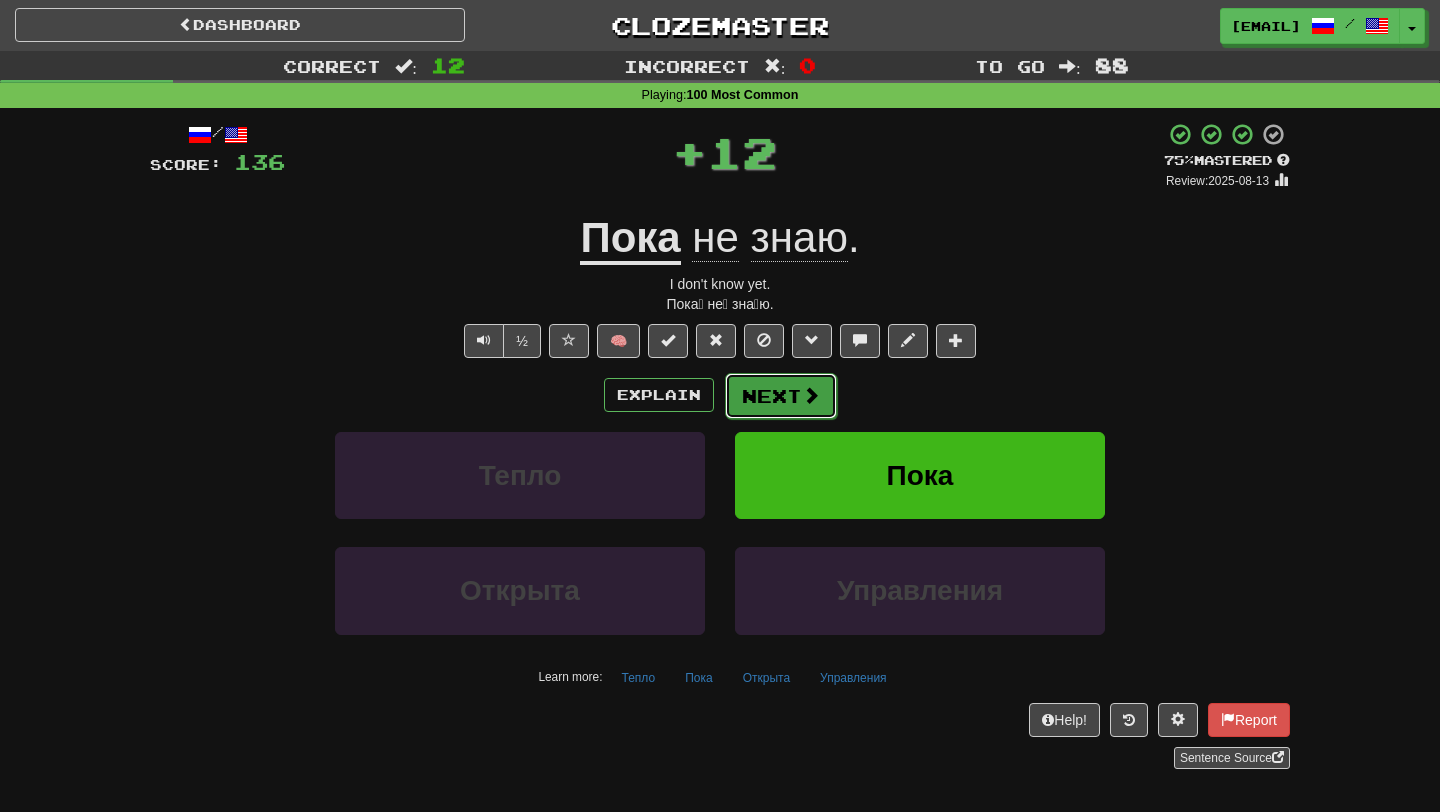 click at bounding box center [811, 395] 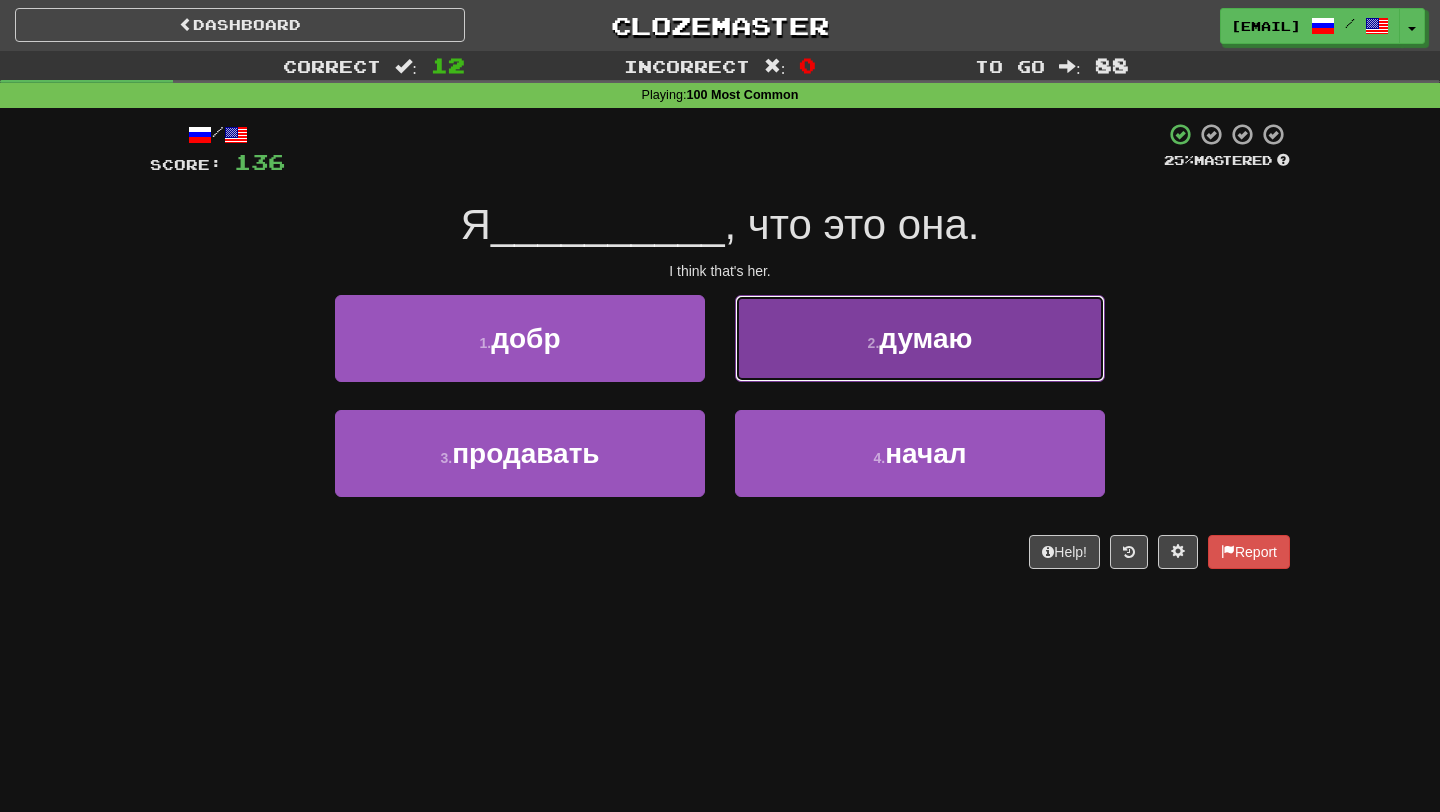 click on "2 .  думаю" at bounding box center [920, 338] 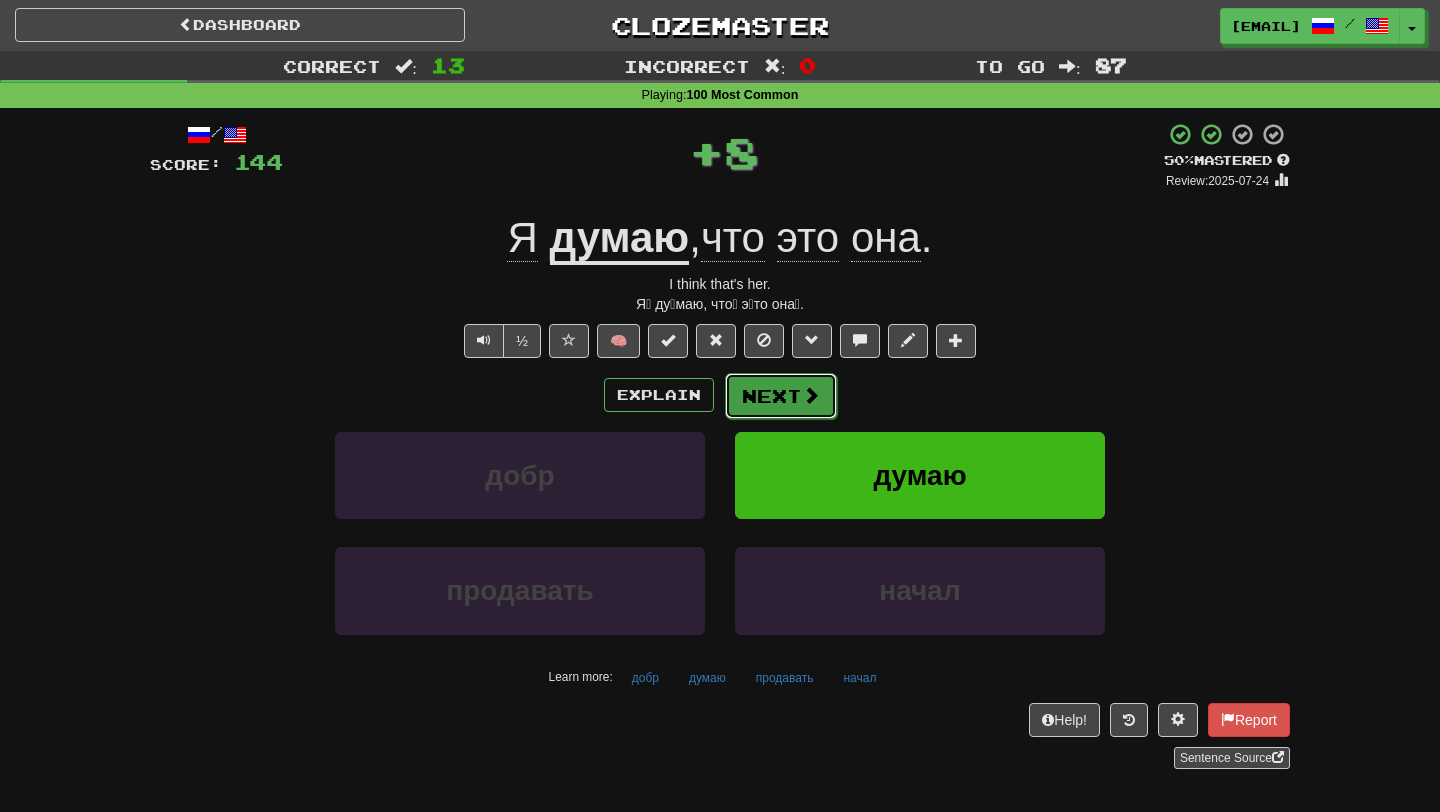 click on "Next" at bounding box center [781, 396] 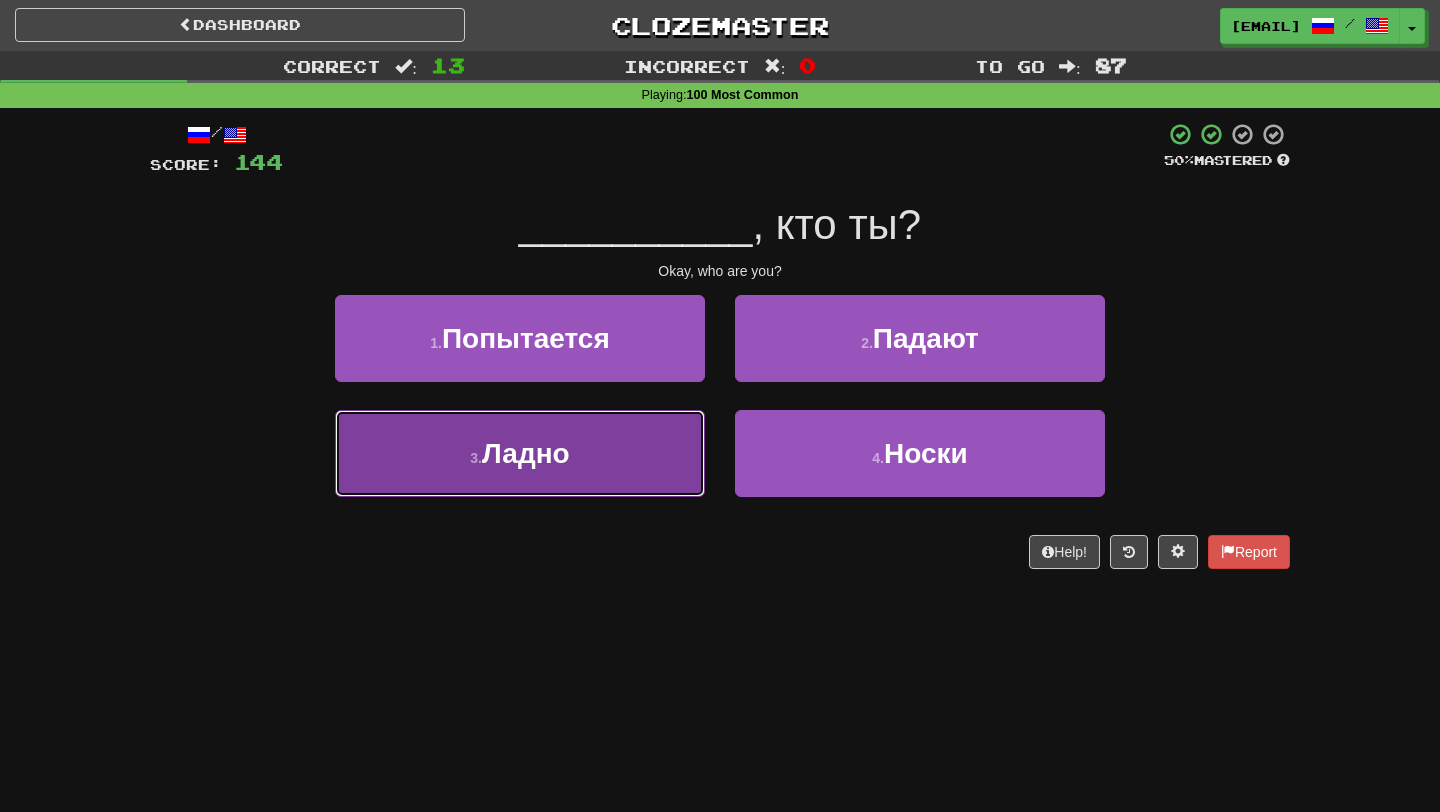 click on "3 .  Ладно" at bounding box center (520, 453) 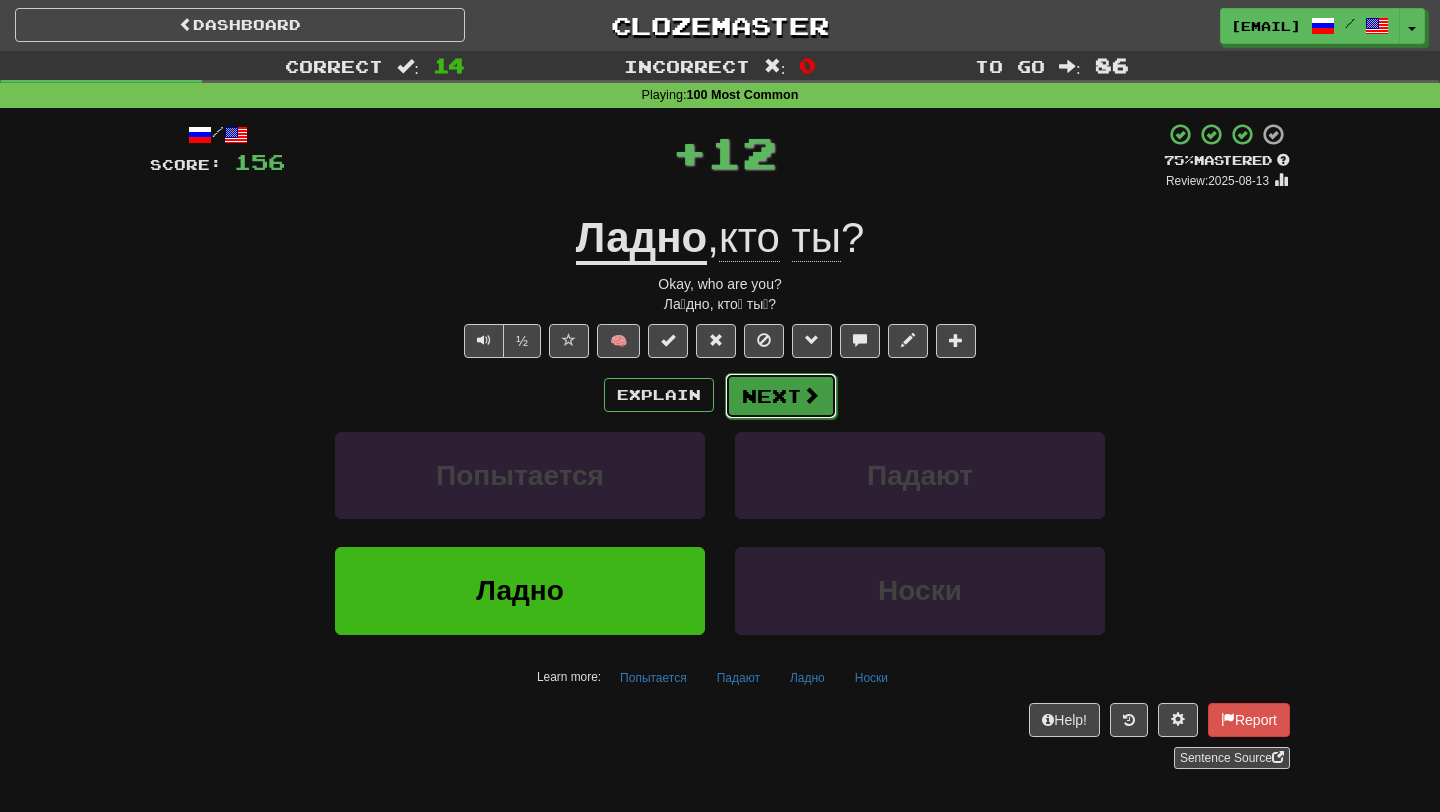 click on "Next" at bounding box center [781, 396] 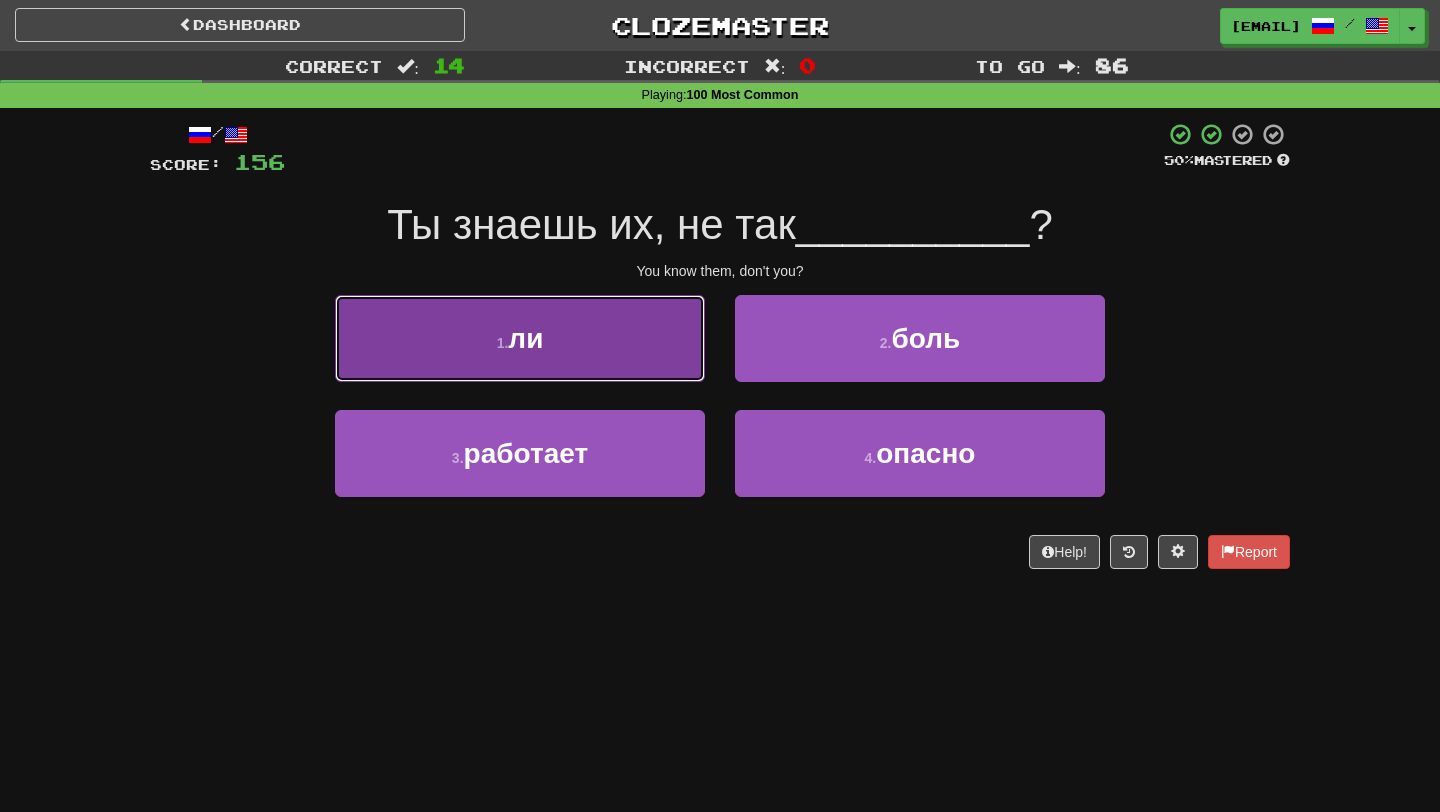 click on "1 .  ли" at bounding box center [520, 338] 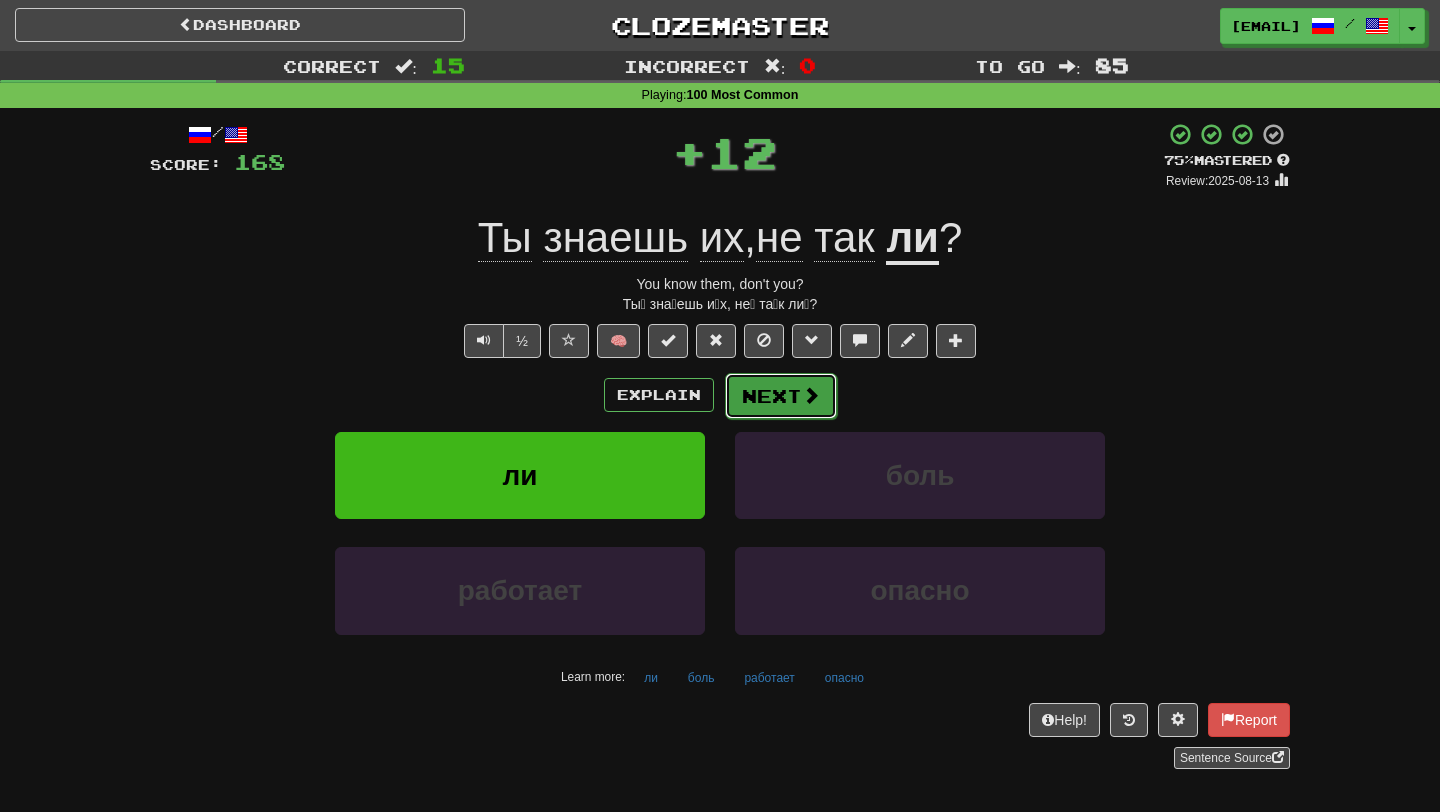 click on "Next" at bounding box center [781, 396] 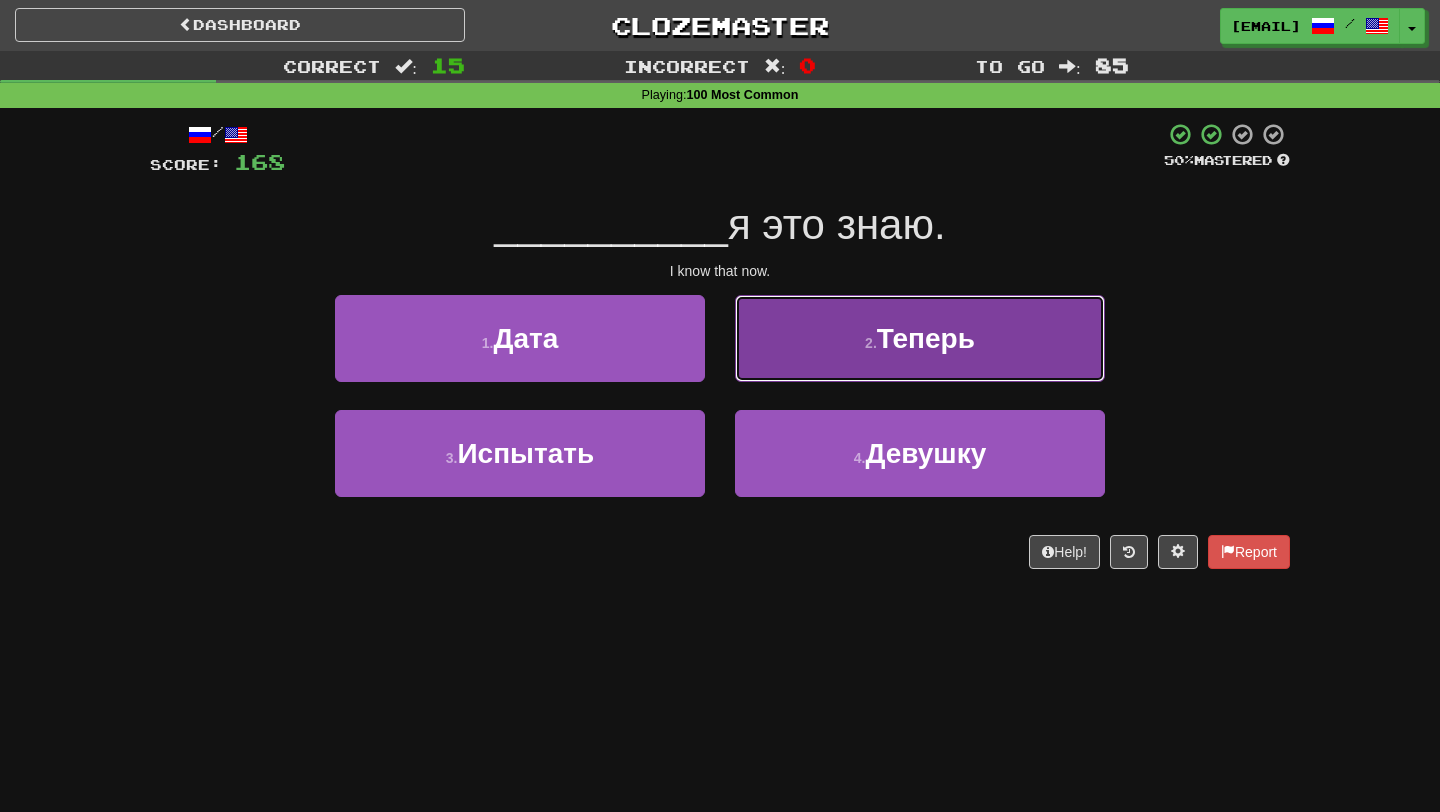 click on "2 .  Теперь" at bounding box center [920, 338] 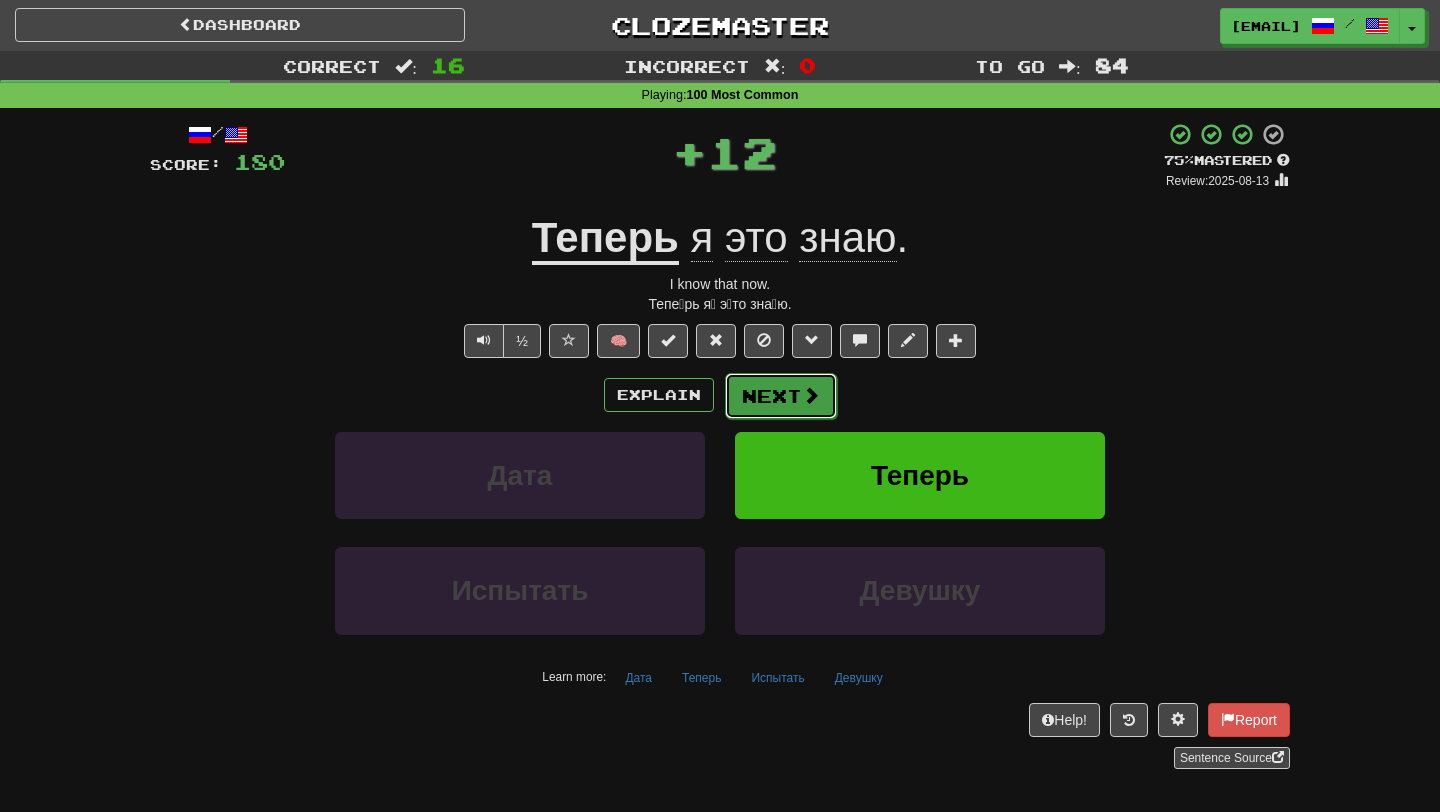 click on "Next" at bounding box center (781, 396) 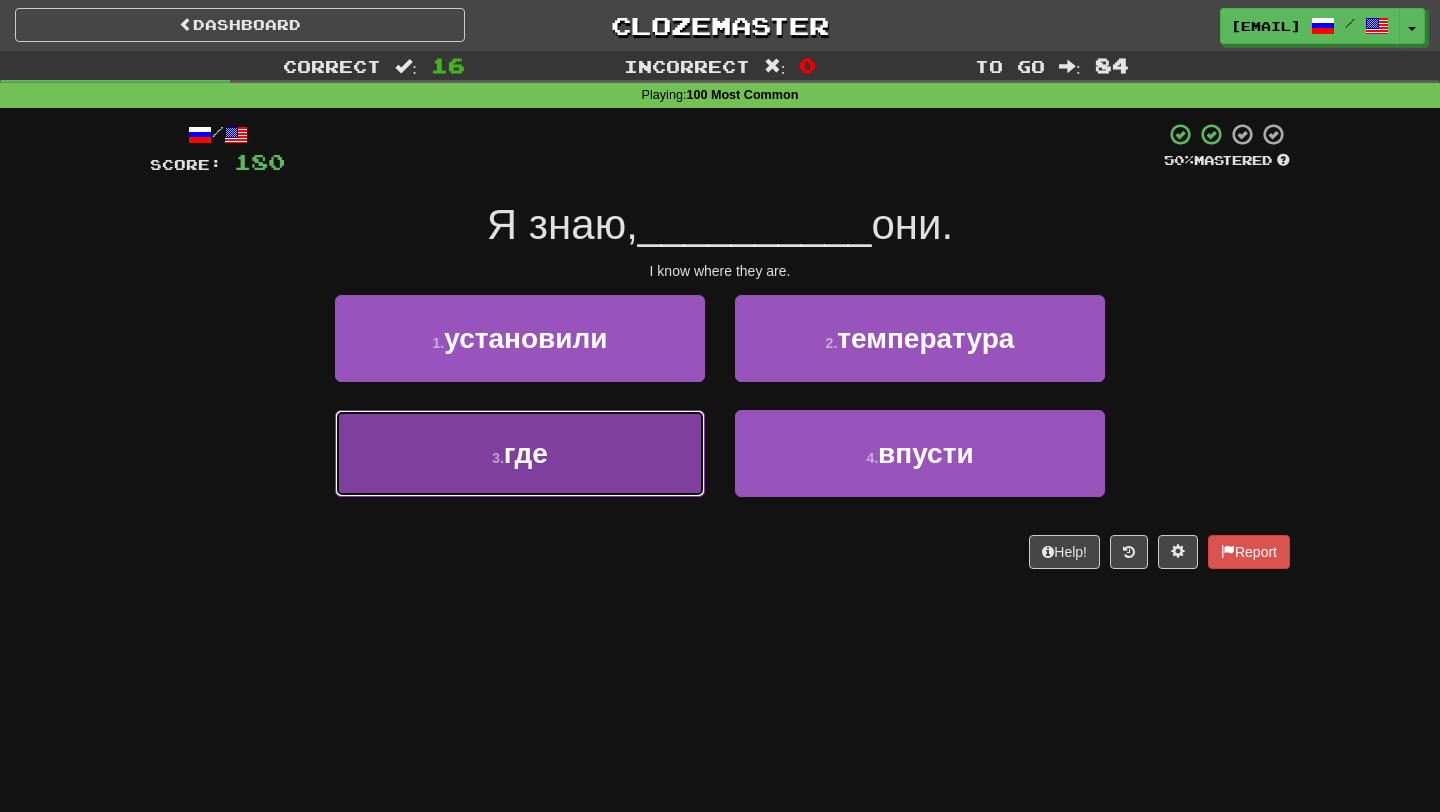 click on "3 .  где" at bounding box center [520, 453] 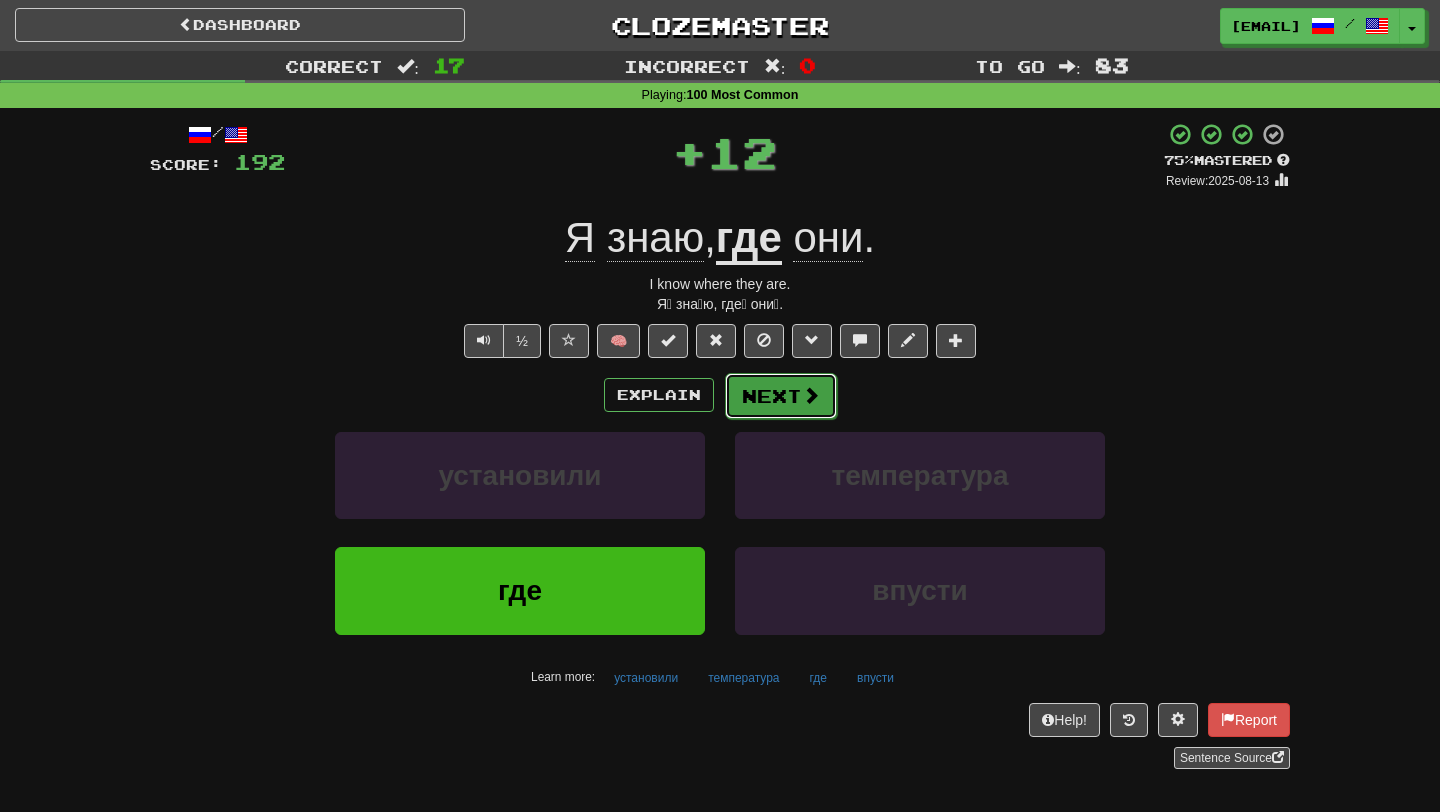 click on "Next" at bounding box center (781, 396) 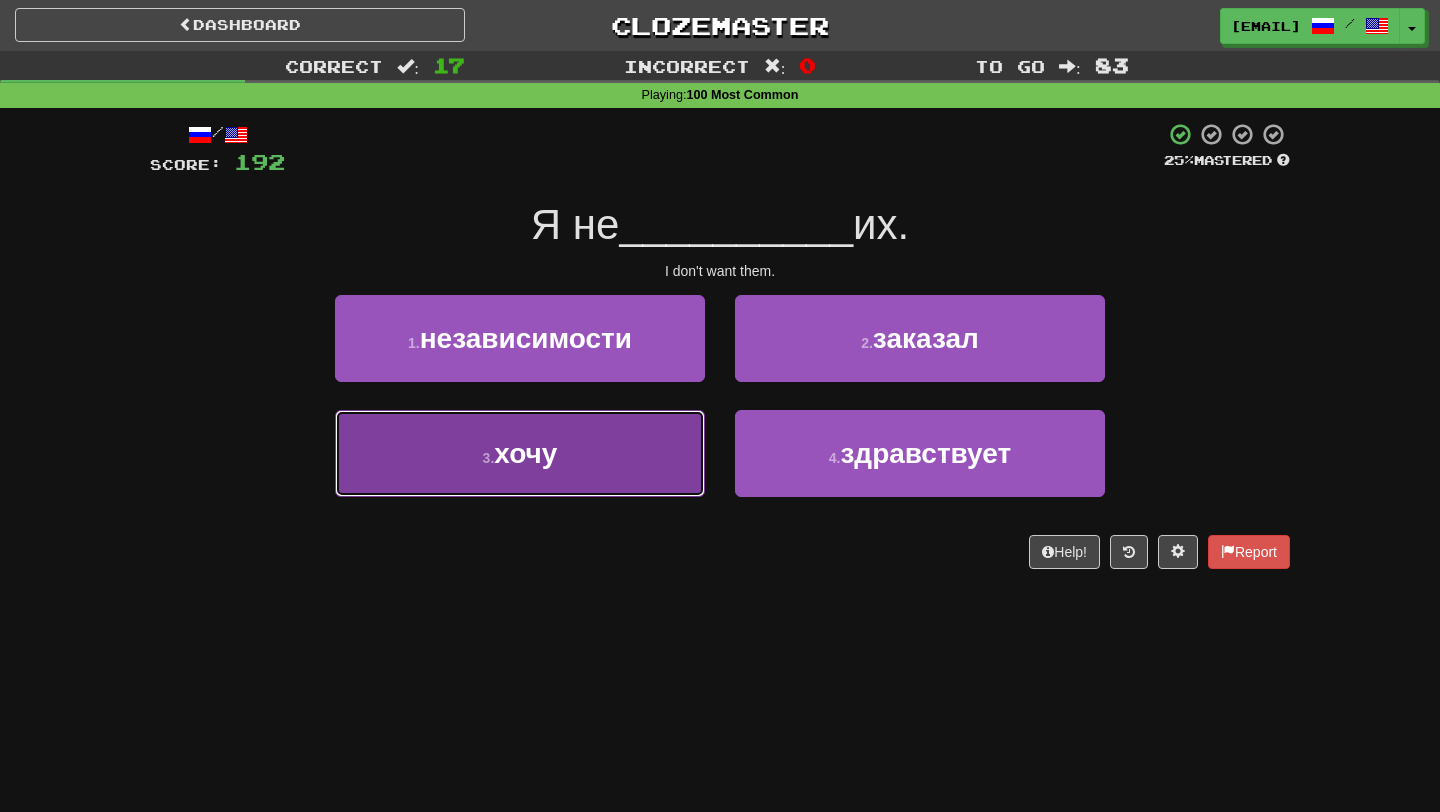 click on "3 .  хочу" at bounding box center (520, 453) 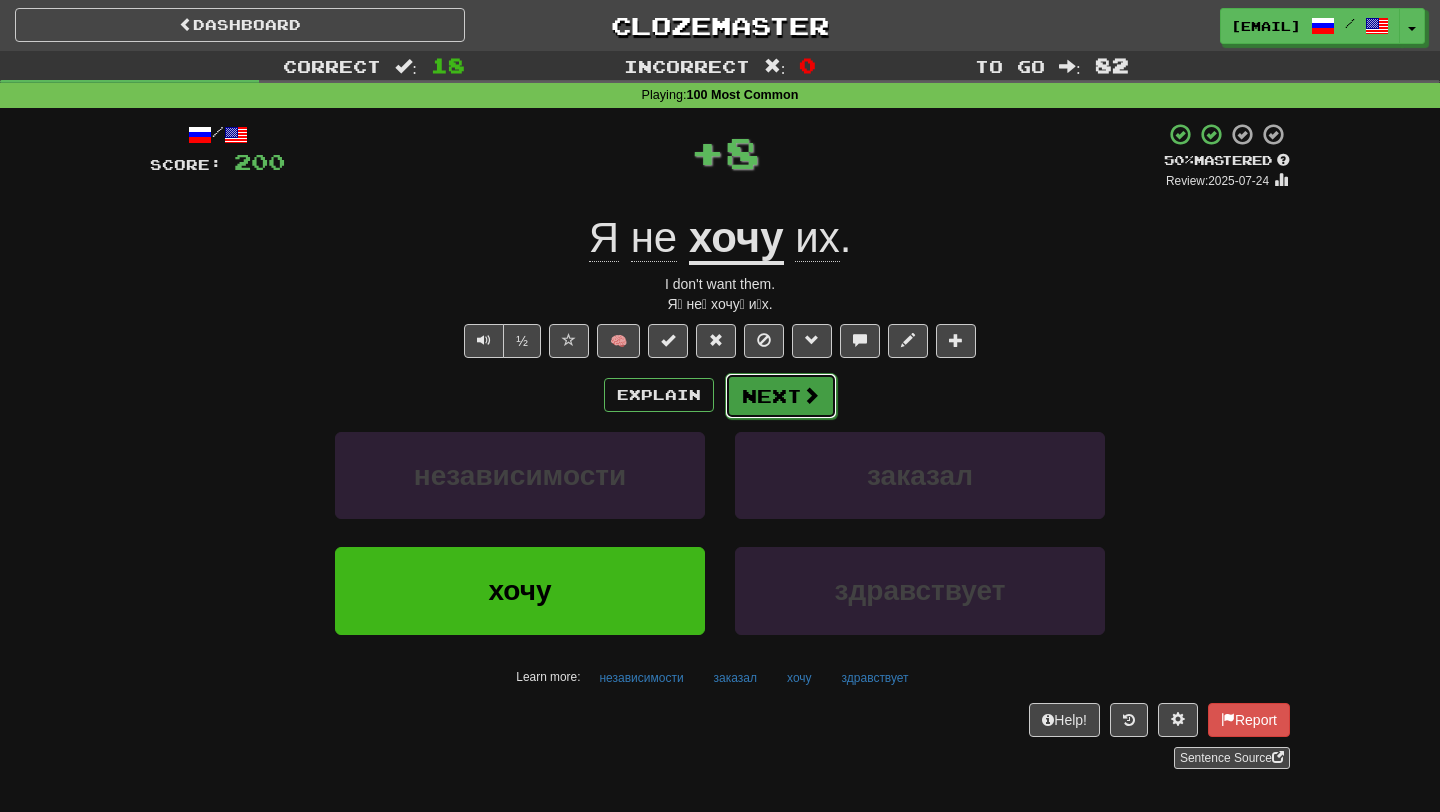 click on "Next" at bounding box center [781, 396] 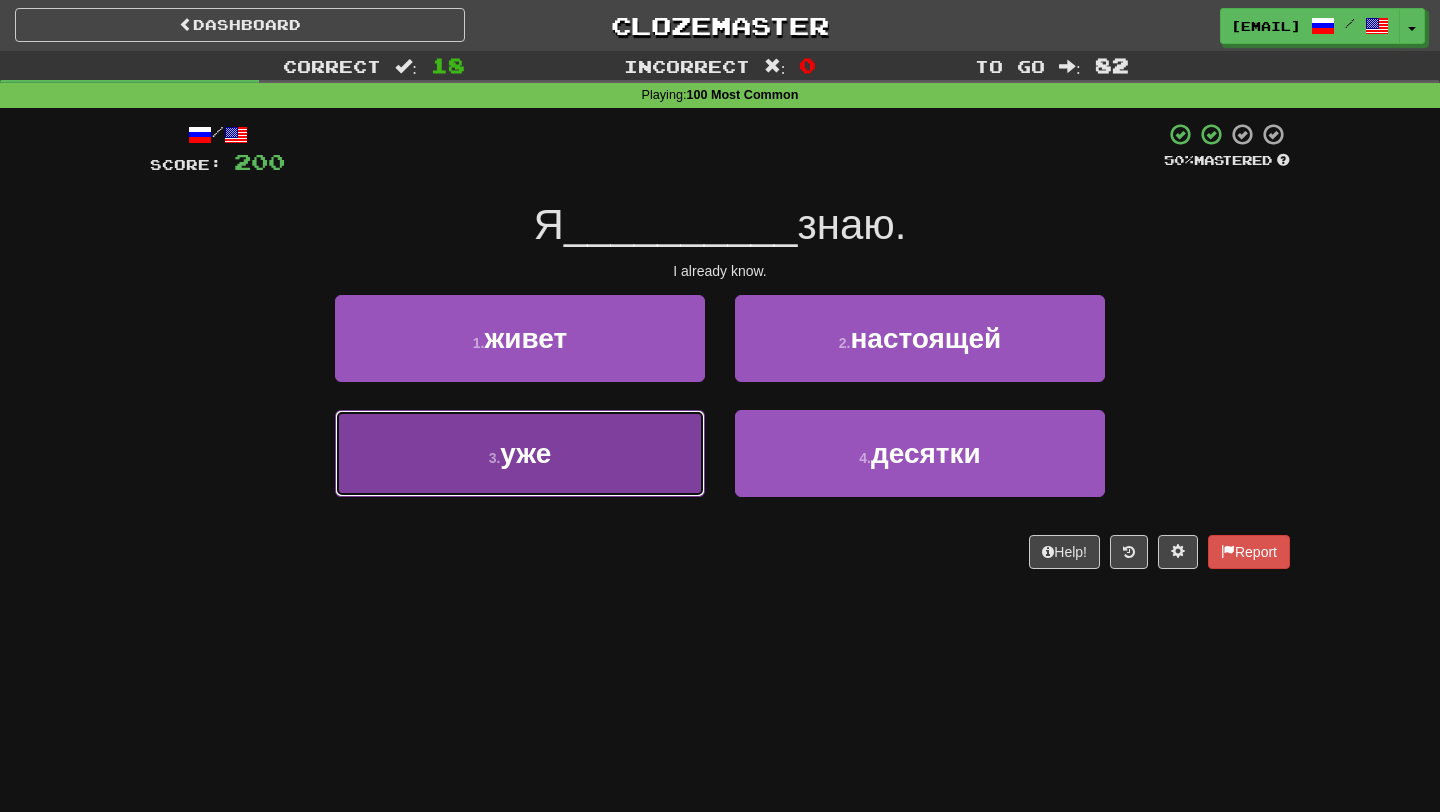 click on "3 .  уже" at bounding box center [520, 453] 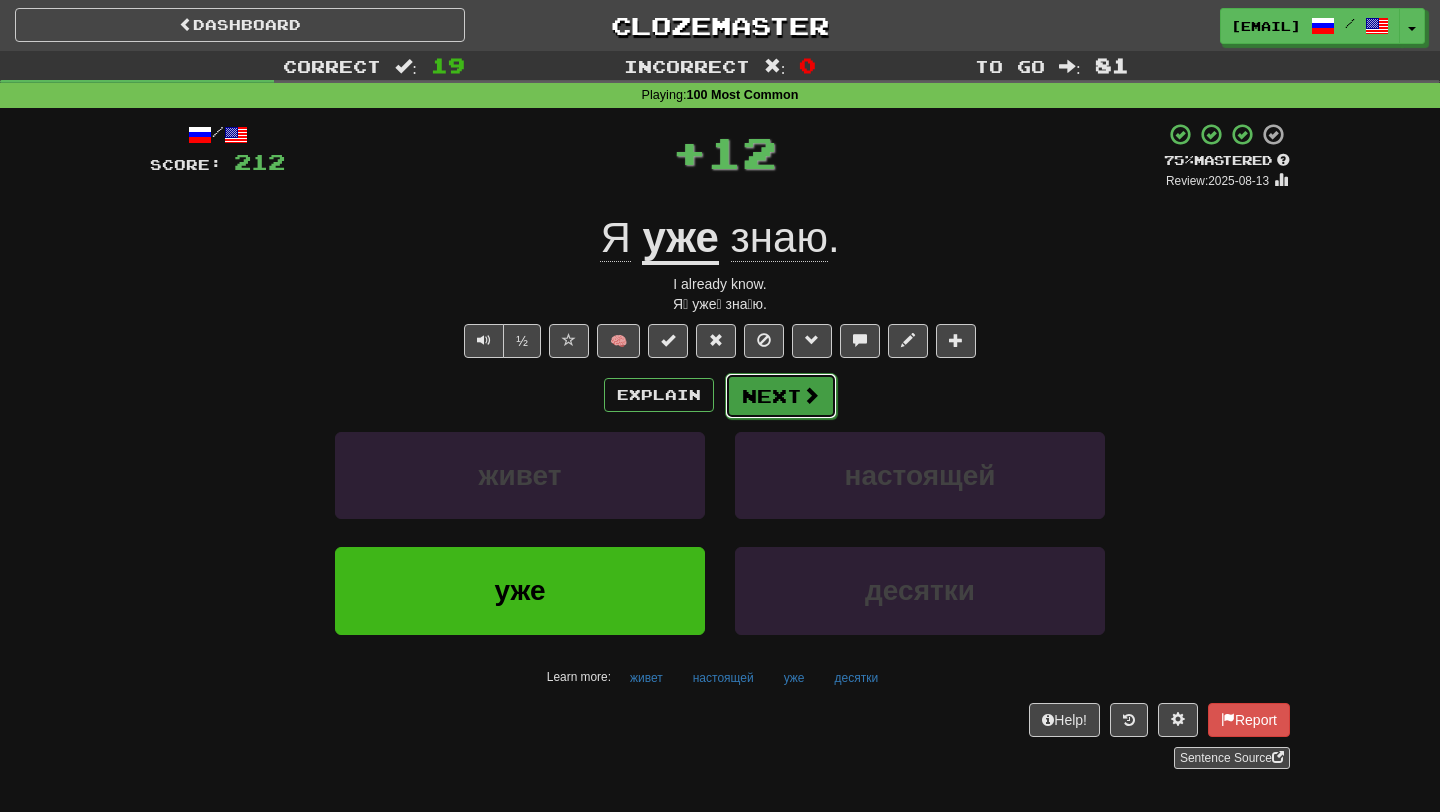 click on "Next" at bounding box center (781, 396) 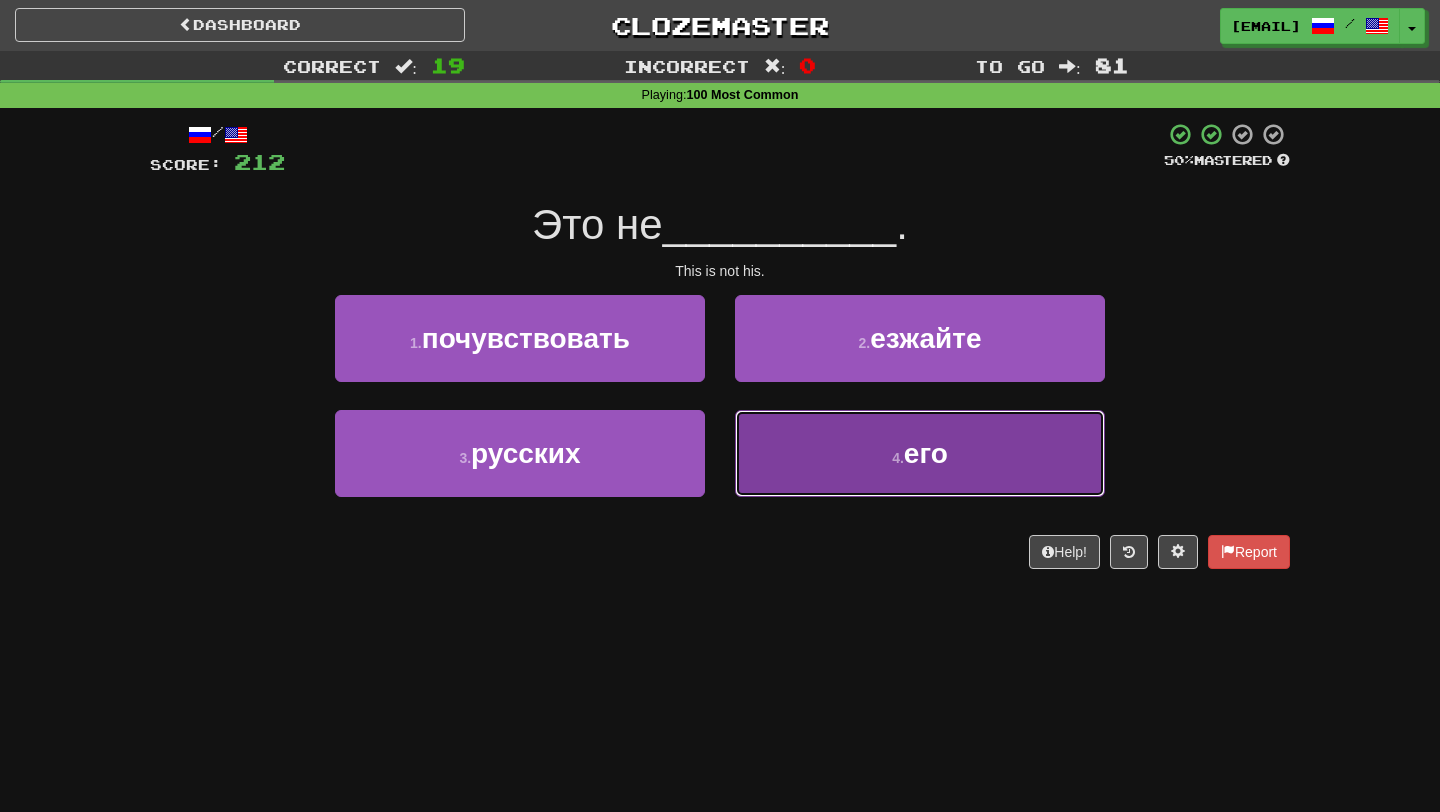 click on "4 .  его" at bounding box center (920, 453) 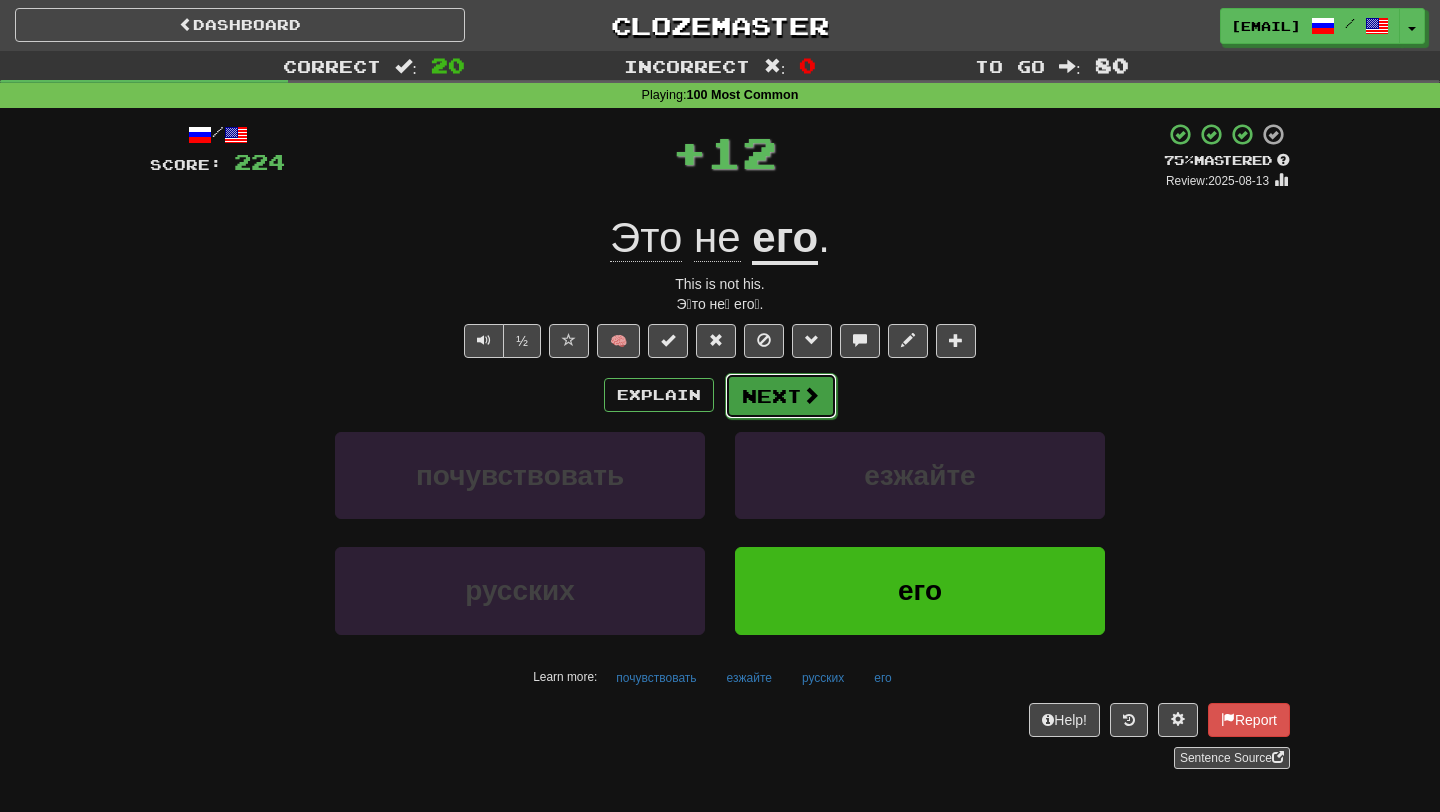 click on "Next" at bounding box center [781, 396] 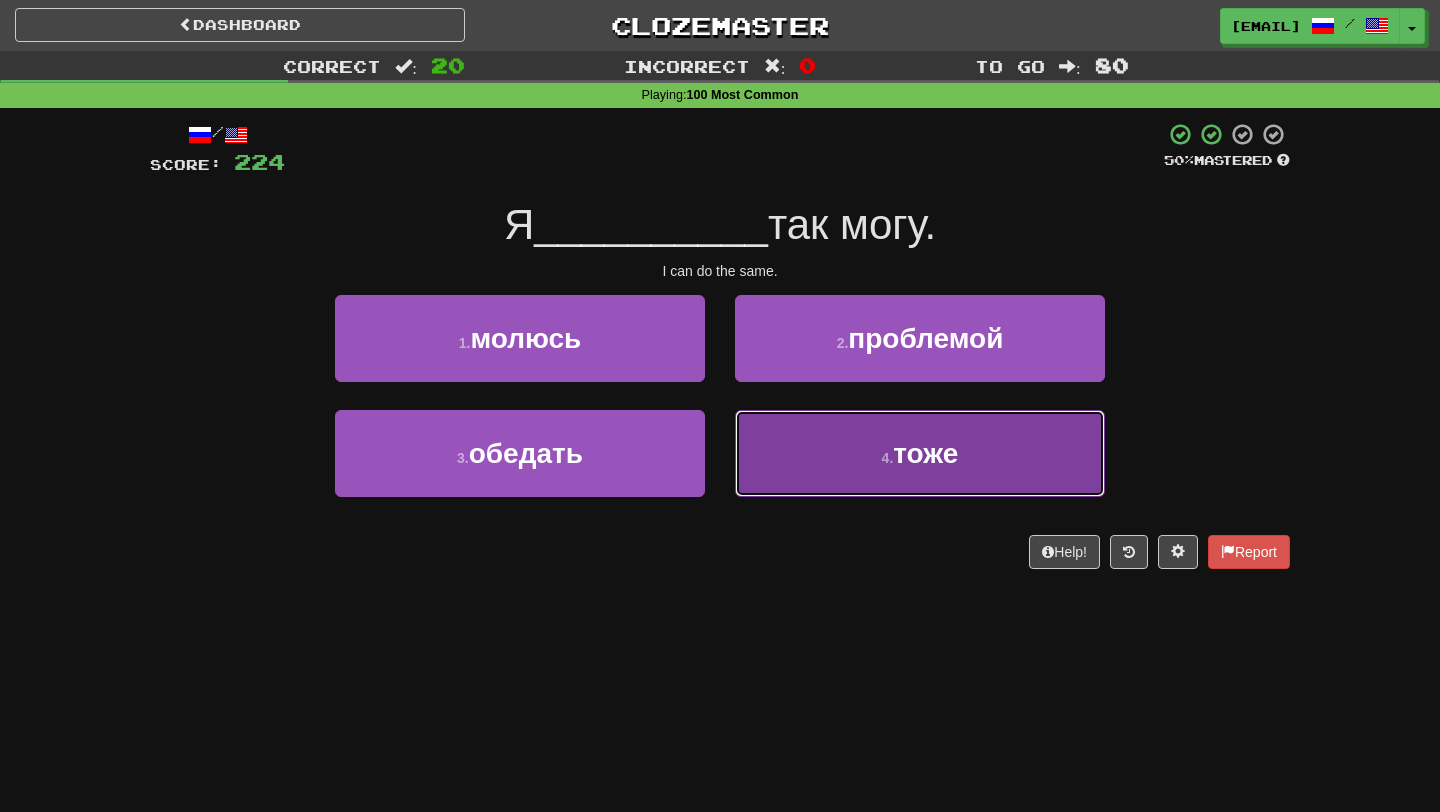click on "4 .  тоже" at bounding box center (920, 453) 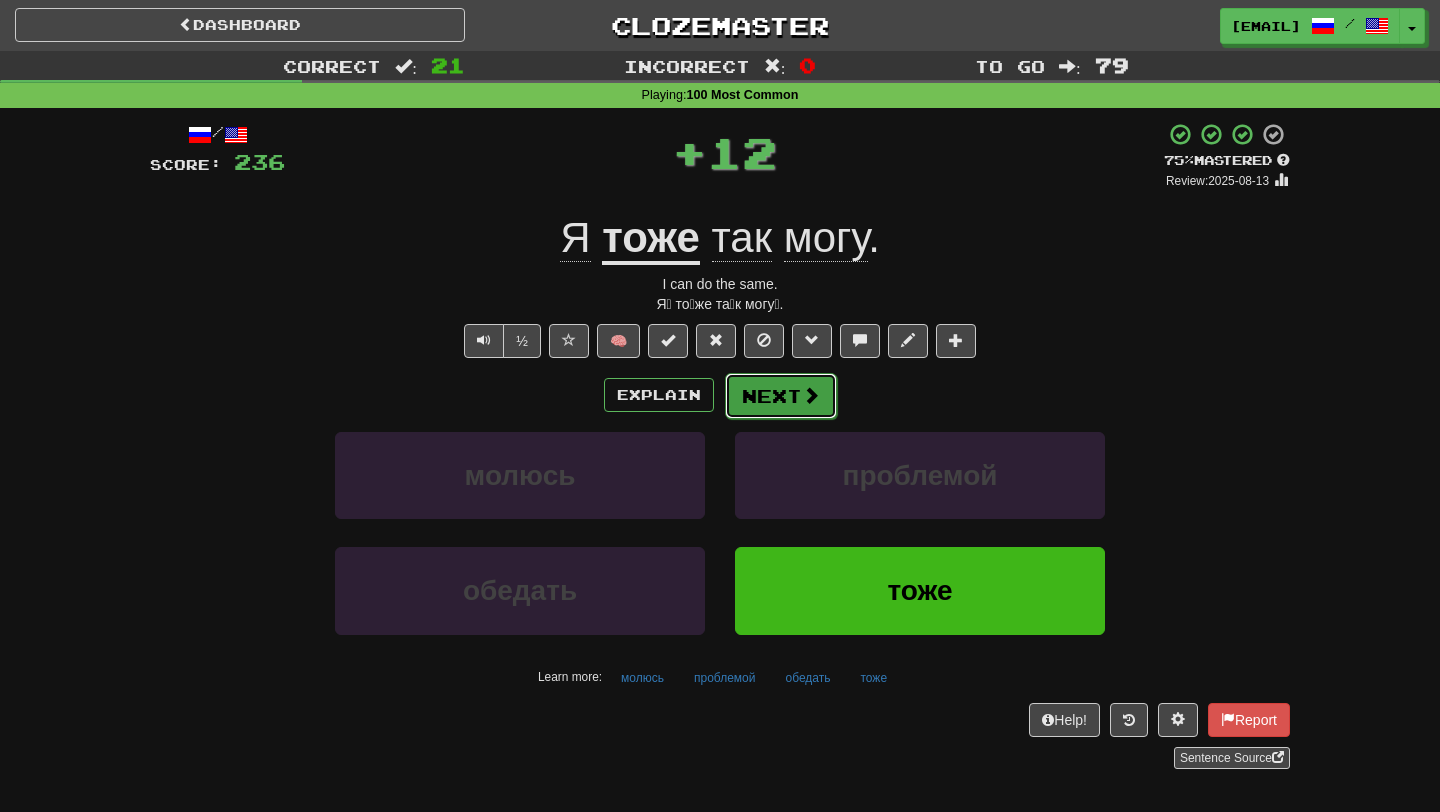 click on "Next" at bounding box center (781, 396) 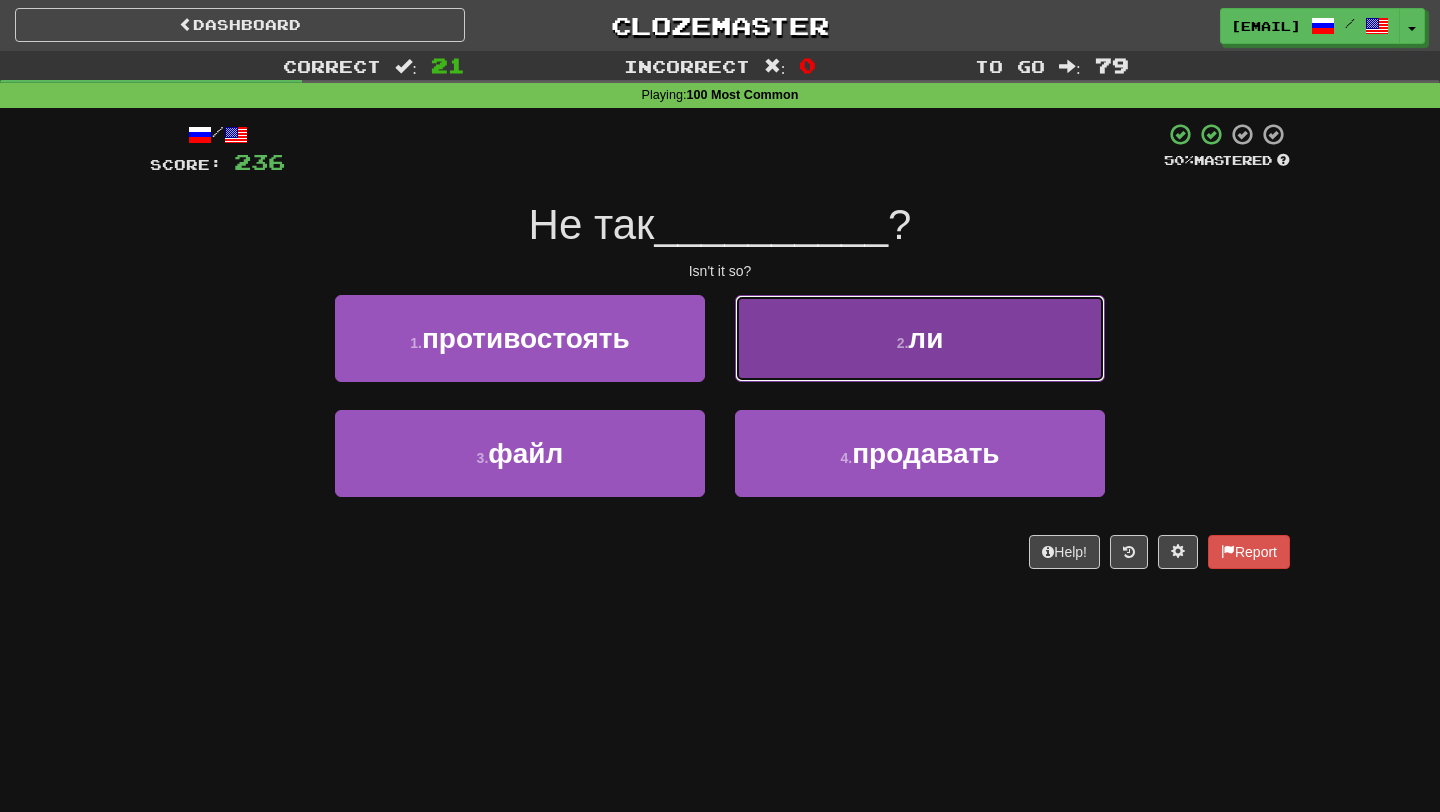click on "2 .  ли" at bounding box center [920, 338] 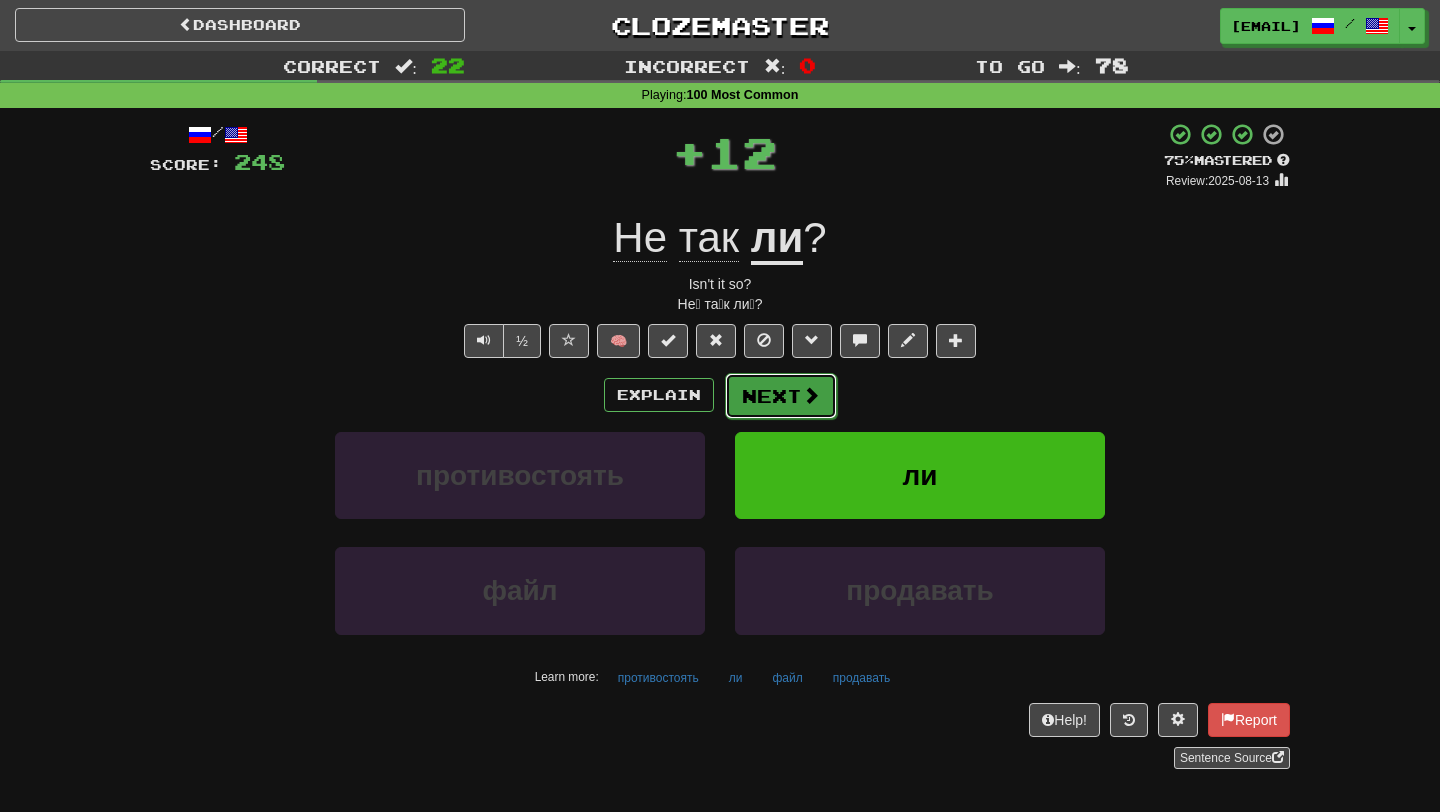 click on "Next" at bounding box center (781, 396) 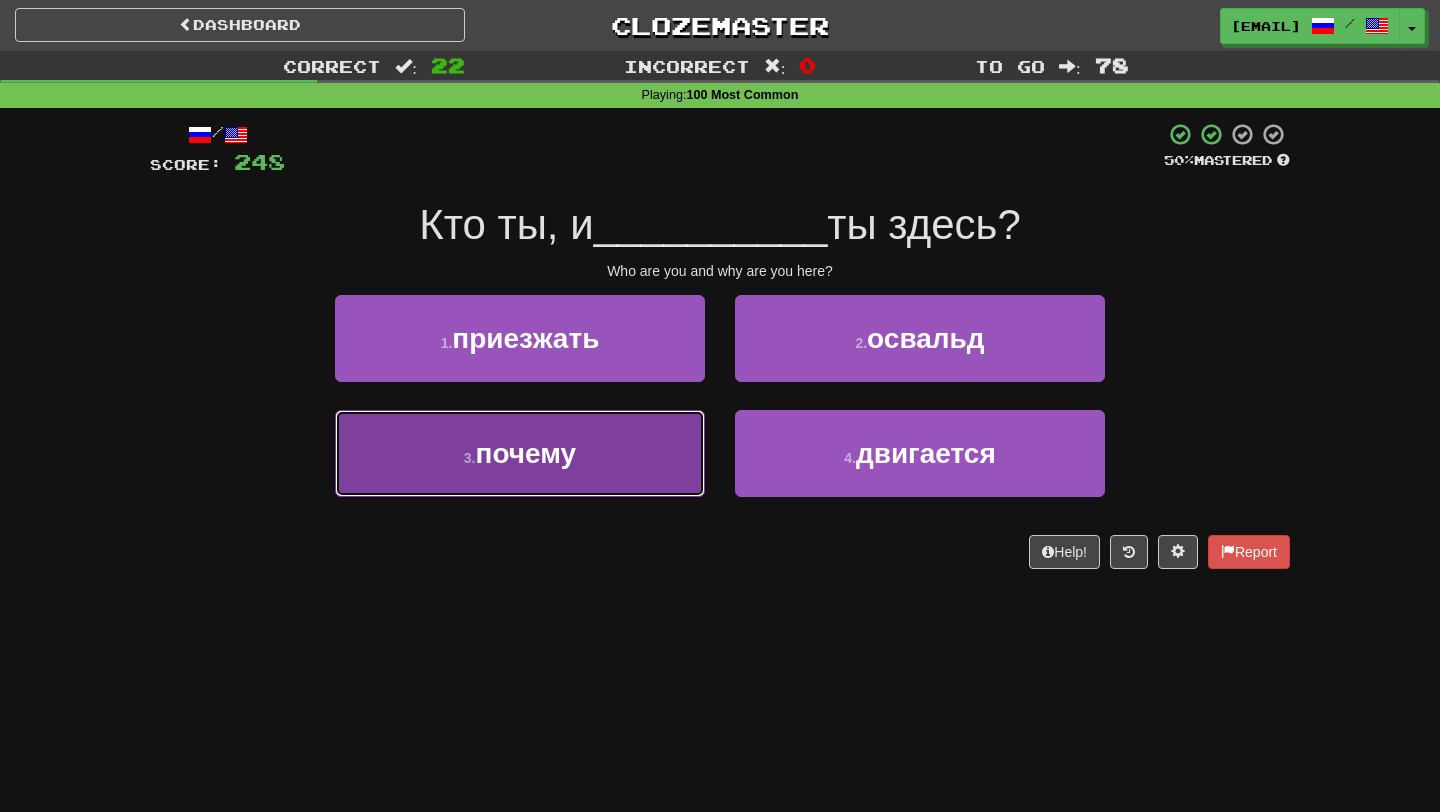 click on "почему" at bounding box center [525, 453] 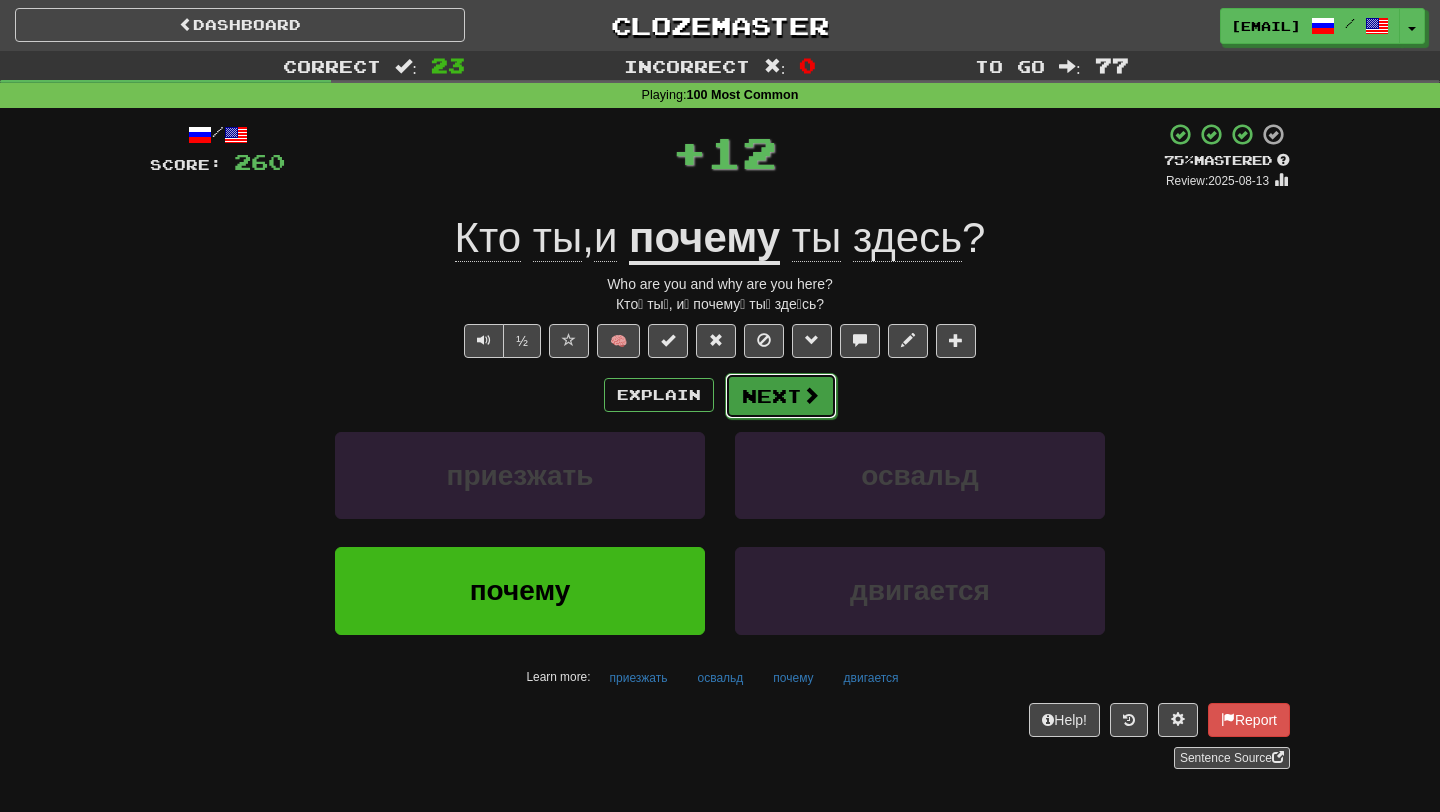 click on "Next" at bounding box center (781, 396) 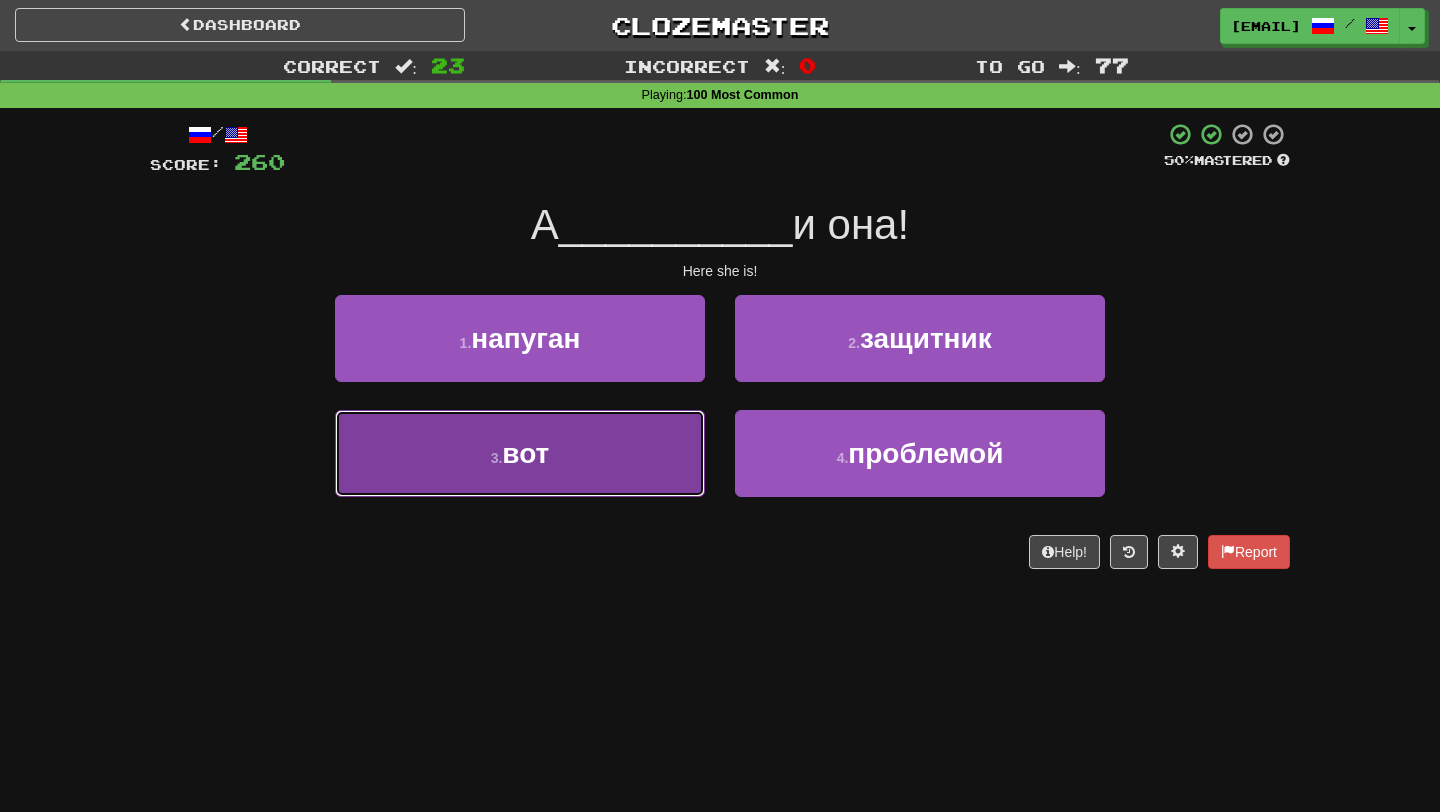 click on "3 .  вот" at bounding box center (520, 453) 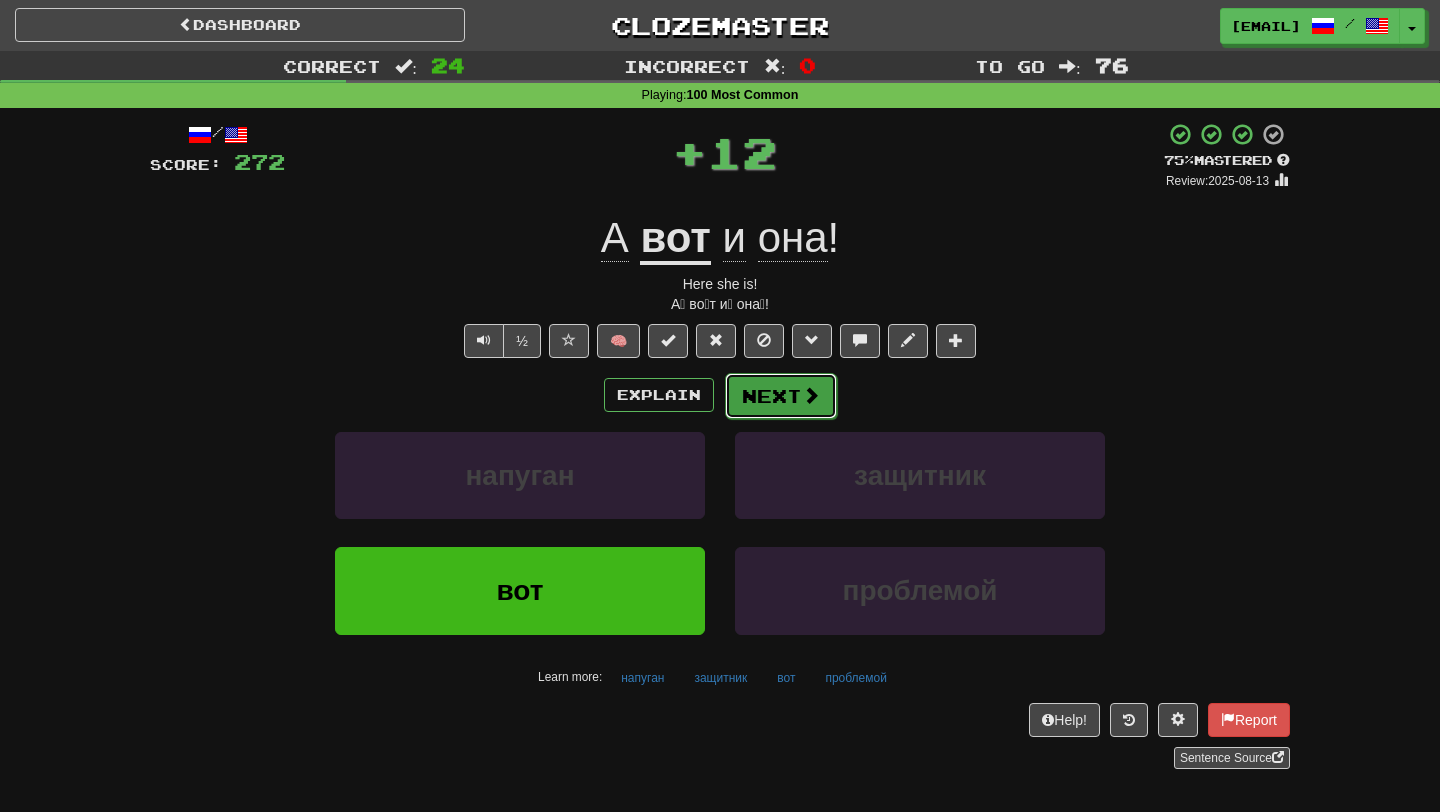 click on "Next" at bounding box center (781, 396) 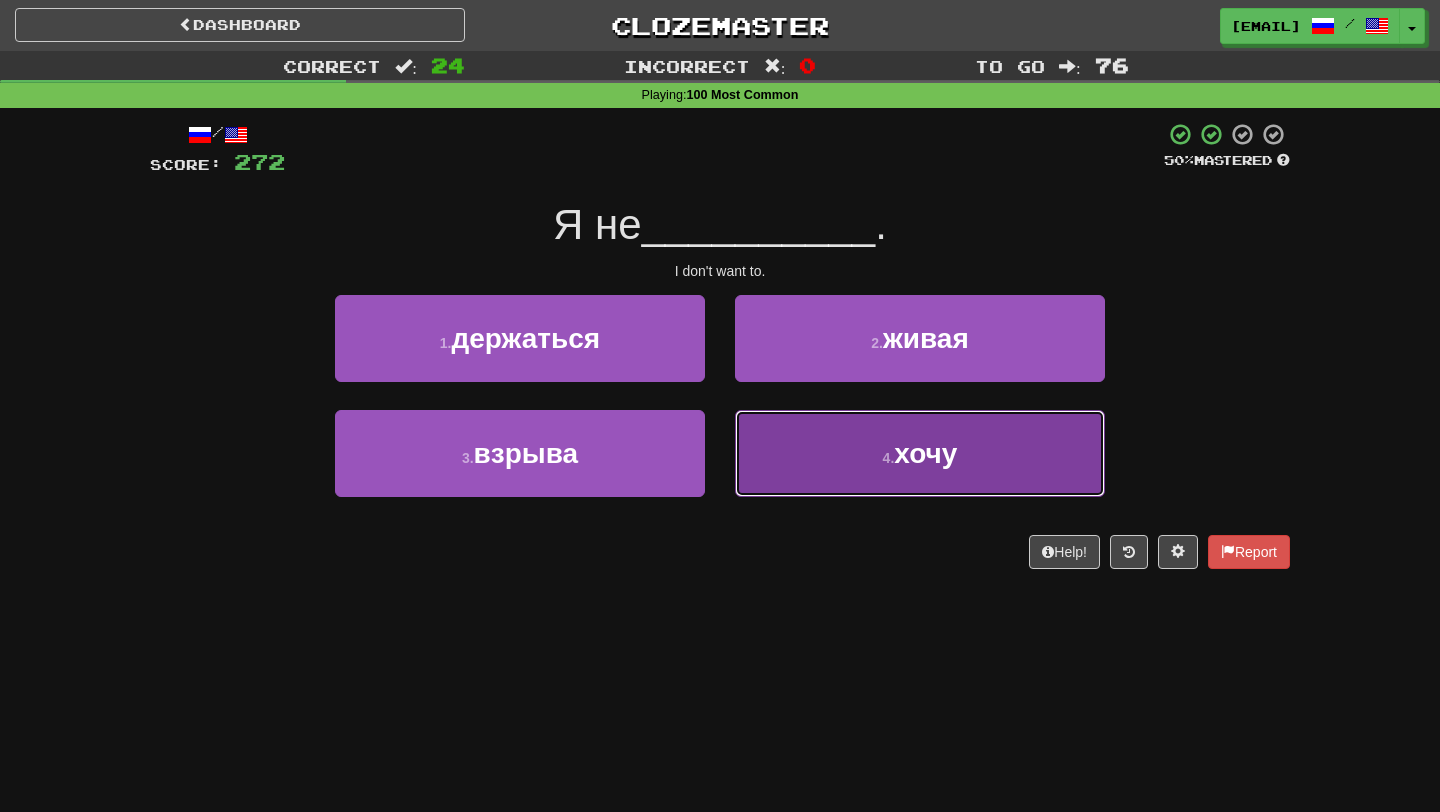 click on "4 .  хочу" at bounding box center (920, 453) 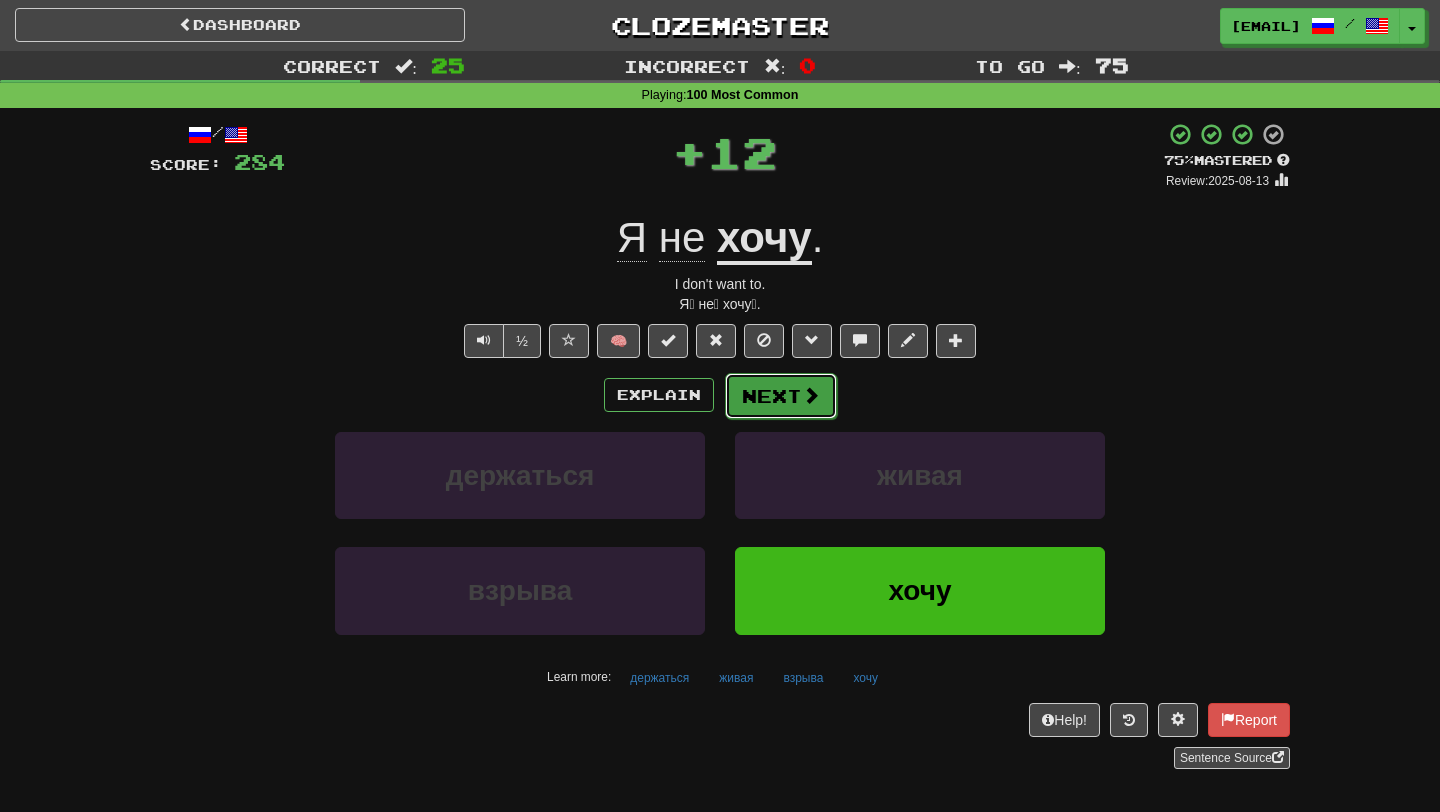 click on "Next" at bounding box center [781, 396] 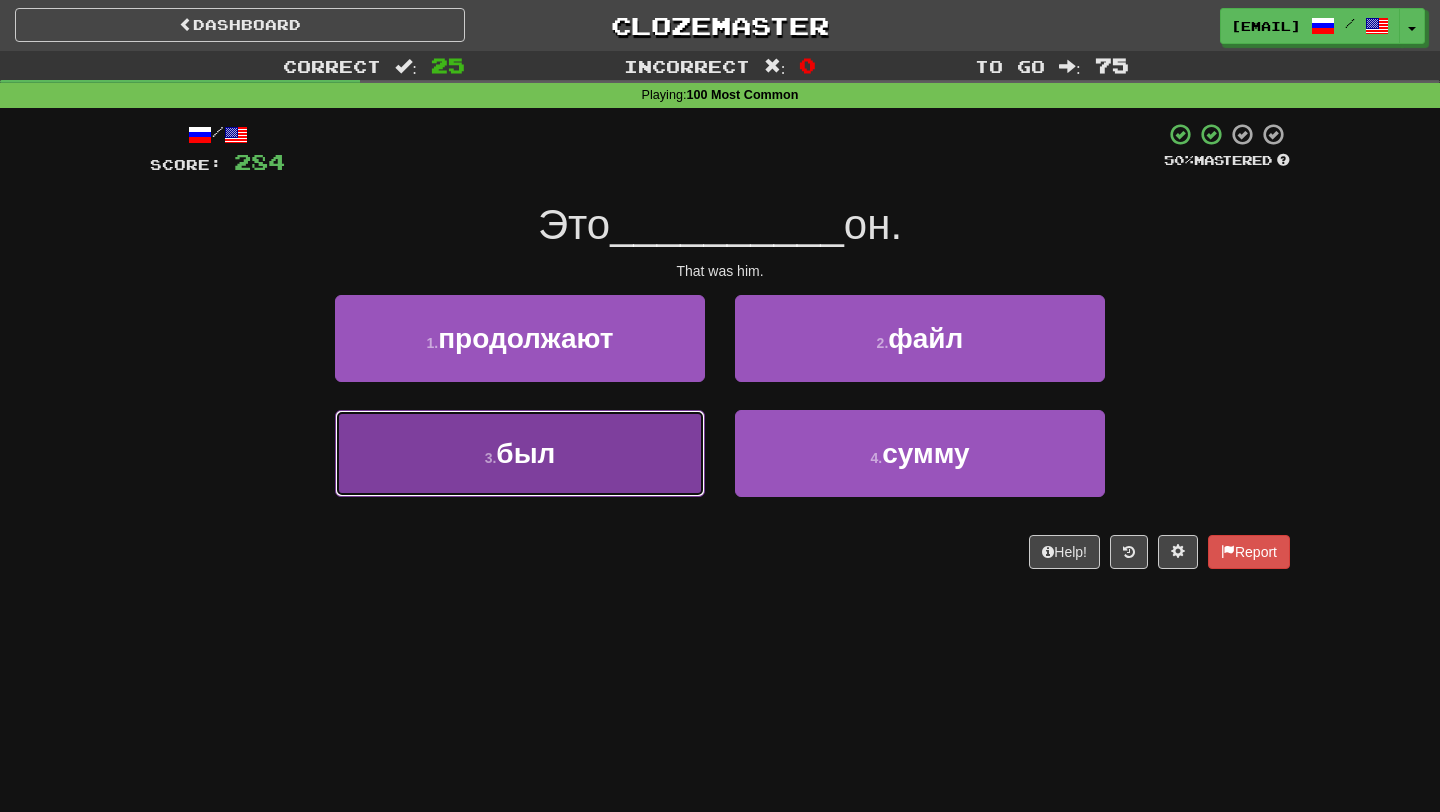 click on "3 .  был" at bounding box center [520, 453] 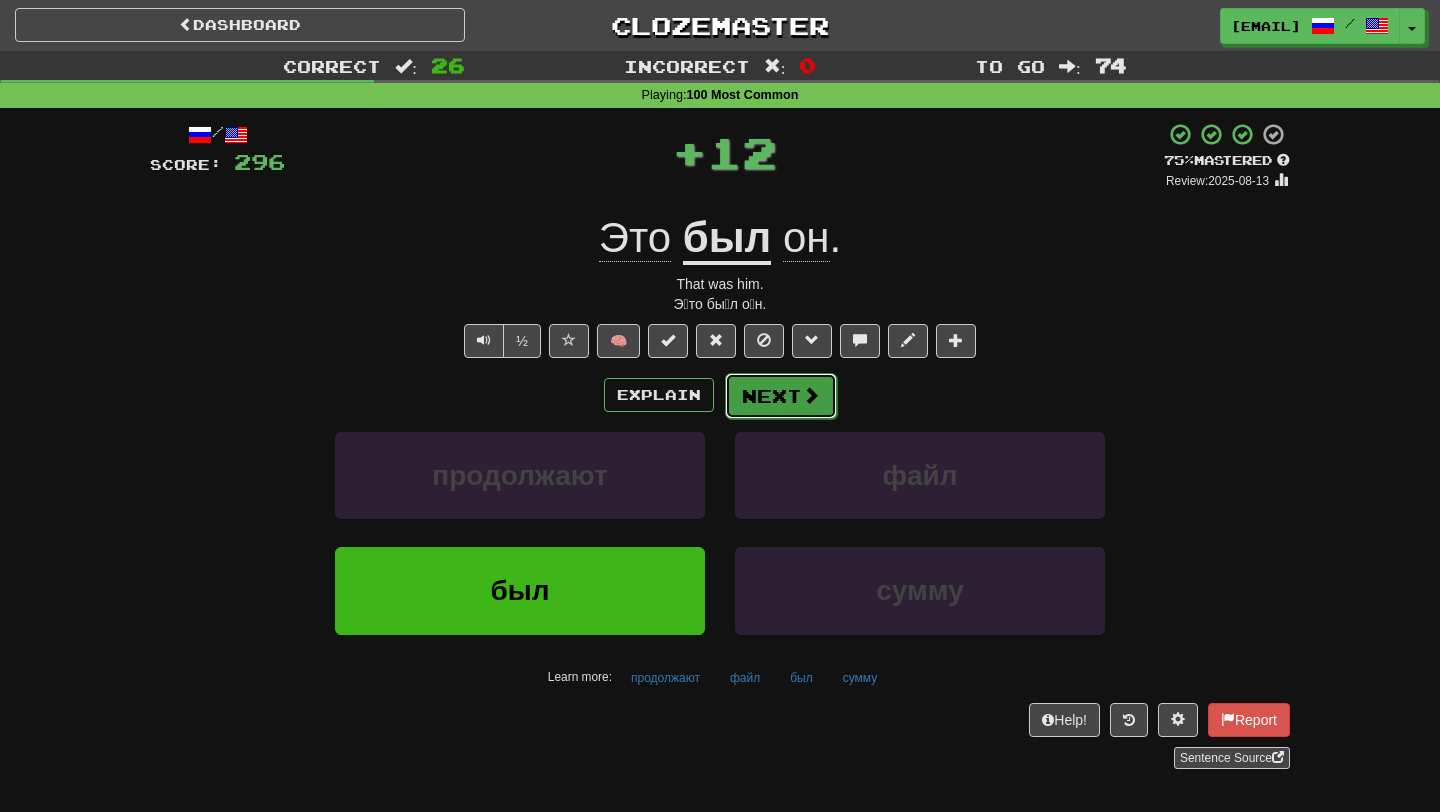 click on "Next" at bounding box center (781, 396) 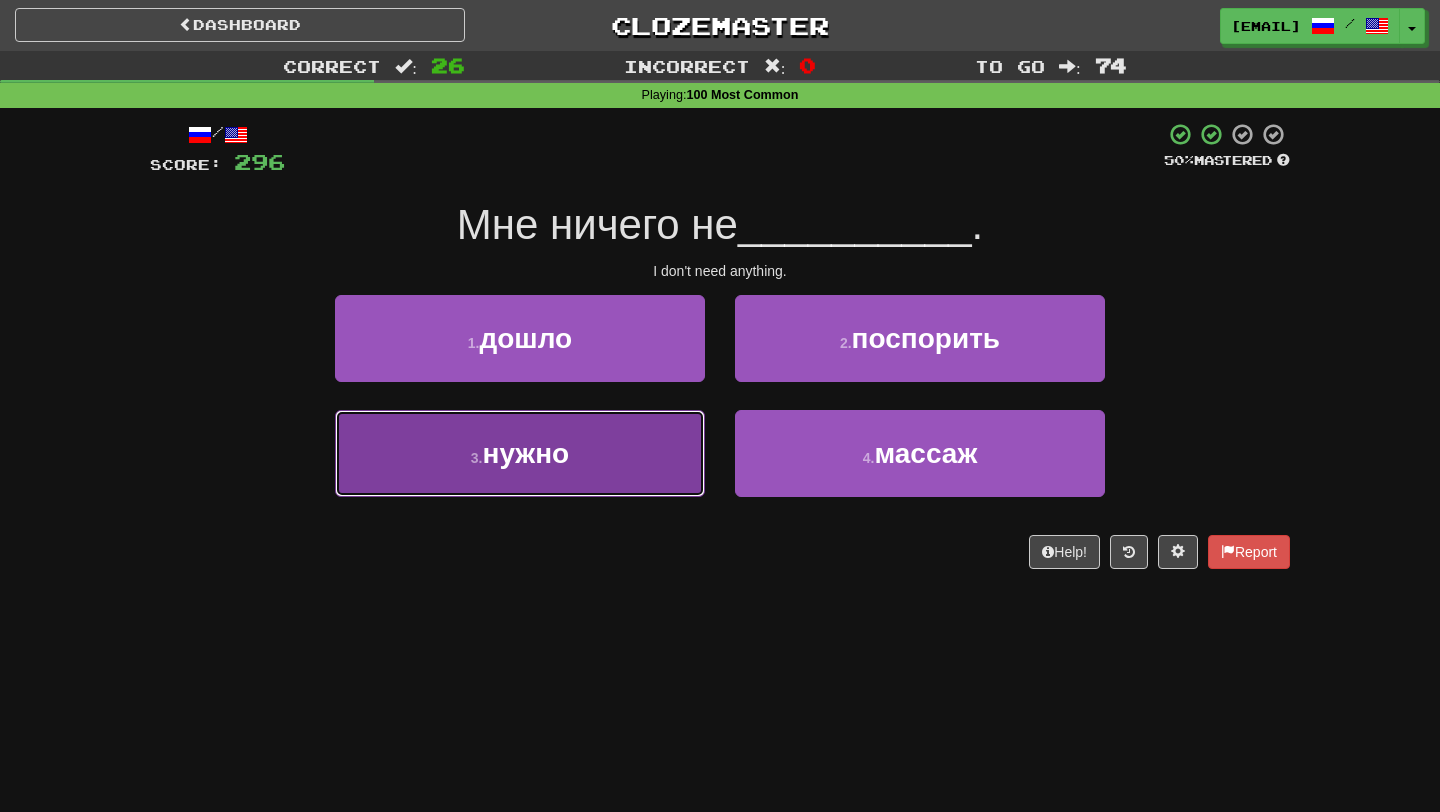 click on "3 .  нужно" at bounding box center (520, 453) 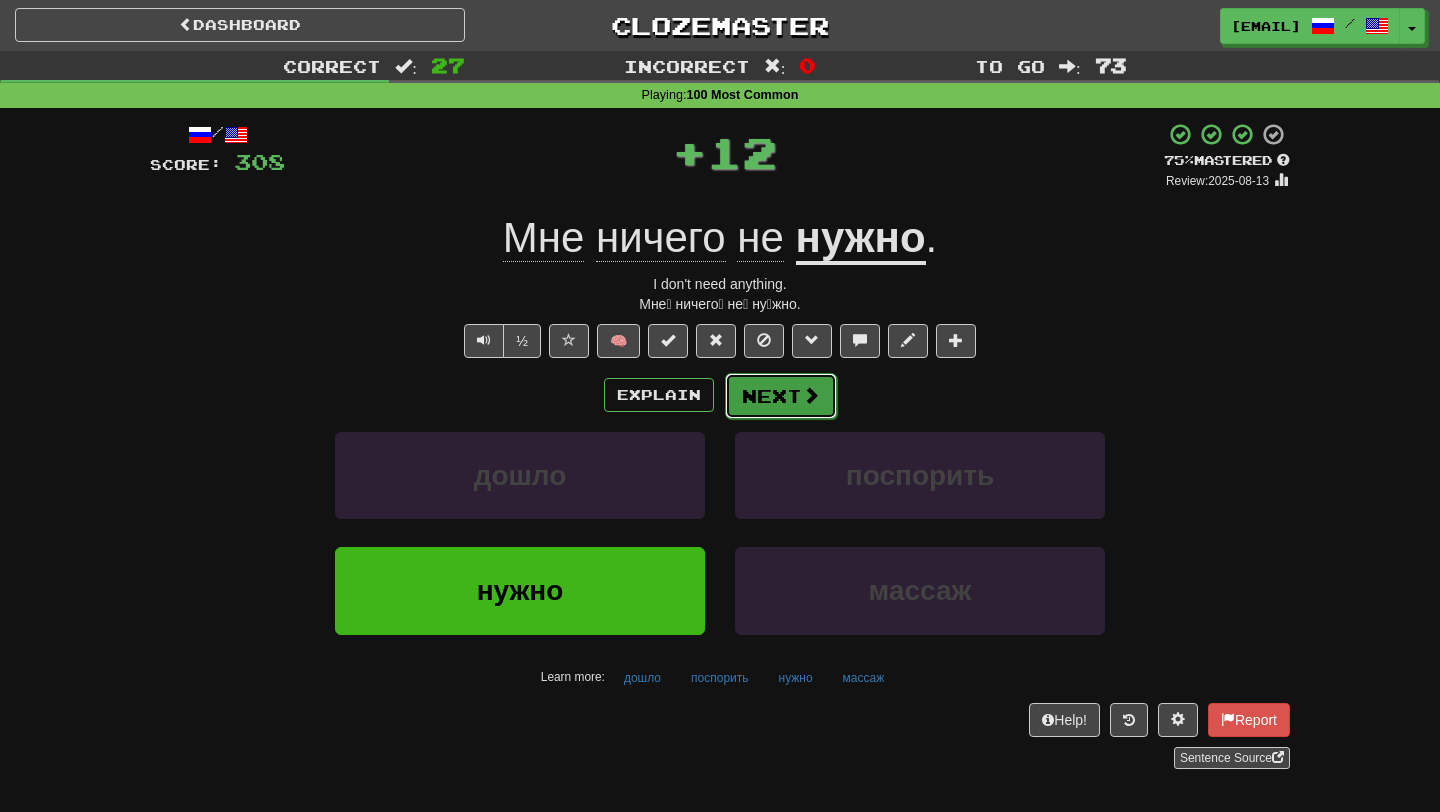 click on "Next" at bounding box center [781, 396] 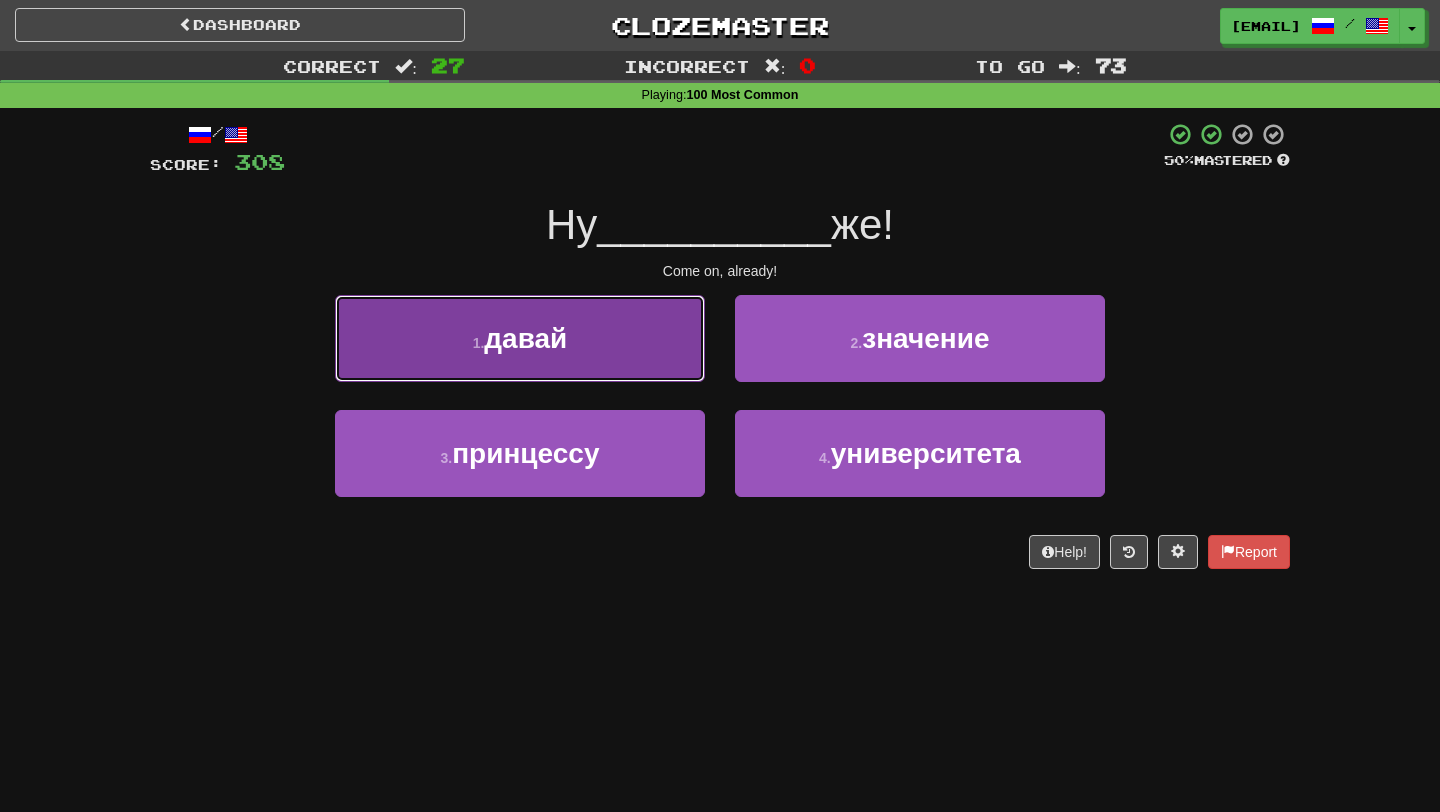 click on "1 .  давай" at bounding box center (520, 338) 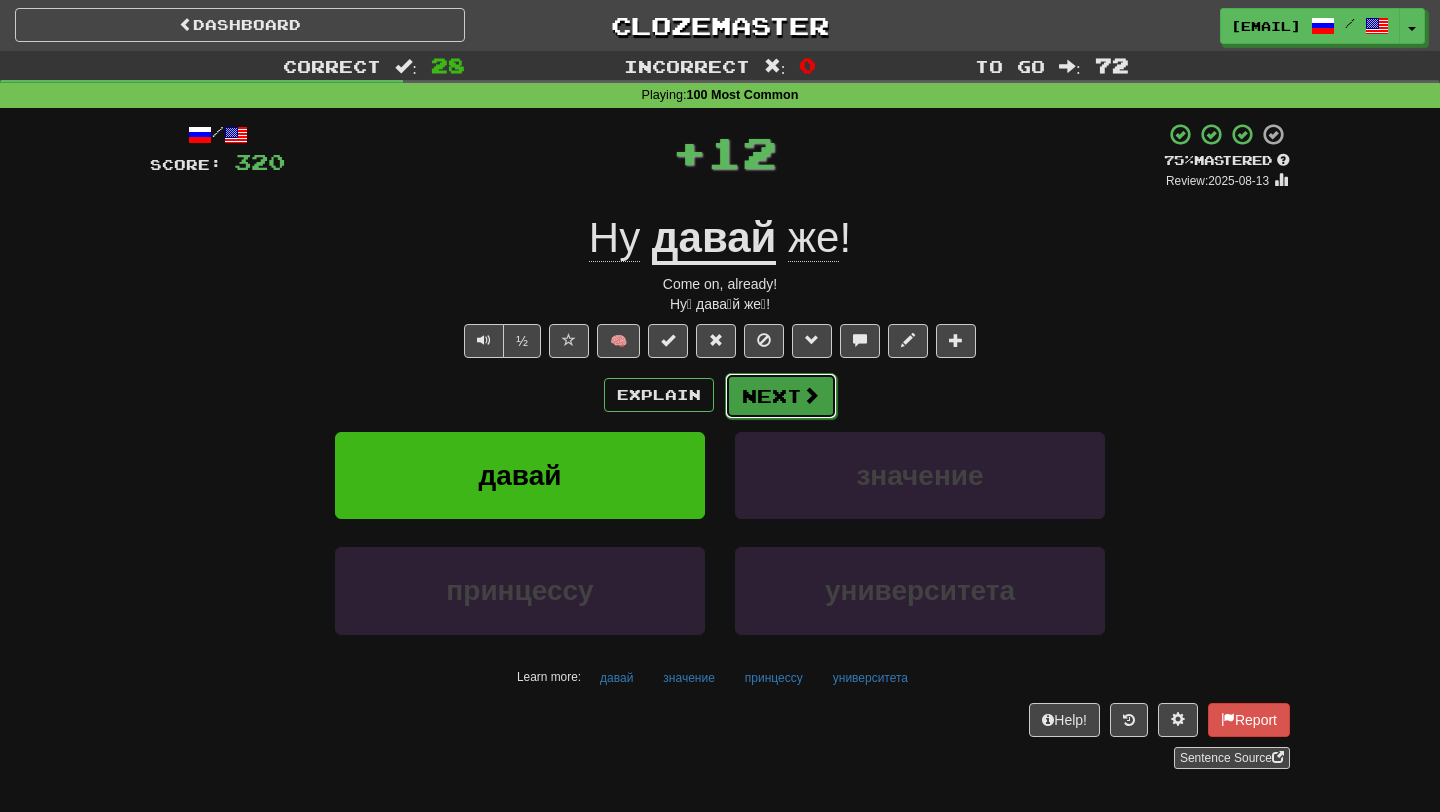 click on "Next" at bounding box center (781, 396) 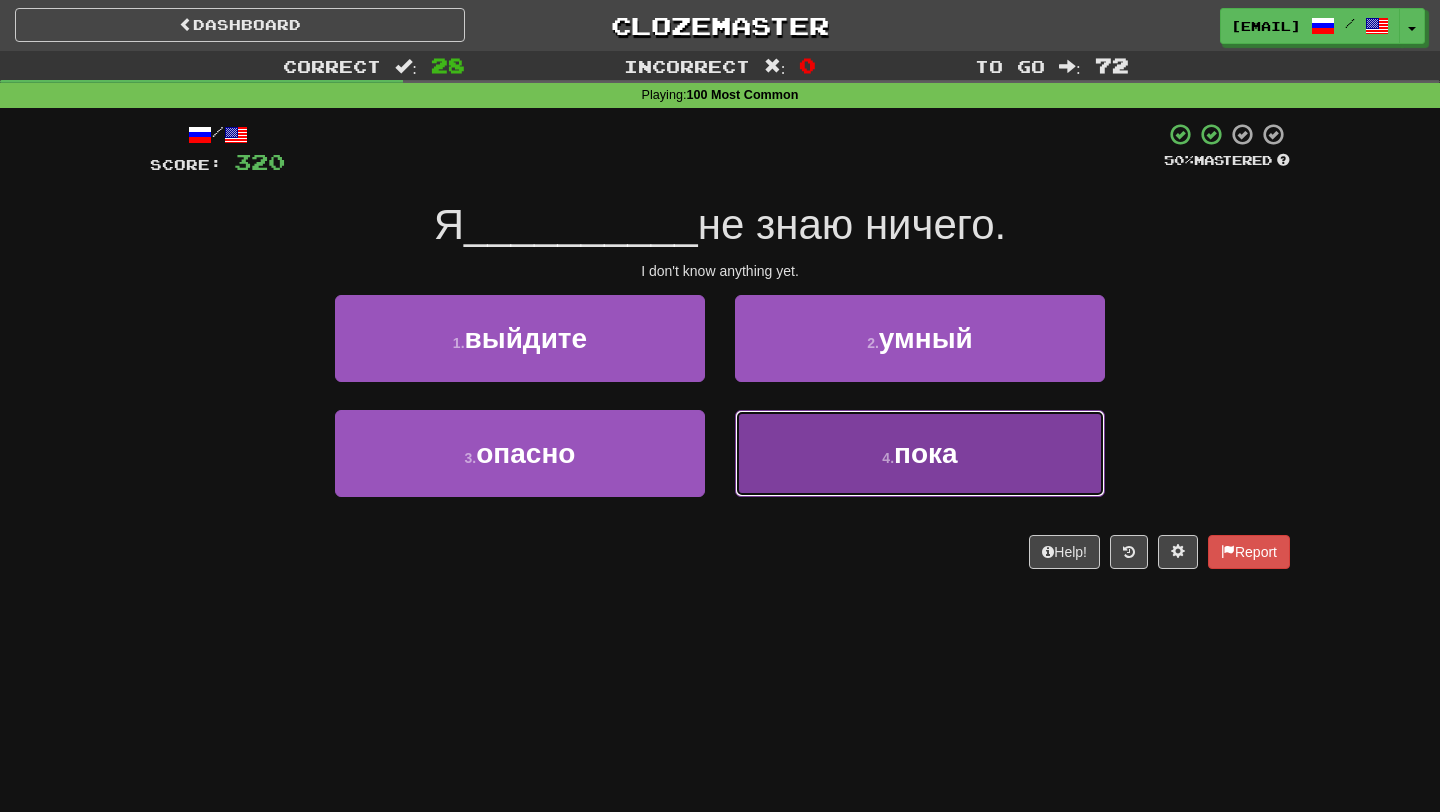 click on "4 .  пока" at bounding box center (920, 453) 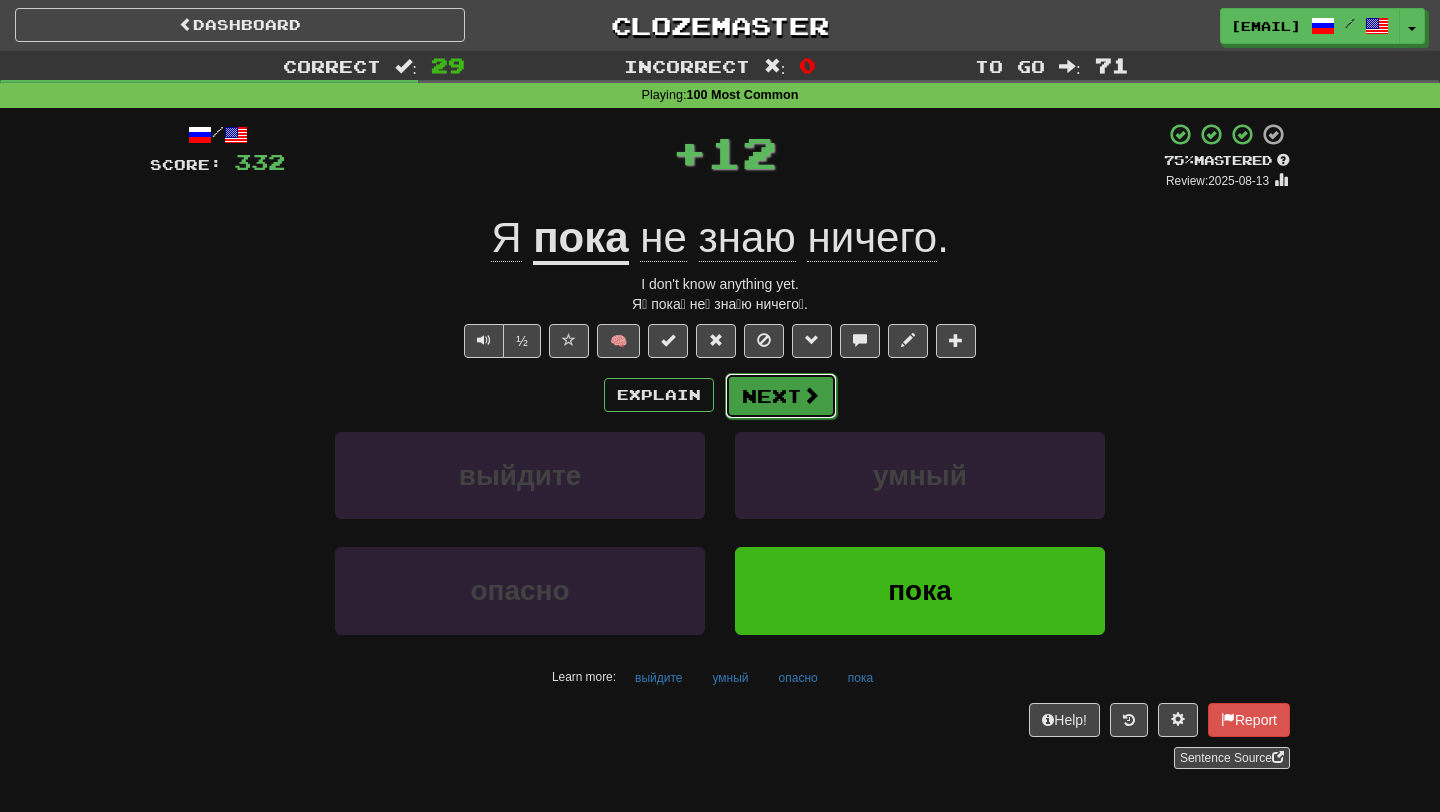 click on "Next" at bounding box center [781, 396] 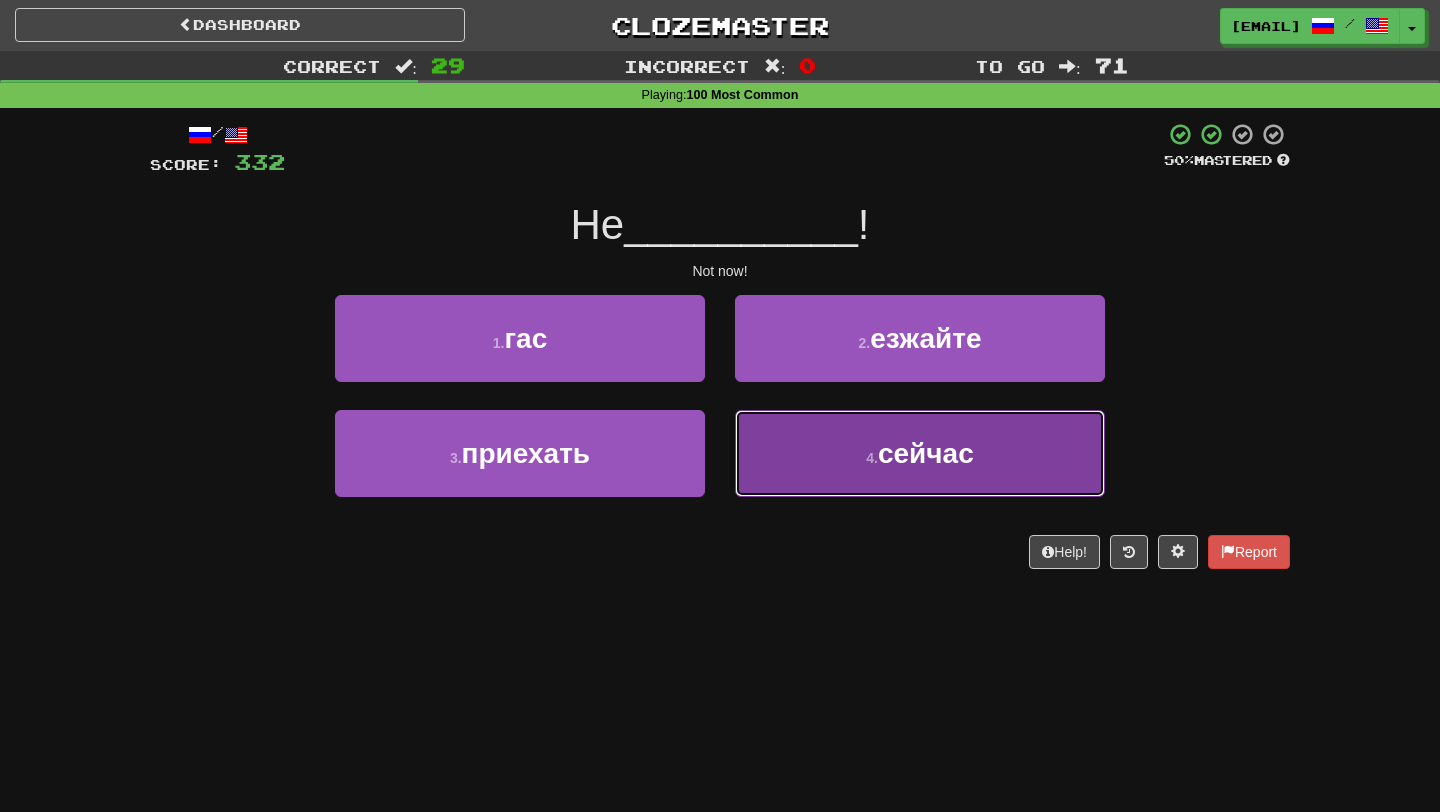 click on "4 .  сейчас" at bounding box center (920, 453) 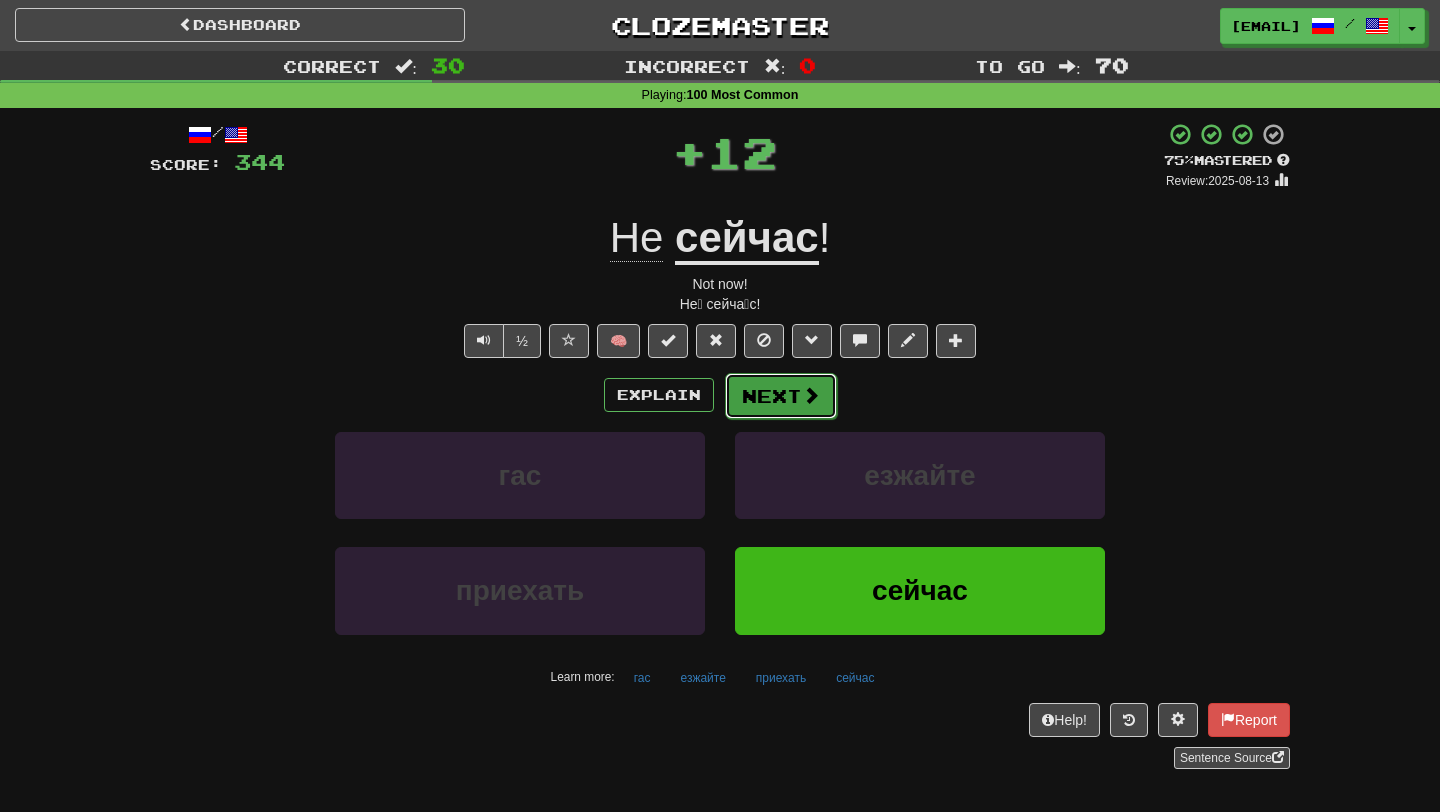 click on "Next" at bounding box center (781, 396) 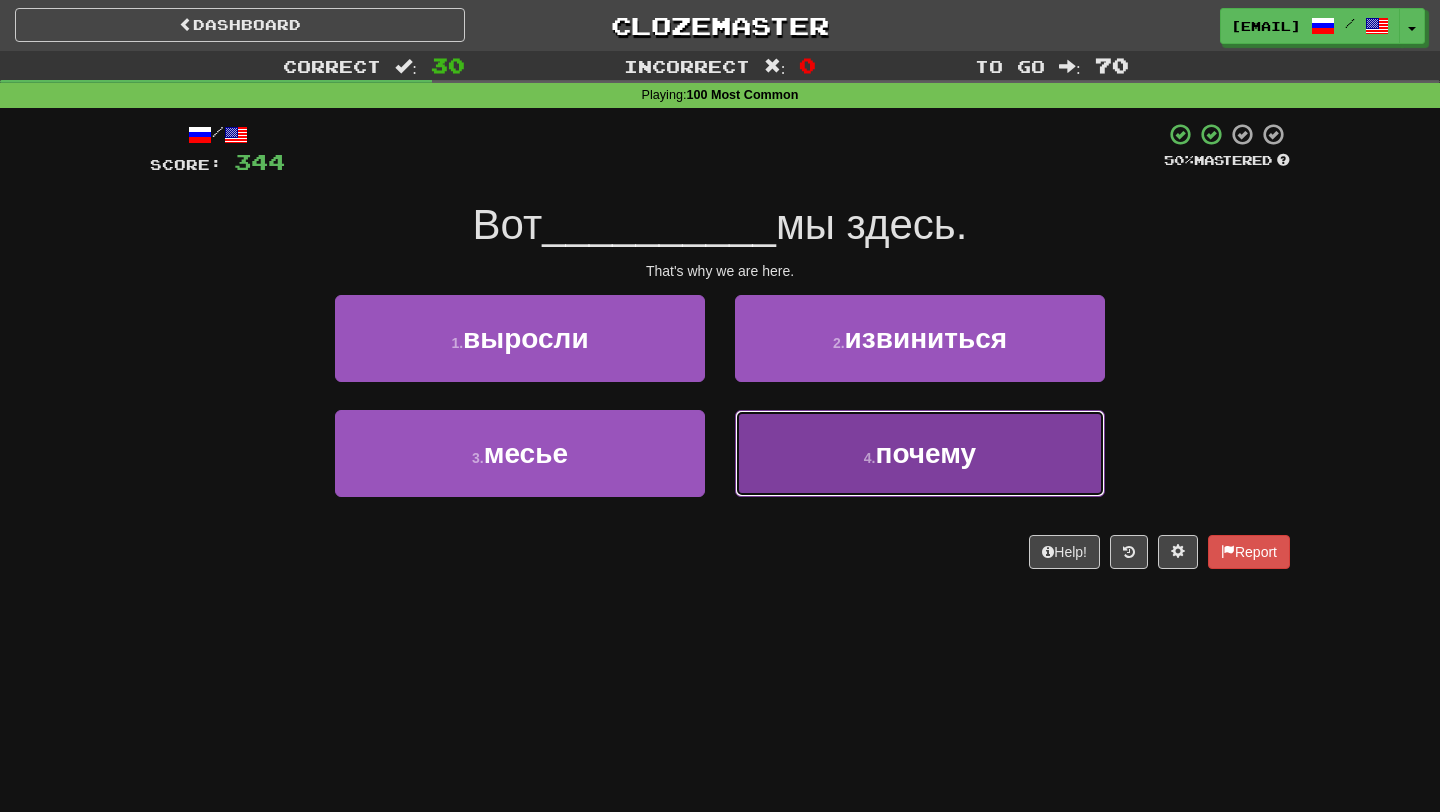 click on "4 .  почему" at bounding box center [920, 453] 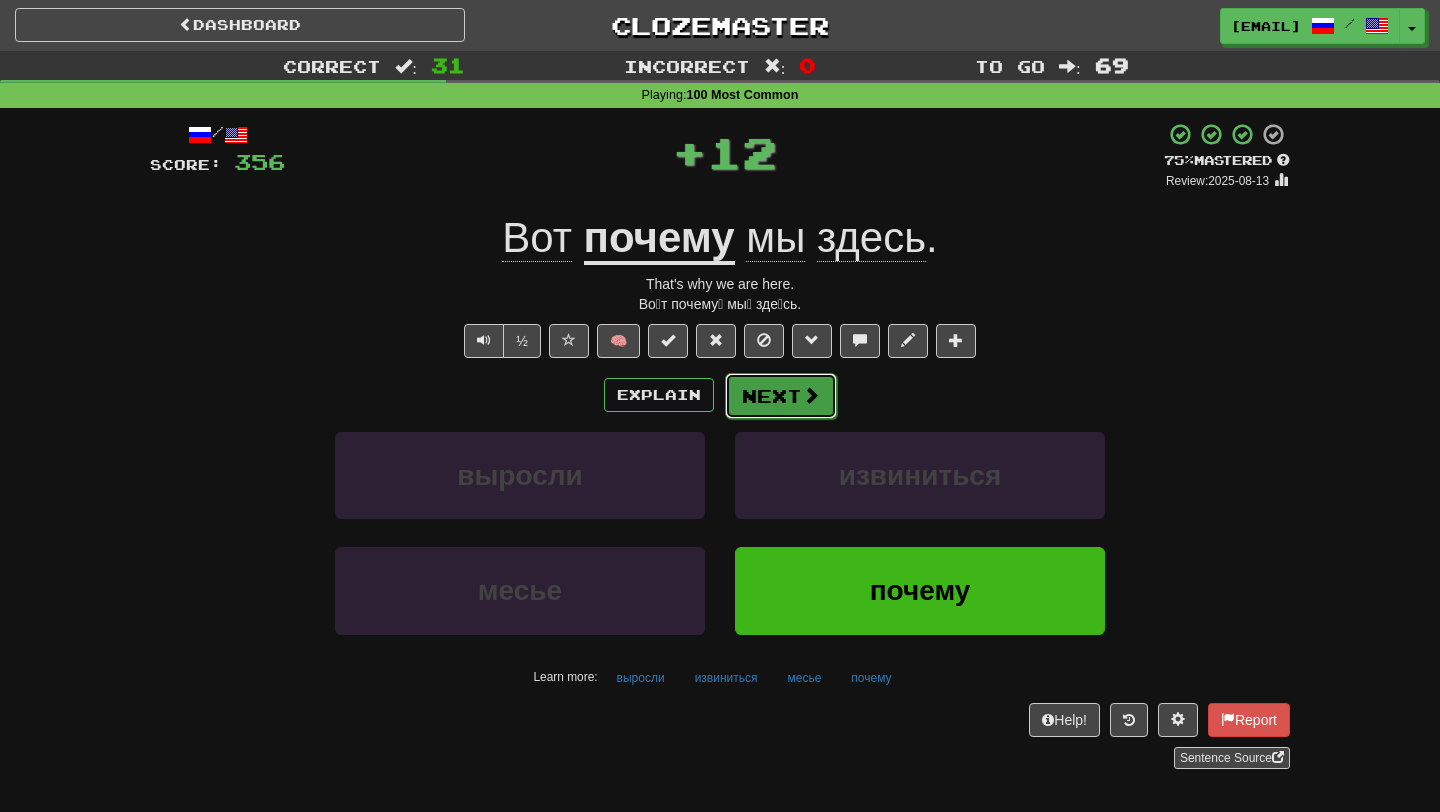 click on "Next" at bounding box center [781, 396] 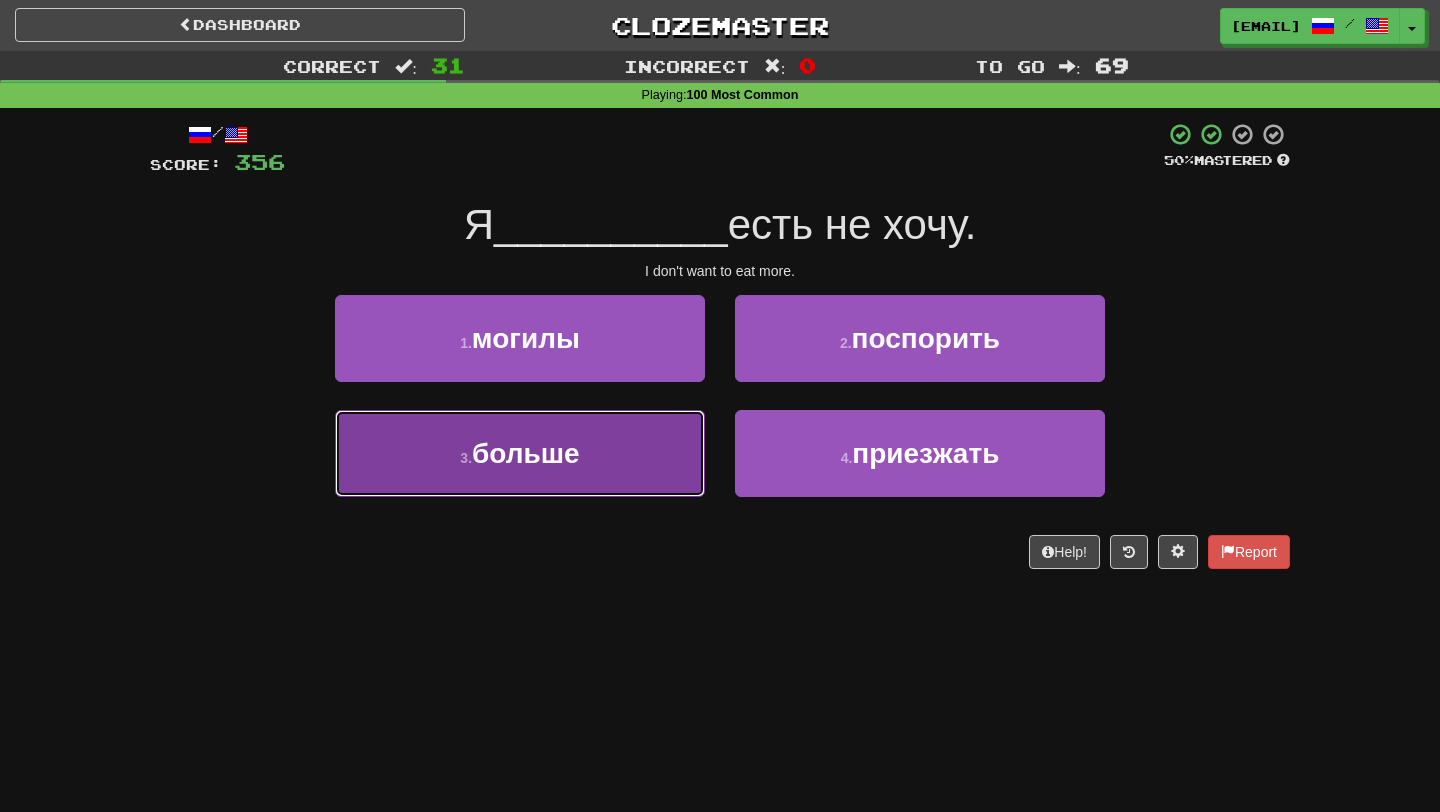 click on "3 .  больше" at bounding box center [520, 453] 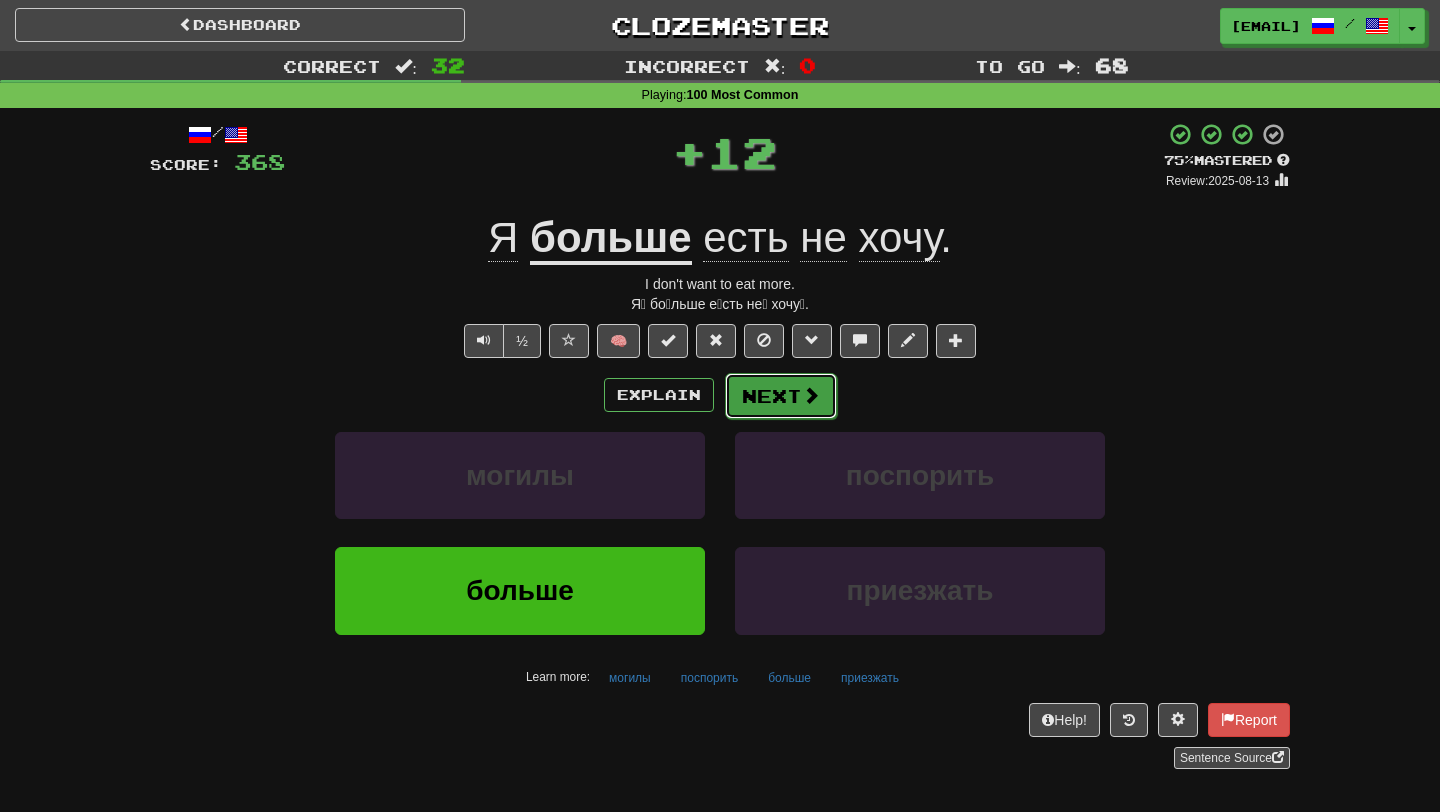 click on "Next" at bounding box center [781, 396] 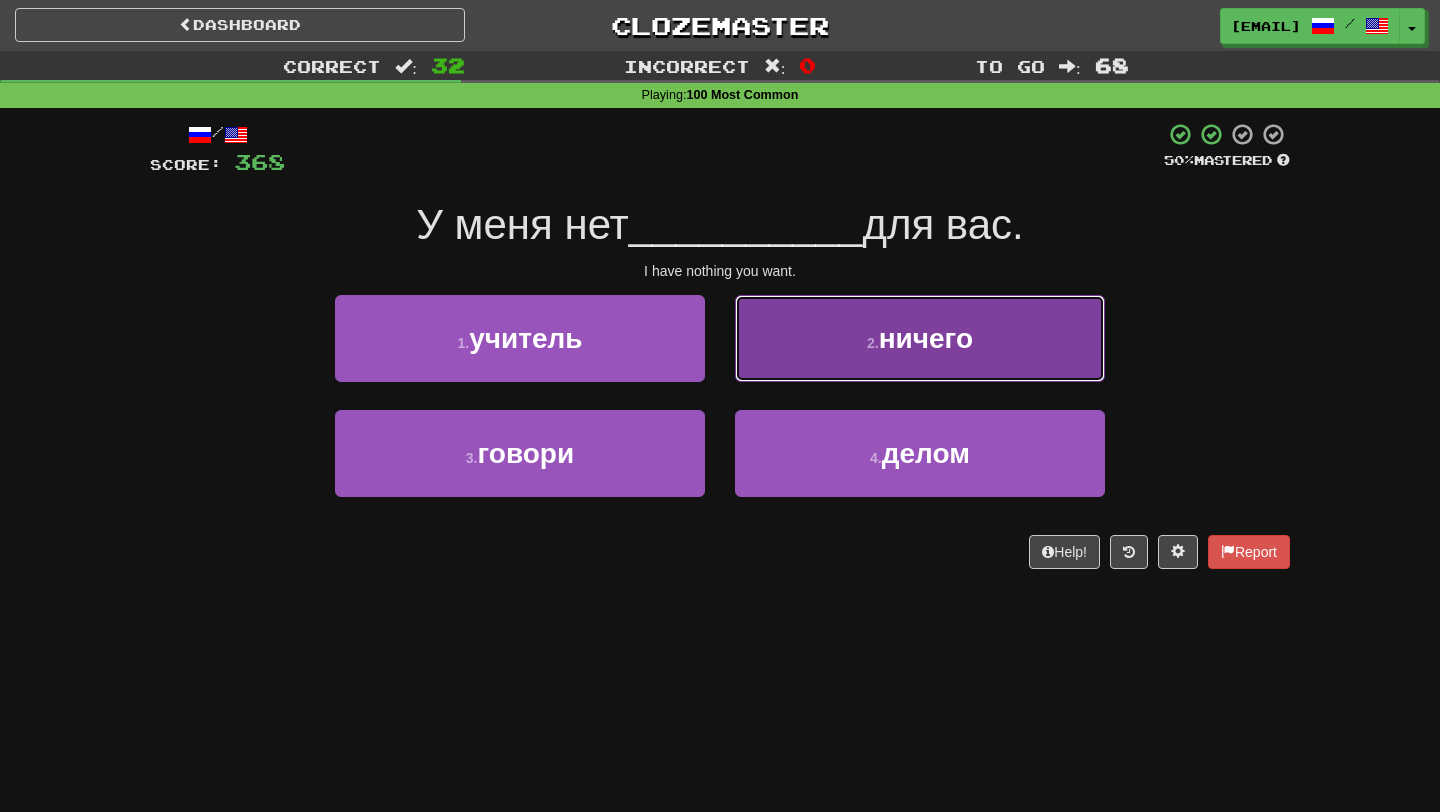 click on "2 .  ничего" at bounding box center [920, 338] 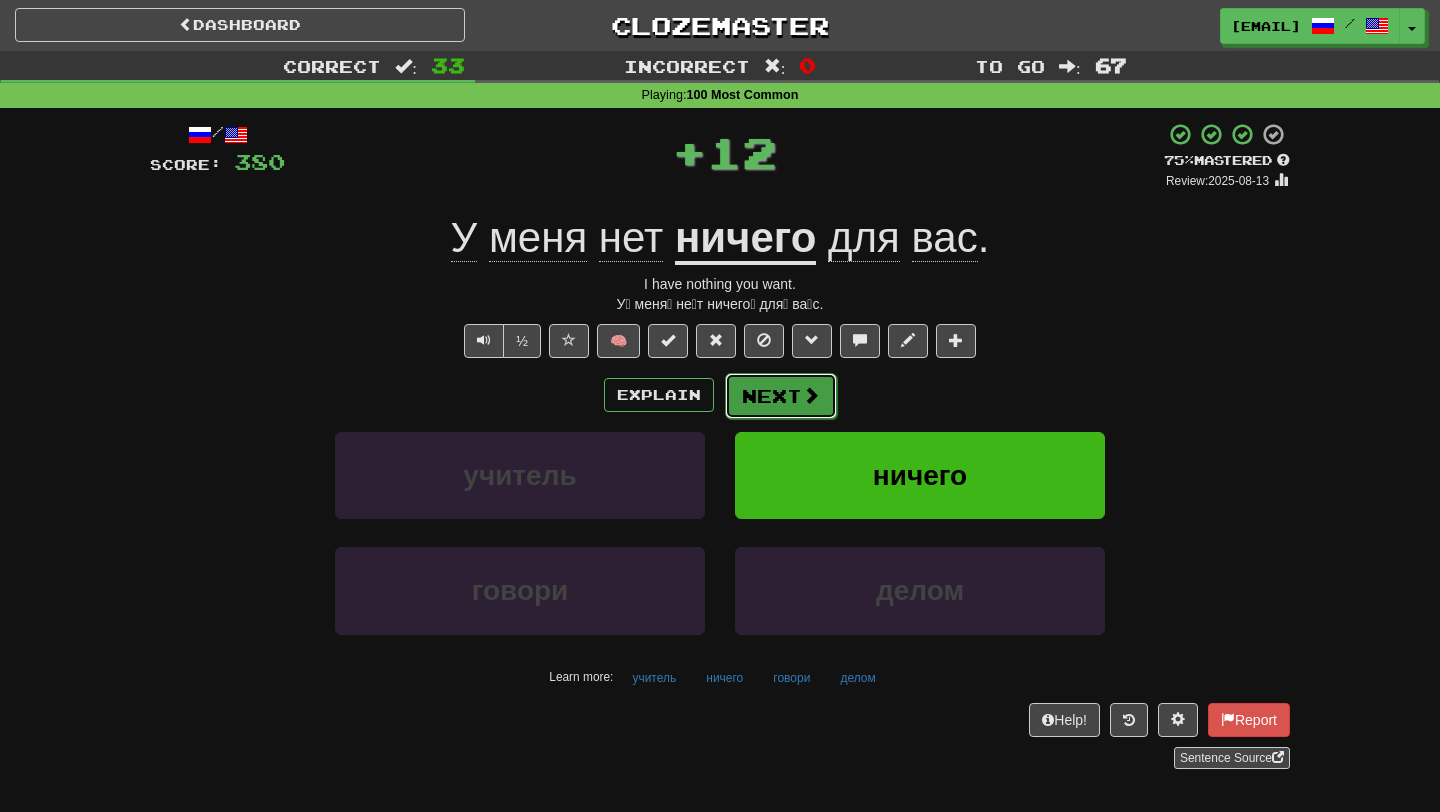 click on "Next" at bounding box center (781, 396) 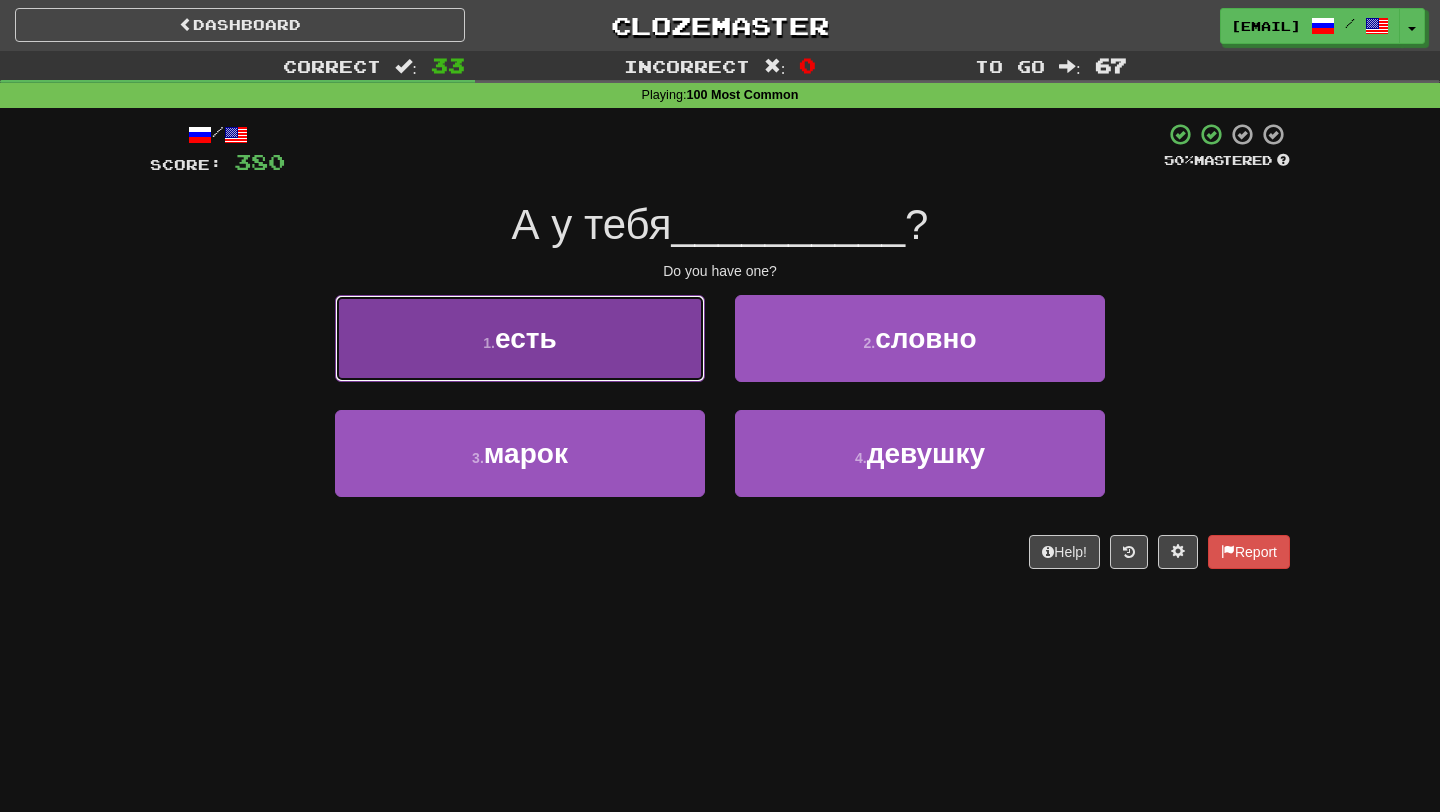 click on "1 .  есть" at bounding box center [520, 338] 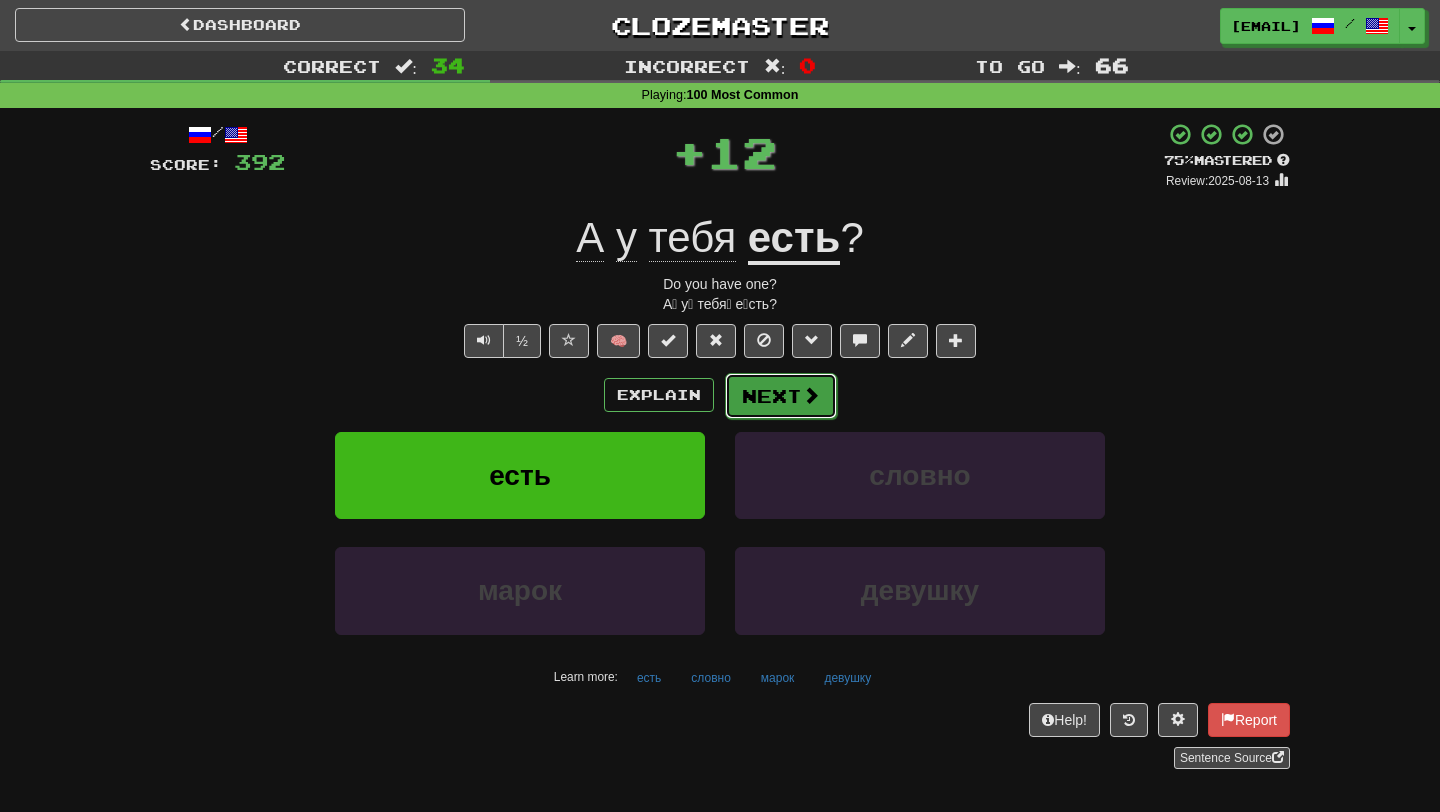 click on "Next" at bounding box center [781, 396] 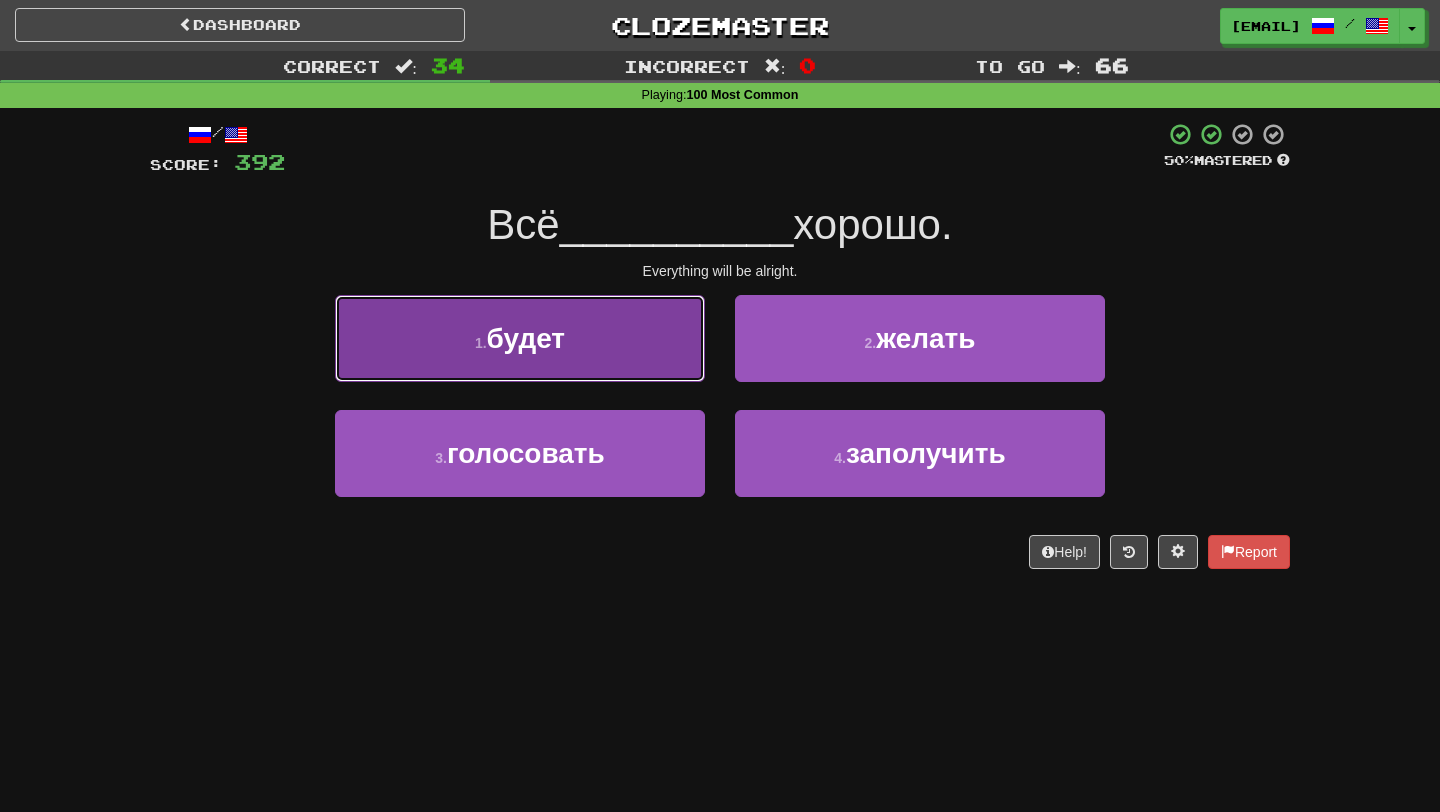 click on "1 .  будет" at bounding box center (520, 338) 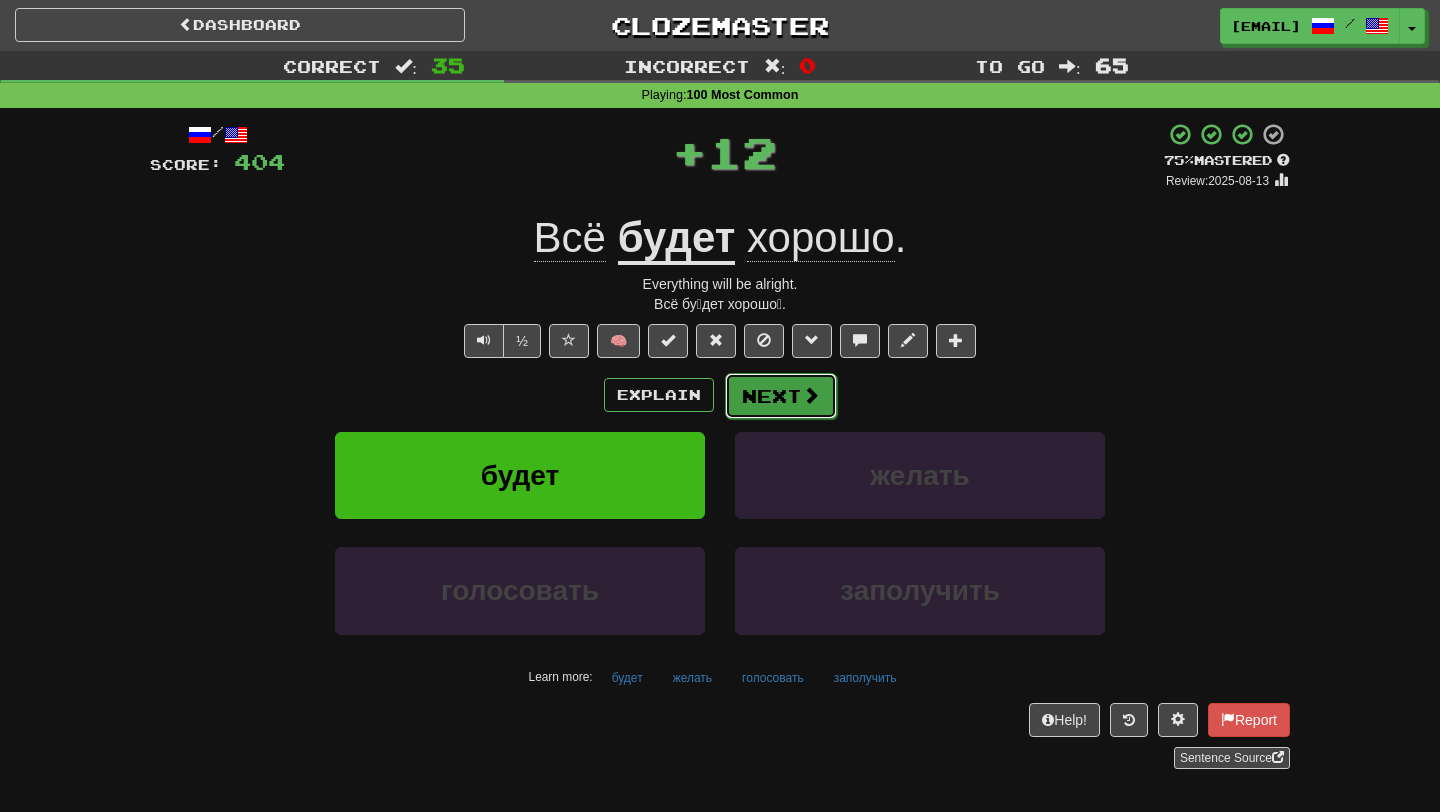 click on "Next" at bounding box center (781, 396) 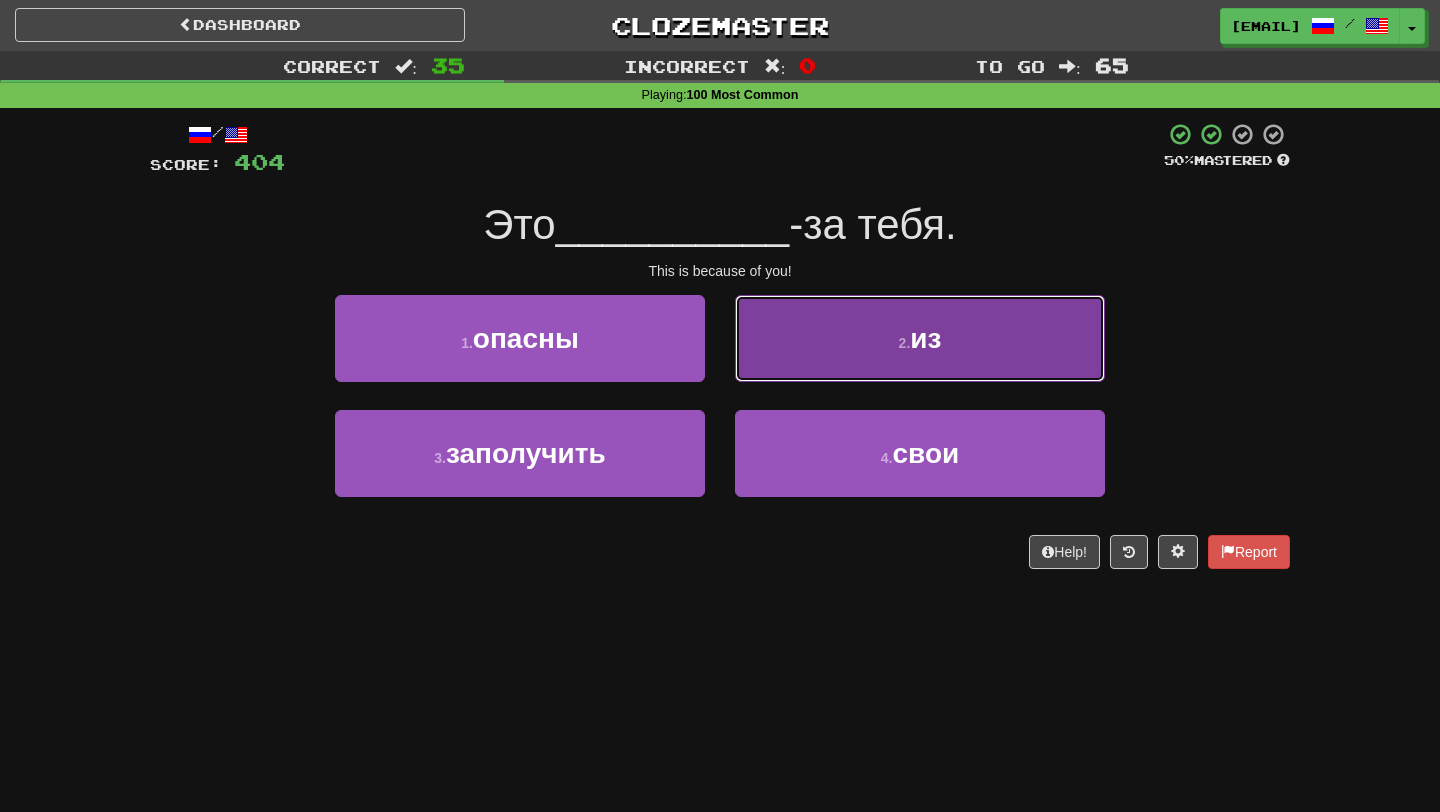 click on "2 .  из" at bounding box center (920, 338) 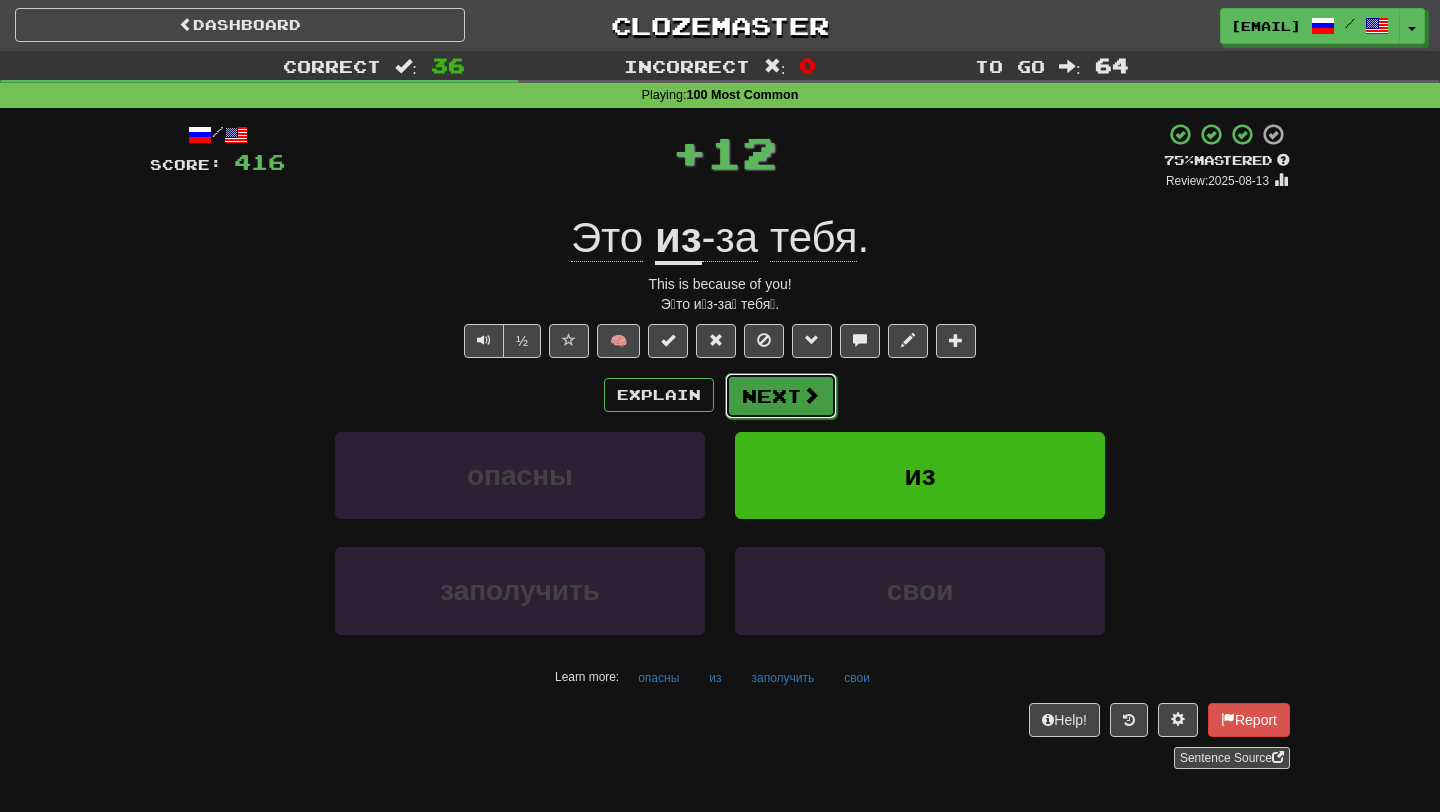 click at bounding box center [811, 395] 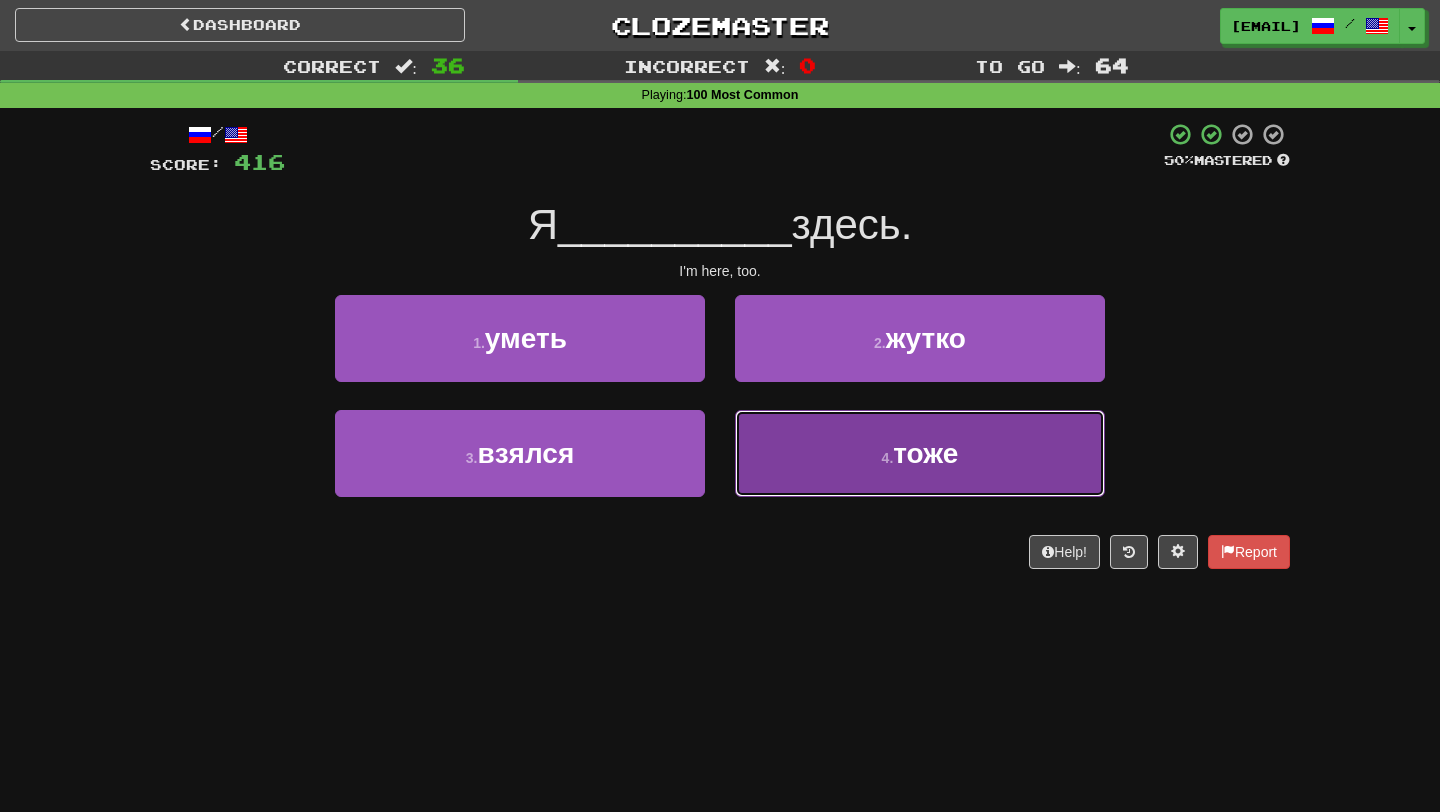 click on "4 .  тоже" at bounding box center [920, 453] 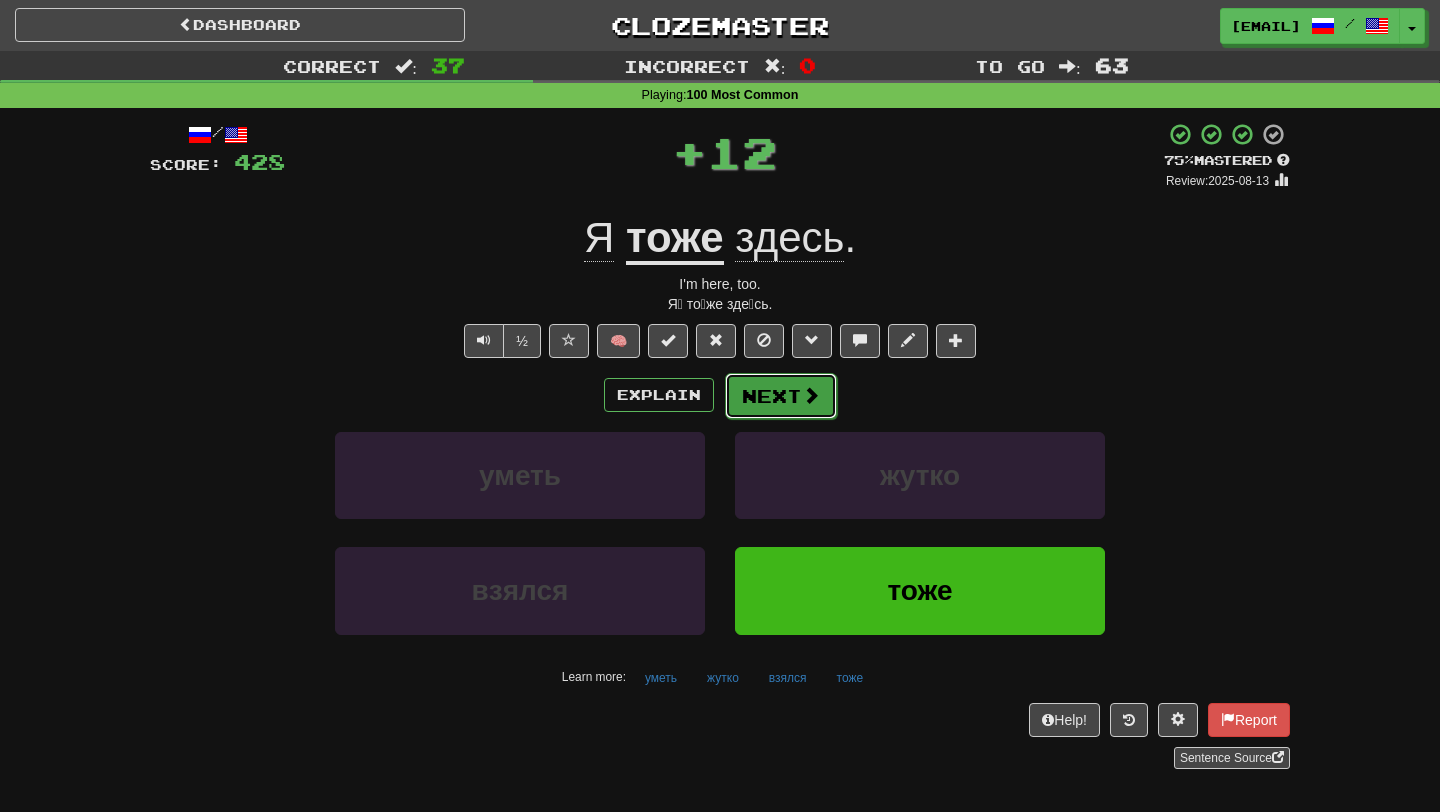click on "Next" at bounding box center (781, 396) 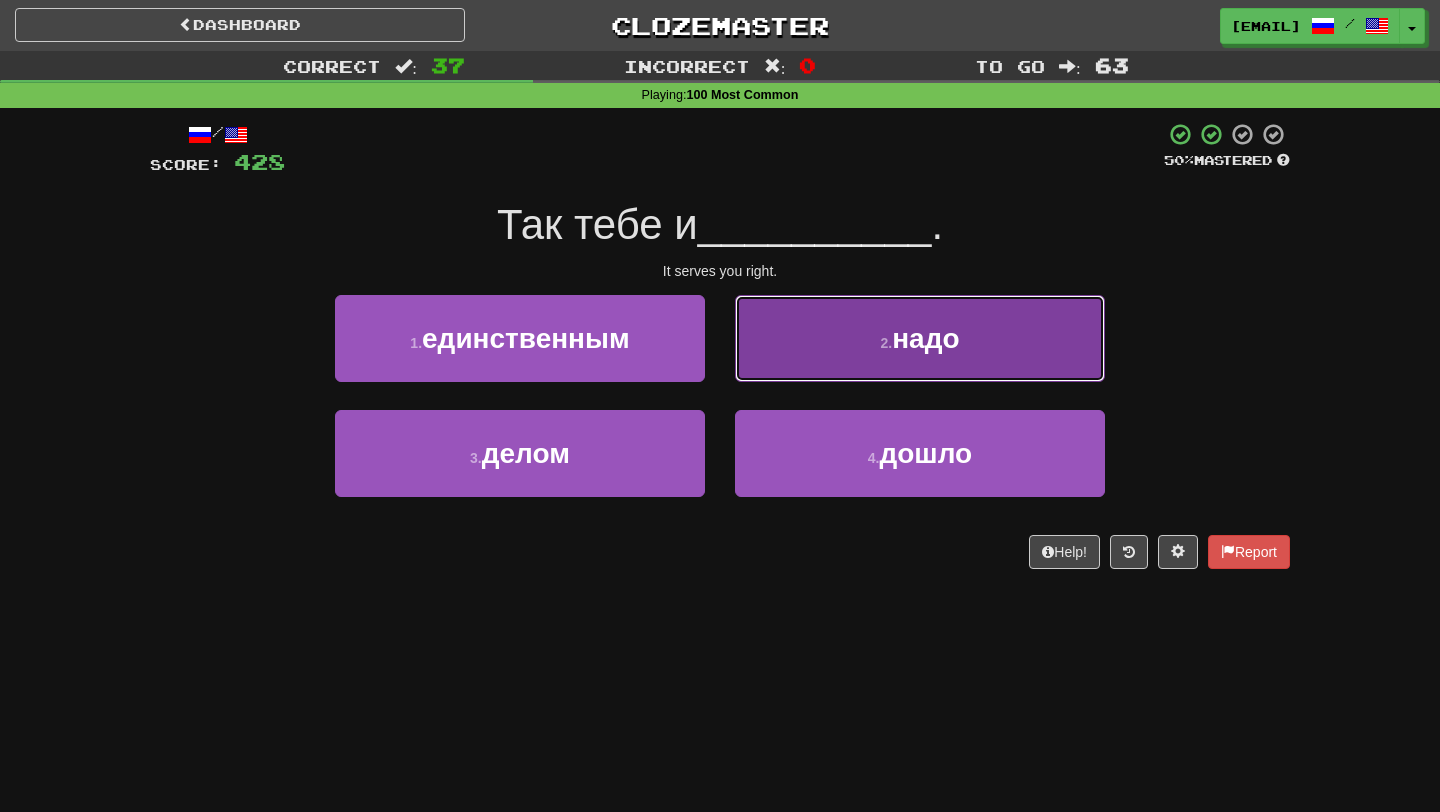 click on "2 .  надо" at bounding box center (920, 338) 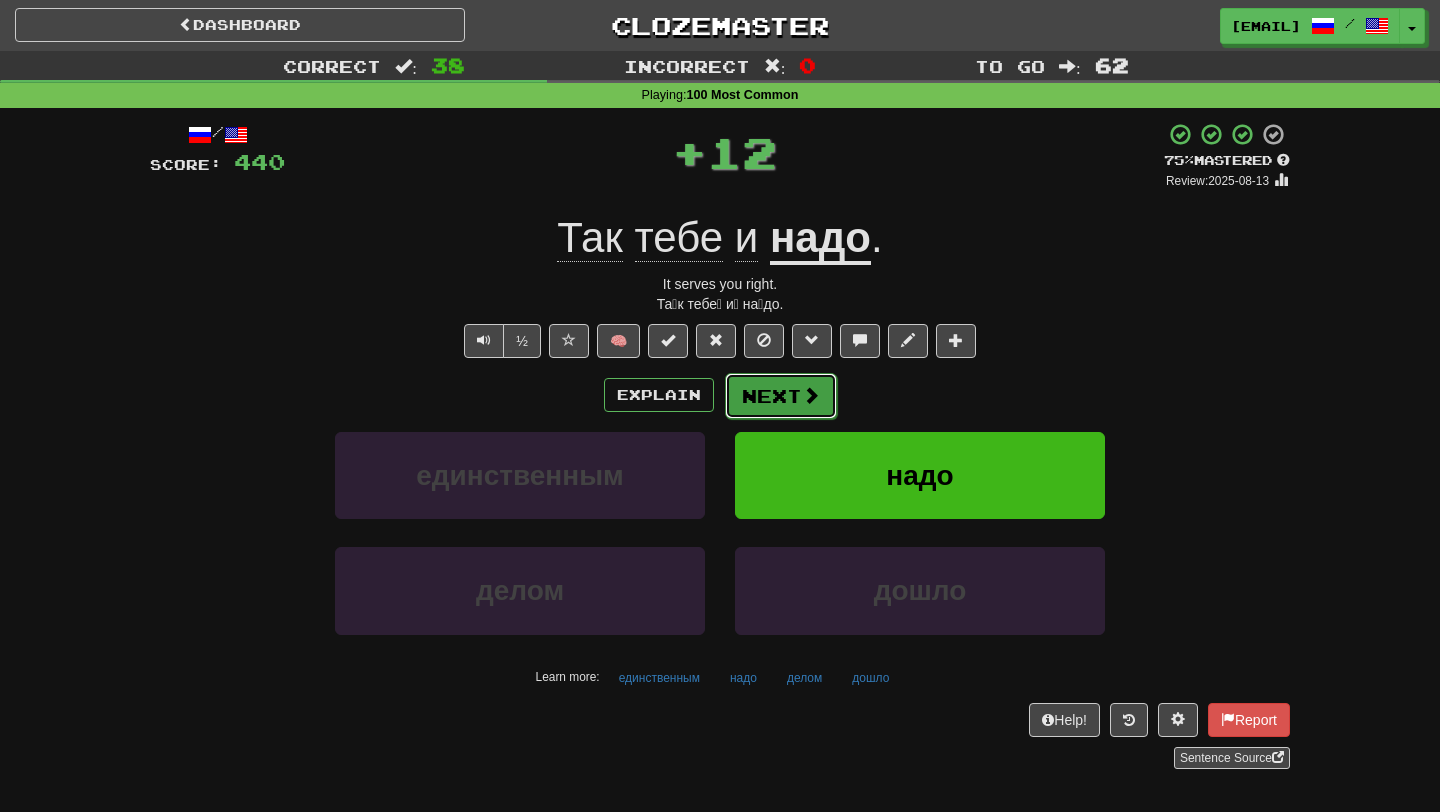 click on "Next" at bounding box center (781, 396) 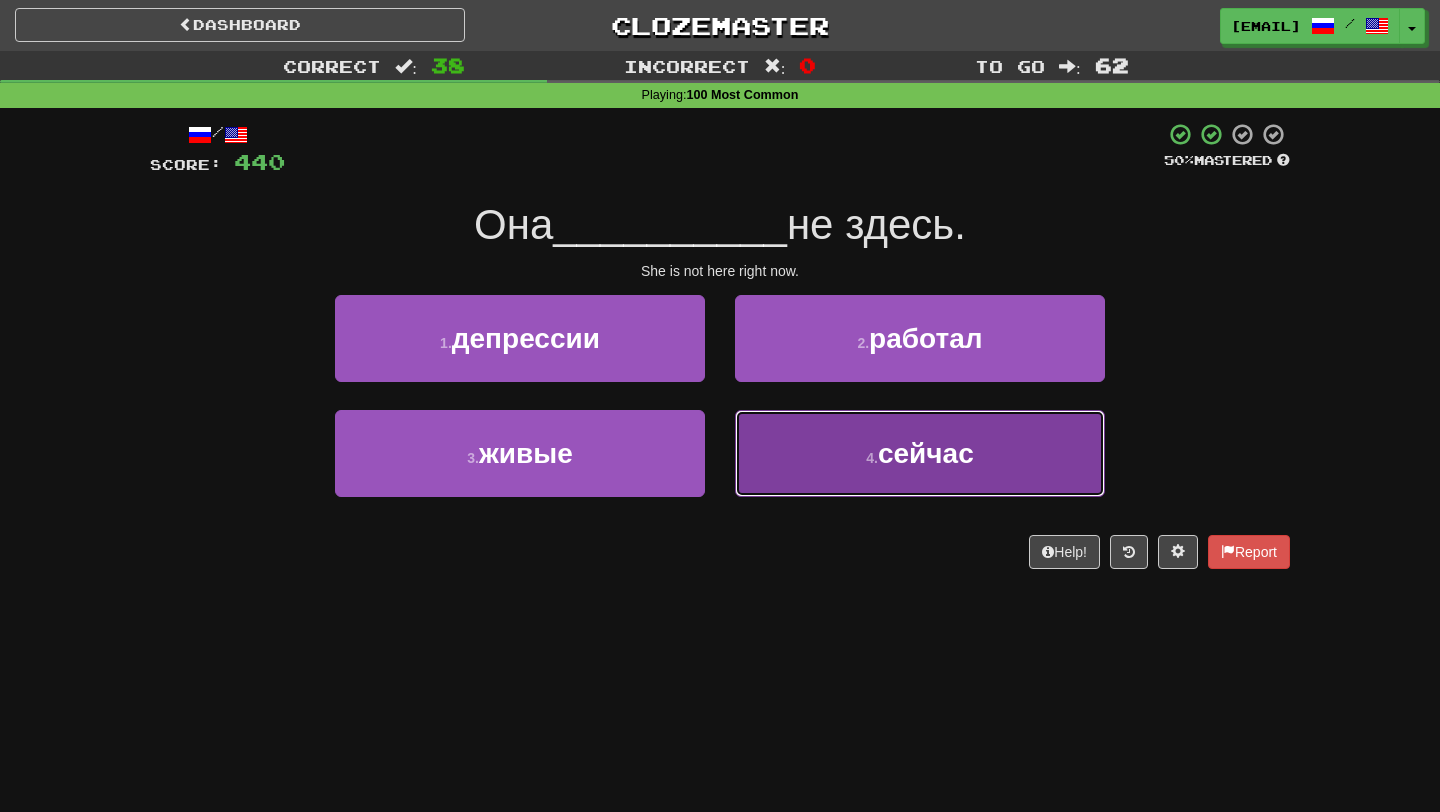 click on "4 .  сейчас" at bounding box center (920, 453) 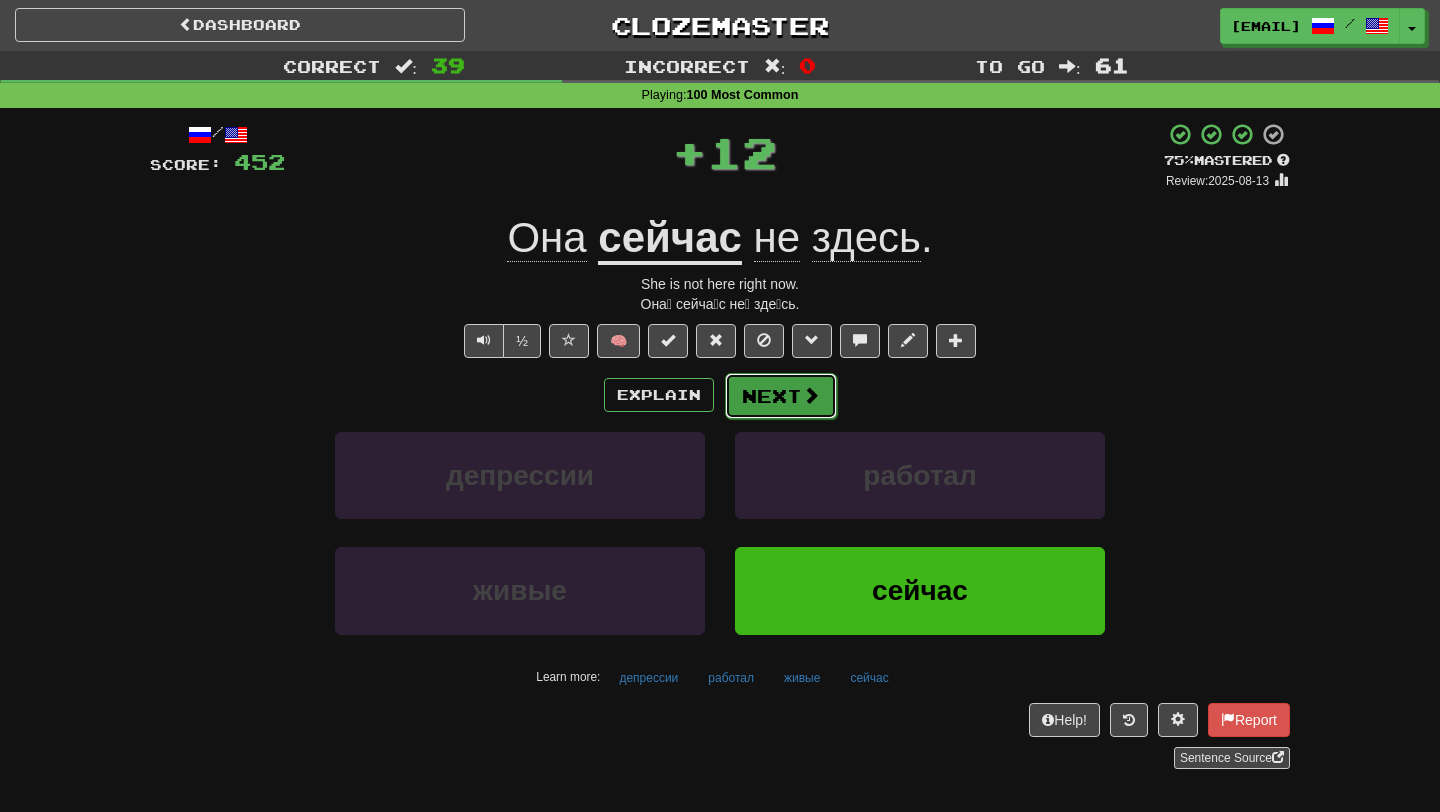 click on "Next" at bounding box center [781, 396] 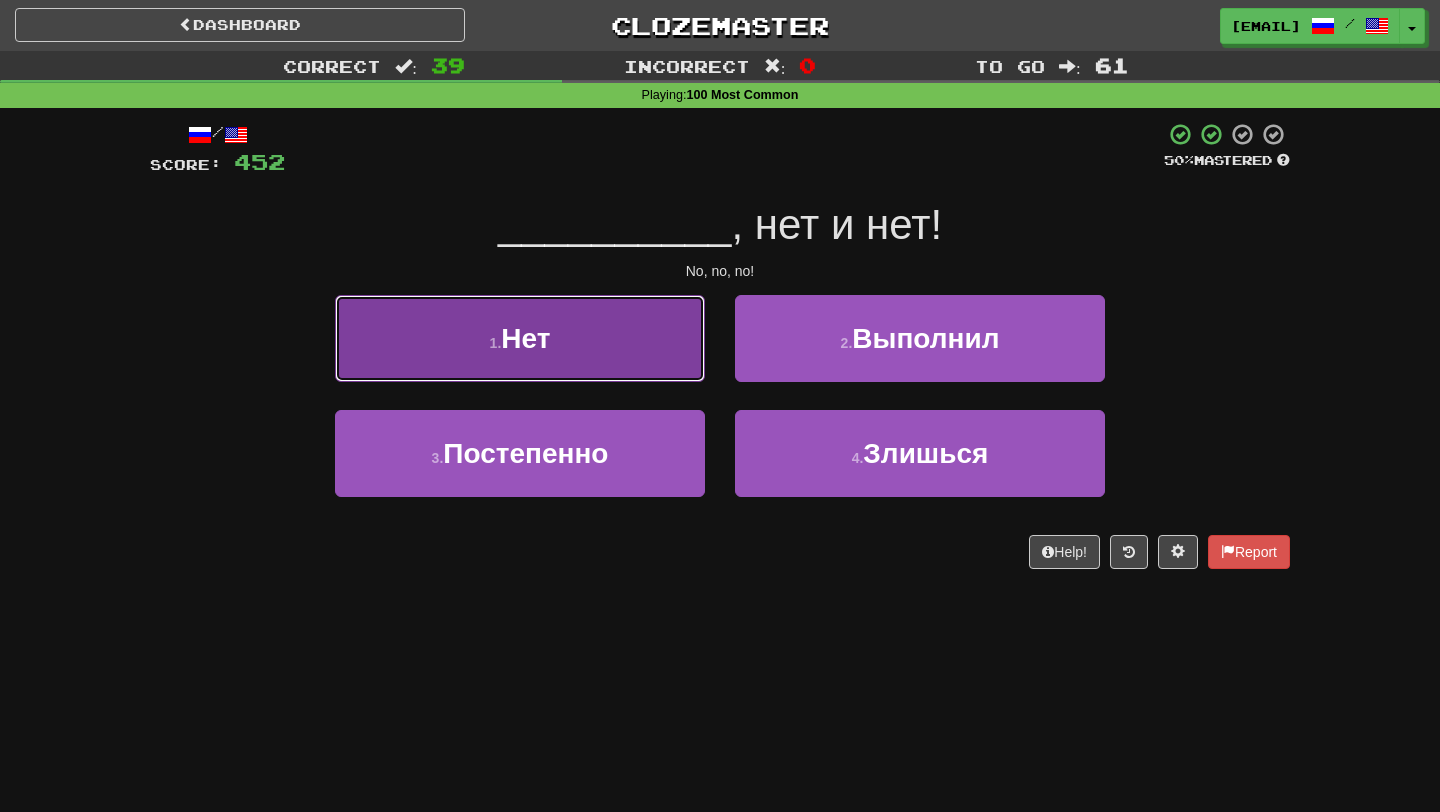 click on "1 .  Нет" at bounding box center (520, 338) 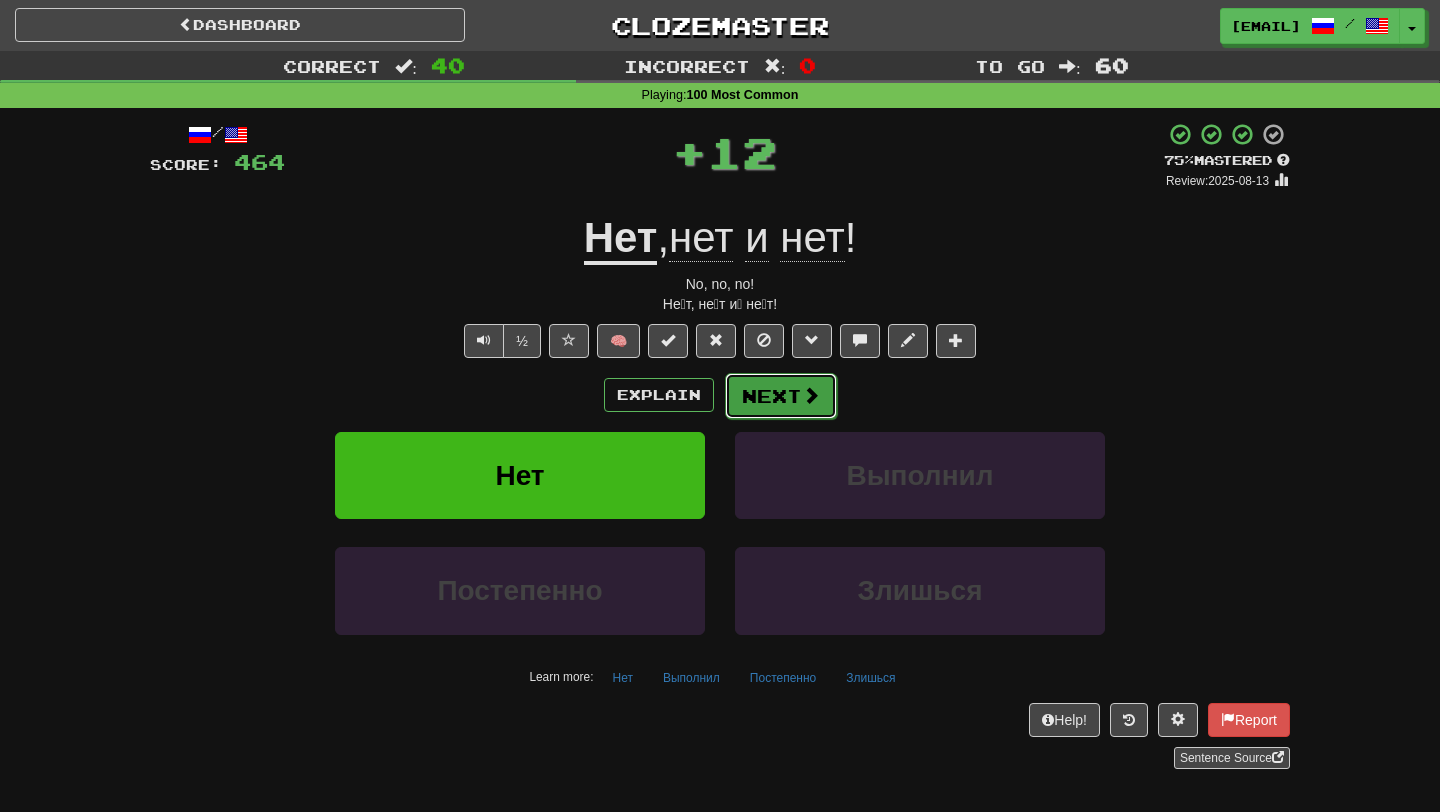 click on "Next" at bounding box center [781, 396] 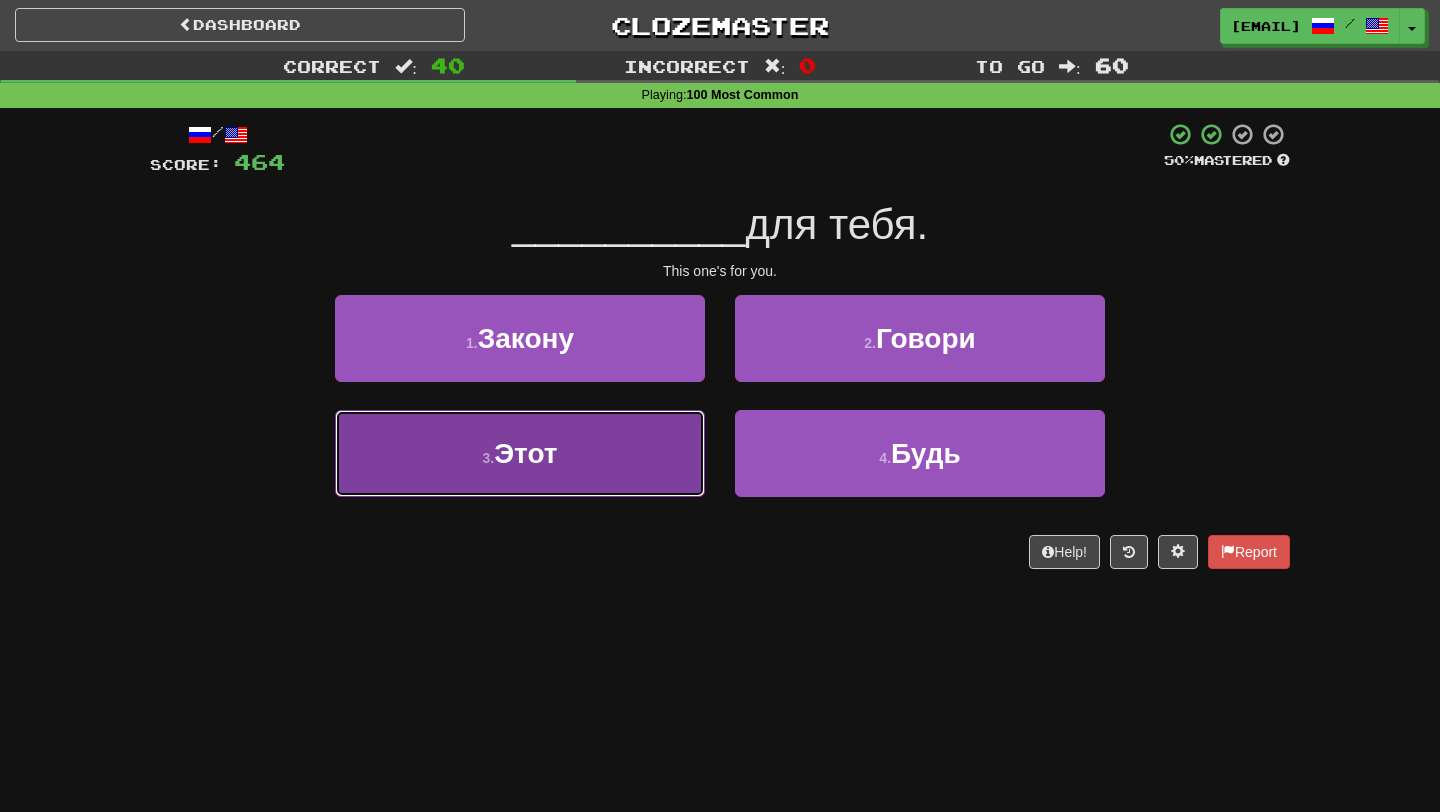 click on "3 .  Этот" at bounding box center [520, 453] 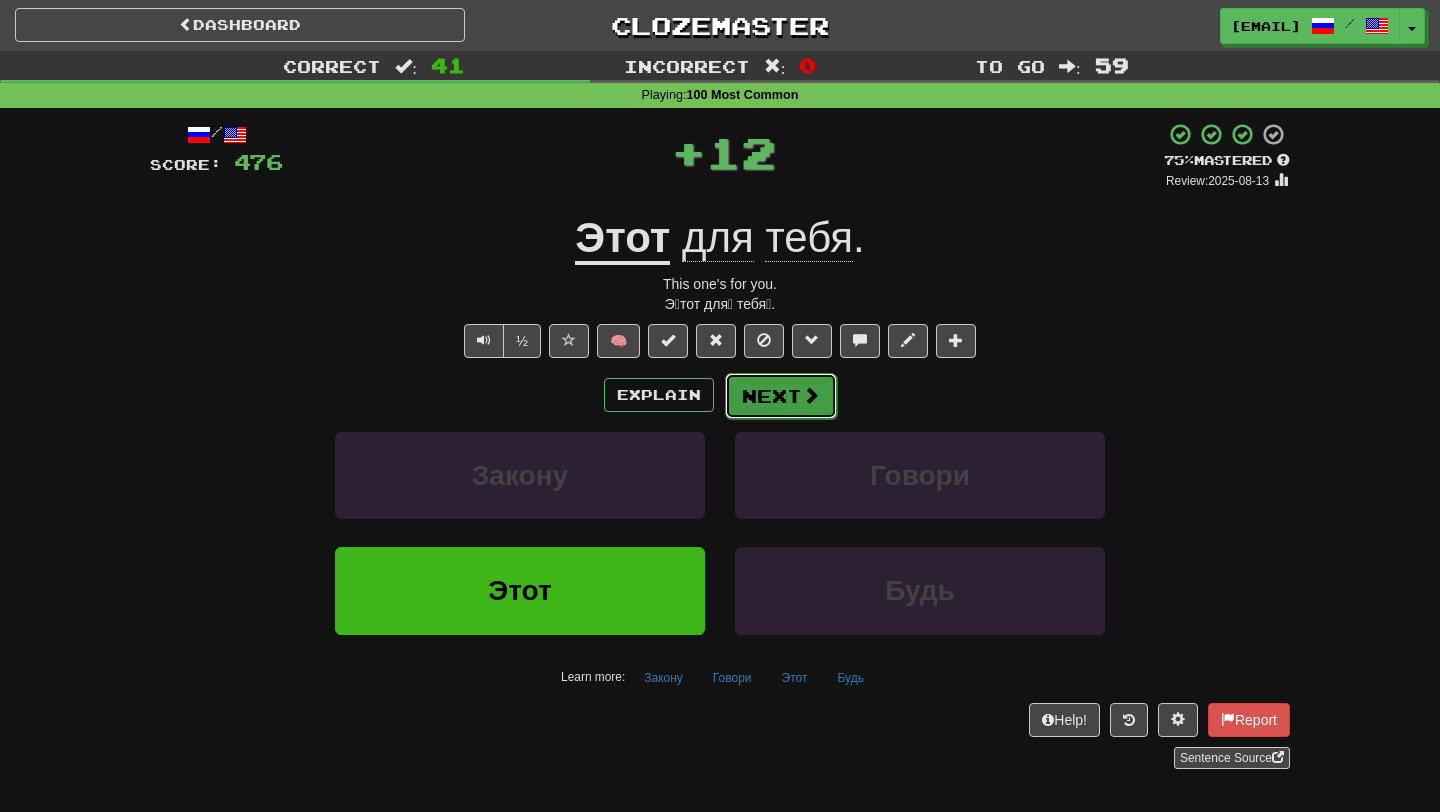 click on "Next" at bounding box center (781, 396) 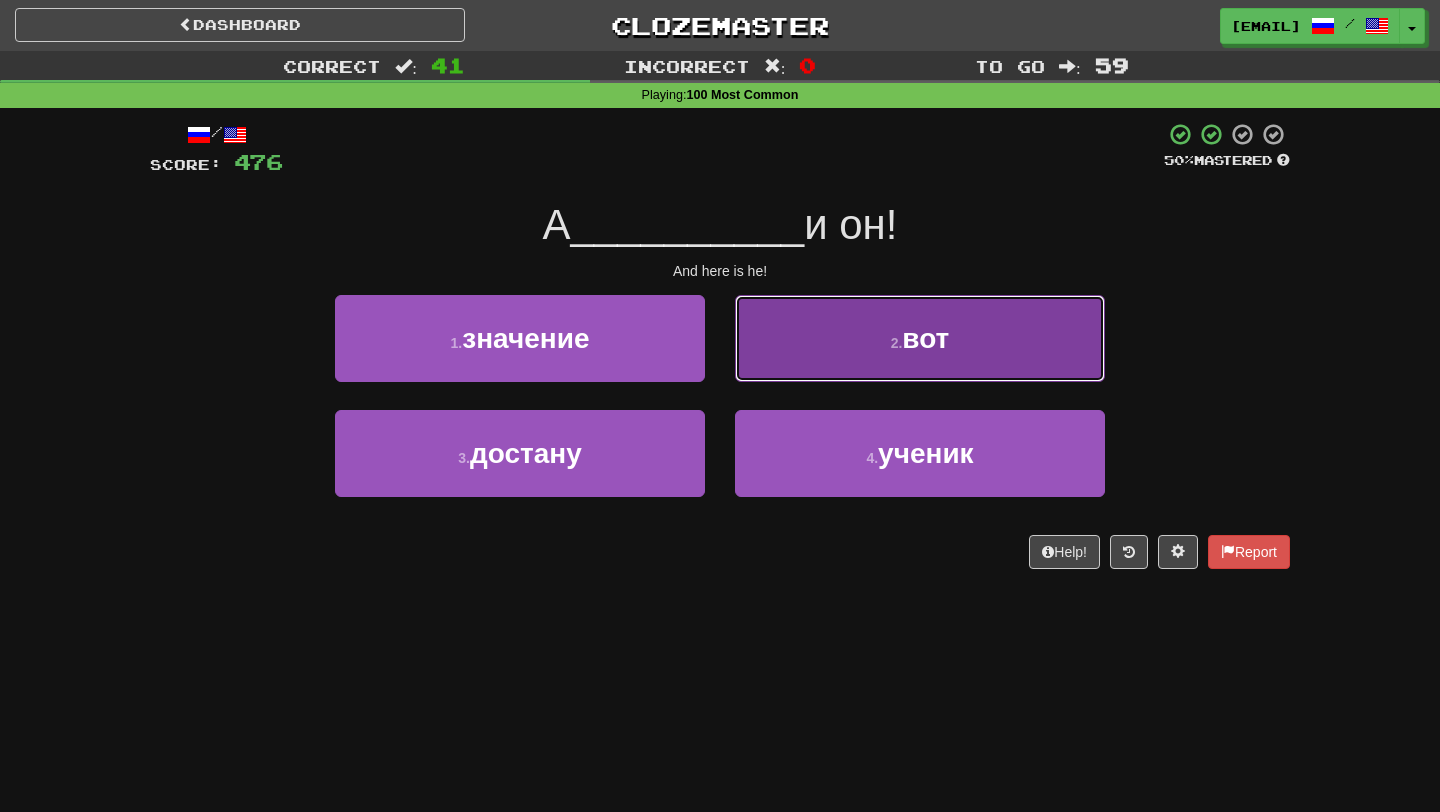 click on "2 .  вот" at bounding box center (920, 338) 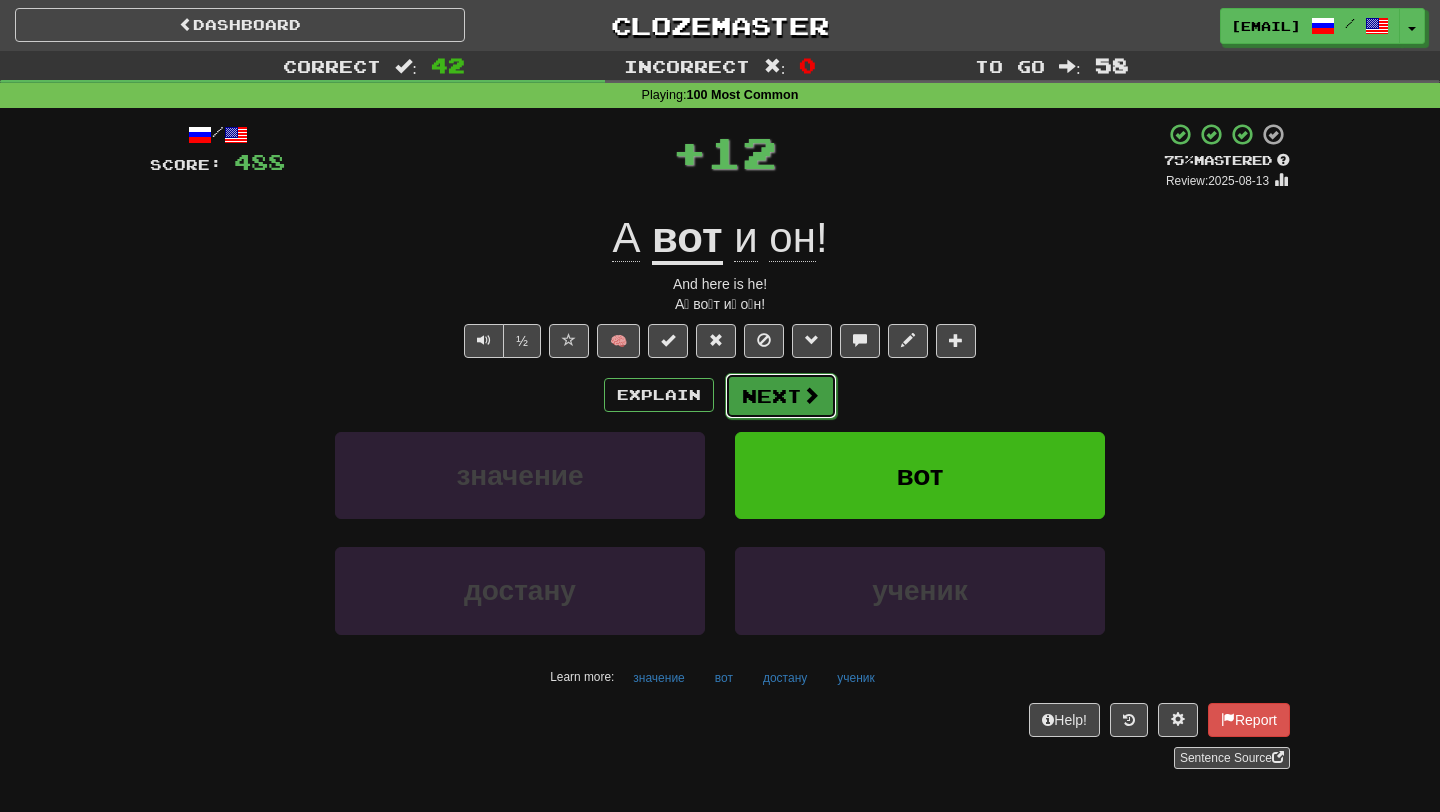 click on "Next" at bounding box center [781, 396] 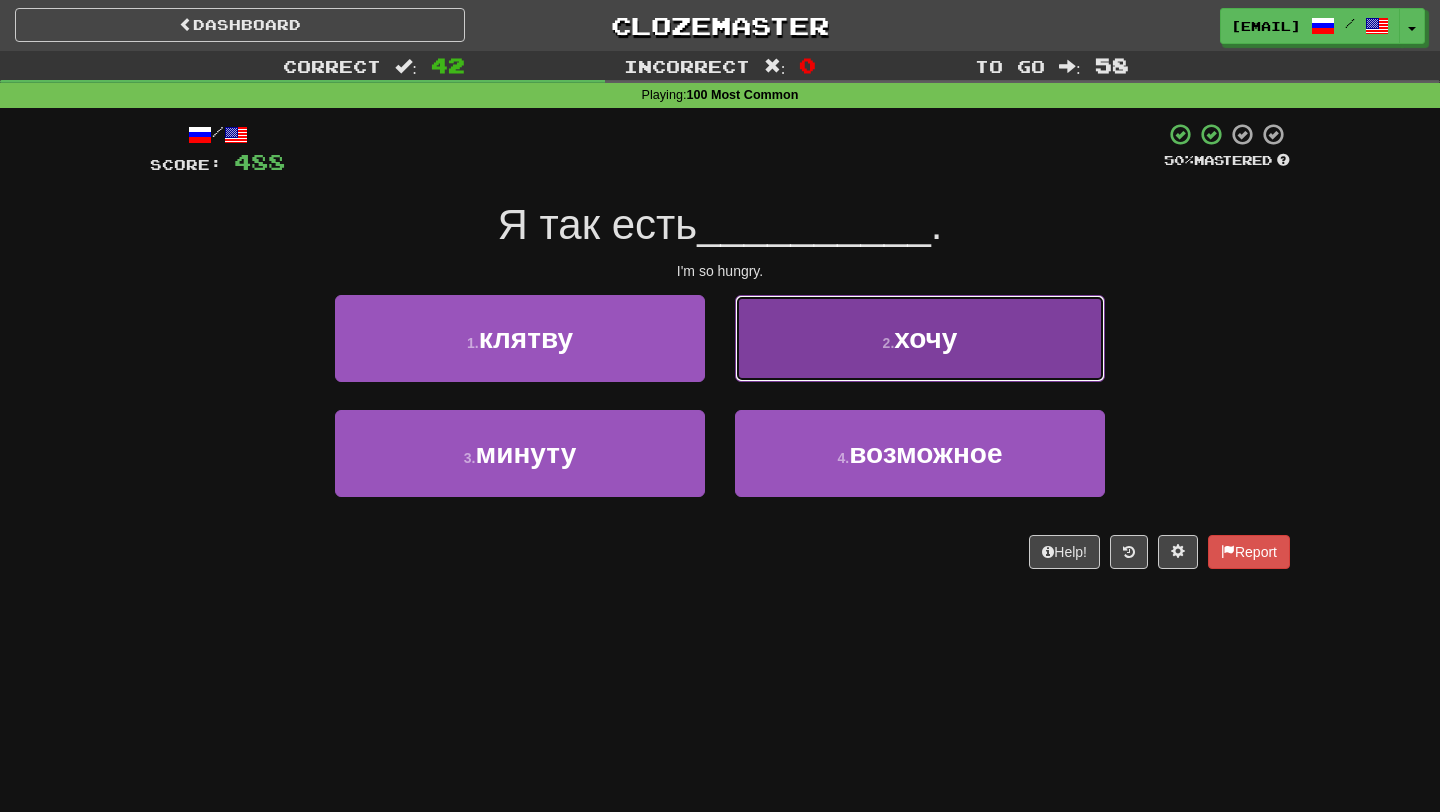 click on "2 .  хочу" at bounding box center [920, 338] 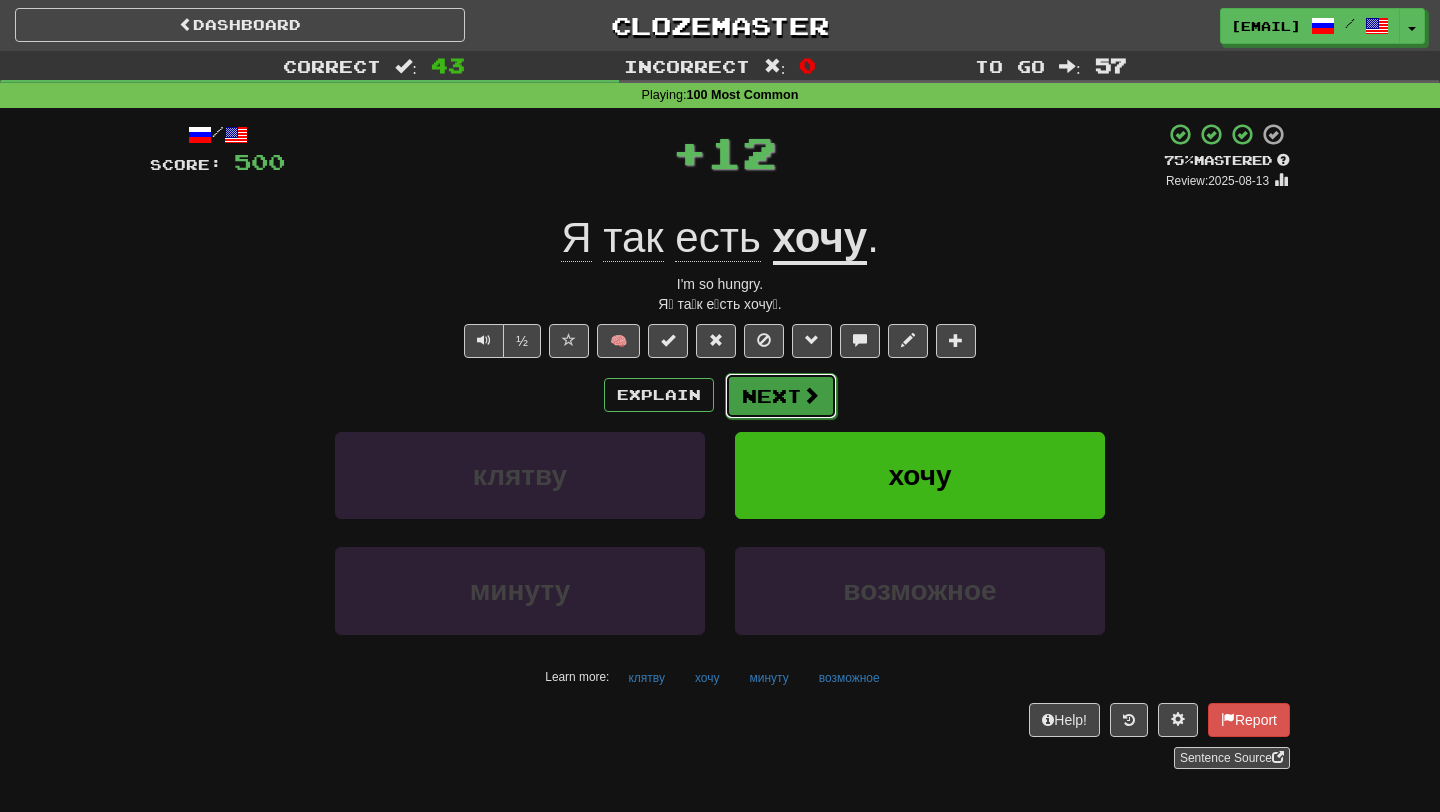 click on "Next" at bounding box center [781, 396] 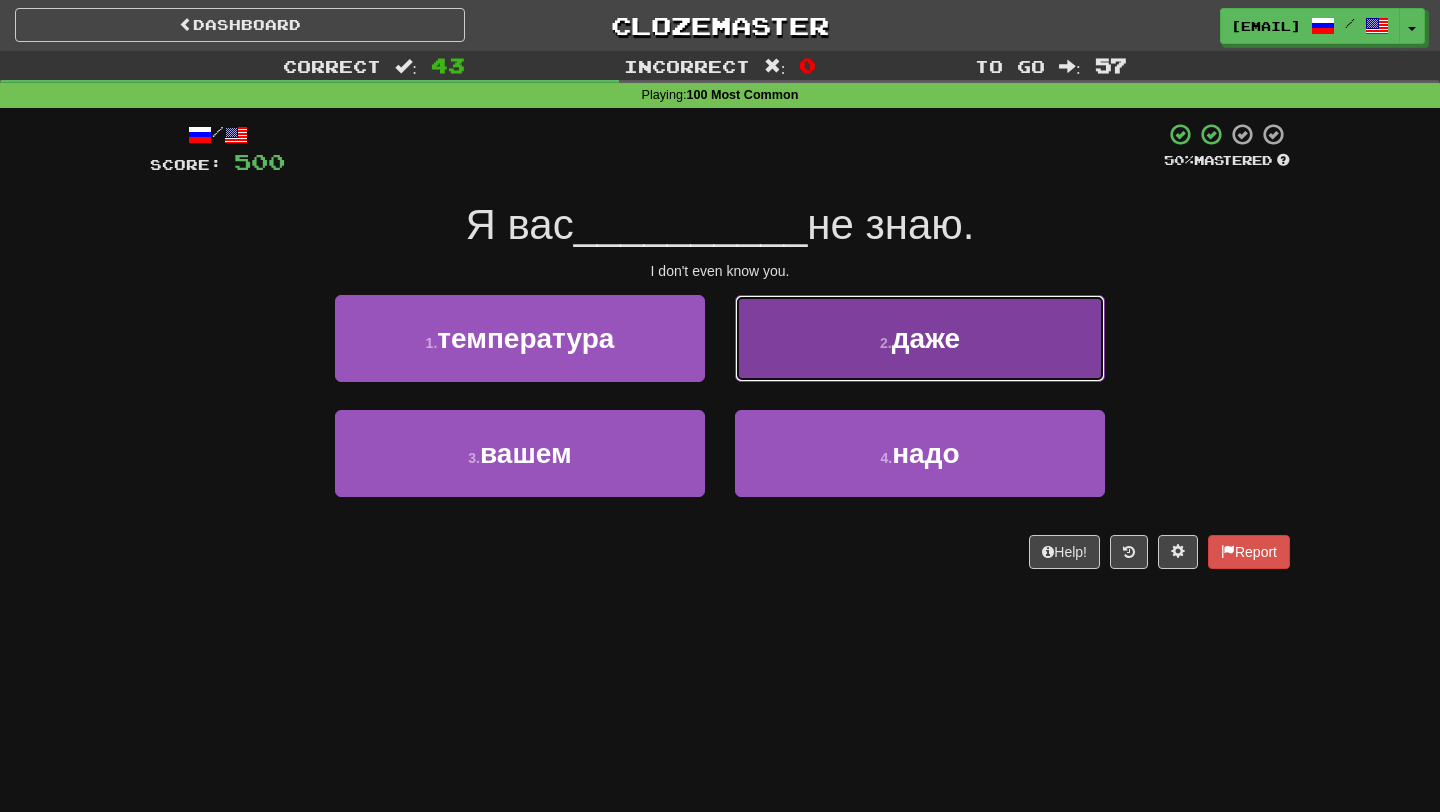 click on "2 .  даже" at bounding box center [920, 338] 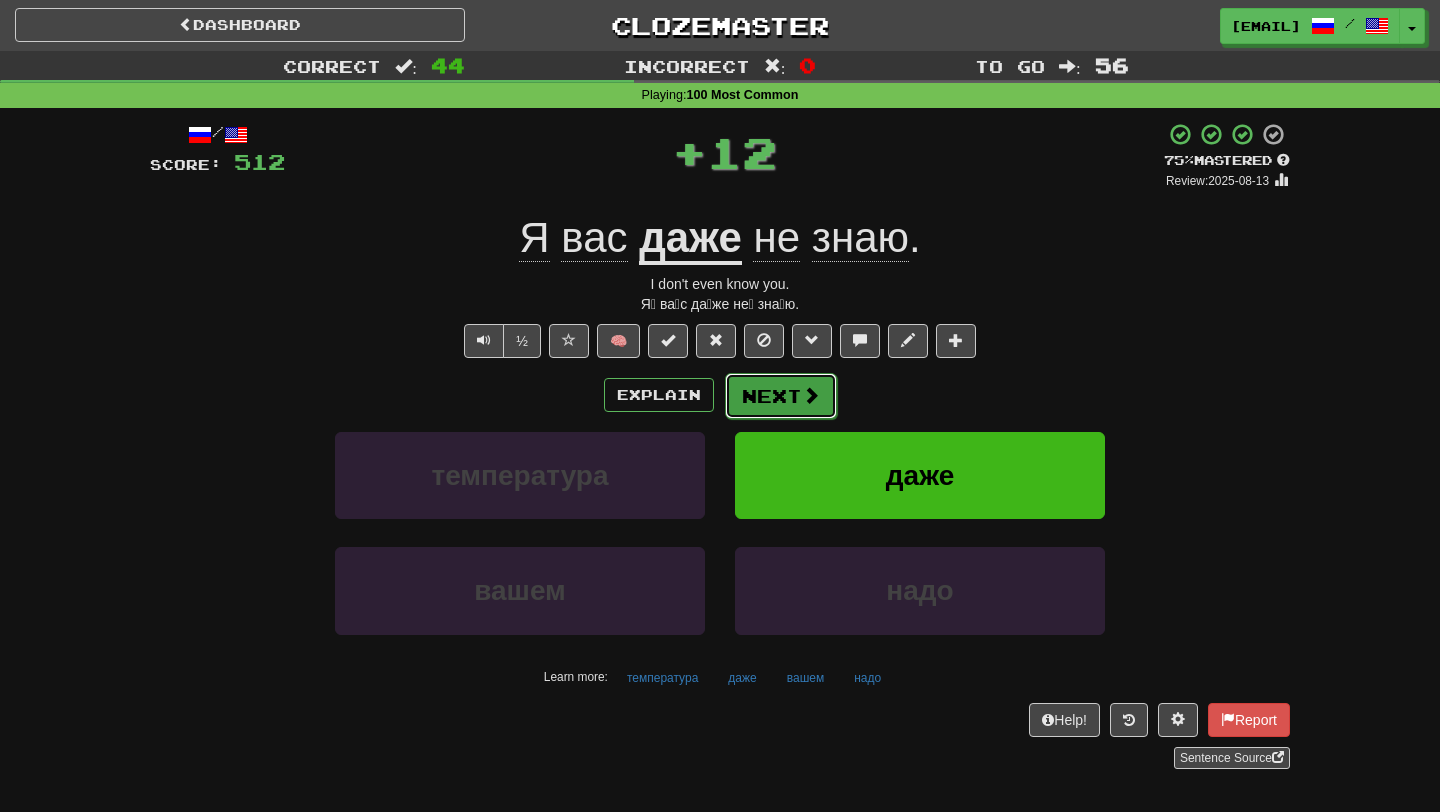 click on "Next" at bounding box center (781, 396) 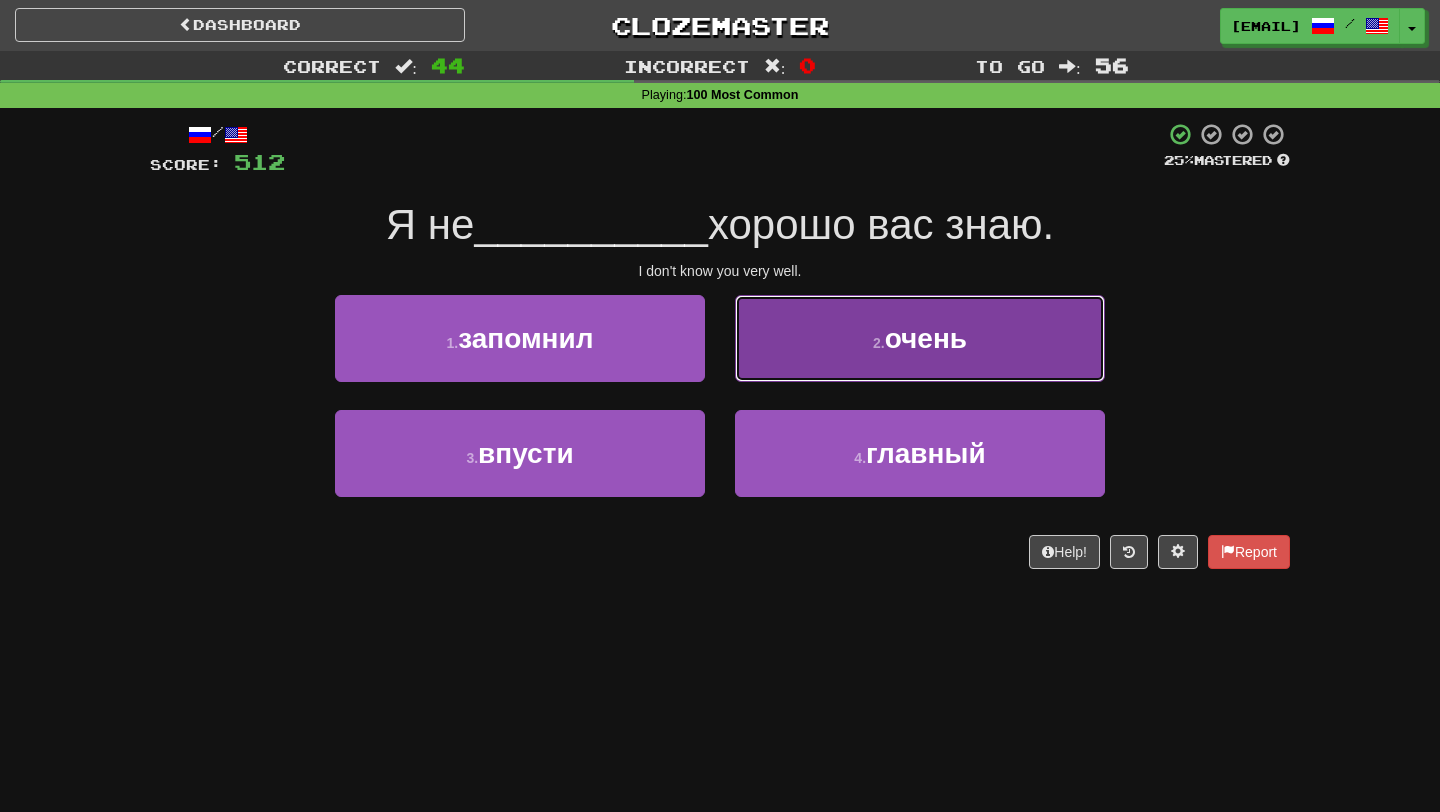 click on "2 .  очень" at bounding box center (920, 338) 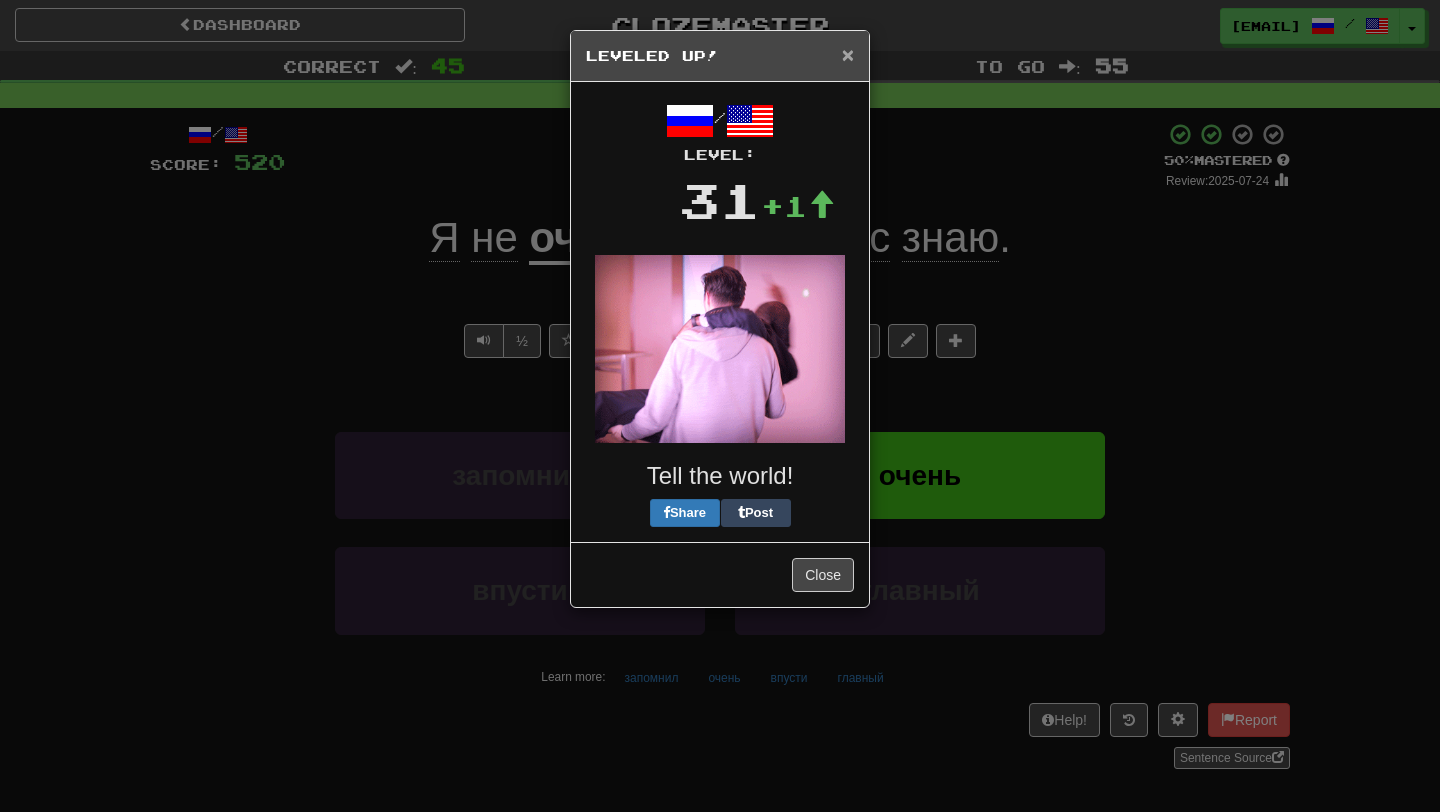 click on "×" at bounding box center (848, 54) 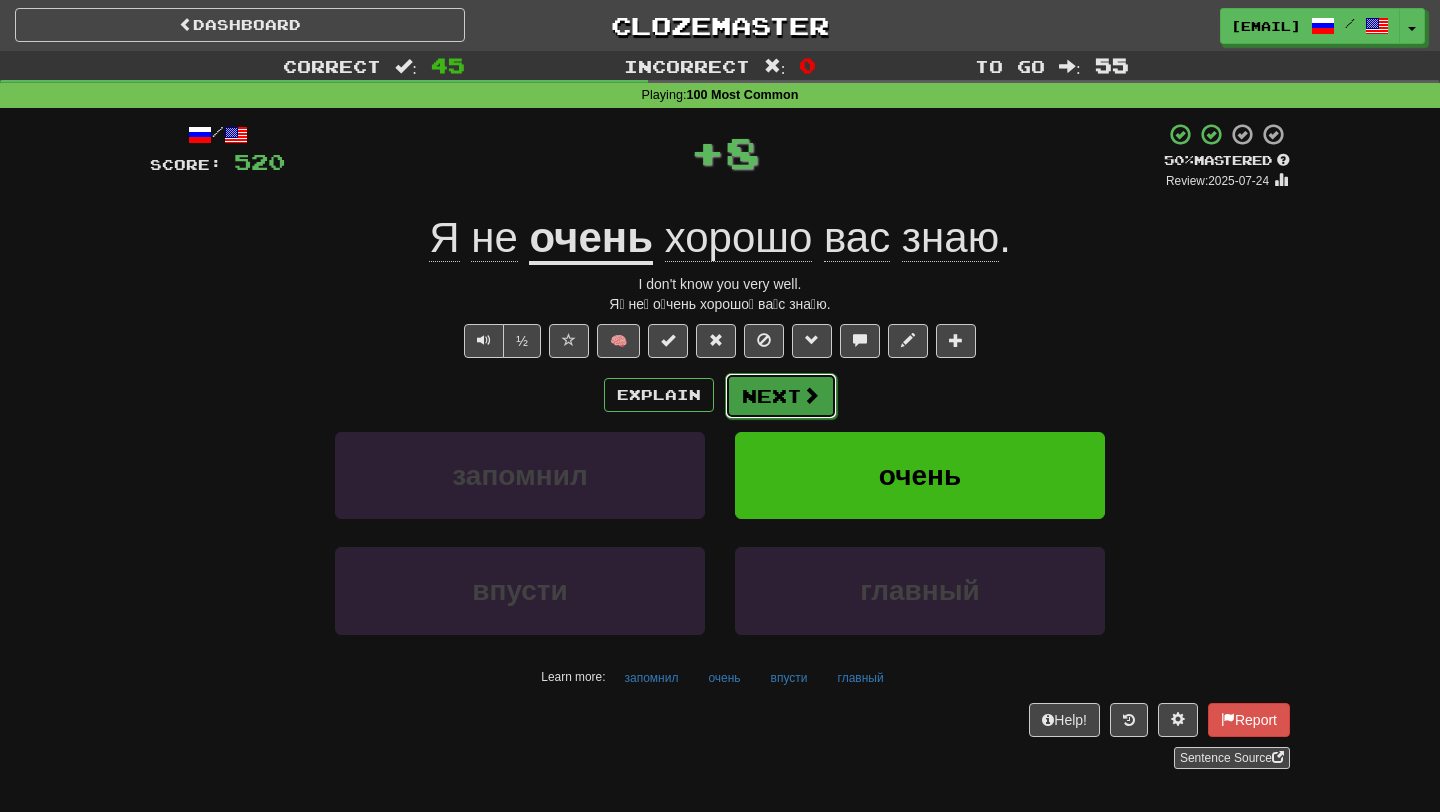 click on "Next" at bounding box center [781, 396] 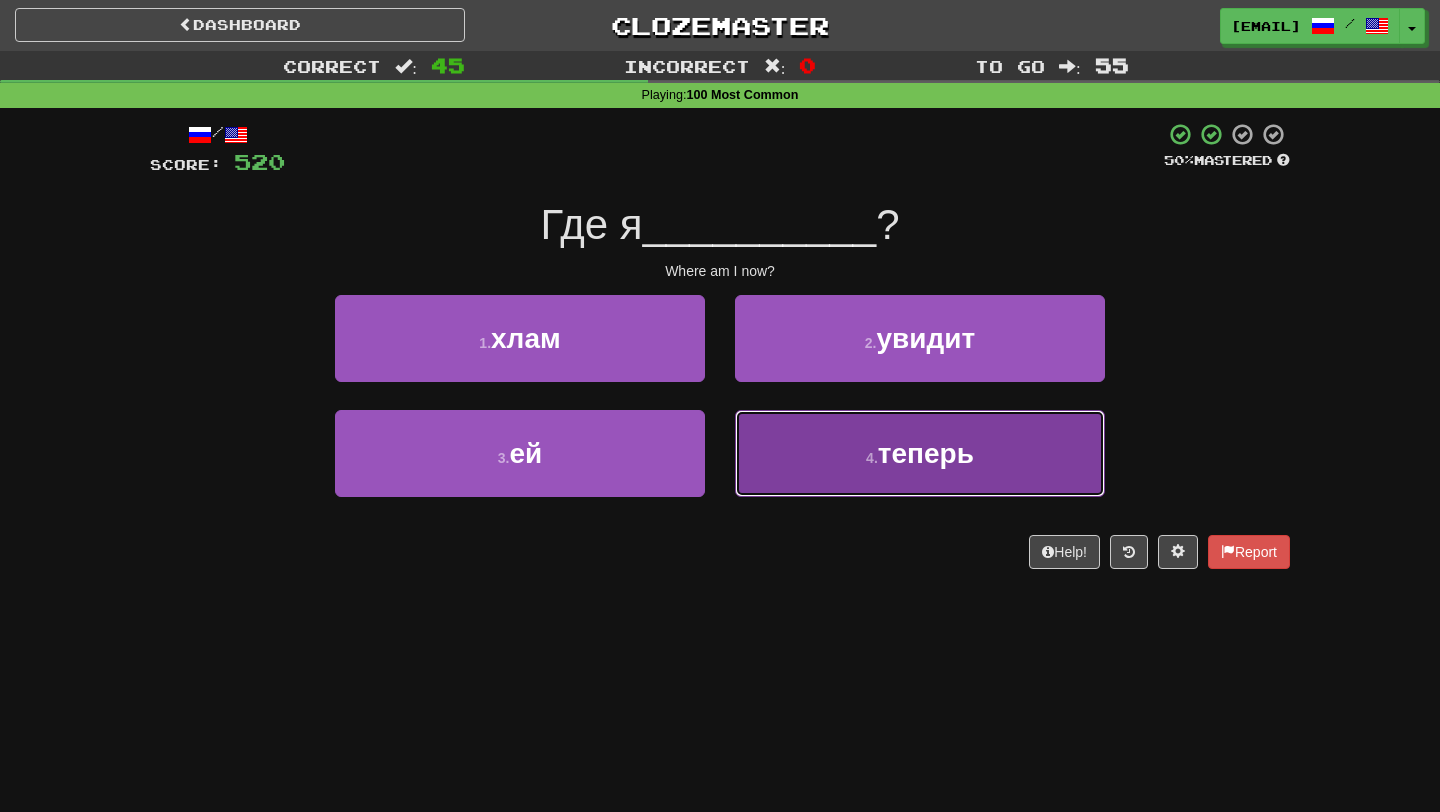 click on "4 .  теперь" at bounding box center [920, 453] 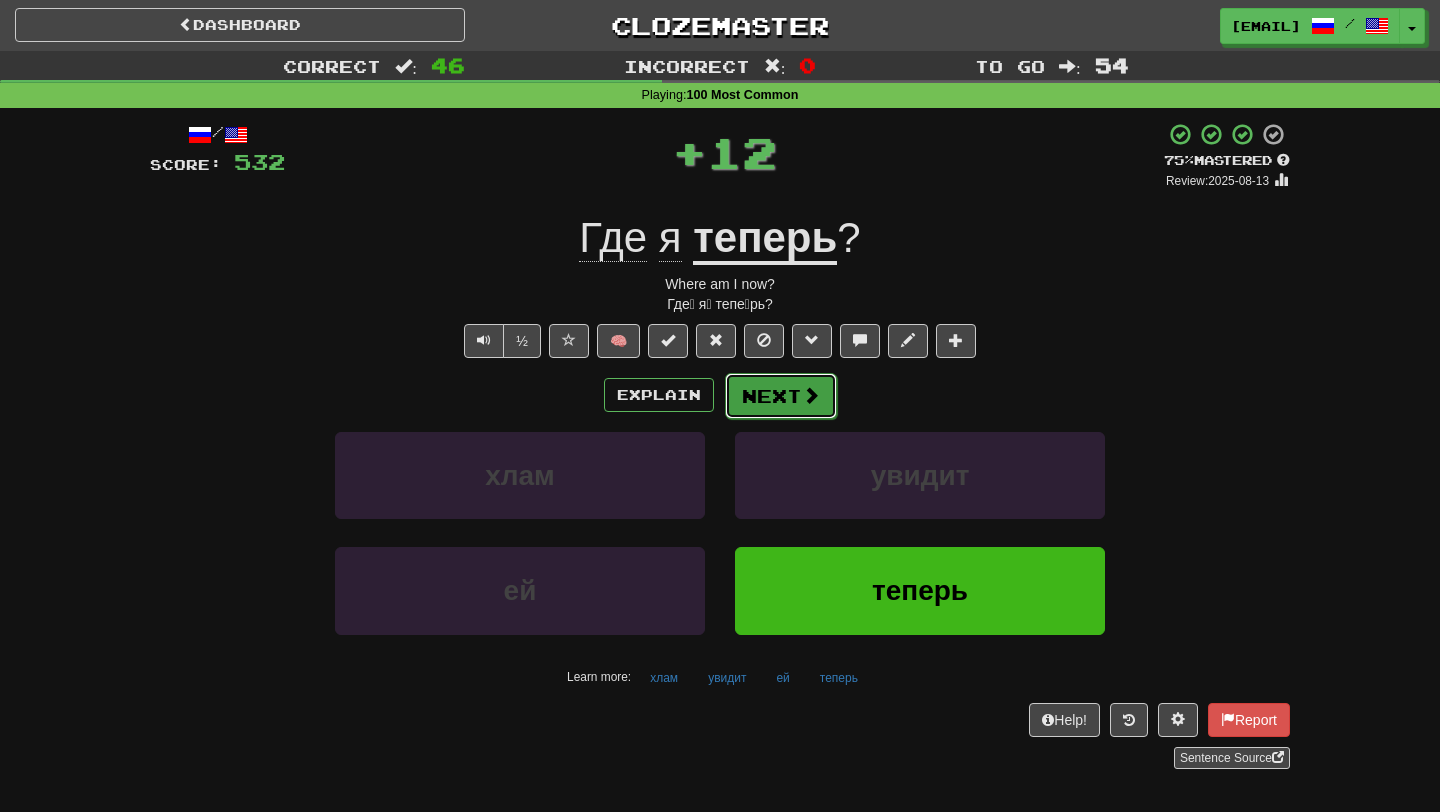 click on "Next" at bounding box center (781, 396) 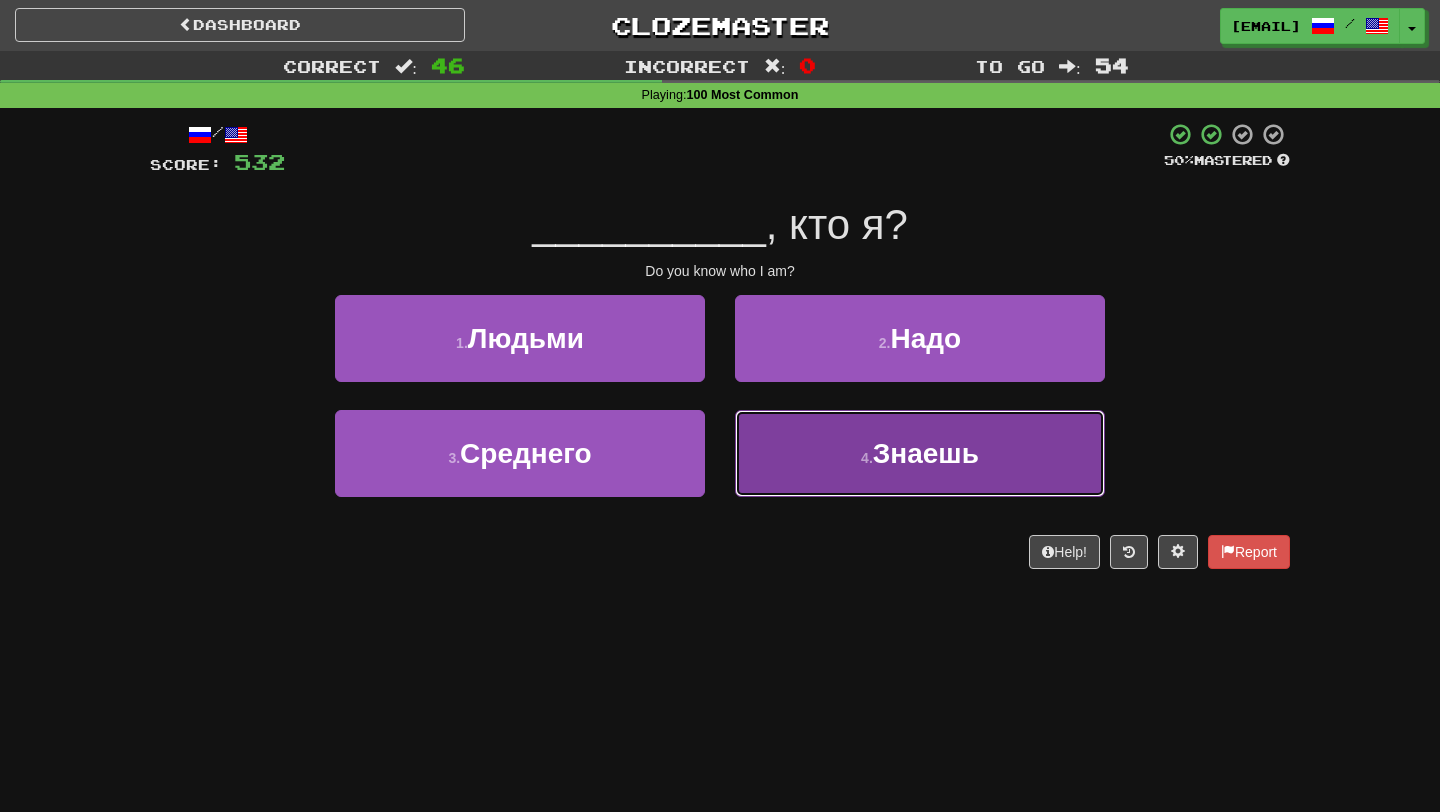 click on "4 .  Знаешь" at bounding box center [920, 453] 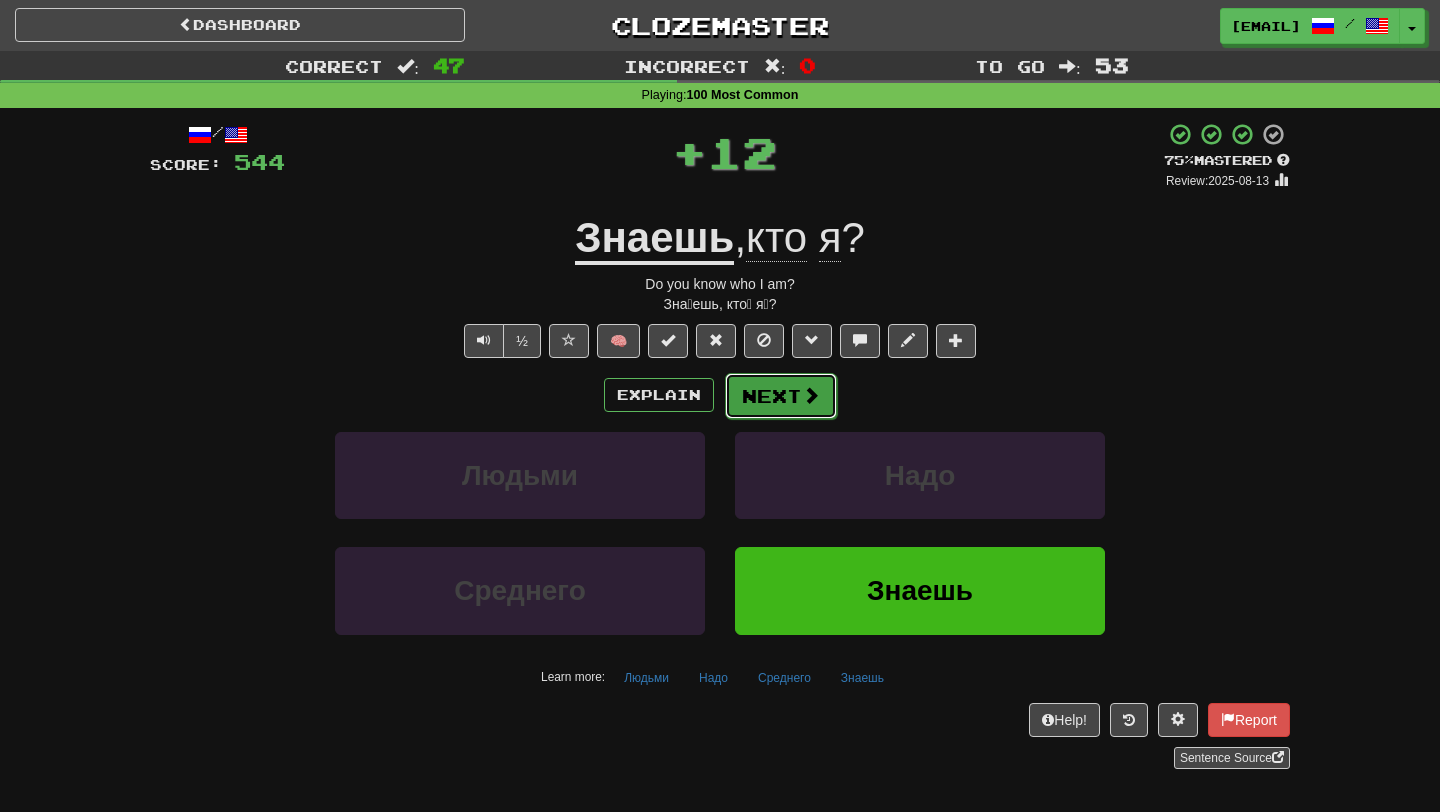 click on "Next" at bounding box center (781, 396) 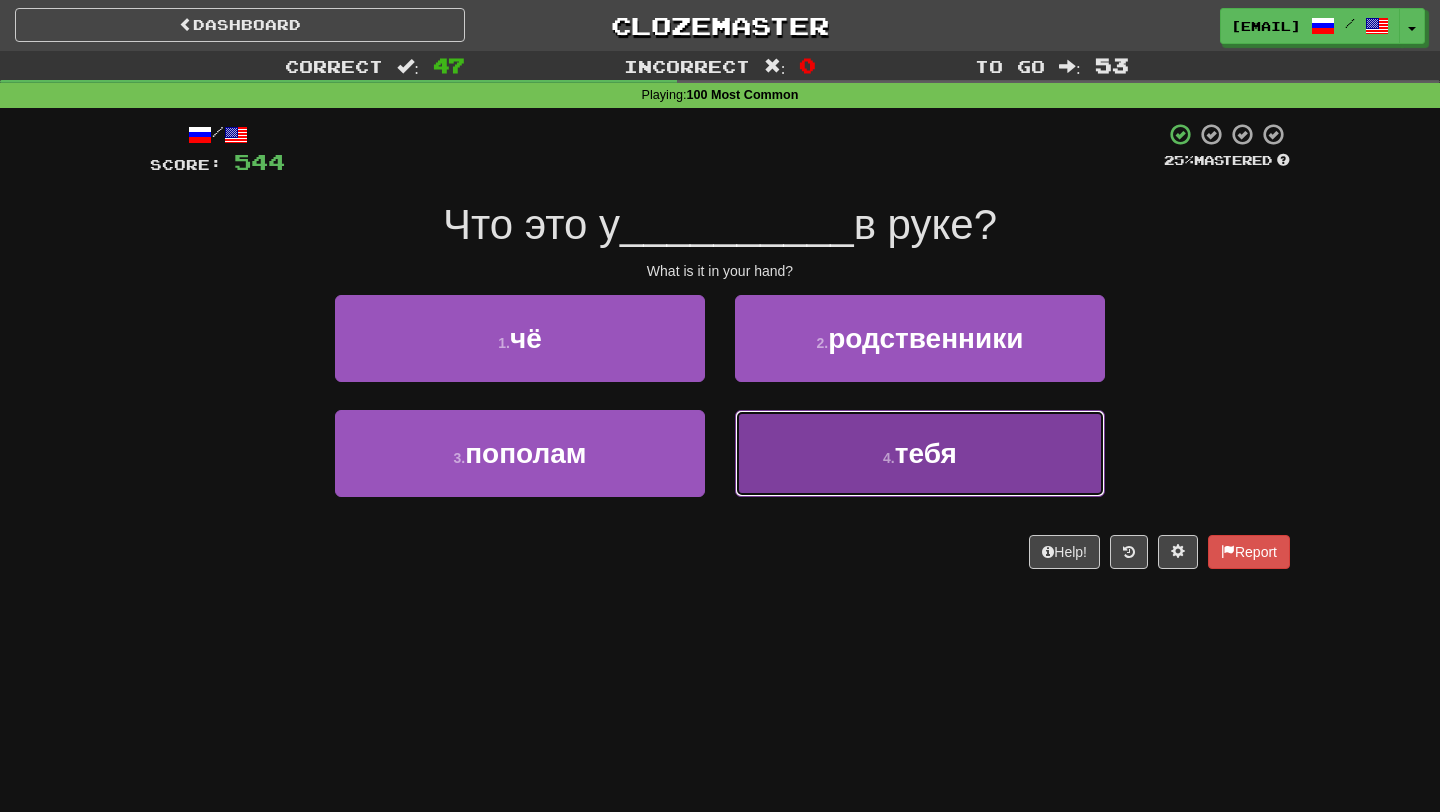 click on "4 .  тебя" at bounding box center (920, 453) 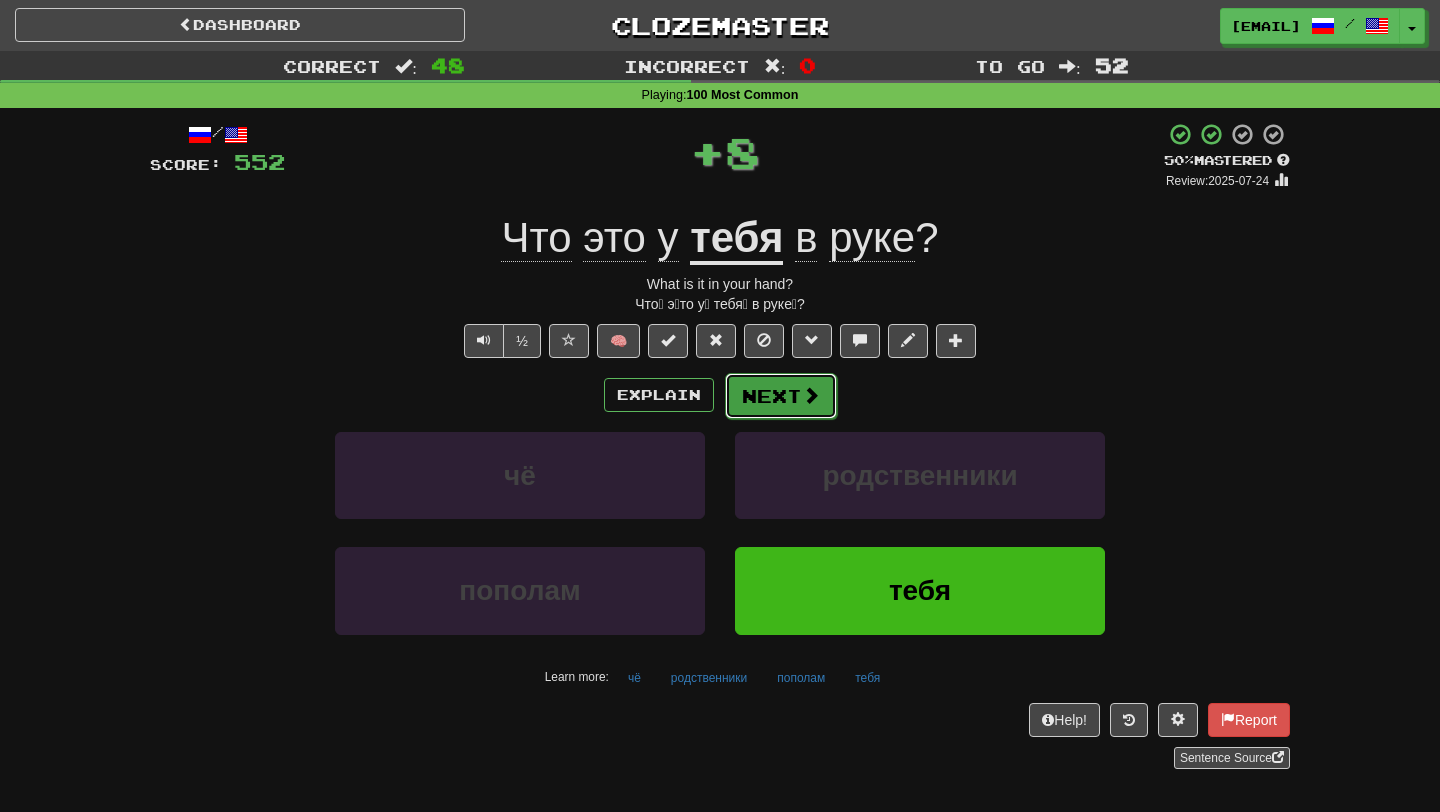 click on "Next" at bounding box center [781, 396] 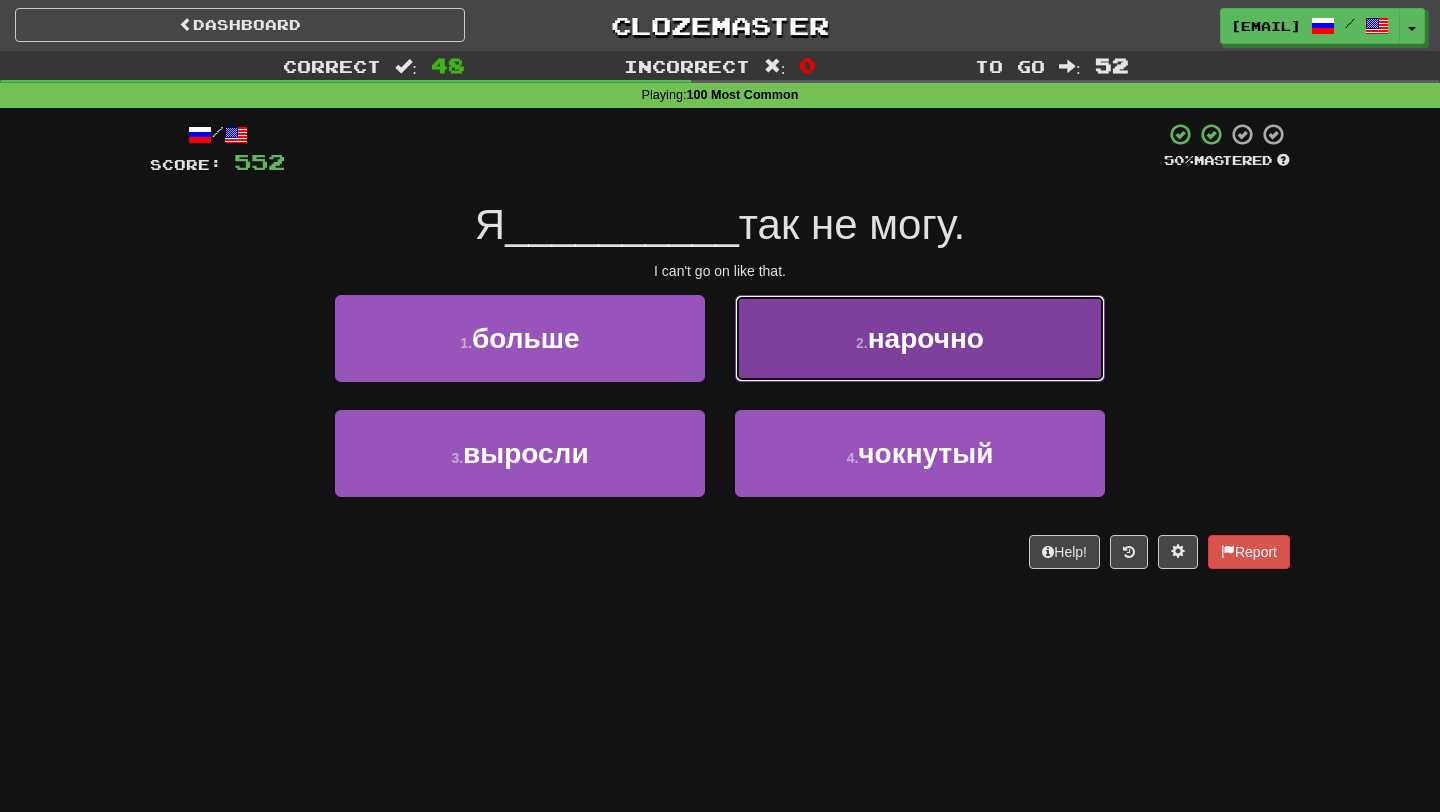 click on "2 .  нарочно" at bounding box center [920, 338] 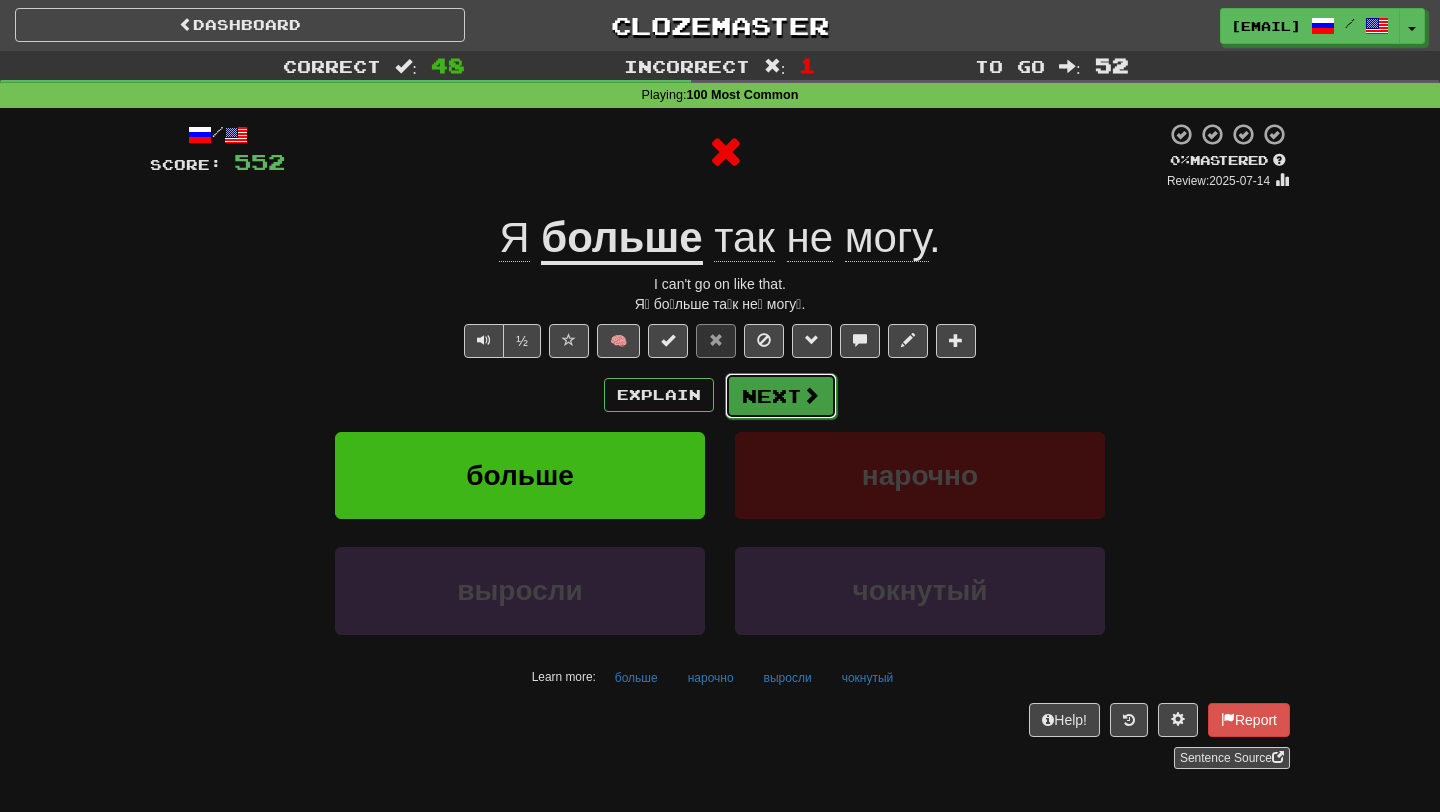 click on "Next" at bounding box center [781, 396] 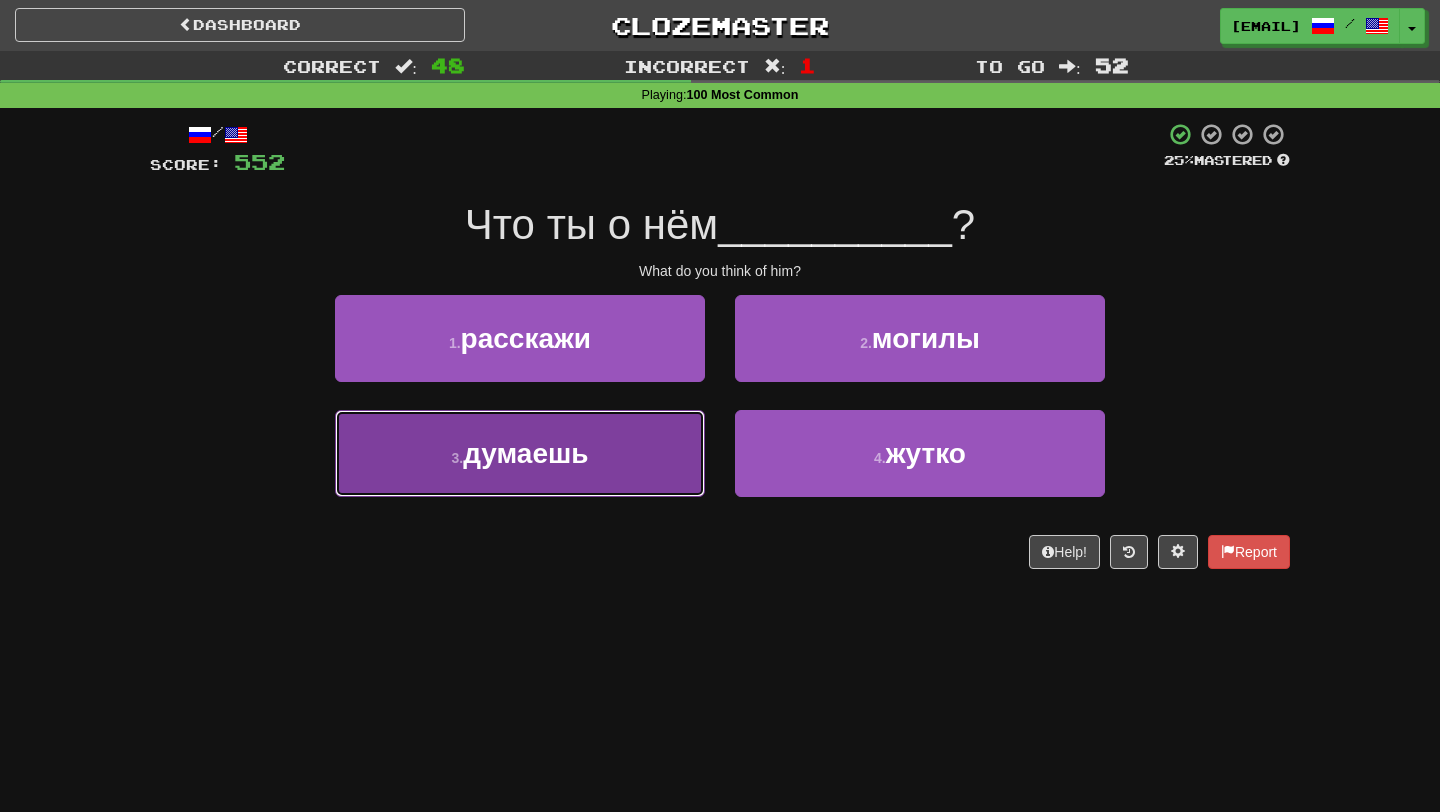 click on "3 .  думаешь" at bounding box center (520, 453) 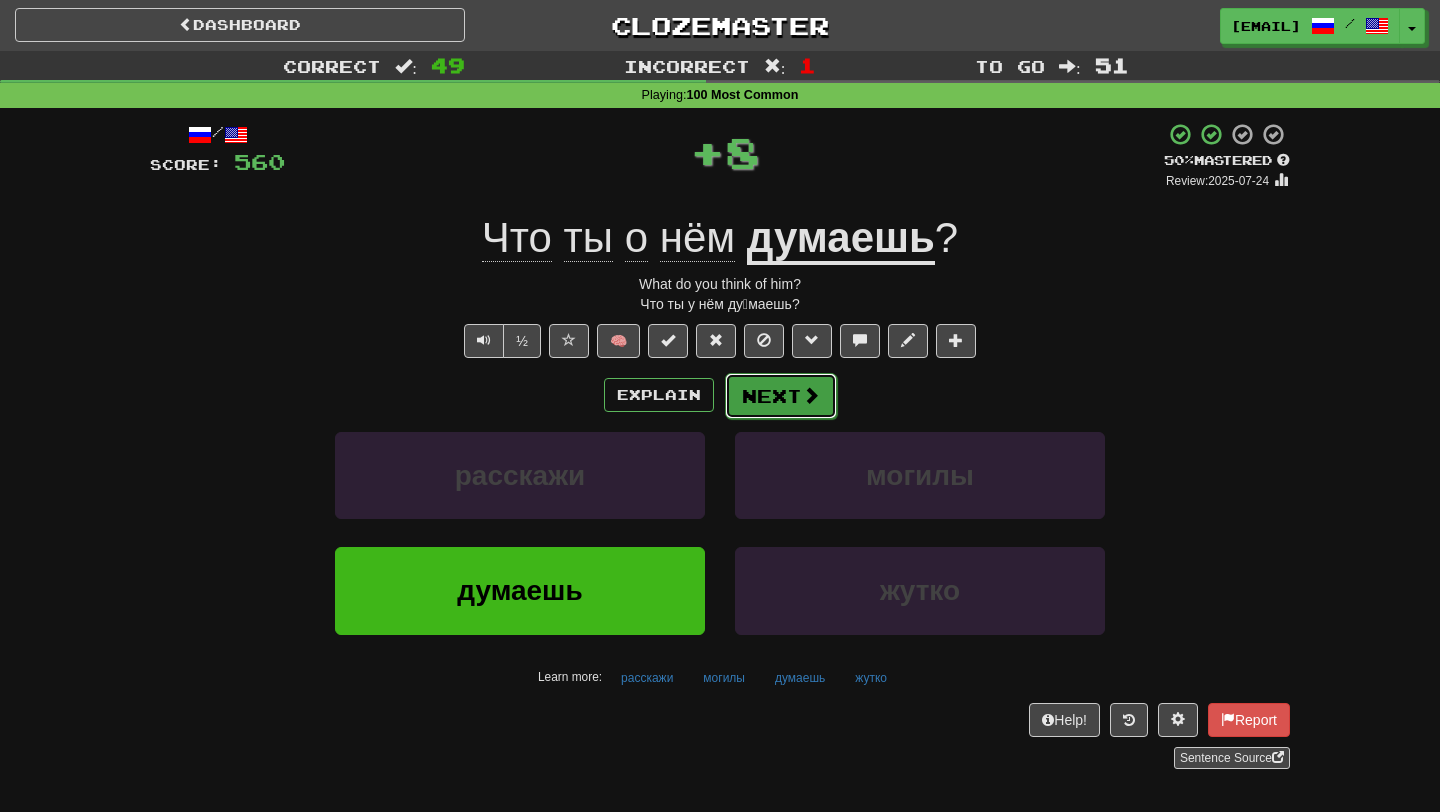 click on "Next" at bounding box center (781, 396) 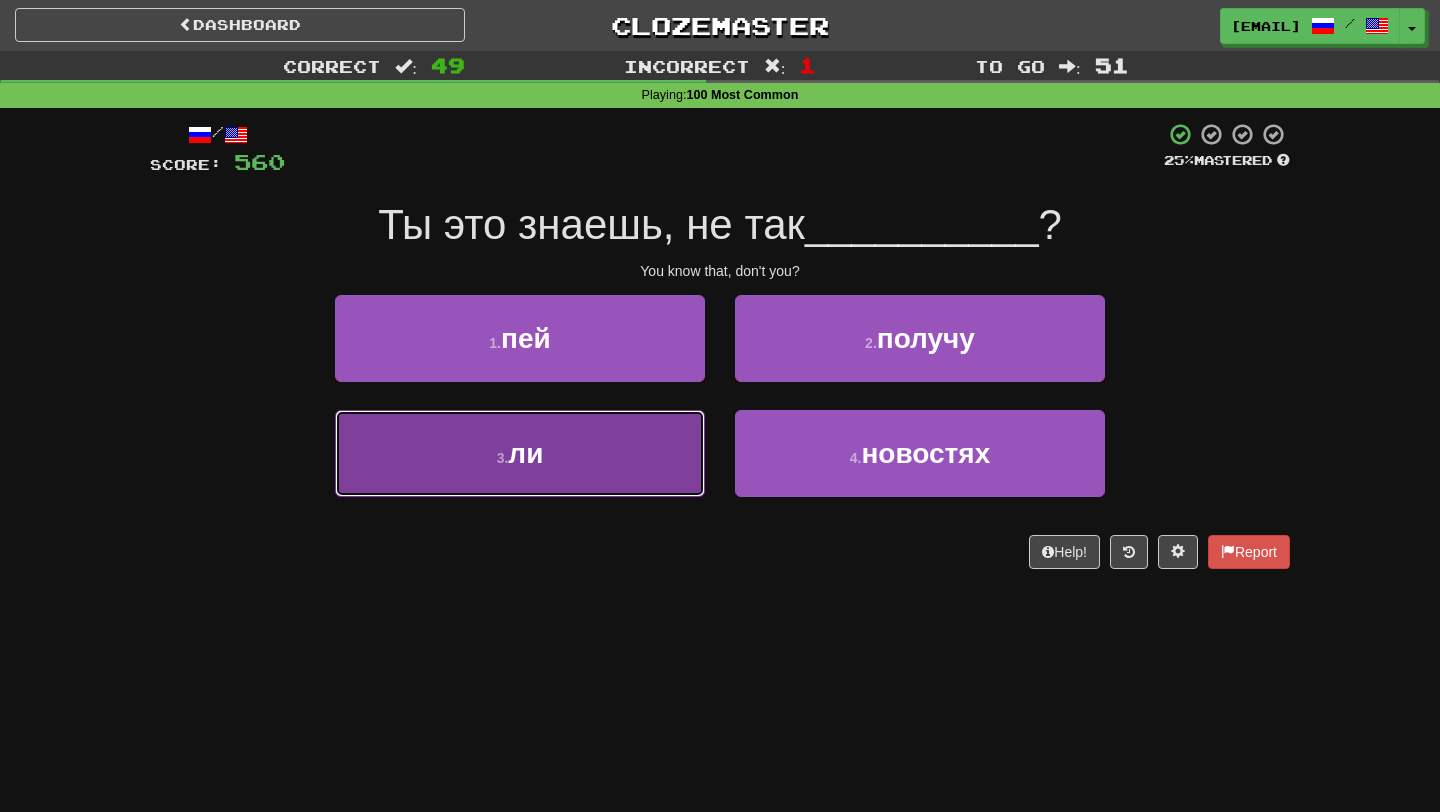 click on "3 .  ли" at bounding box center [520, 453] 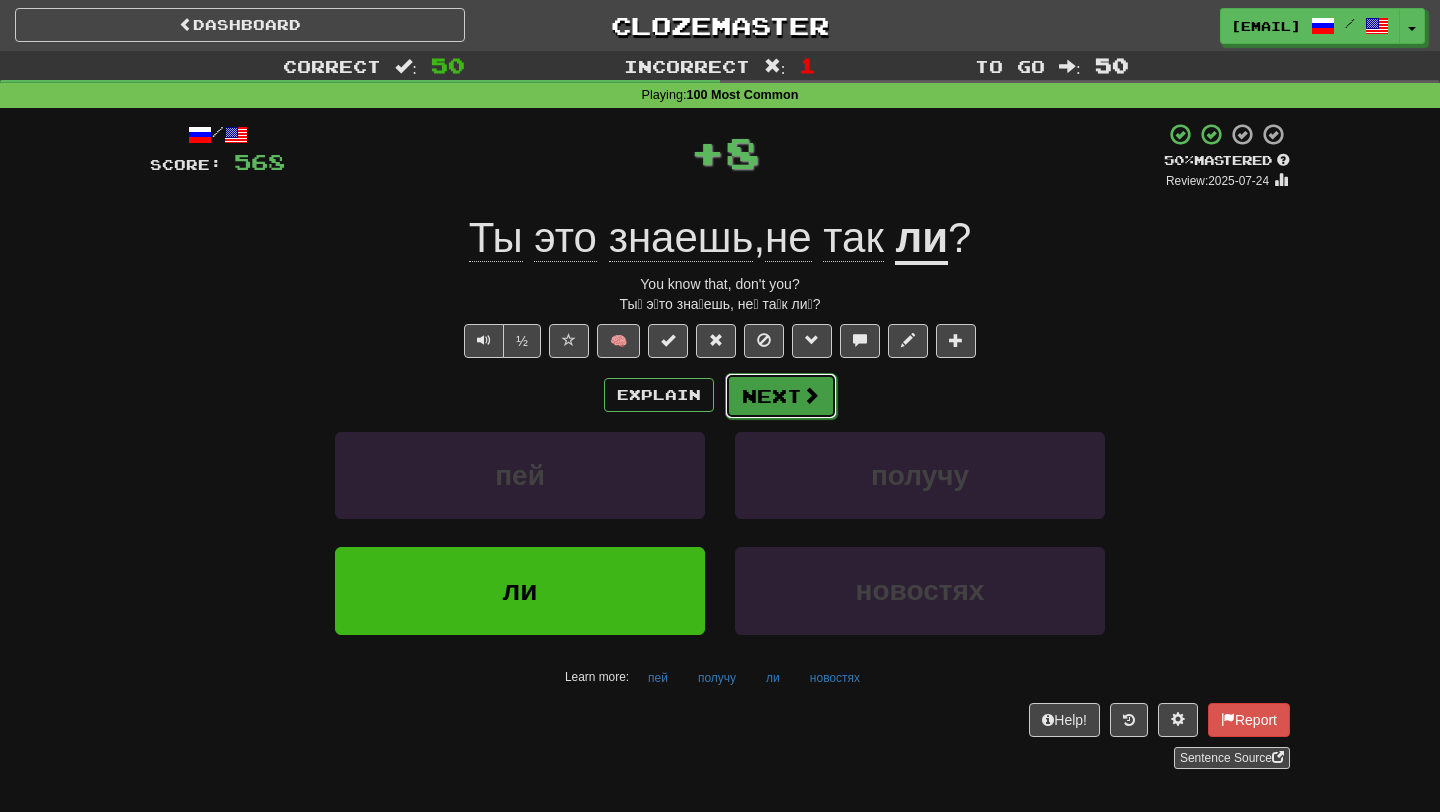 click at bounding box center [811, 395] 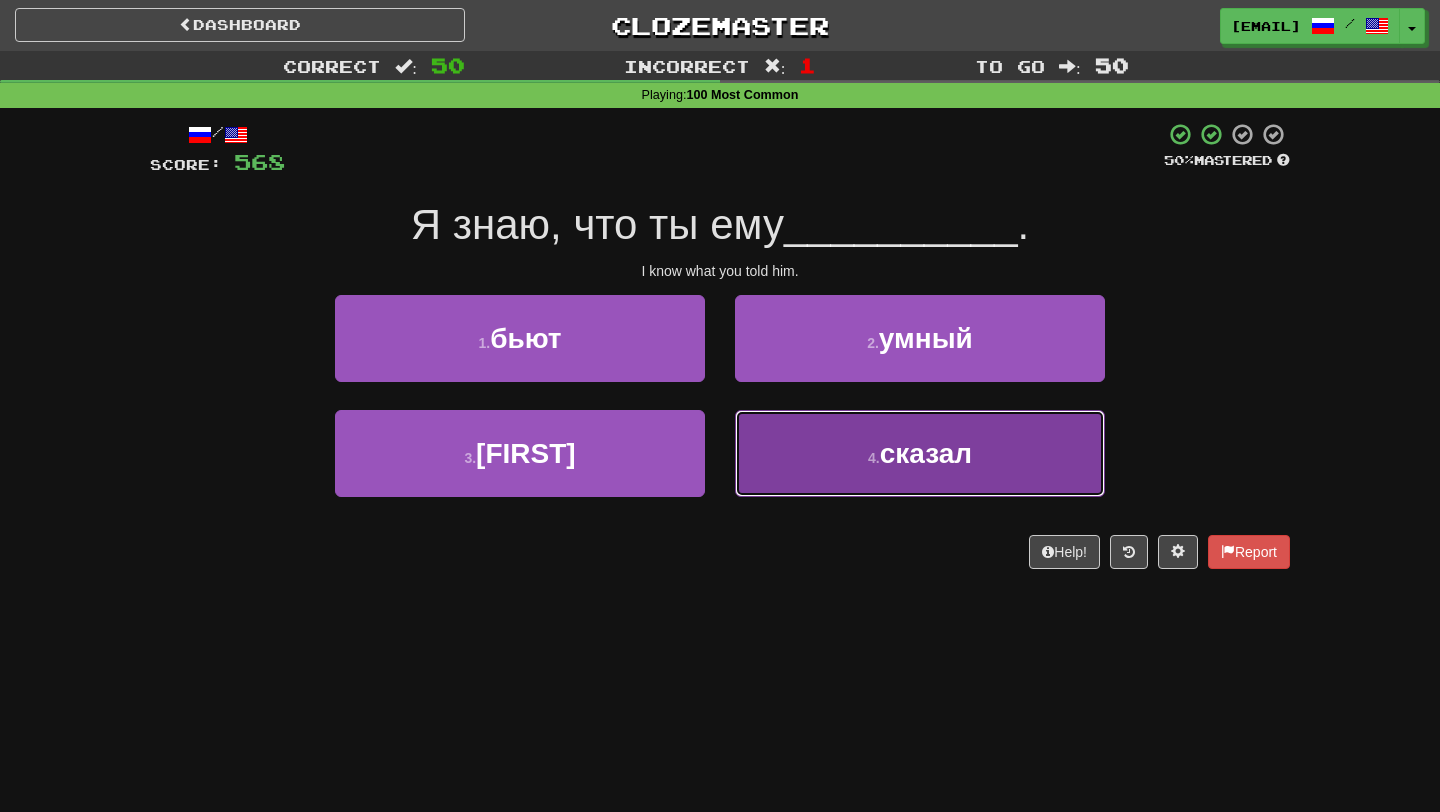 click on "4 .  сказал" at bounding box center [920, 453] 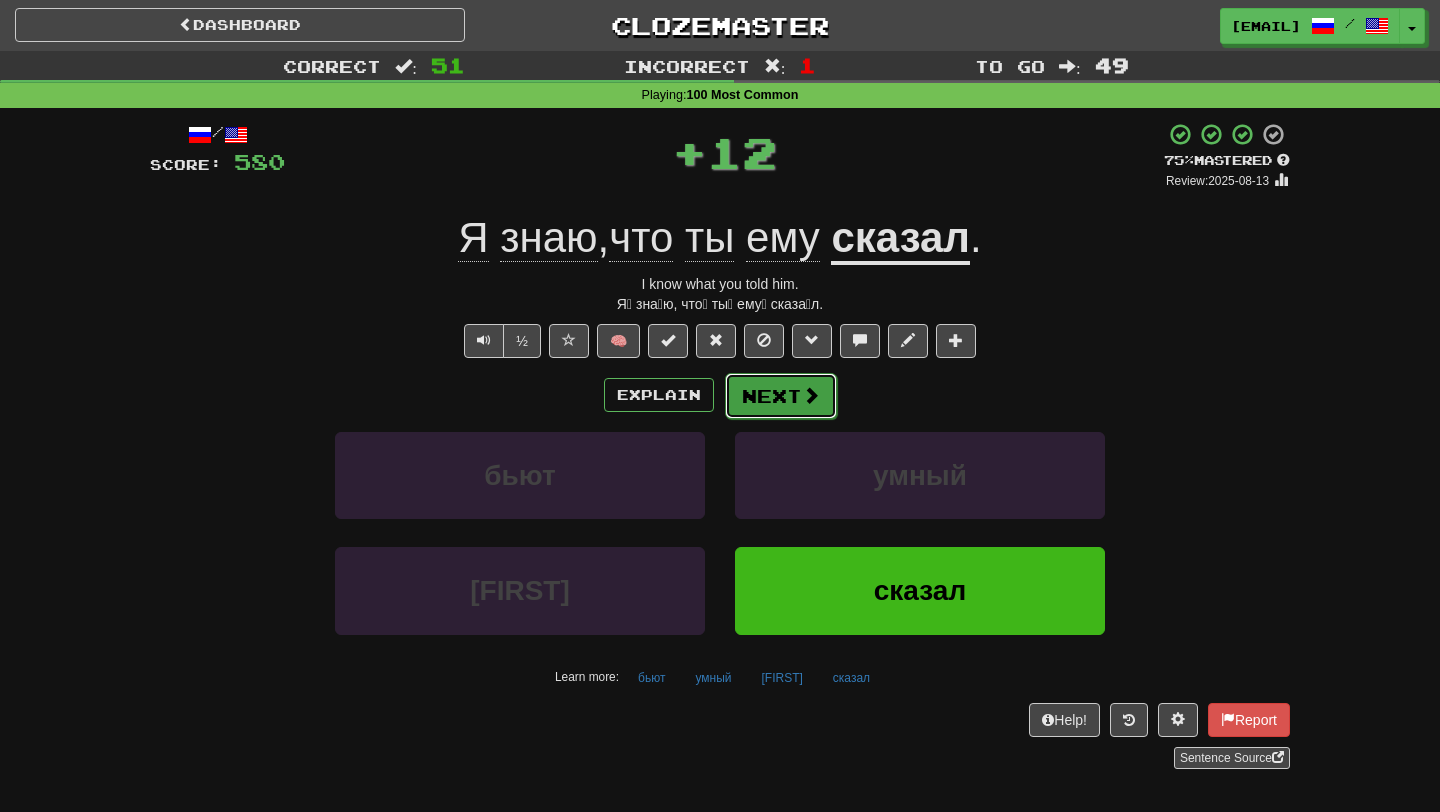 click on "Next" at bounding box center [781, 396] 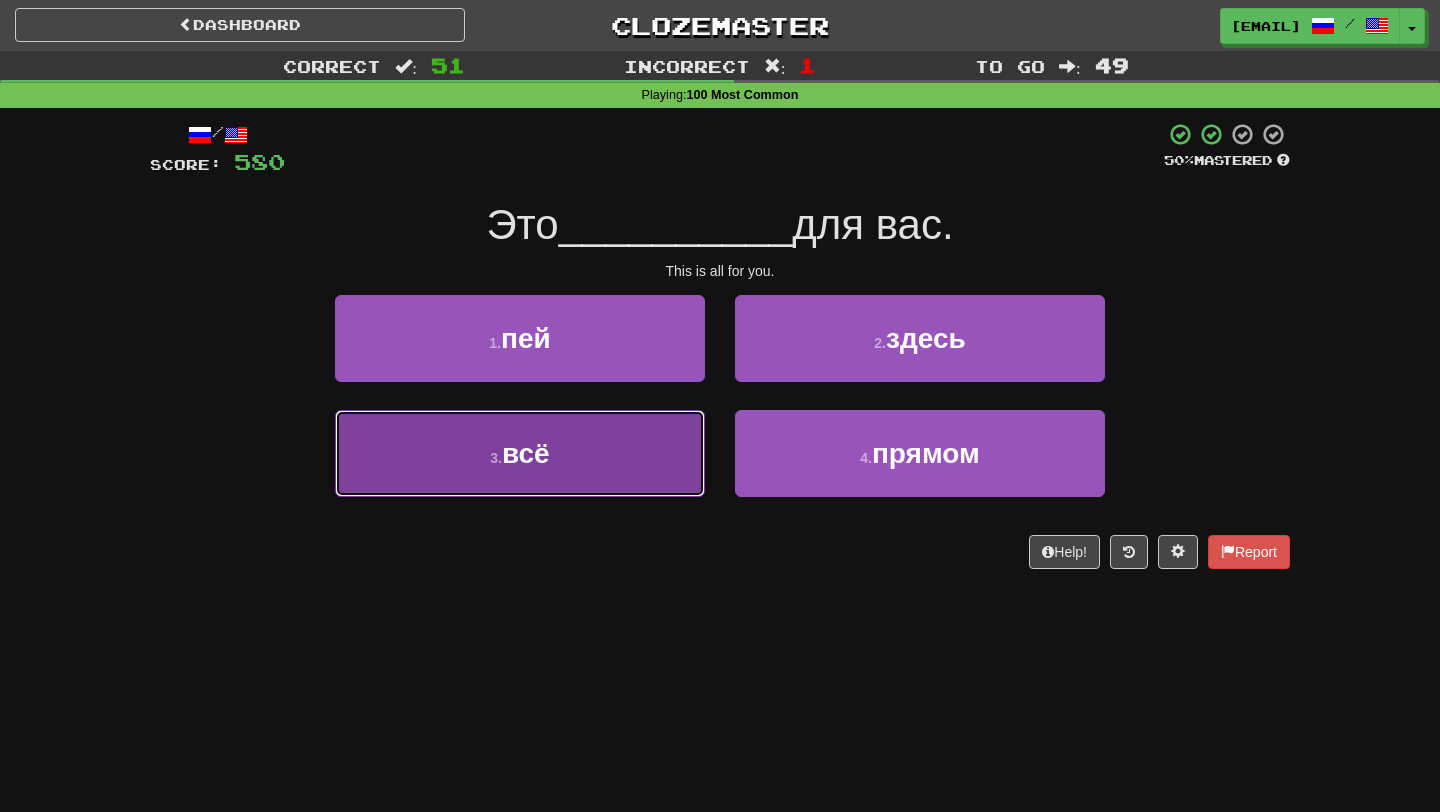 click on "3 .  всё" at bounding box center (520, 453) 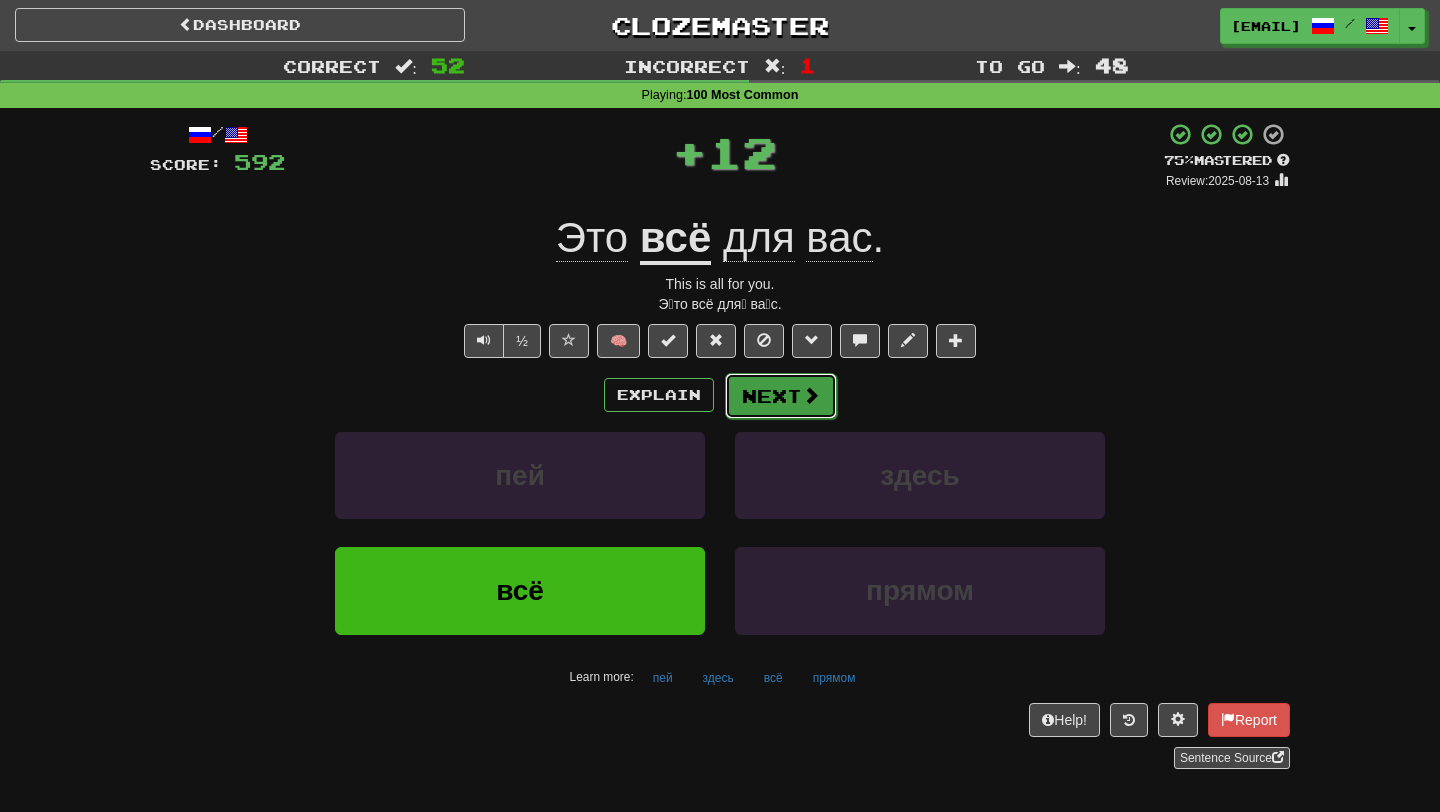 click on "Next" at bounding box center [781, 396] 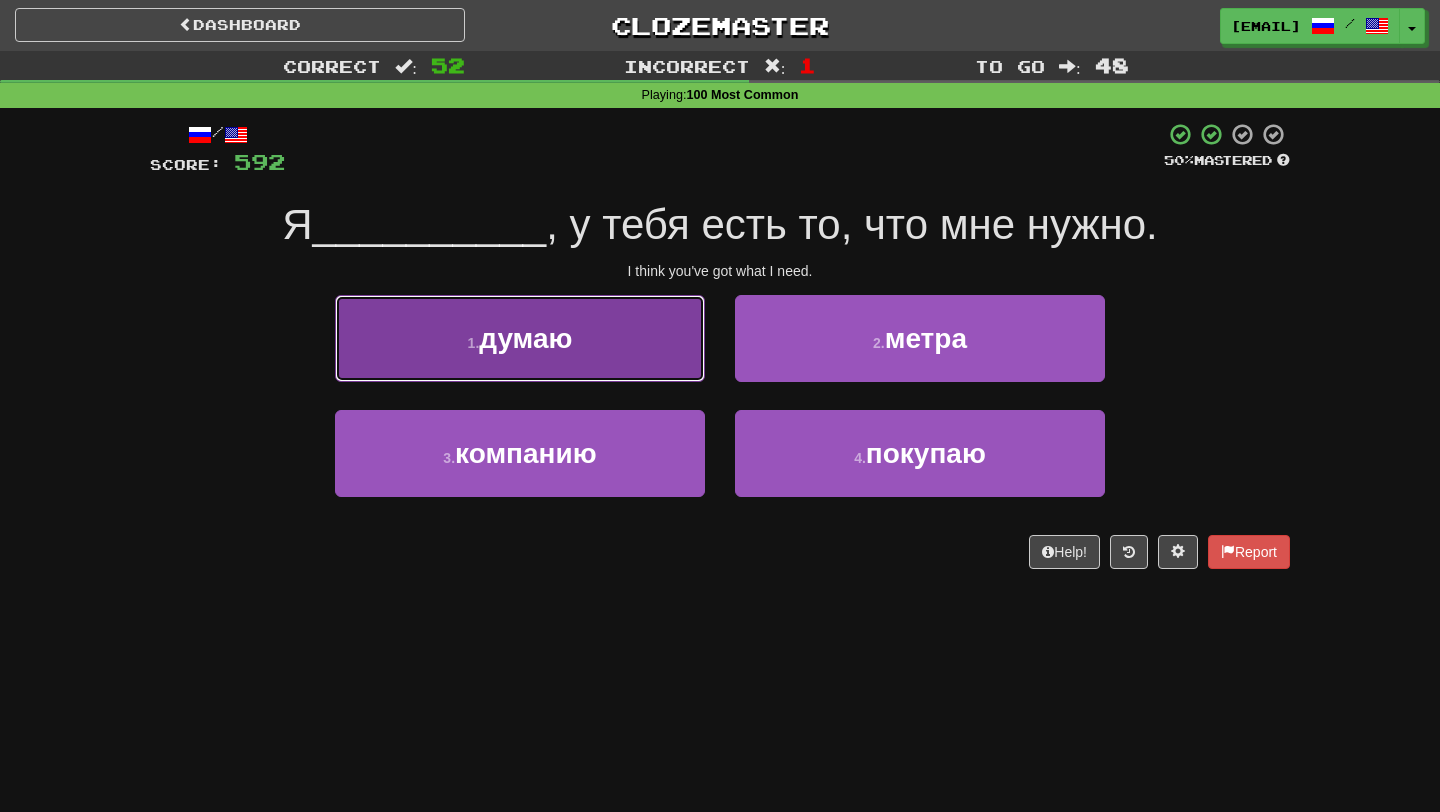 click on "думаю" at bounding box center [525, 338] 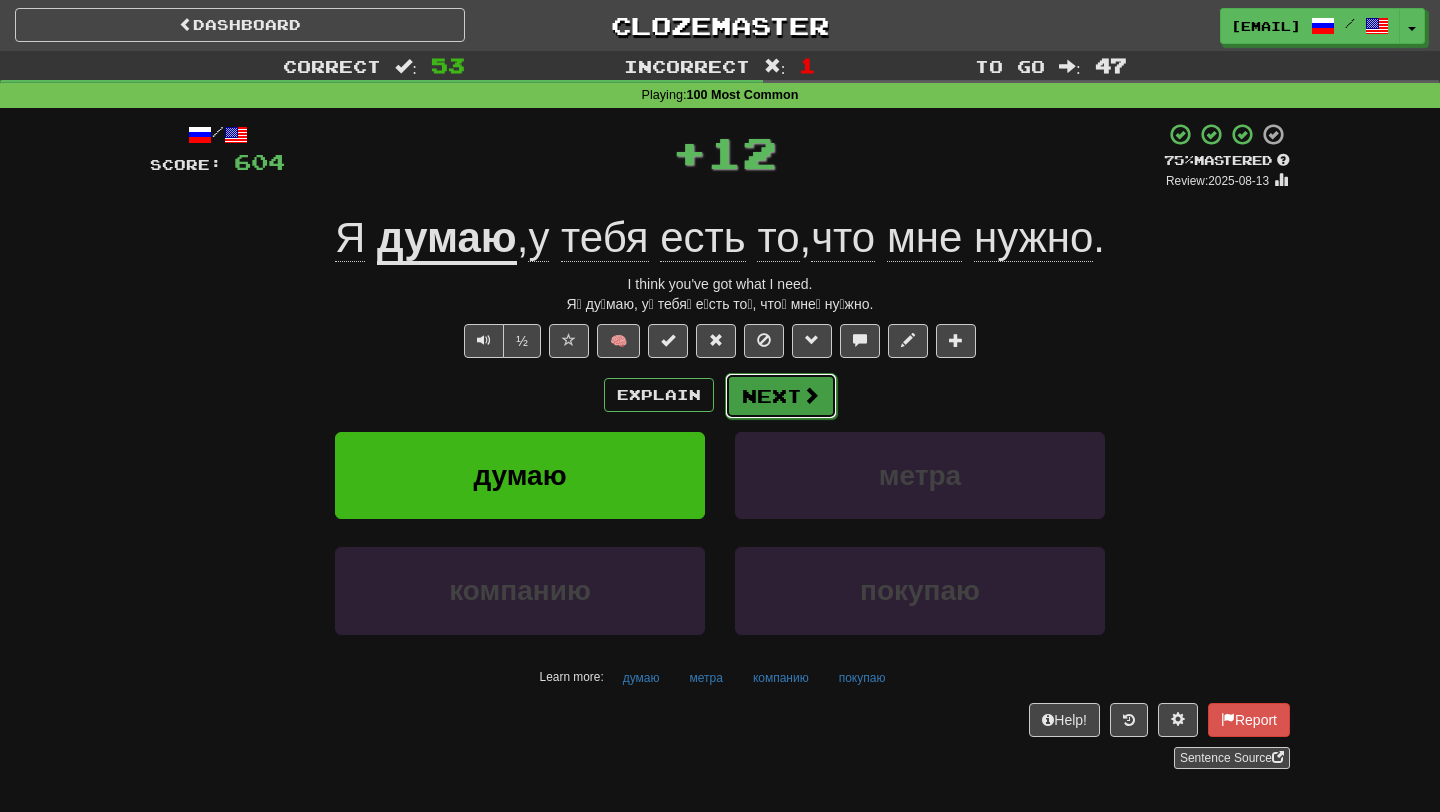 click on "Next" at bounding box center (781, 396) 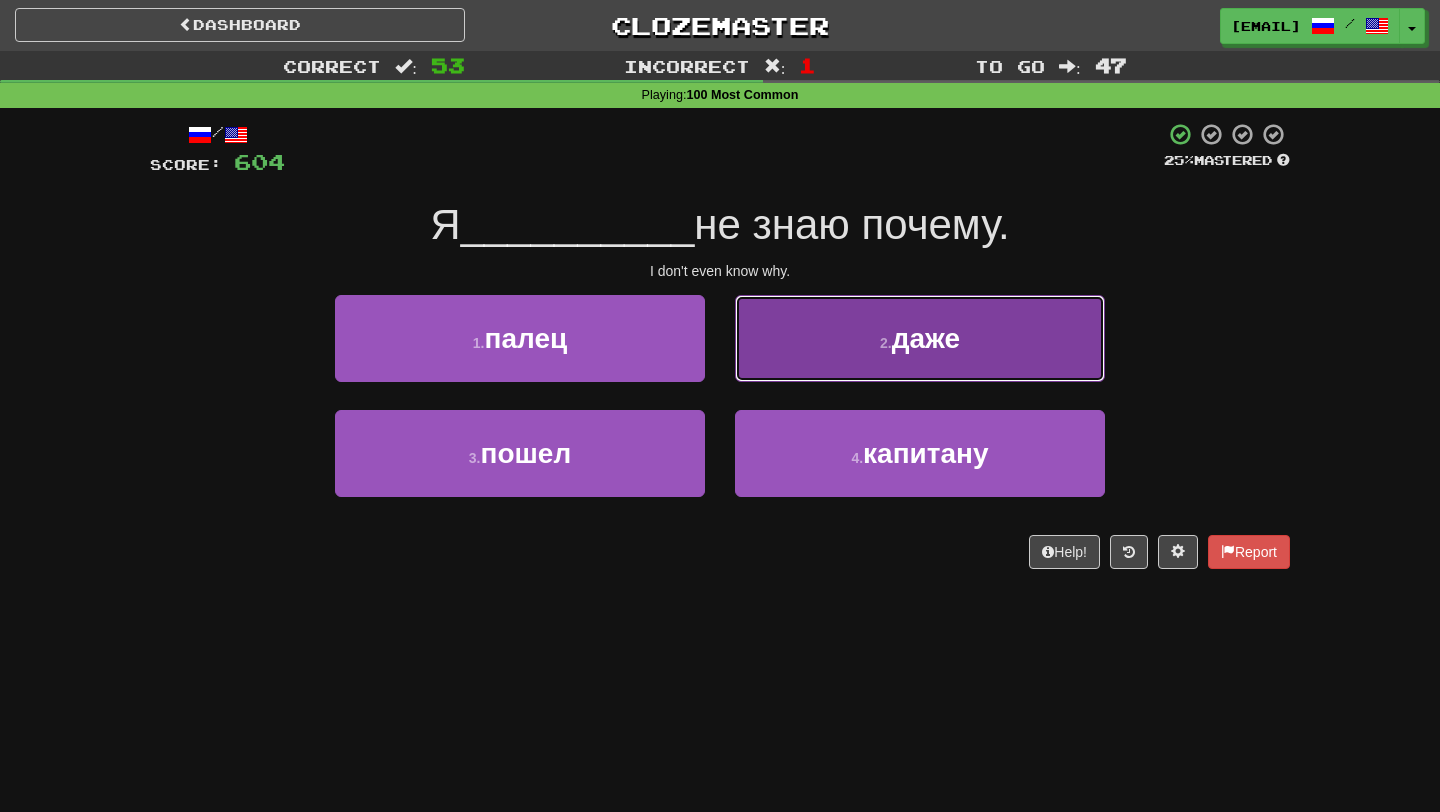 click on "2 .  даже" at bounding box center (920, 338) 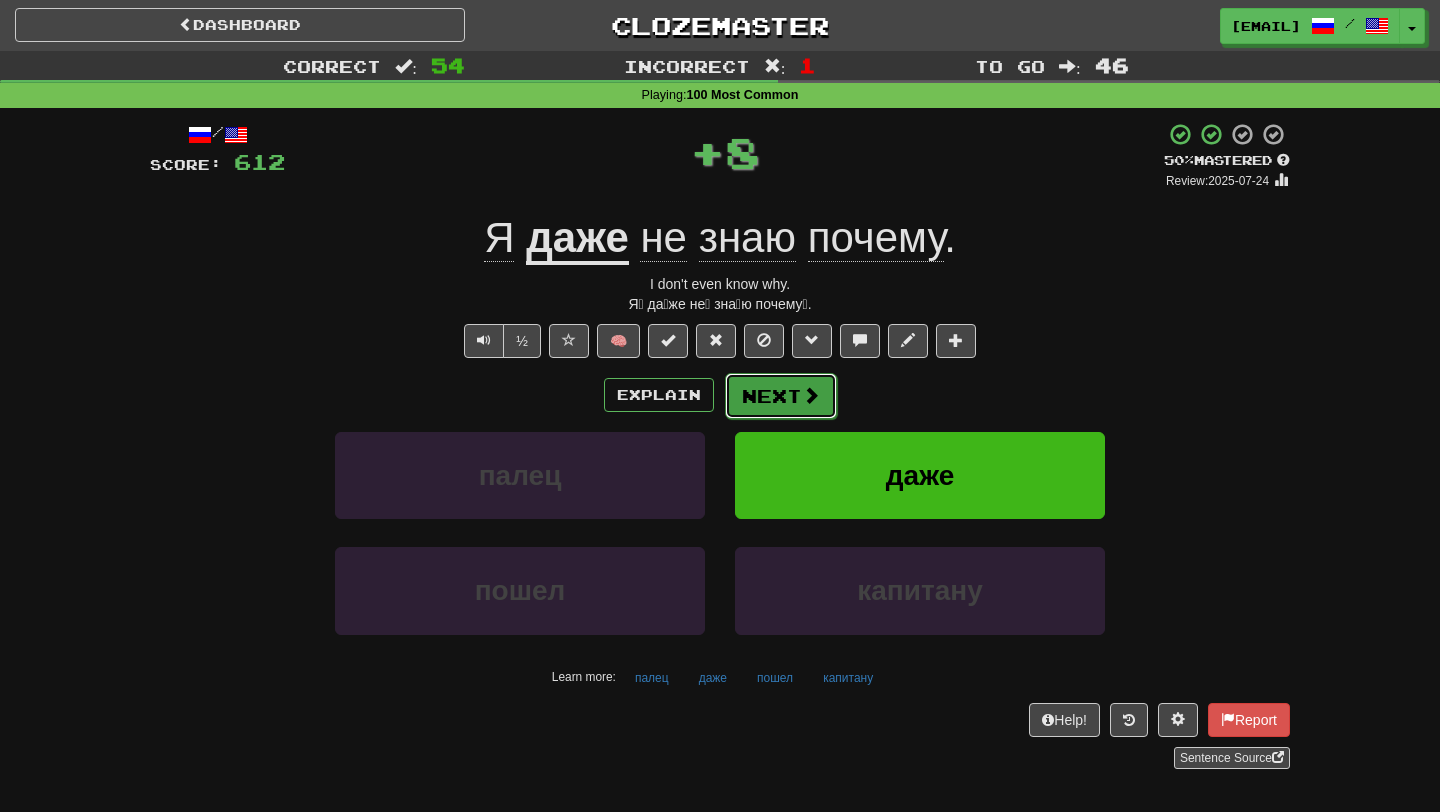 click at bounding box center (811, 395) 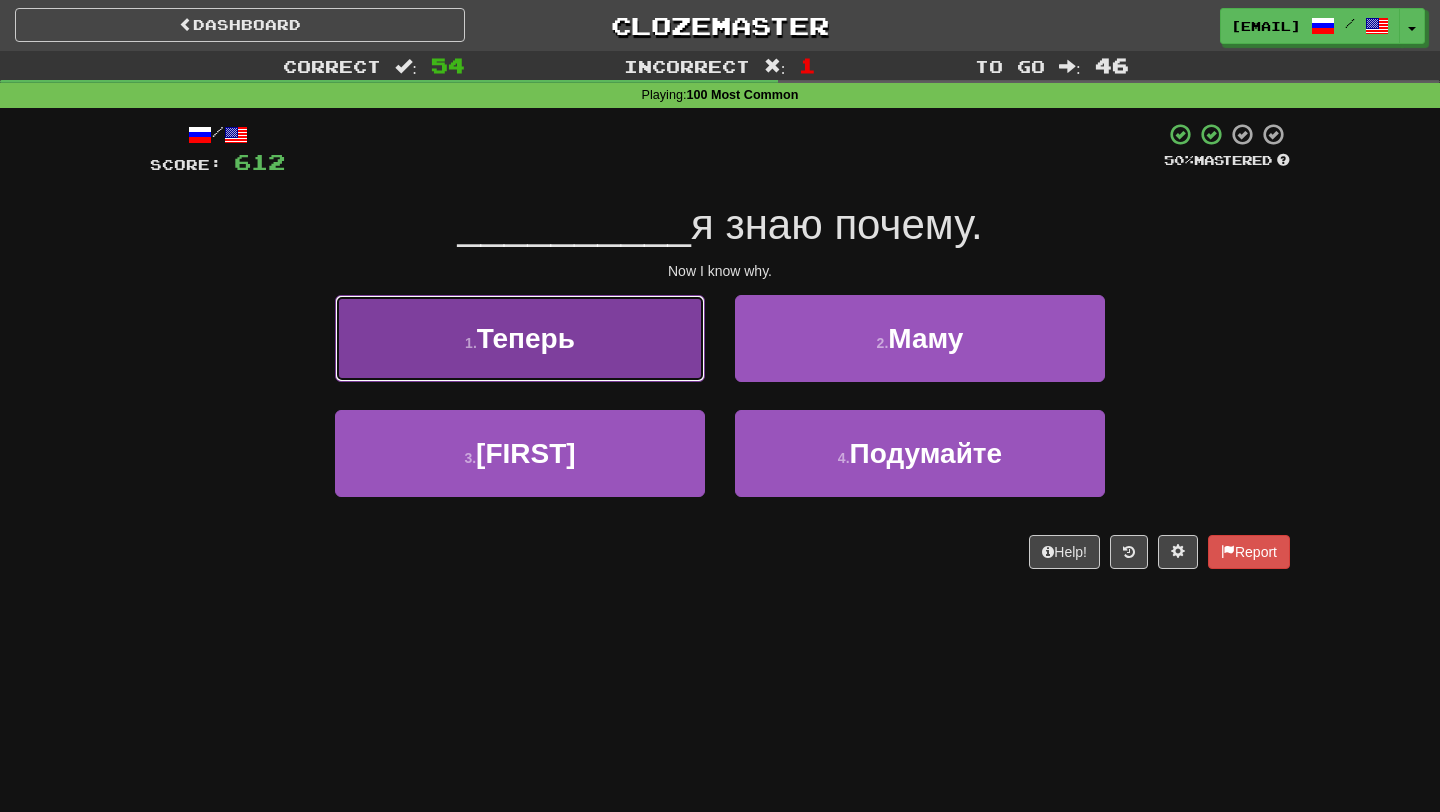 click on "1 .  Теперь" at bounding box center [520, 338] 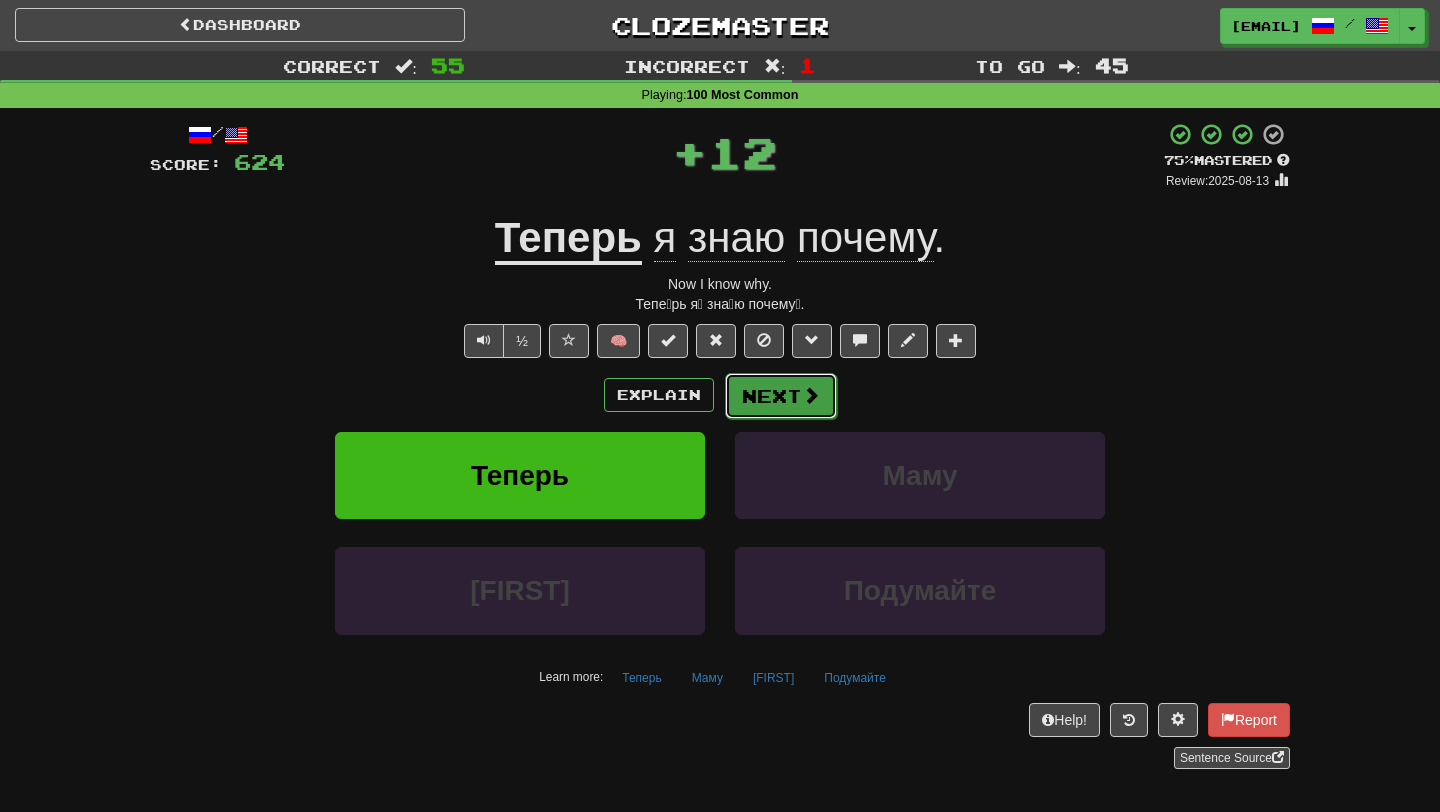 click on "Next" at bounding box center (781, 396) 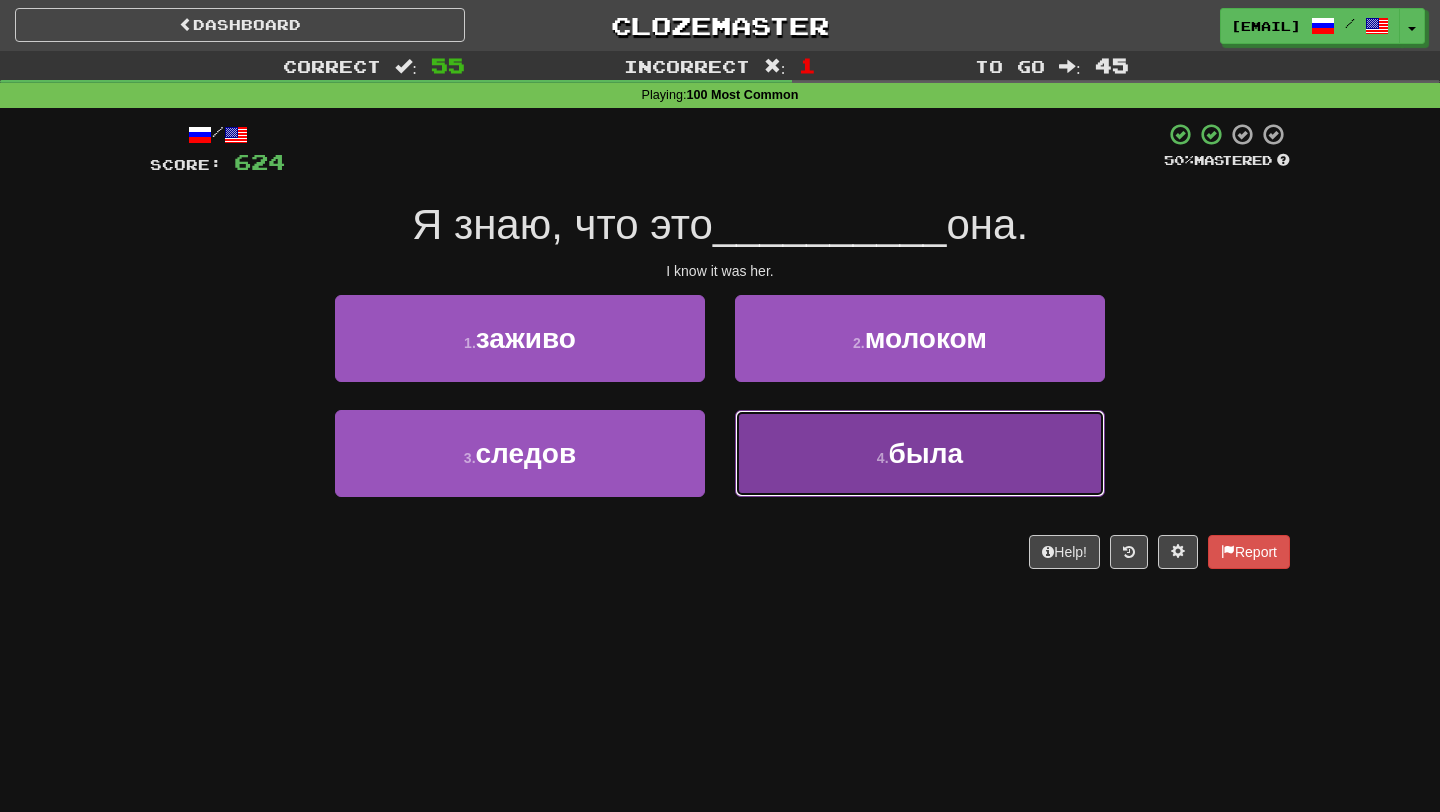 click on "4 .  была" at bounding box center [920, 453] 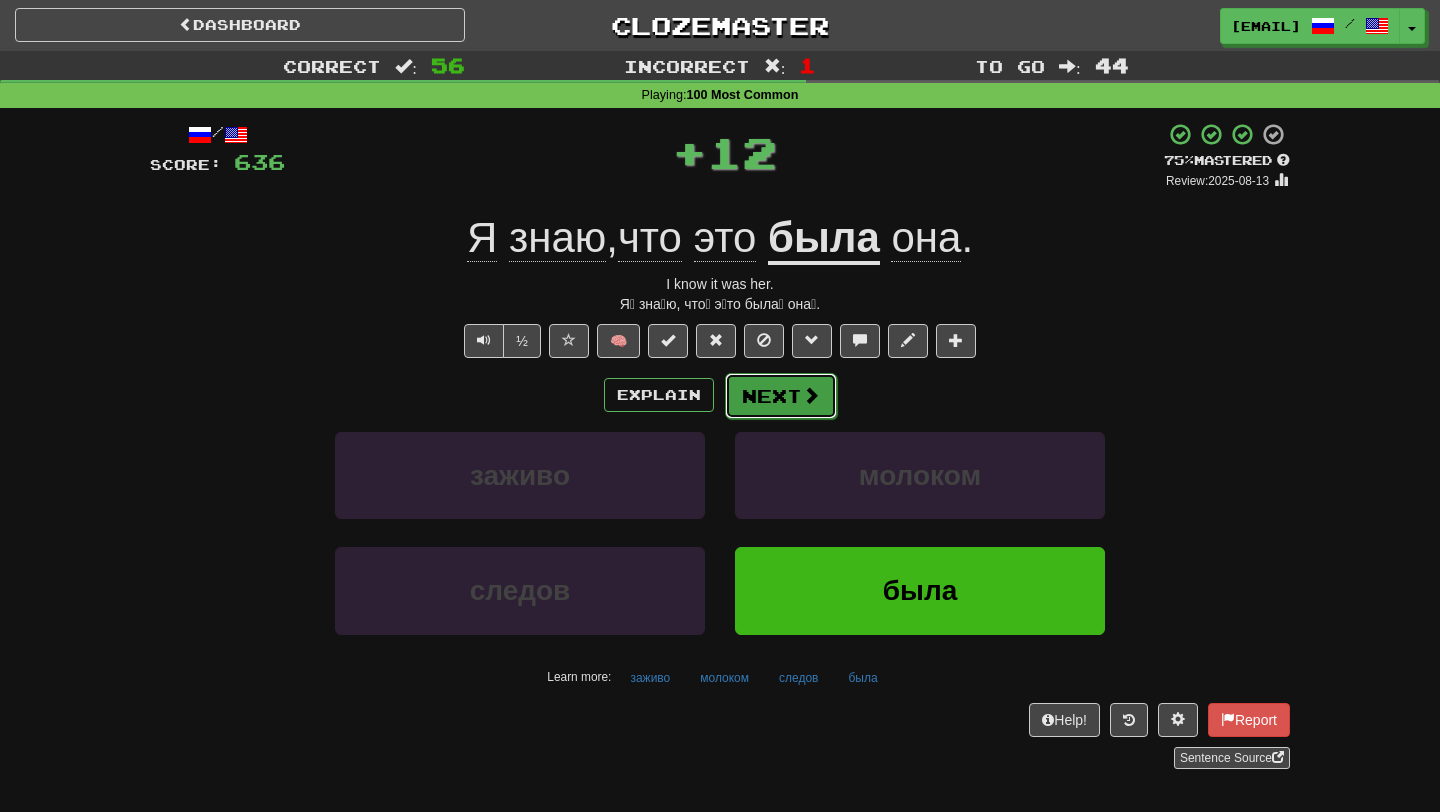 click at bounding box center [811, 395] 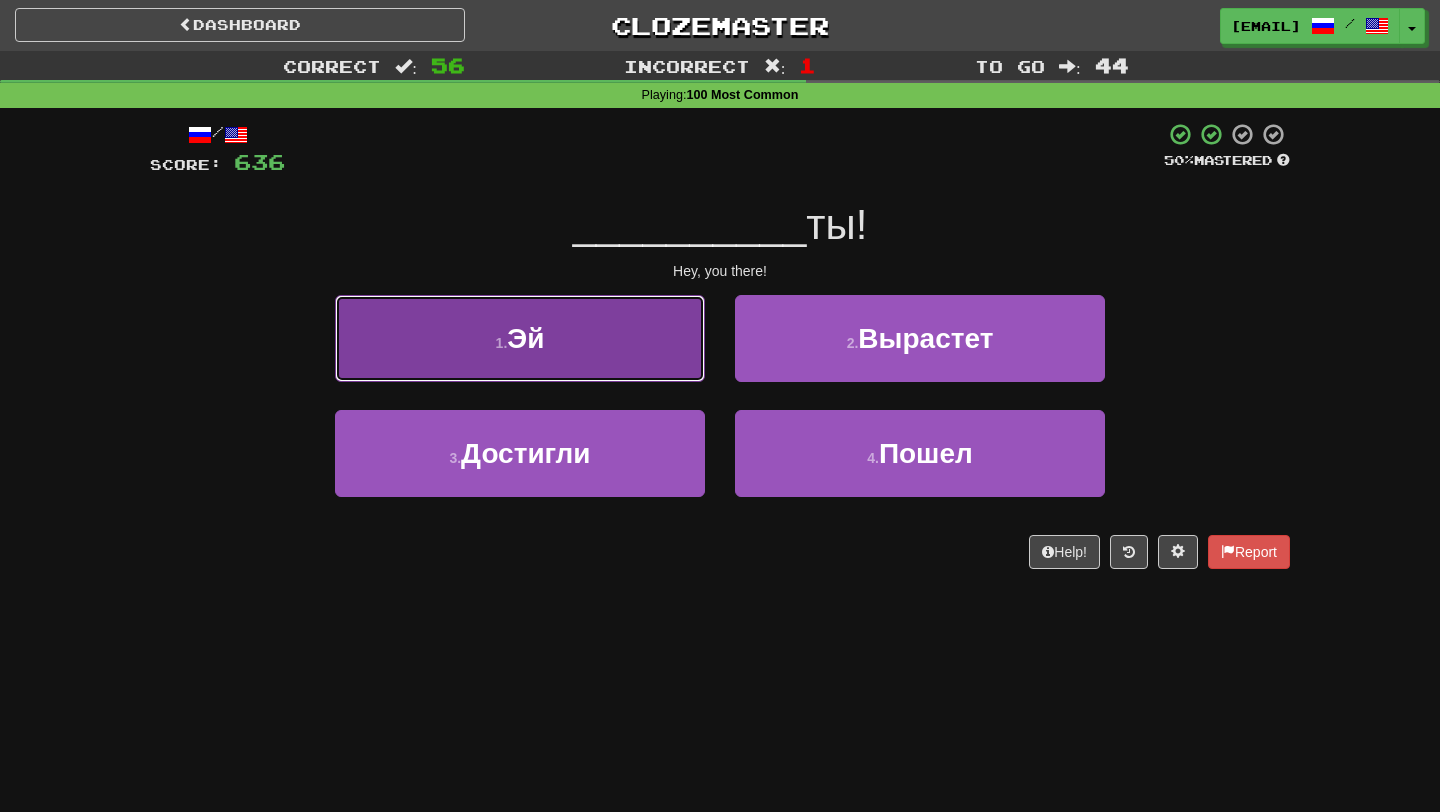 click on "1 .  Эй" at bounding box center [520, 338] 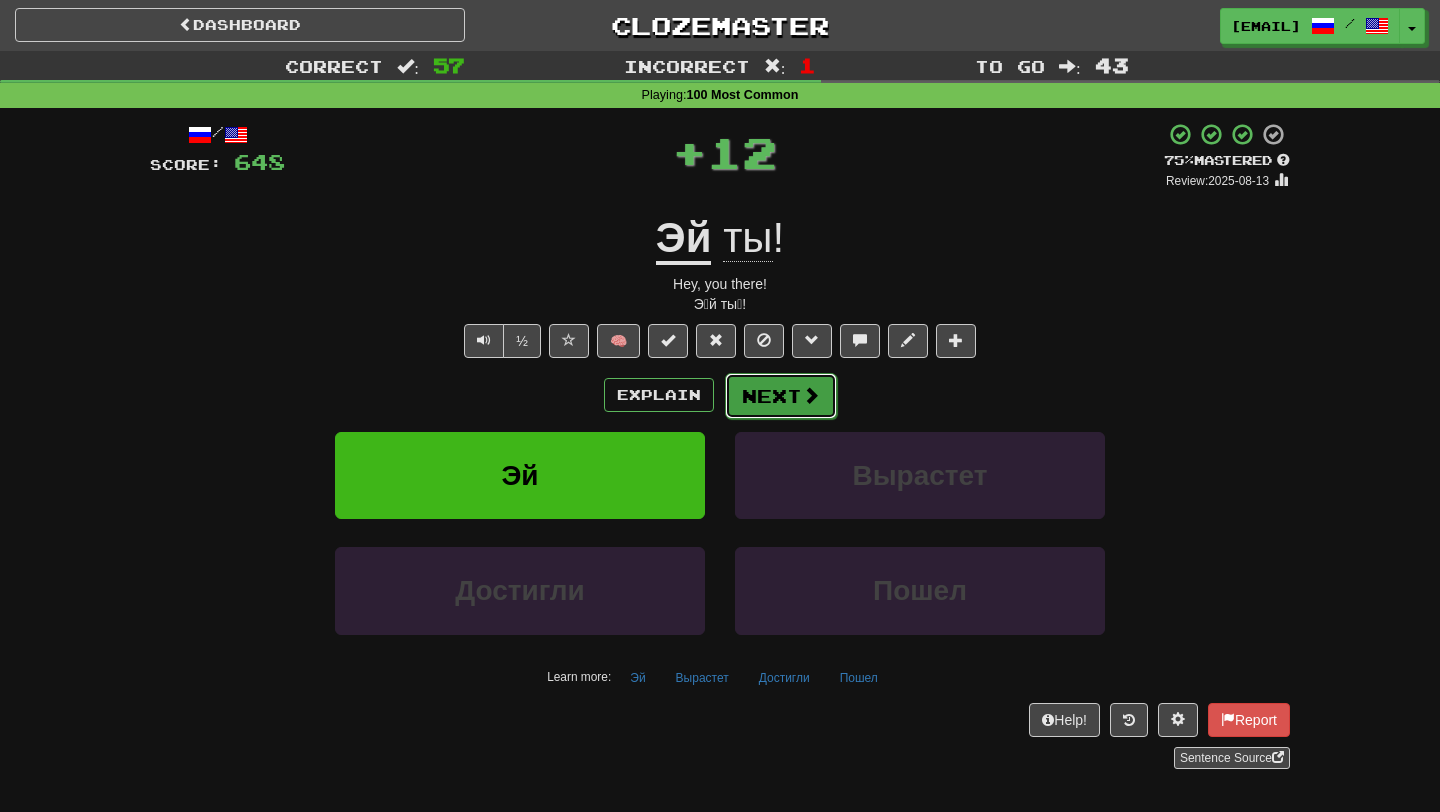 click on "Next" at bounding box center [781, 396] 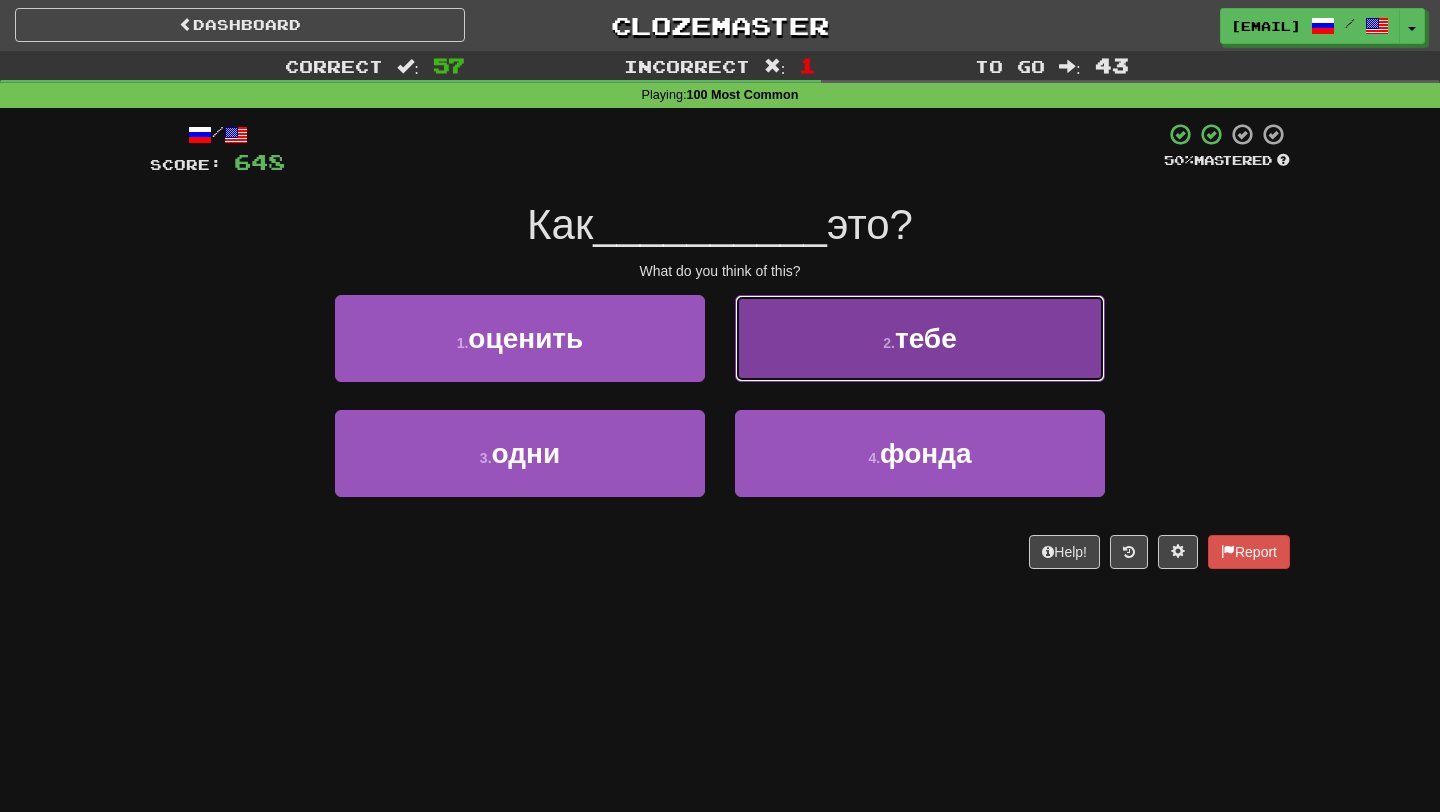 click on "2 .  тебе" at bounding box center (920, 338) 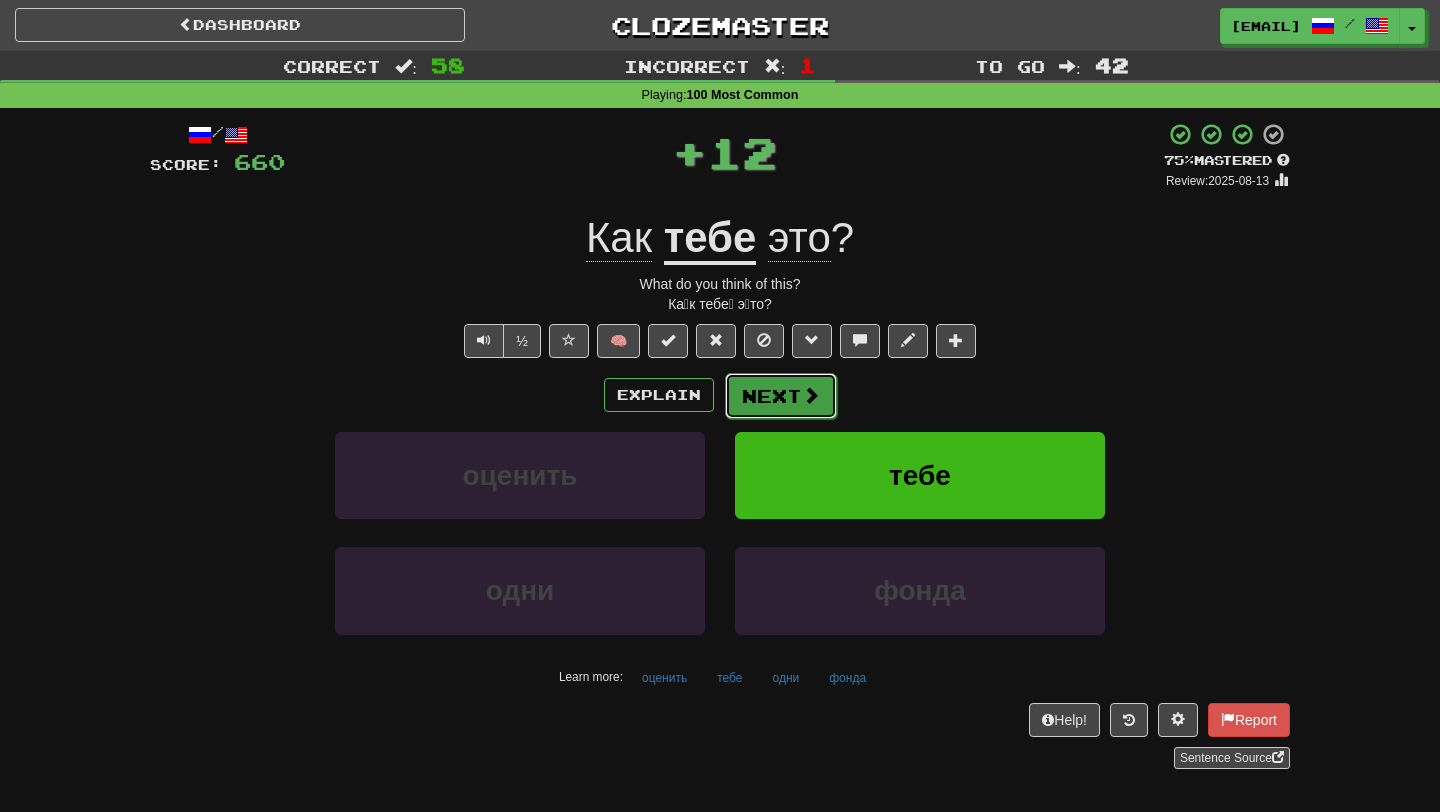 click on "Next" at bounding box center (781, 396) 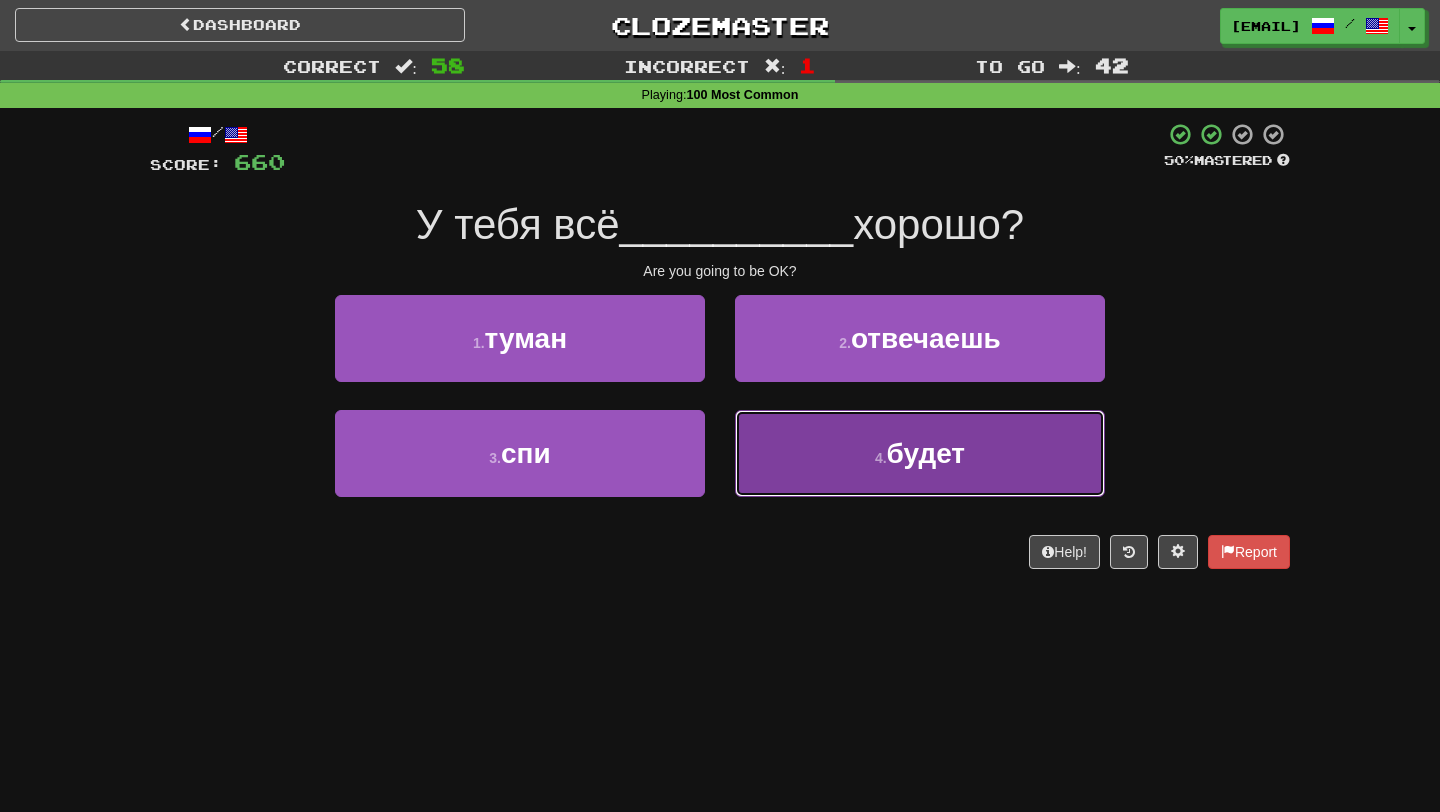 click on "4 .  будет" at bounding box center (920, 453) 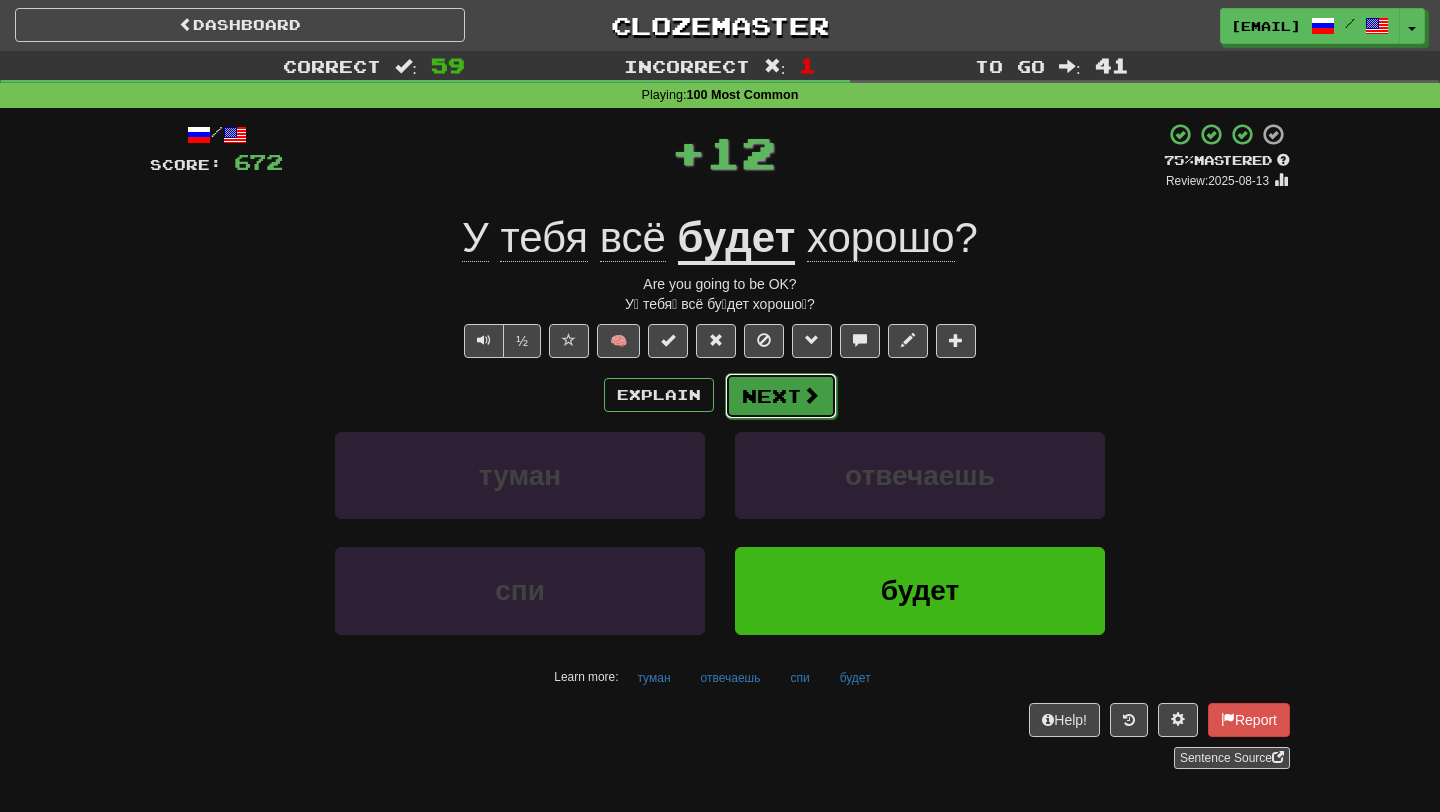 click on "Next" at bounding box center [781, 396] 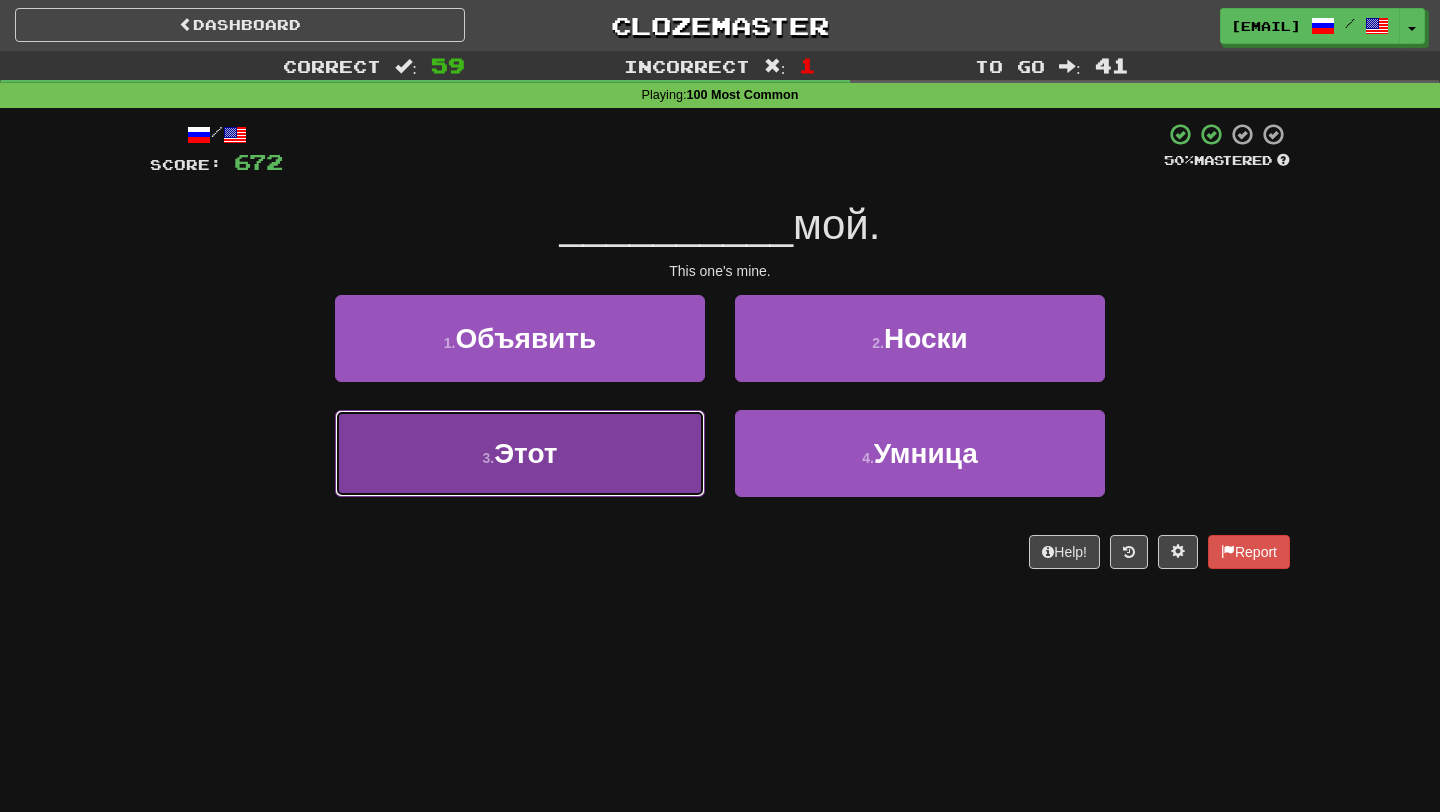 click on "3 .  Этот" at bounding box center [520, 453] 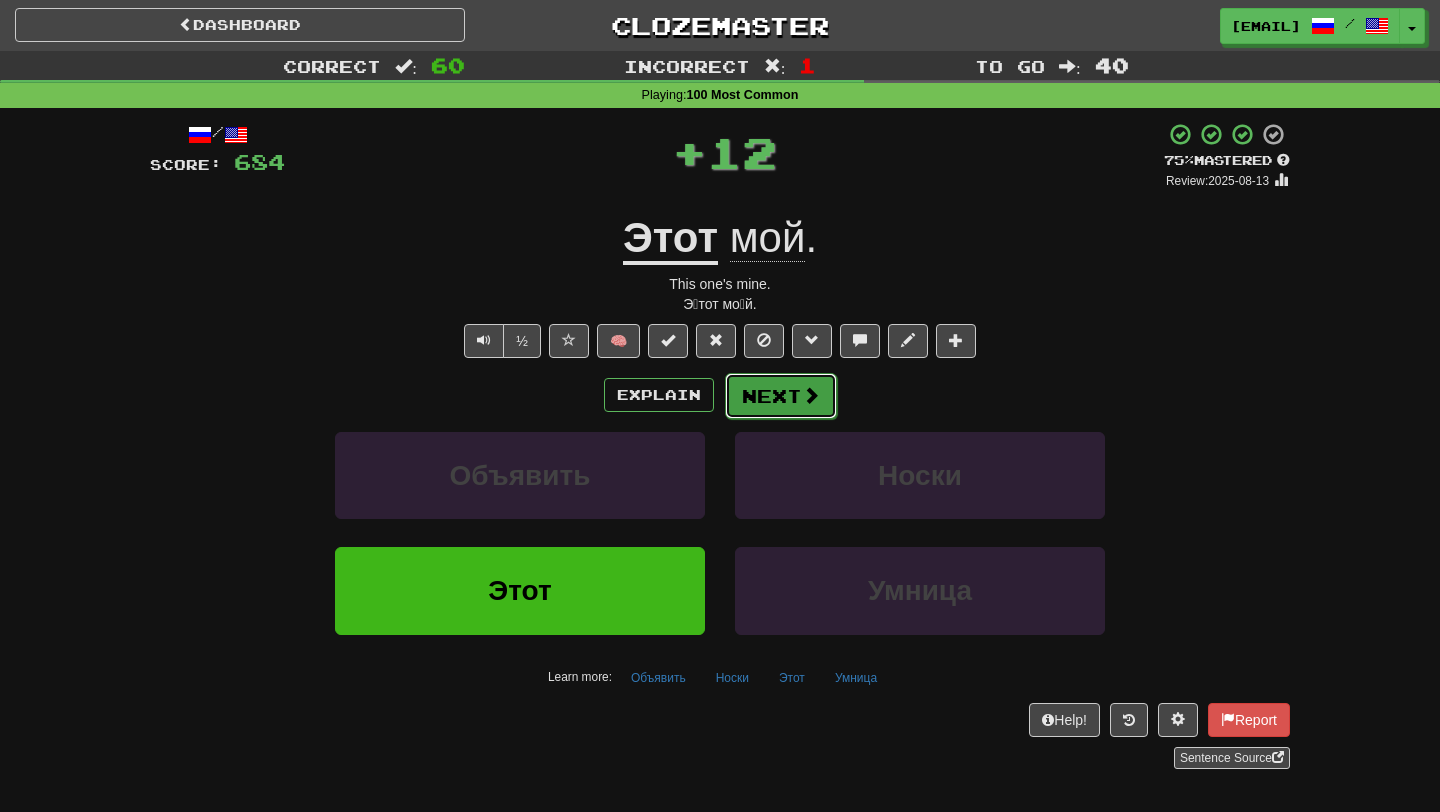 click on "Next" at bounding box center [781, 396] 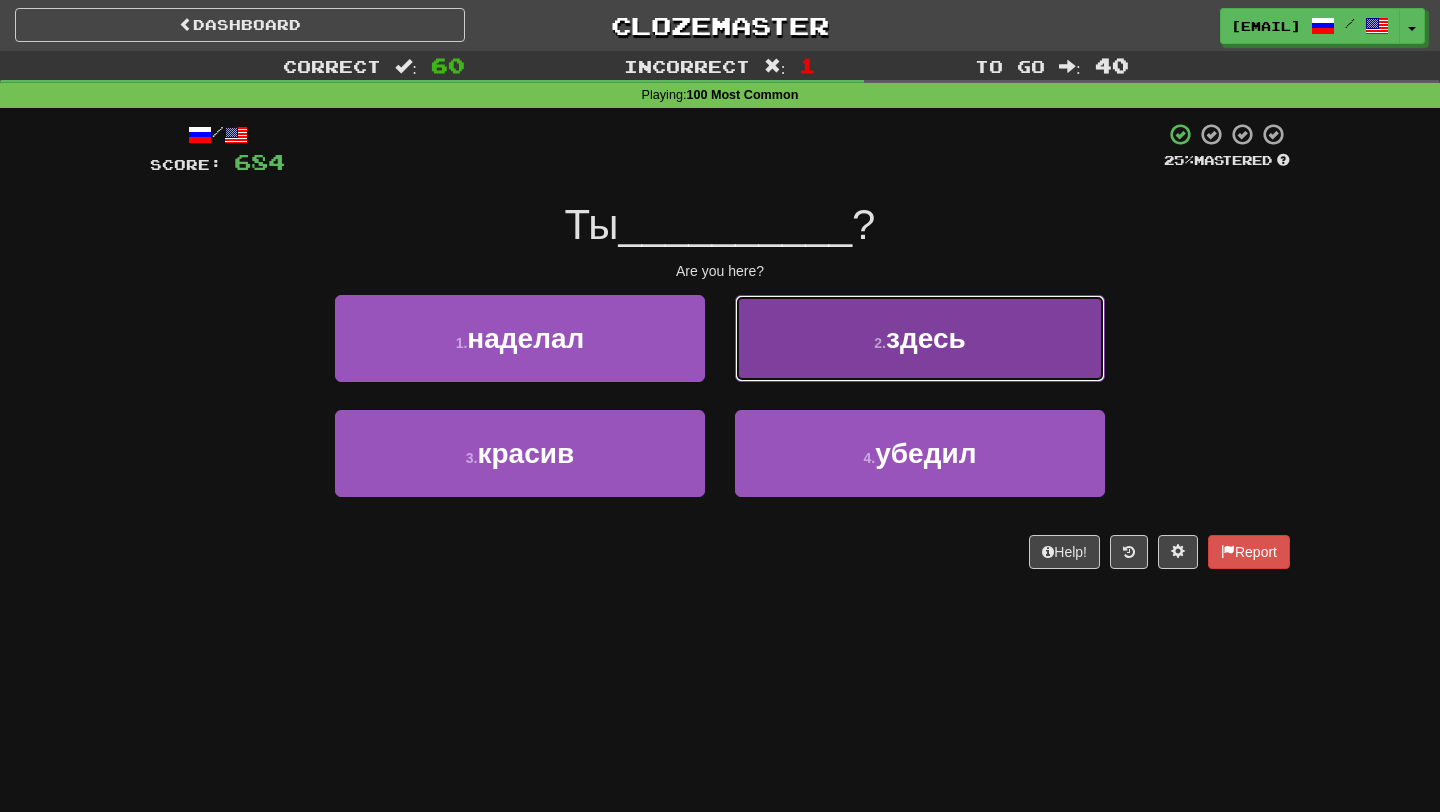 click on "2 .  здесь" at bounding box center [920, 338] 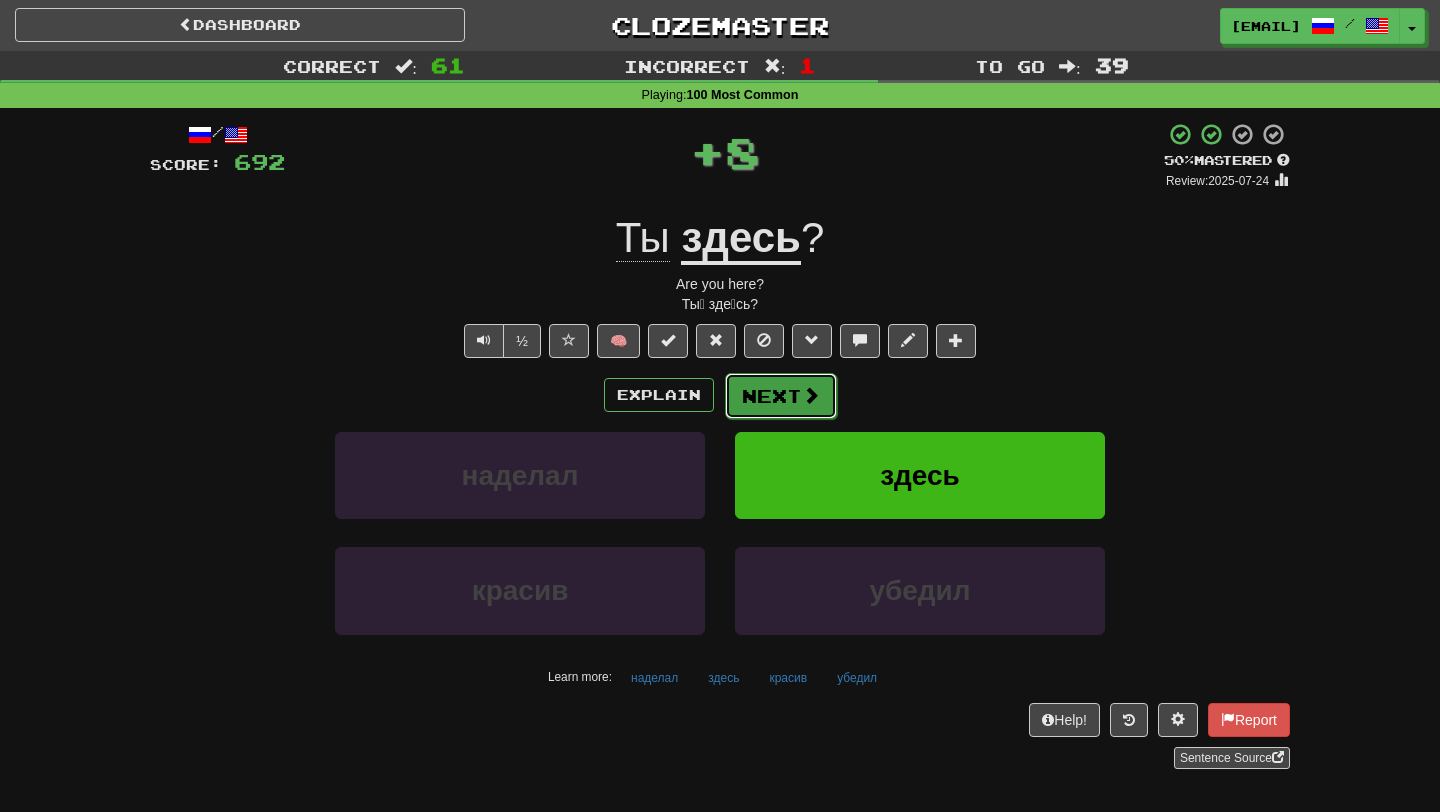 click on "Next" at bounding box center [781, 396] 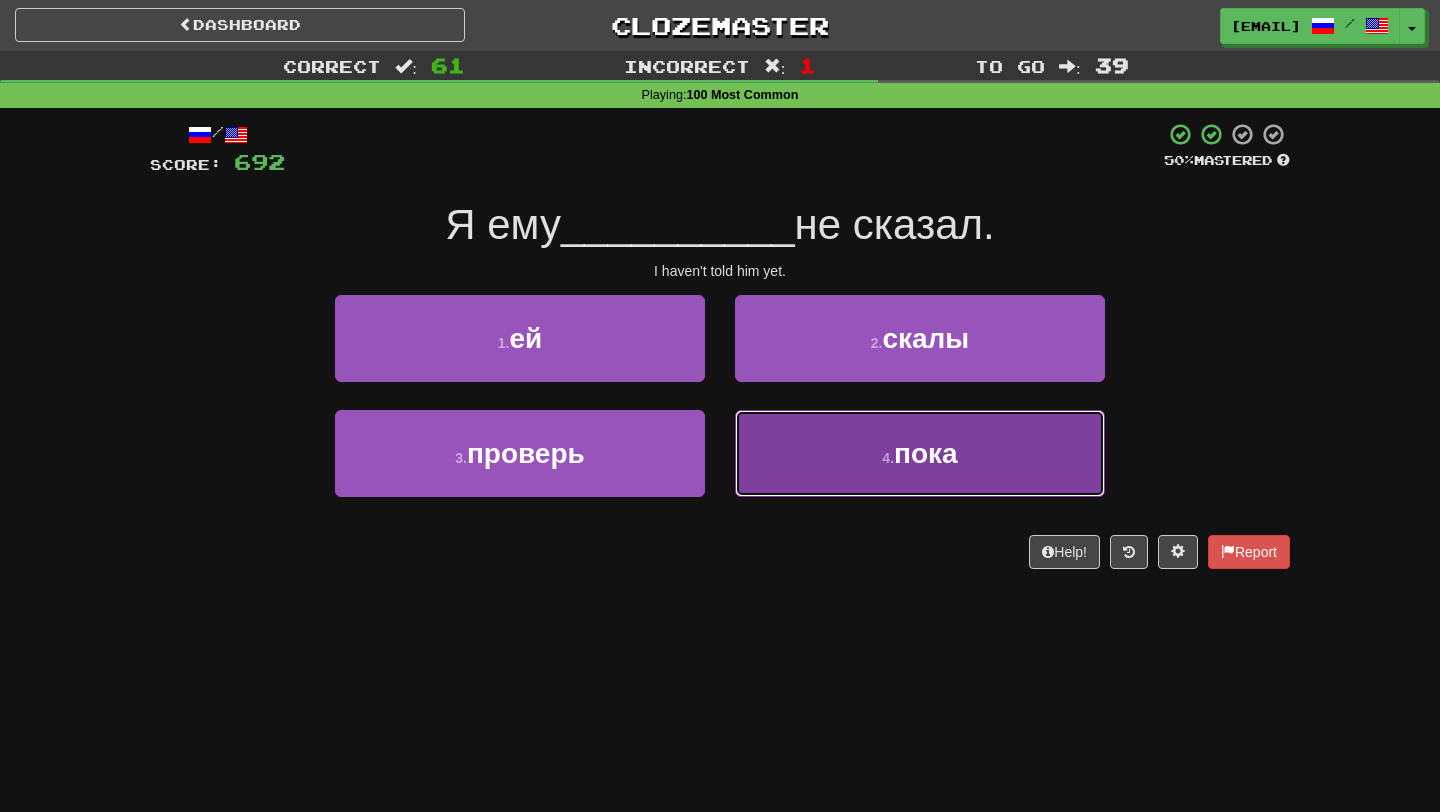 click on "4 .  пока" at bounding box center [920, 453] 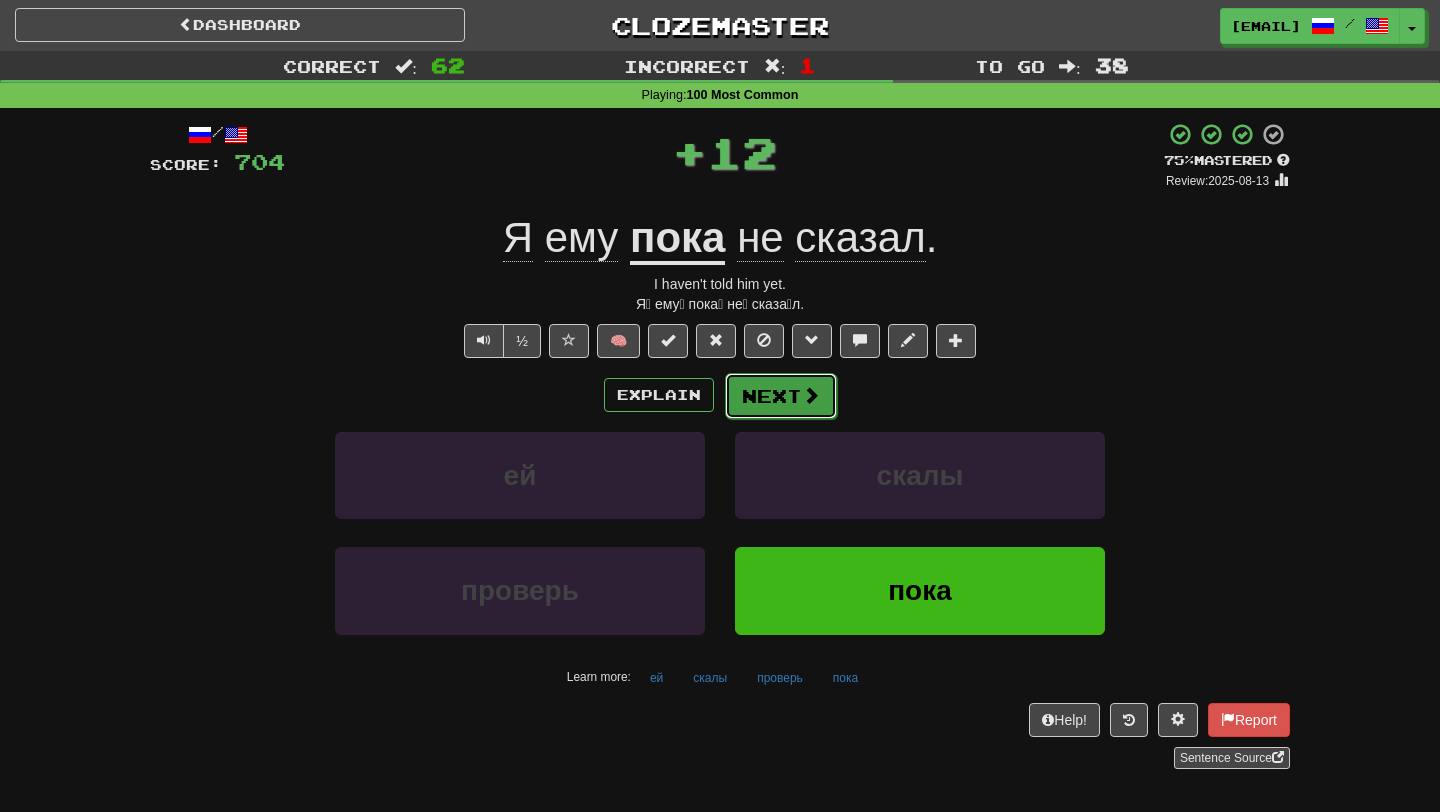 click on "Next" at bounding box center [781, 396] 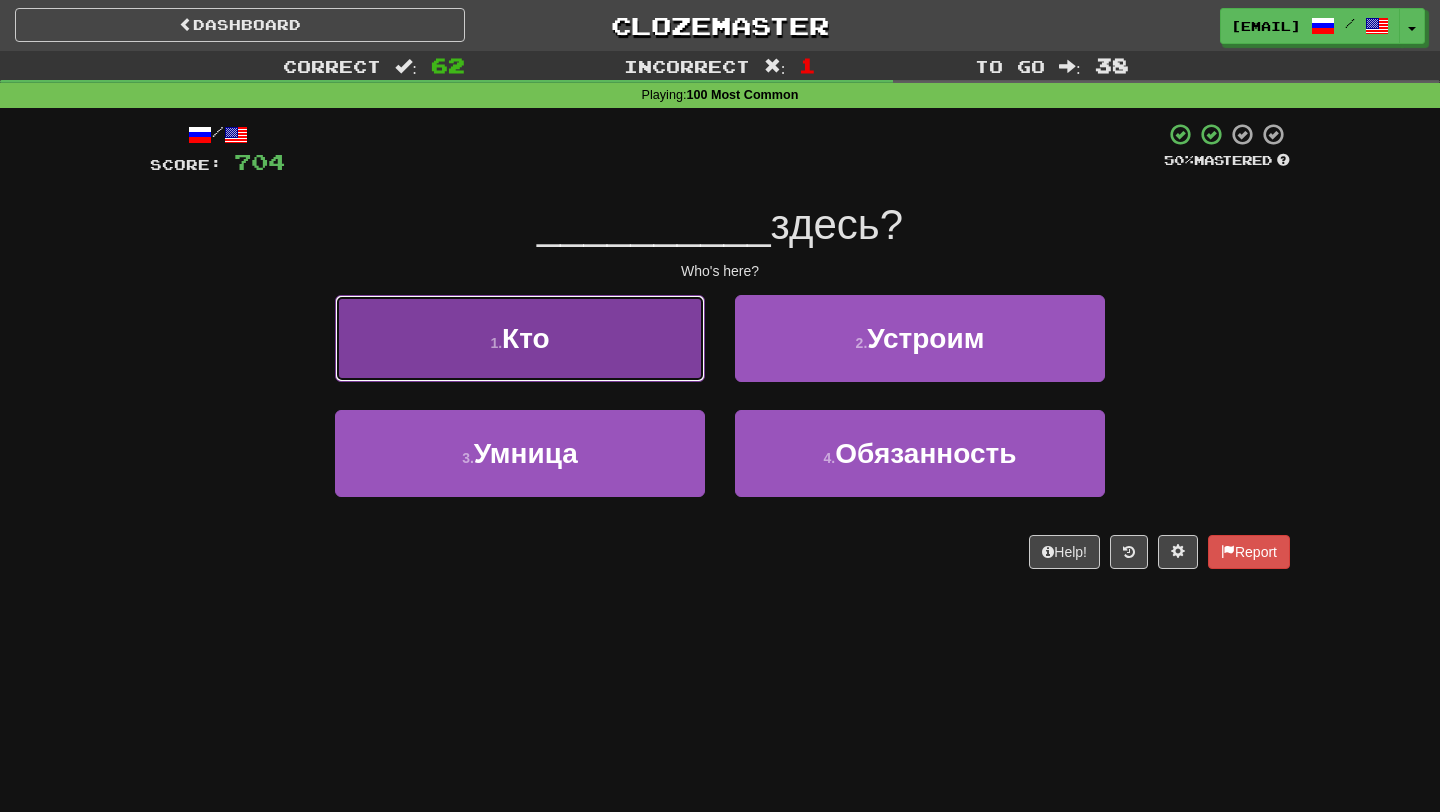 click on "1 .  Кто" at bounding box center [520, 338] 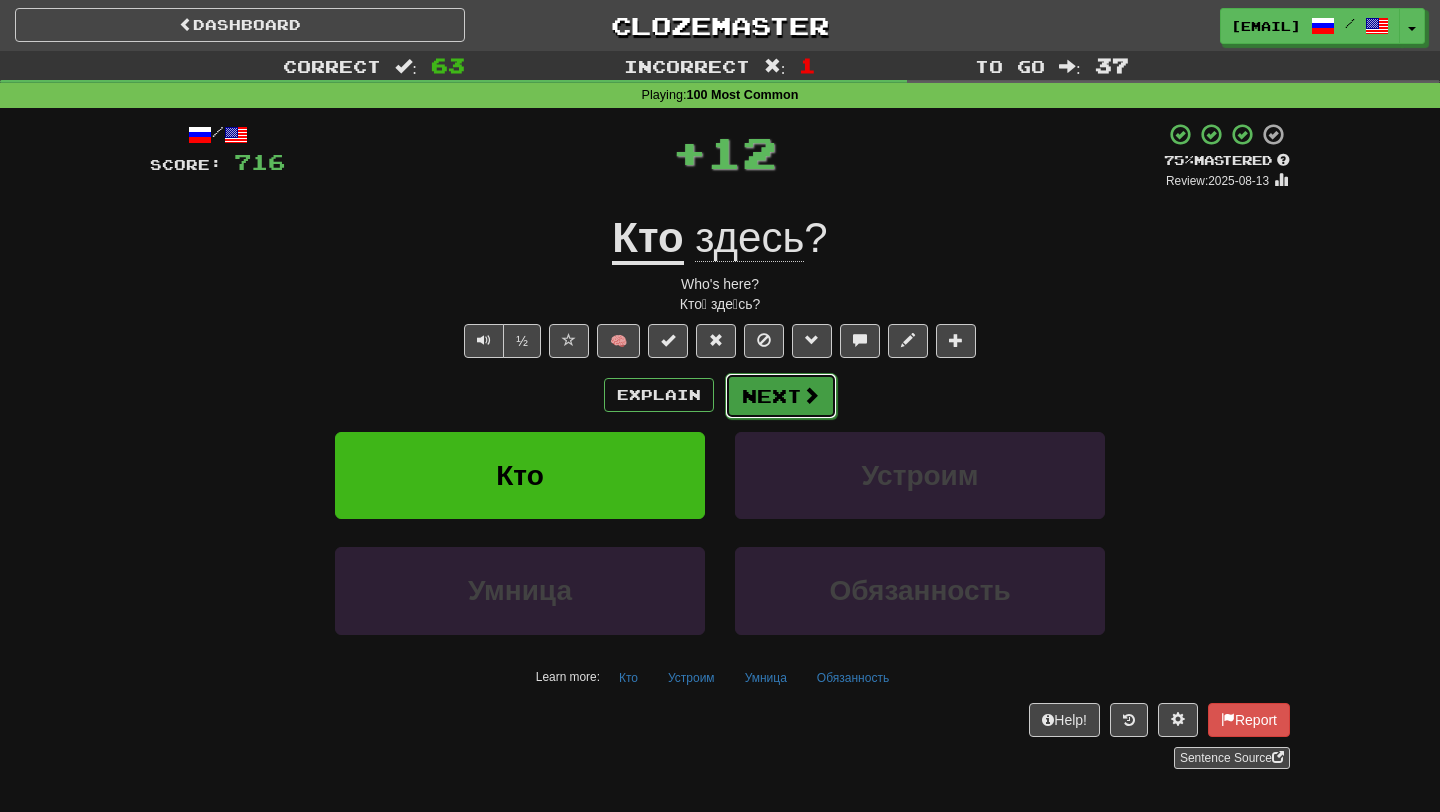 click at bounding box center [811, 395] 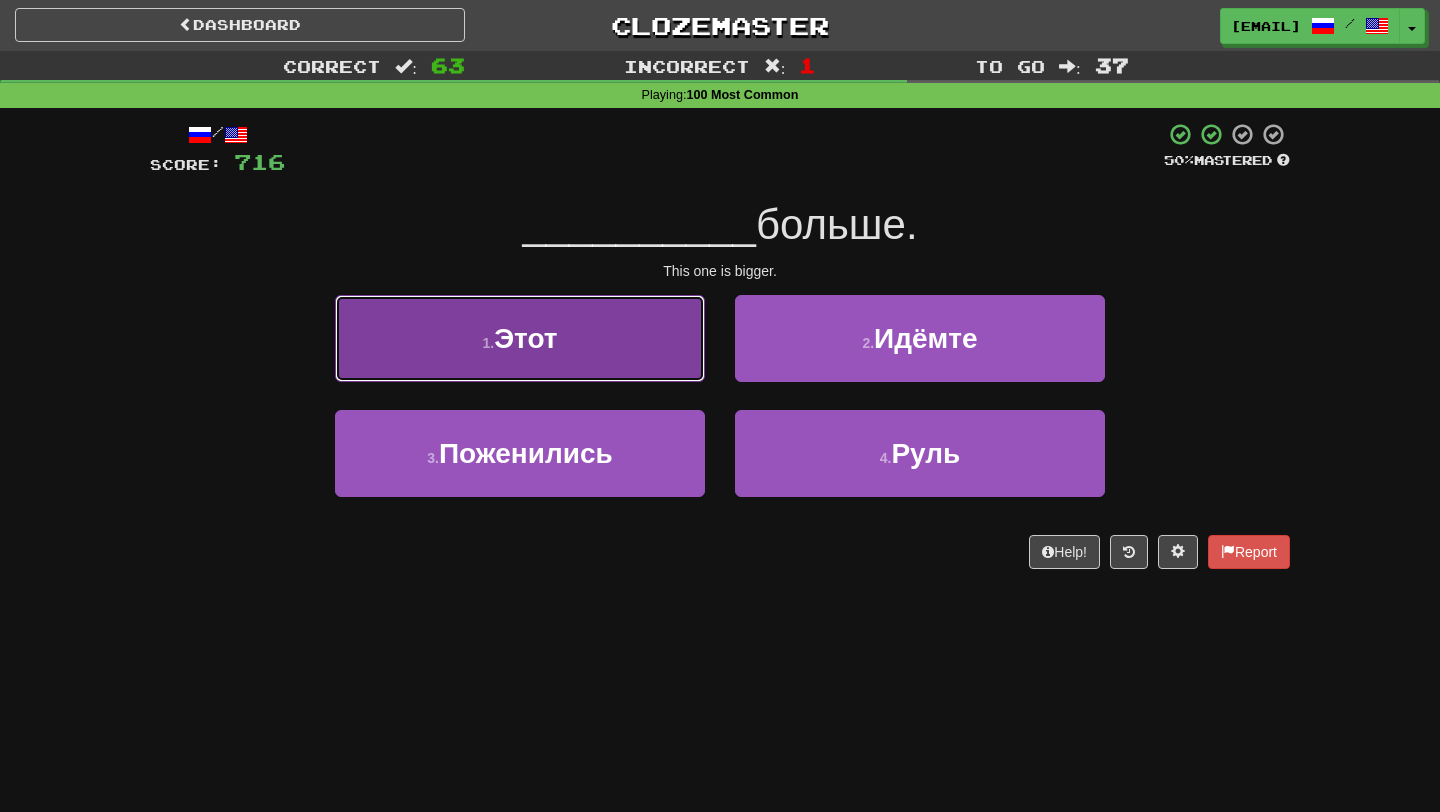click on "1 .  Этот" at bounding box center [520, 338] 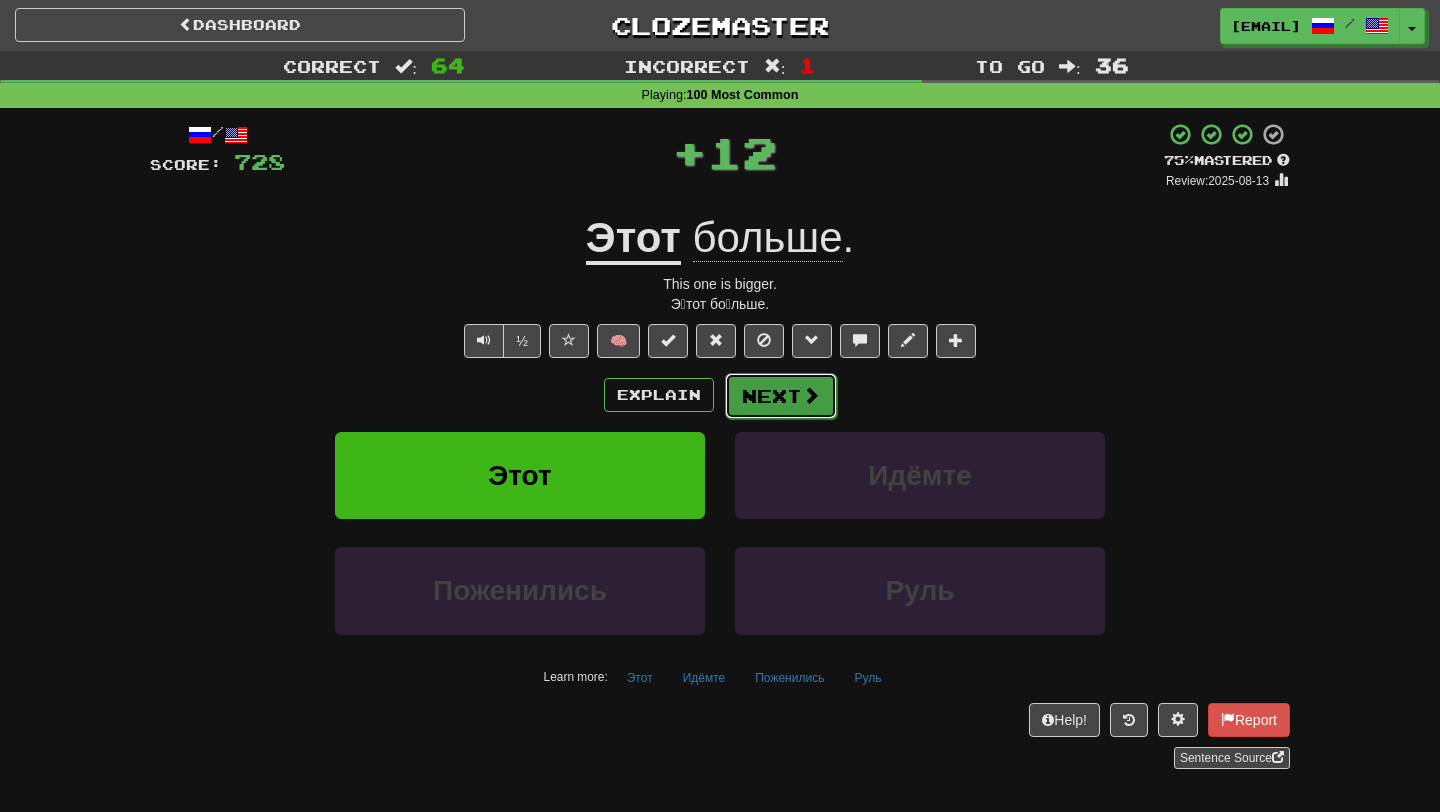 click on "Next" at bounding box center [781, 396] 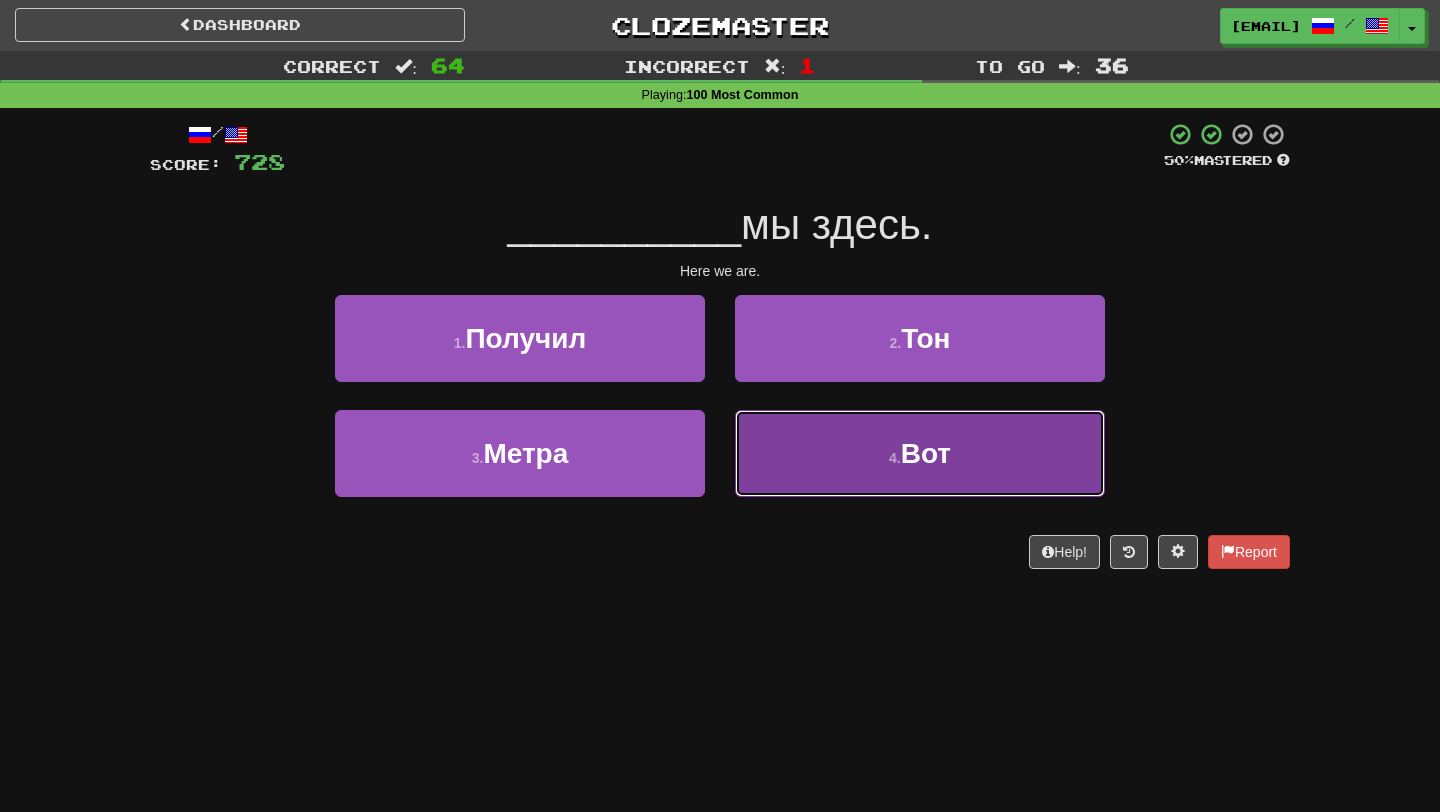 click on "4 .  Вот" at bounding box center [920, 453] 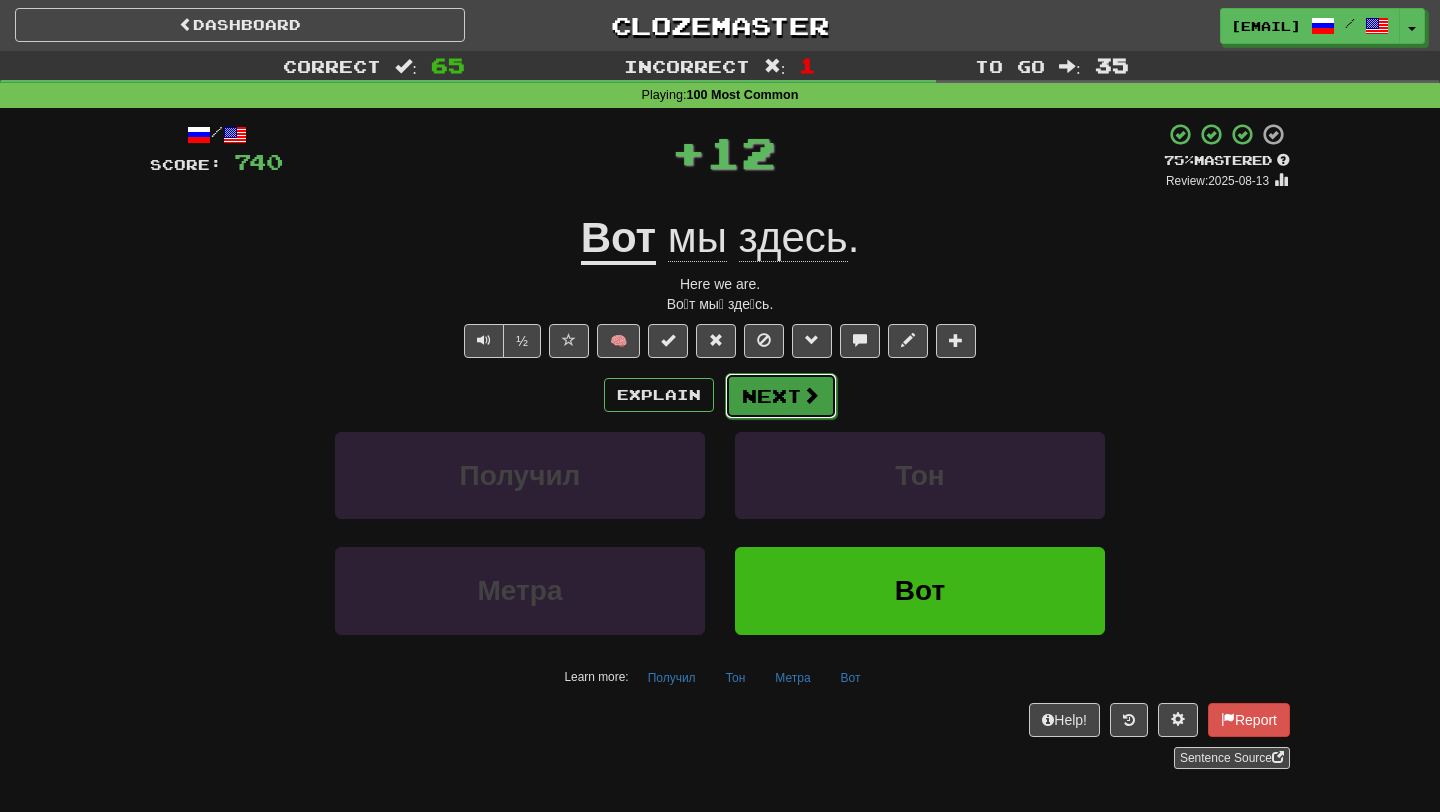 click on "Next" at bounding box center (781, 396) 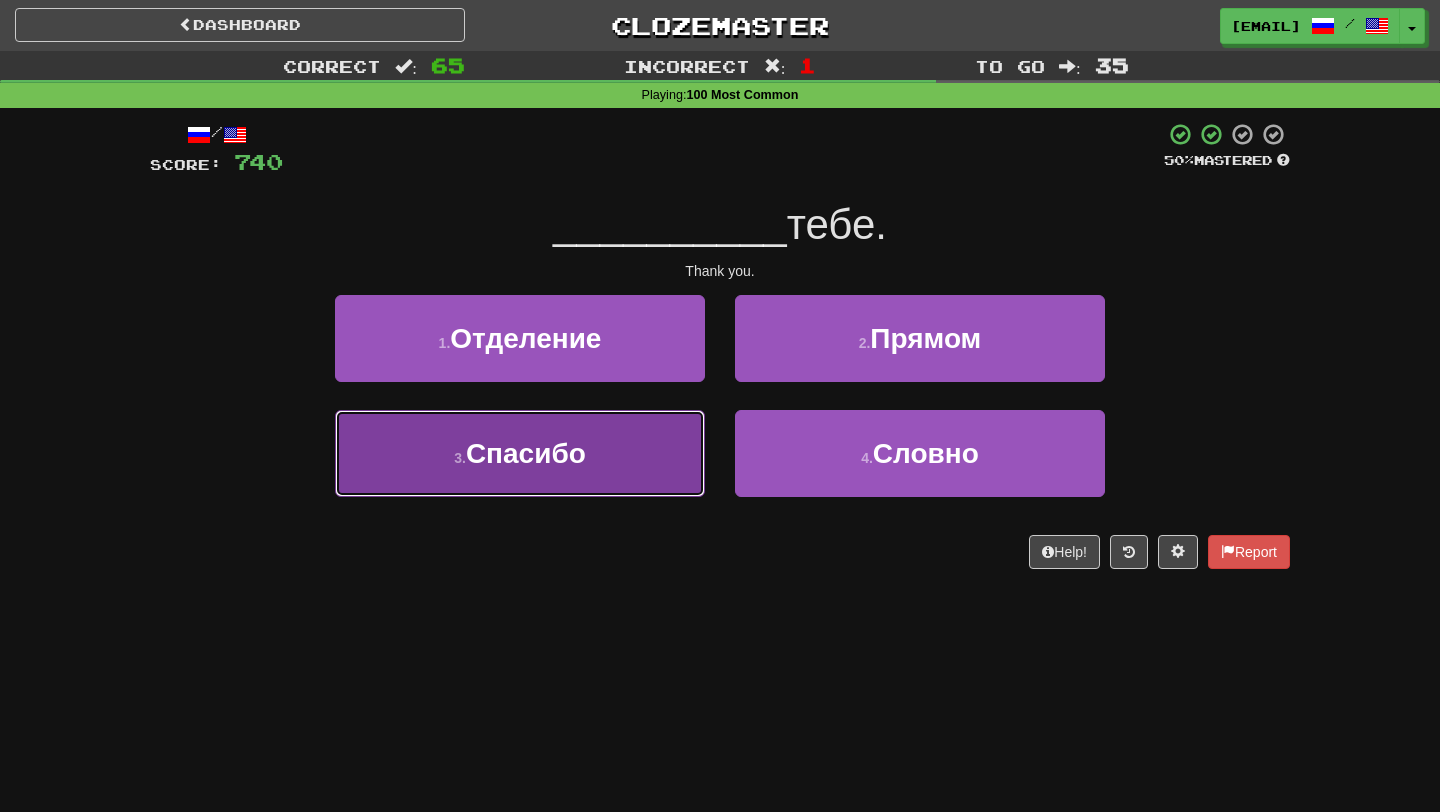 click on "3 .  Спасибо" at bounding box center (520, 453) 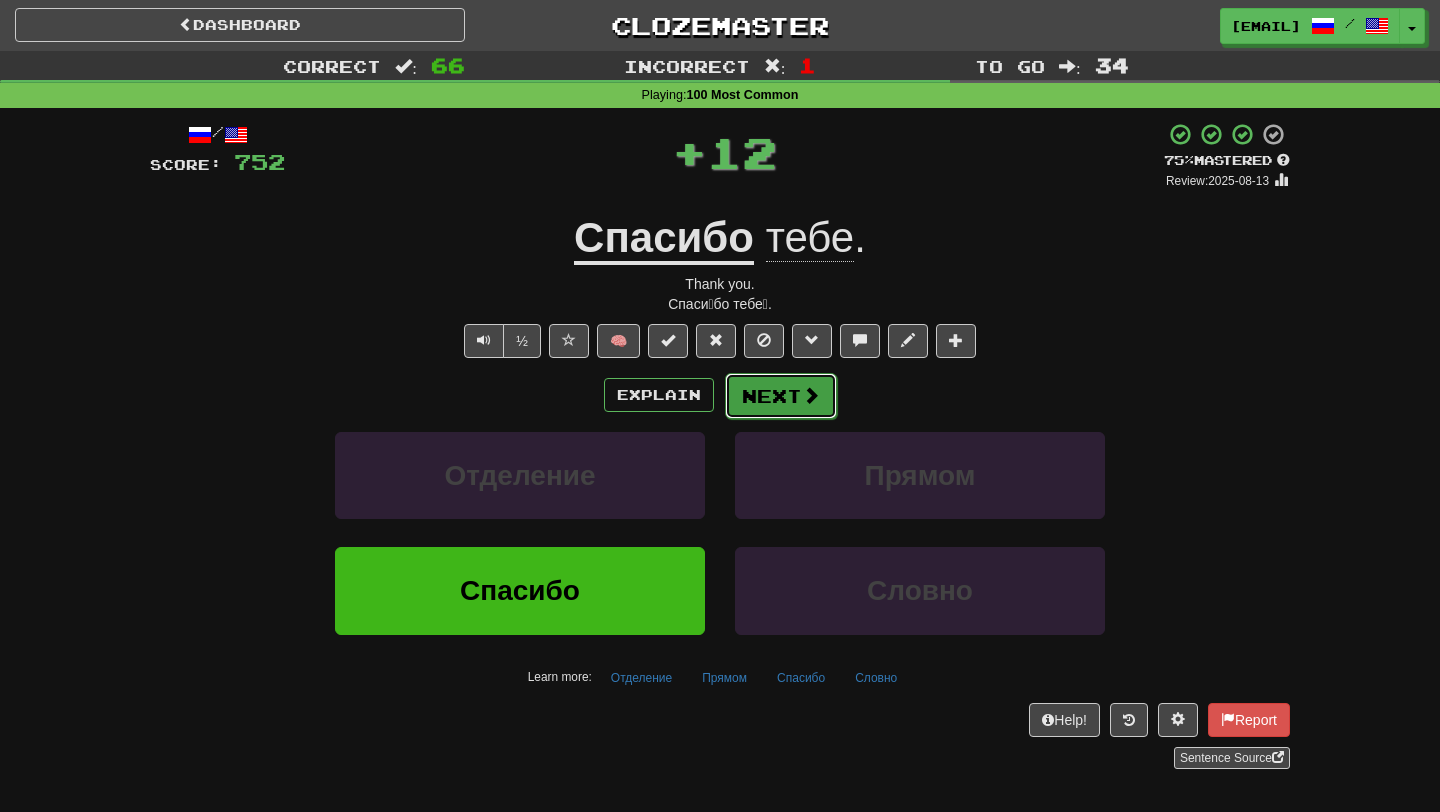 click at bounding box center (811, 395) 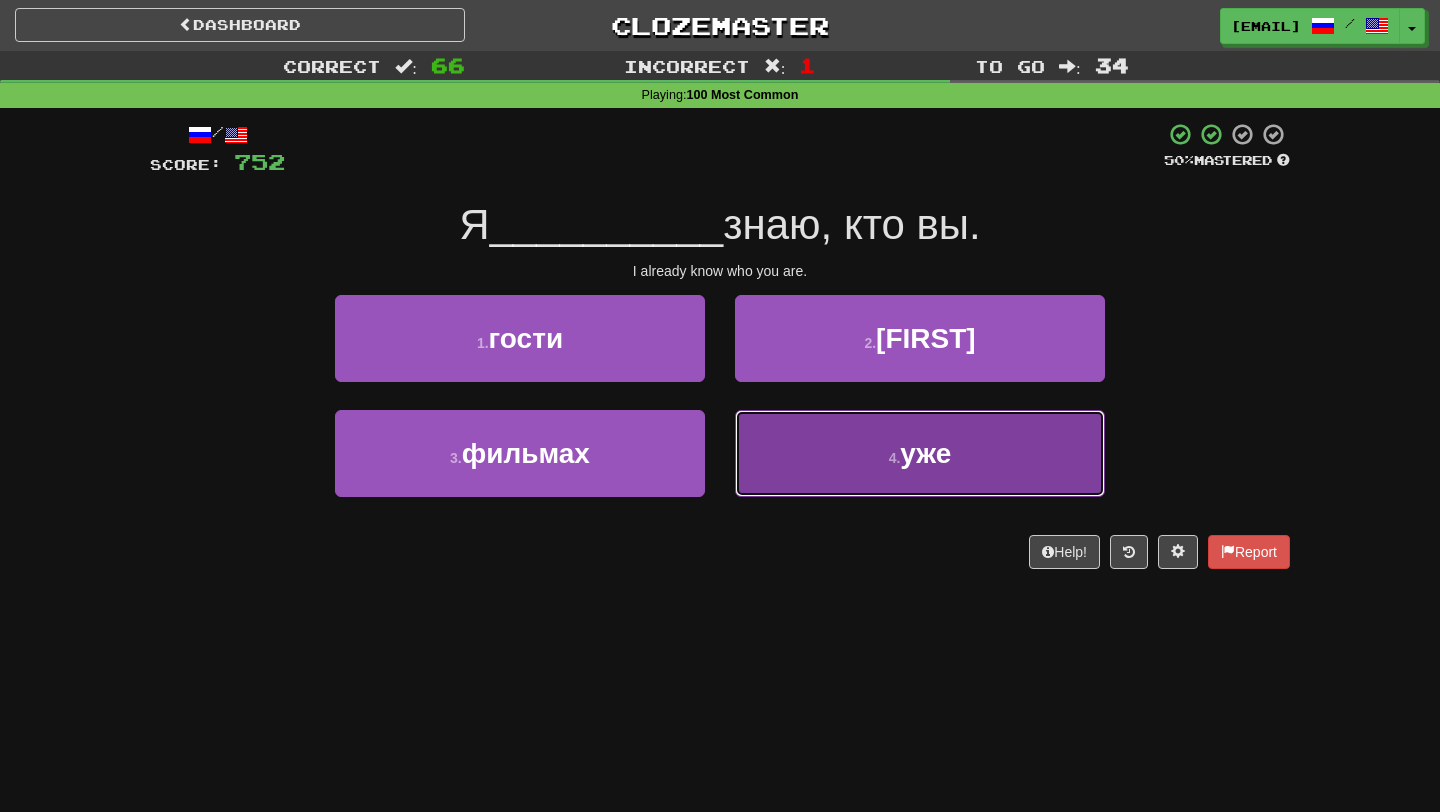 click on "4 .  уже" at bounding box center [920, 453] 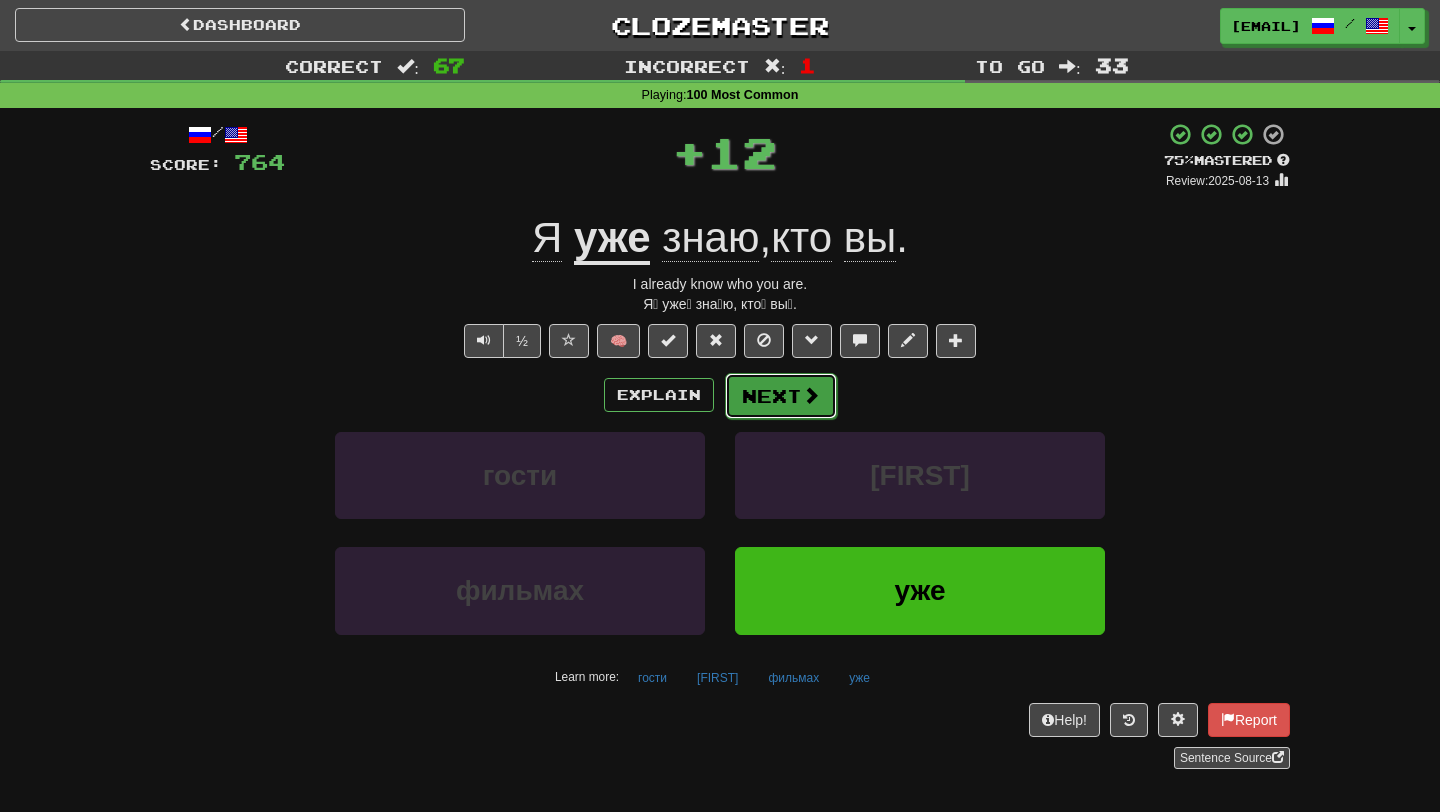 click on "Next" at bounding box center [781, 396] 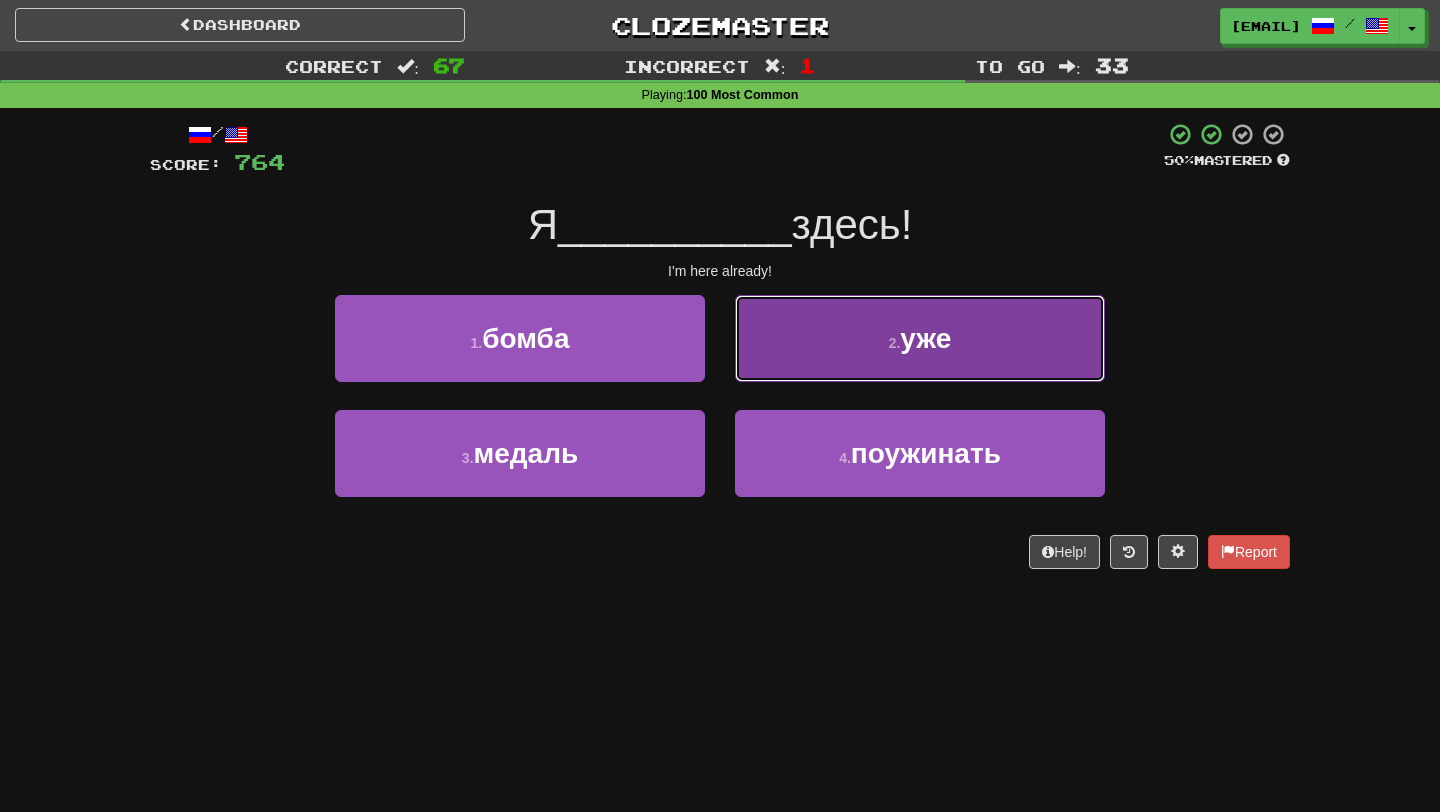 click on "2 .  уже" at bounding box center [920, 338] 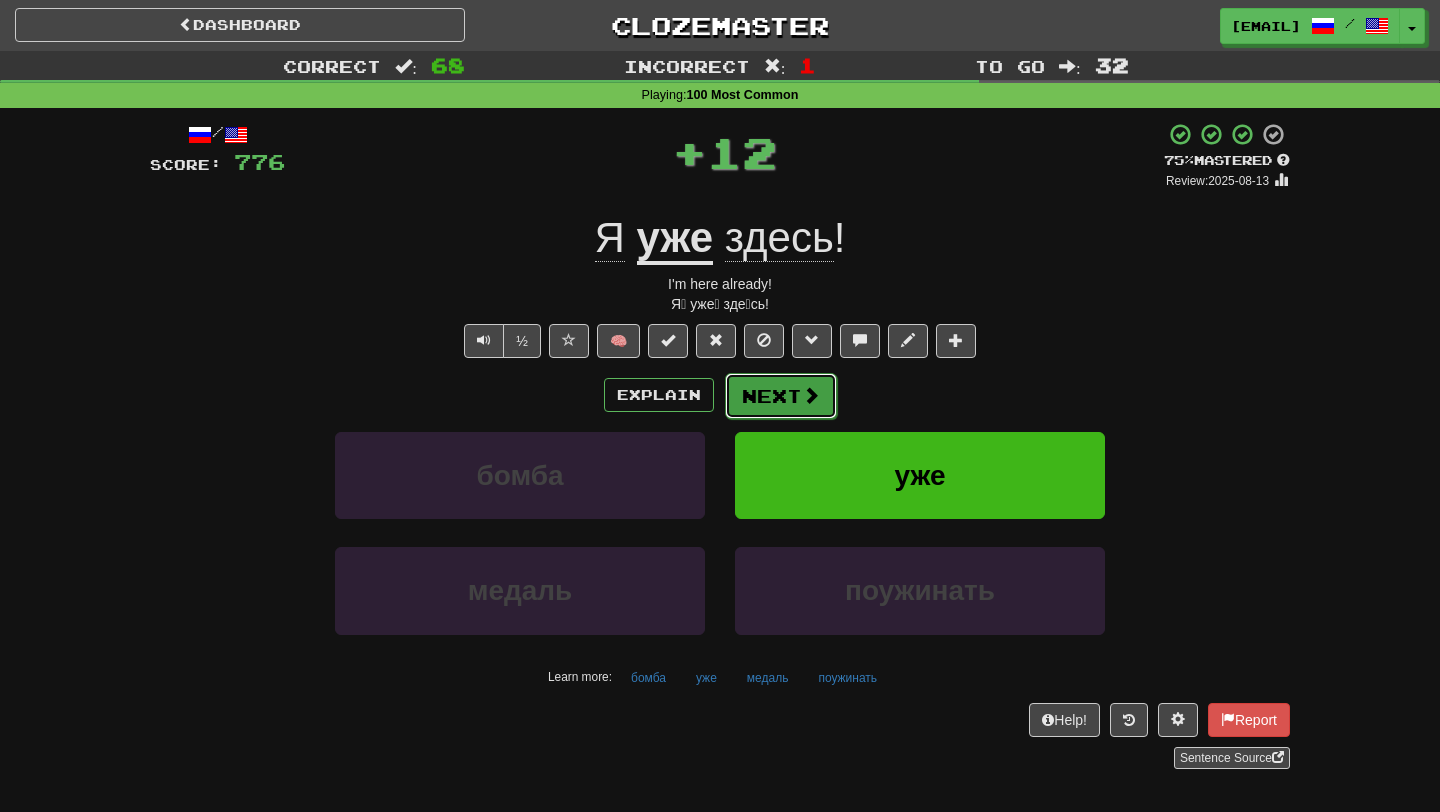 click on "Next" at bounding box center [781, 396] 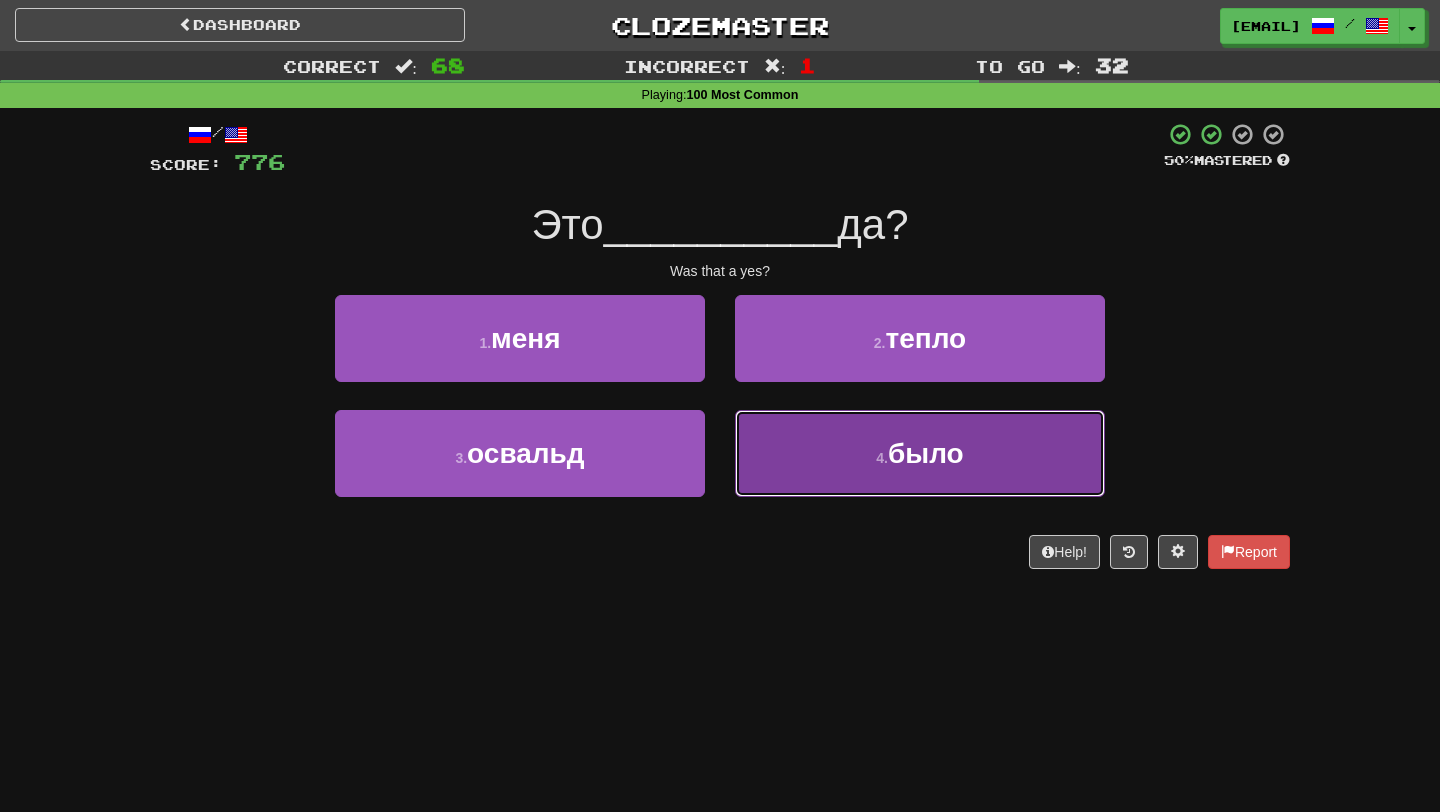 click on "4 .  было" at bounding box center [920, 453] 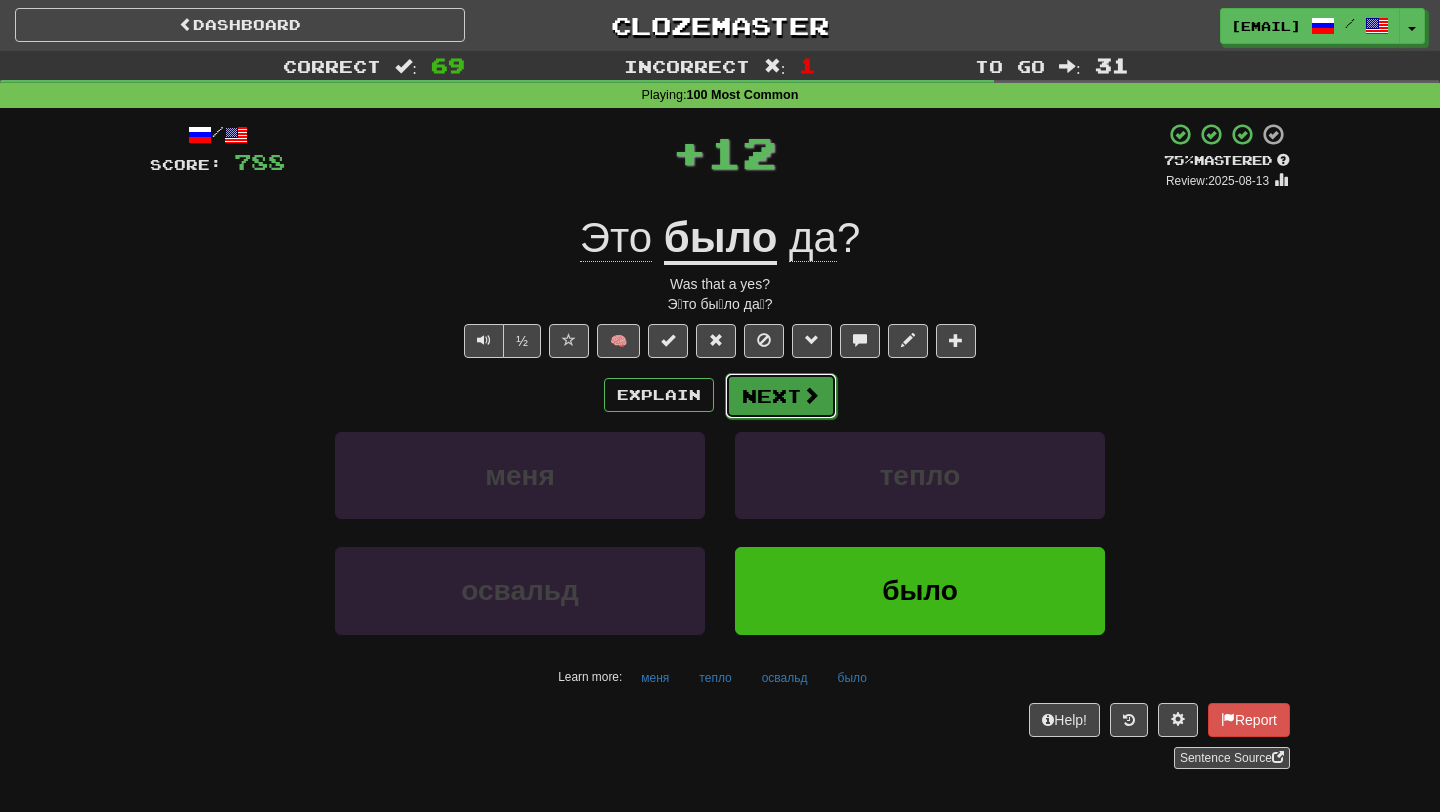 click on "Next" at bounding box center [781, 396] 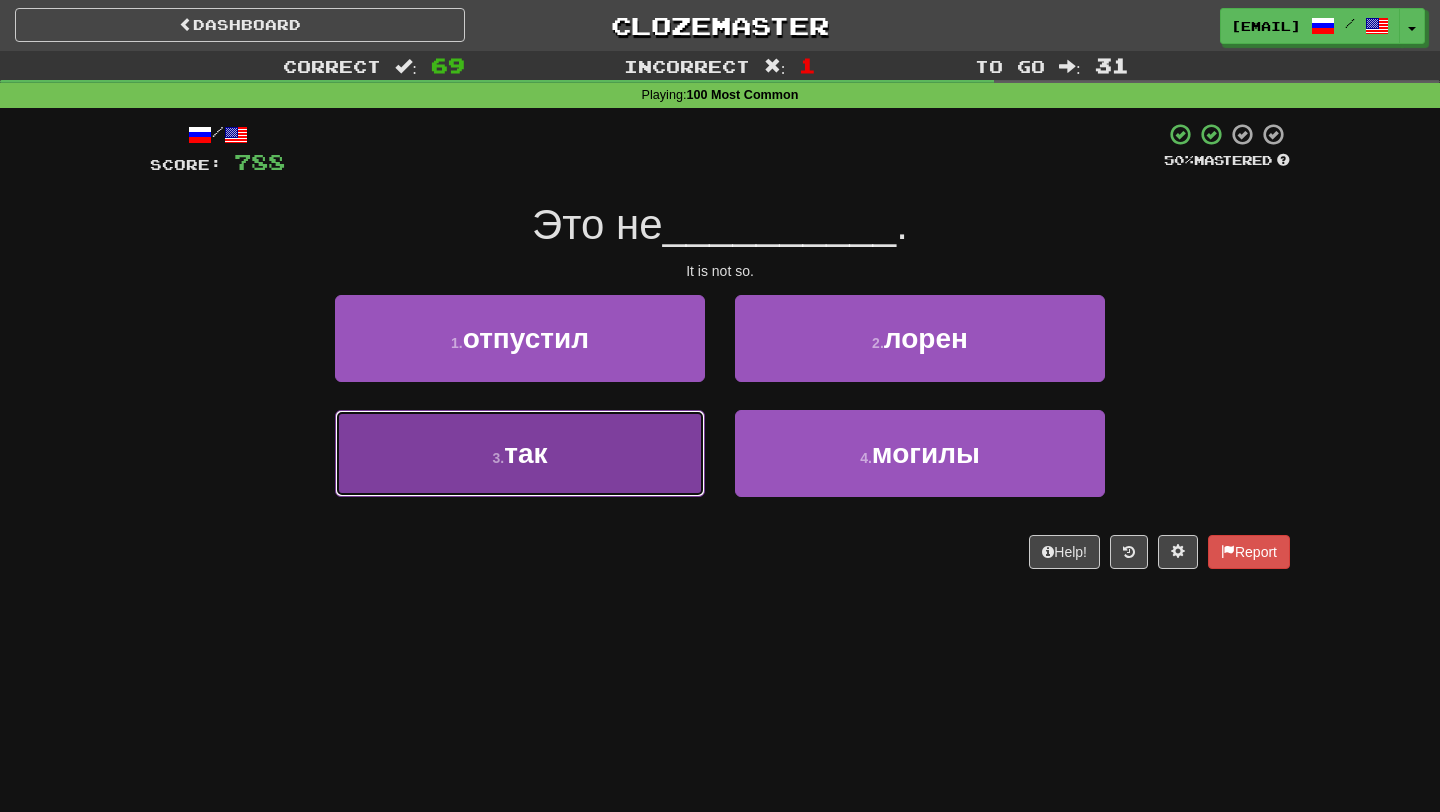 click on "3 .  так" at bounding box center (520, 453) 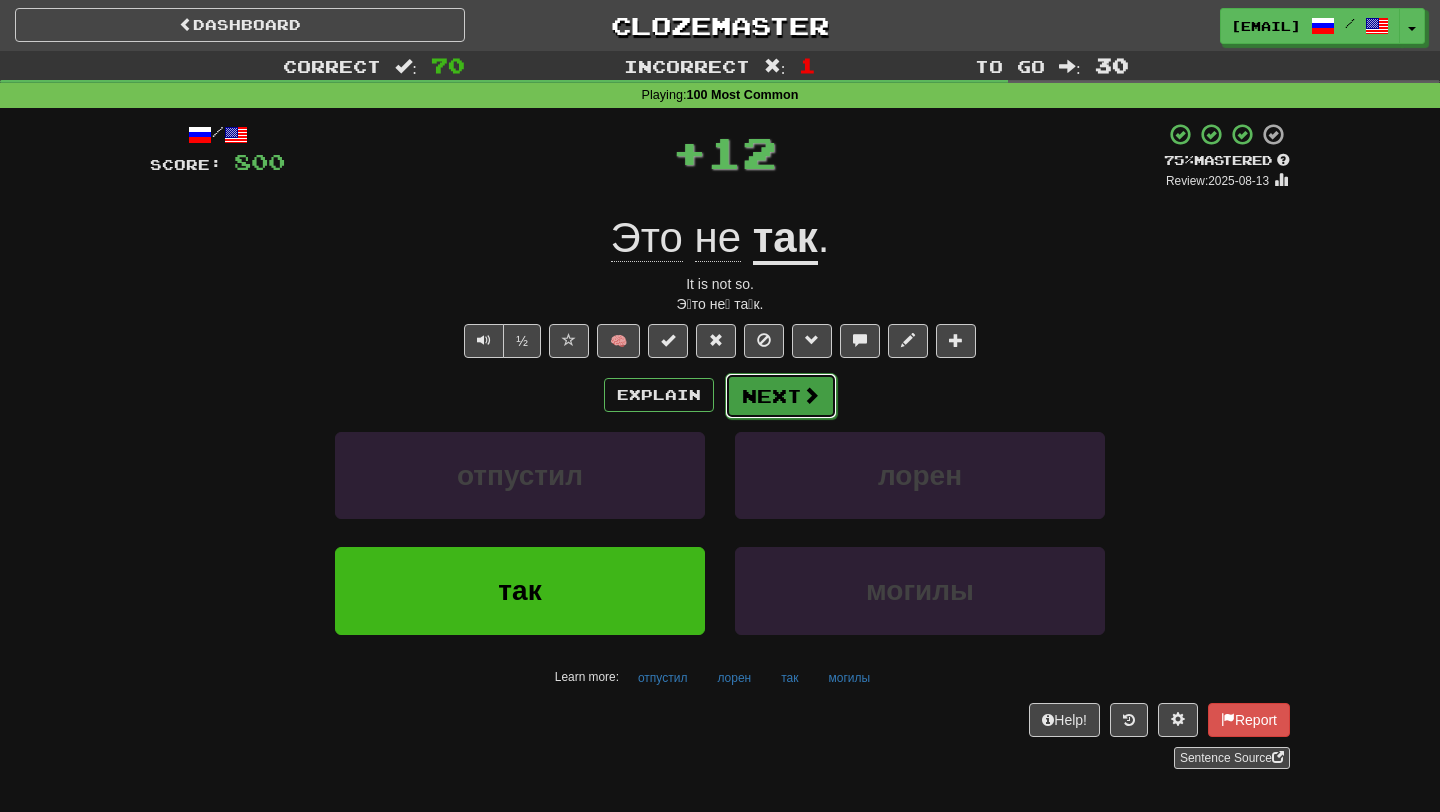 click on "Next" at bounding box center (781, 396) 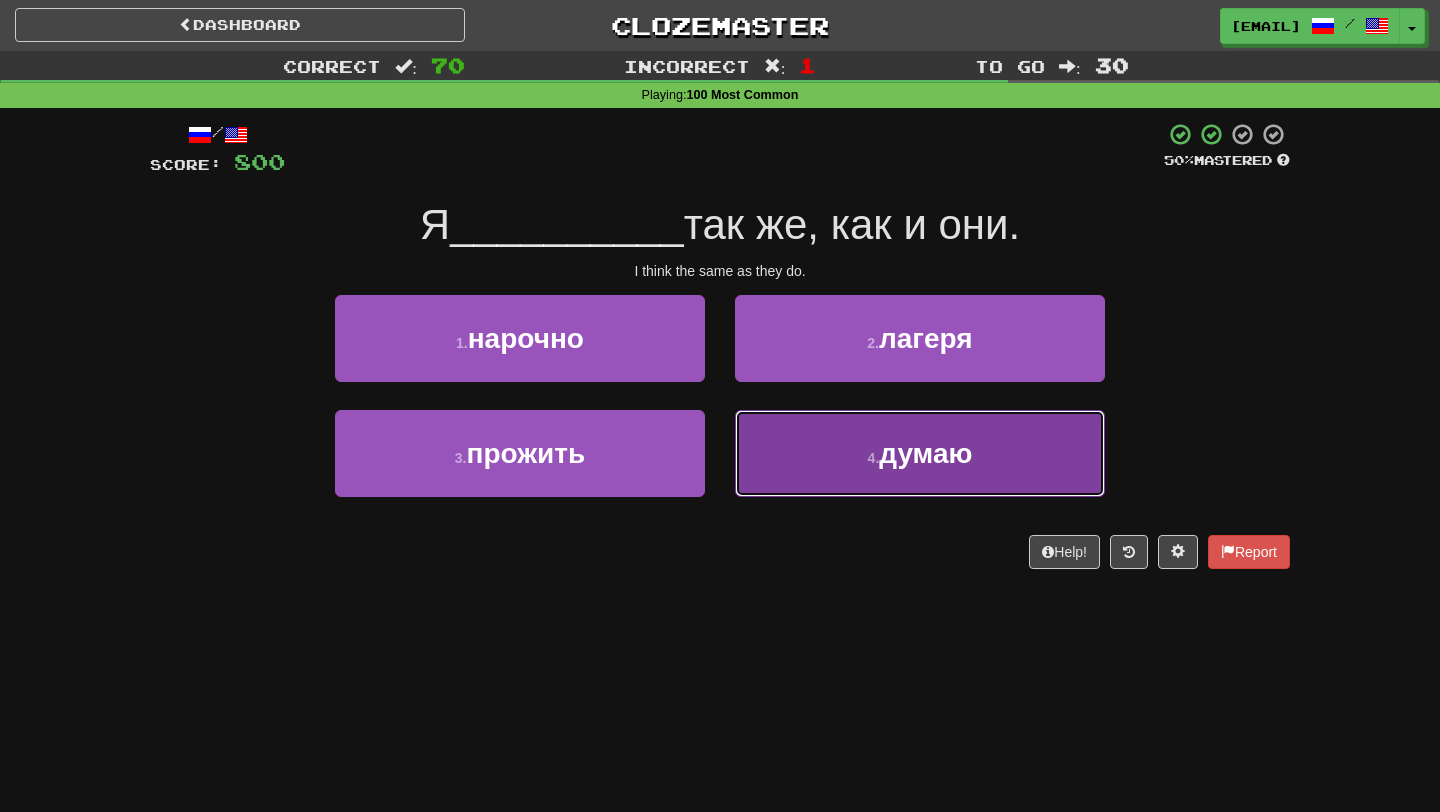 click on "4 .  думаю" at bounding box center (920, 453) 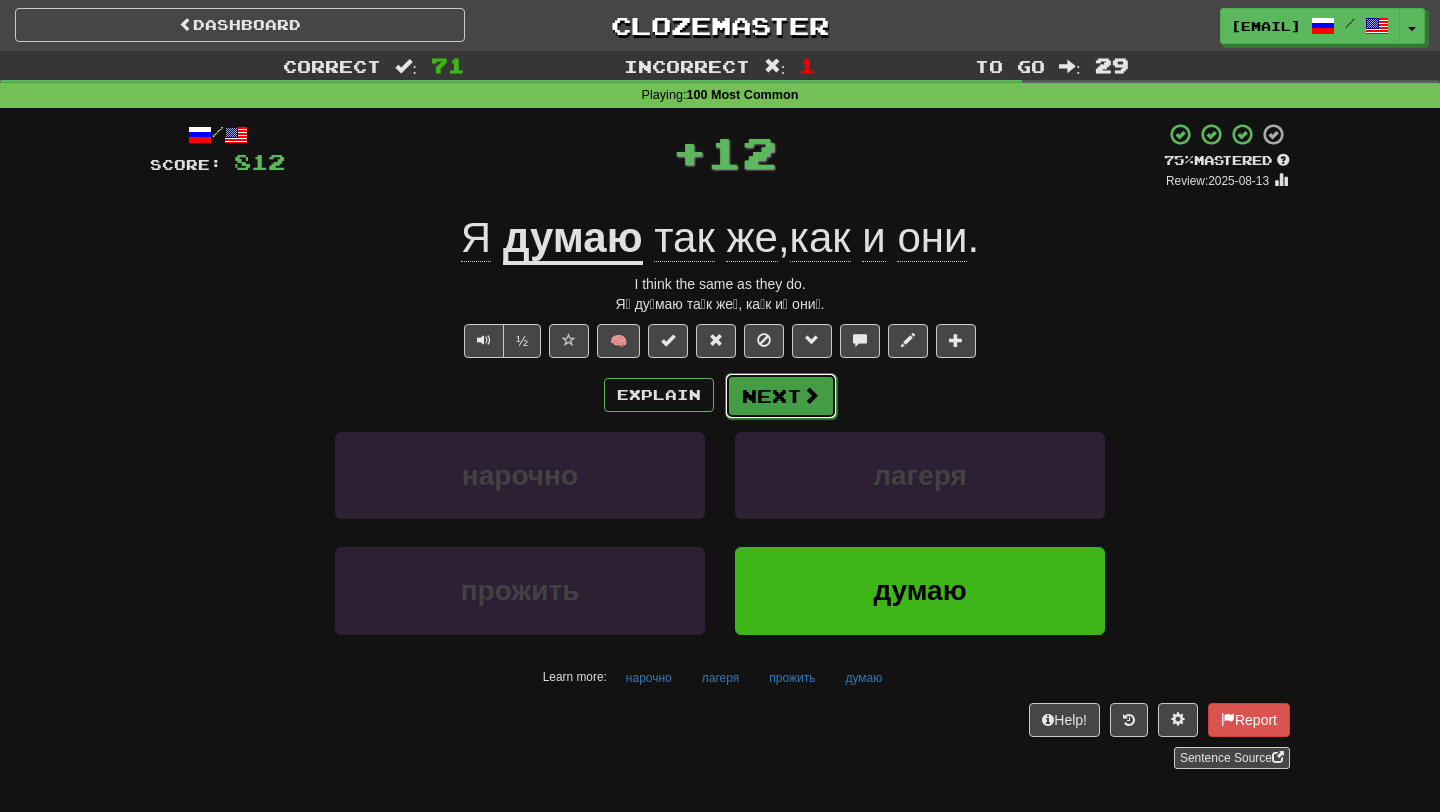 click on "Next" at bounding box center (781, 396) 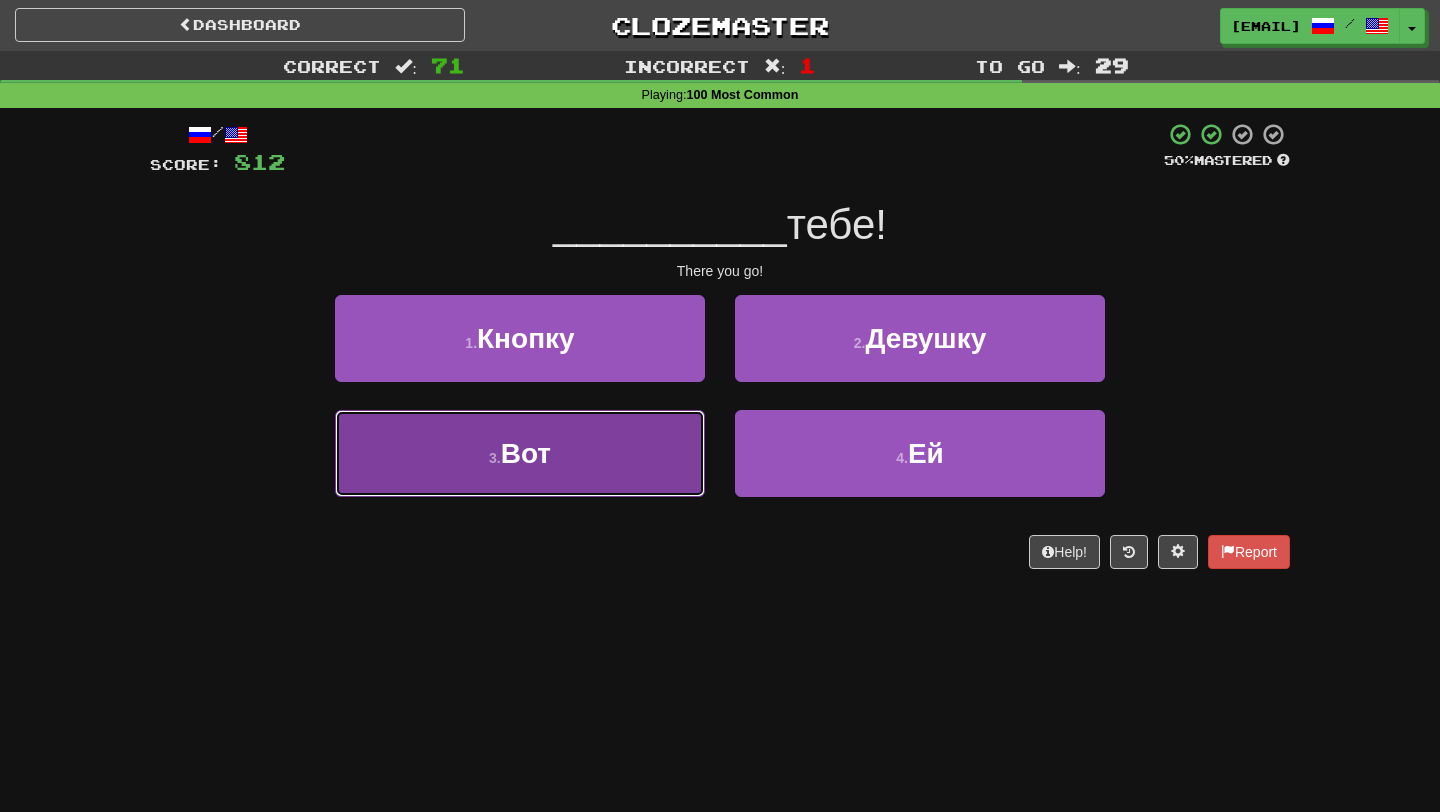 click on "3 .  Вот" at bounding box center [520, 453] 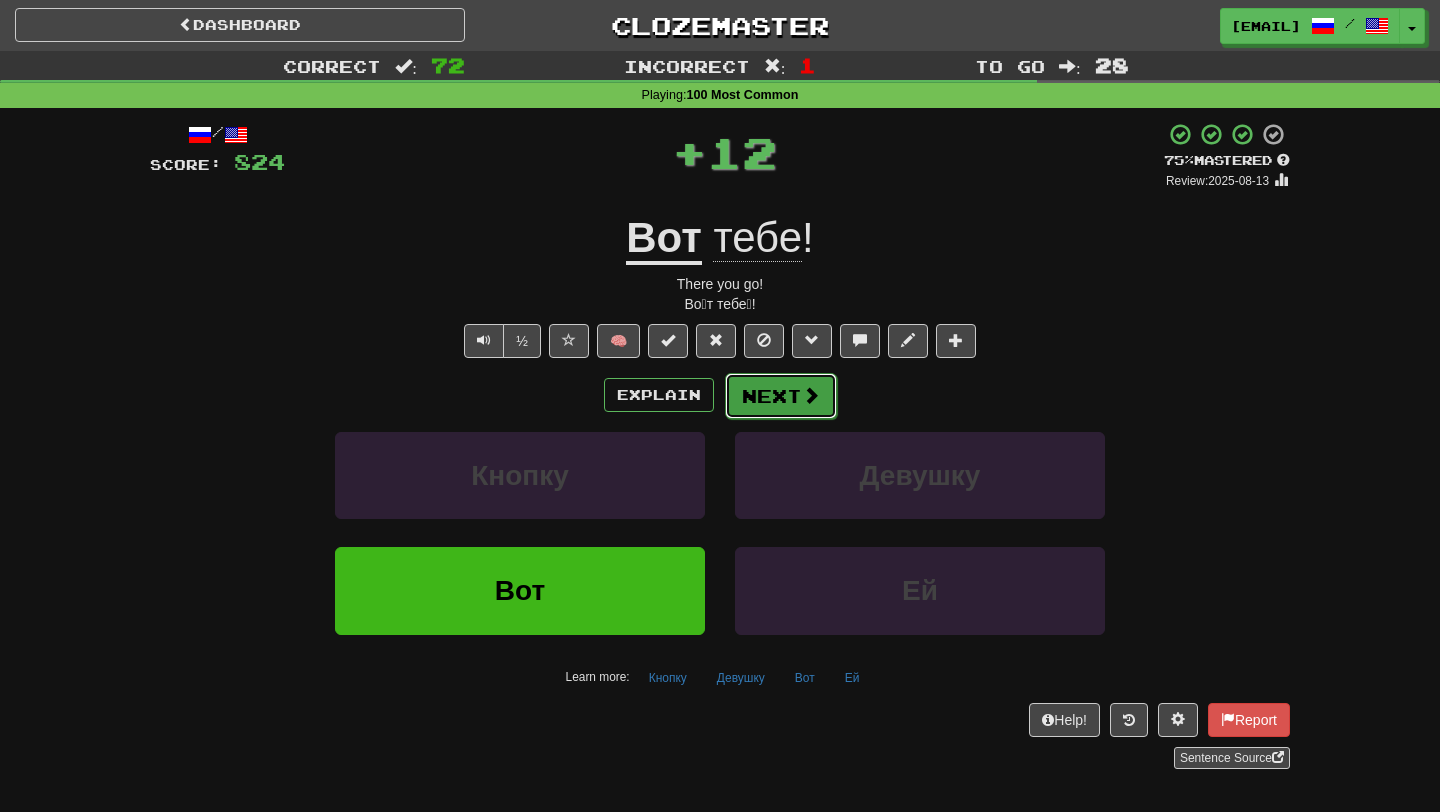 click on "Next" at bounding box center (781, 396) 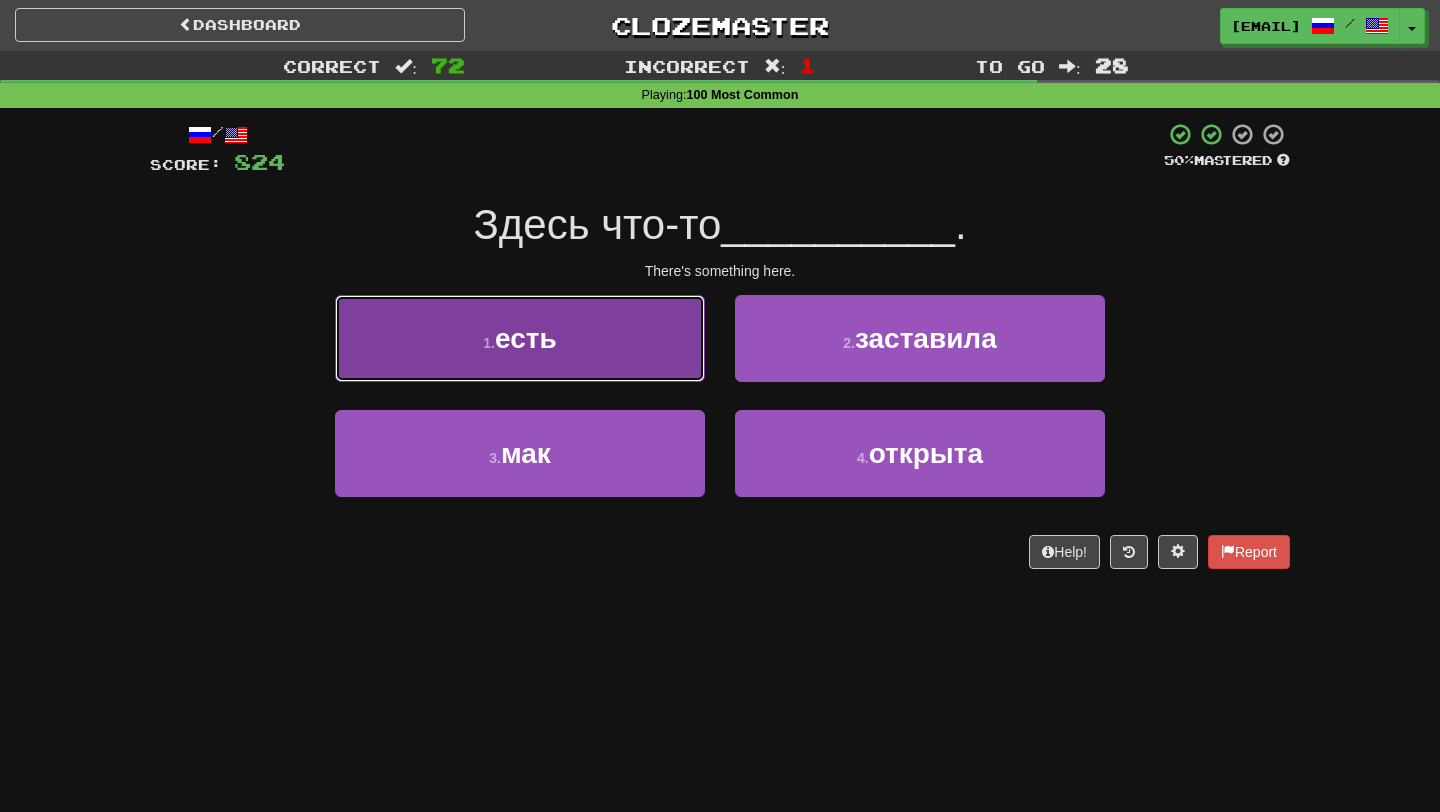 click on "1 .  есть" at bounding box center (520, 338) 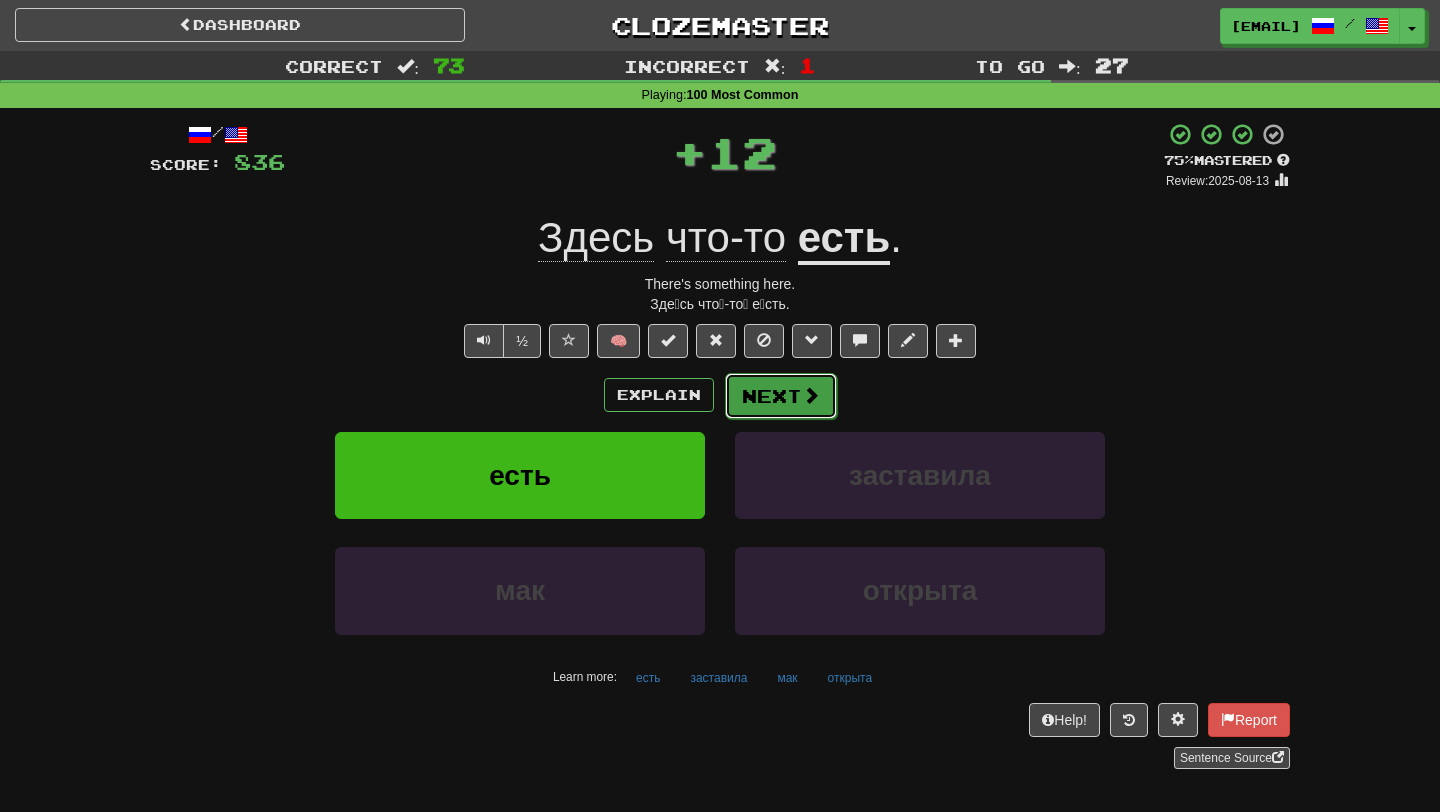 click on "Next" at bounding box center (781, 396) 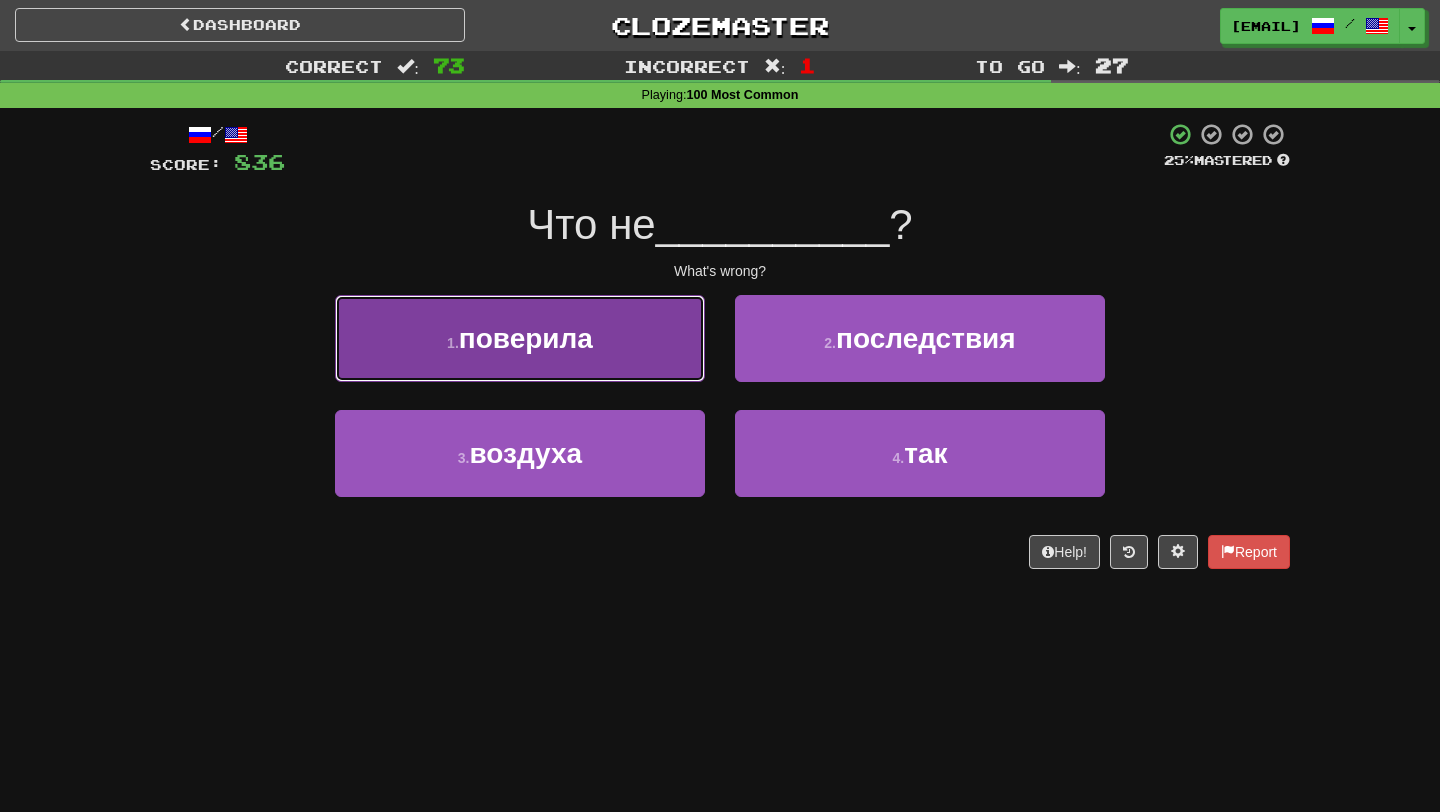 click on "1 .  поверила" at bounding box center (520, 338) 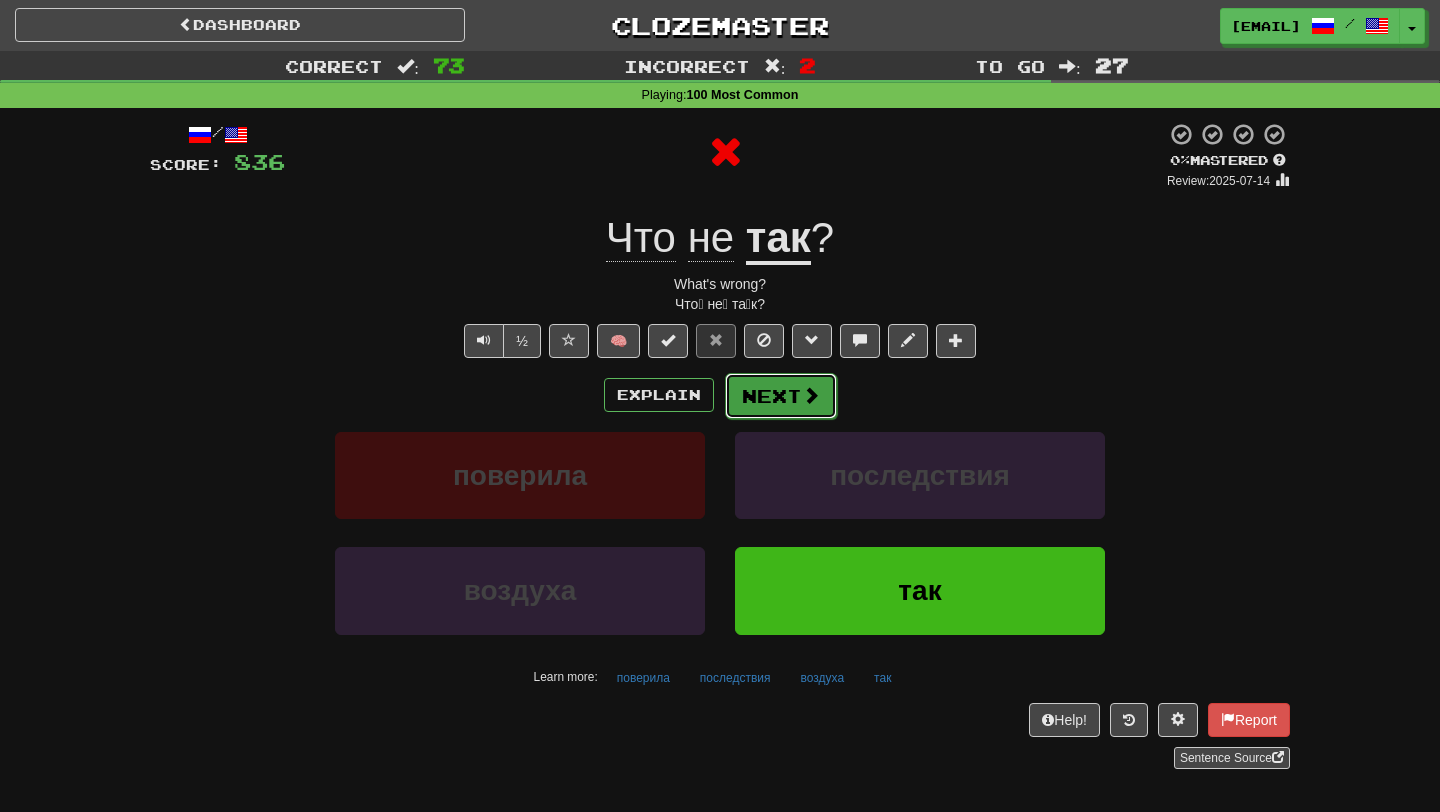 click on "Next" at bounding box center (781, 396) 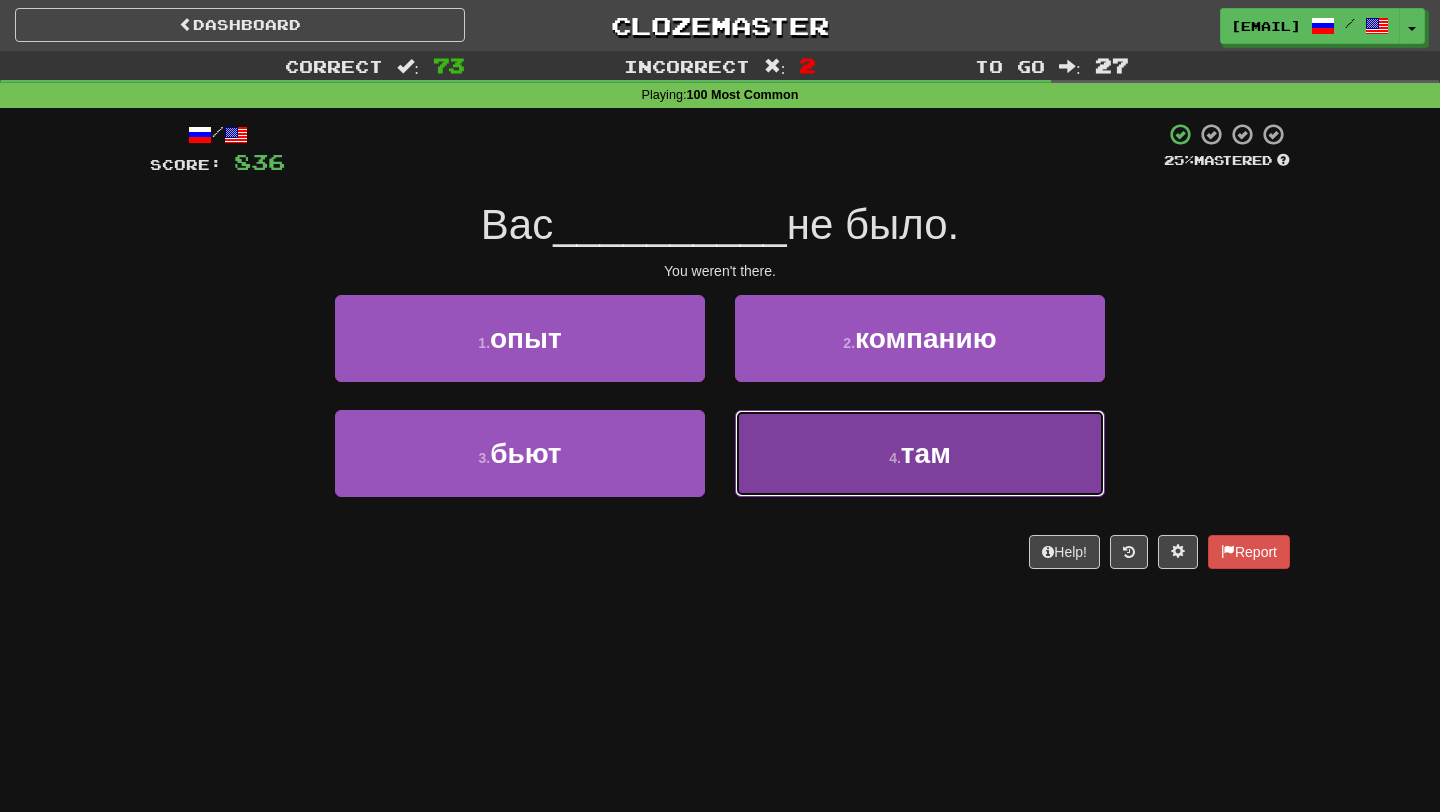 click on "4 .  там" at bounding box center (920, 453) 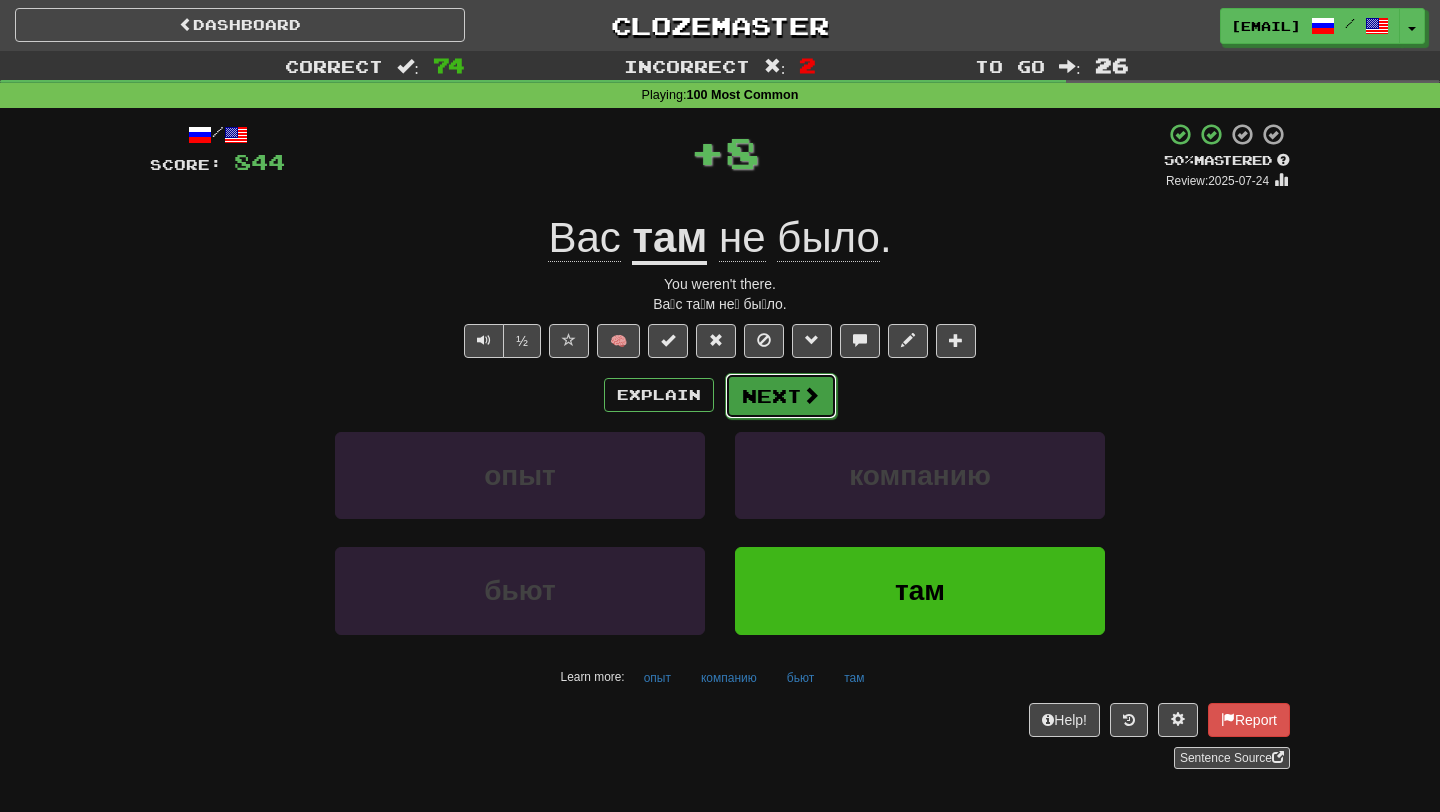 click on "Next" at bounding box center (781, 396) 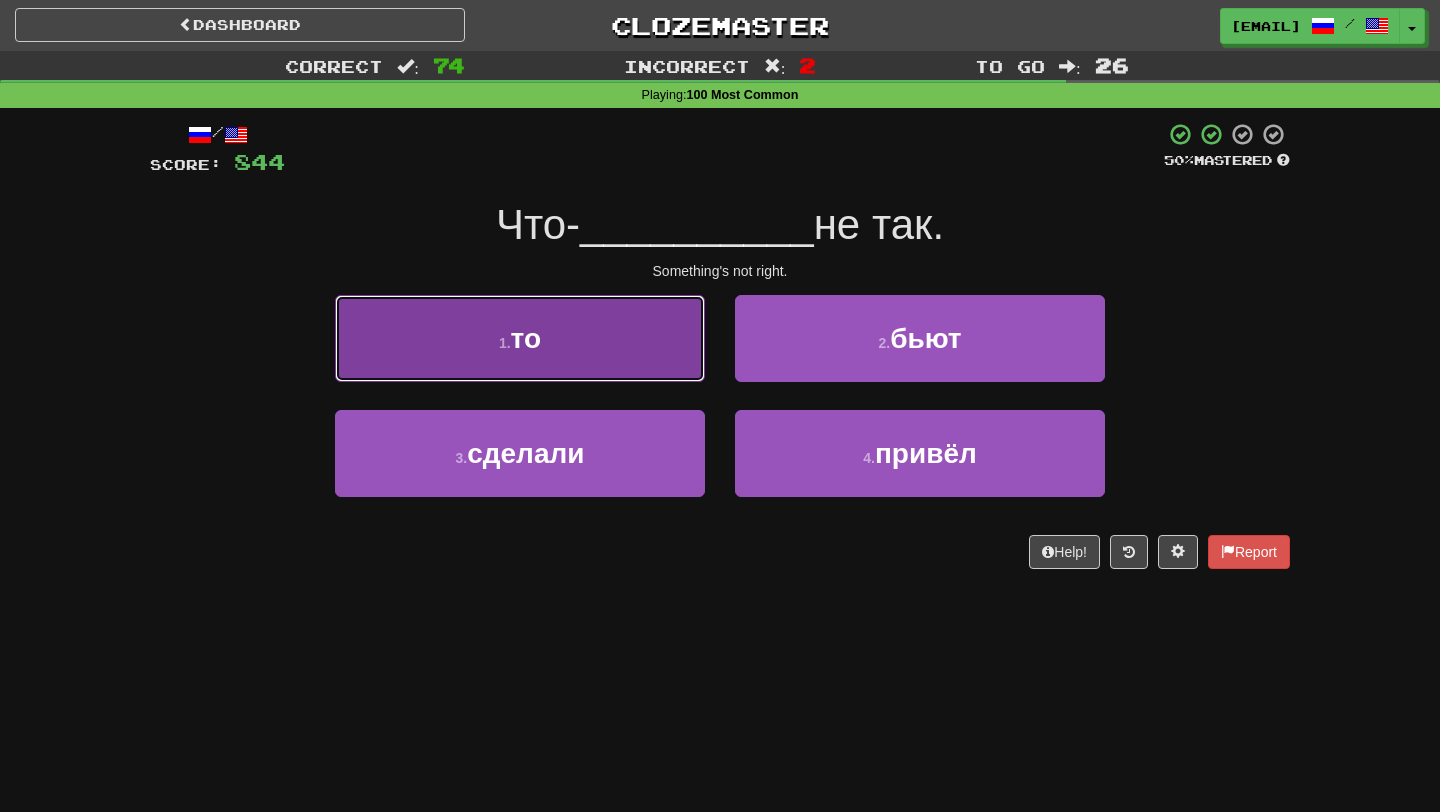 click on "1 .  то" at bounding box center (520, 338) 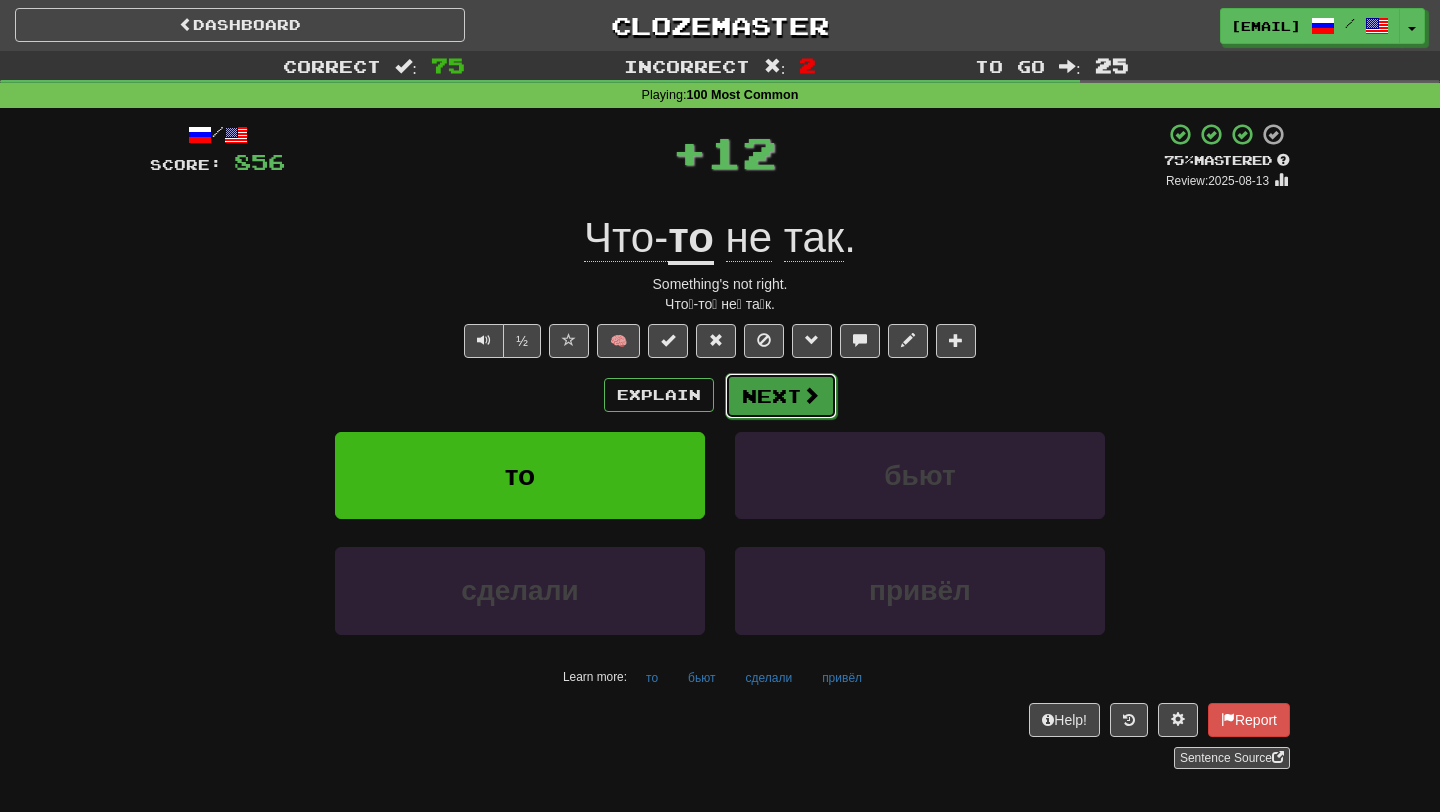 click on "Next" at bounding box center (781, 396) 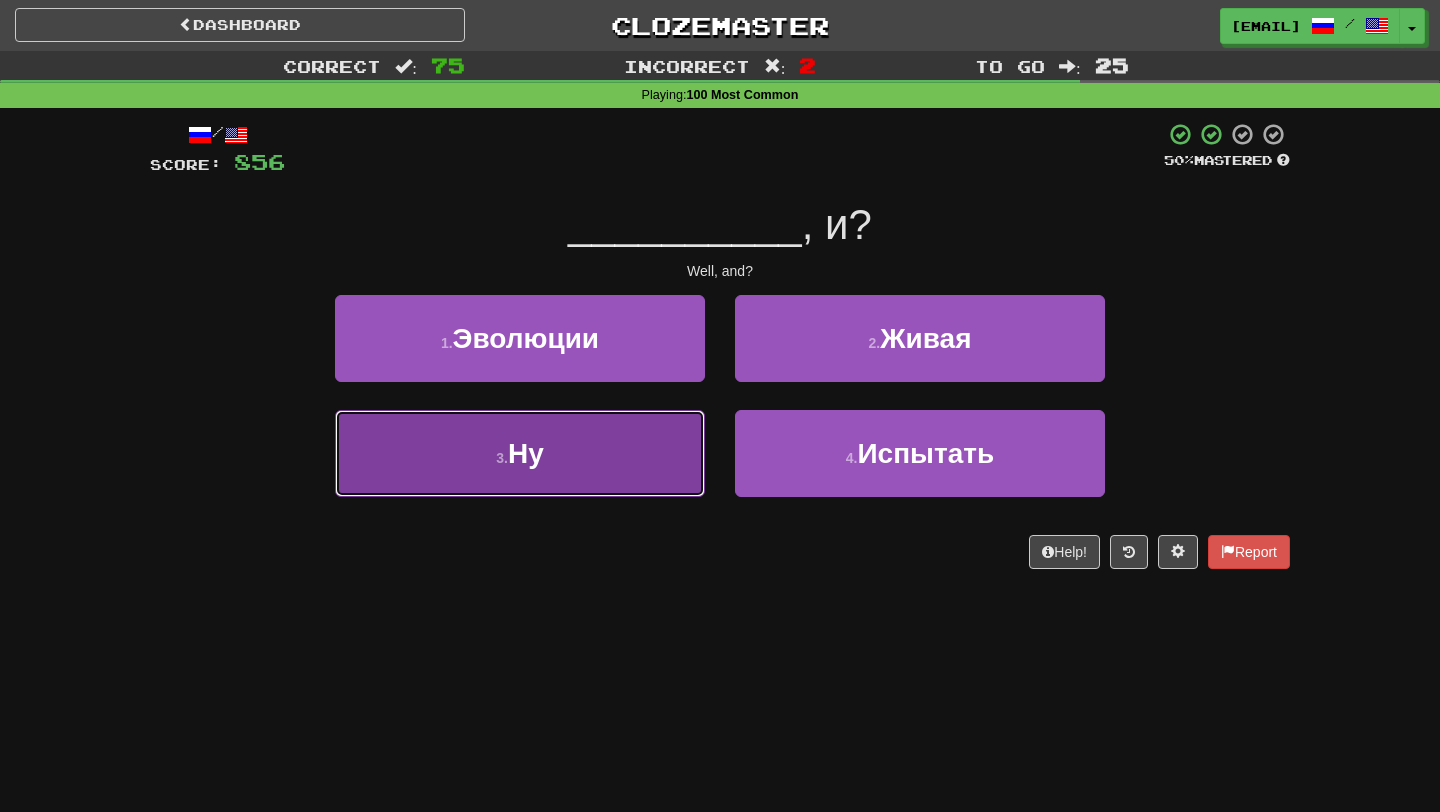 click on "3 .  Ну" at bounding box center (520, 453) 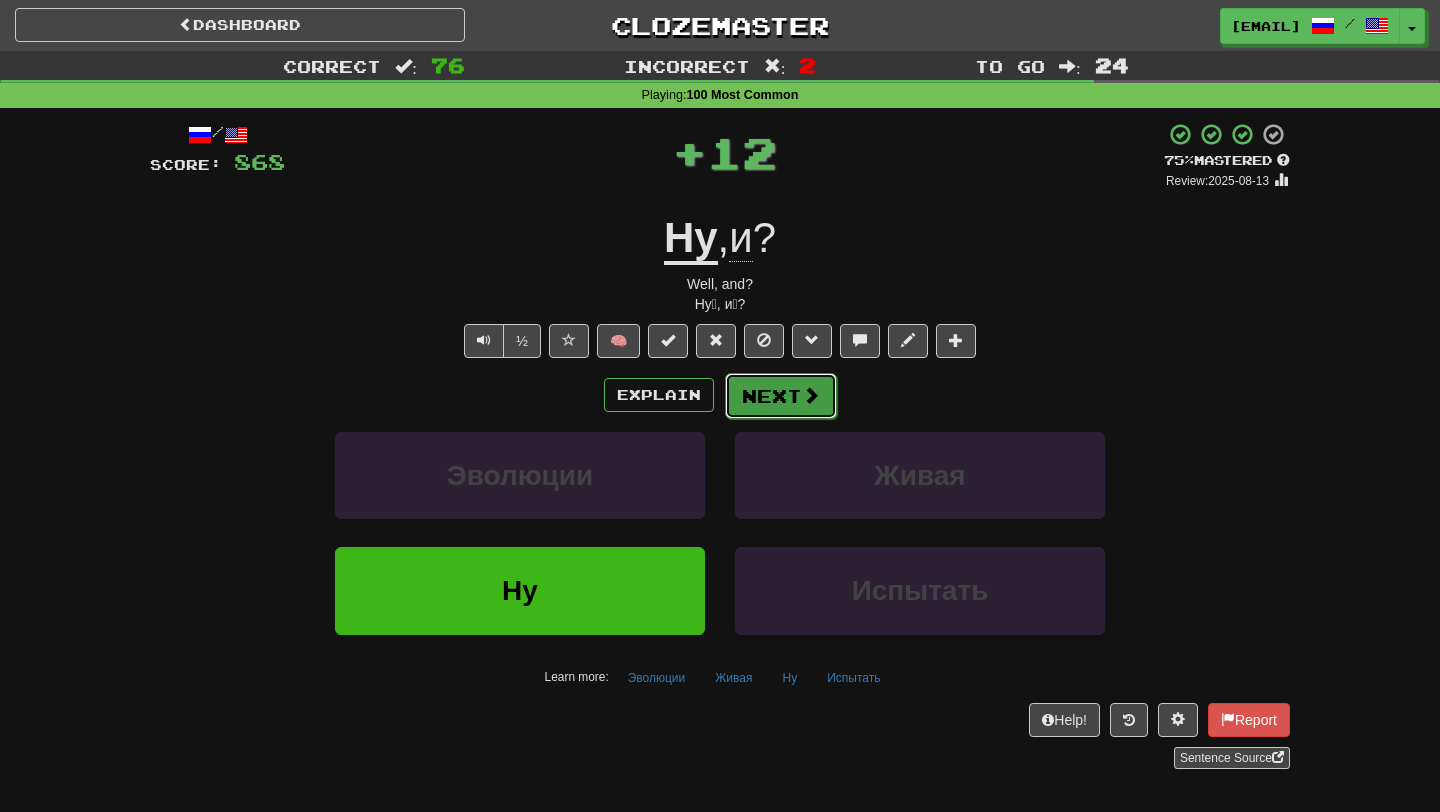 click on "Next" at bounding box center [781, 396] 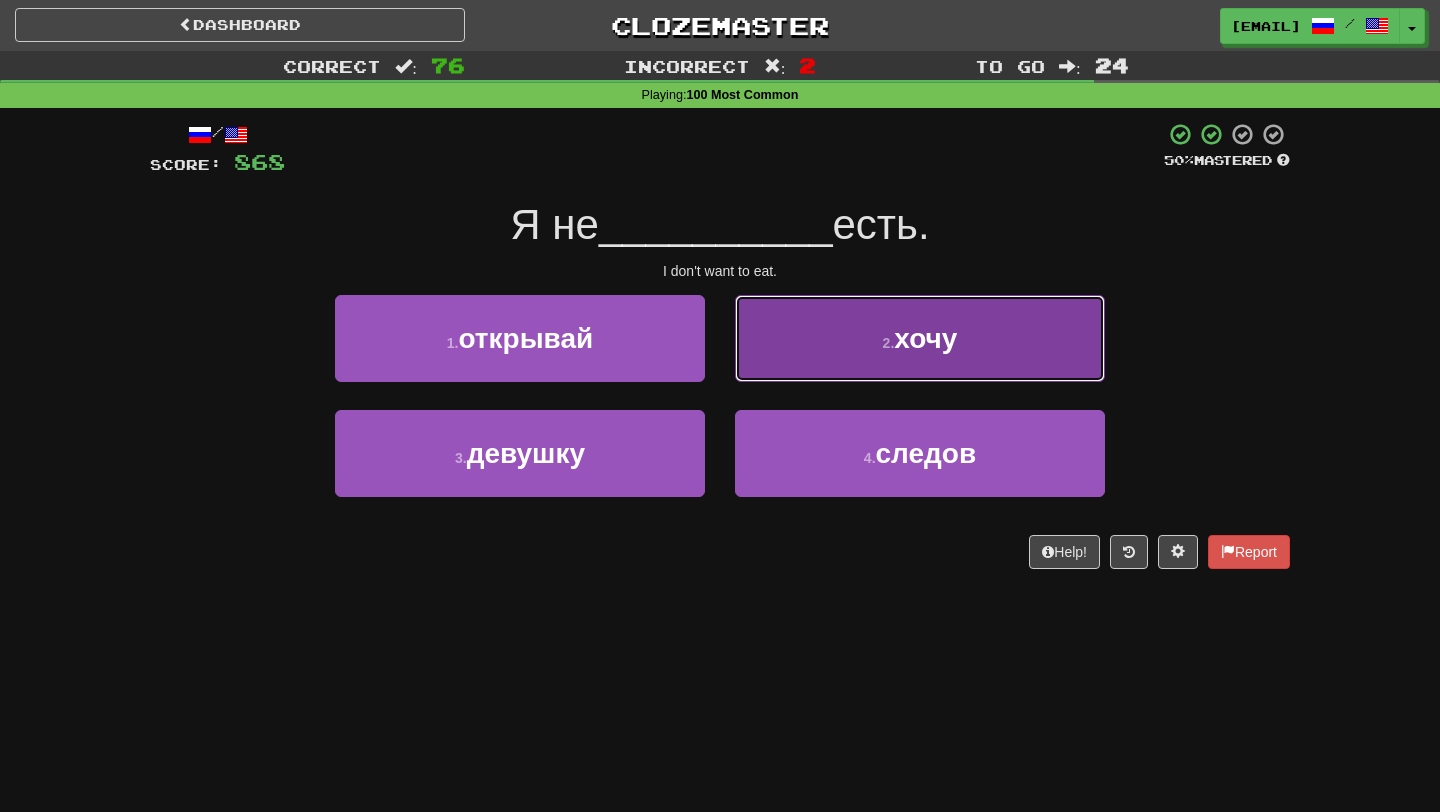 click on "2 .  хочу" at bounding box center [920, 338] 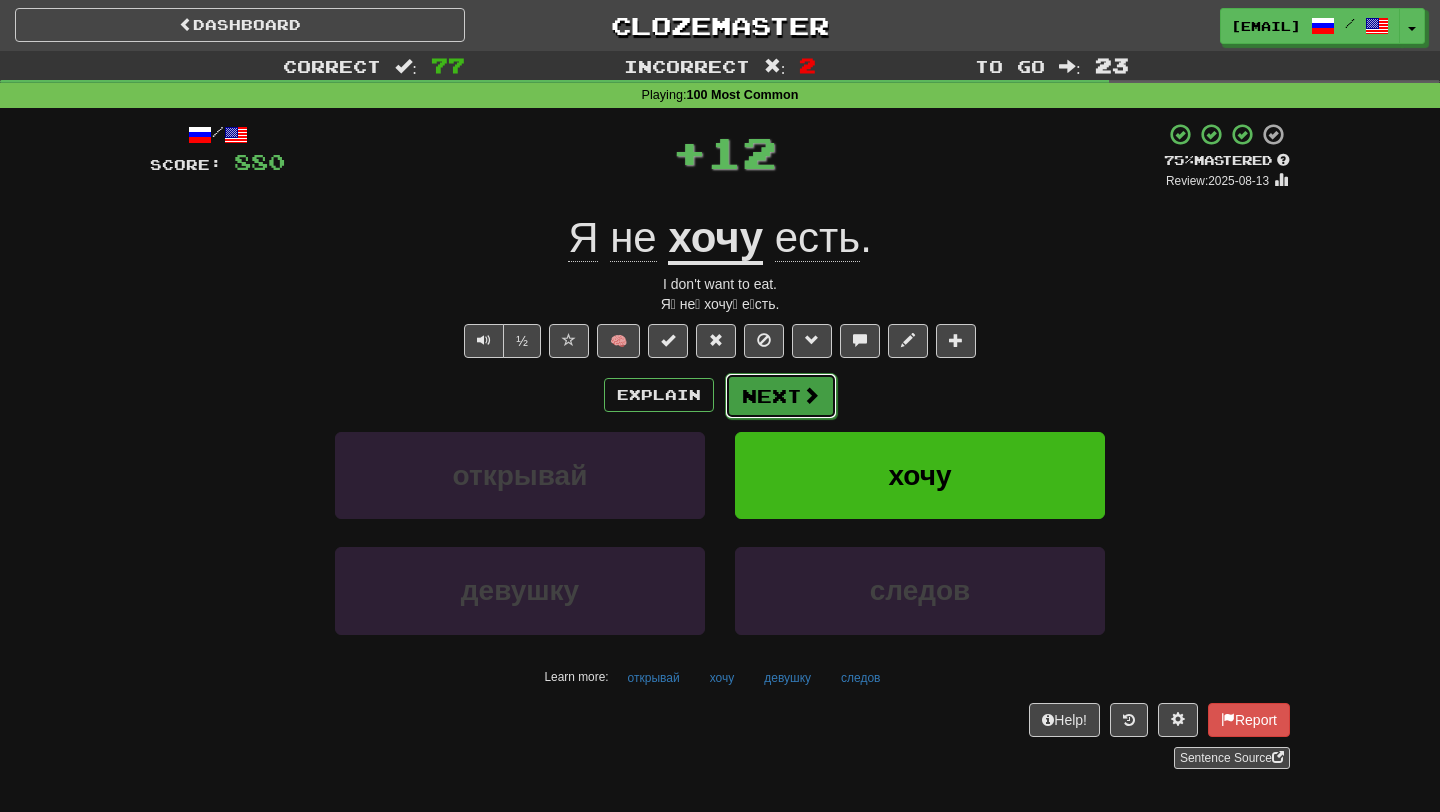 click on "Next" at bounding box center (781, 396) 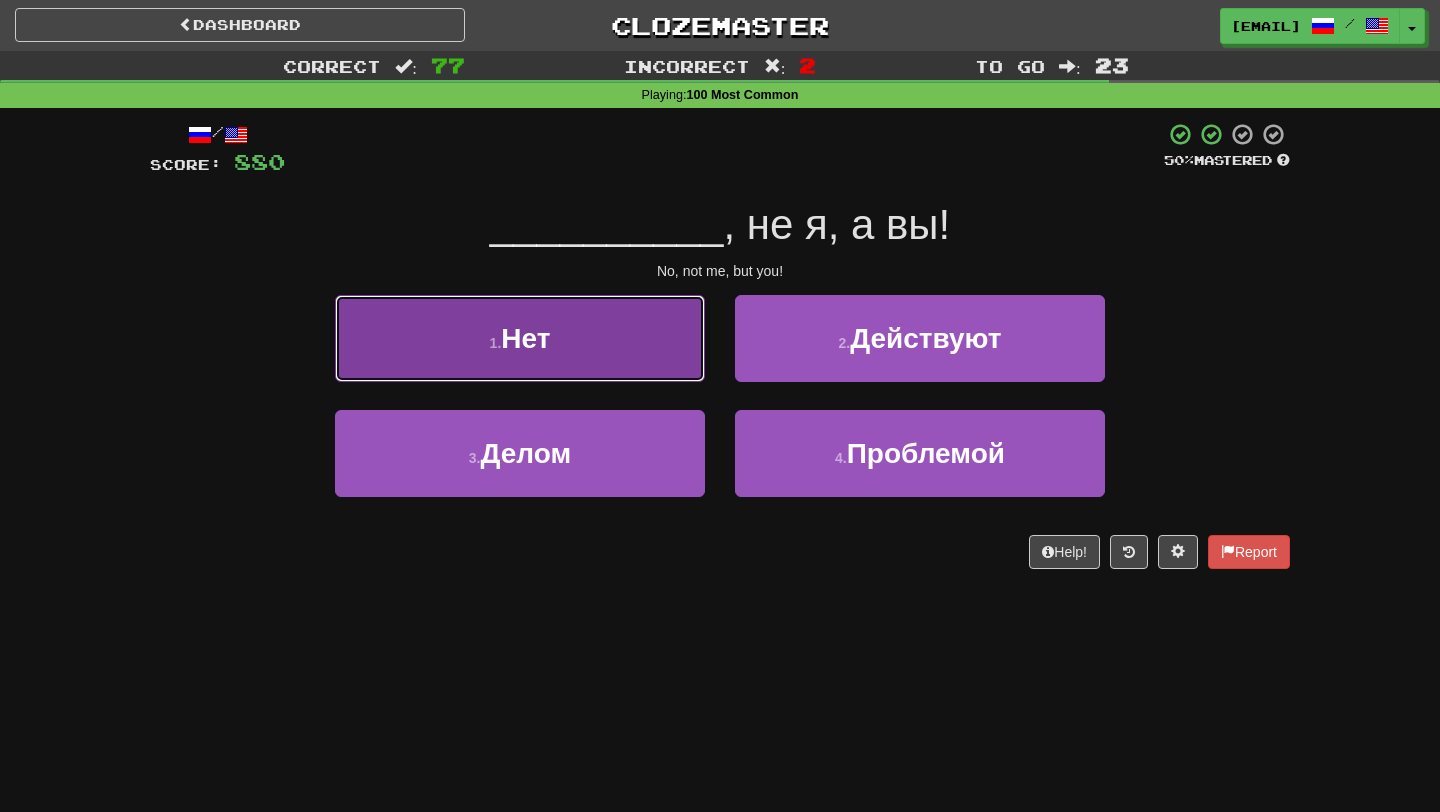 click on "1 .  Нет" at bounding box center [520, 338] 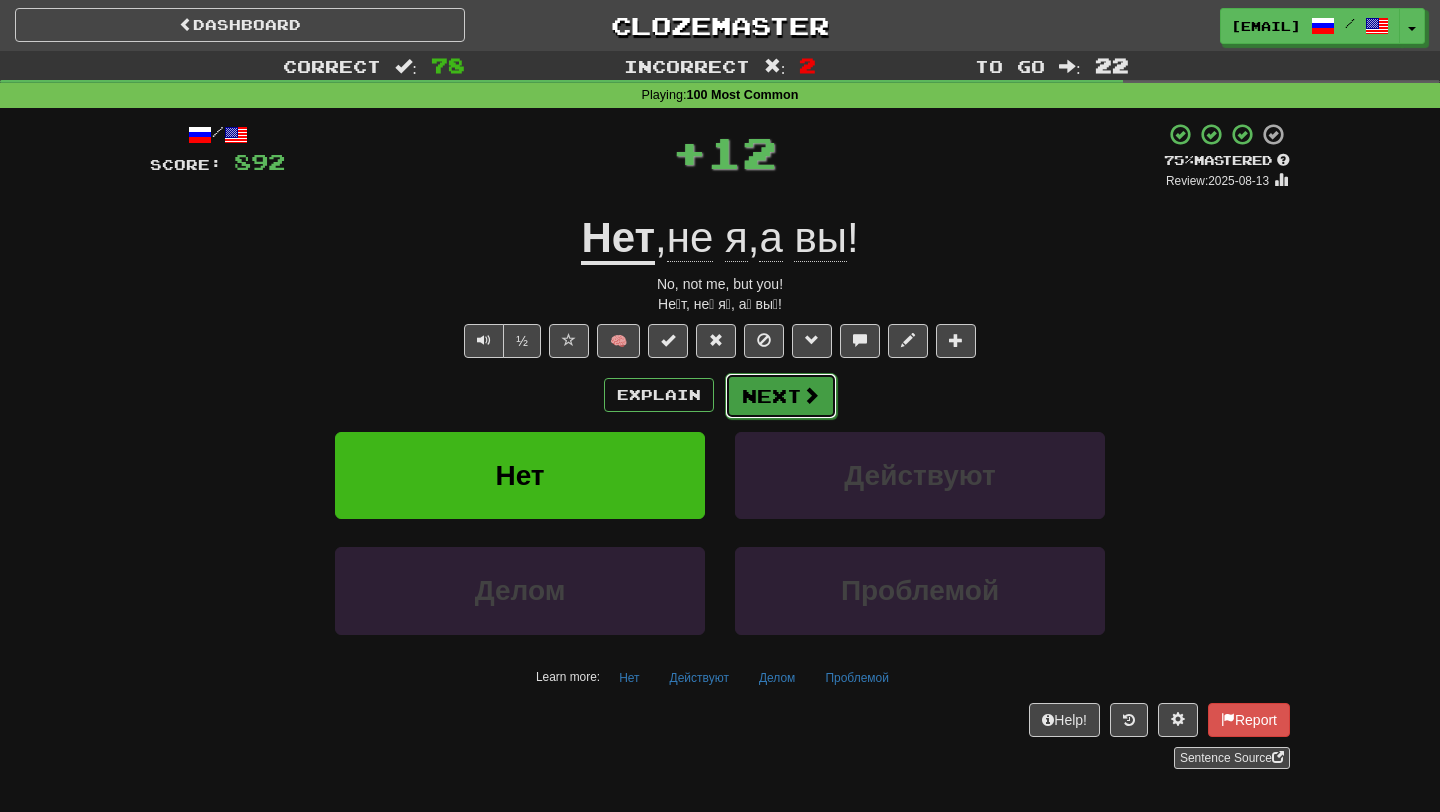 click on "Next" at bounding box center [781, 396] 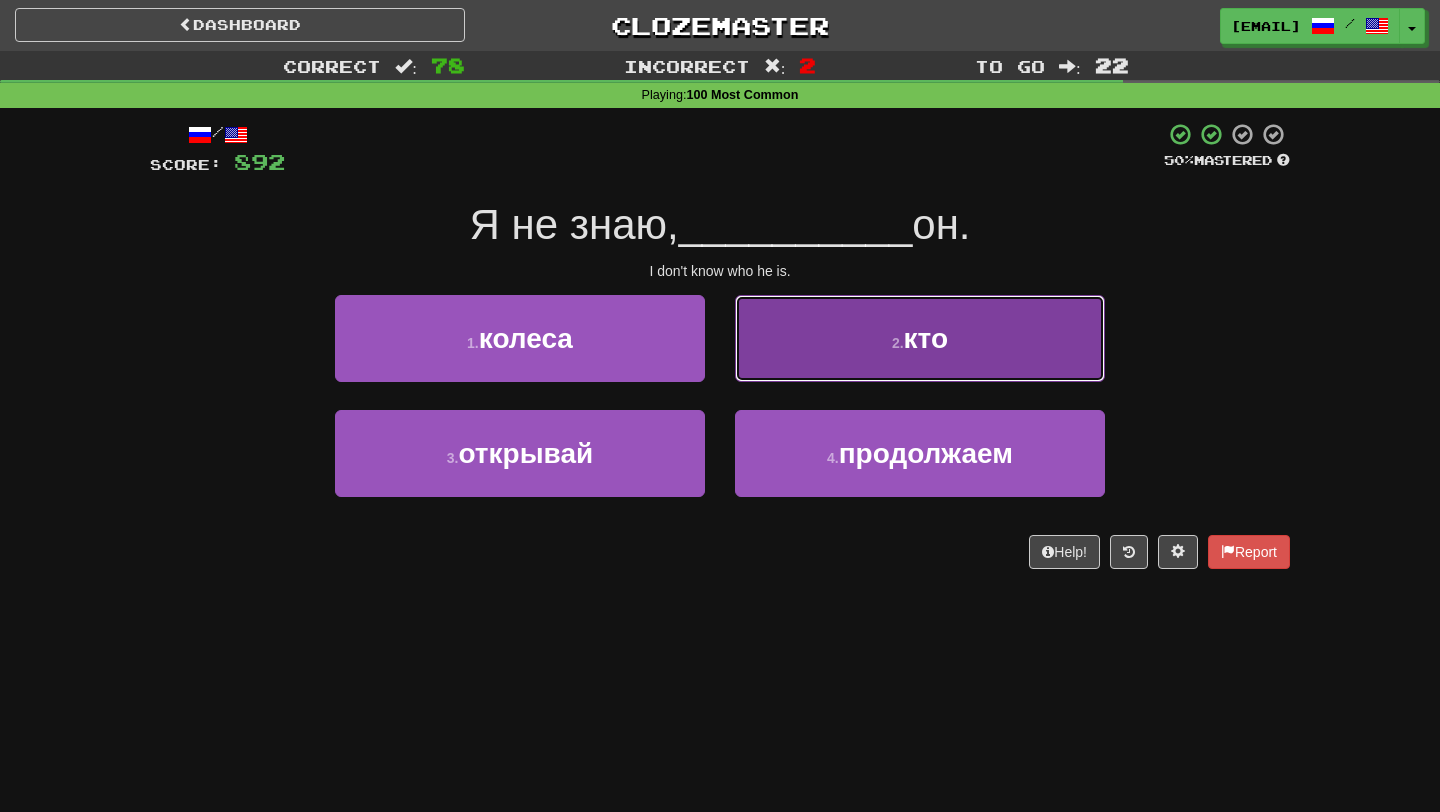 click on "2 .  кто" at bounding box center (920, 338) 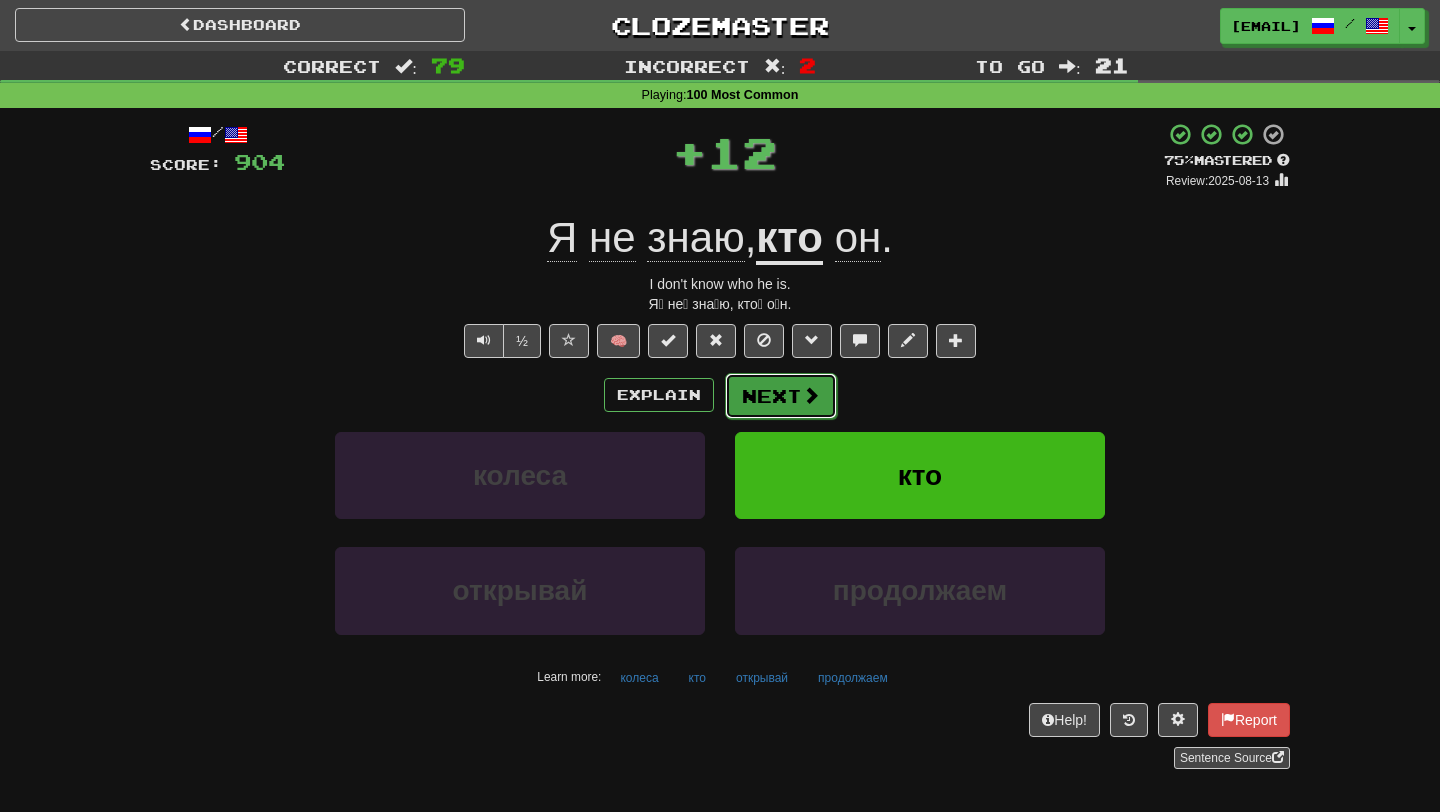click on "Next" at bounding box center [781, 396] 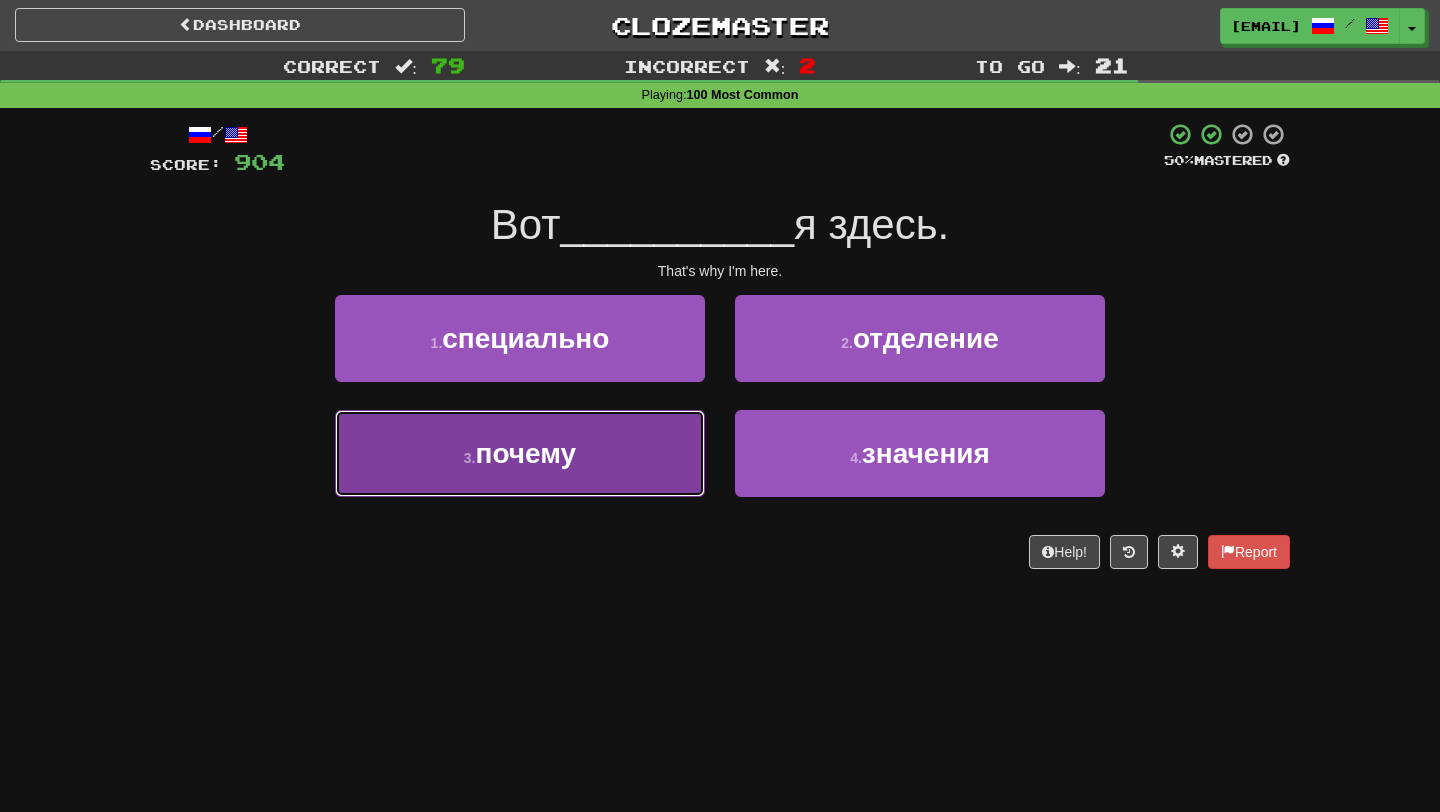 click on "3 .  почему" at bounding box center (520, 453) 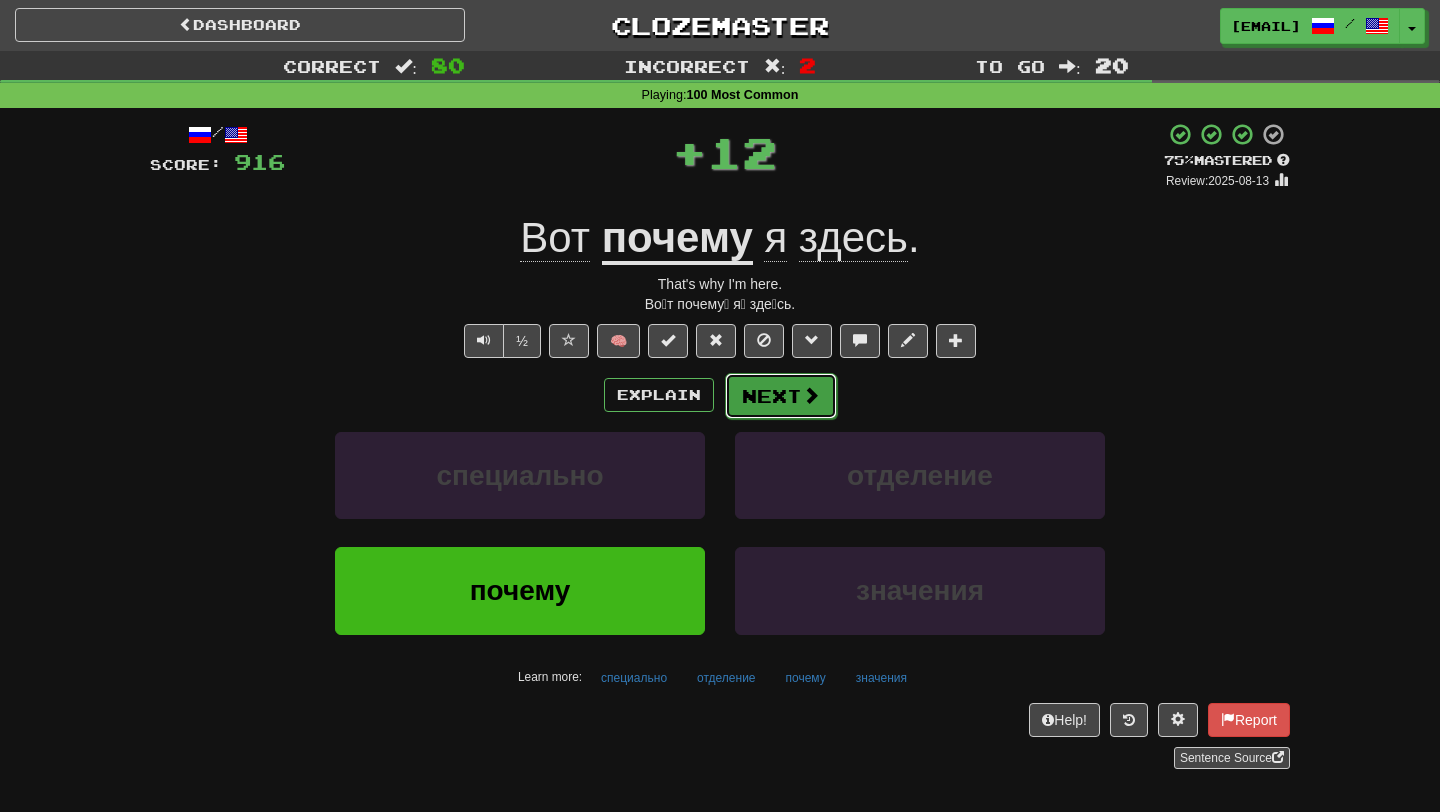 click on "Next" at bounding box center (781, 396) 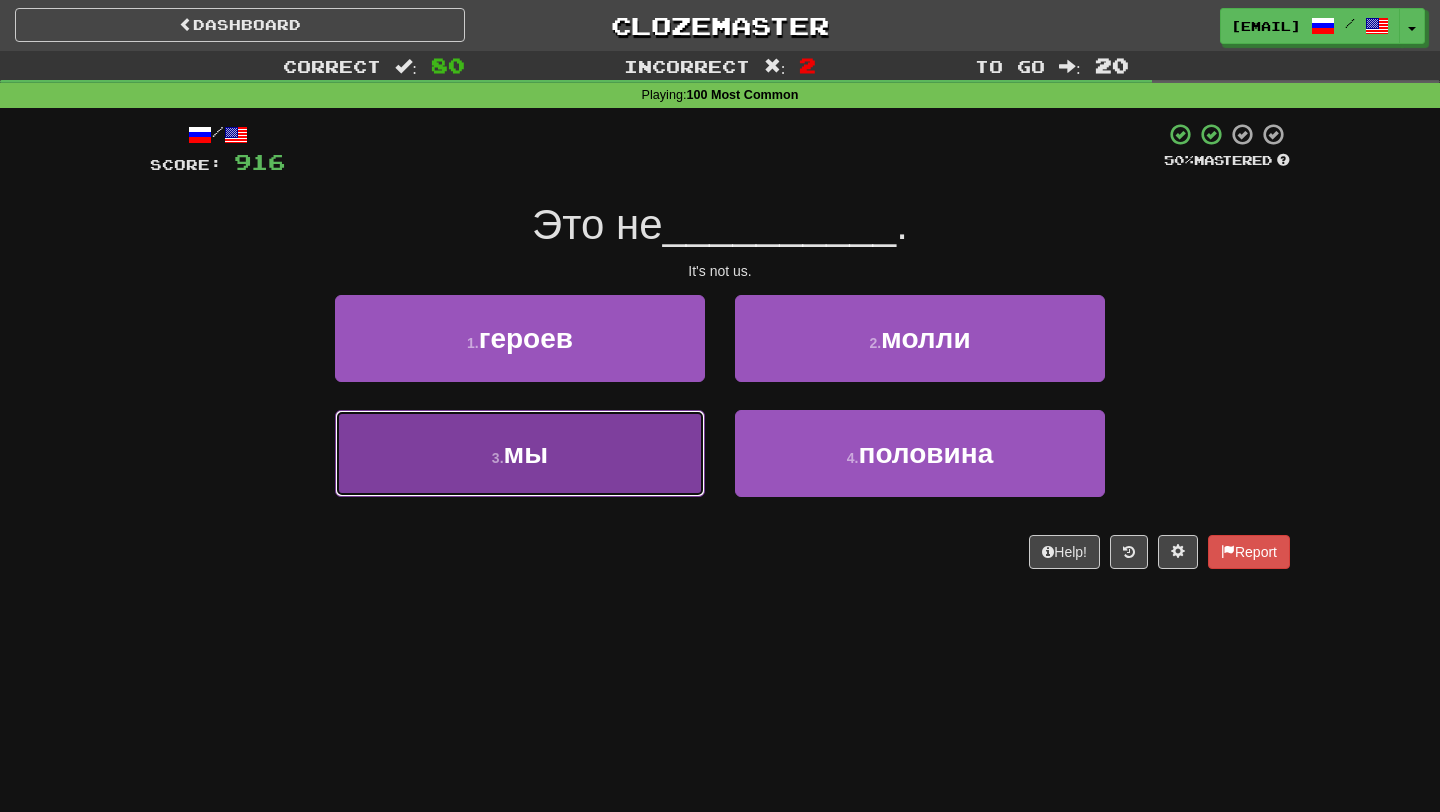 click on "3 .  мы" at bounding box center (520, 453) 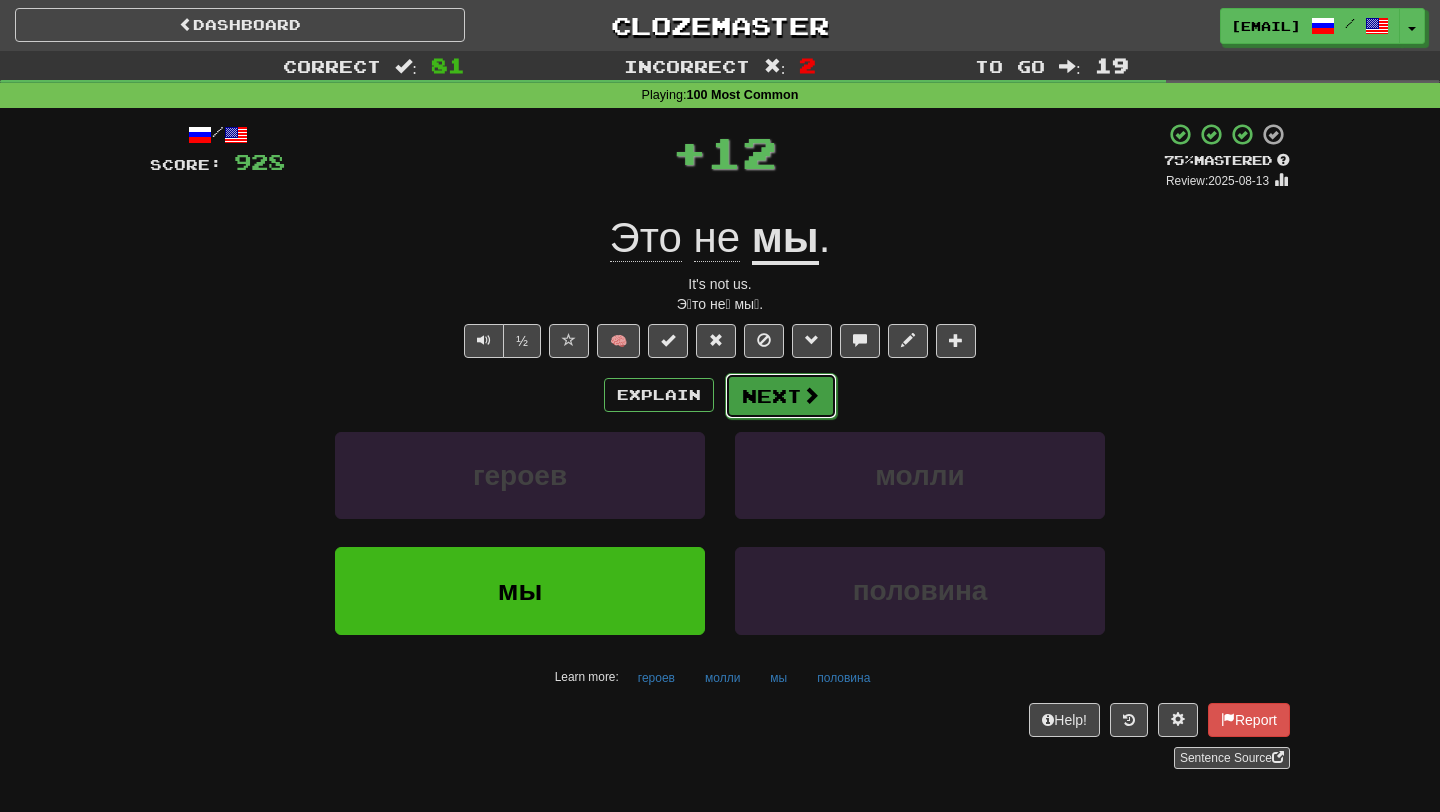 click on "Next" at bounding box center (781, 396) 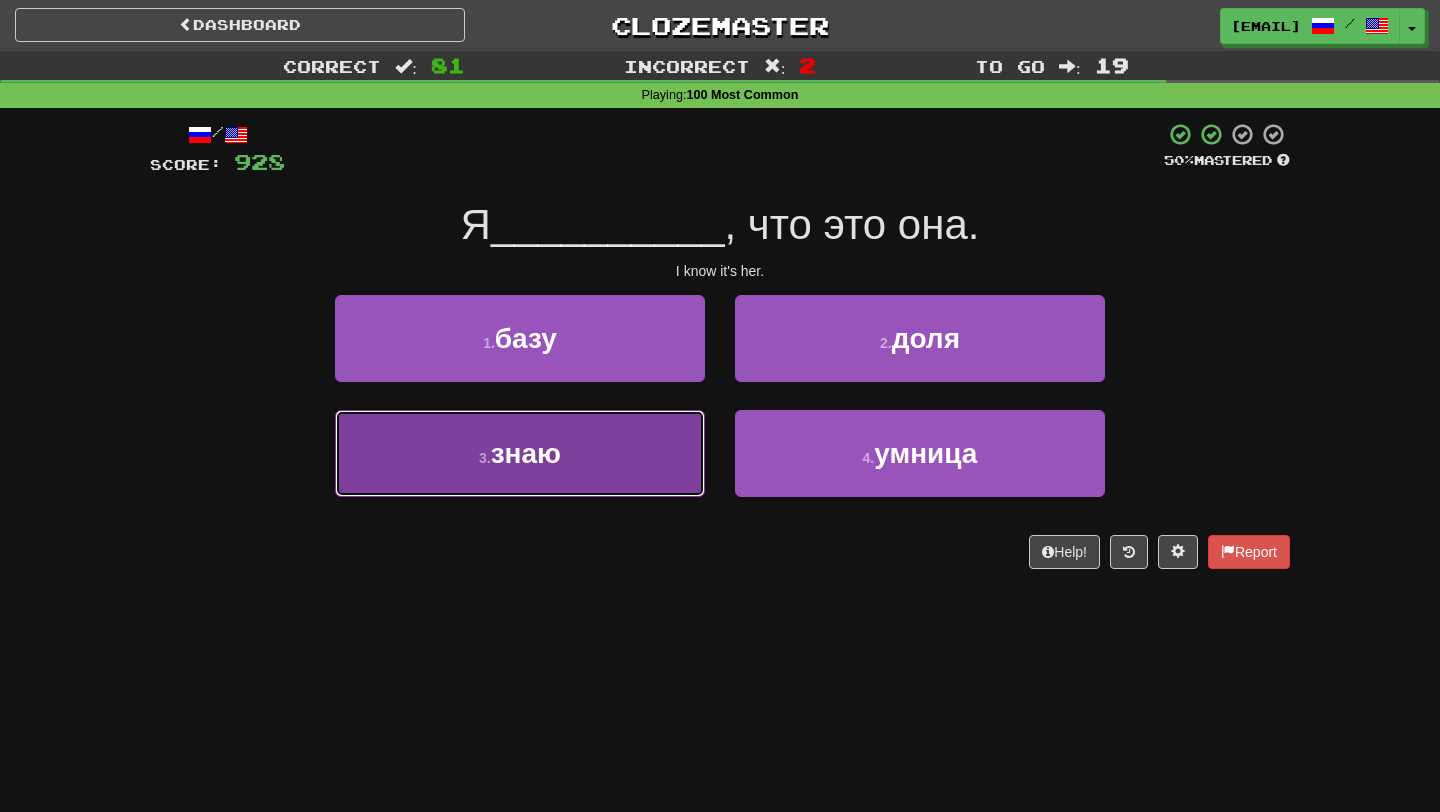 click on "3 .  знаю" at bounding box center (520, 453) 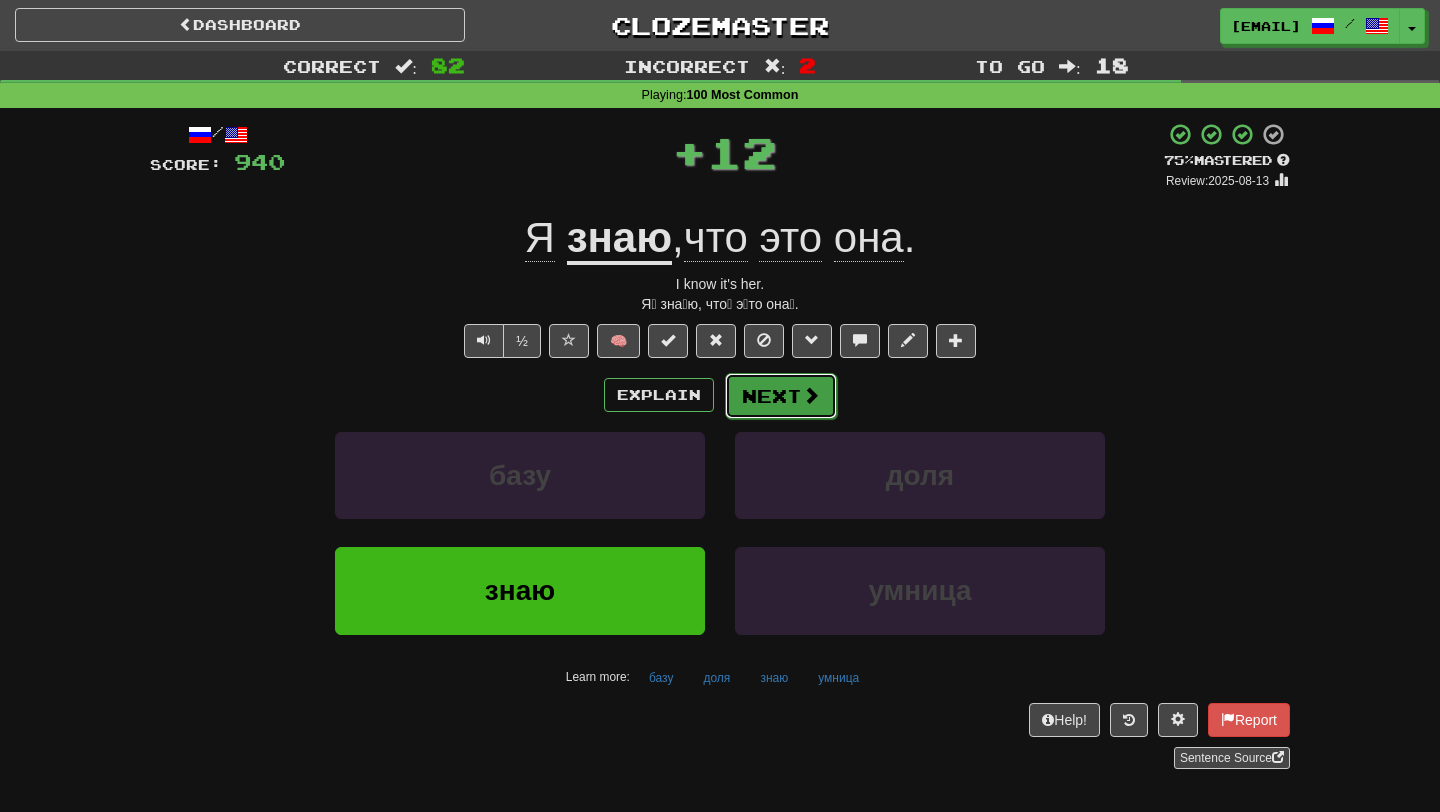 click on "Next" at bounding box center [781, 396] 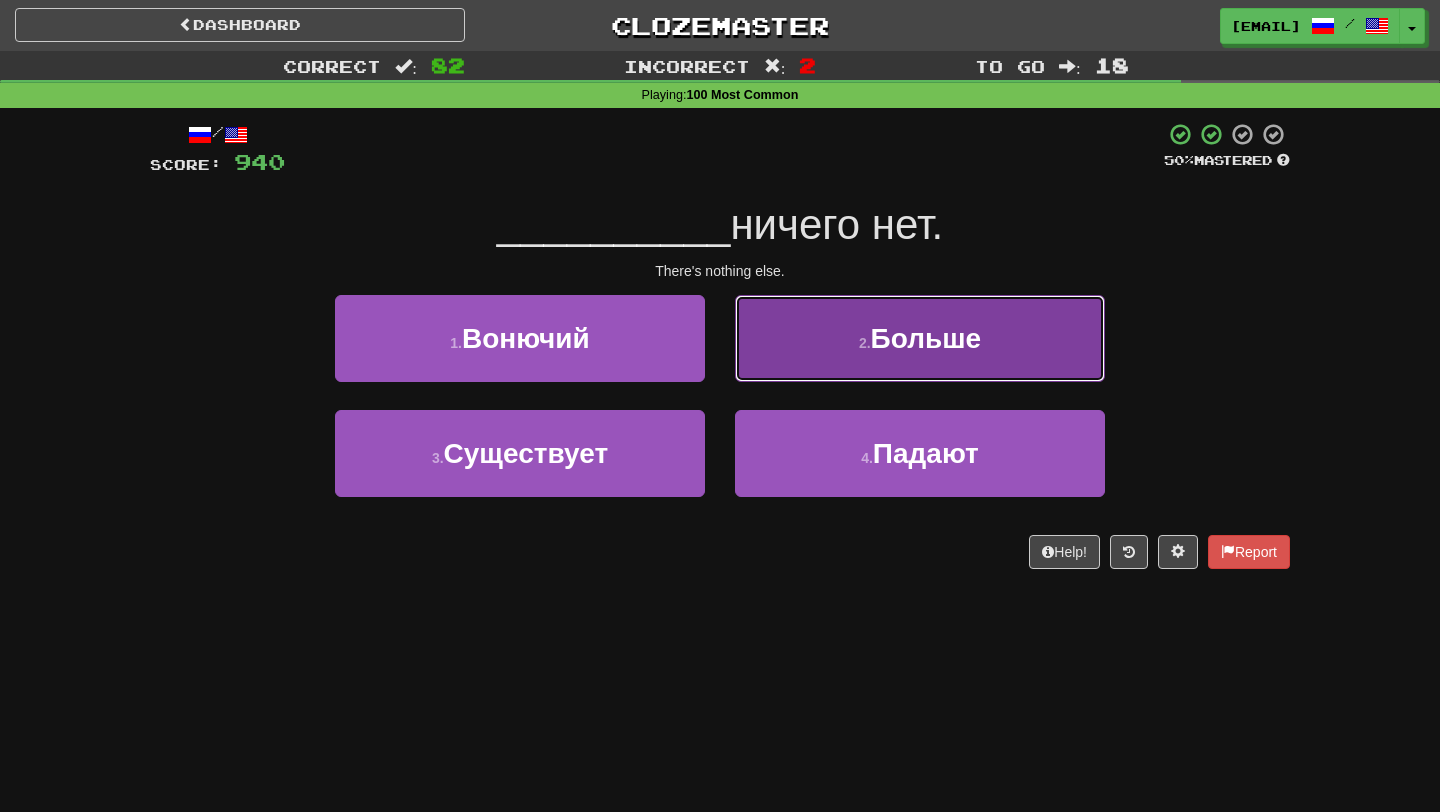 click on "2 .  Больше" at bounding box center [920, 338] 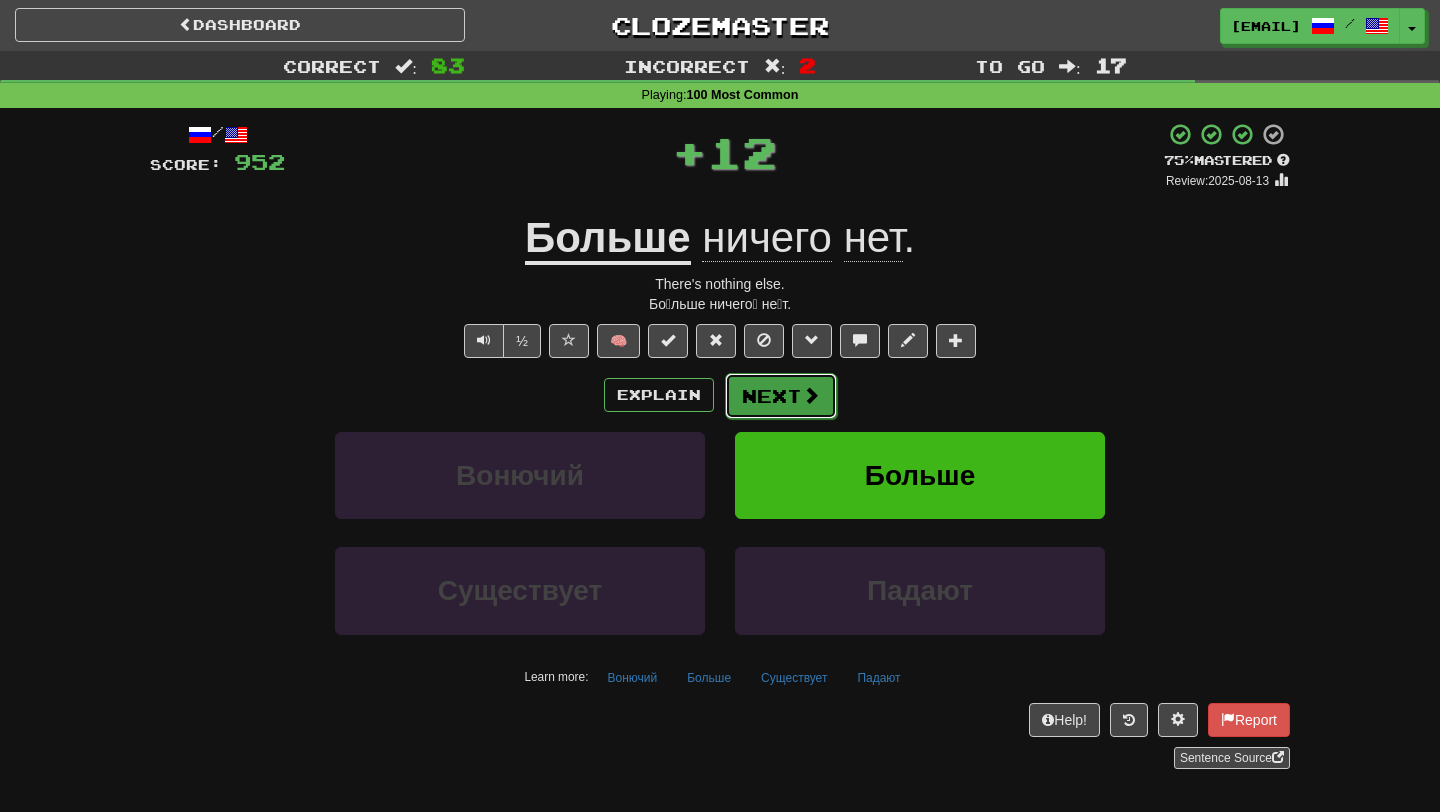 click at bounding box center [811, 395] 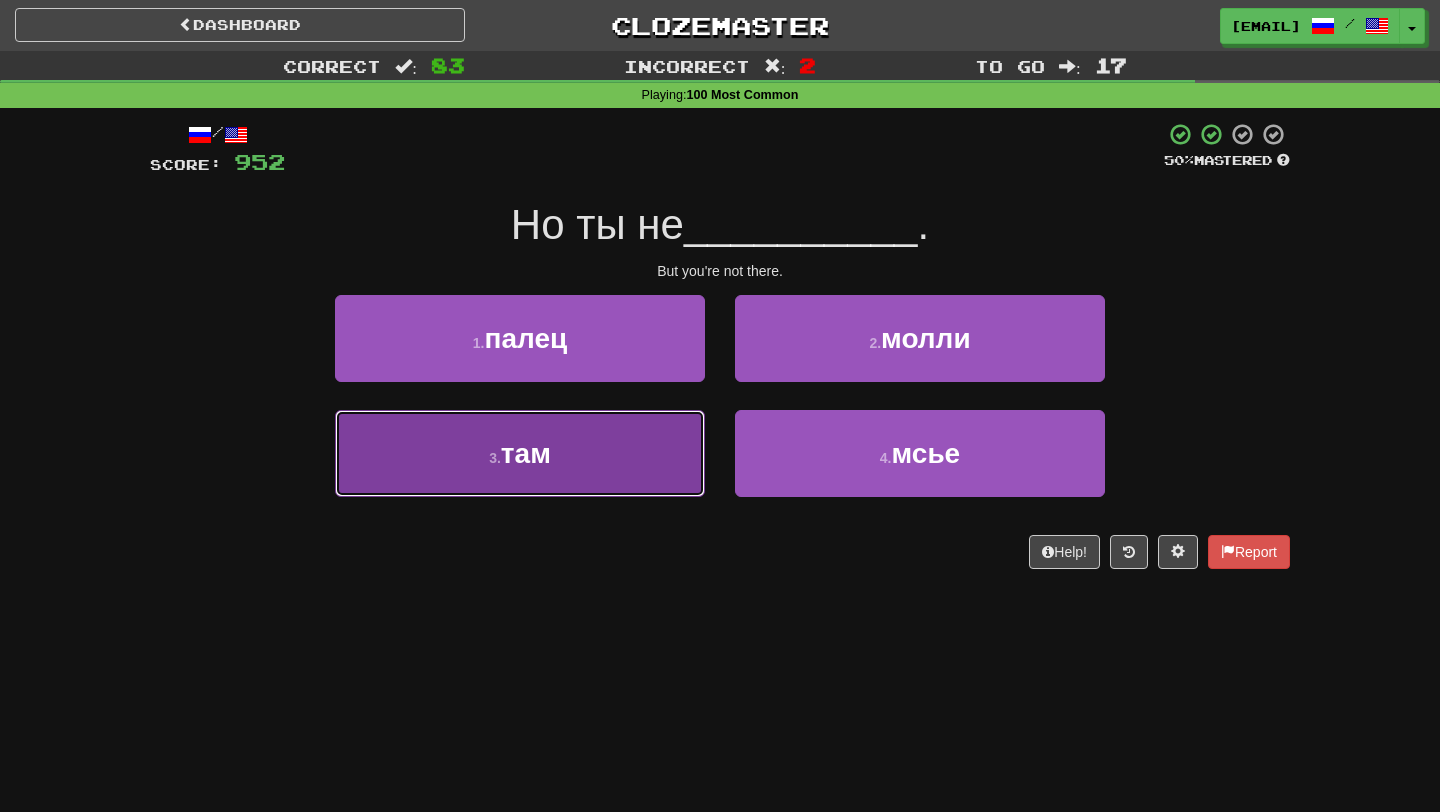 click on "3 .  там" at bounding box center (520, 453) 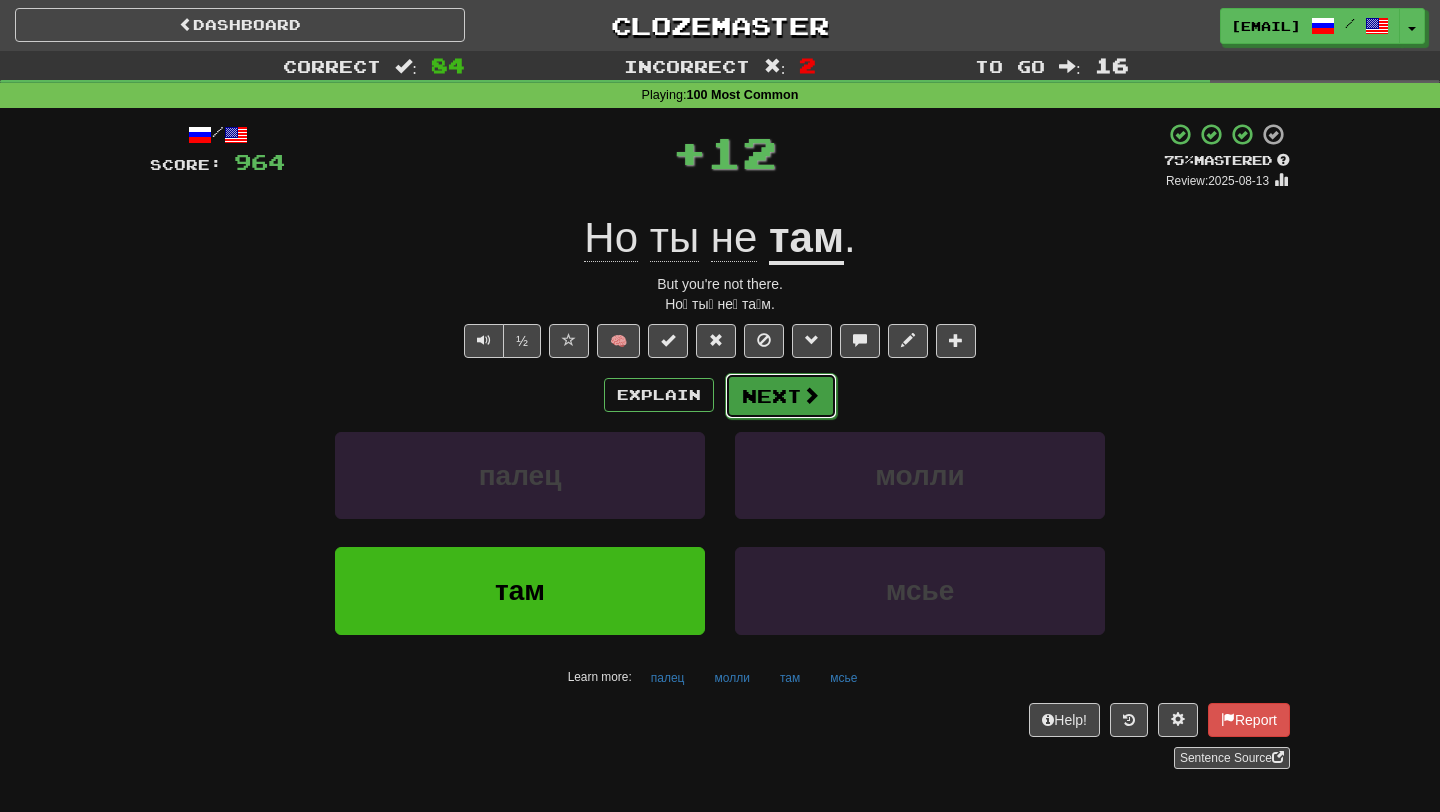 click on "Next" at bounding box center (781, 396) 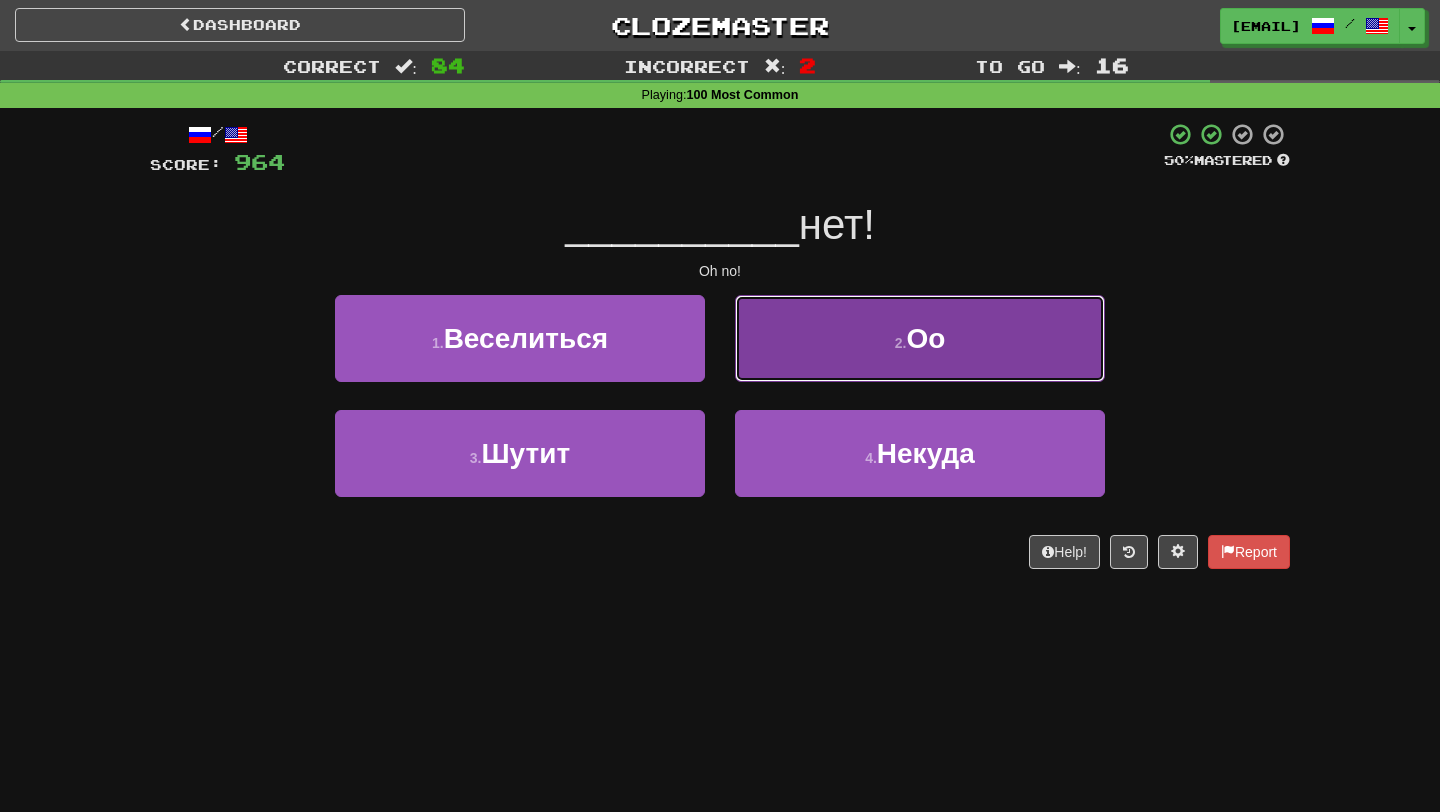 click on "2 .  Оо" at bounding box center [920, 338] 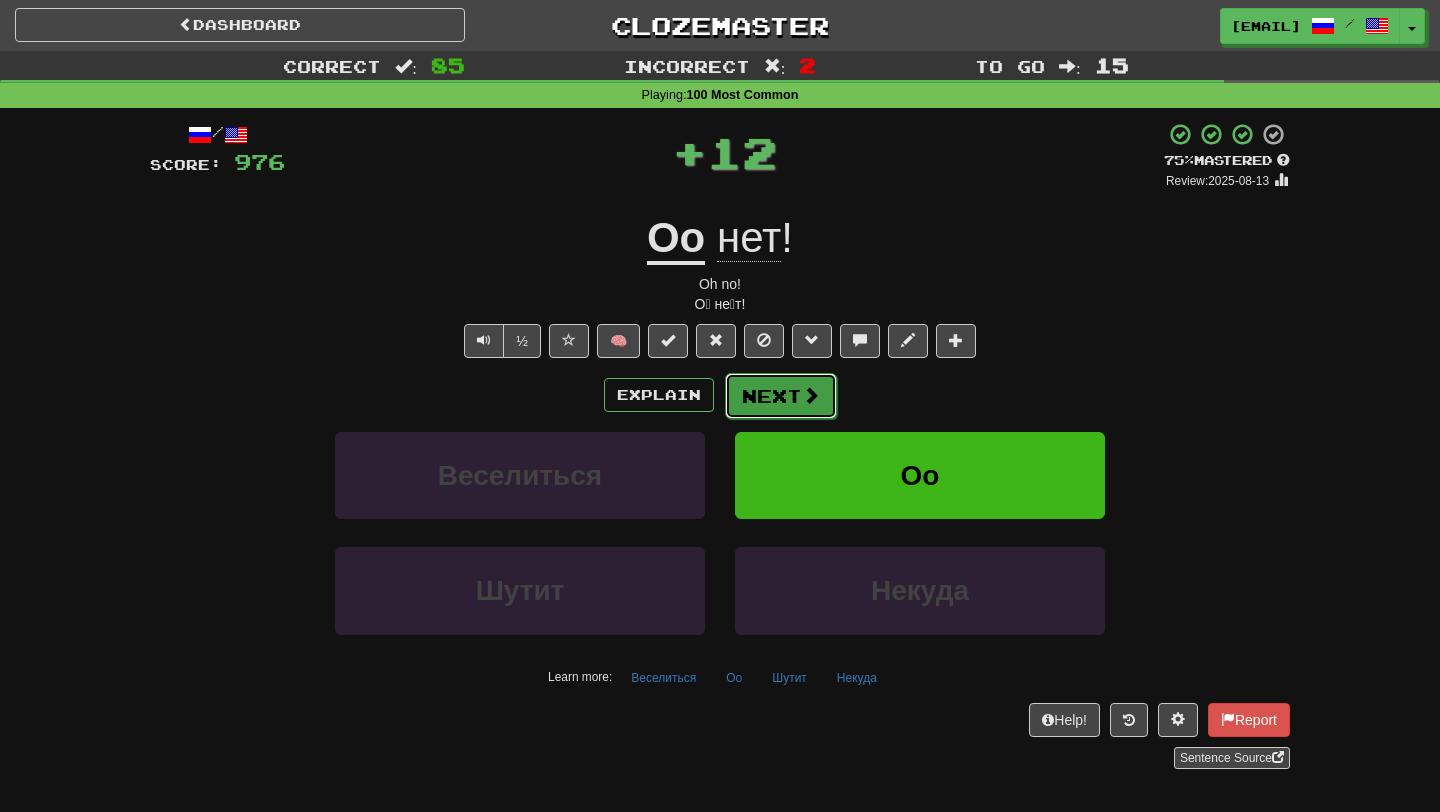 click on "Next" at bounding box center (781, 396) 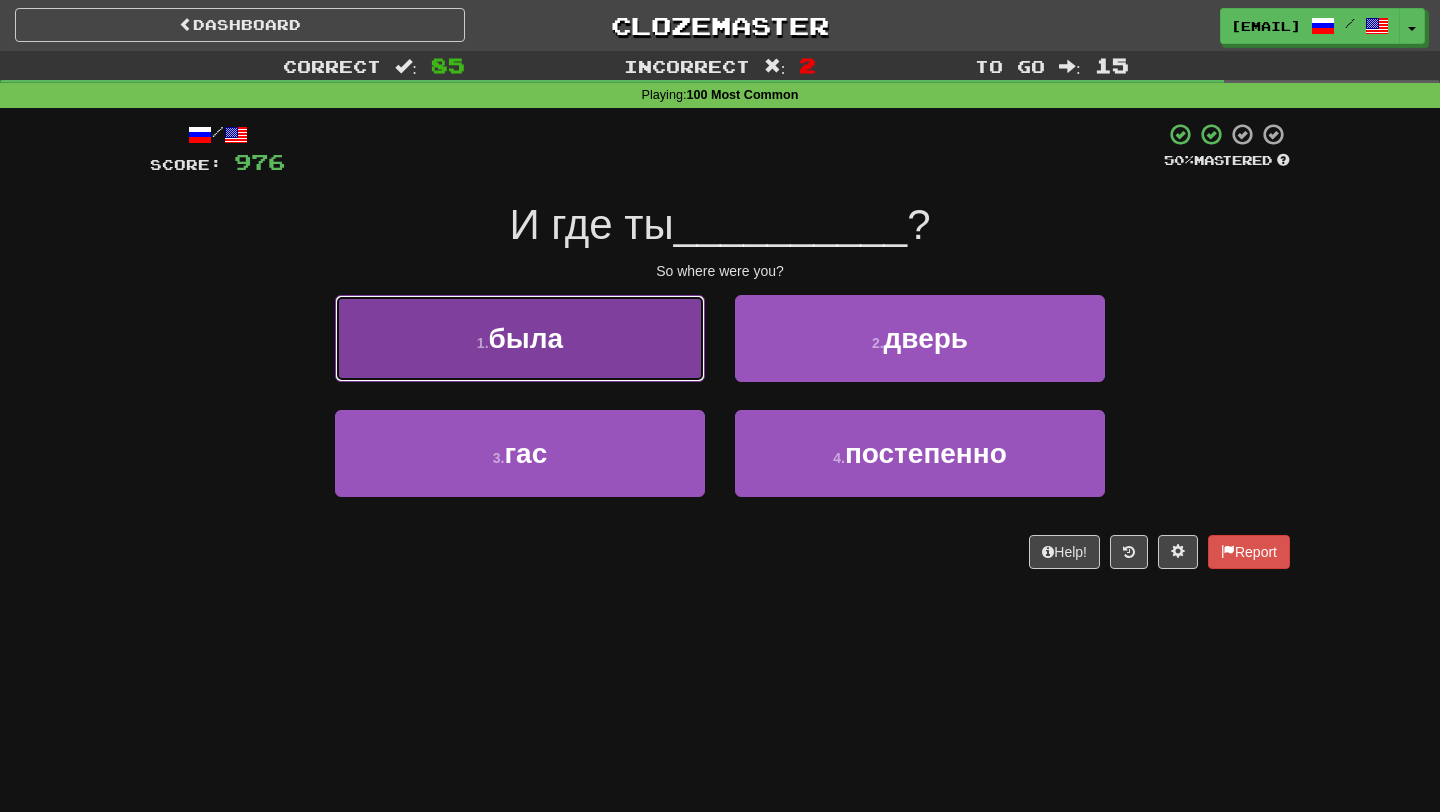click on "1 .  была" at bounding box center (520, 338) 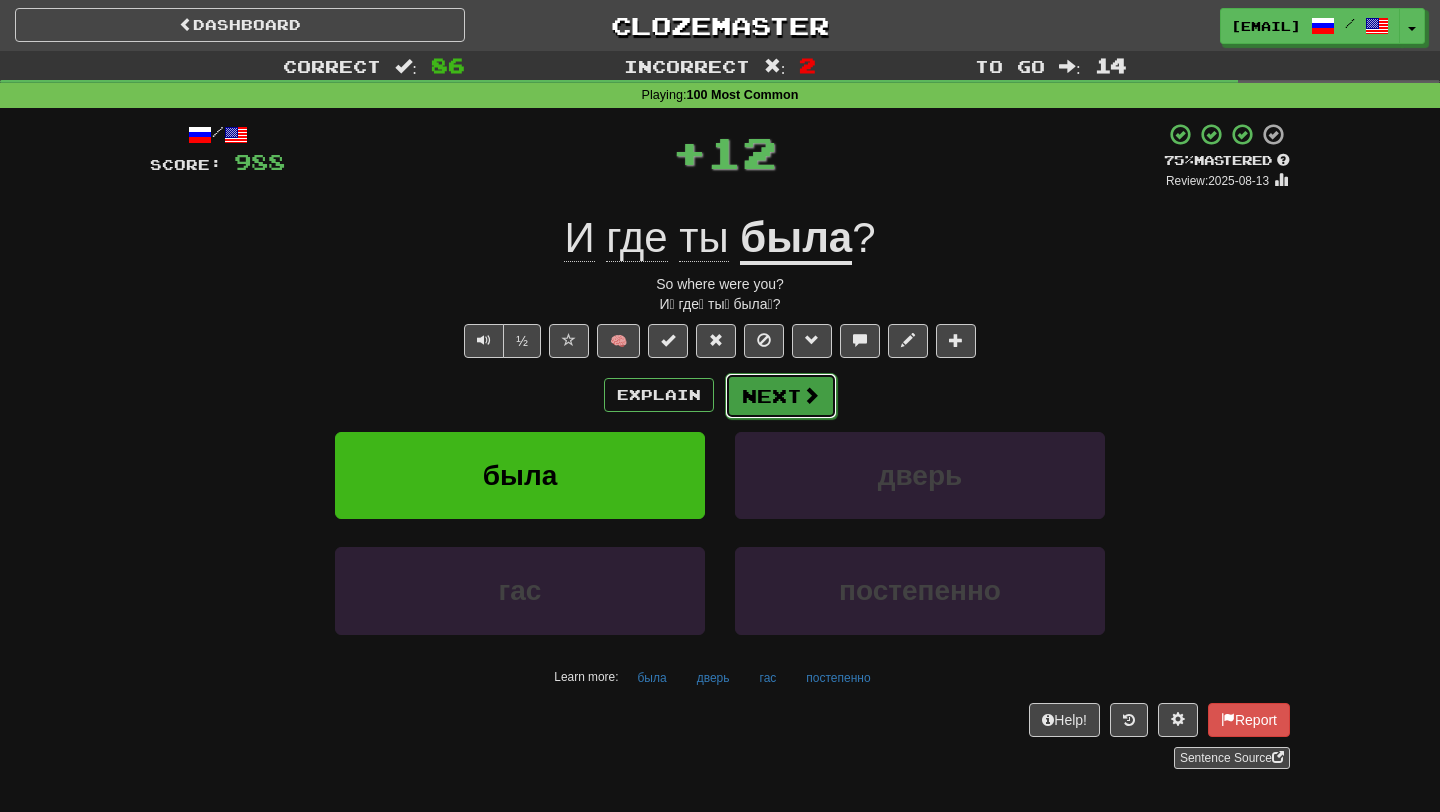 click on "Next" at bounding box center [781, 396] 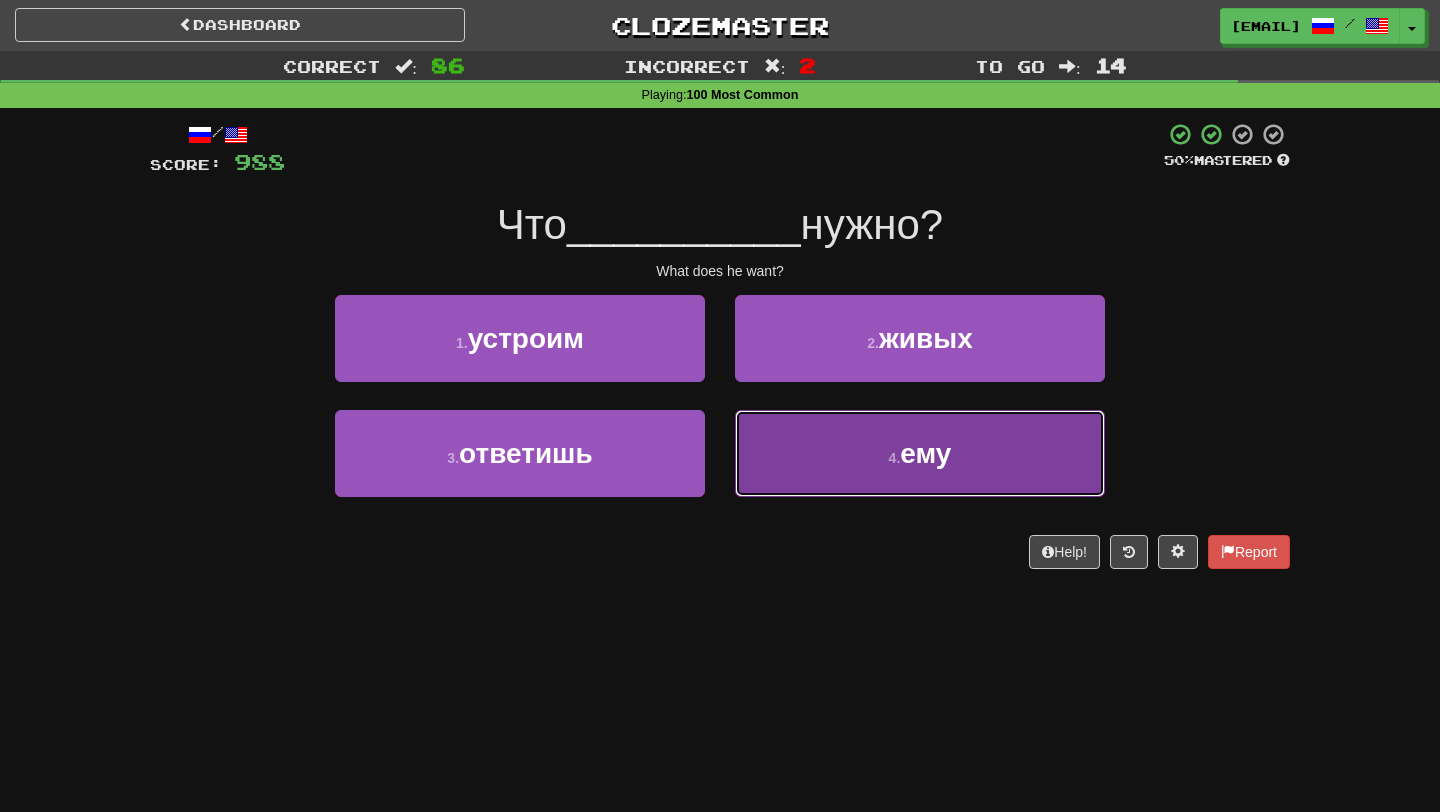 click on "4 .  ему" at bounding box center (920, 453) 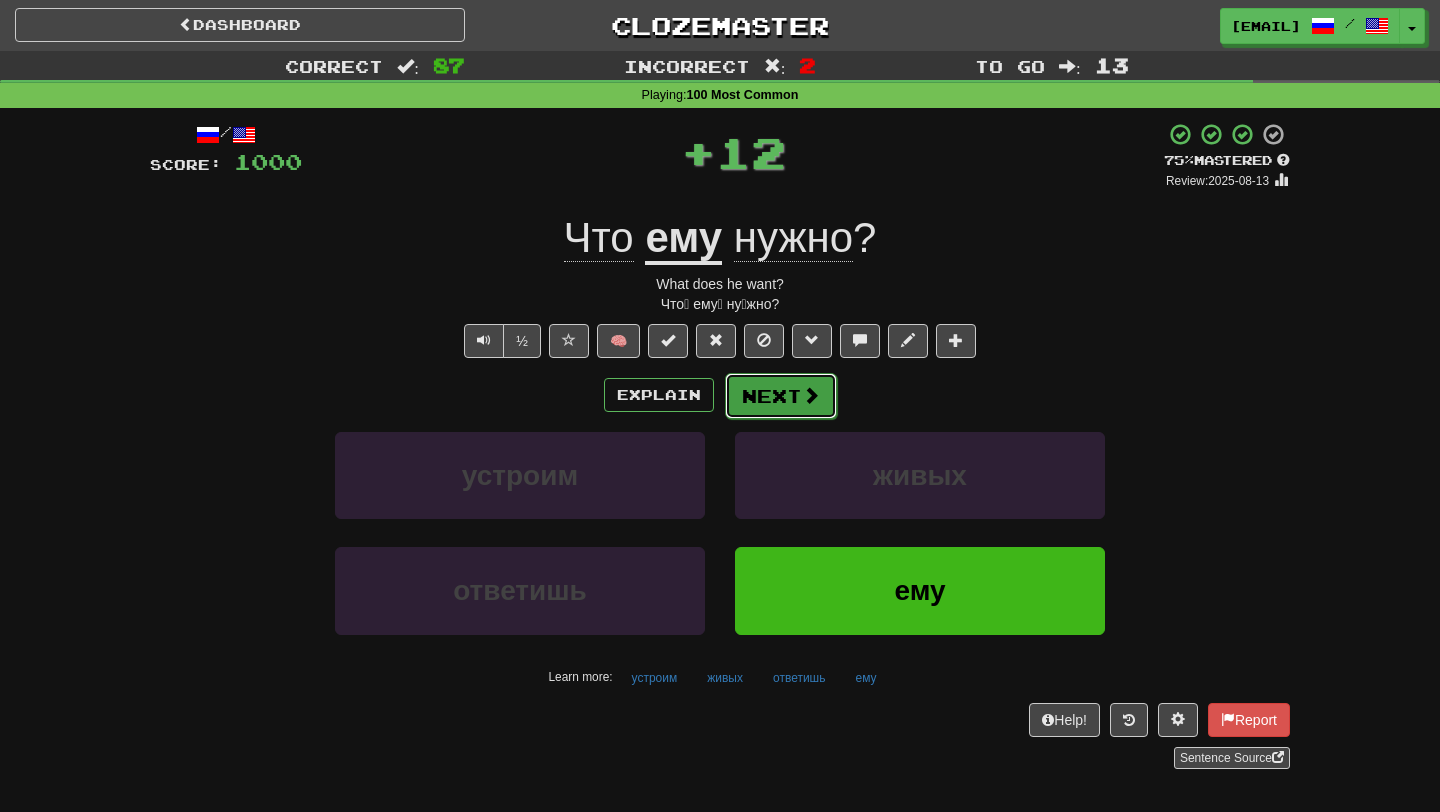 click on "Next" at bounding box center (781, 396) 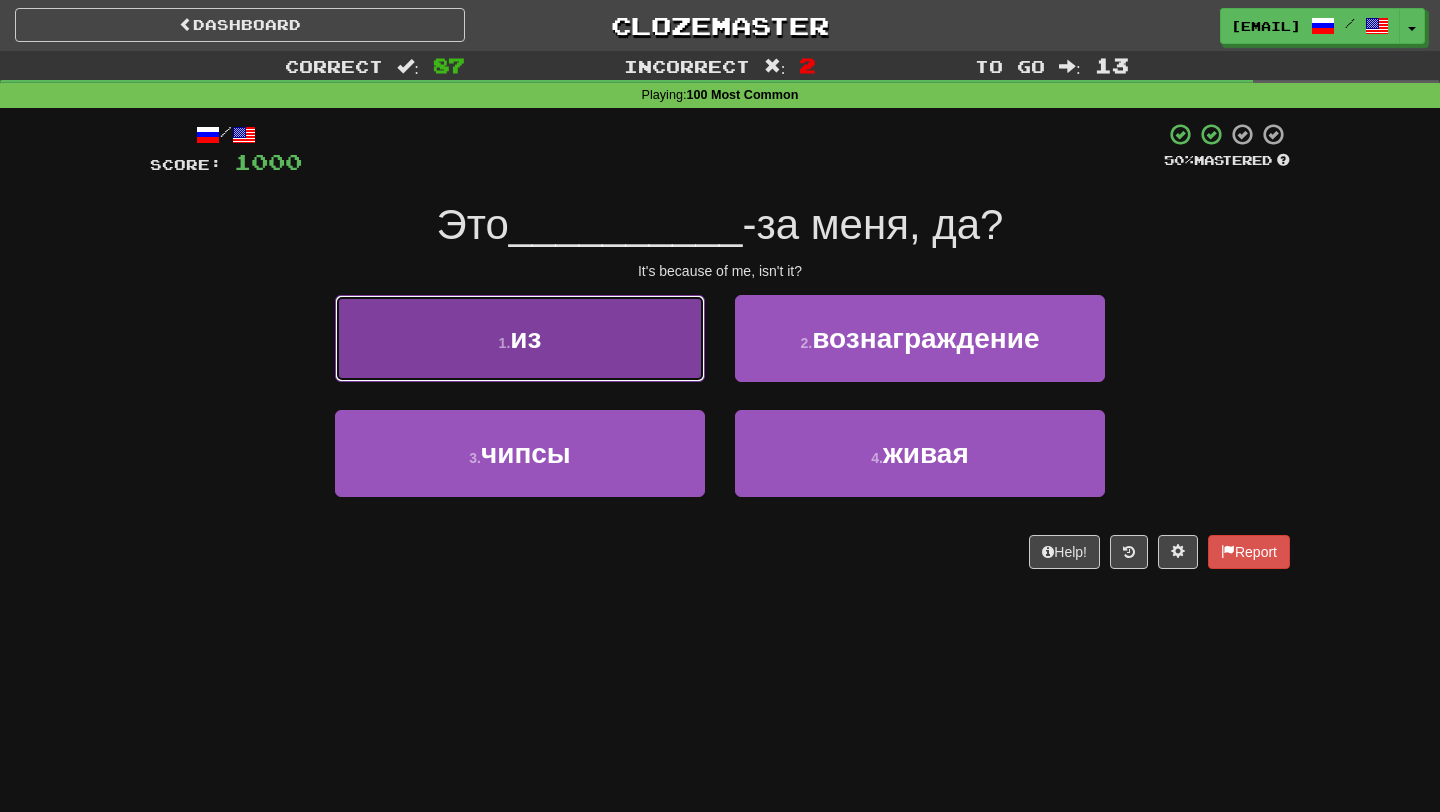 click on "1 .  из" at bounding box center [520, 338] 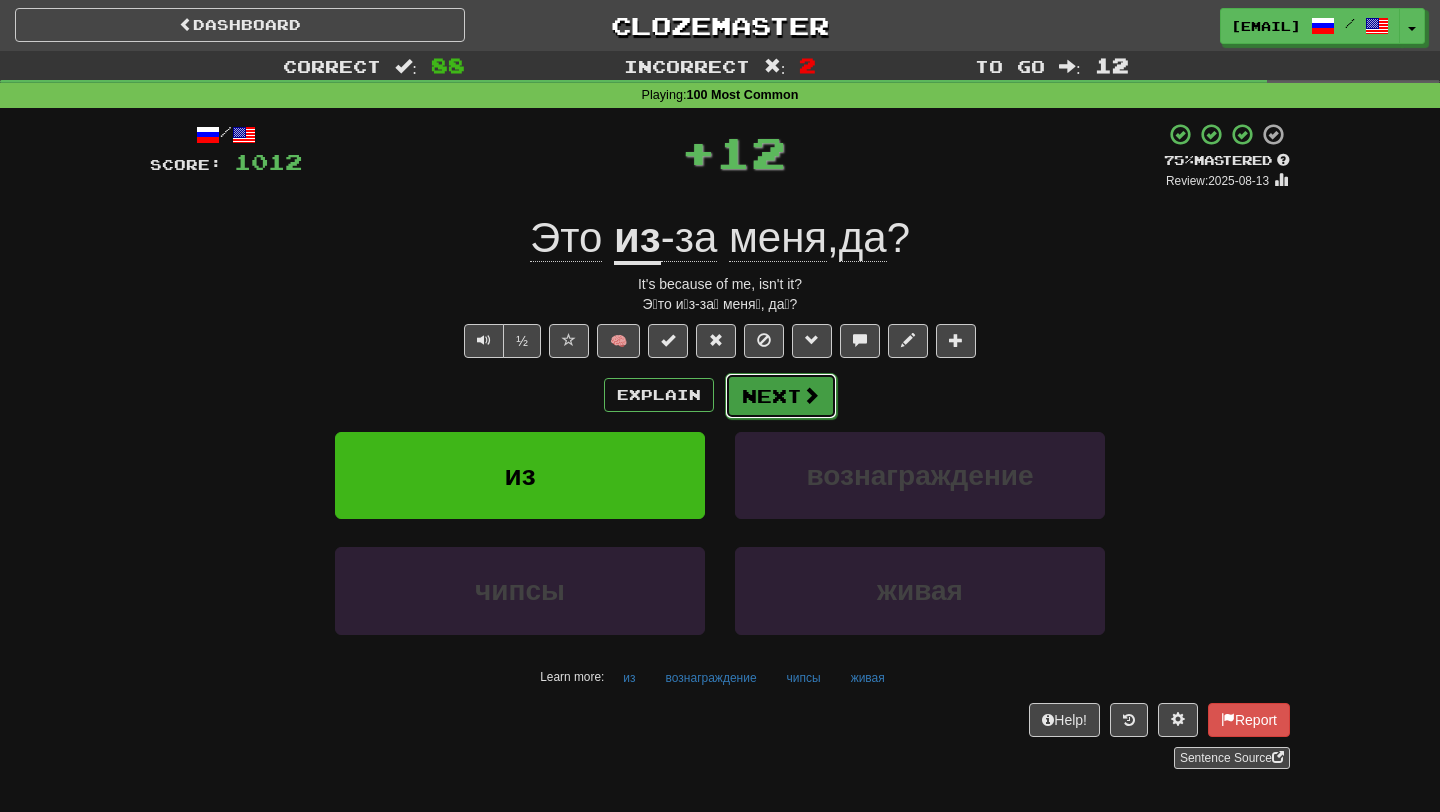 click on "Next" at bounding box center [781, 396] 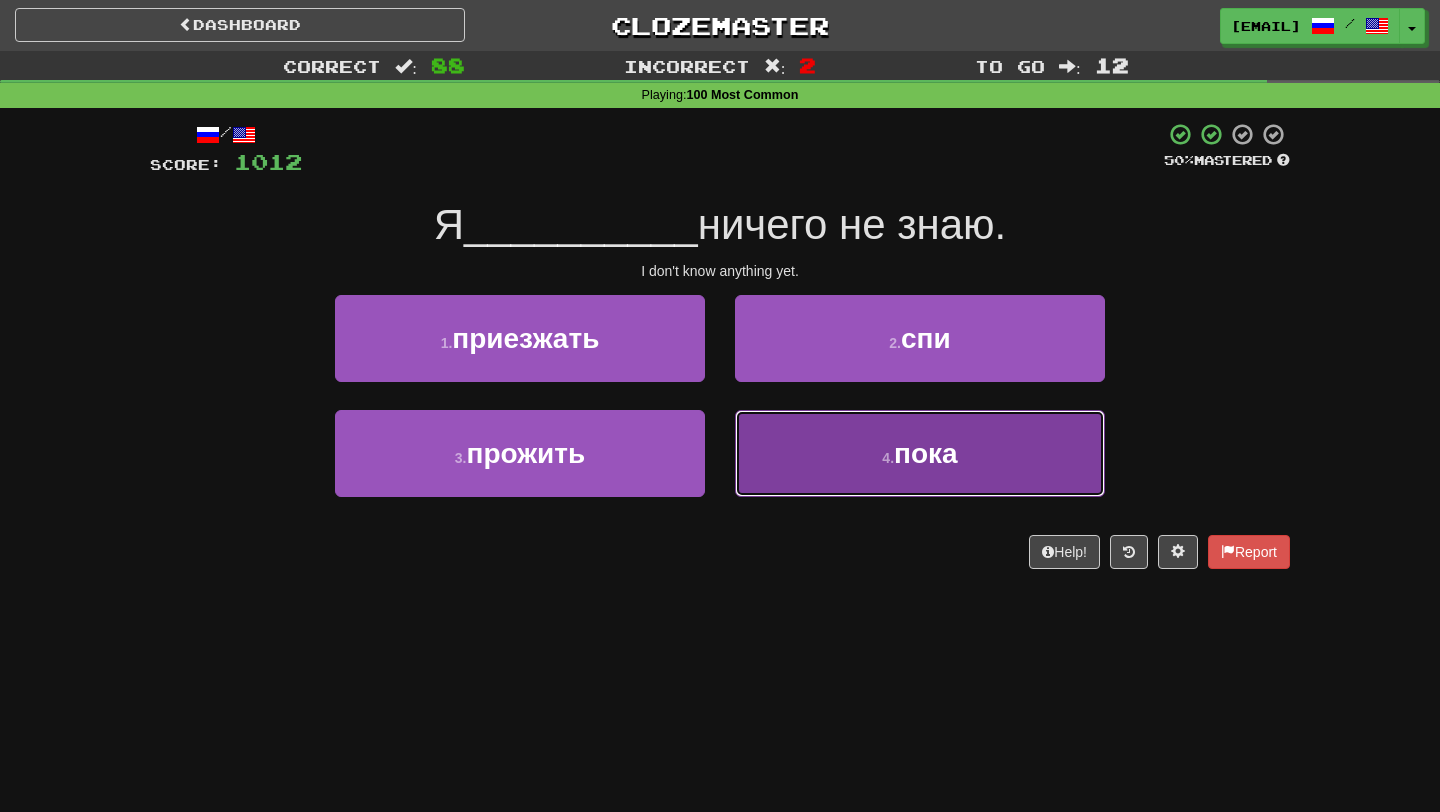 click on "4 .  пока" at bounding box center (920, 453) 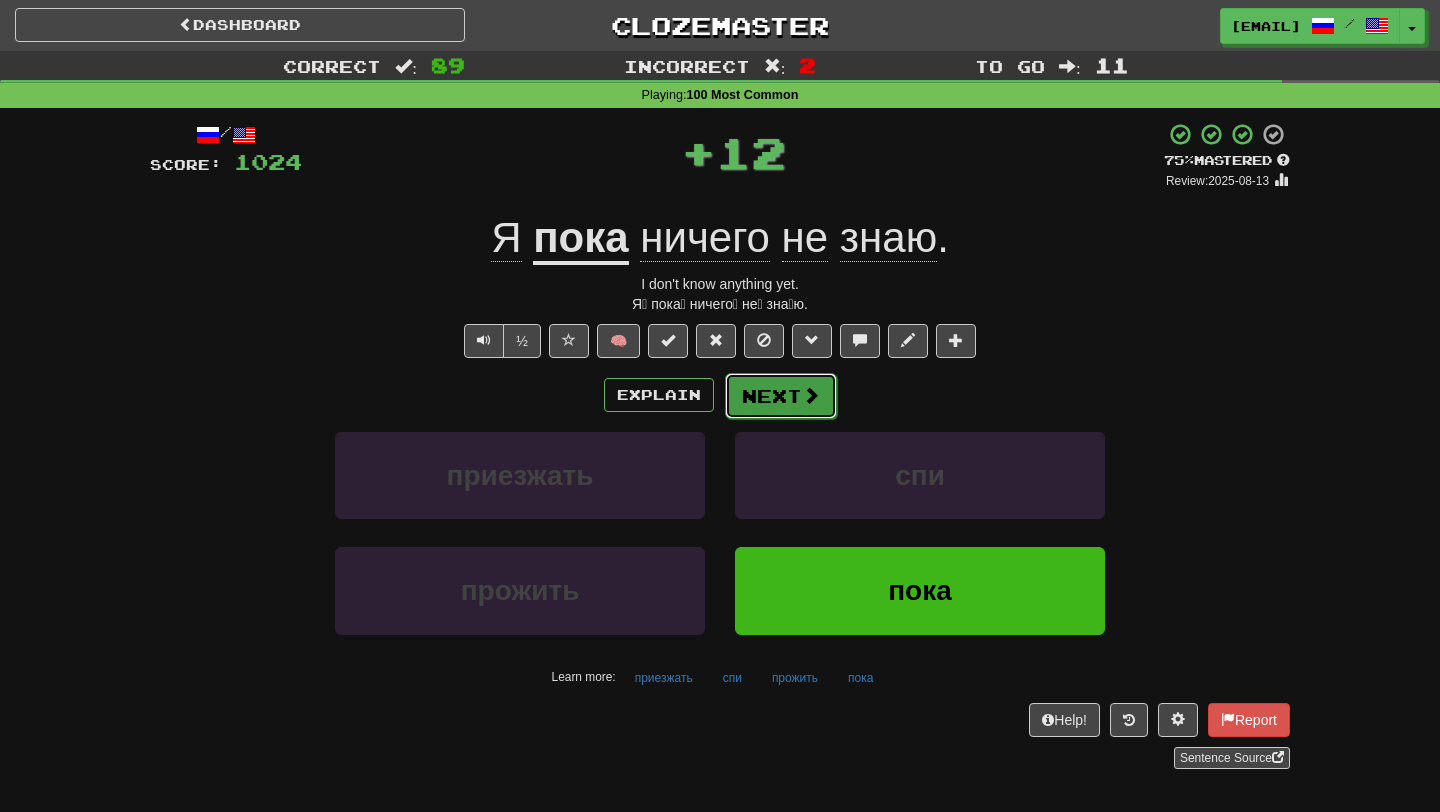 click on "Next" at bounding box center (781, 396) 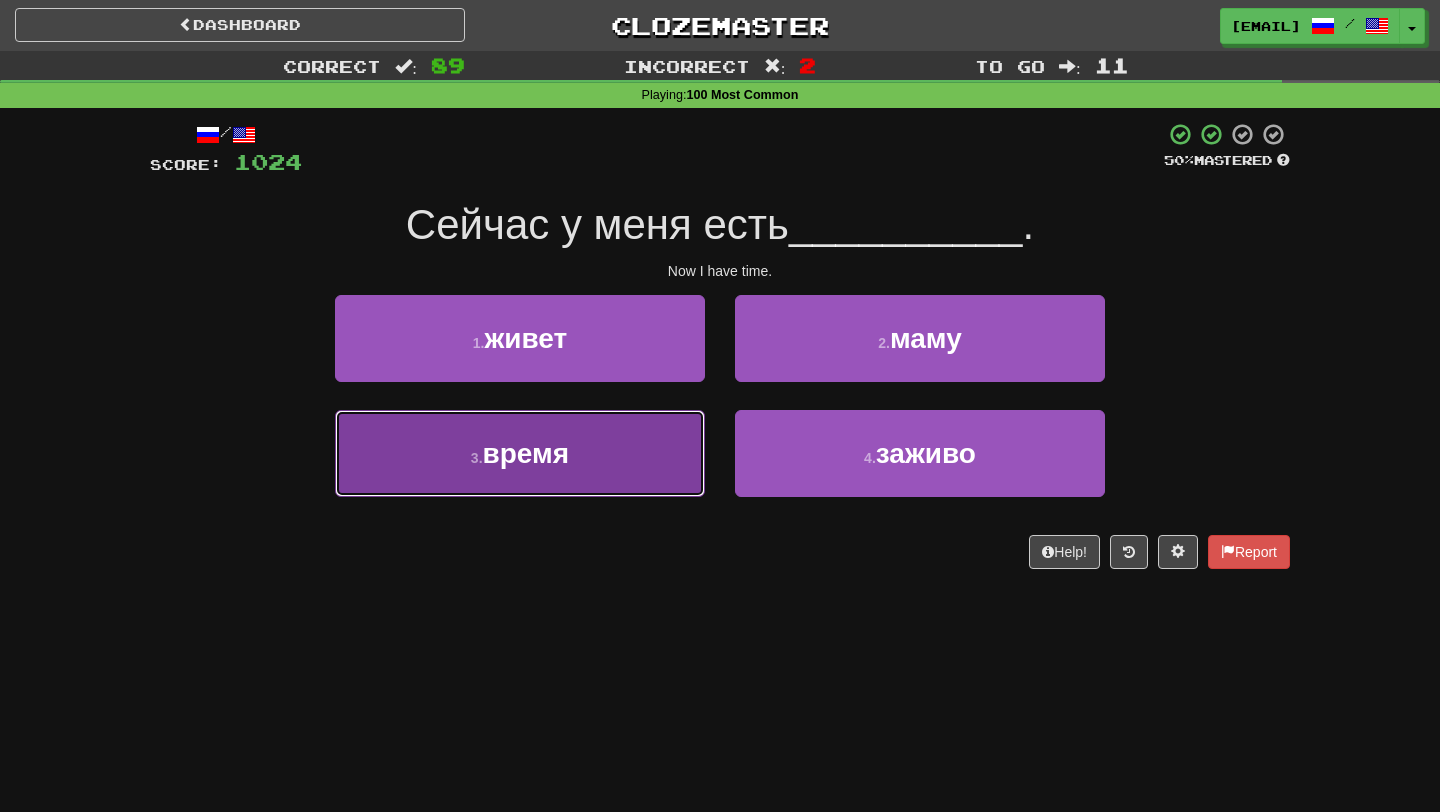 click on "3 .  время" at bounding box center [520, 453] 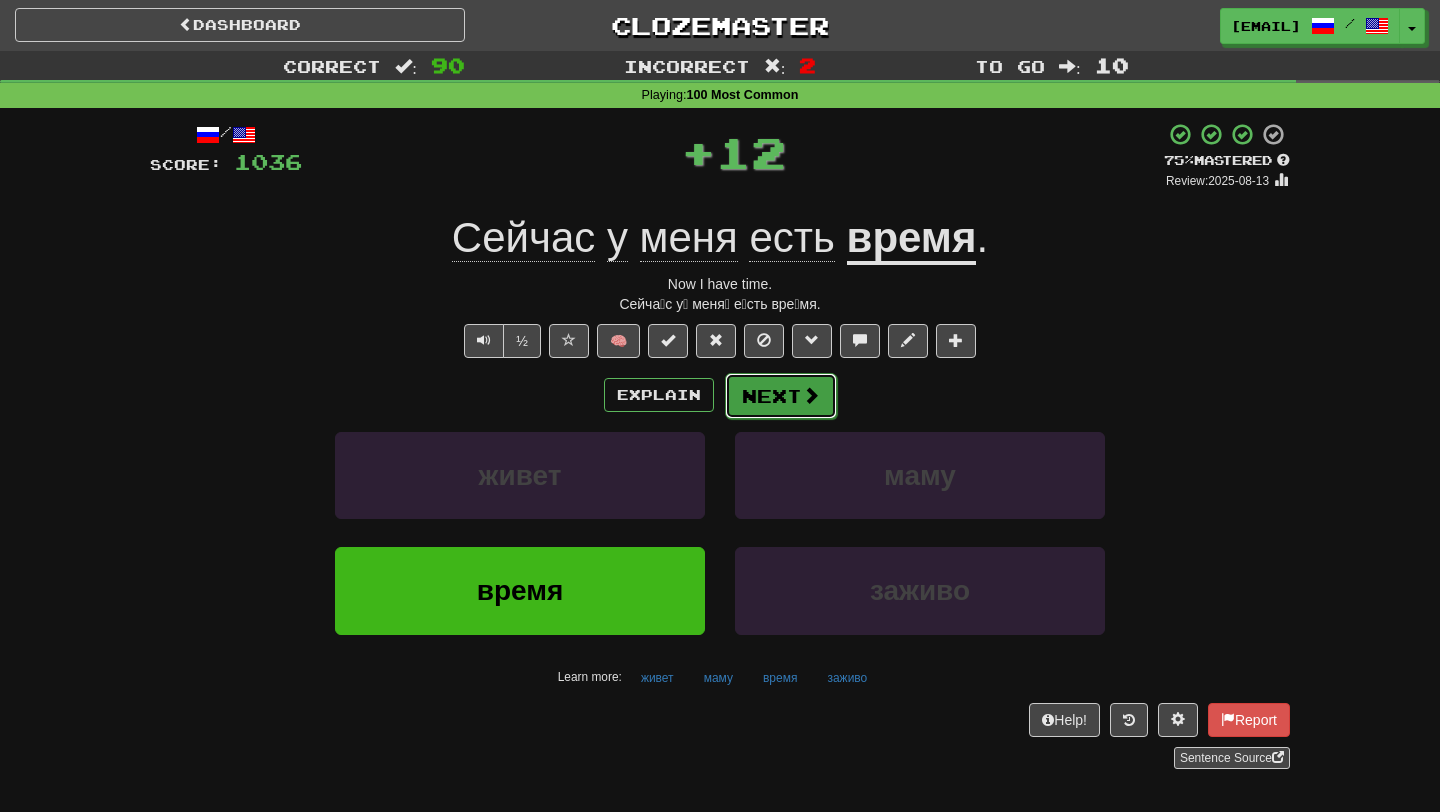 click on "Next" at bounding box center (781, 396) 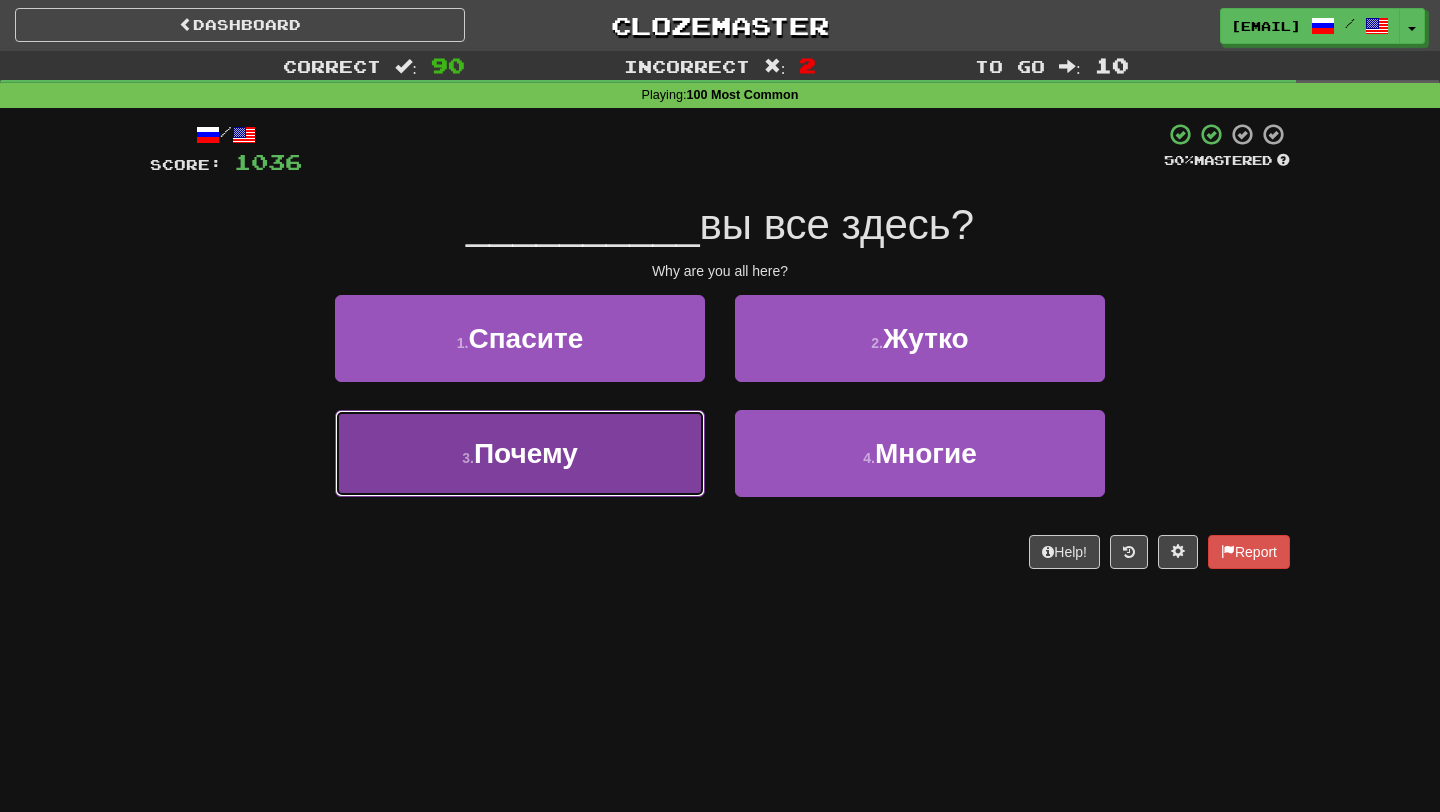 click on "3 .  Почему" at bounding box center [520, 453] 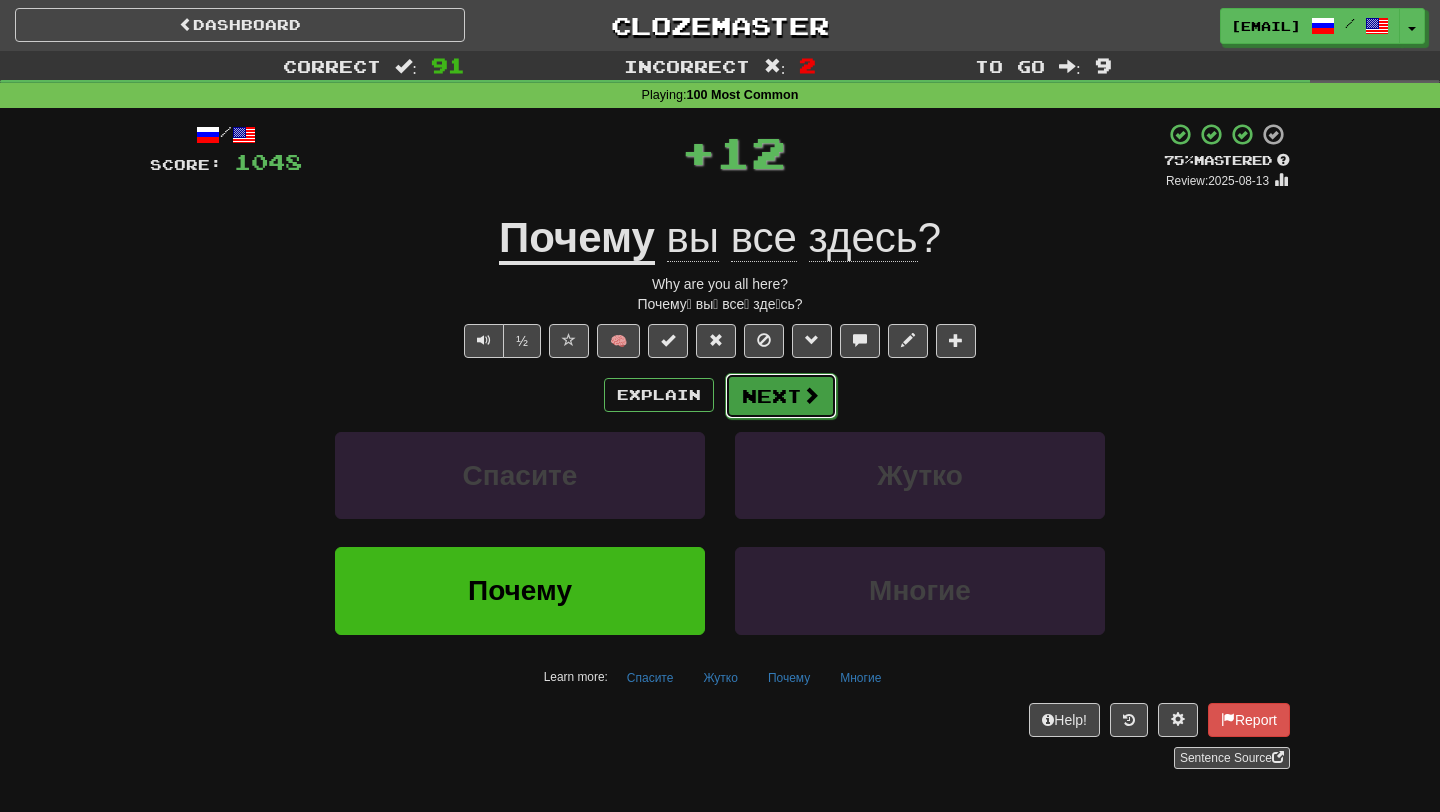 click on "Next" at bounding box center (781, 396) 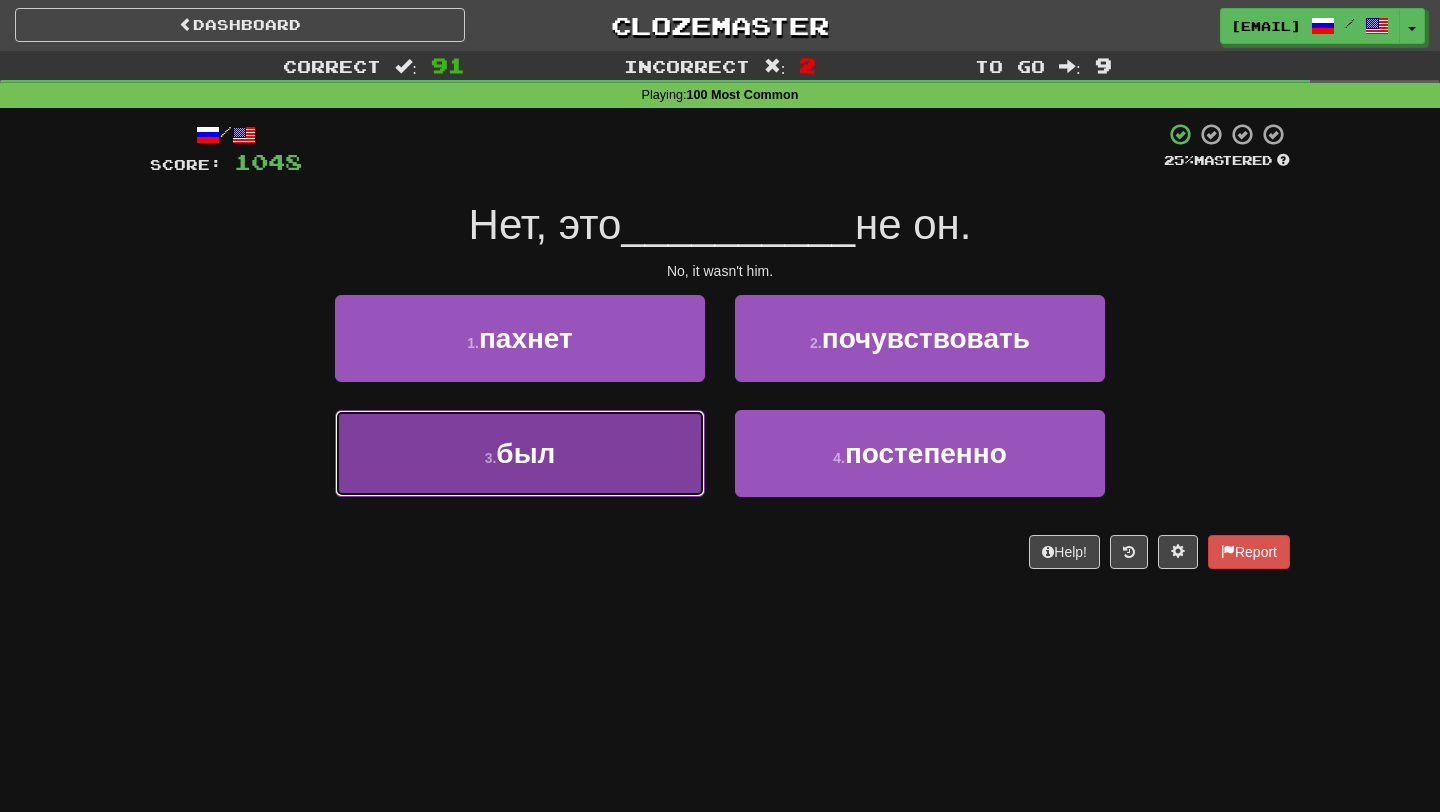 click on "3 .  был" at bounding box center [520, 453] 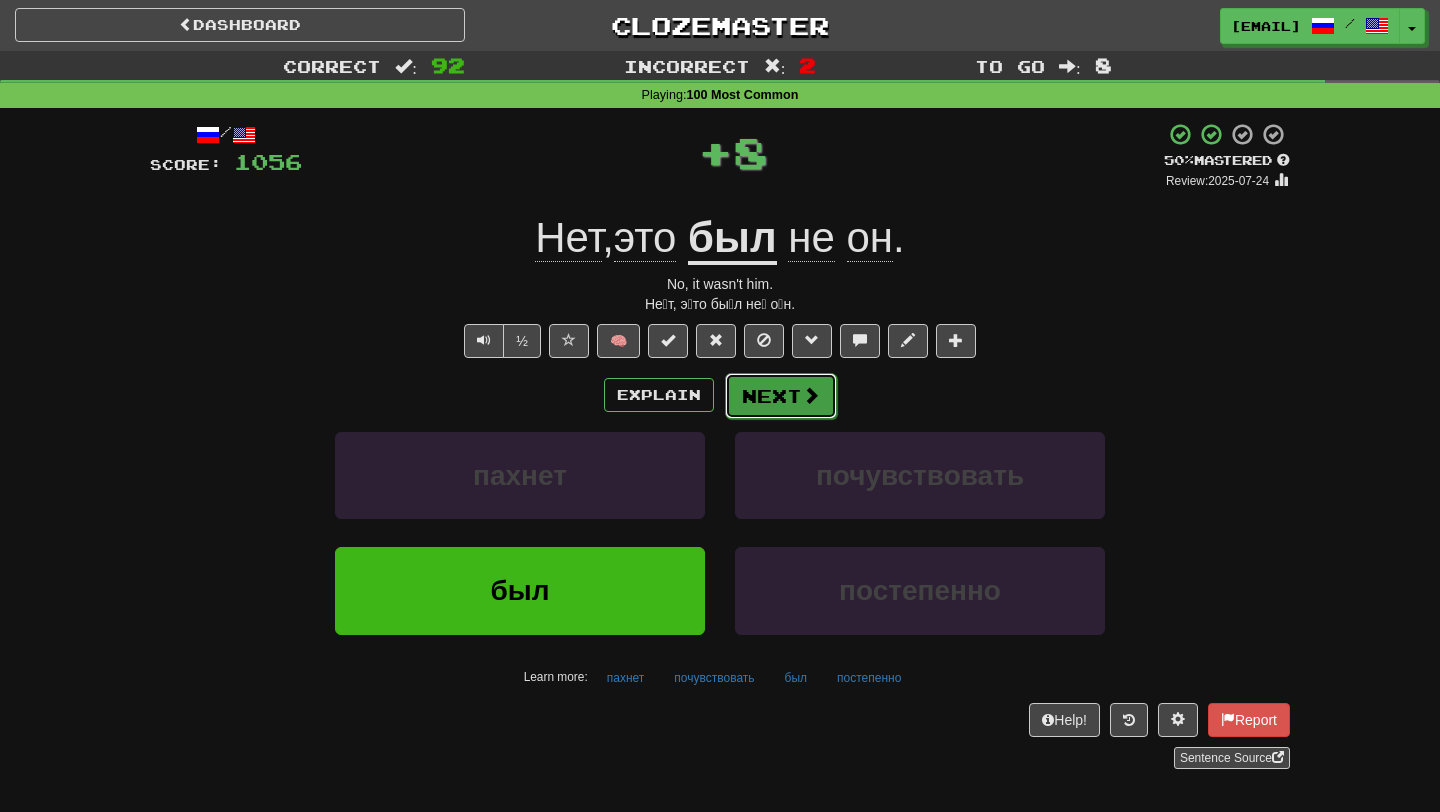 click on "Next" at bounding box center (781, 396) 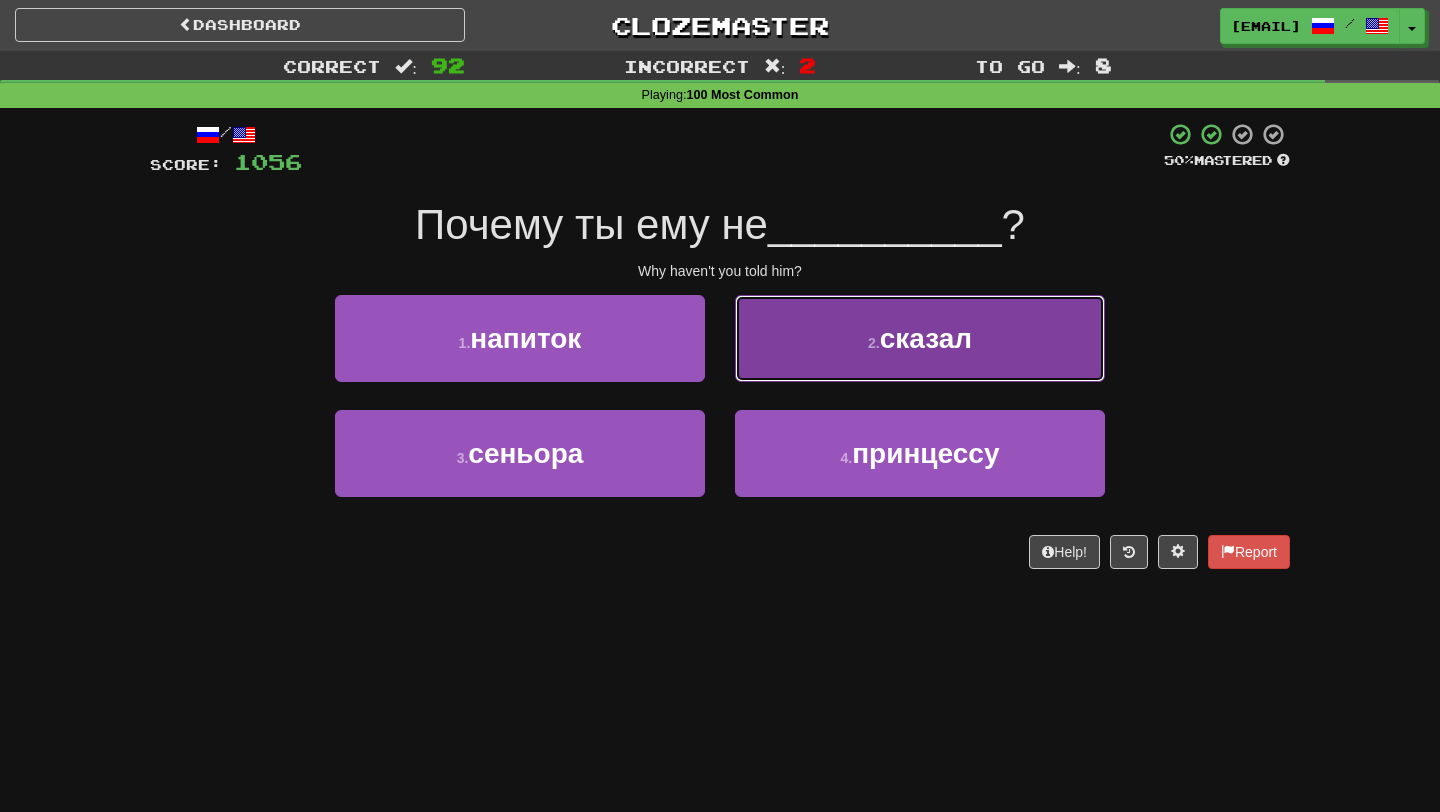click on "2 .  сказал" at bounding box center [920, 338] 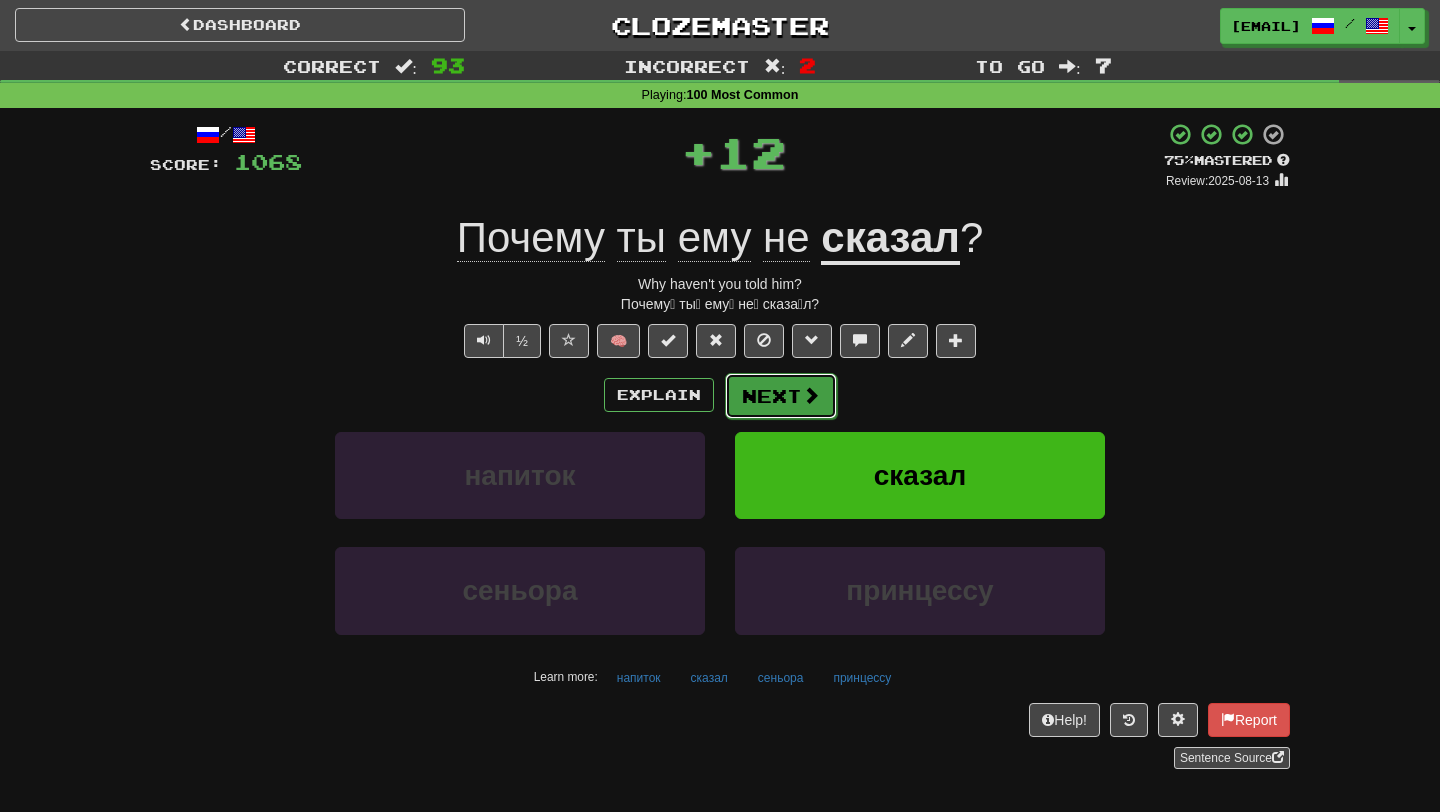 click on "Next" at bounding box center [781, 396] 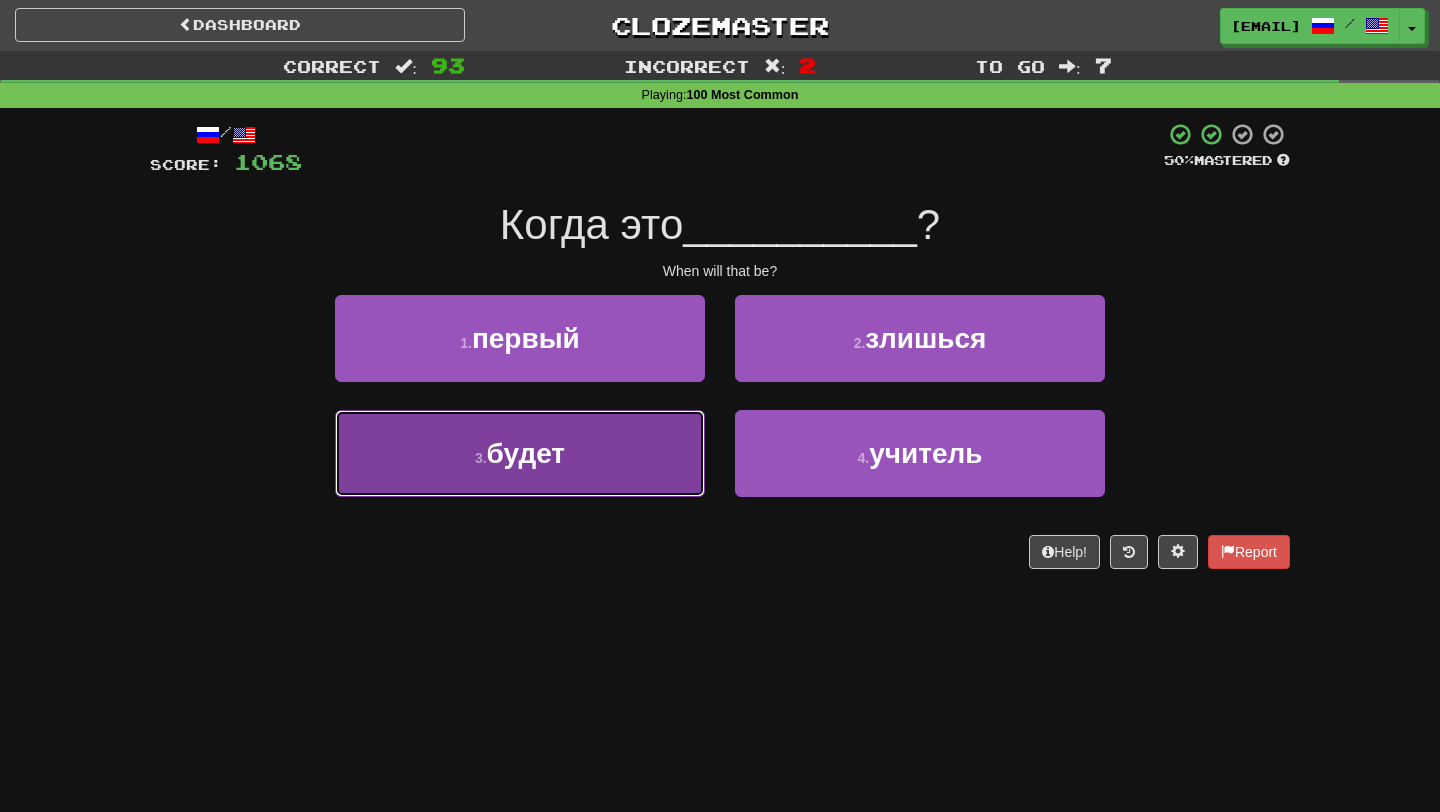 click on "3 .  будет" at bounding box center [520, 453] 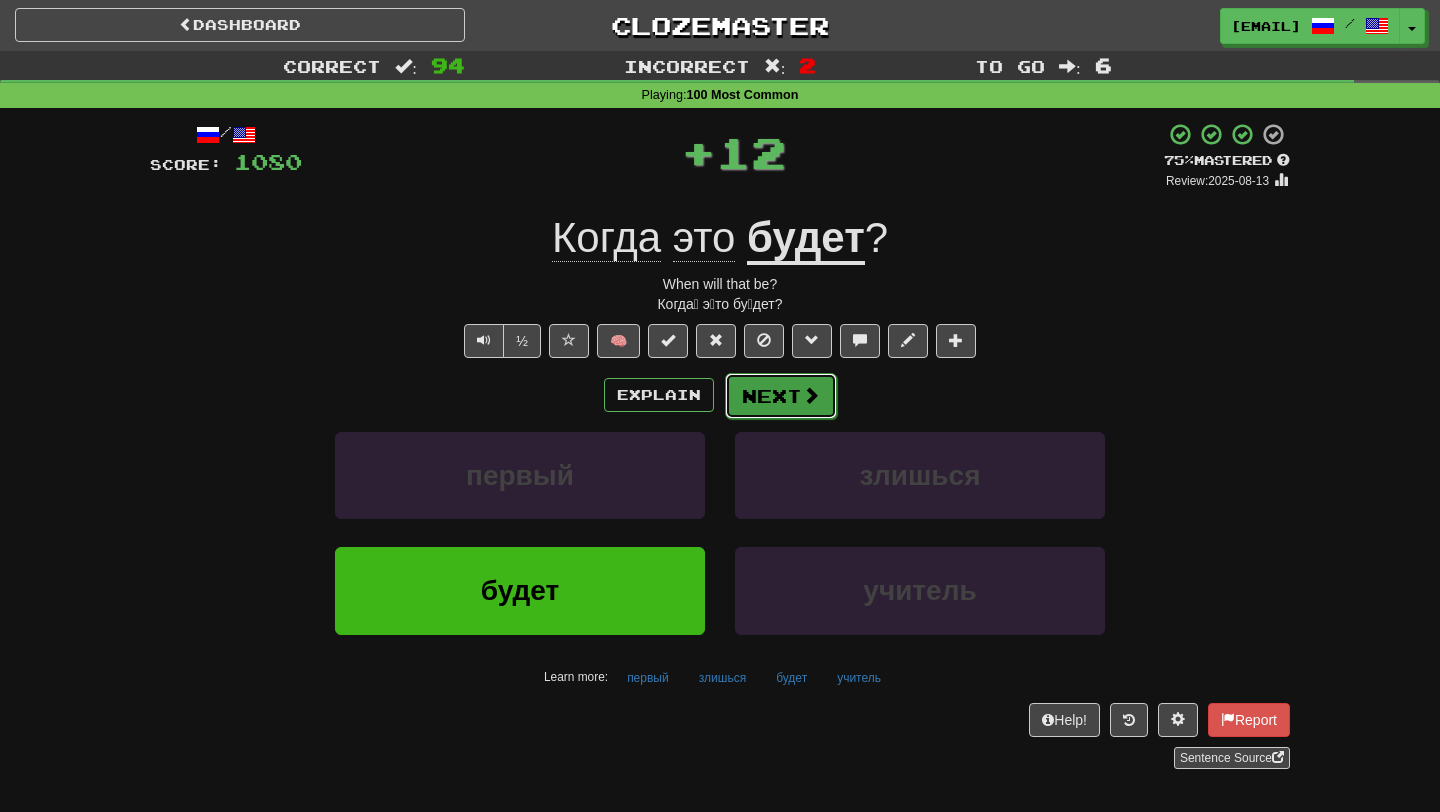 click on "Next" at bounding box center (781, 396) 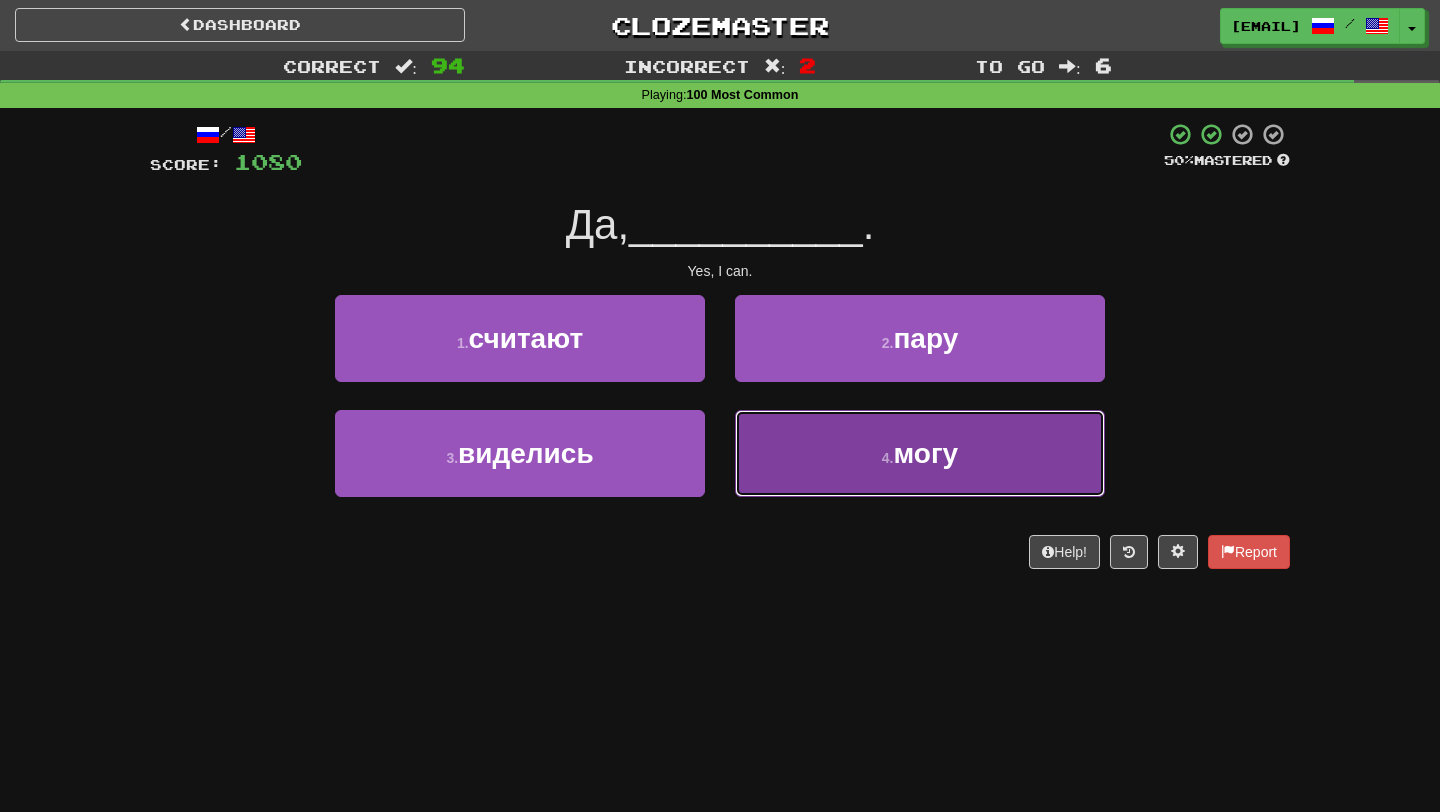 click on "4 .  могу" at bounding box center (920, 453) 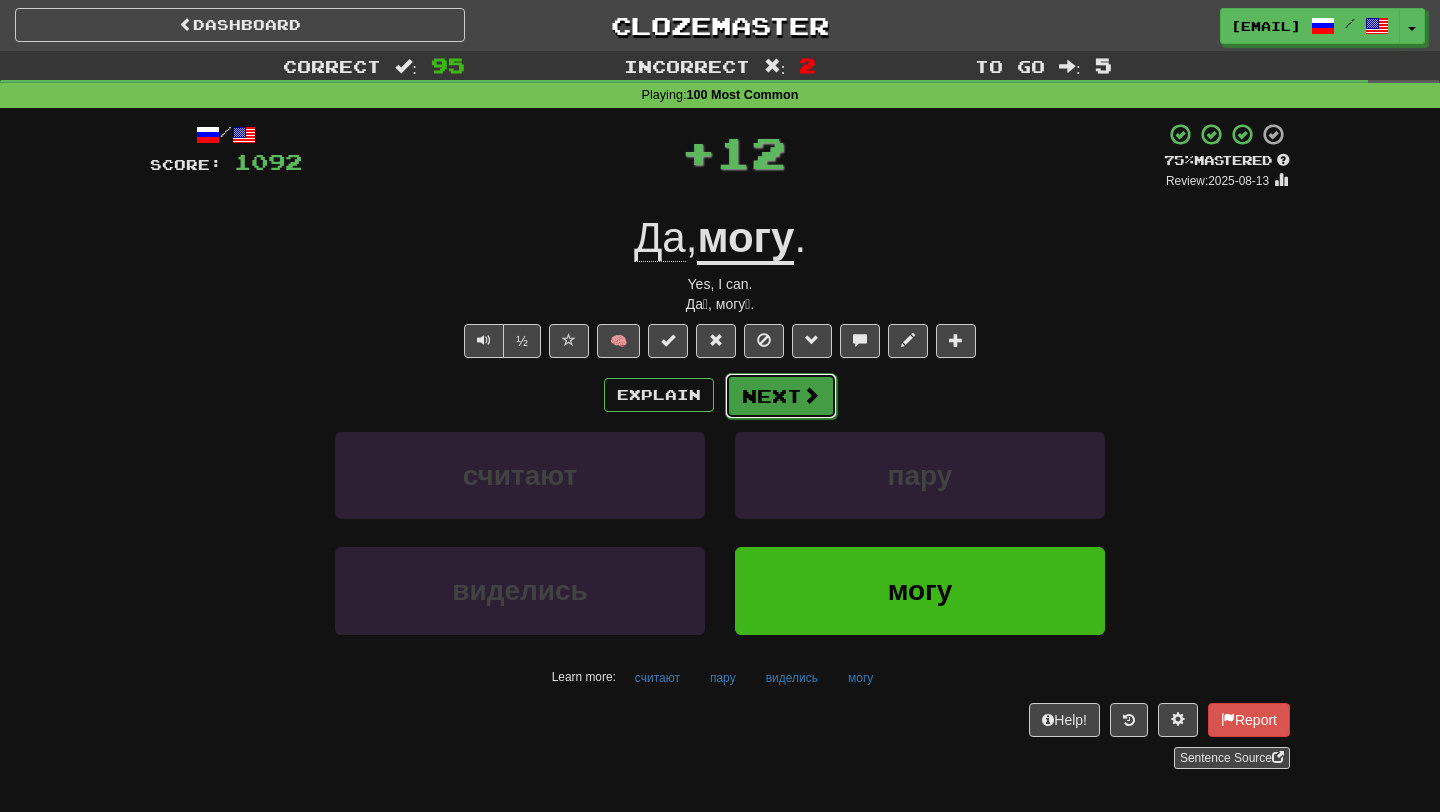 click at bounding box center (811, 395) 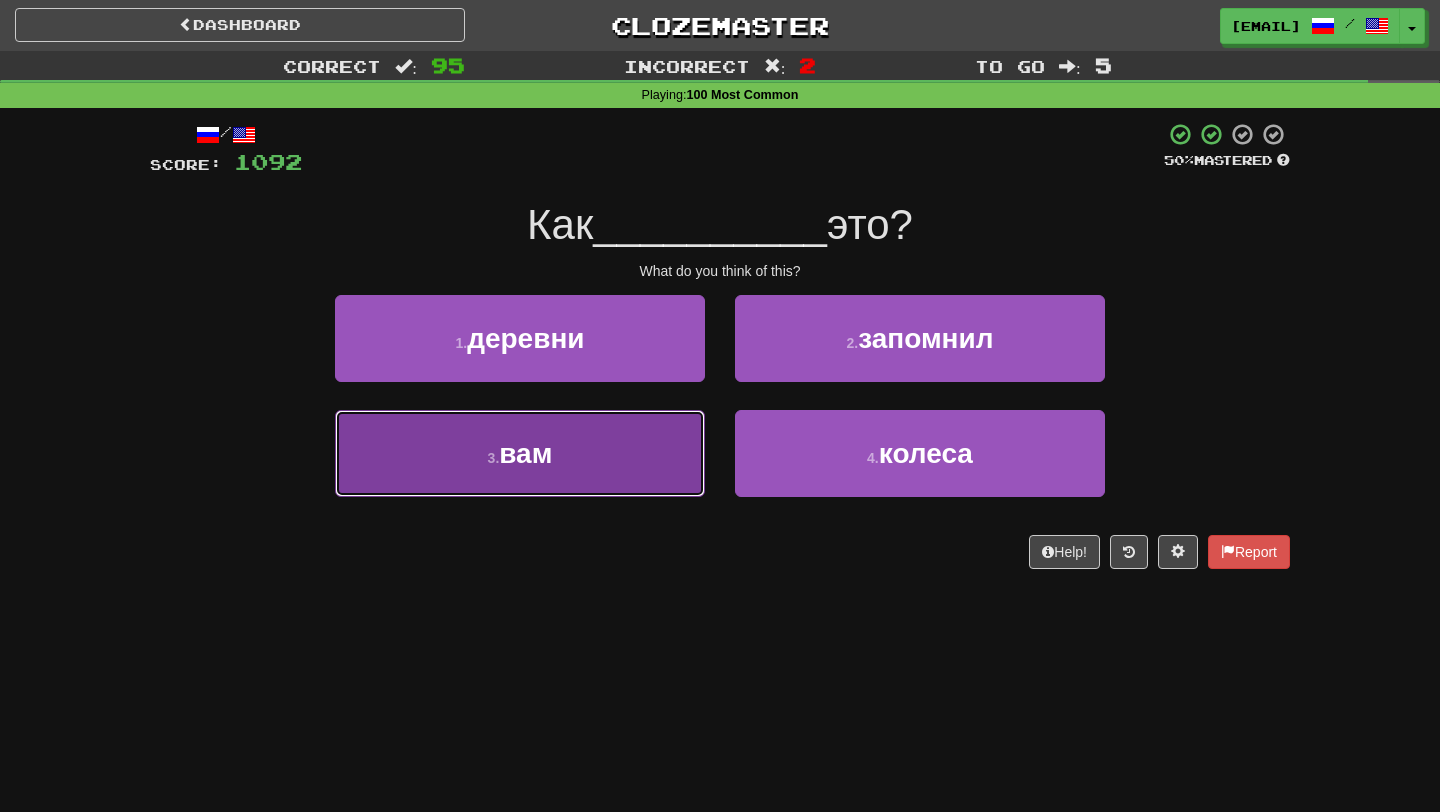 click on "3 .  вам" at bounding box center [520, 453] 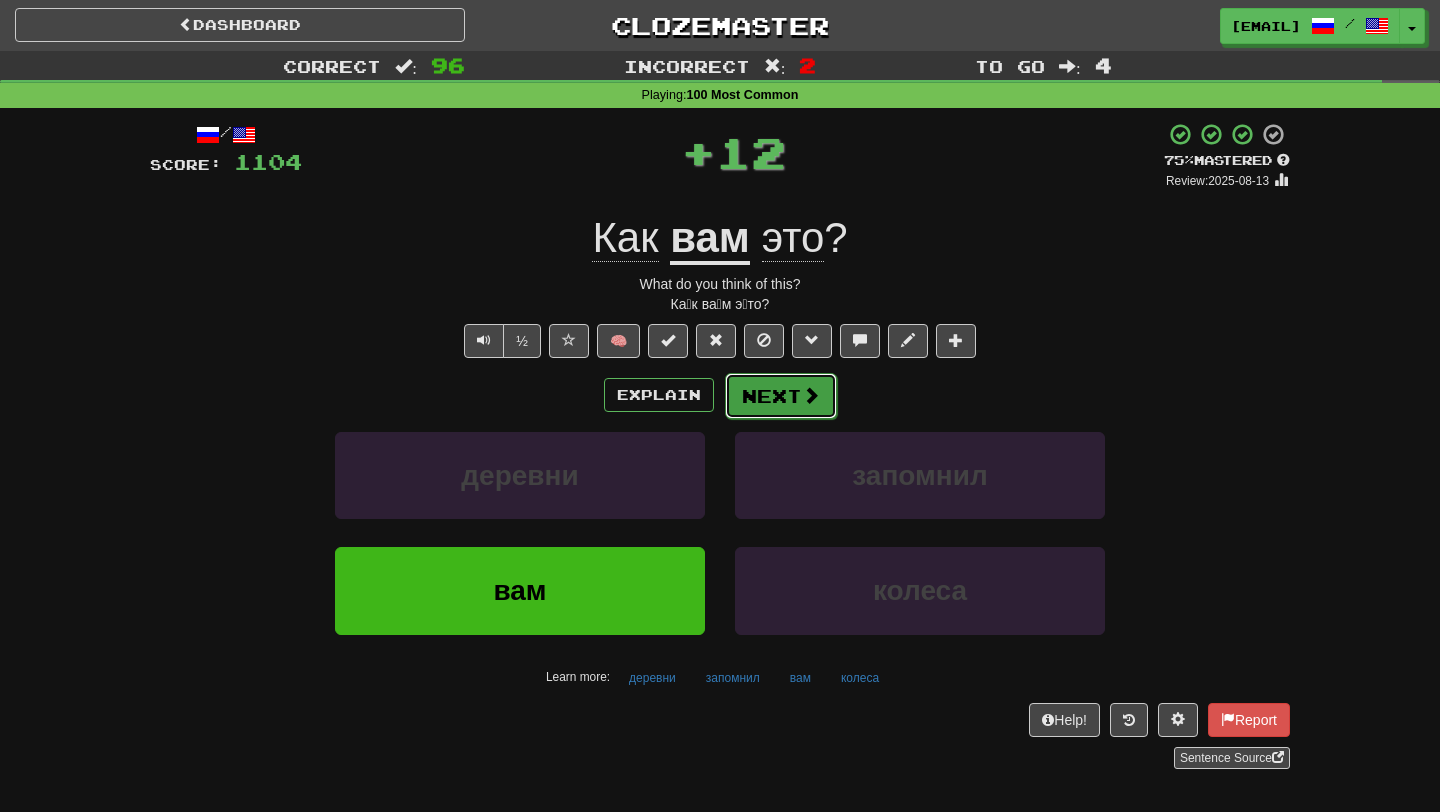 click on "Next" at bounding box center (781, 396) 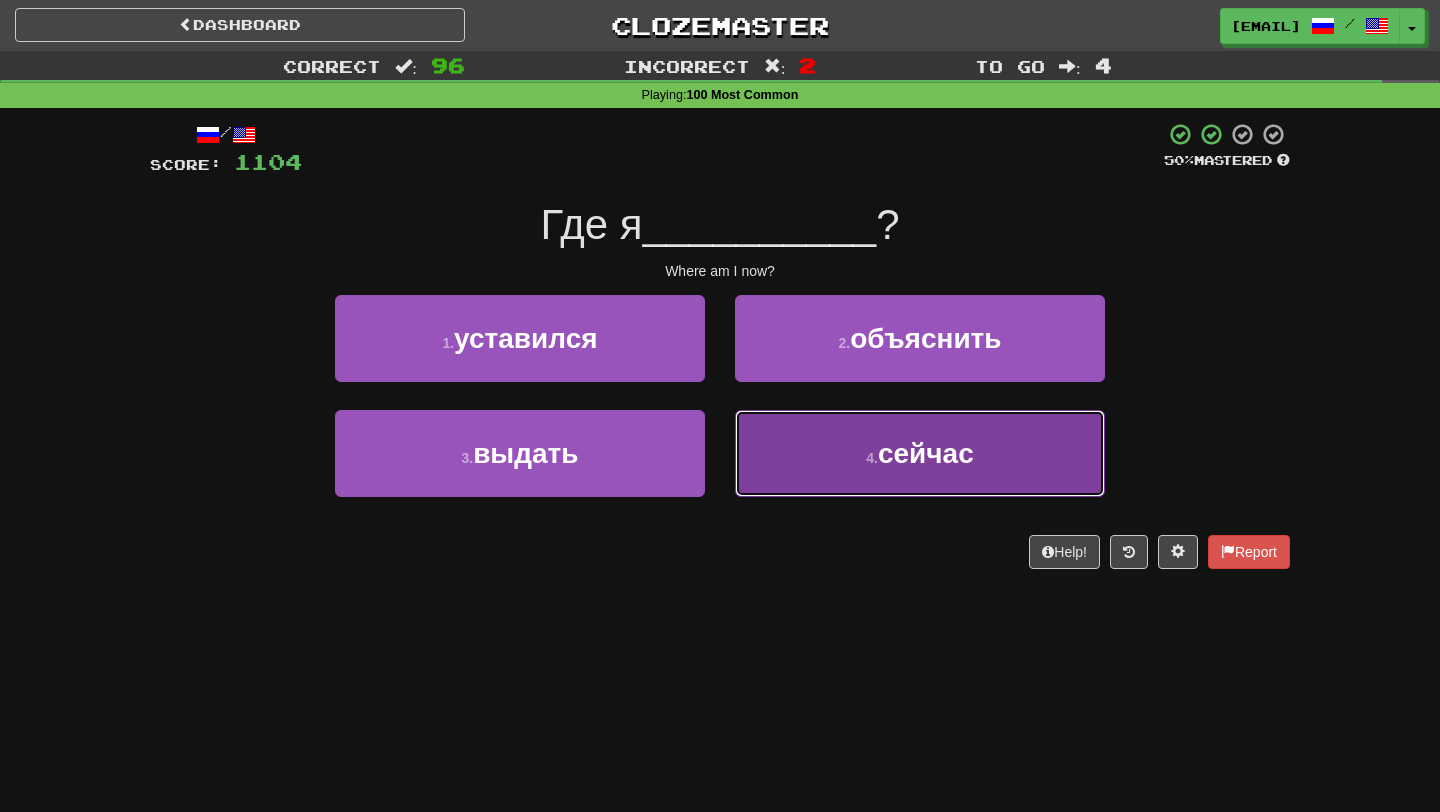 click on "4 .  сейчас" at bounding box center [920, 453] 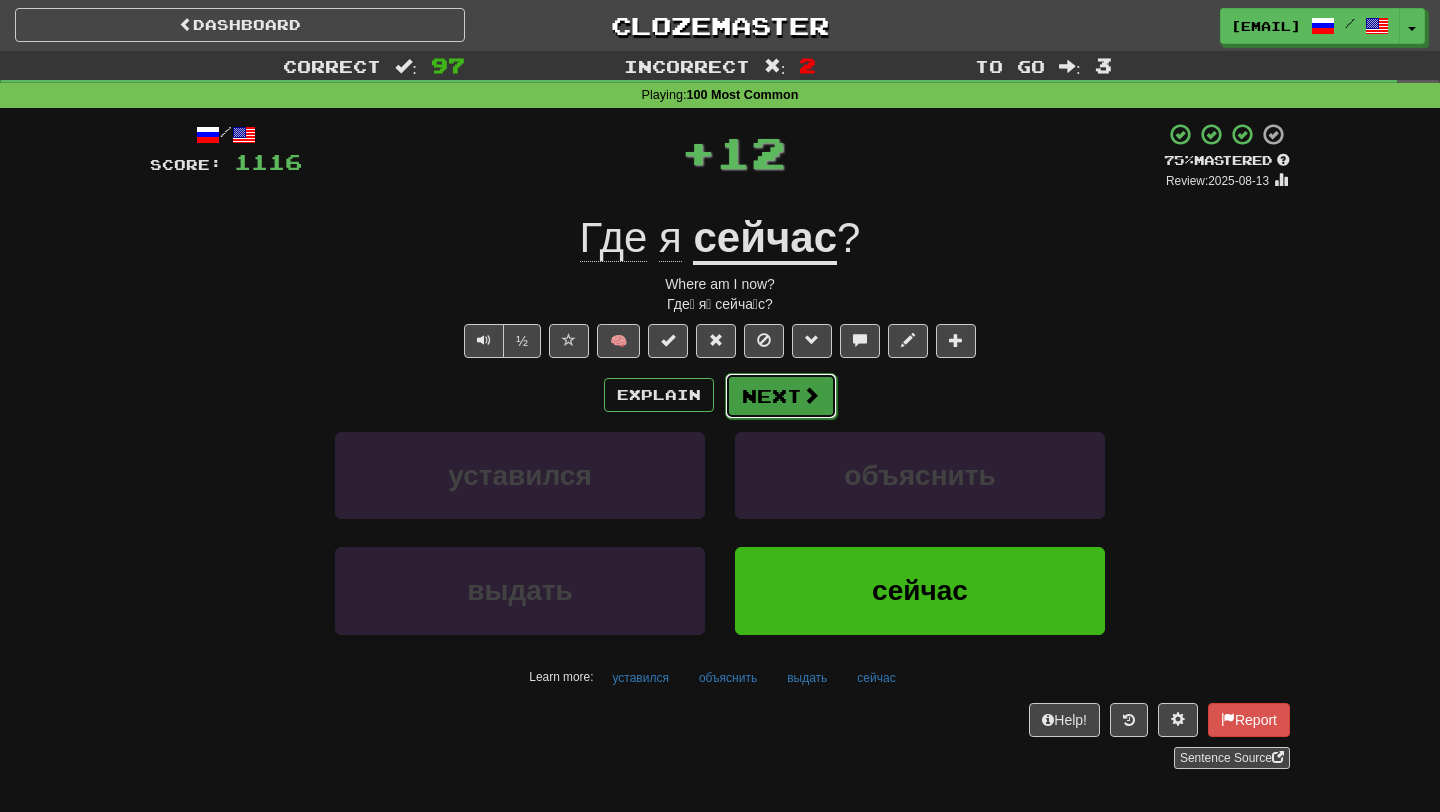 click on "Next" at bounding box center [781, 396] 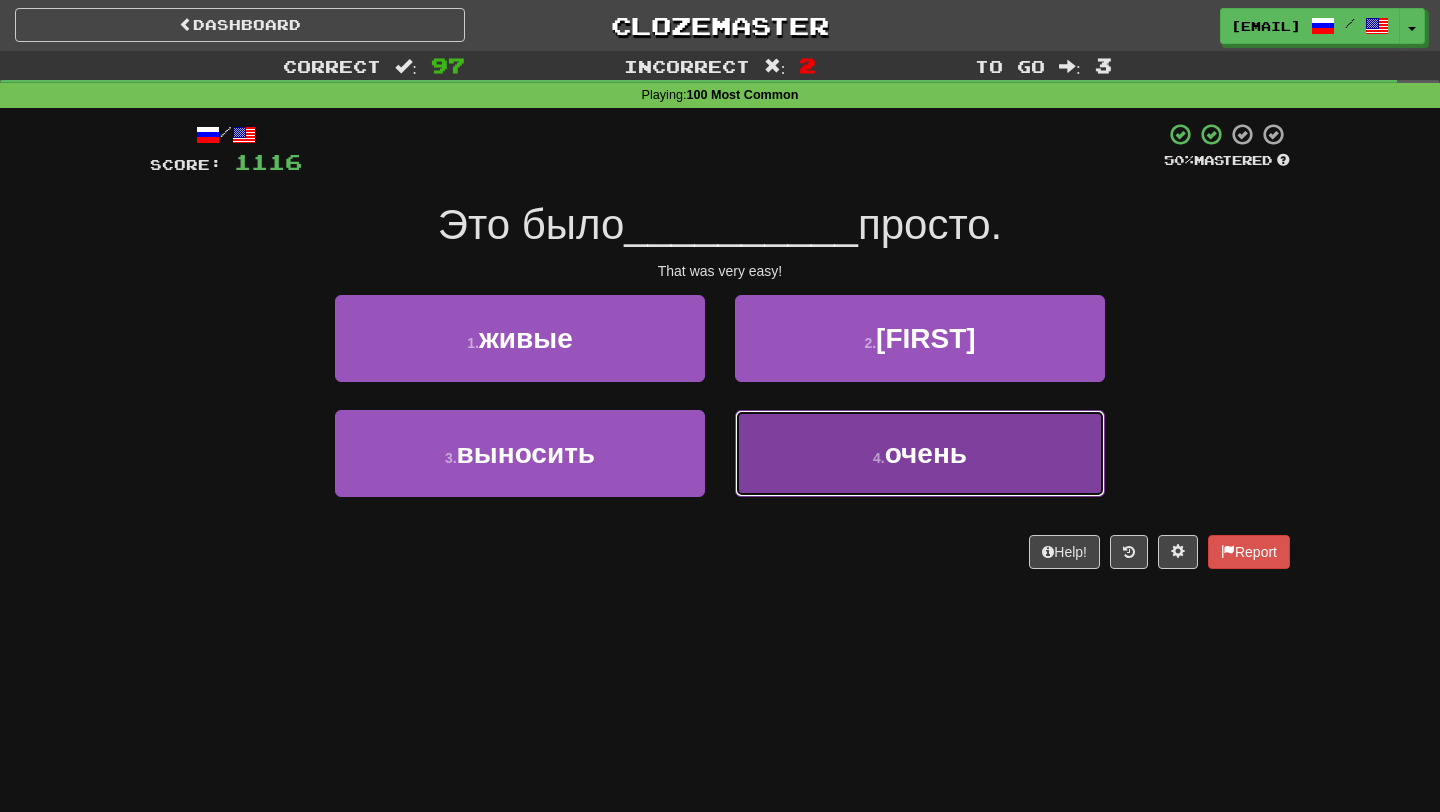 click on "4 .  очень" at bounding box center (920, 453) 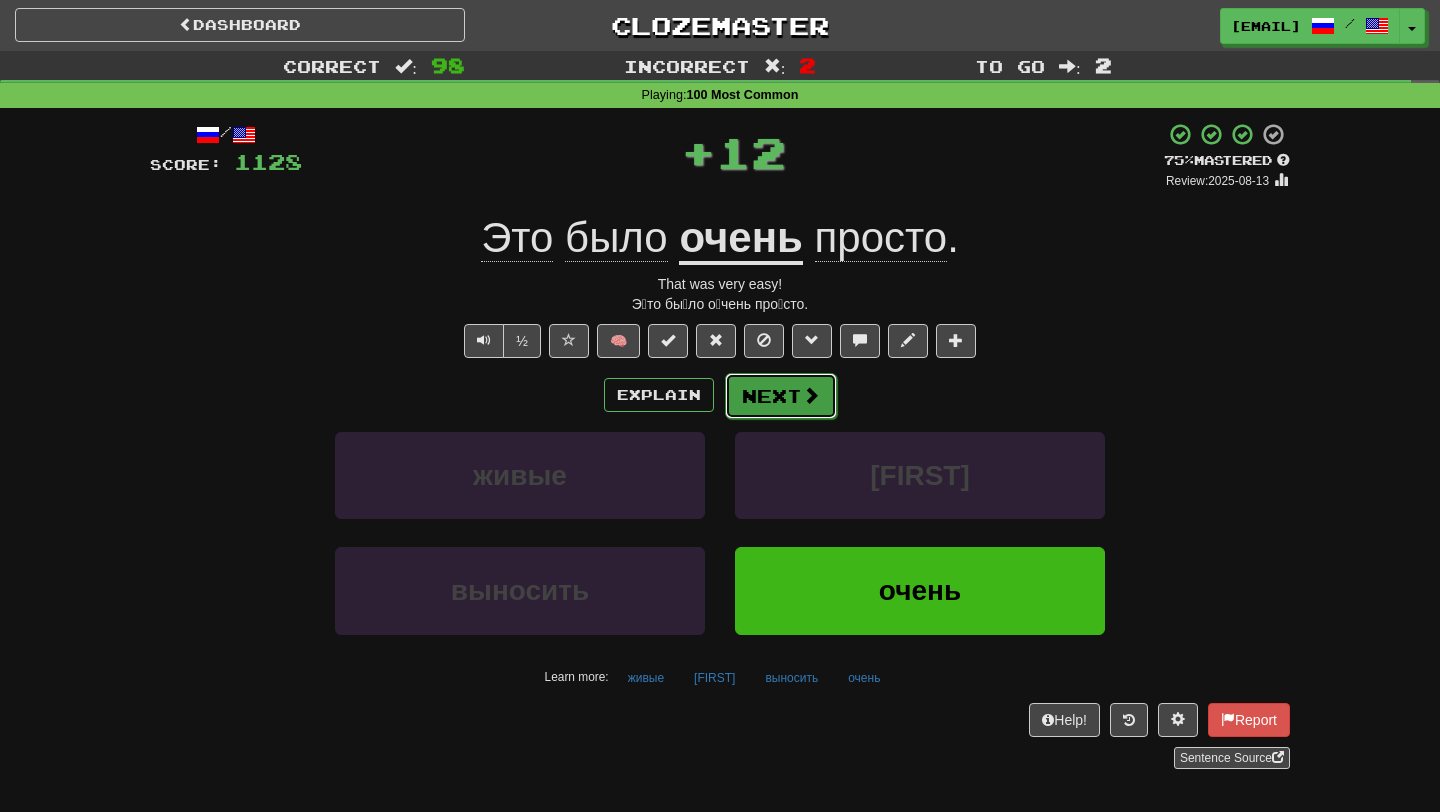 click on "Next" at bounding box center (781, 396) 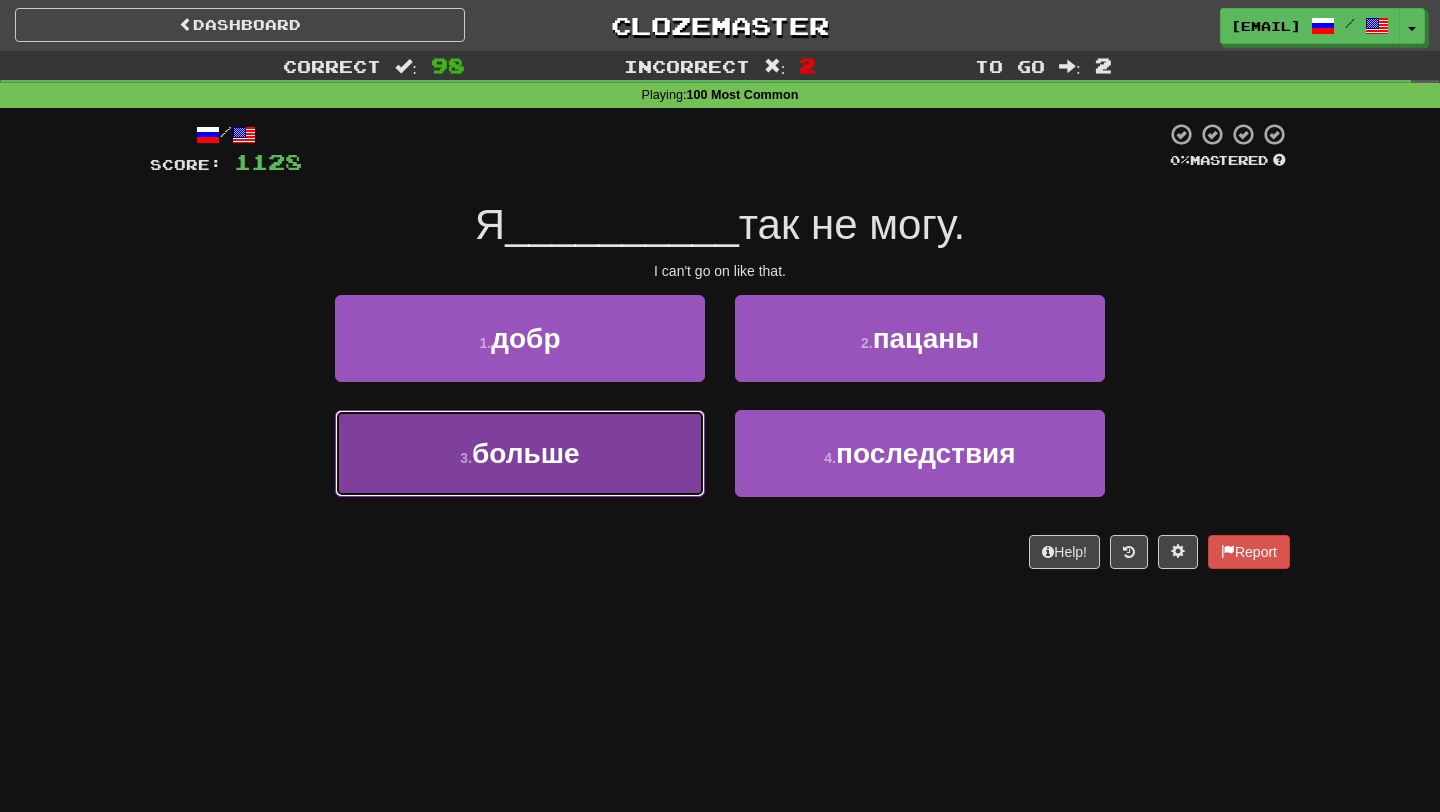 click on "3 .  больше" at bounding box center (520, 453) 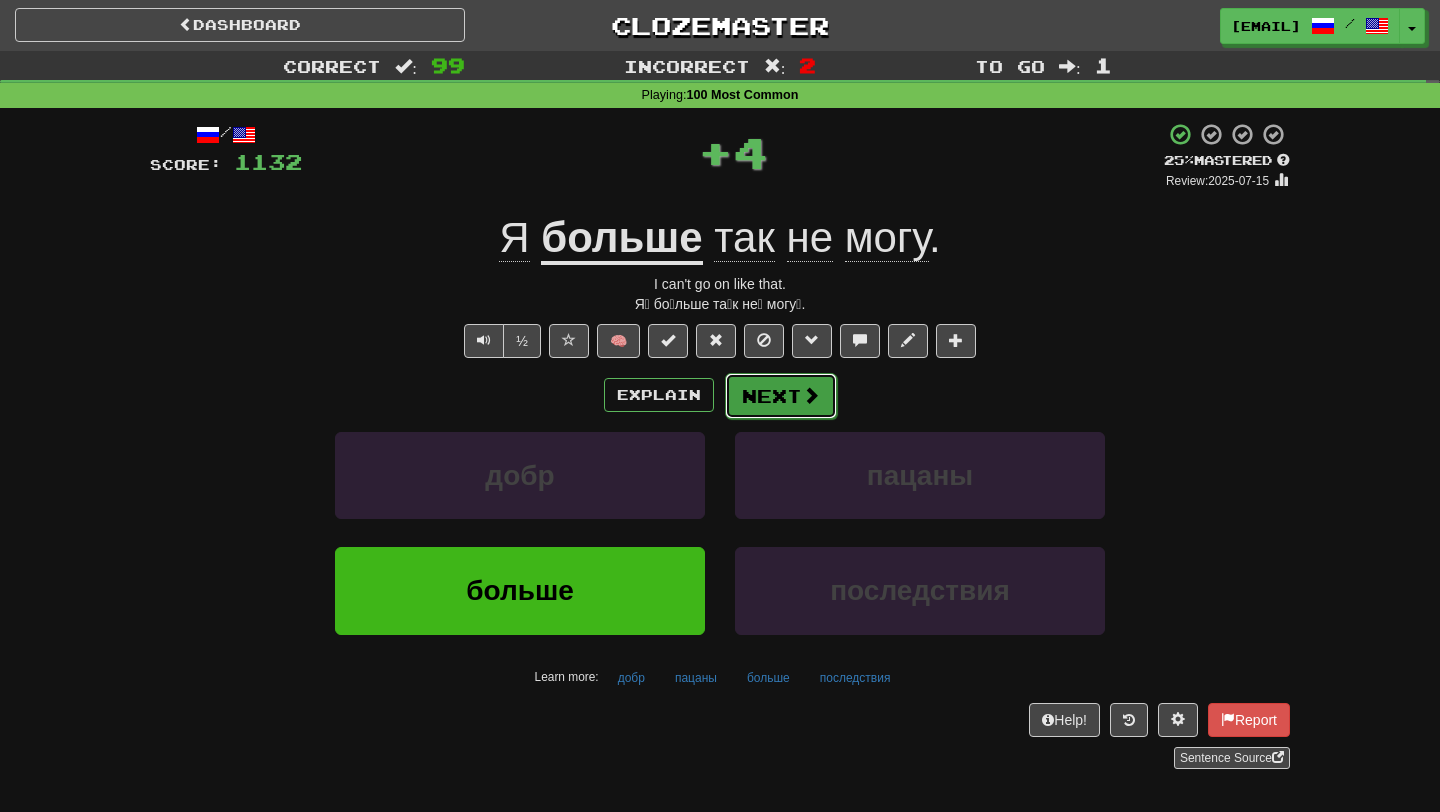 click on "Next" at bounding box center (781, 396) 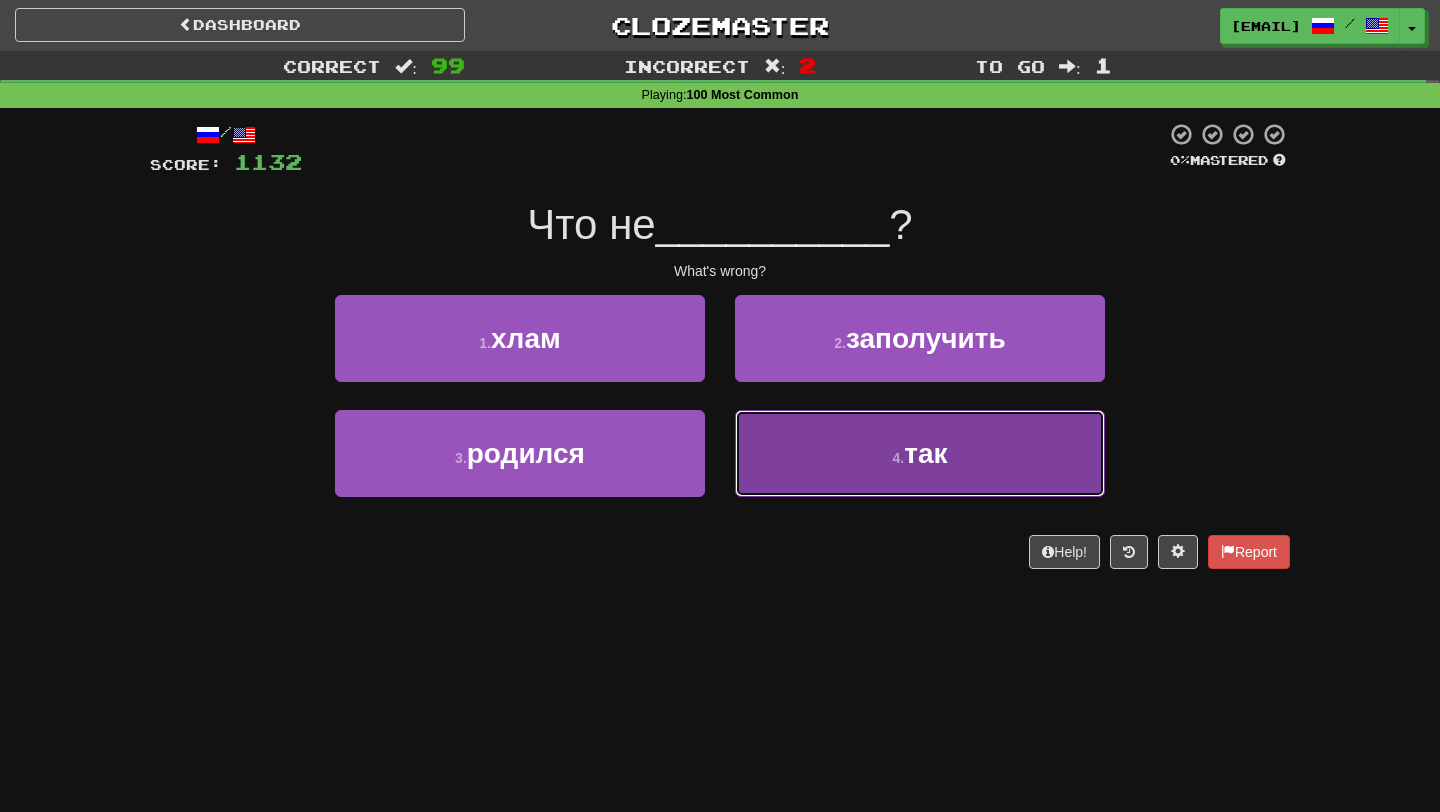 click on "4 .  так" at bounding box center [920, 453] 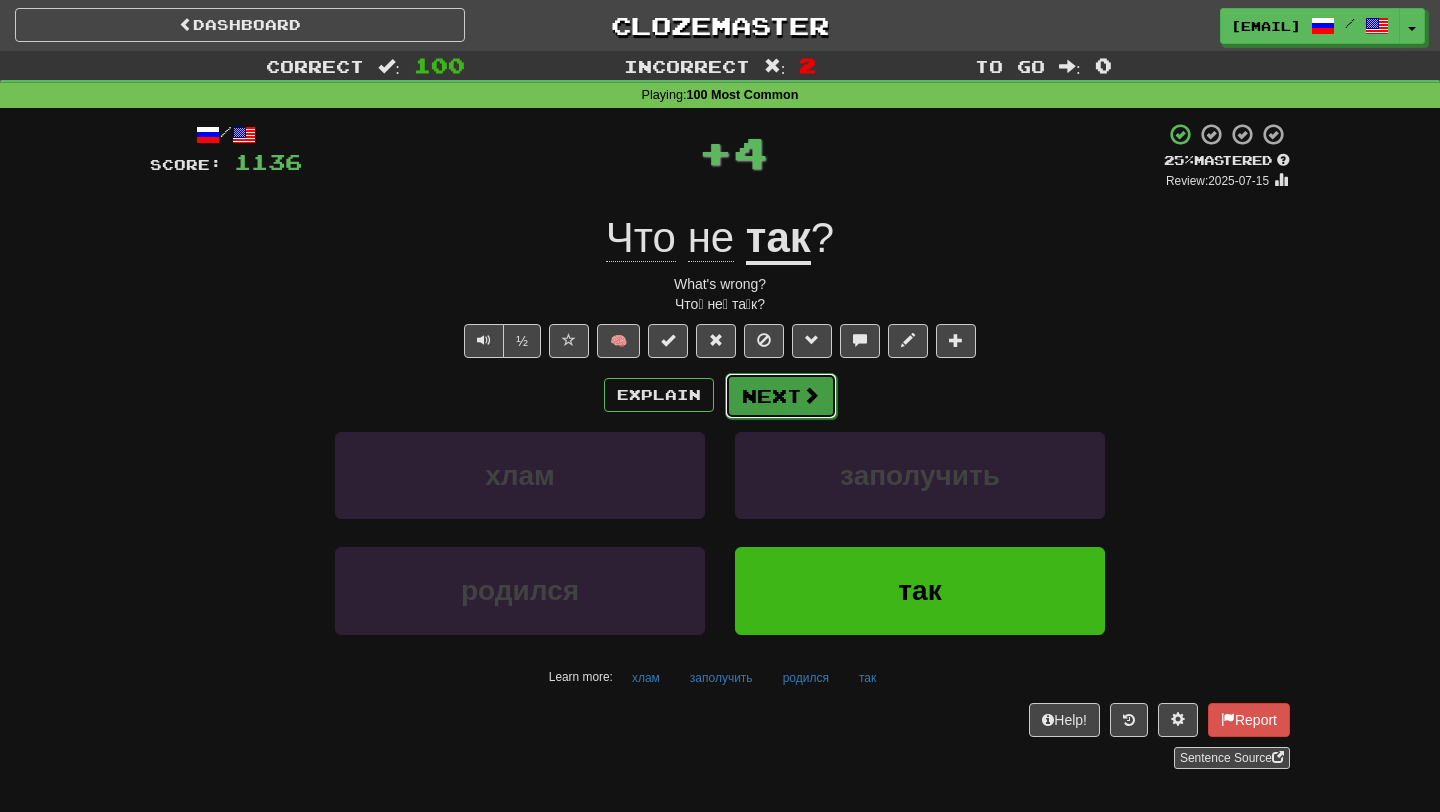 click on "Next" at bounding box center (781, 396) 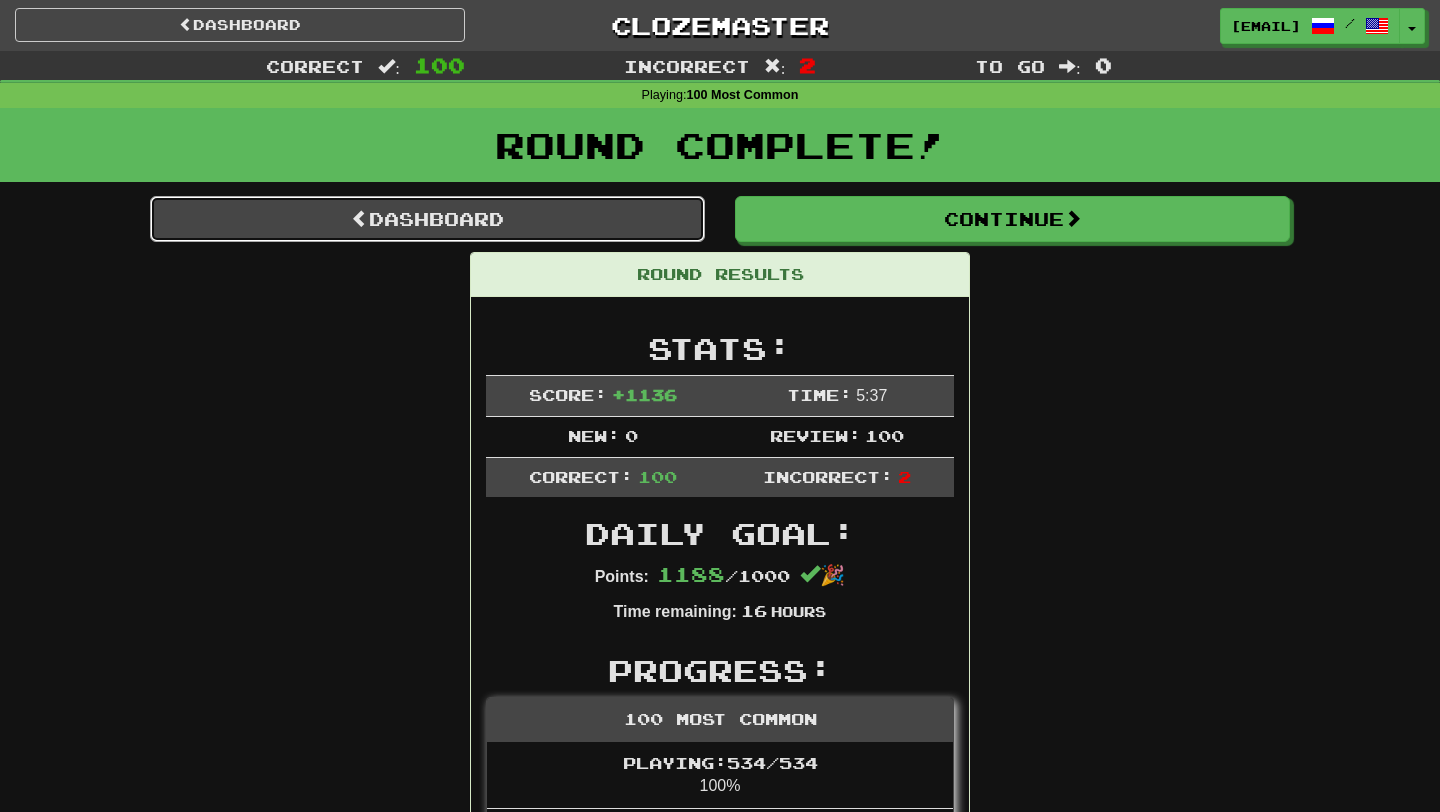 click on "Dashboard" at bounding box center [427, 219] 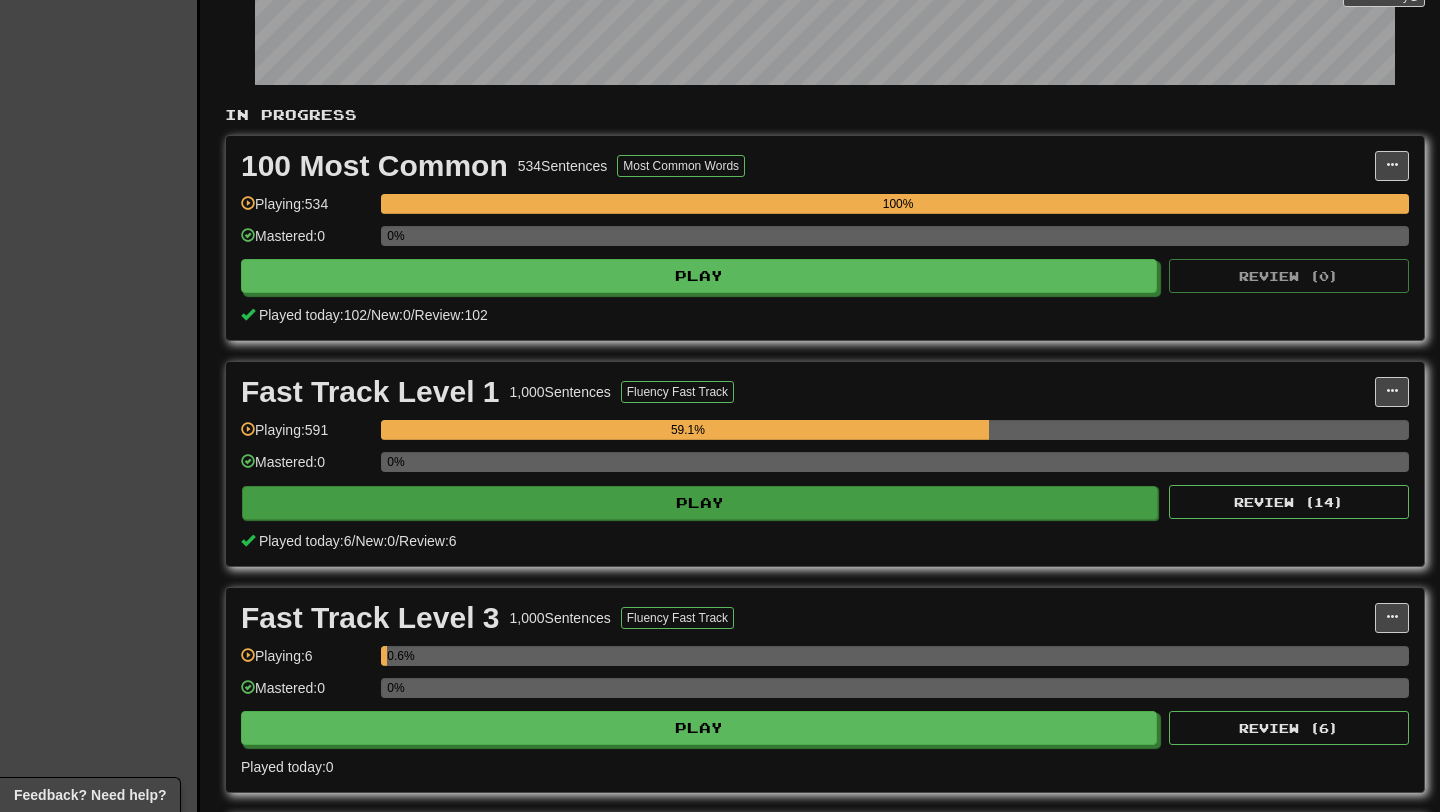 scroll, scrollTop: 324, scrollLeft: 0, axis: vertical 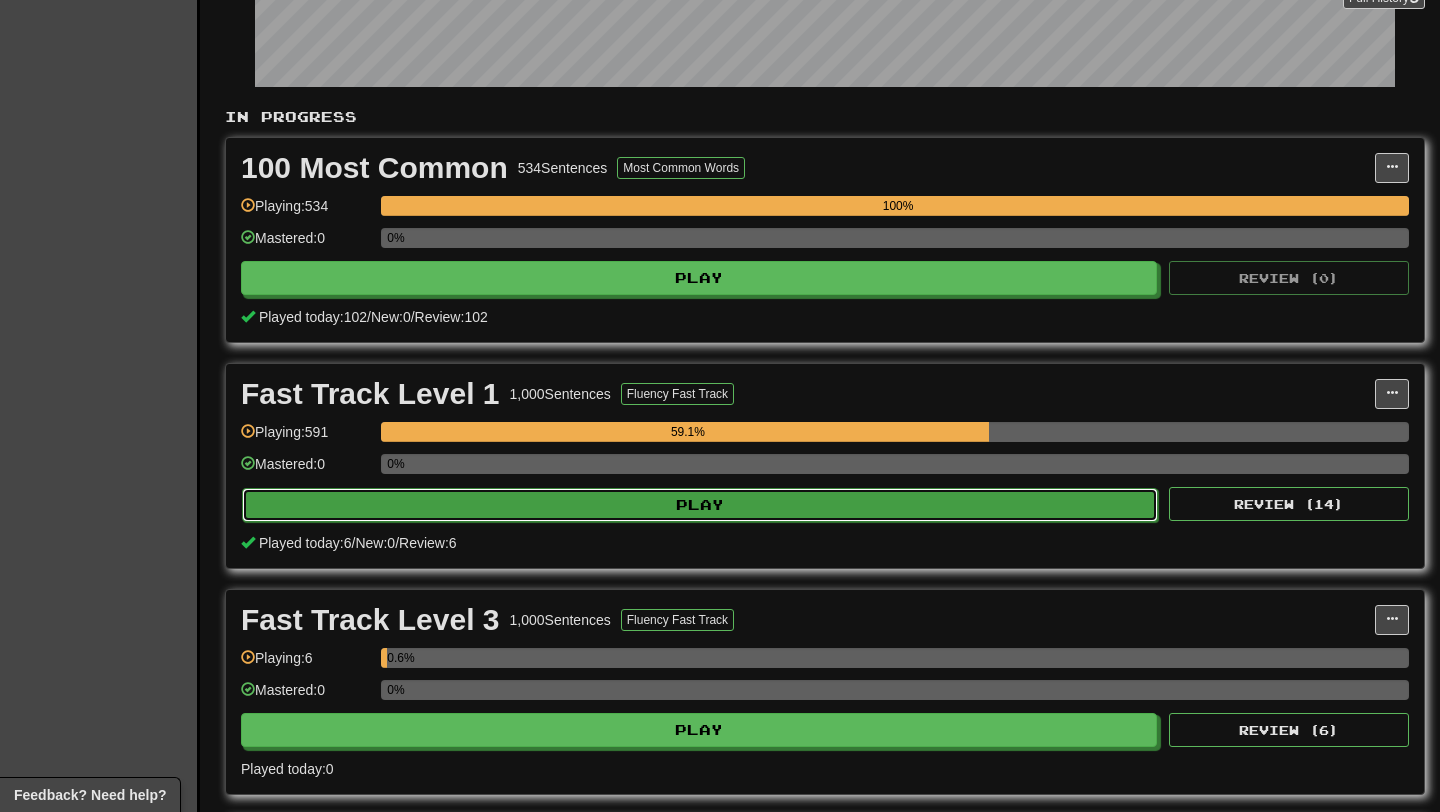 click on "Play" at bounding box center [700, 505] 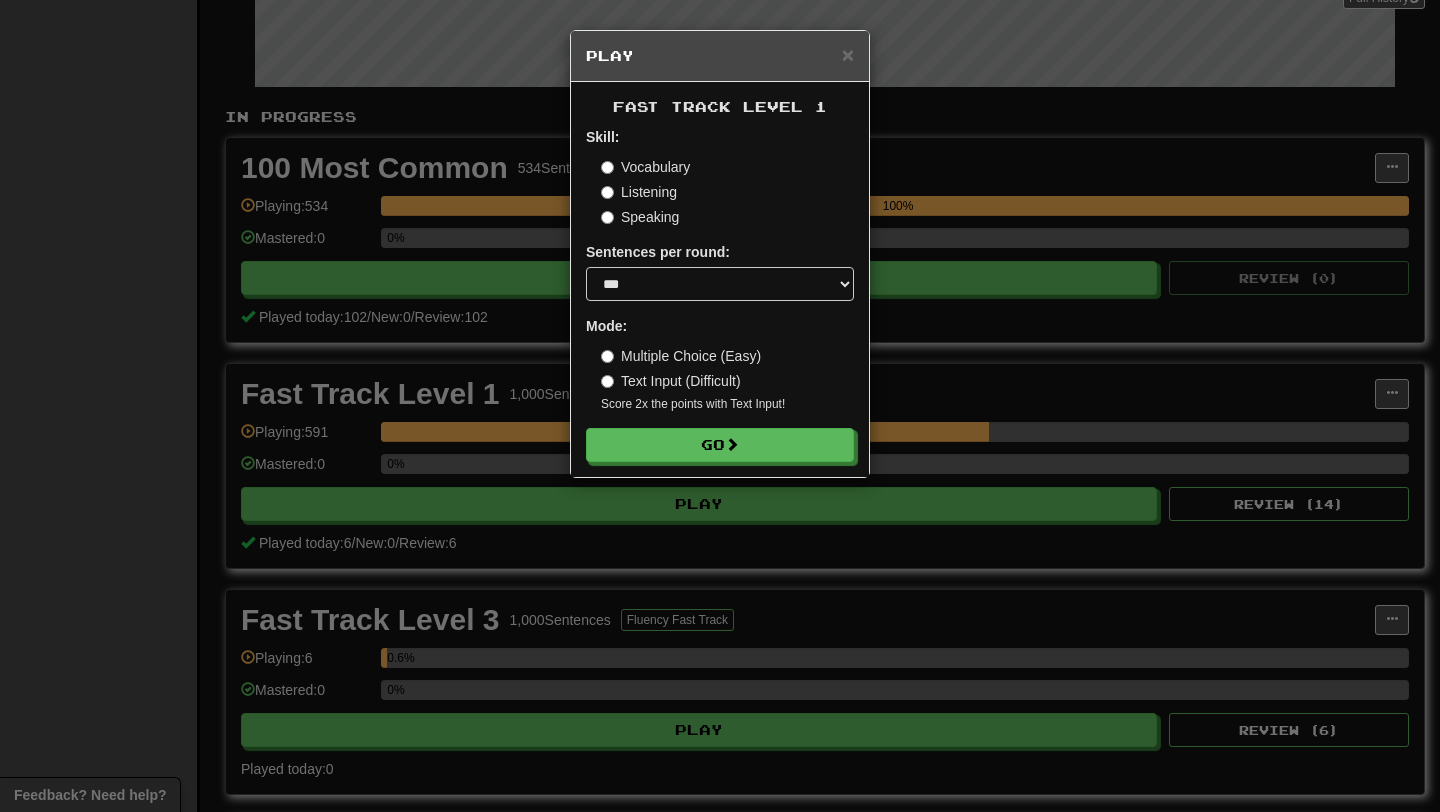 click on "Listening" at bounding box center [639, 192] 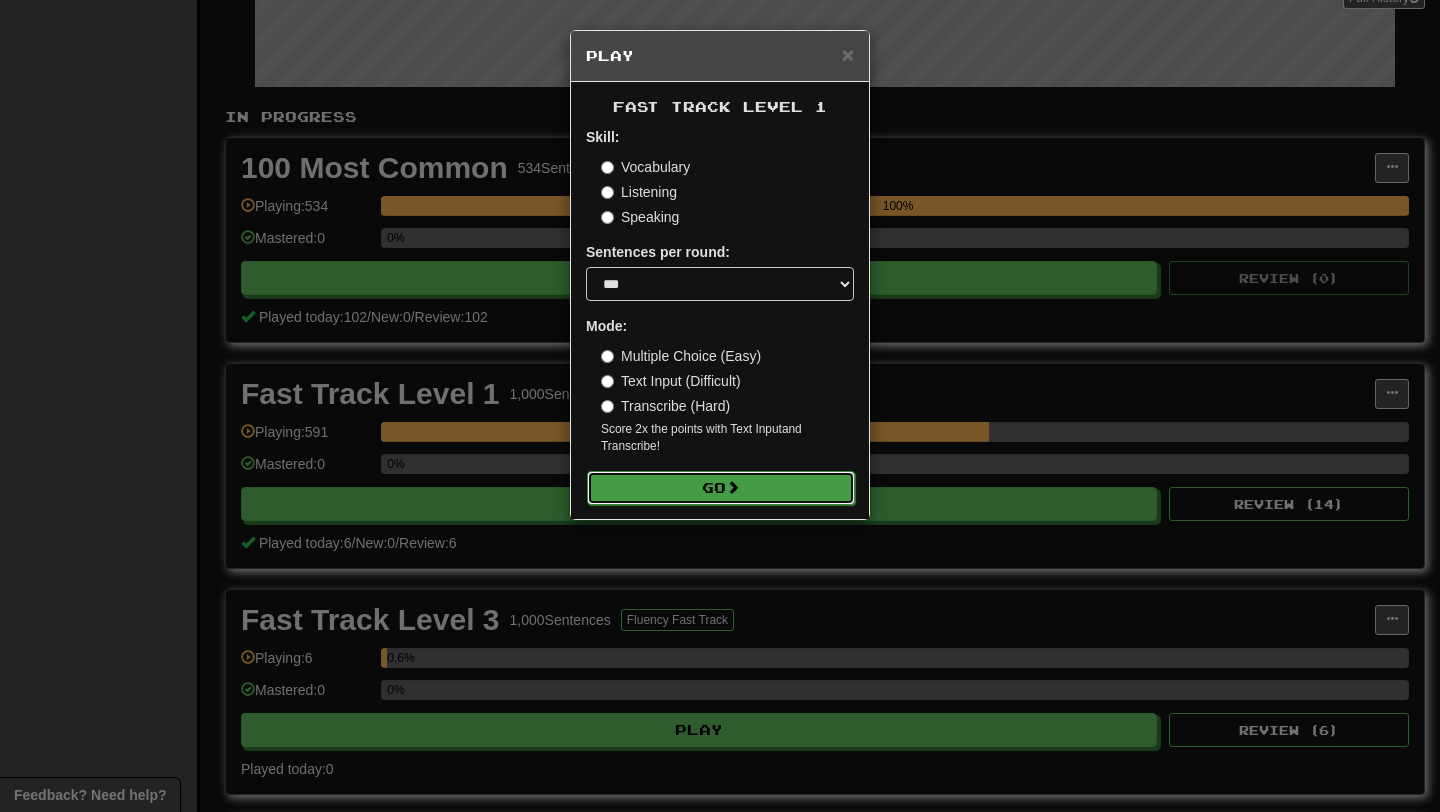 click on "Go" at bounding box center [721, 488] 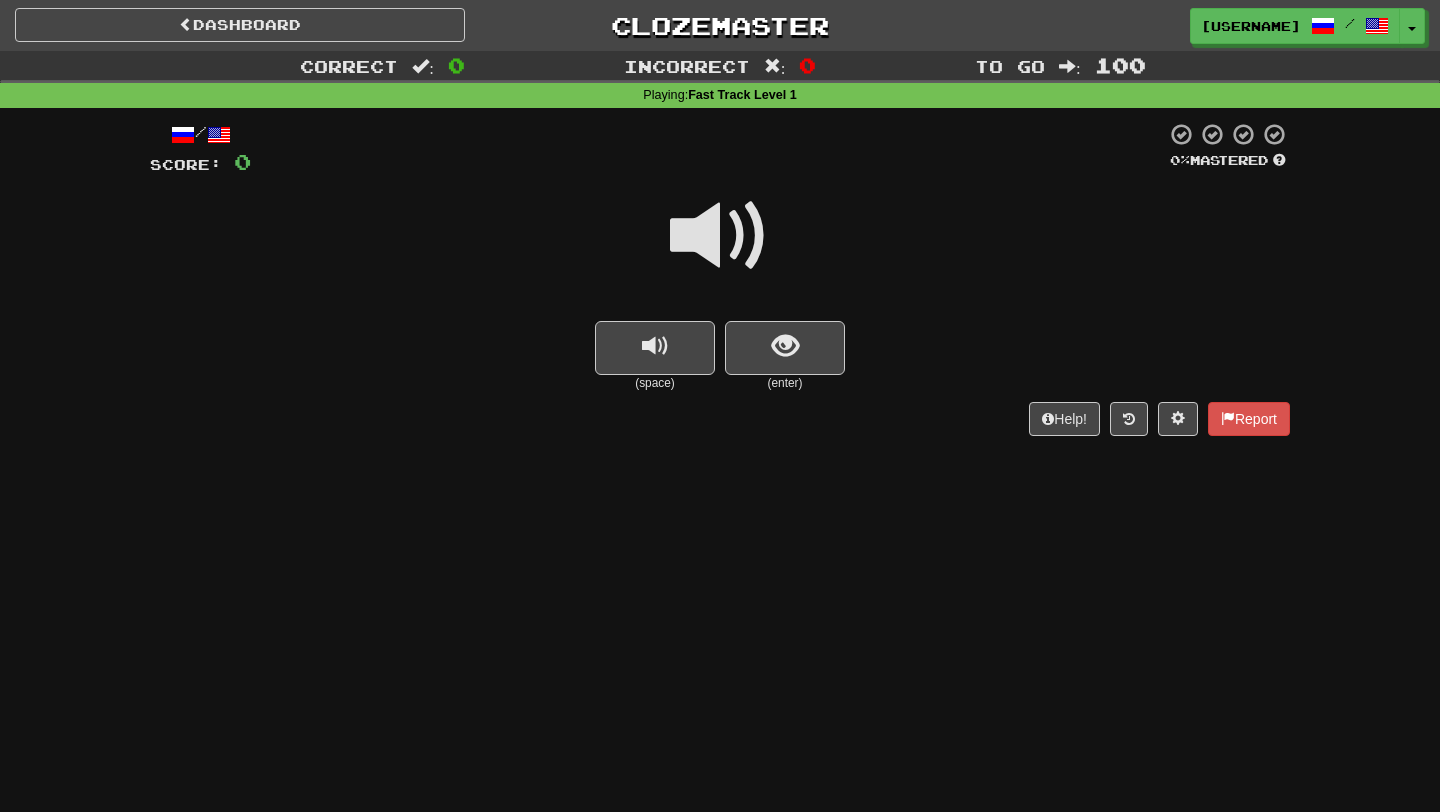 scroll, scrollTop: 1, scrollLeft: 0, axis: vertical 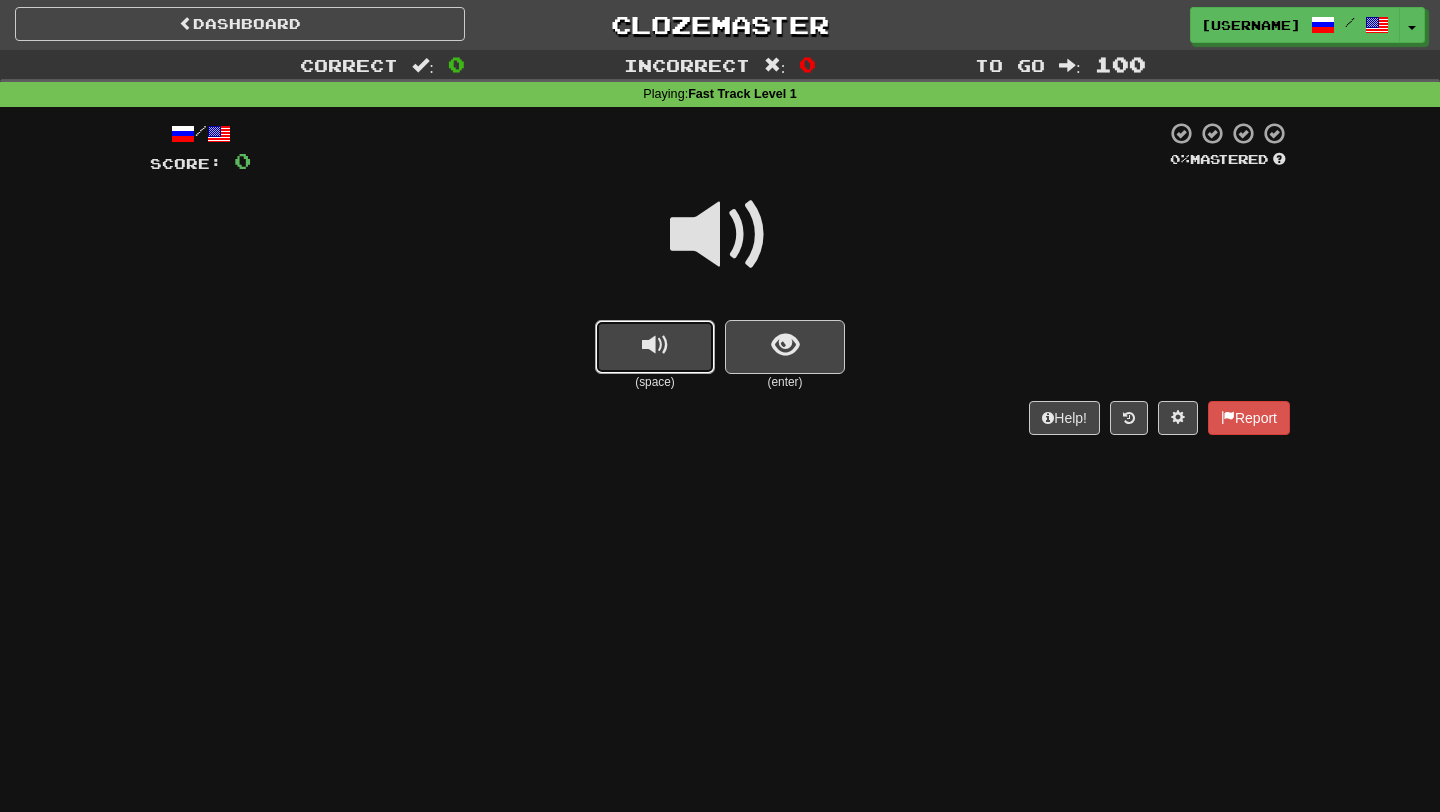 click at bounding box center [655, 347] 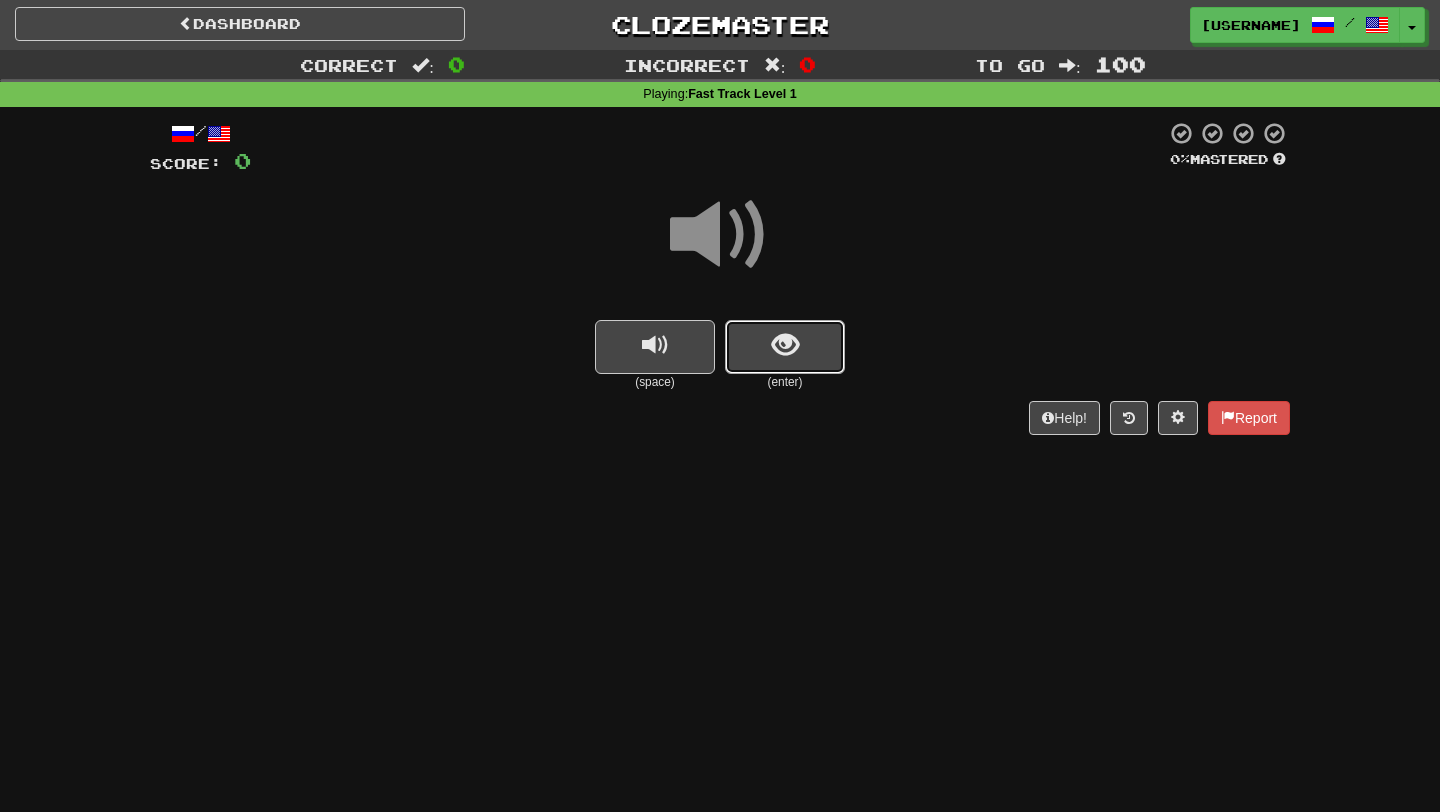 click at bounding box center (785, 345) 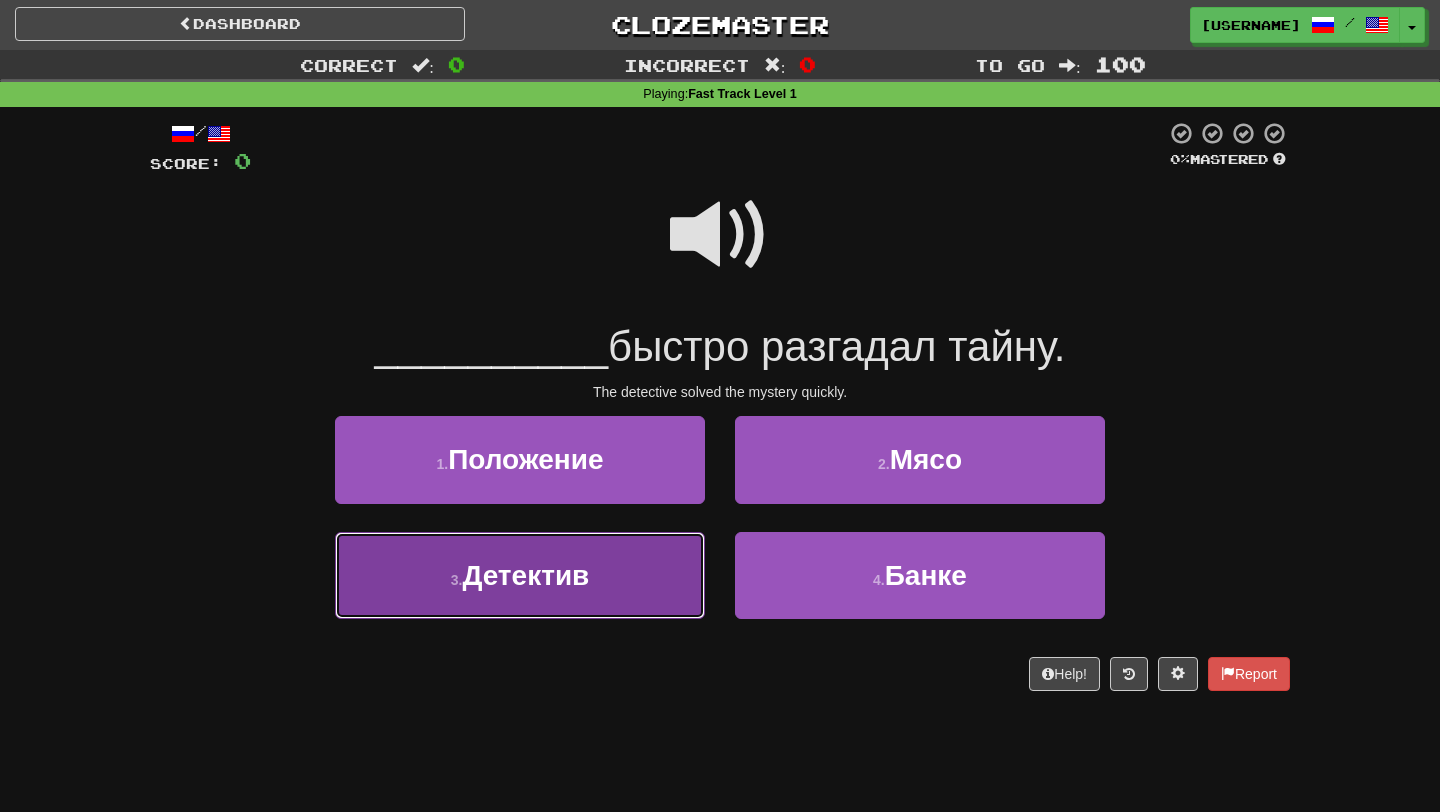 click on "3 .  Детектив" at bounding box center [520, 575] 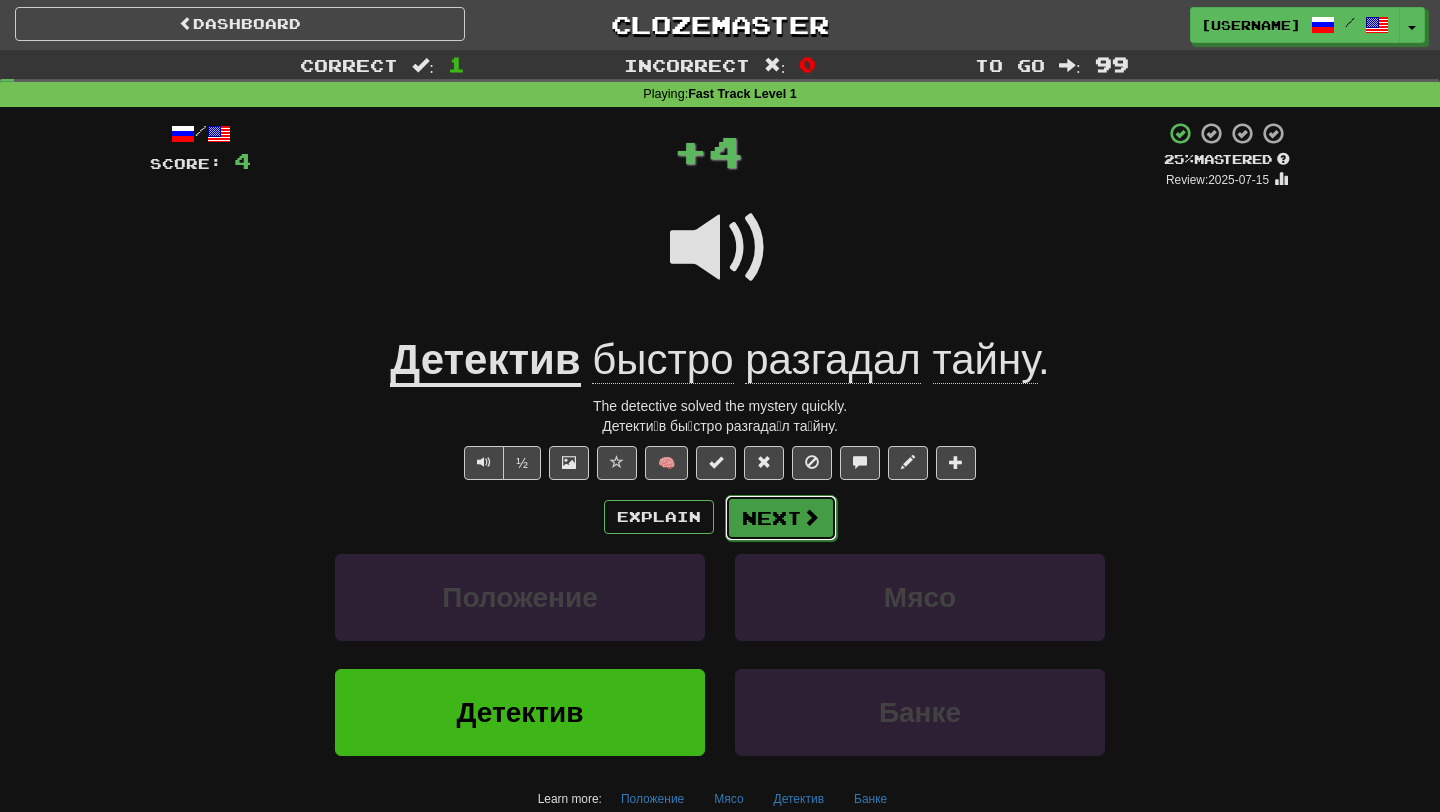click at bounding box center (811, 517) 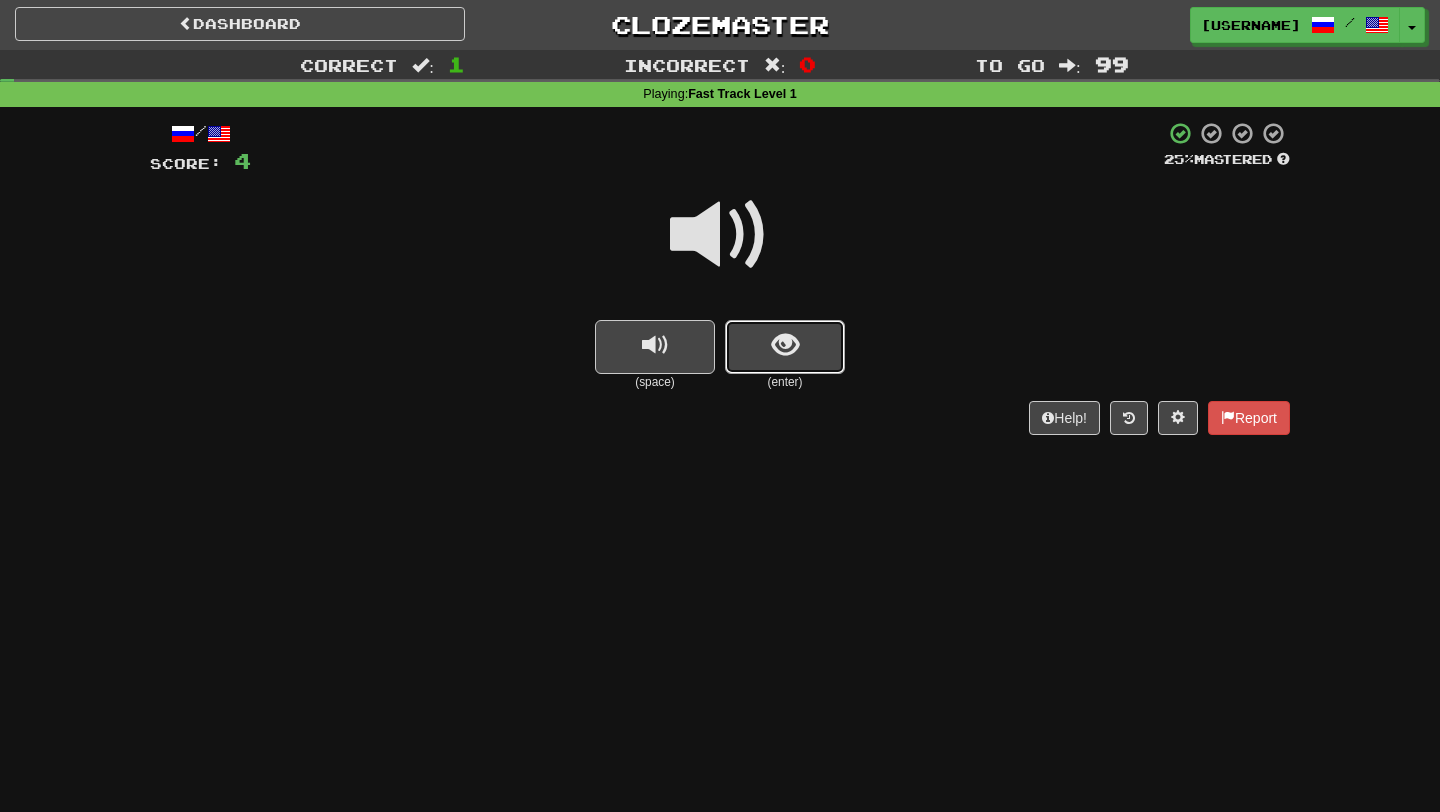 click at bounding box center [785, 345] 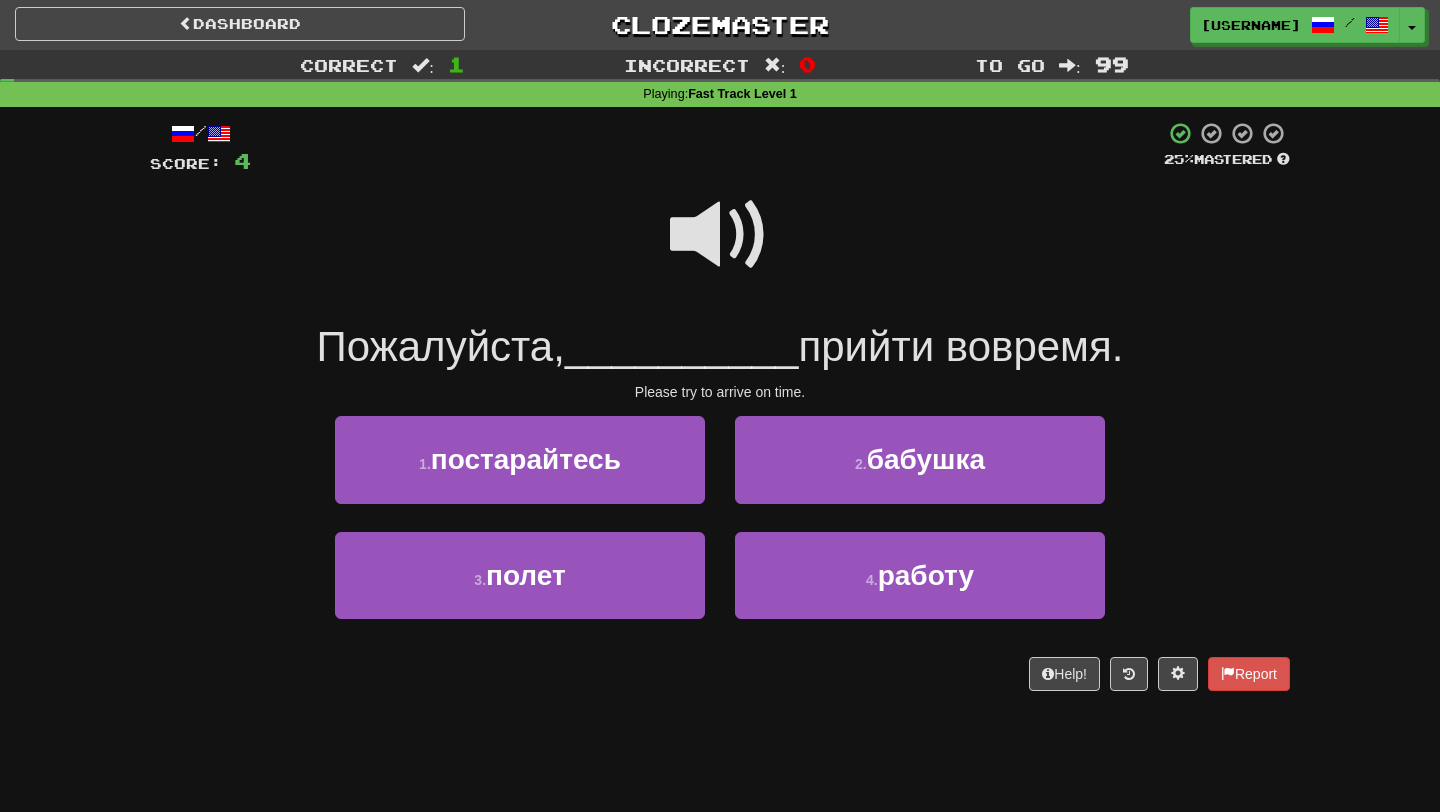 click at bounding box center [720, 235] 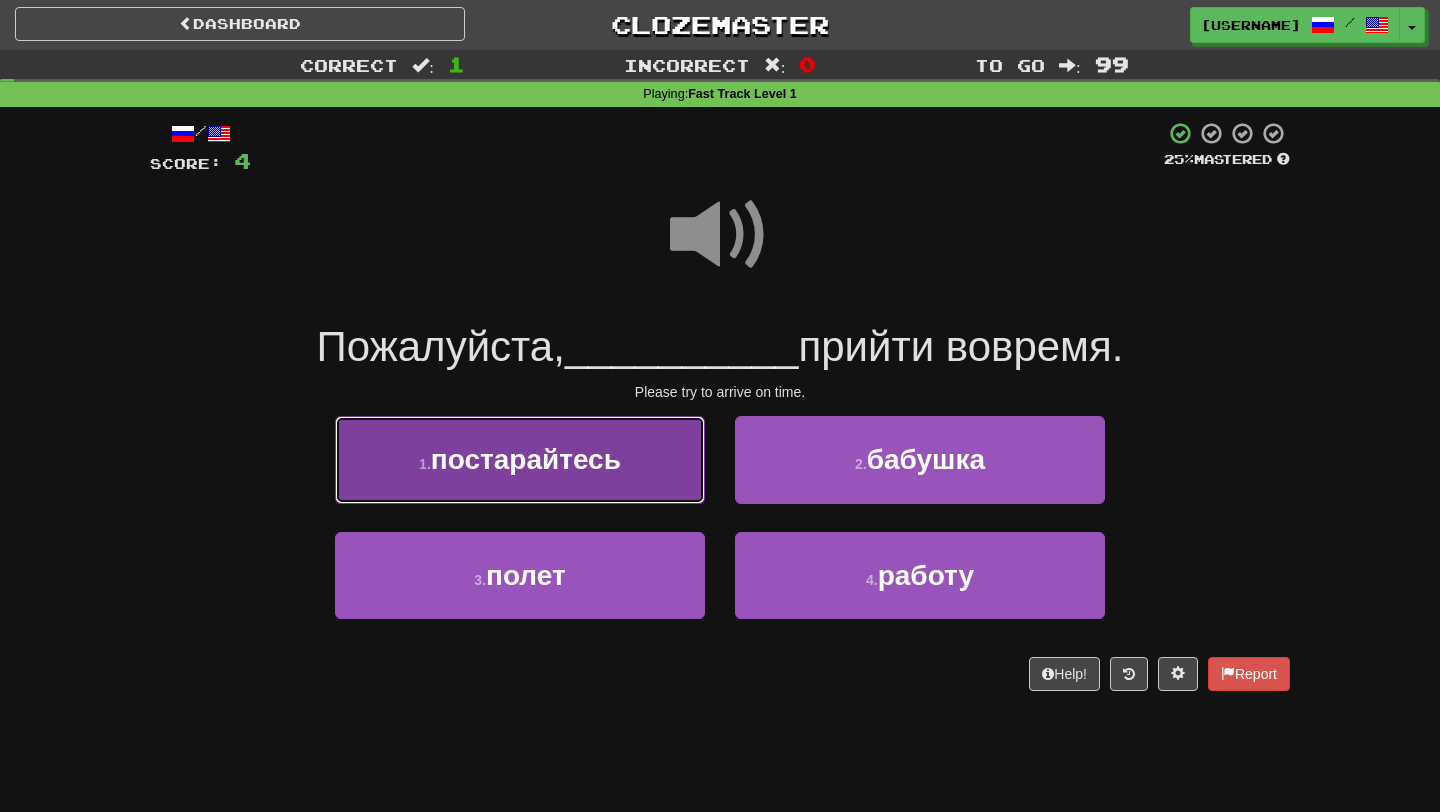 click on "постарайтесь" at bounding box center [526, 459] 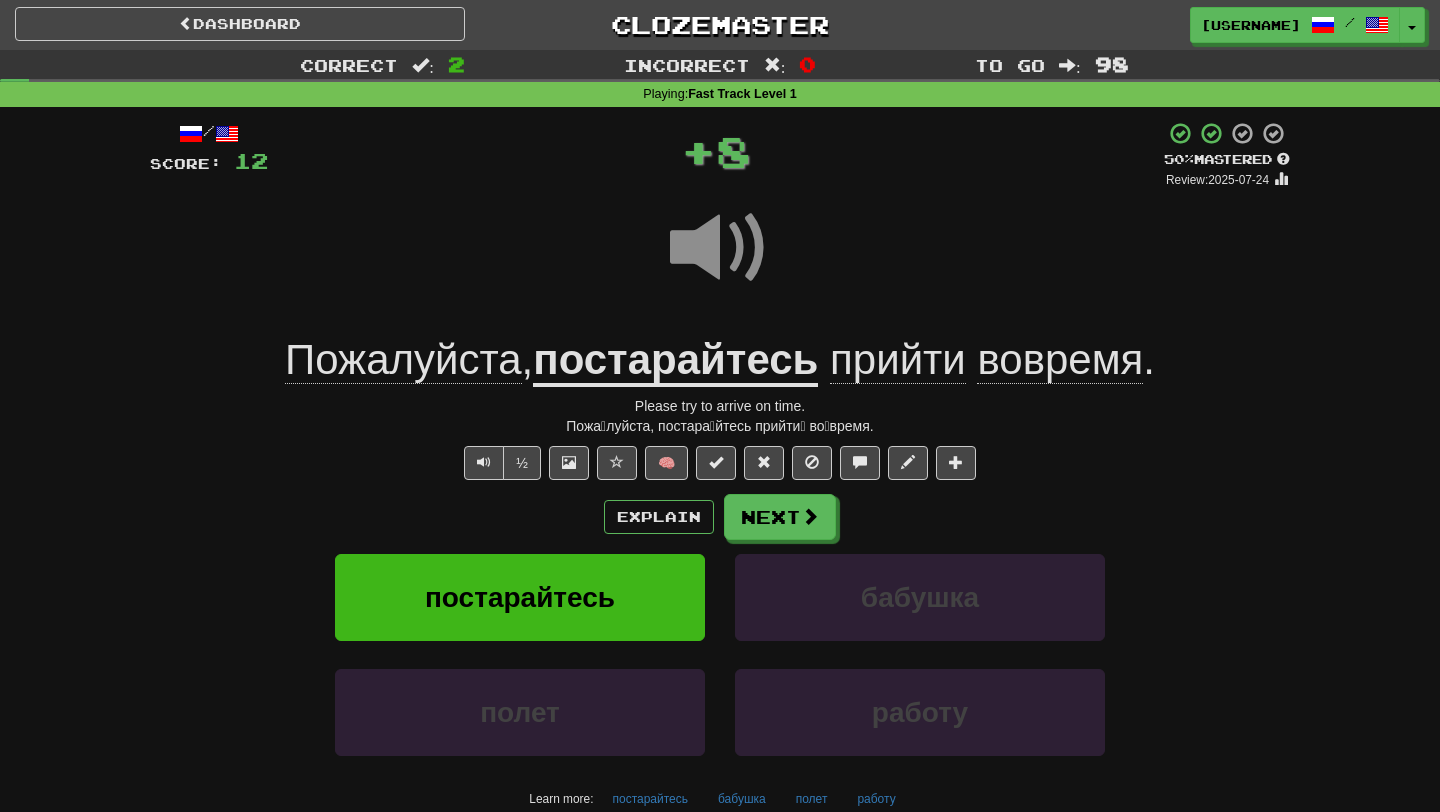 click on "постарайтесь" at bounding box center [675, 361] 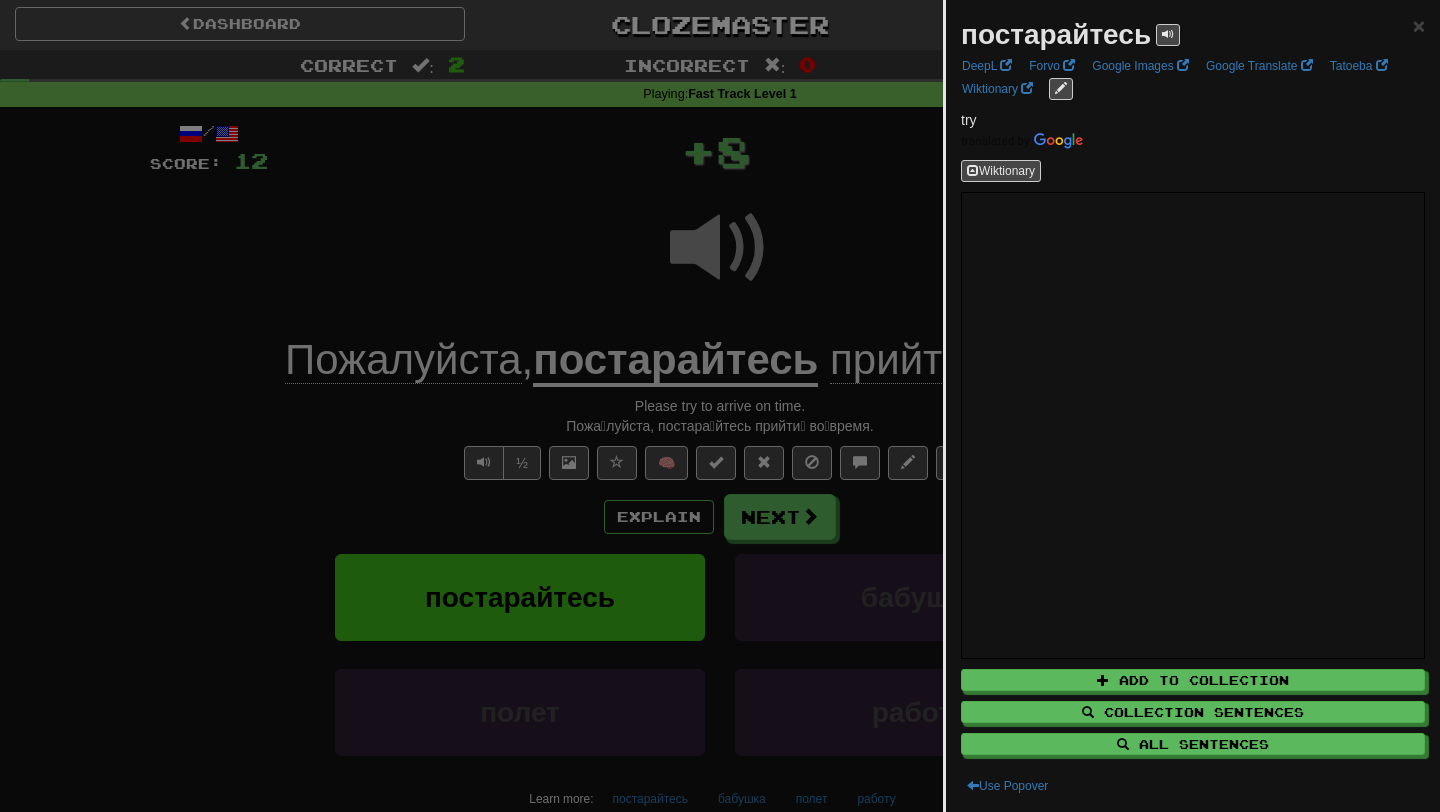 click at bounding box center [720, 406] 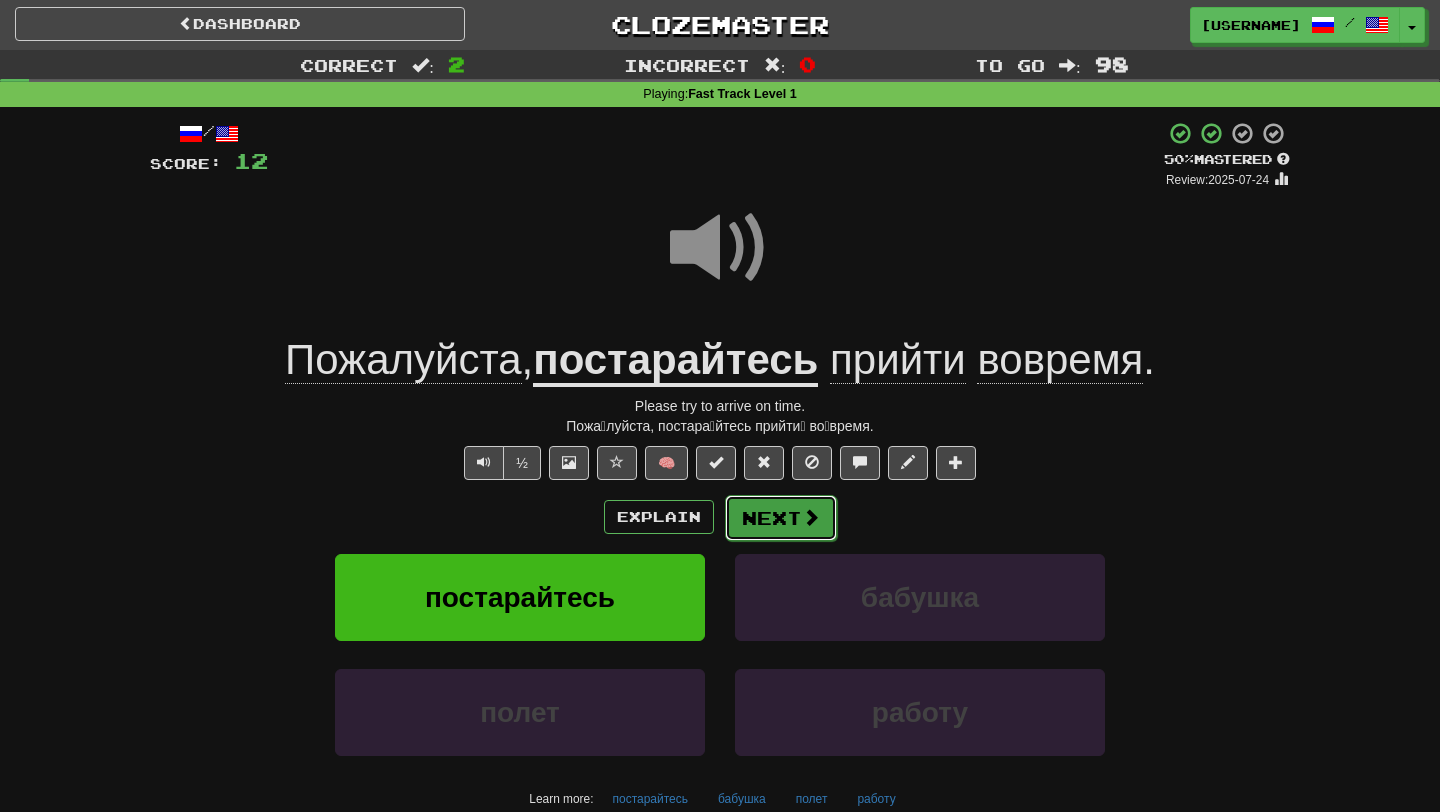 click on "Next" at bounding box center (781, 518) 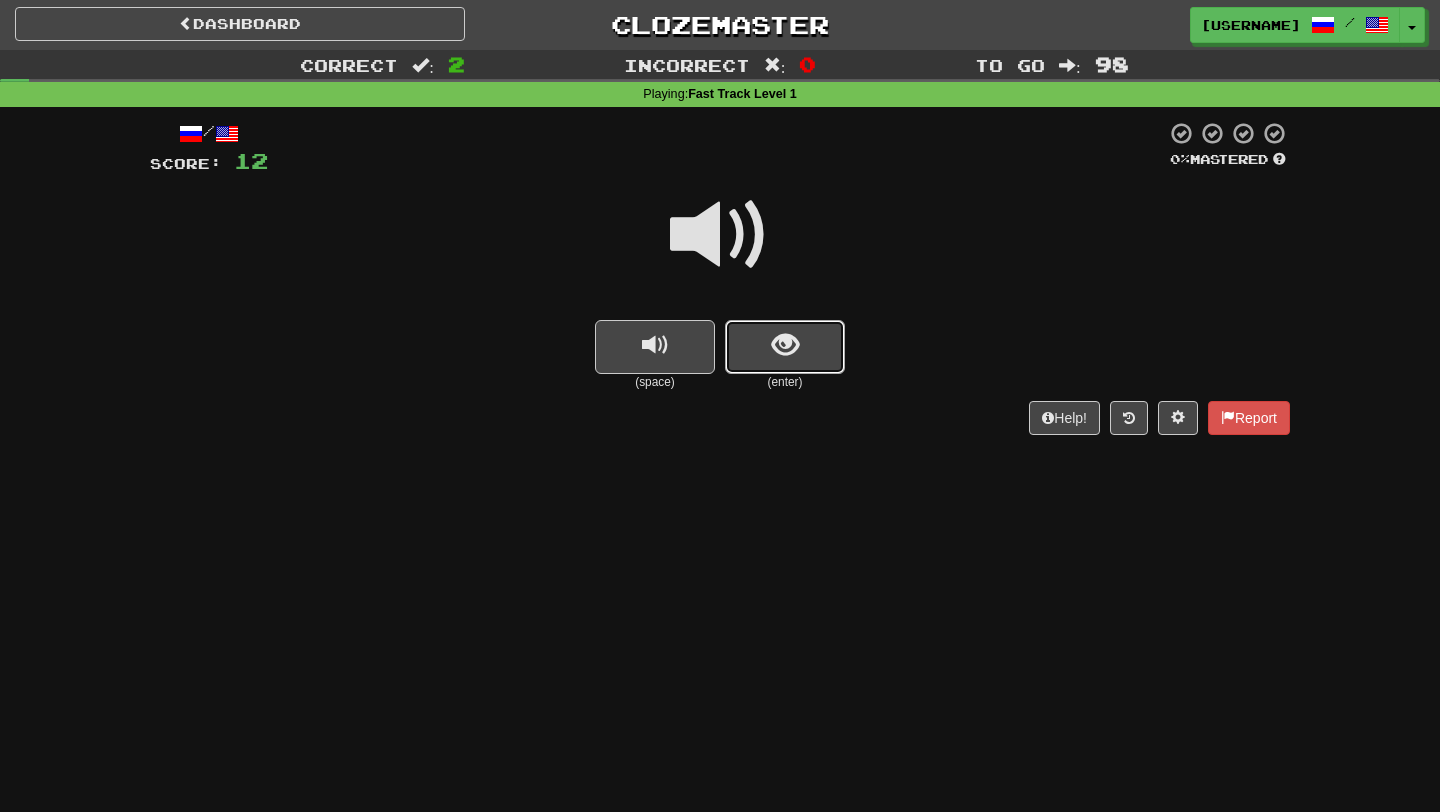 click at bounding box center (785, 347) 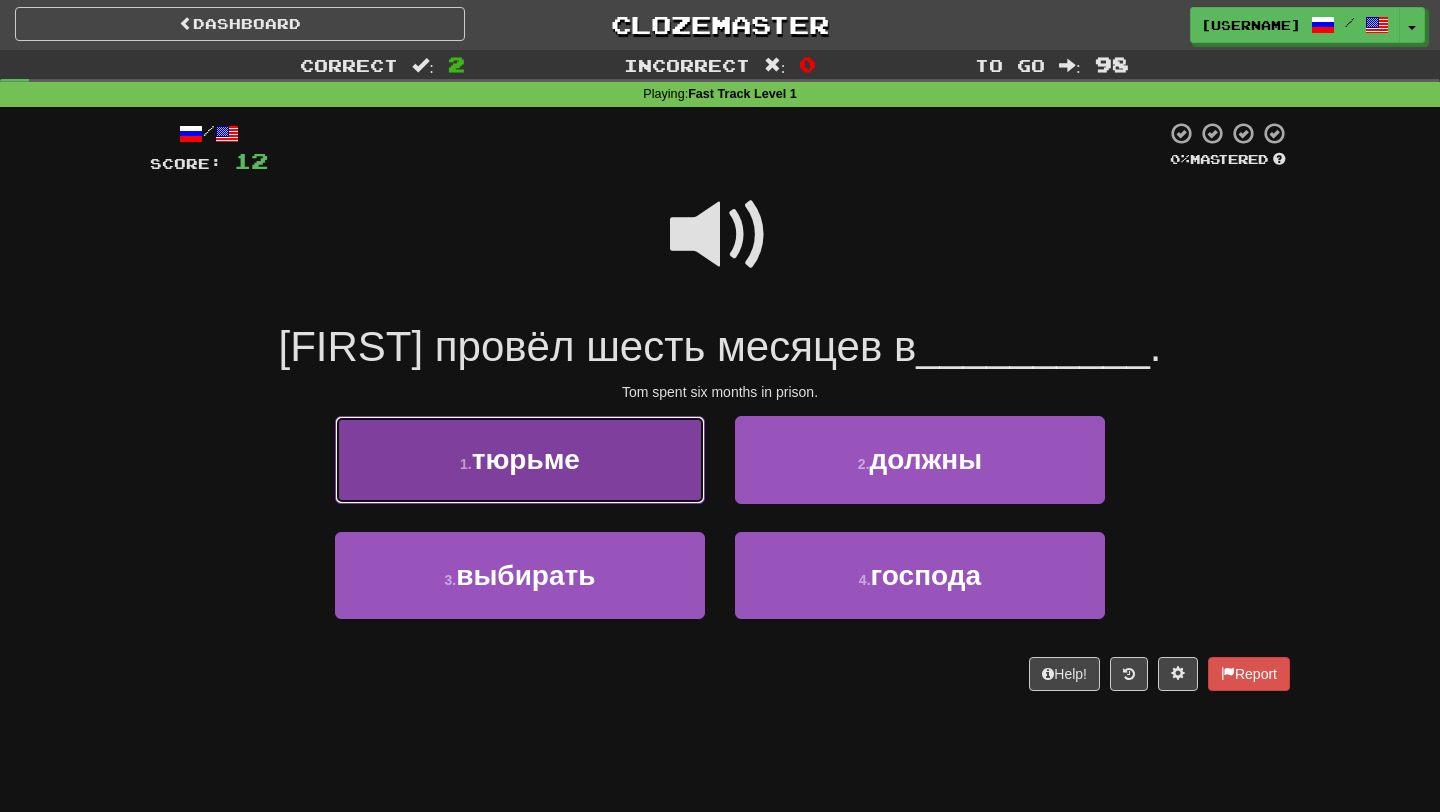 click on "1 .  тюрьме" at bounding box center [520, 459] 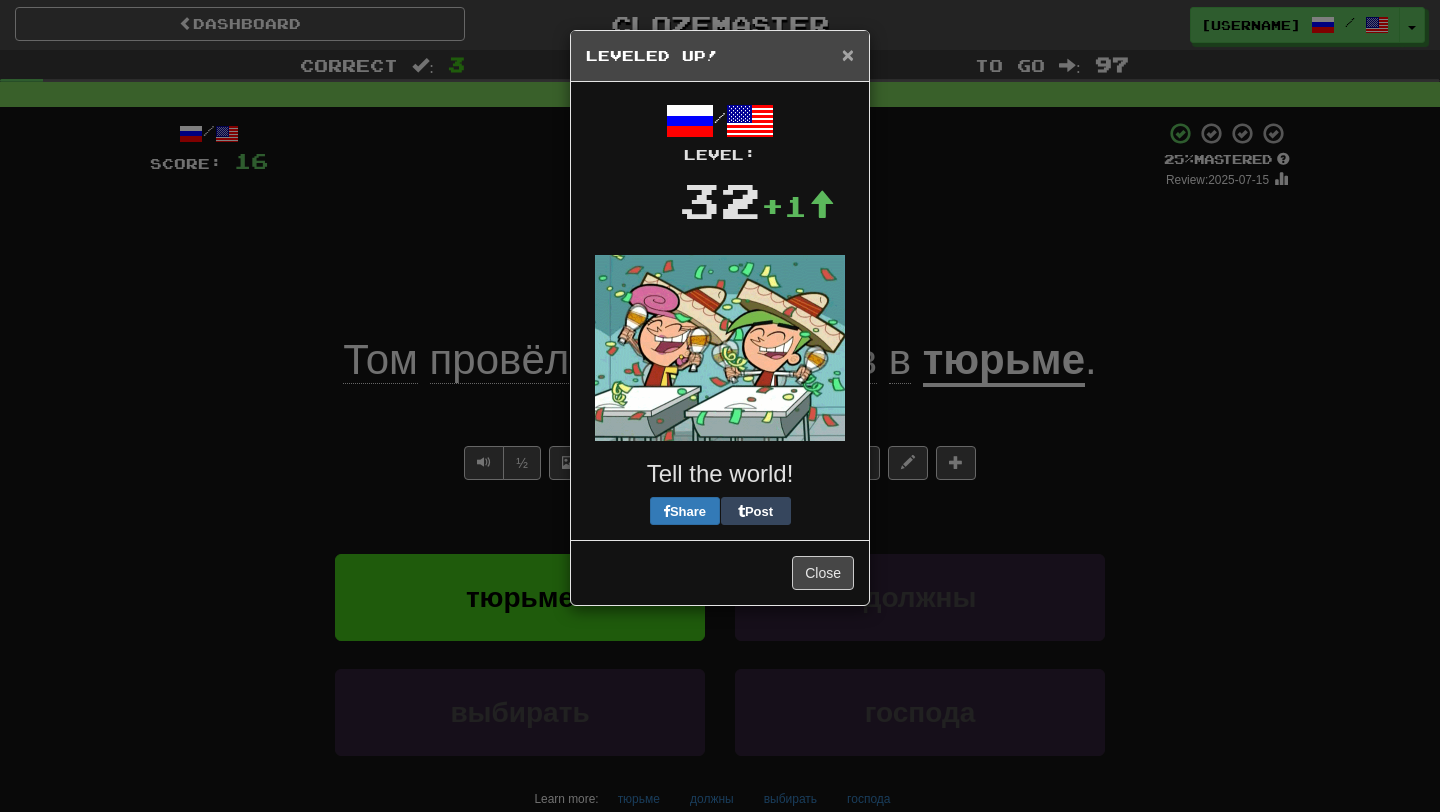 click on "×" at bounding box center [848, 54] 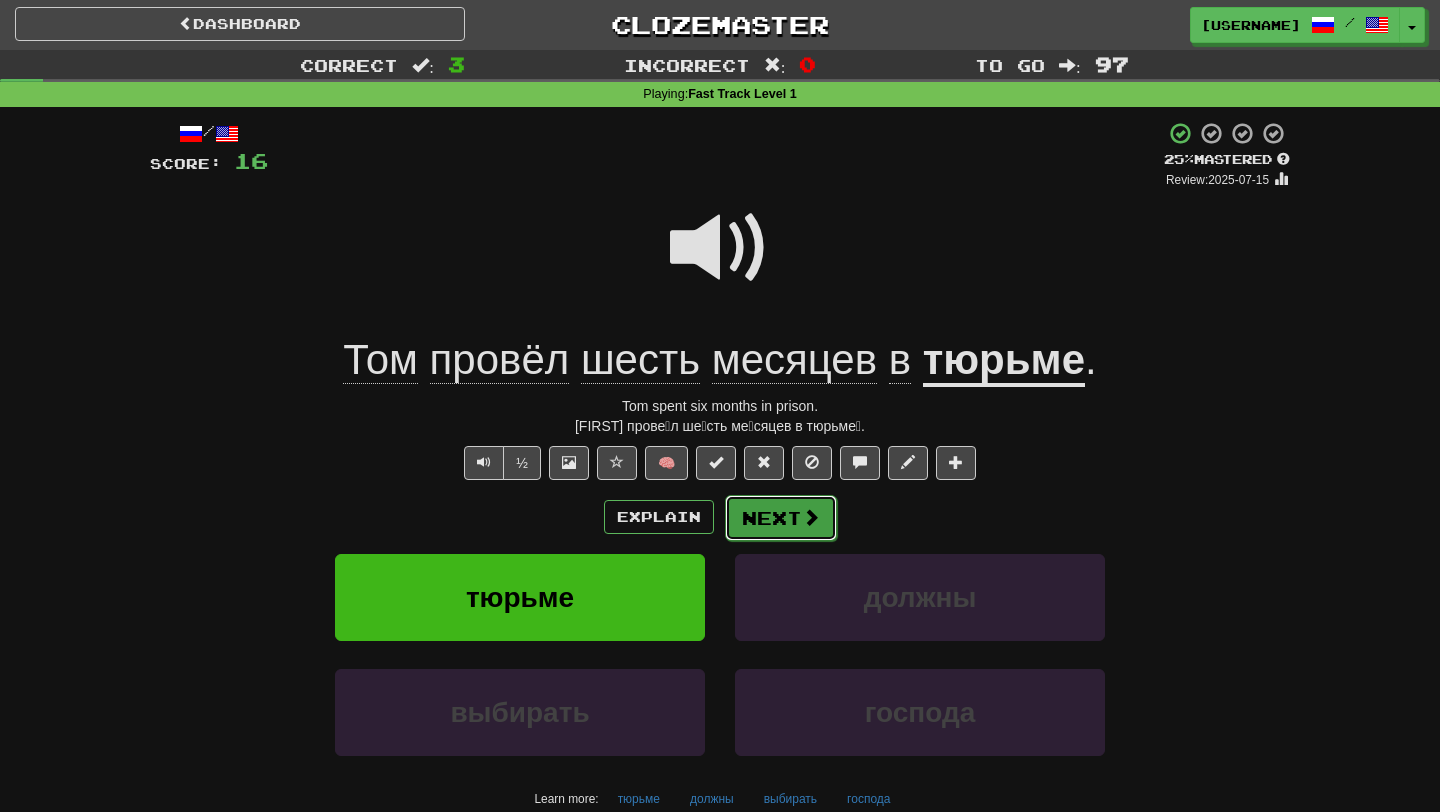 click on "Next" at bounding box center (781, 518) 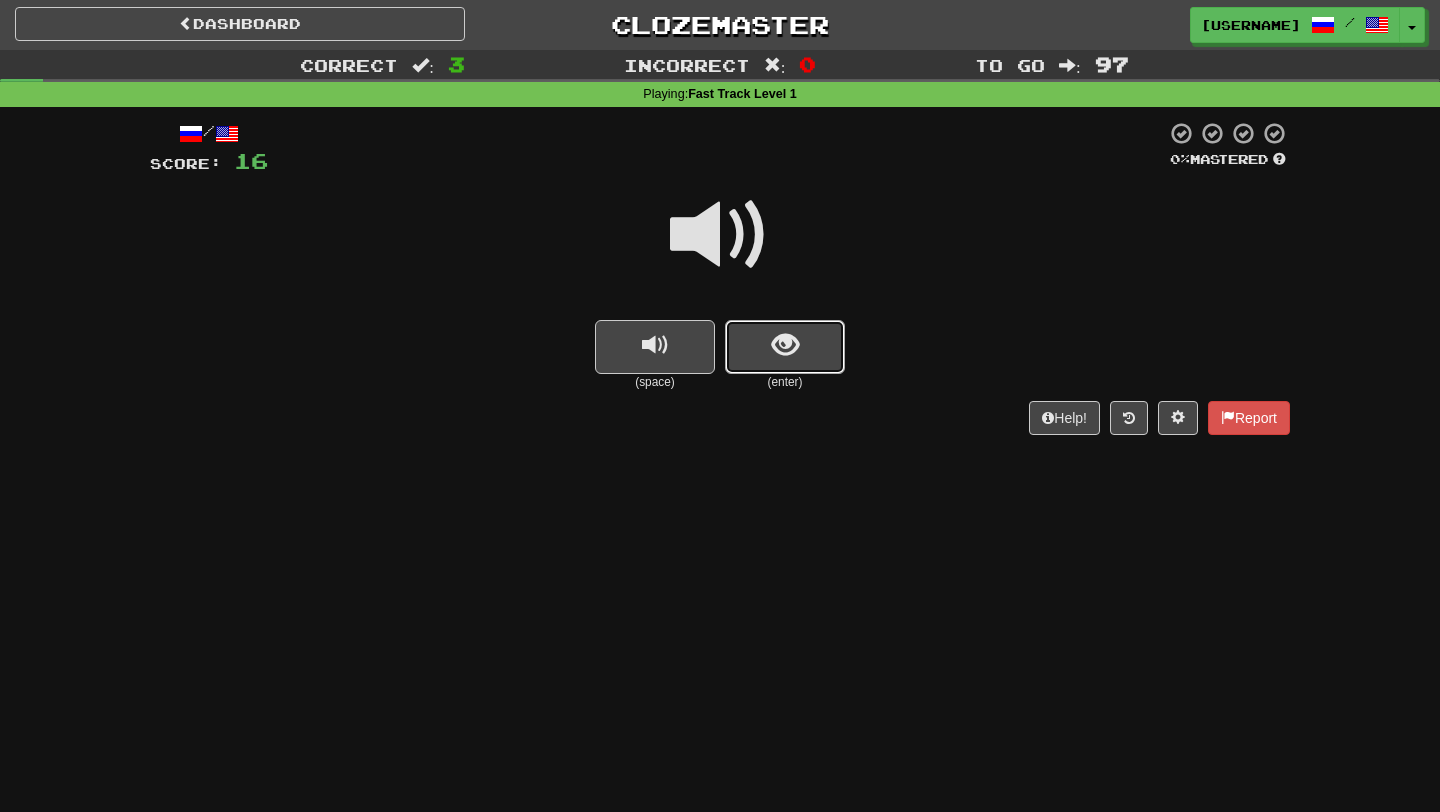 click at bounding box center (785, 345) 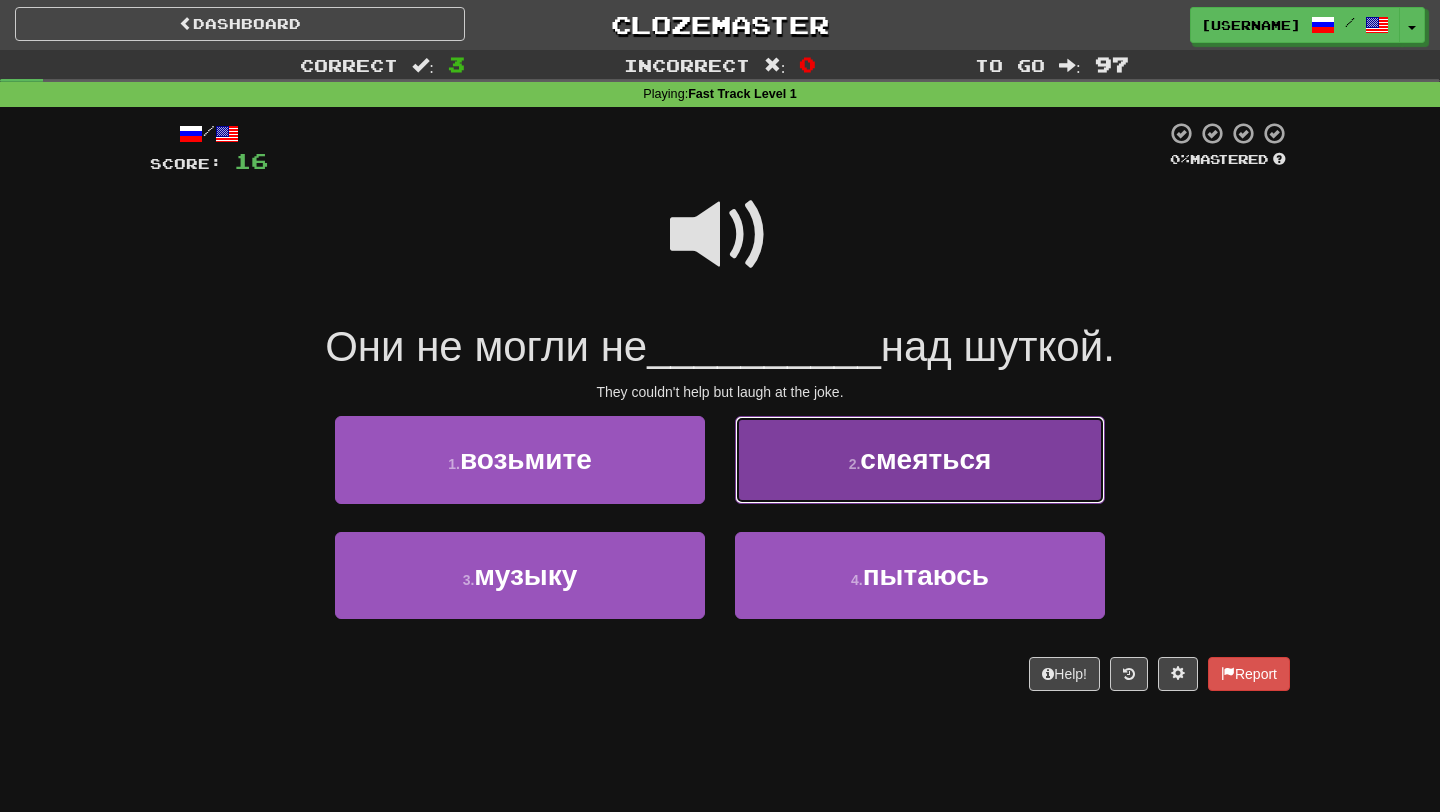 click on "2 .  смеяться" at bounding box center (920, 459) 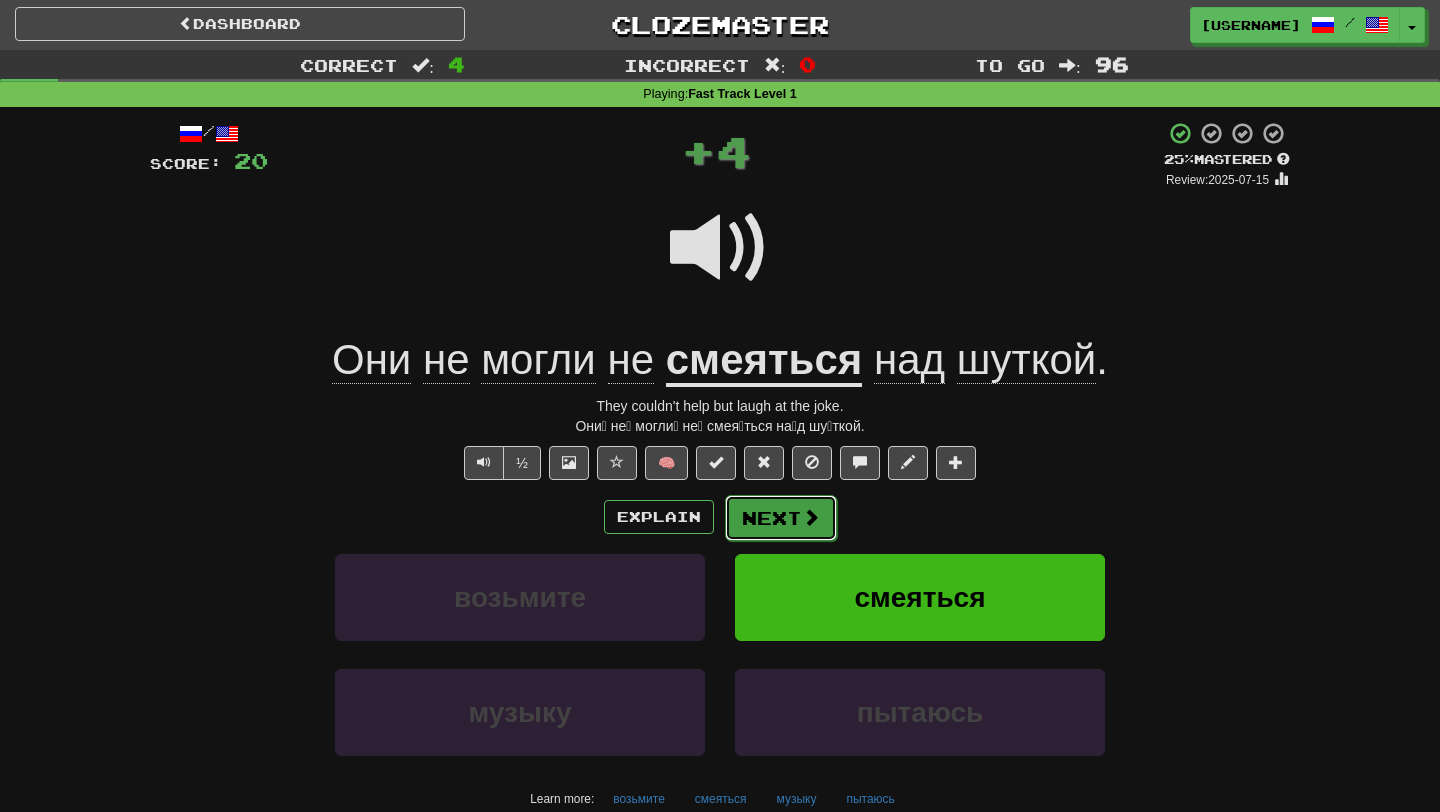 click on "Next" at bounding box center [781, 518] 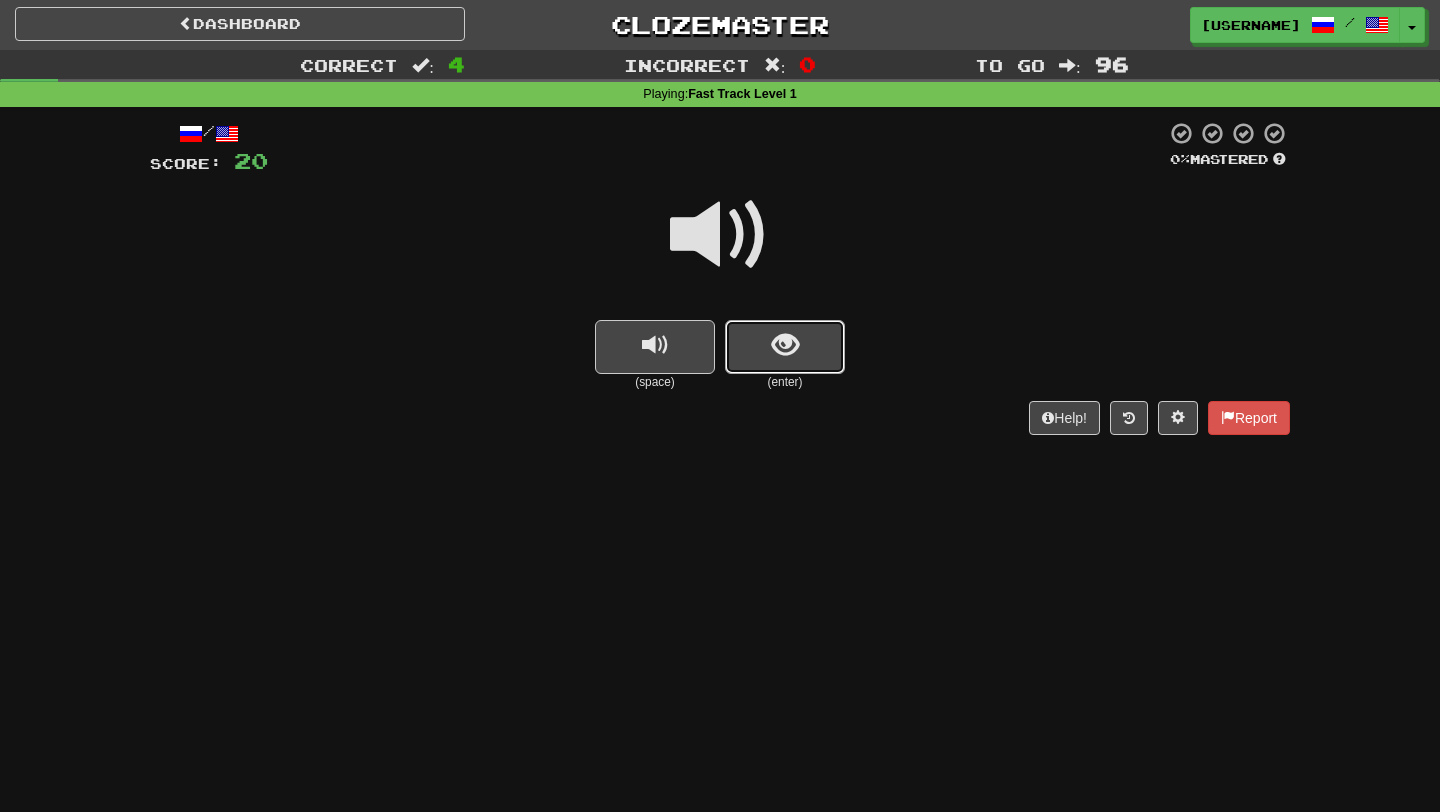 click at bounding box center (785, 347) 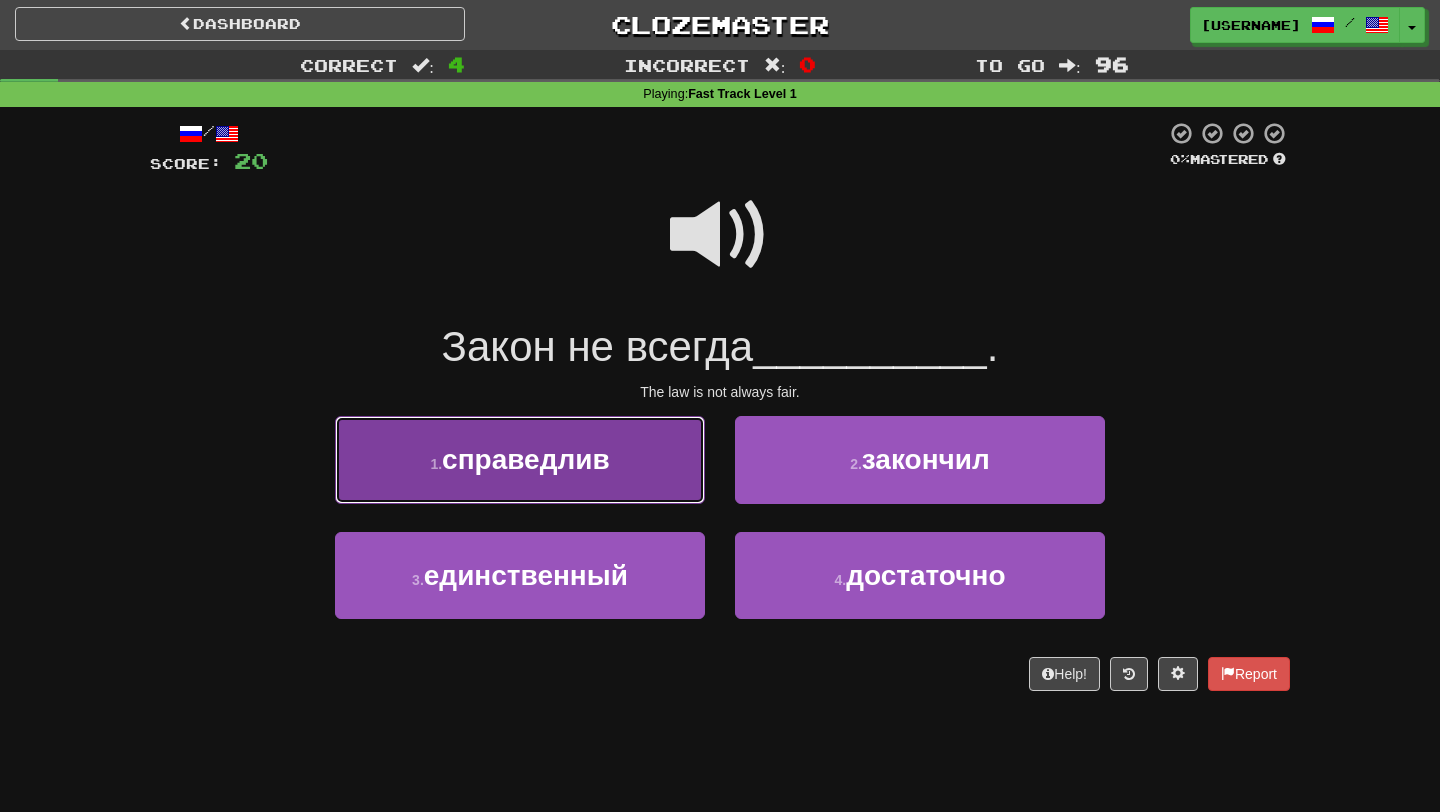 click on "1 .  справедлив" at bounding box center [520, 459] 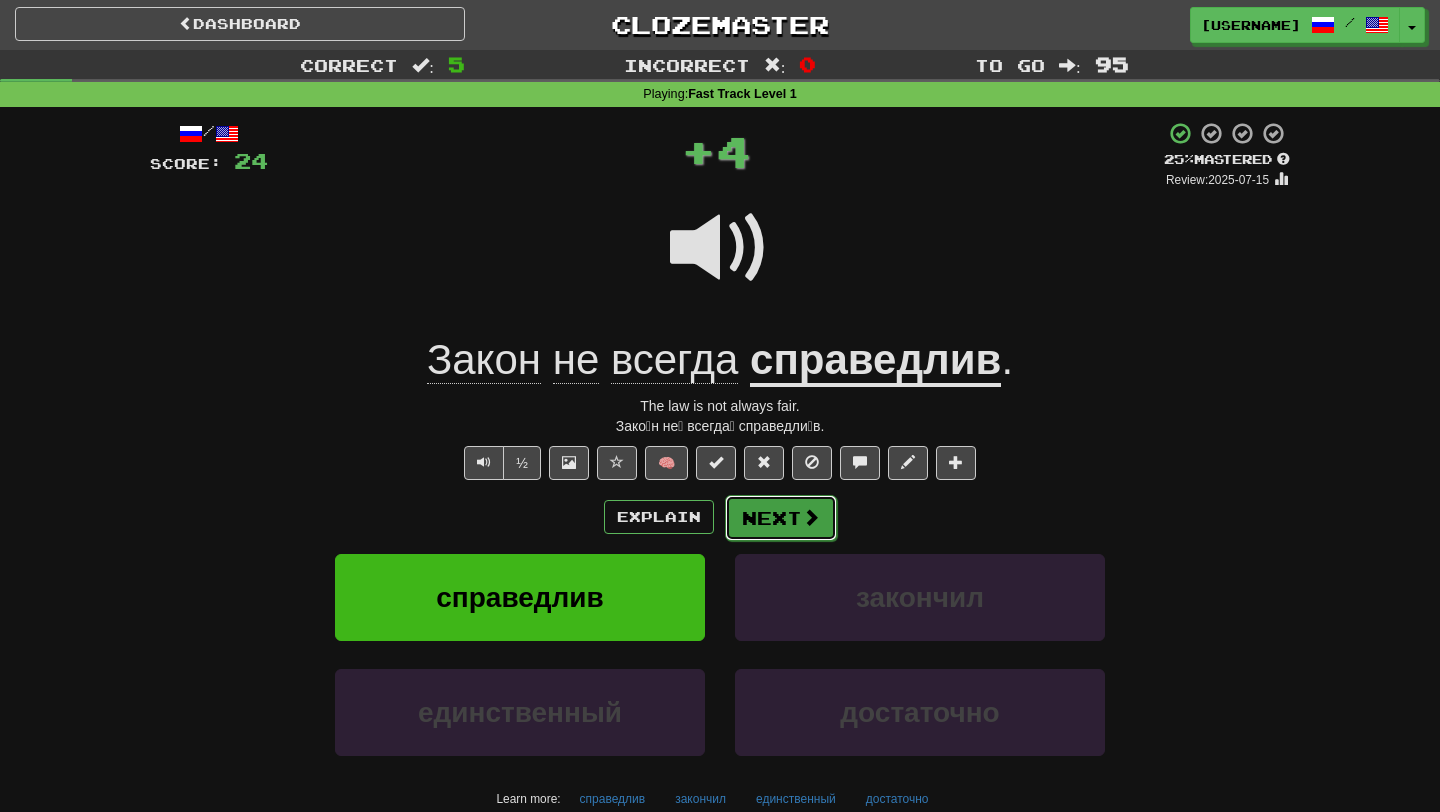 click on "Next" at bounding box center [781, 518] 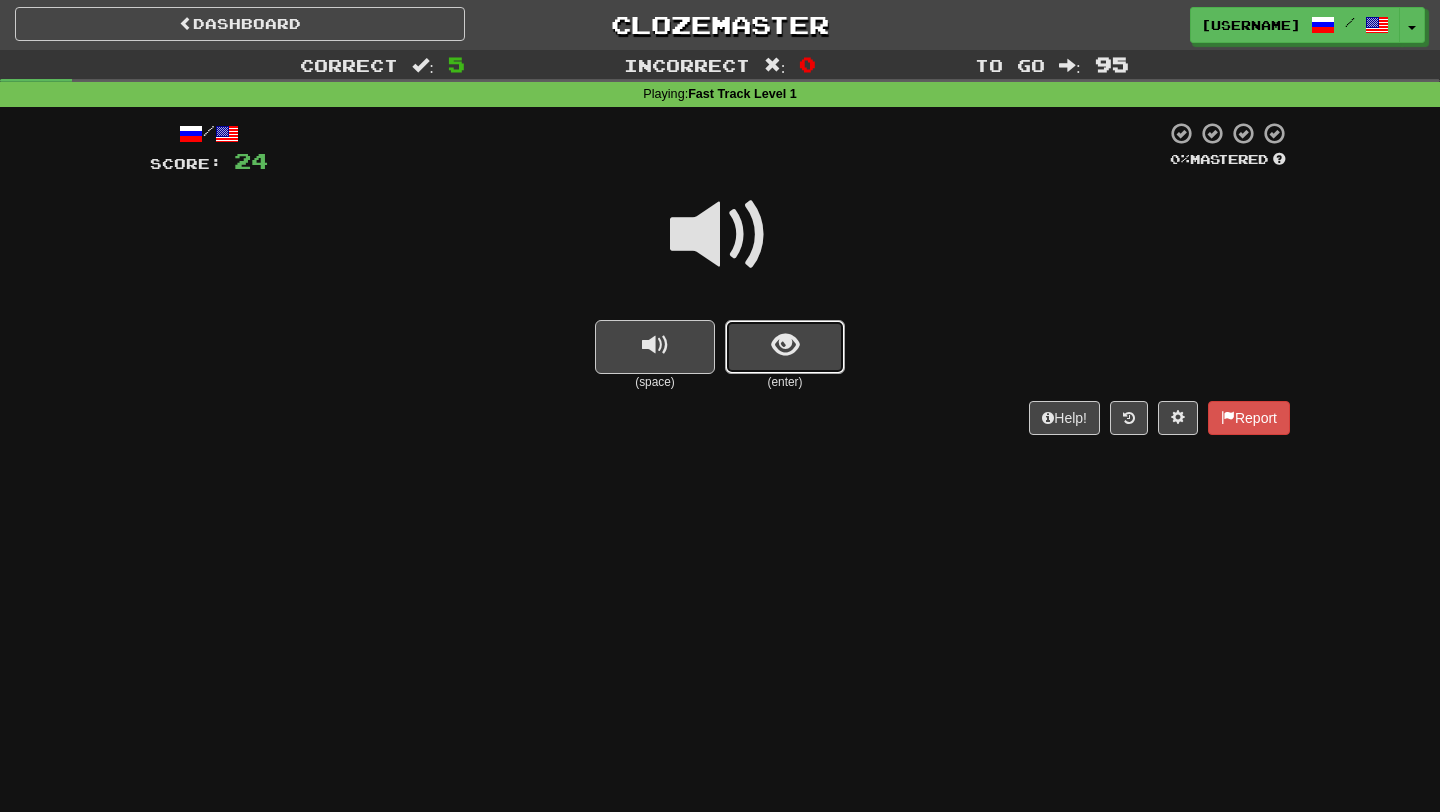 click at bounding box center (785, 345) 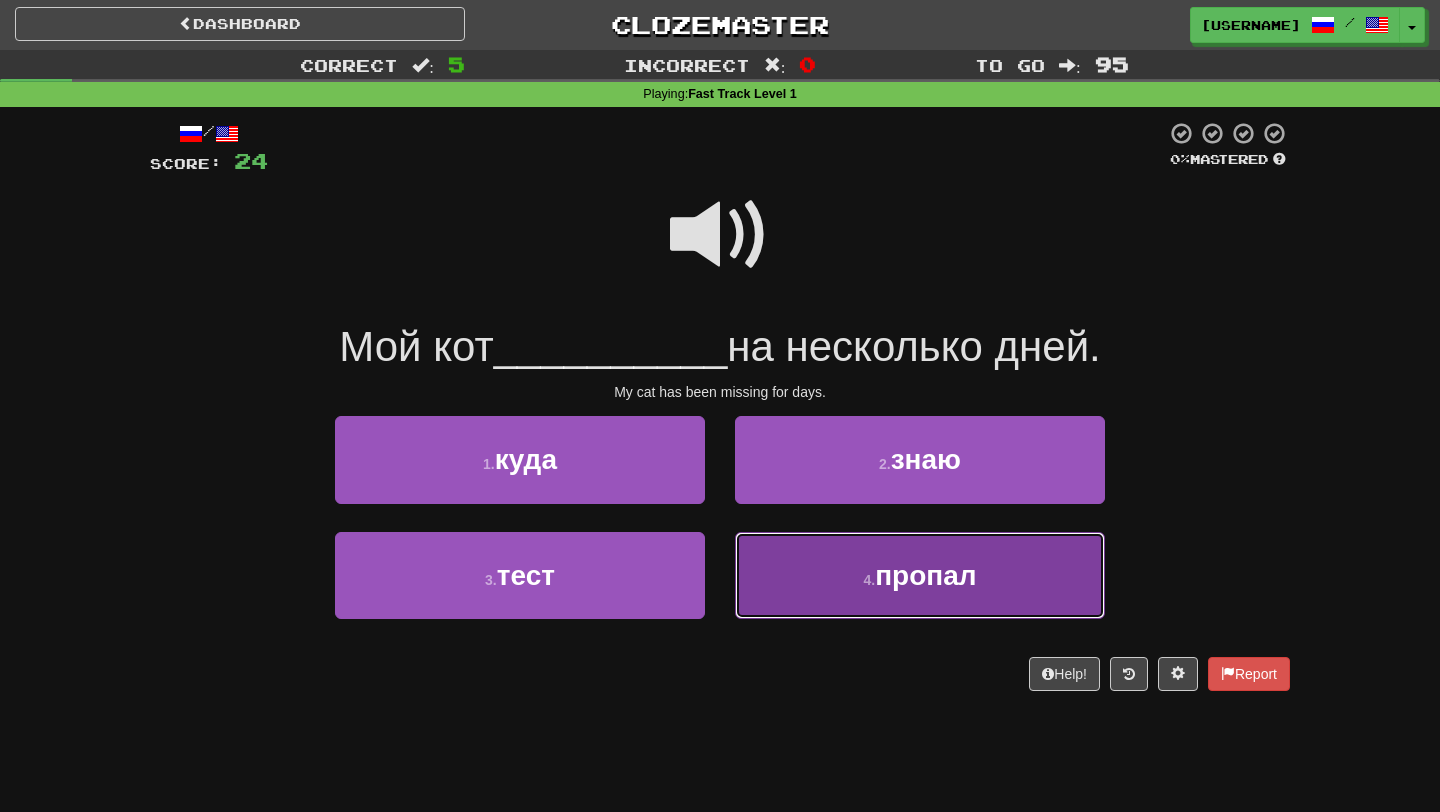 click on "4 .  пропал" at bounding box center [920, 575] 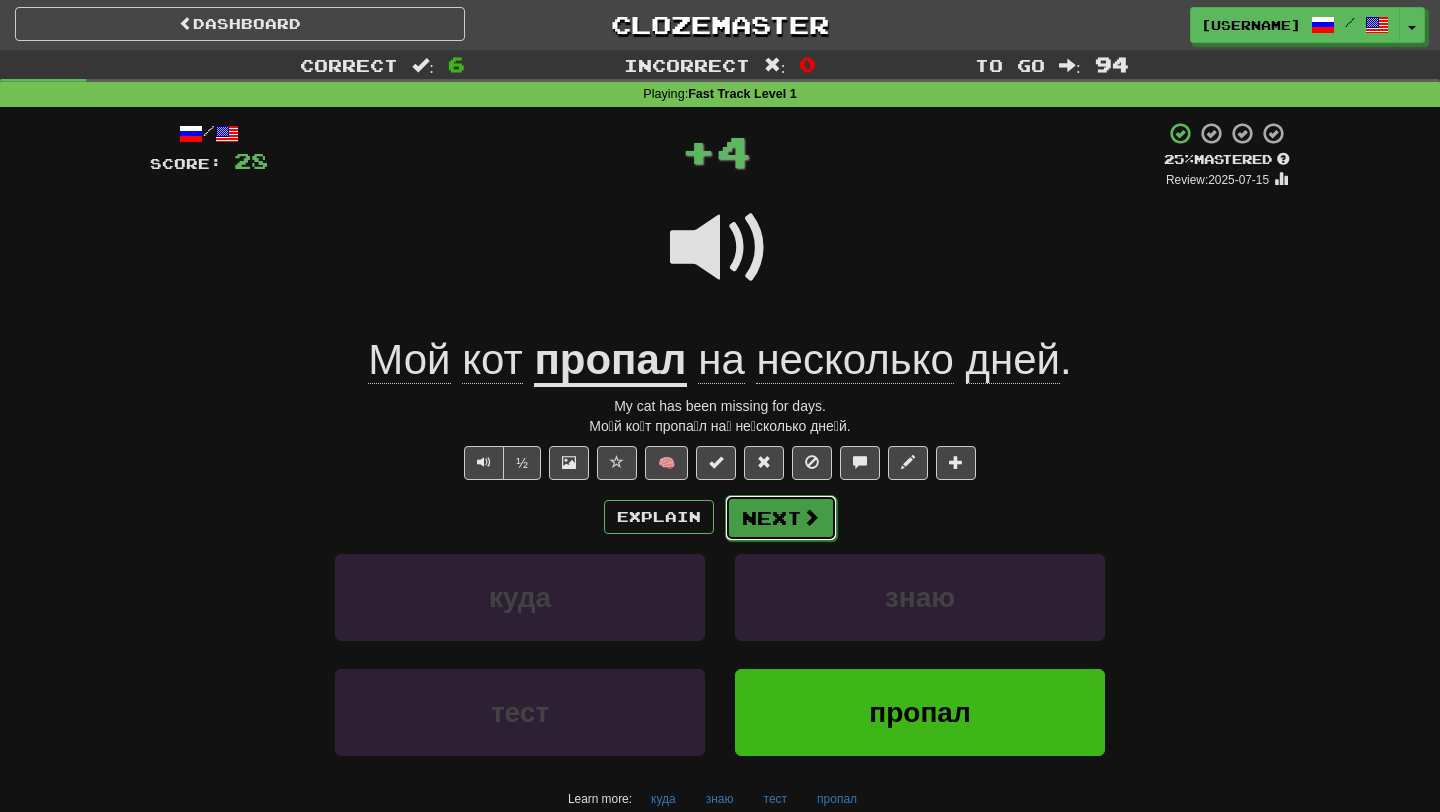 click on "Next" at bounding box center (781, 518) 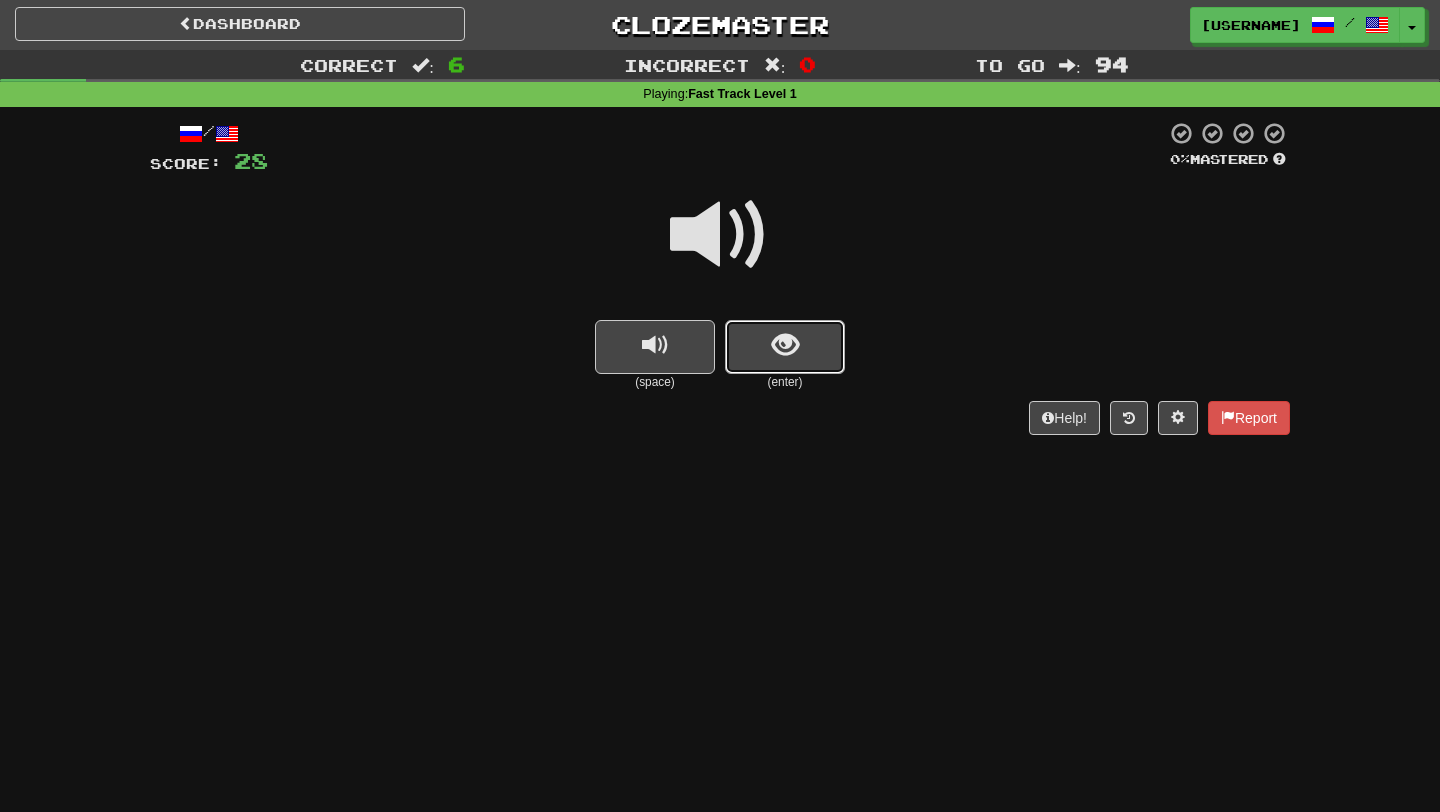 click at bounding box center [785, 347] 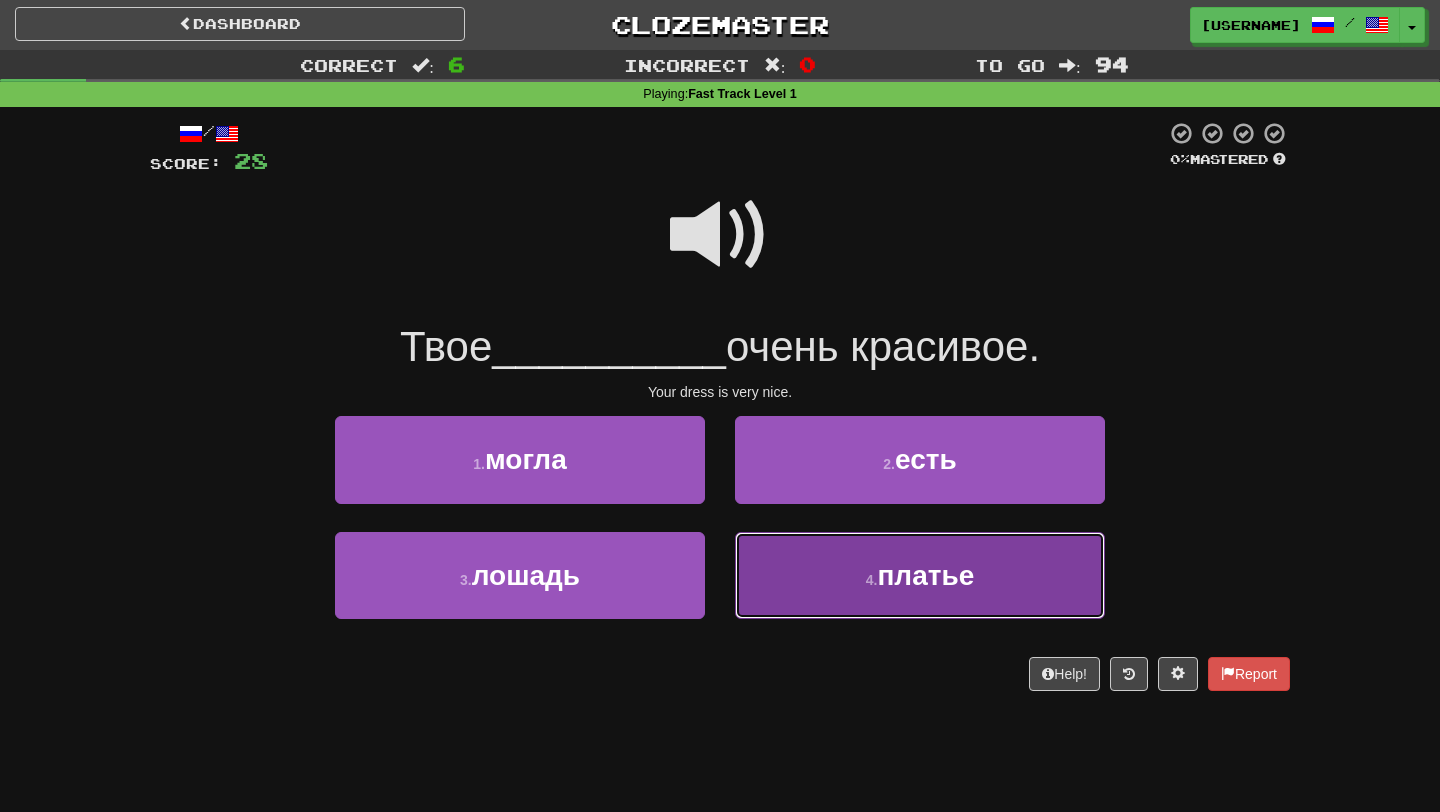 click on "4 .  платье" at bounding box center (920, 575) 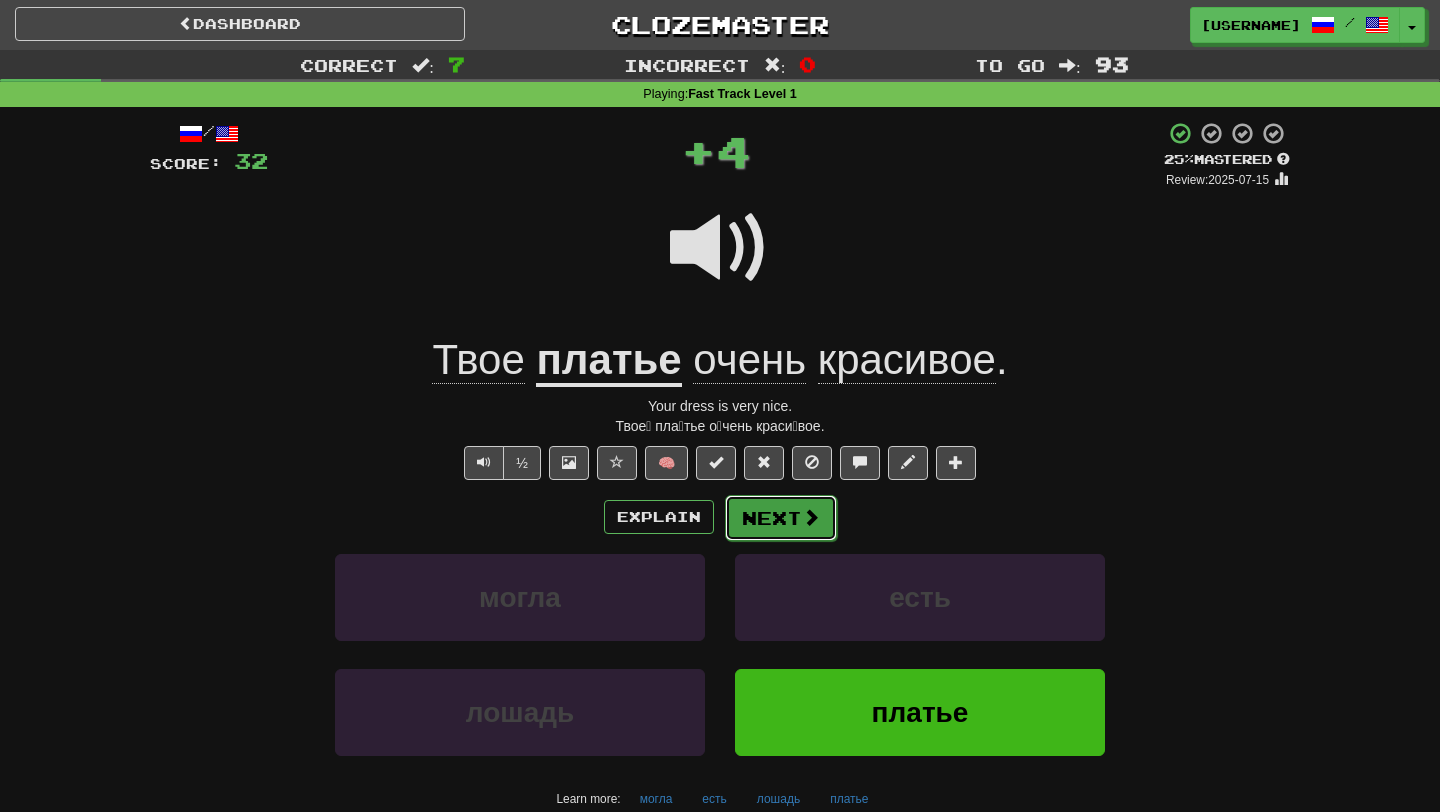 click at bounding box center [811, 517] 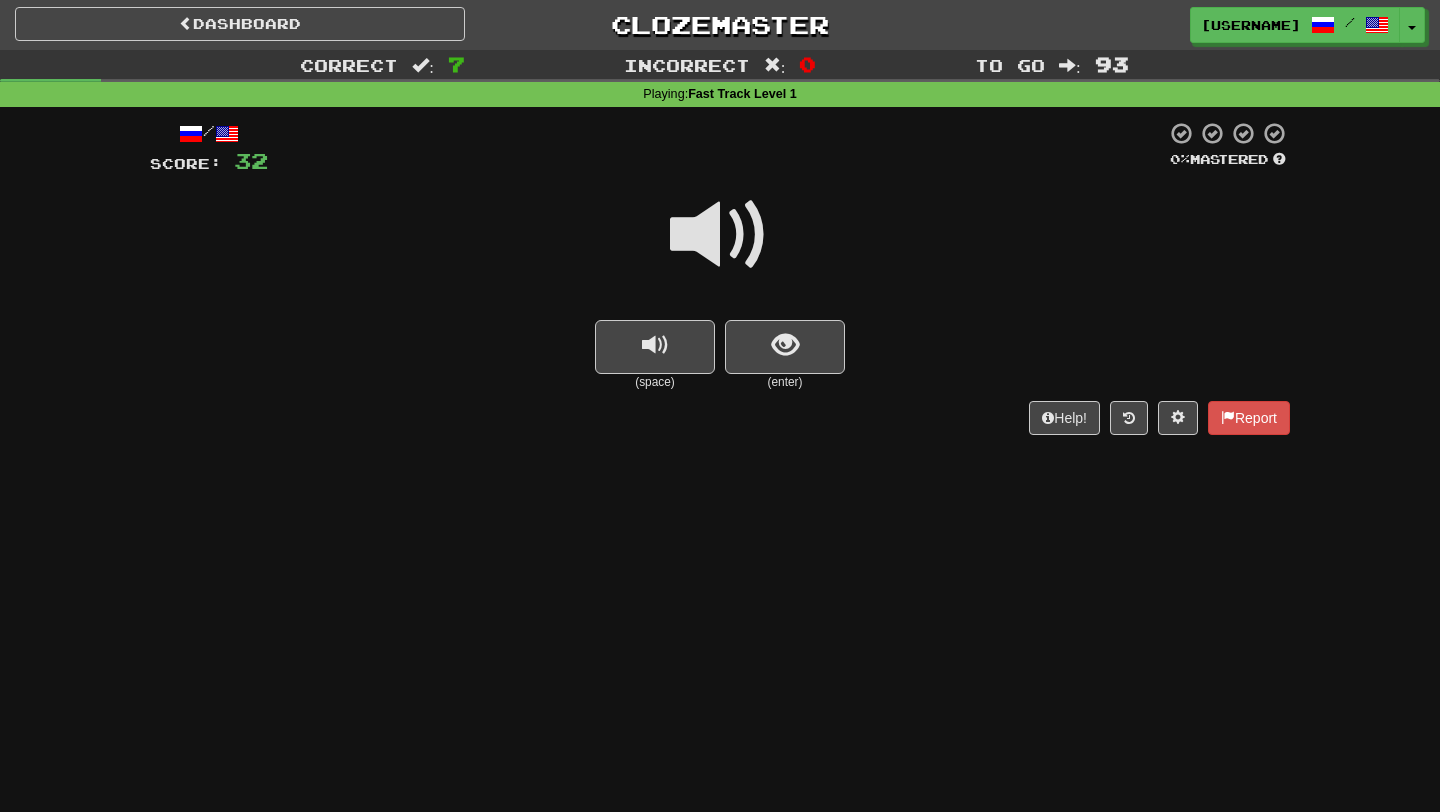 click at bounding box center (720, 248) 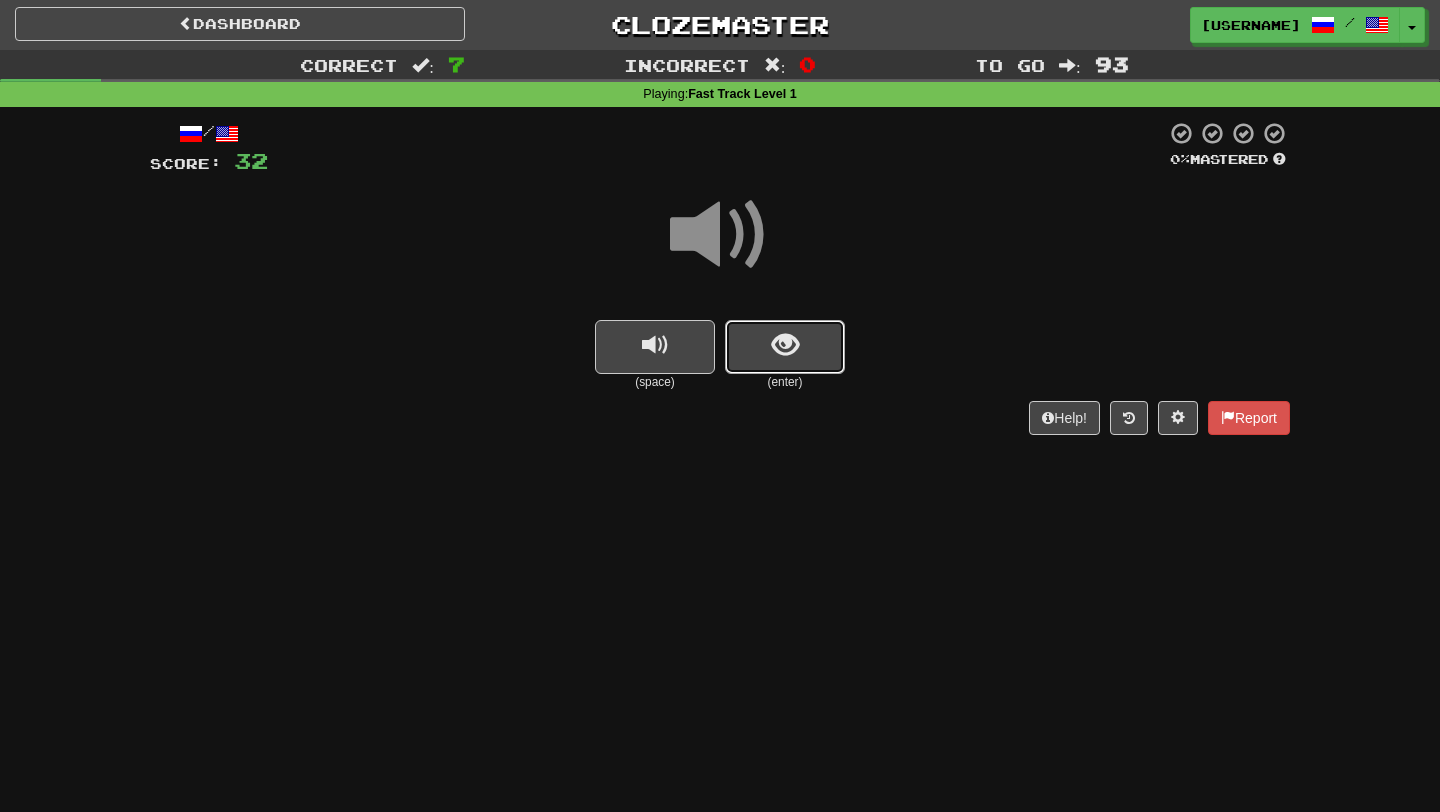 click at bounding box center [785, 347] 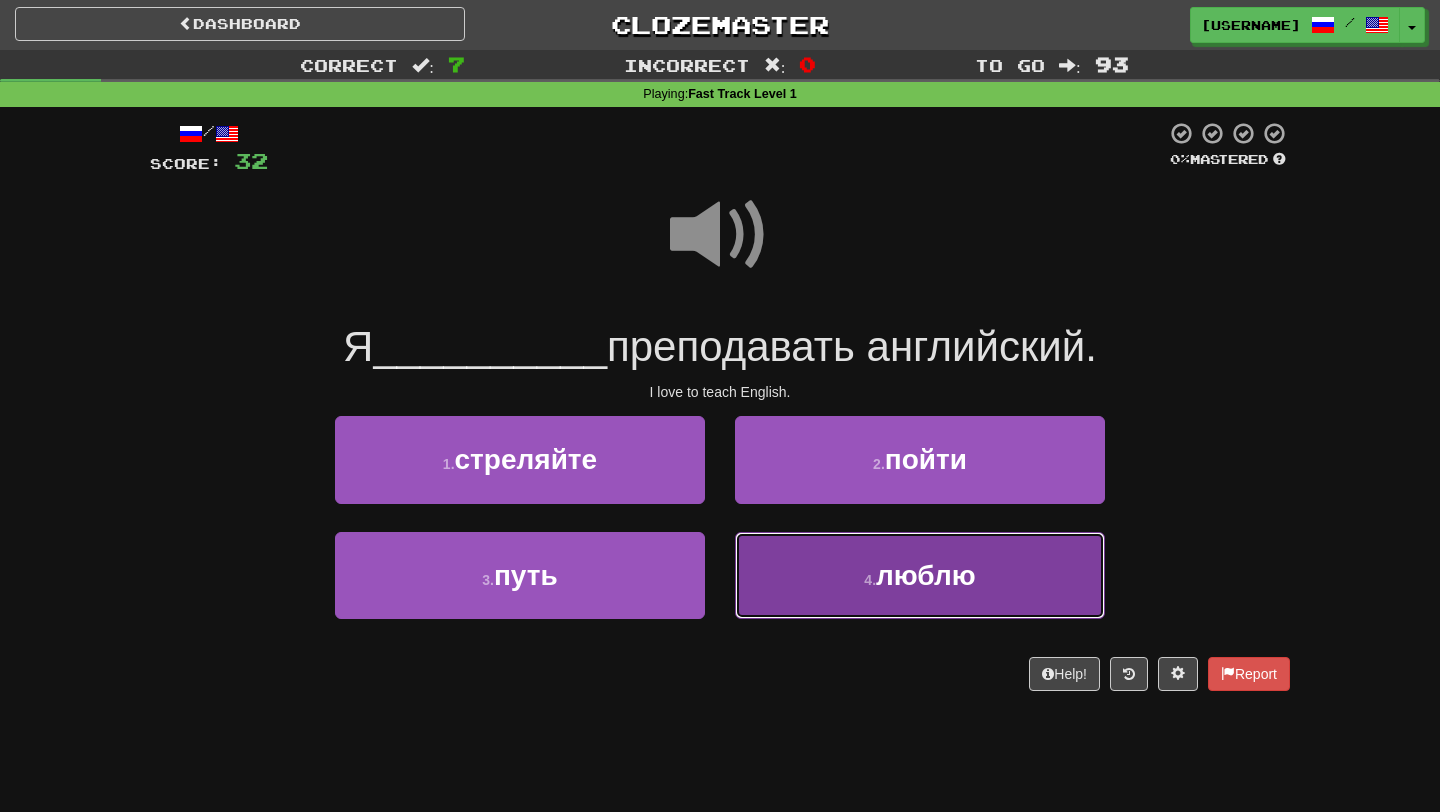 click on "4 .  люблю" at bounding box center [920, 575] 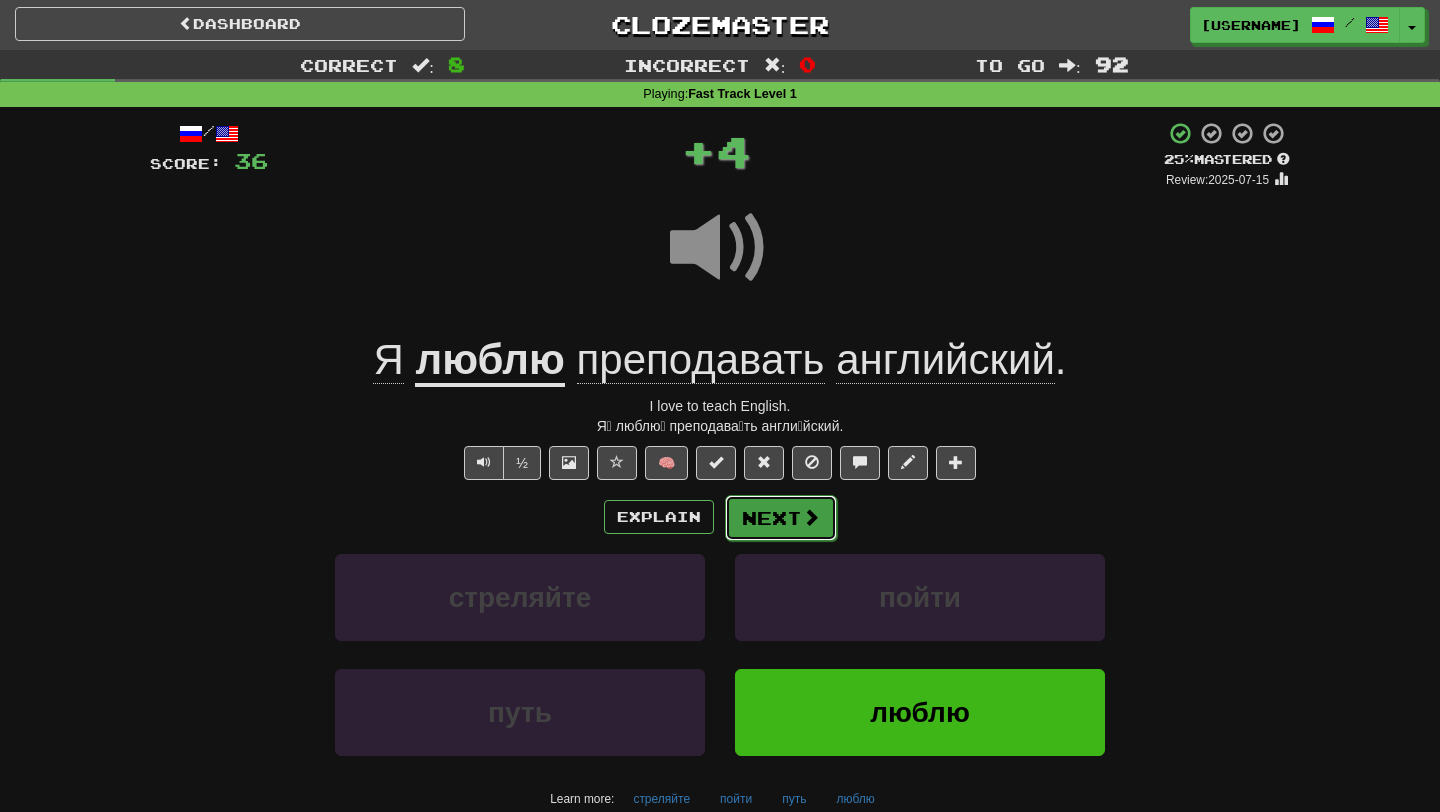 click on "Next" at bounding box center [781, 518] 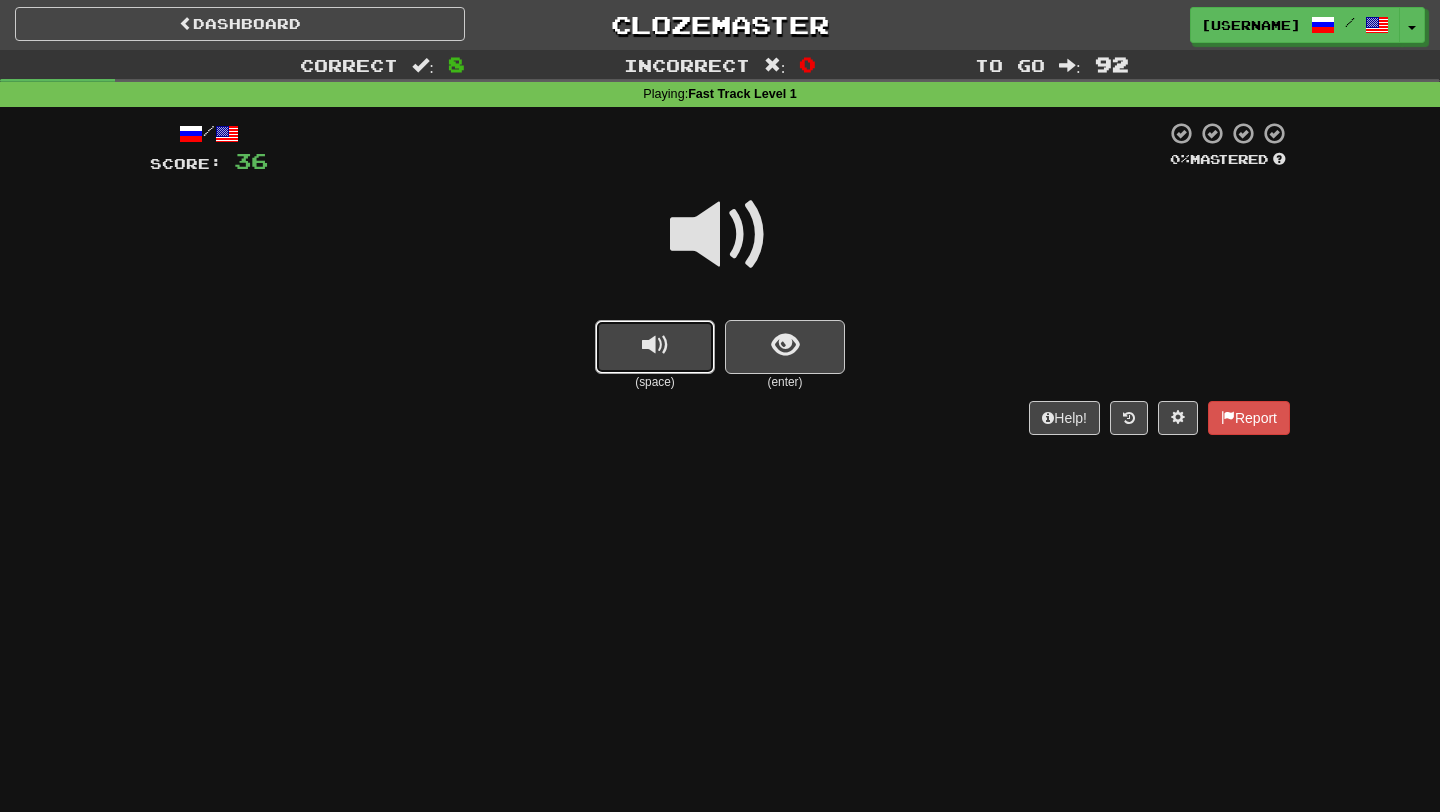 click at bounding box center [655, 347] 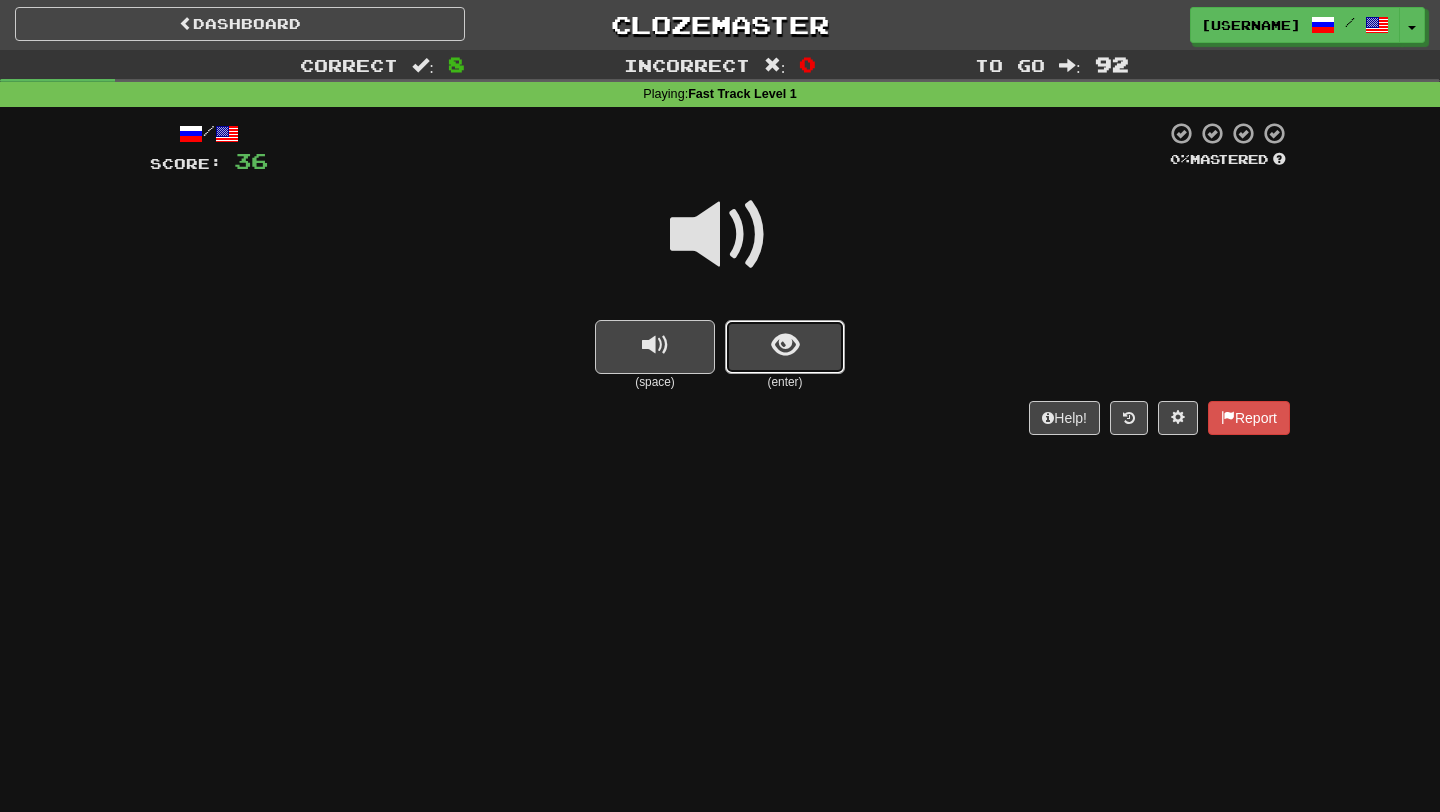 click at bounding box center [785, 345] 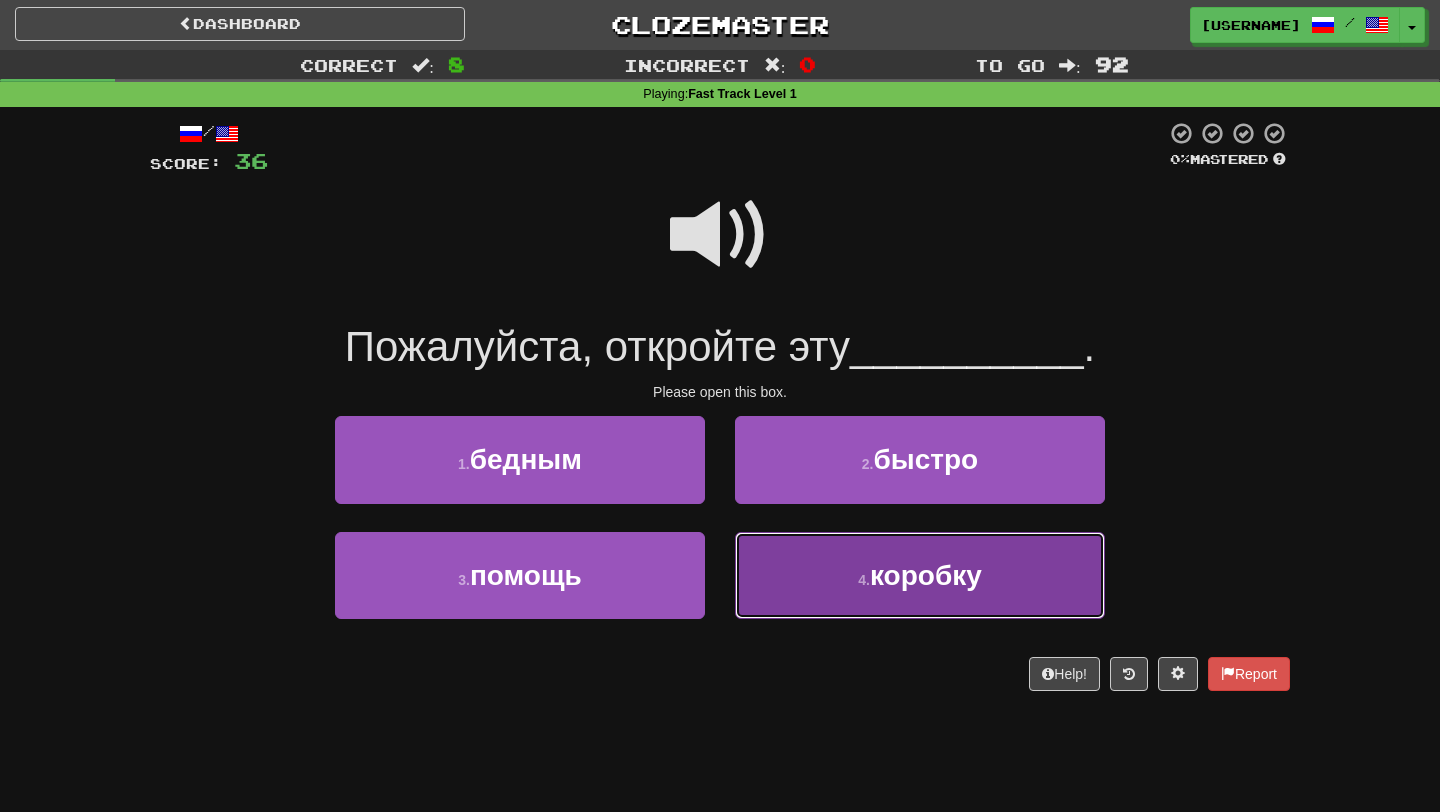 click on "4 .  коробку" at bounding box center (920, 575) 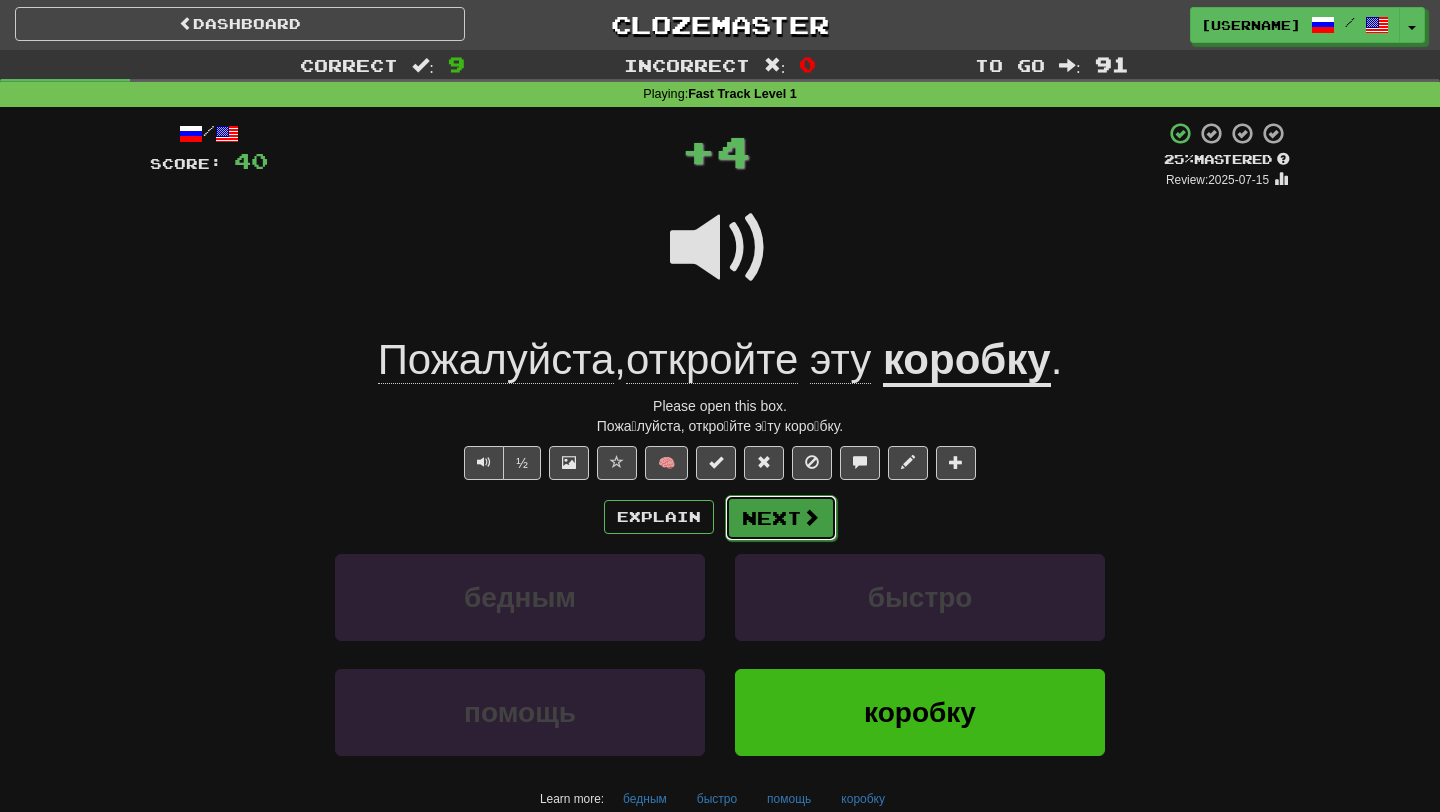 click on "Next" at bounding box center (781, 518) 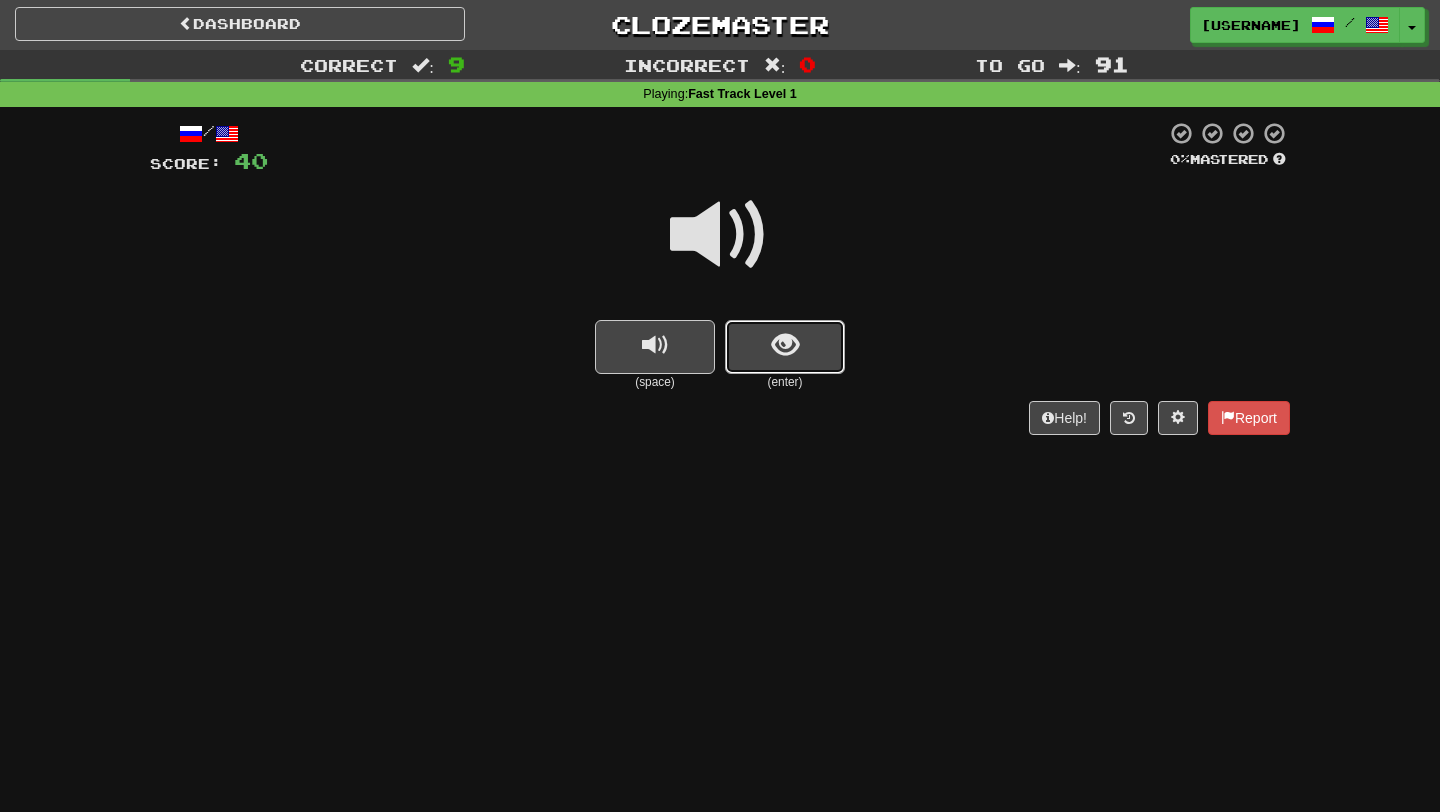 click at bounding box center (785, 347) 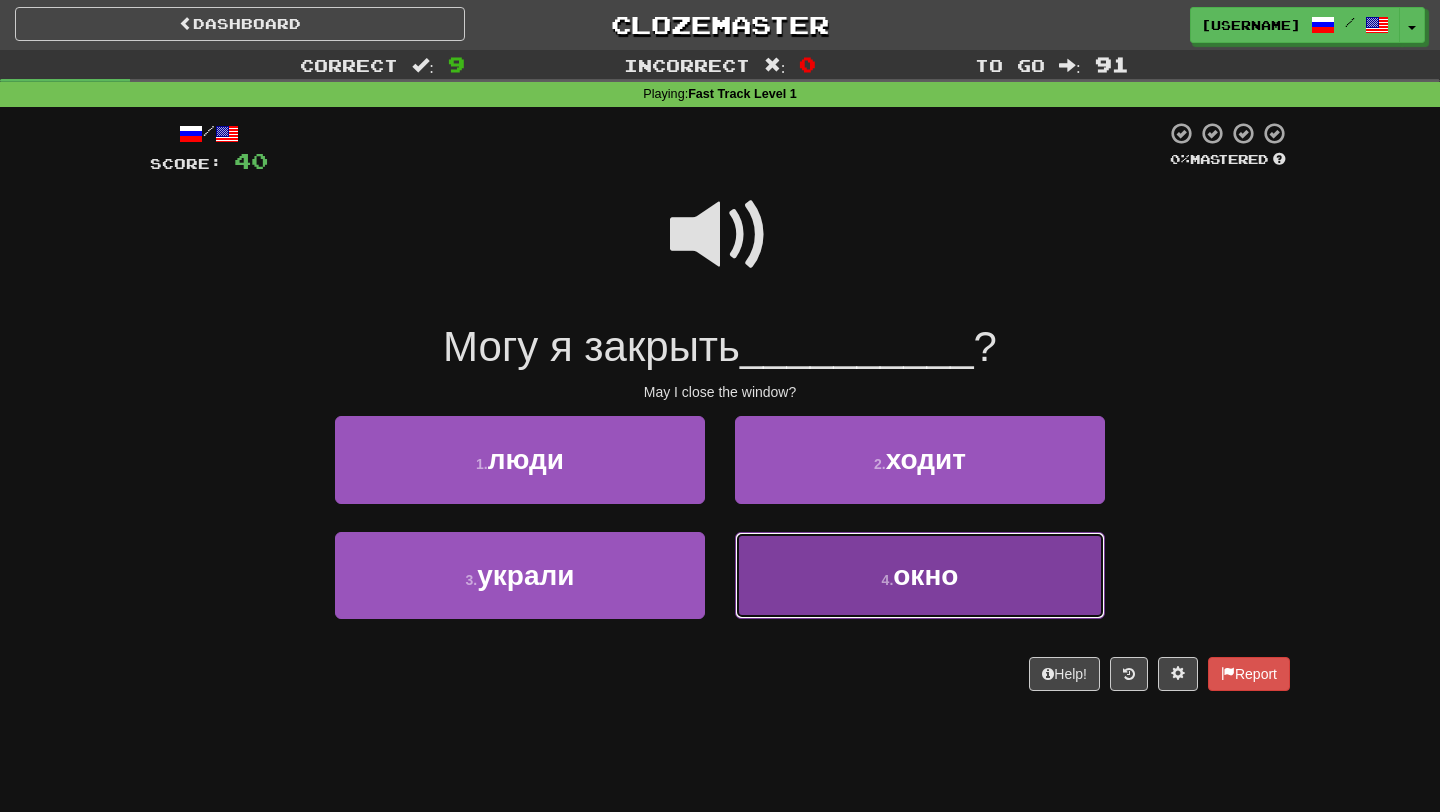 click on "4 .  окно" at bounding box center [920, 575] 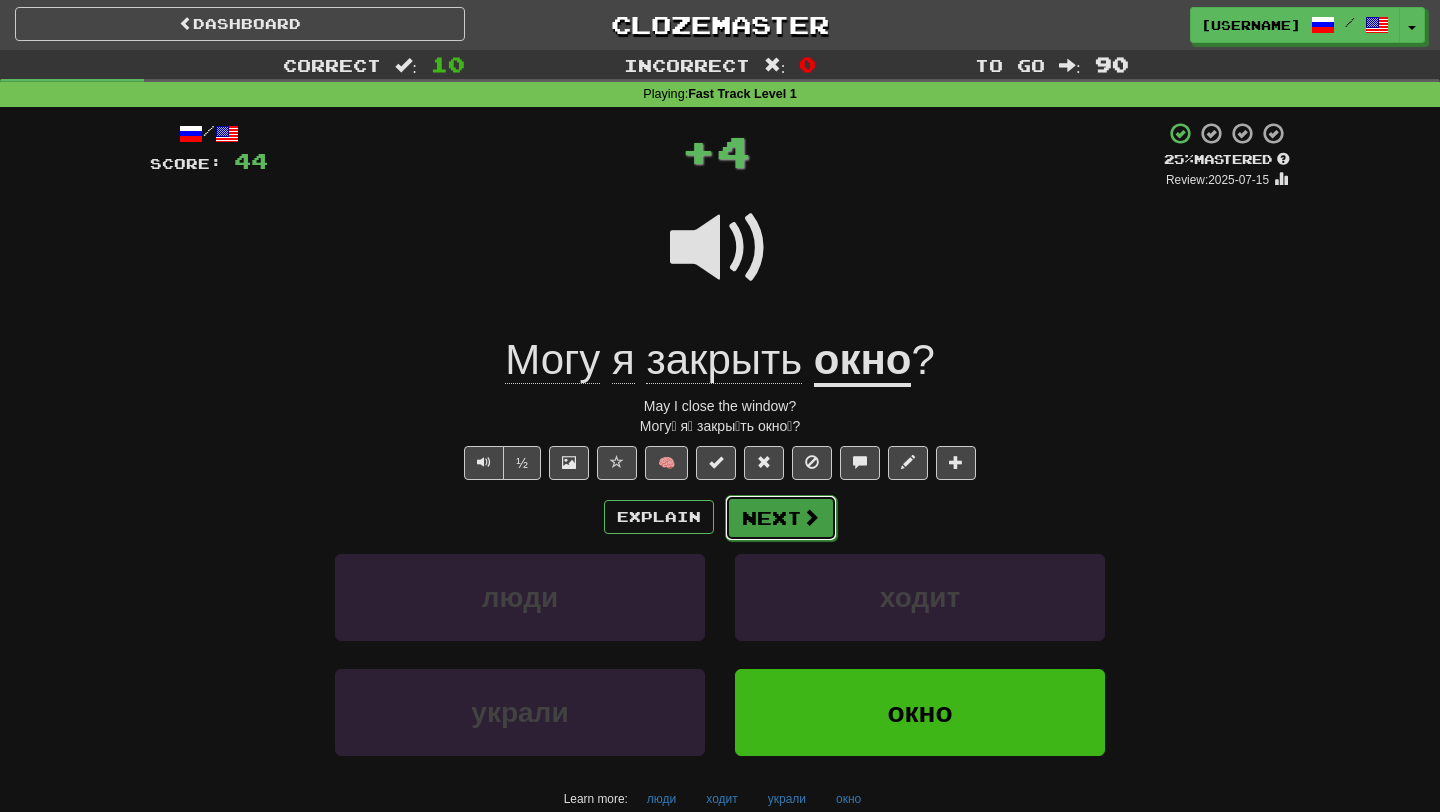 click on "Next" at bounding box center (781, 518) 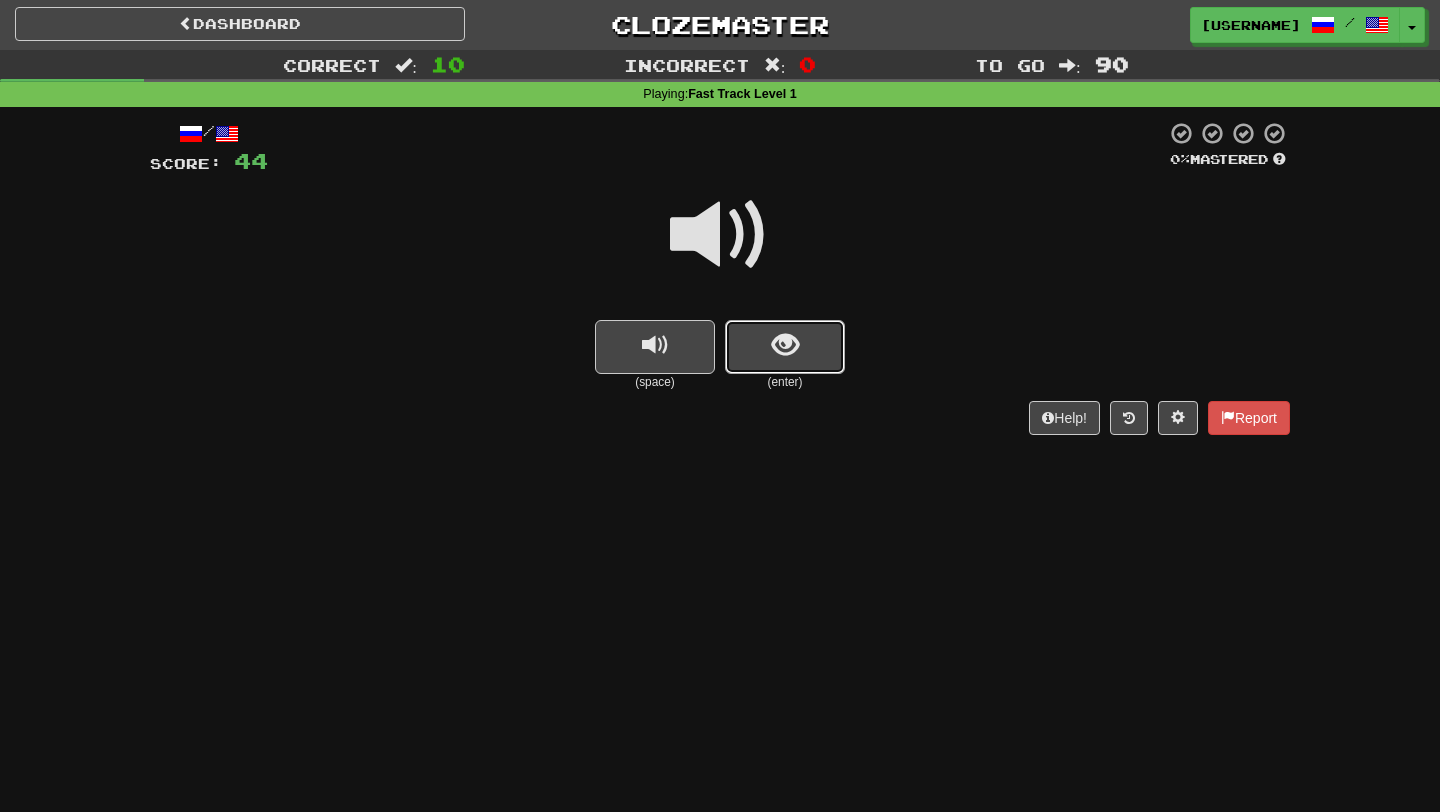 click at bounding box center [785, 345] 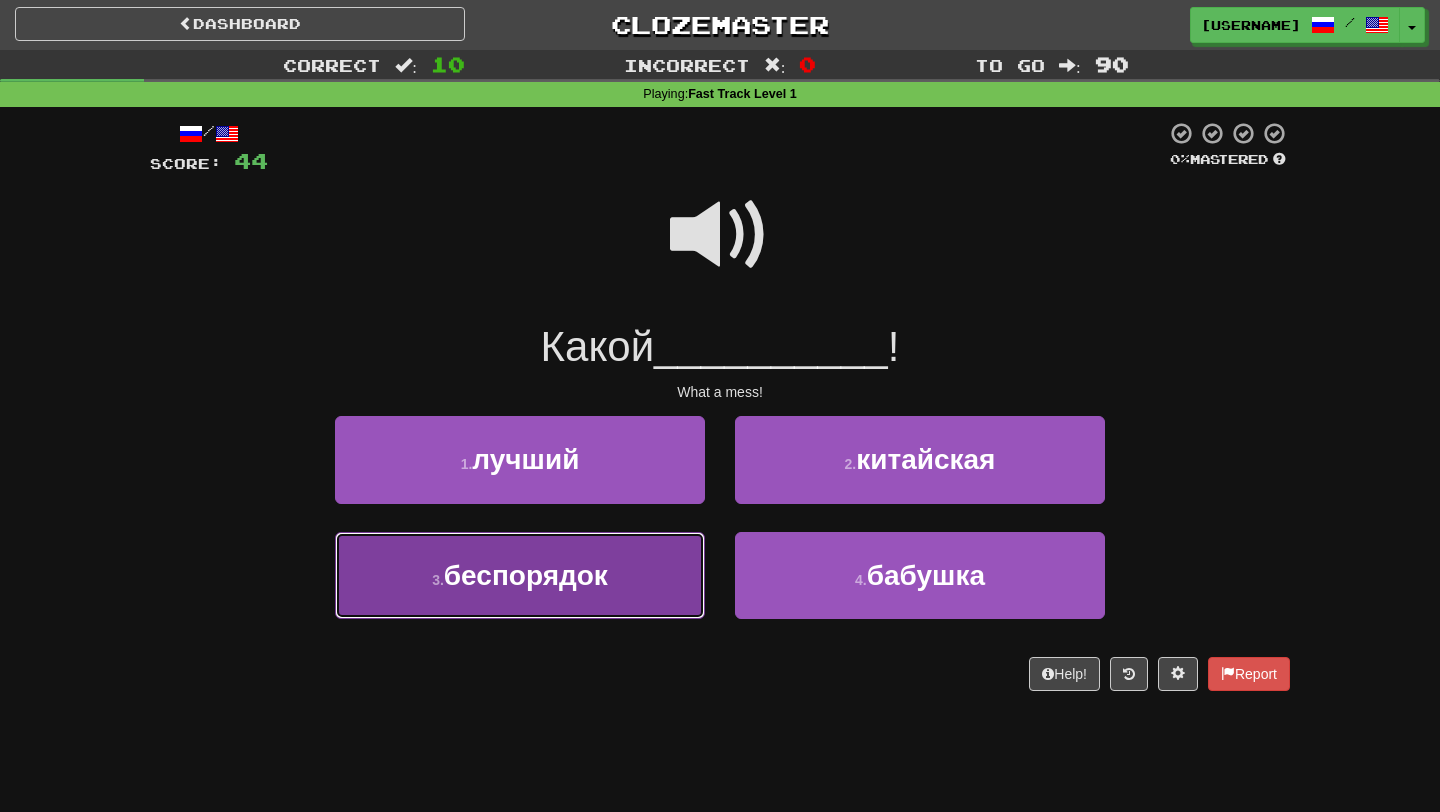 click on "3 .  беспорядок" at bounding box center (520, 575) 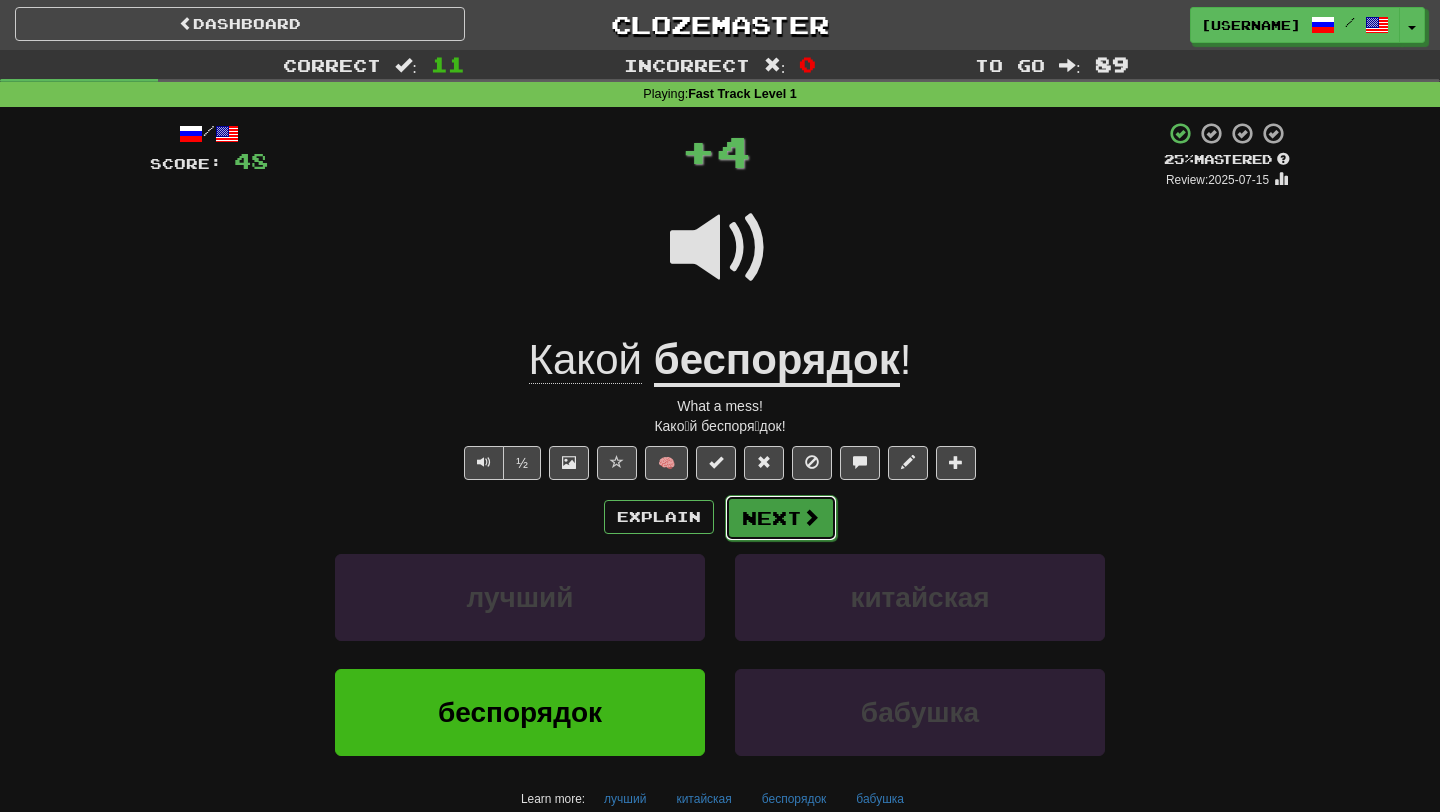 click on "Next" at bounding box center (781, 518) 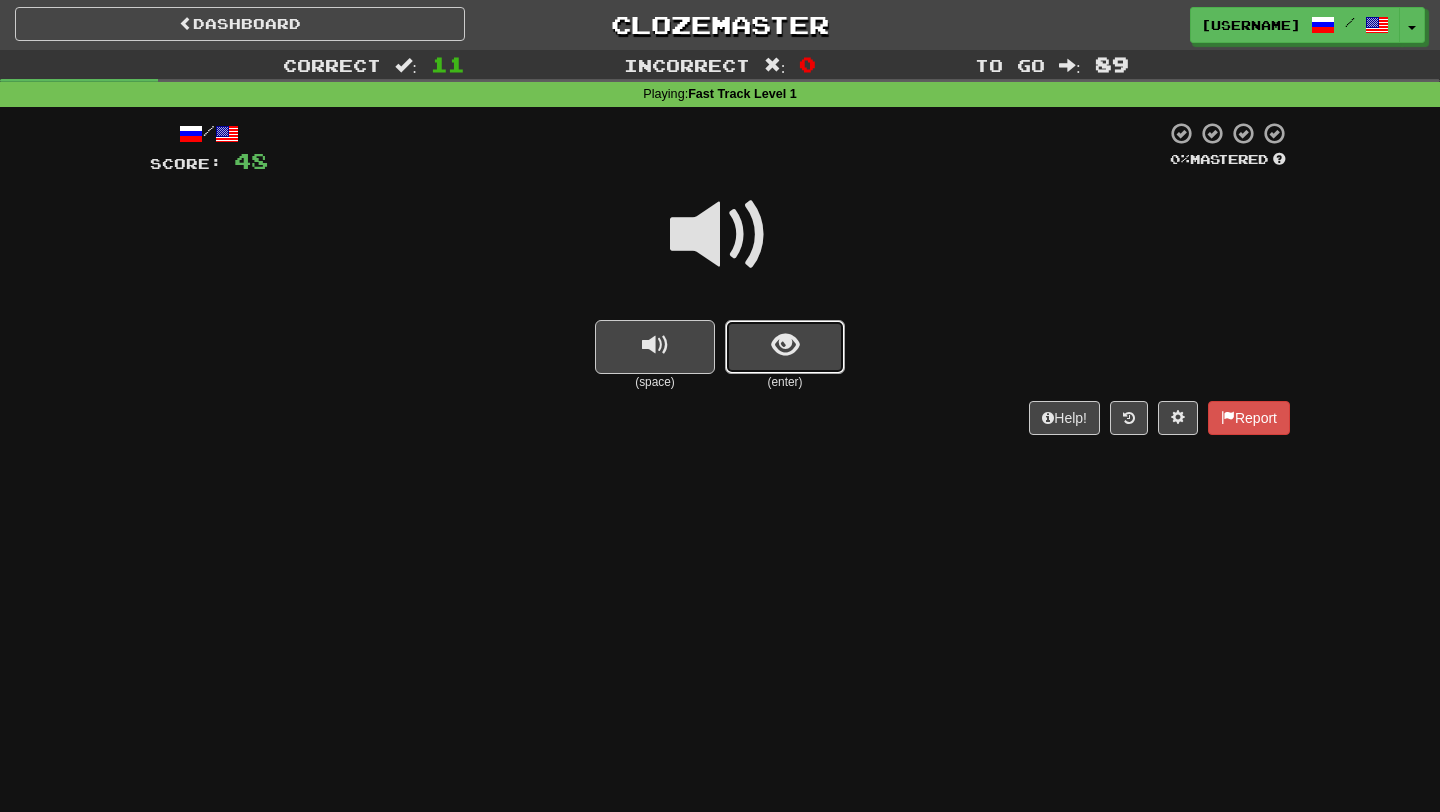 click at bounding box center (785, 347) 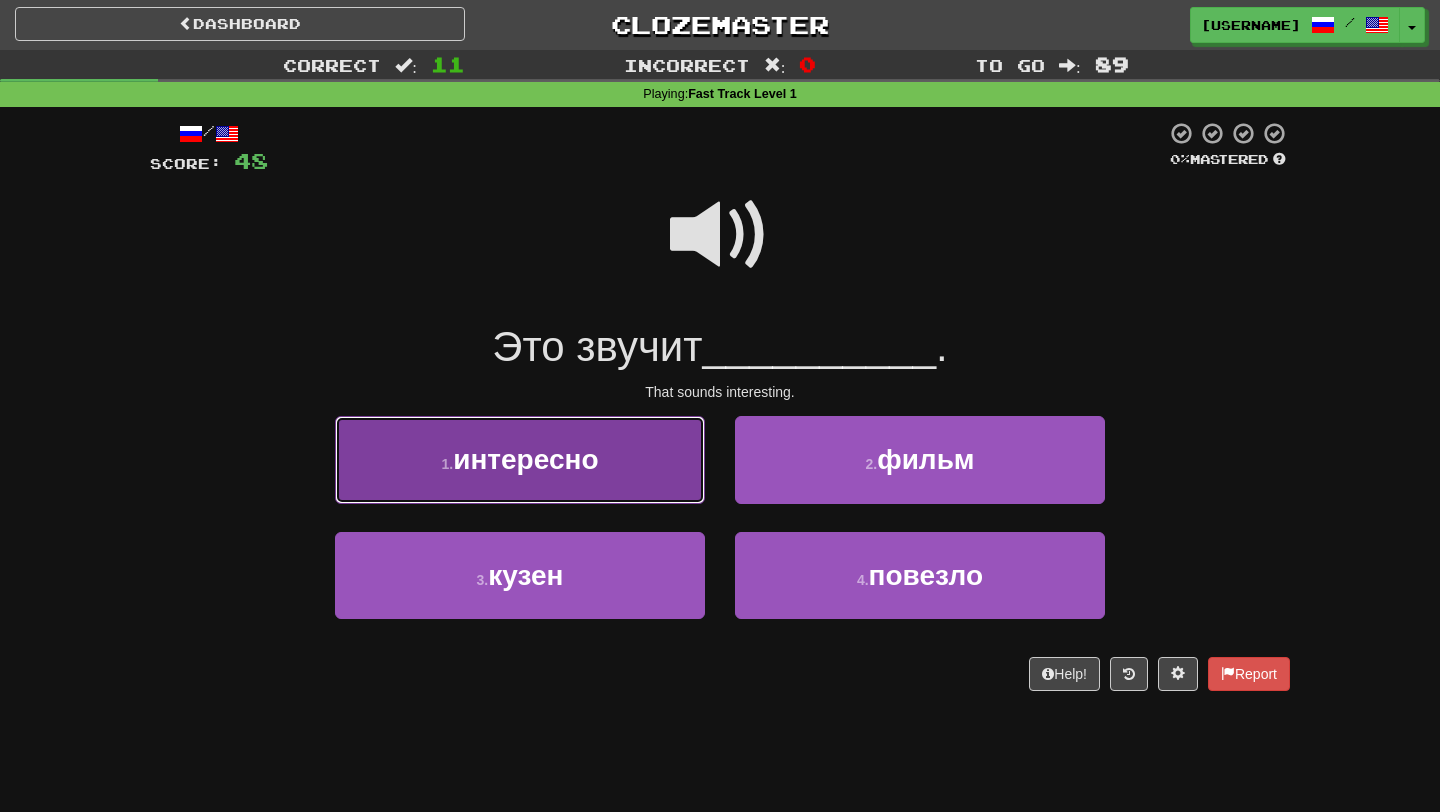 click on "1 .  интересно" at bounding box center (520, 459) 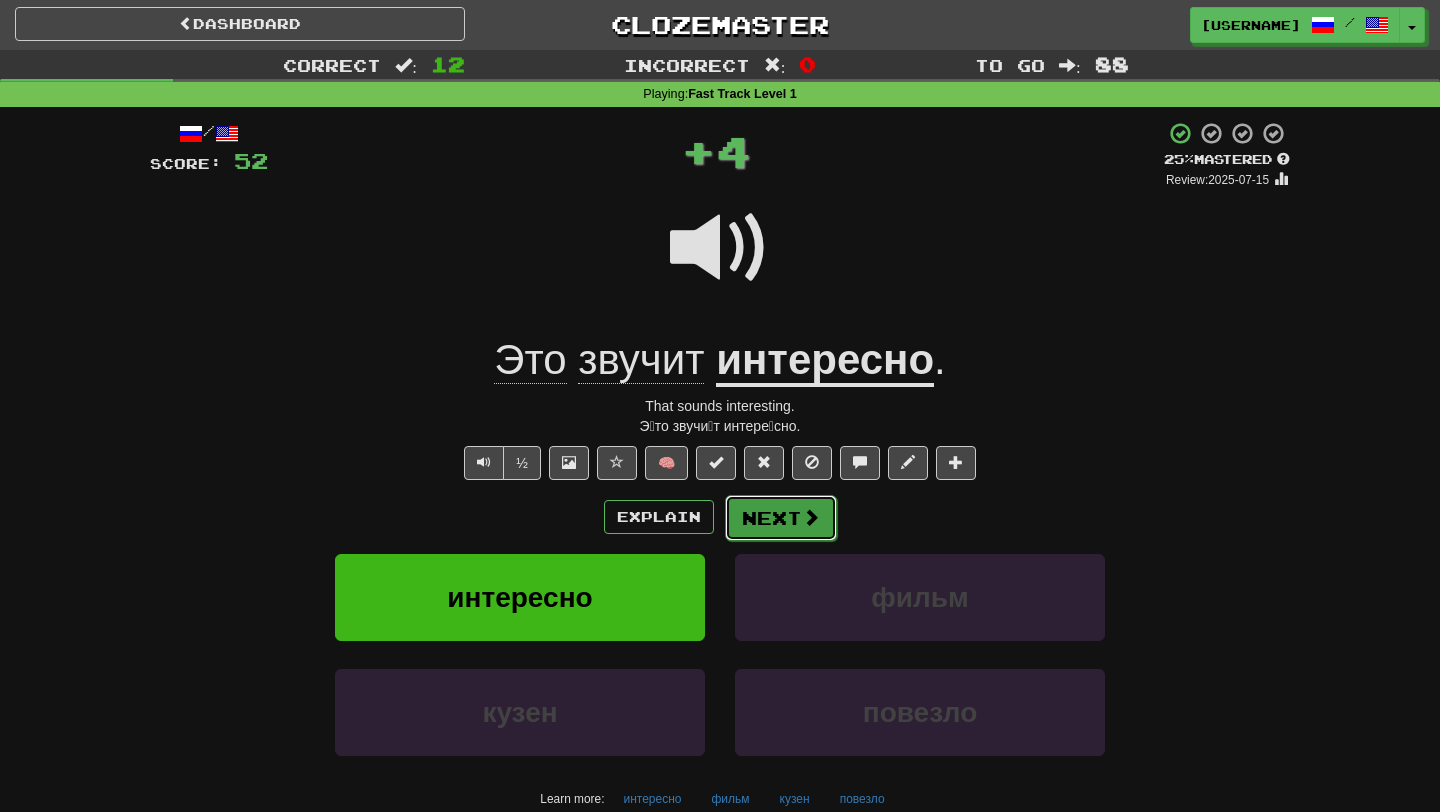 click on "Next" at bounding box center (781, 518) 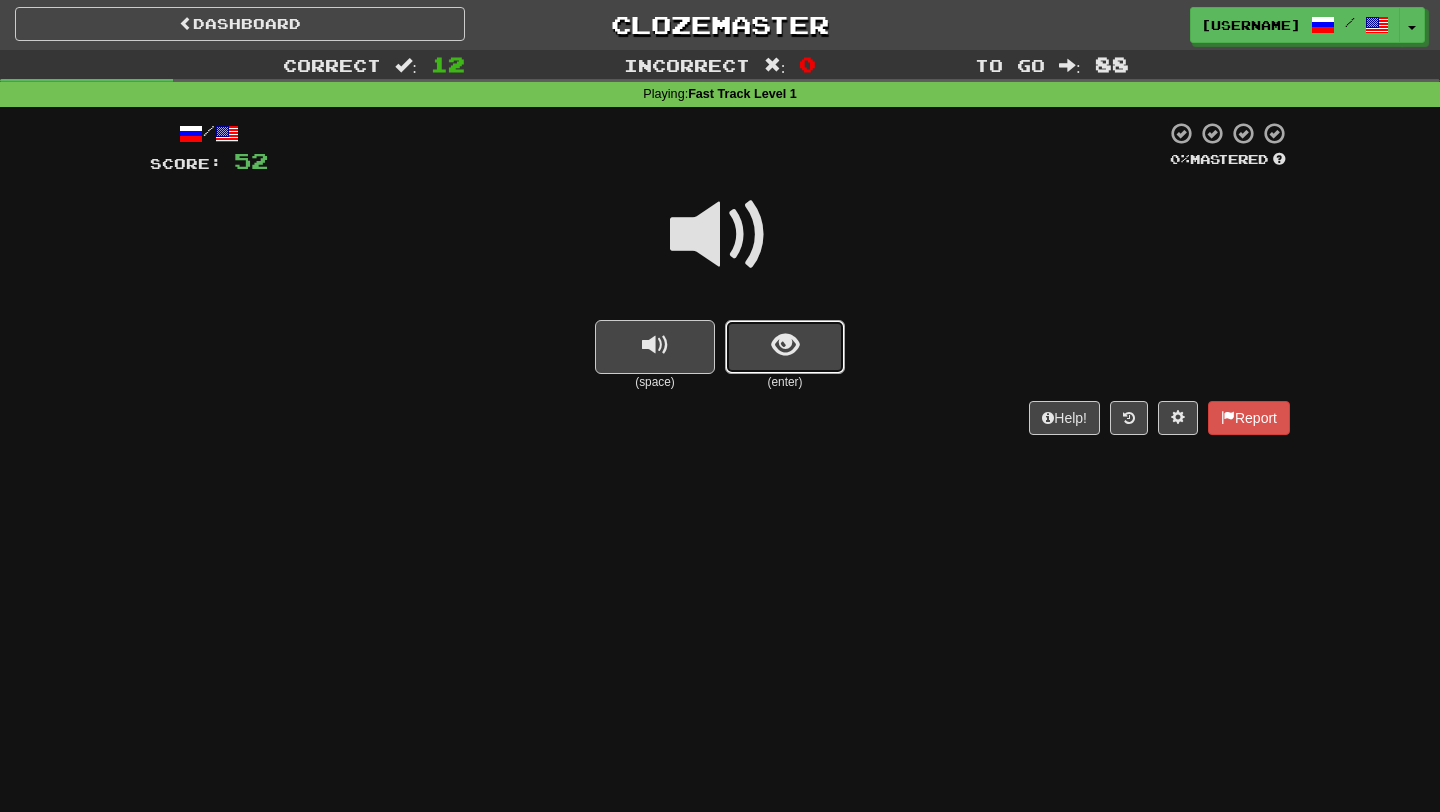 click at bounding box center (785, 345) 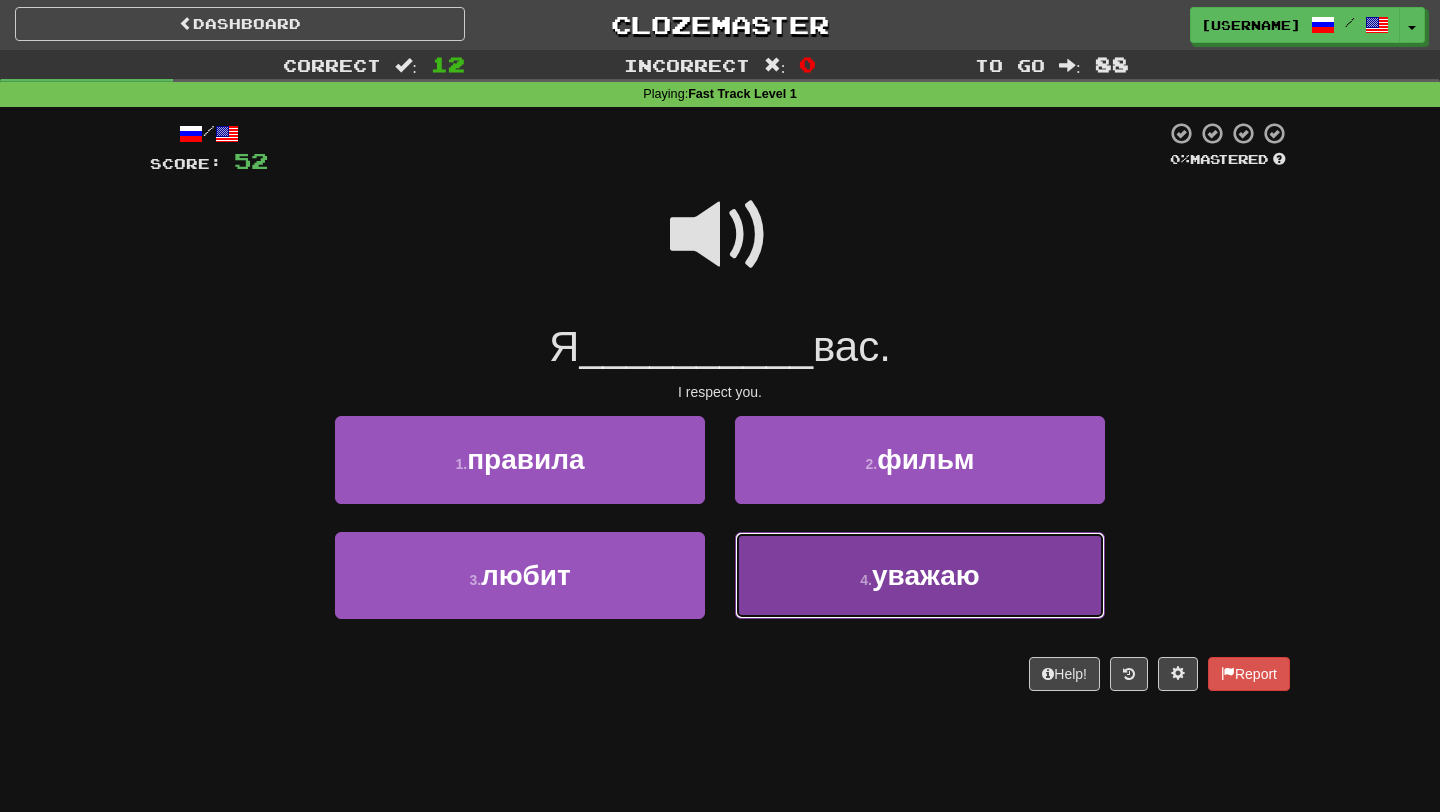 click on "4 .  уважаю" at bounding box center (920, 575) 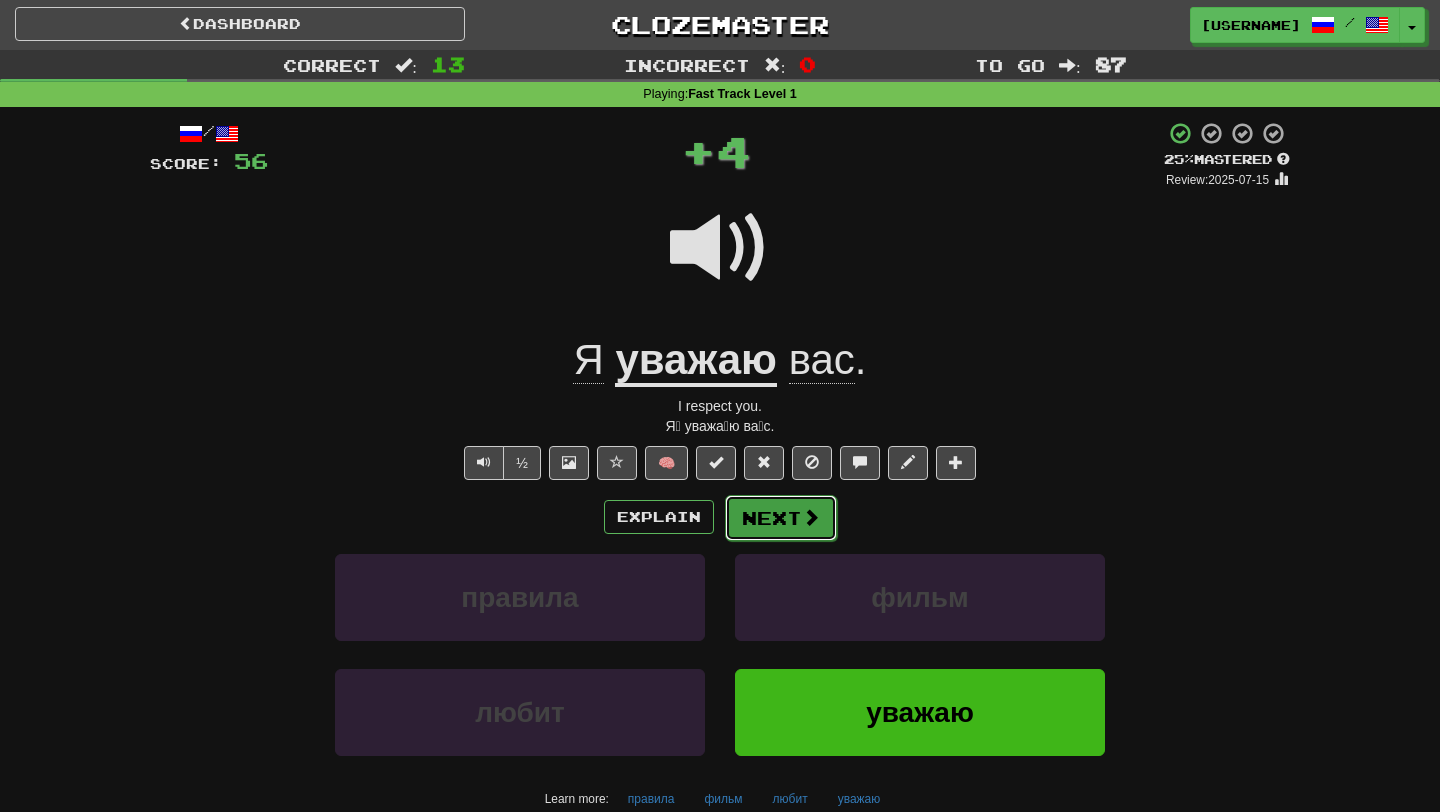 click on "Next" at bounding box center (781, 518) 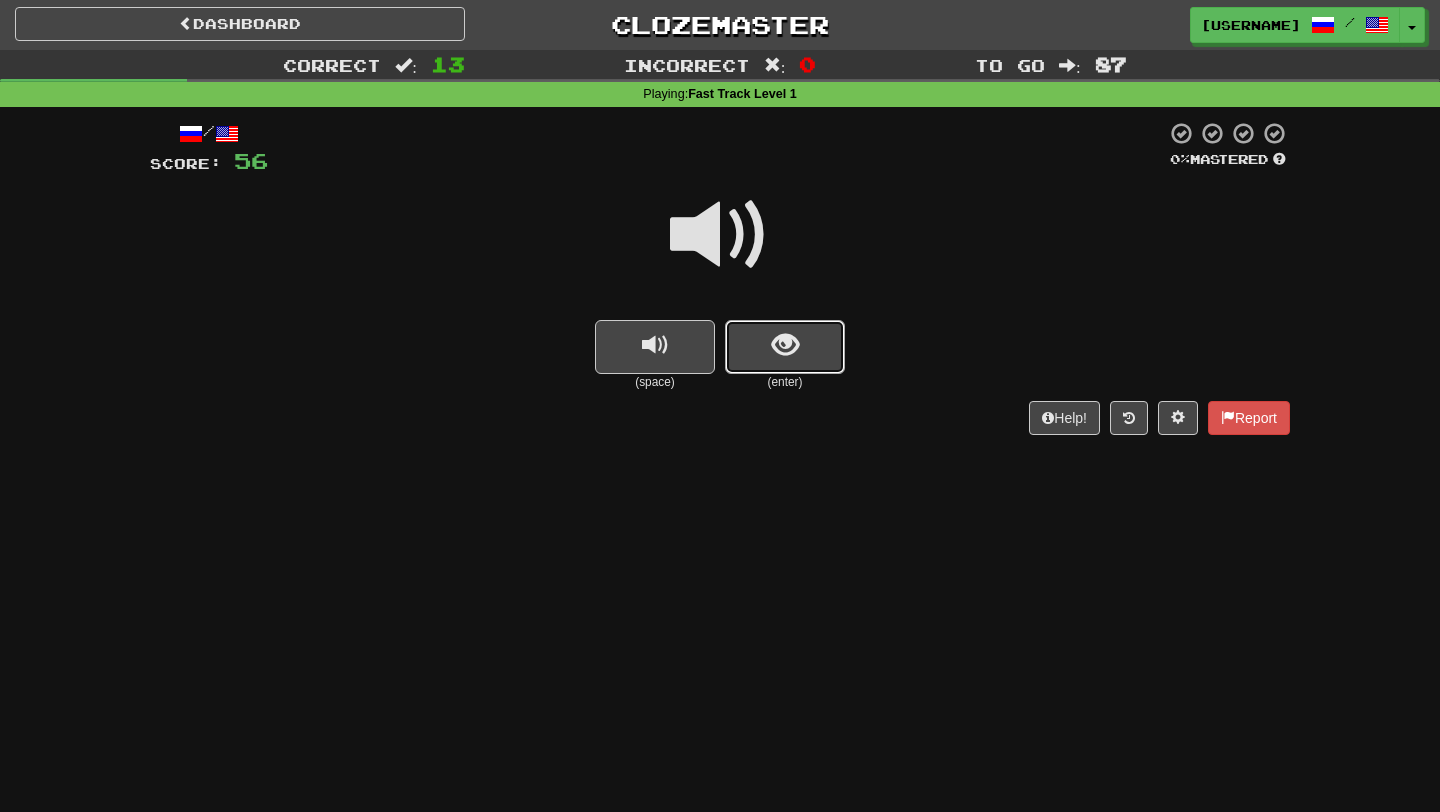 click at bounding box center (785, 345) 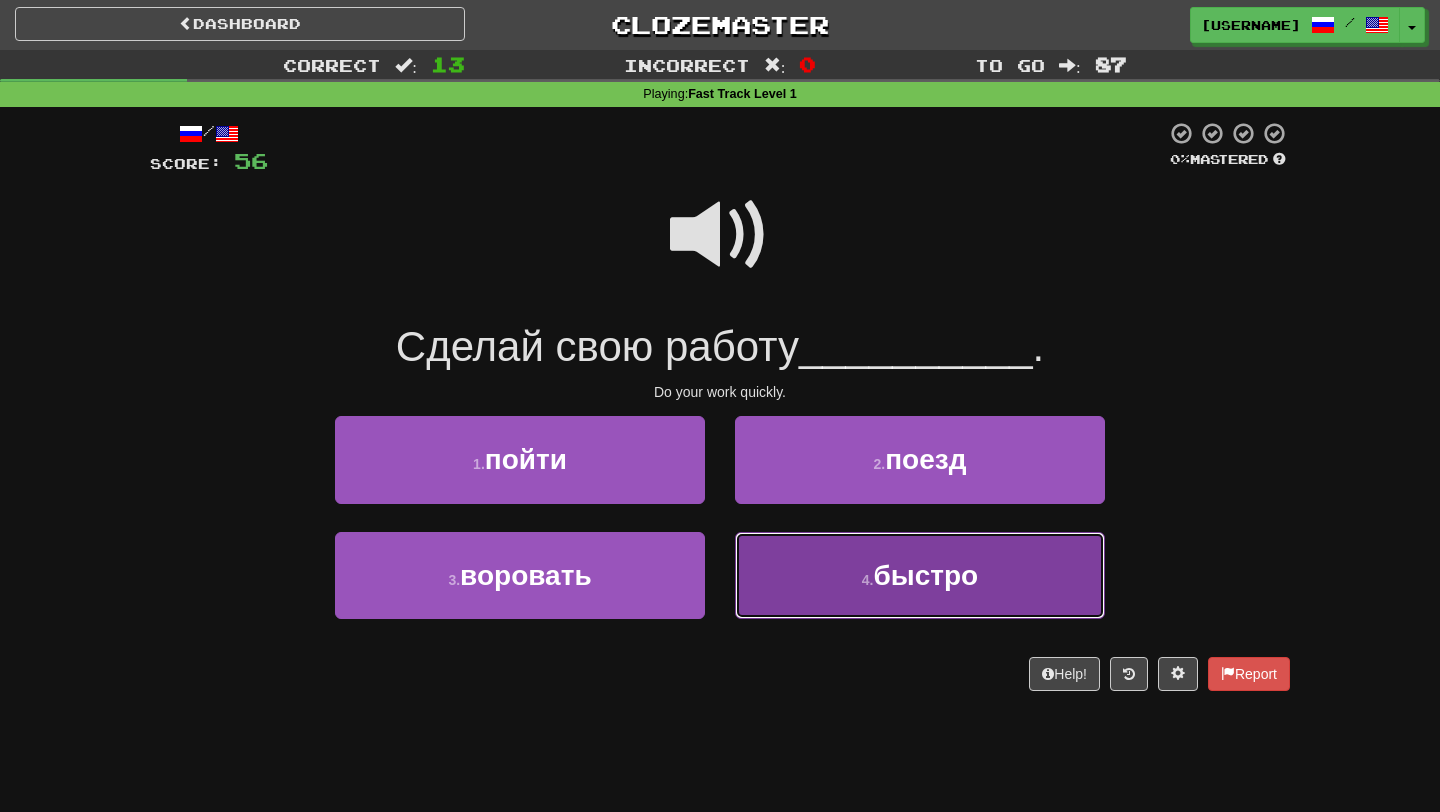 click on "4 .  быстро" at bounding box center (920, 575) 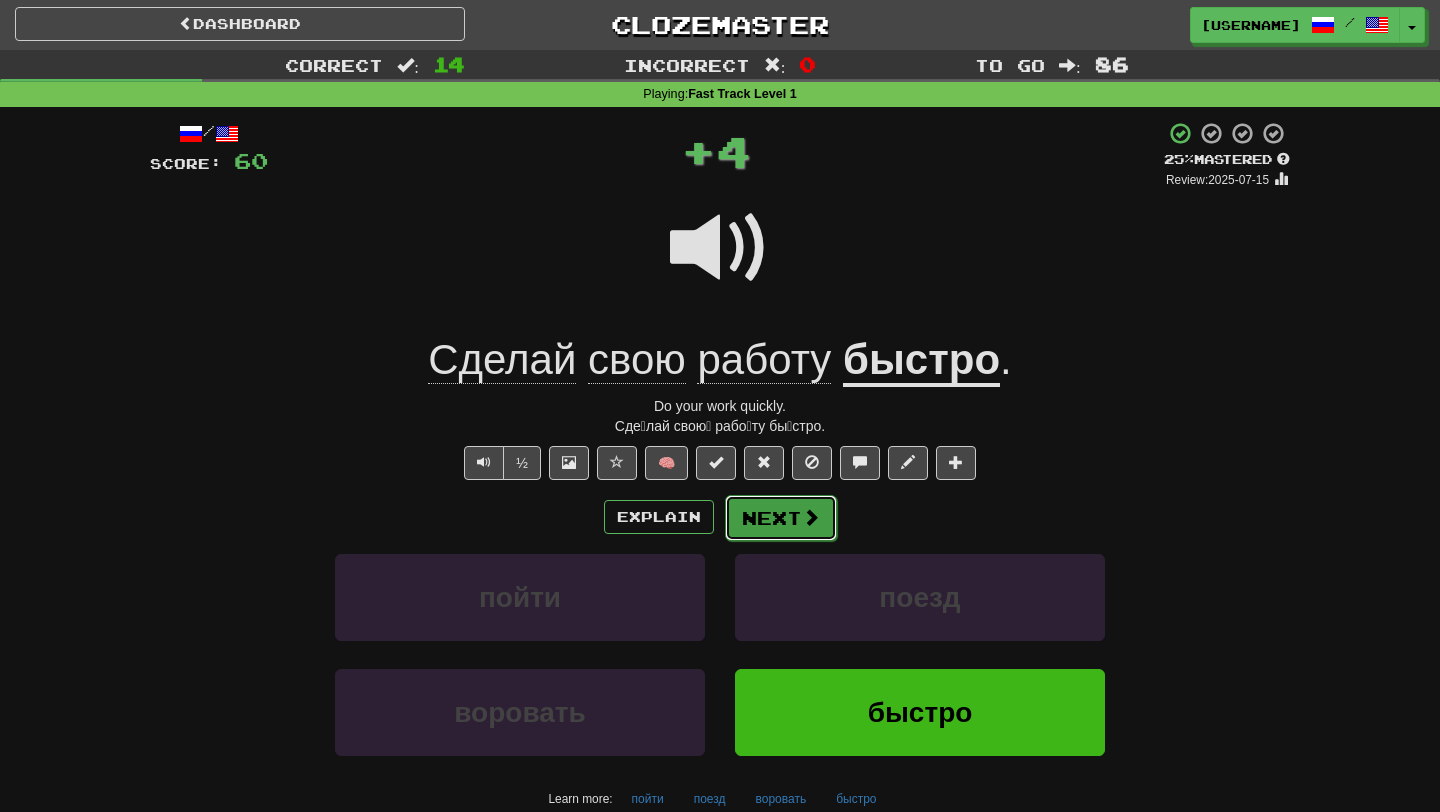 click on "Next" at bounding box center [781, 518] 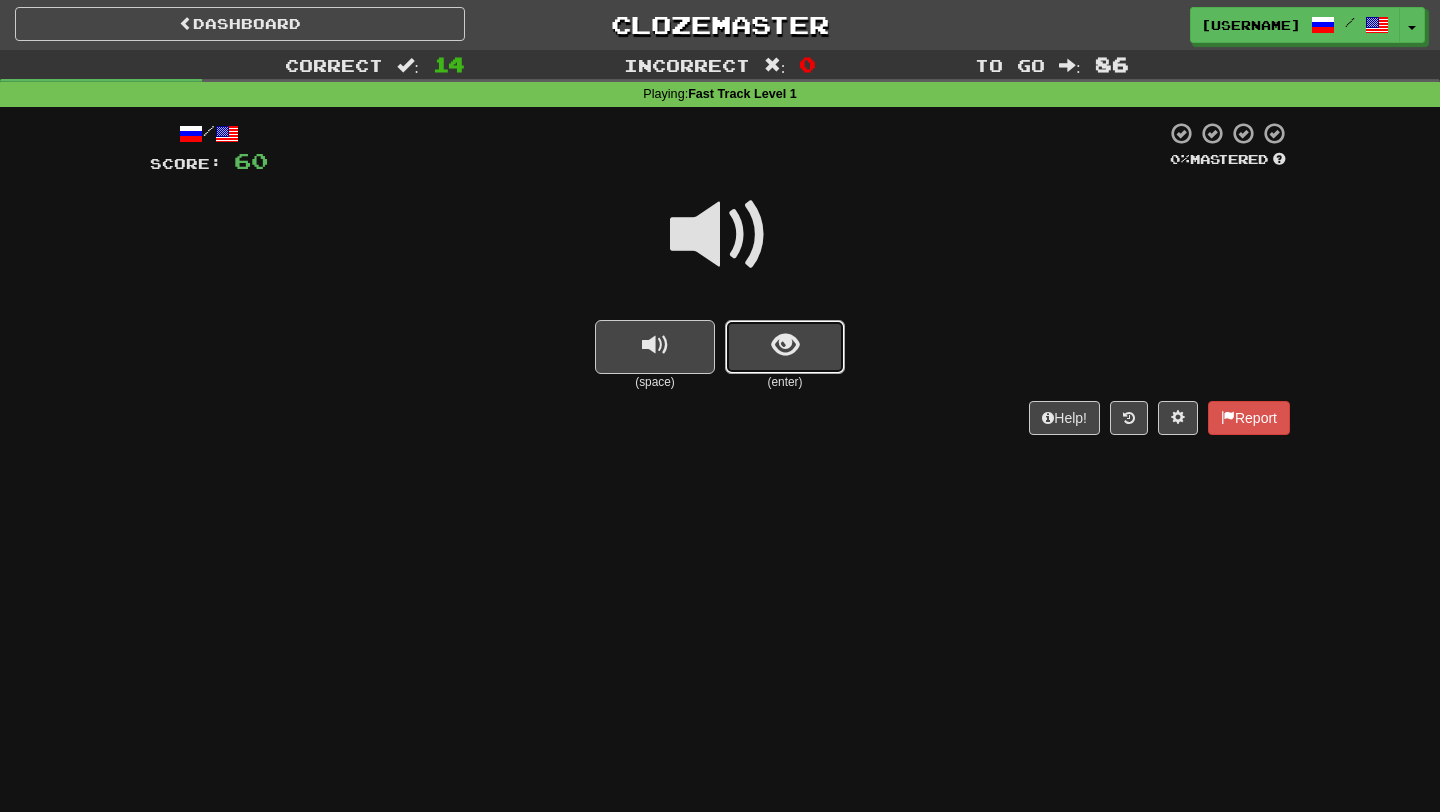 click at bounding box center [785, 347] 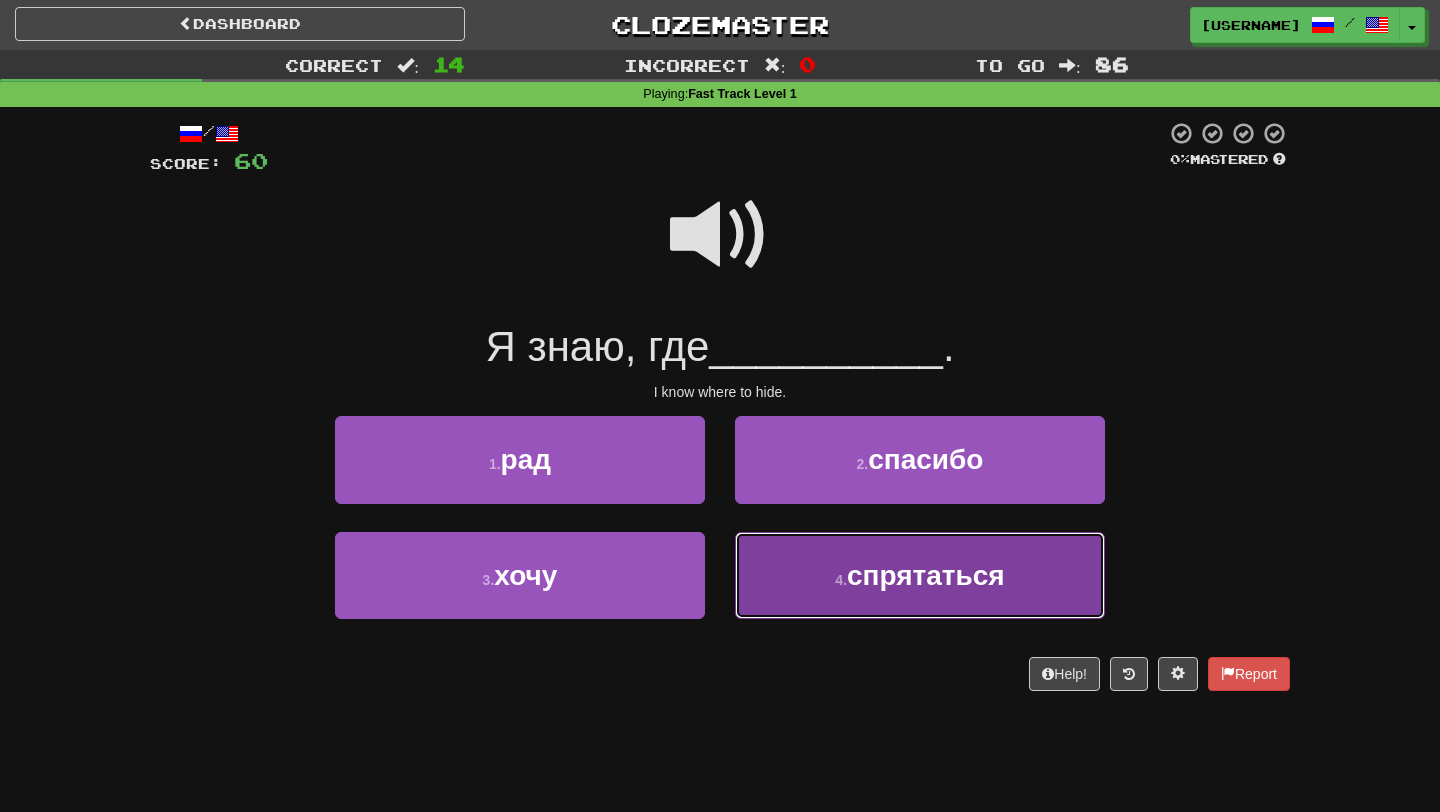 click on "4 .  спрятаться" at bounding box center [920, 575] 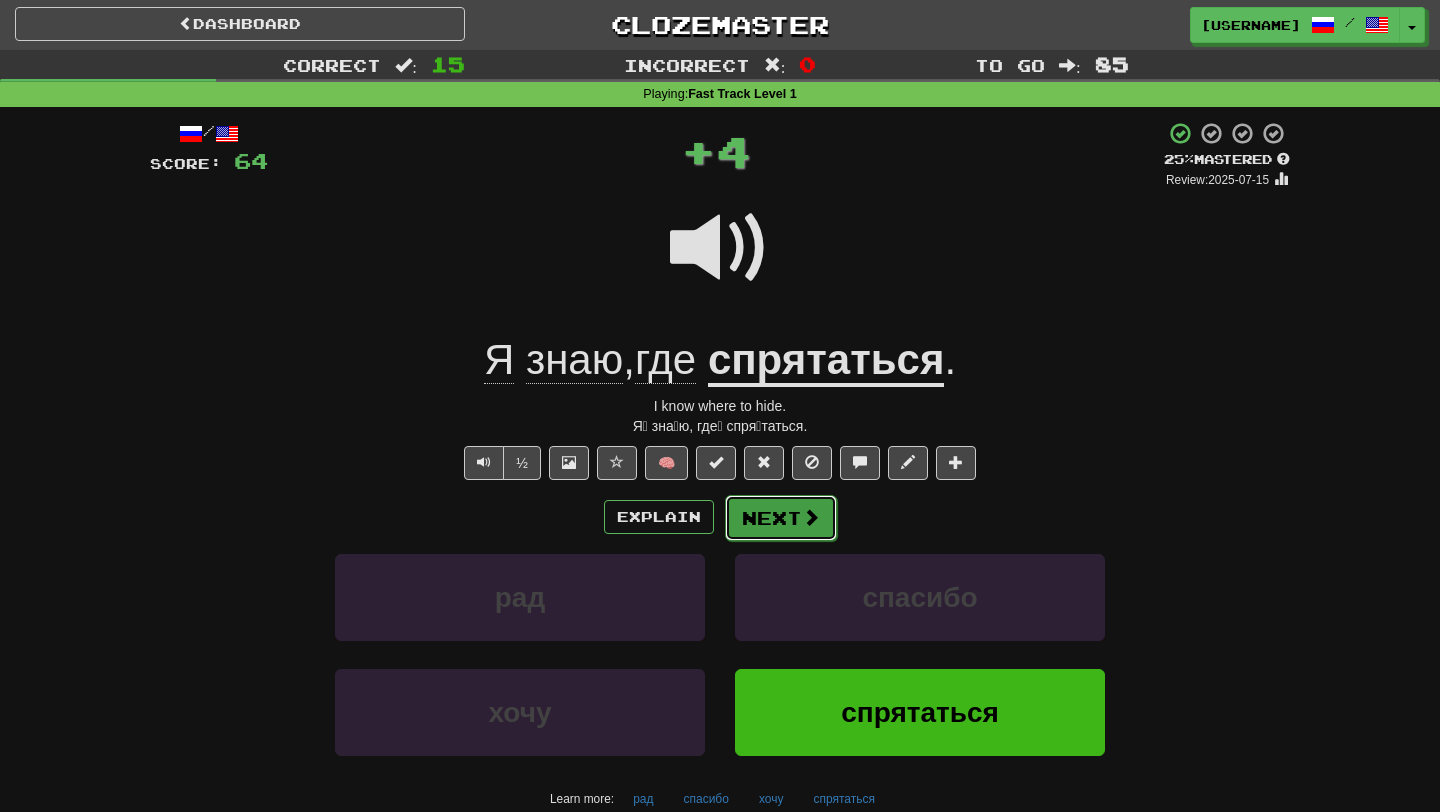 click on "Next" at bounding box center (781, 518) 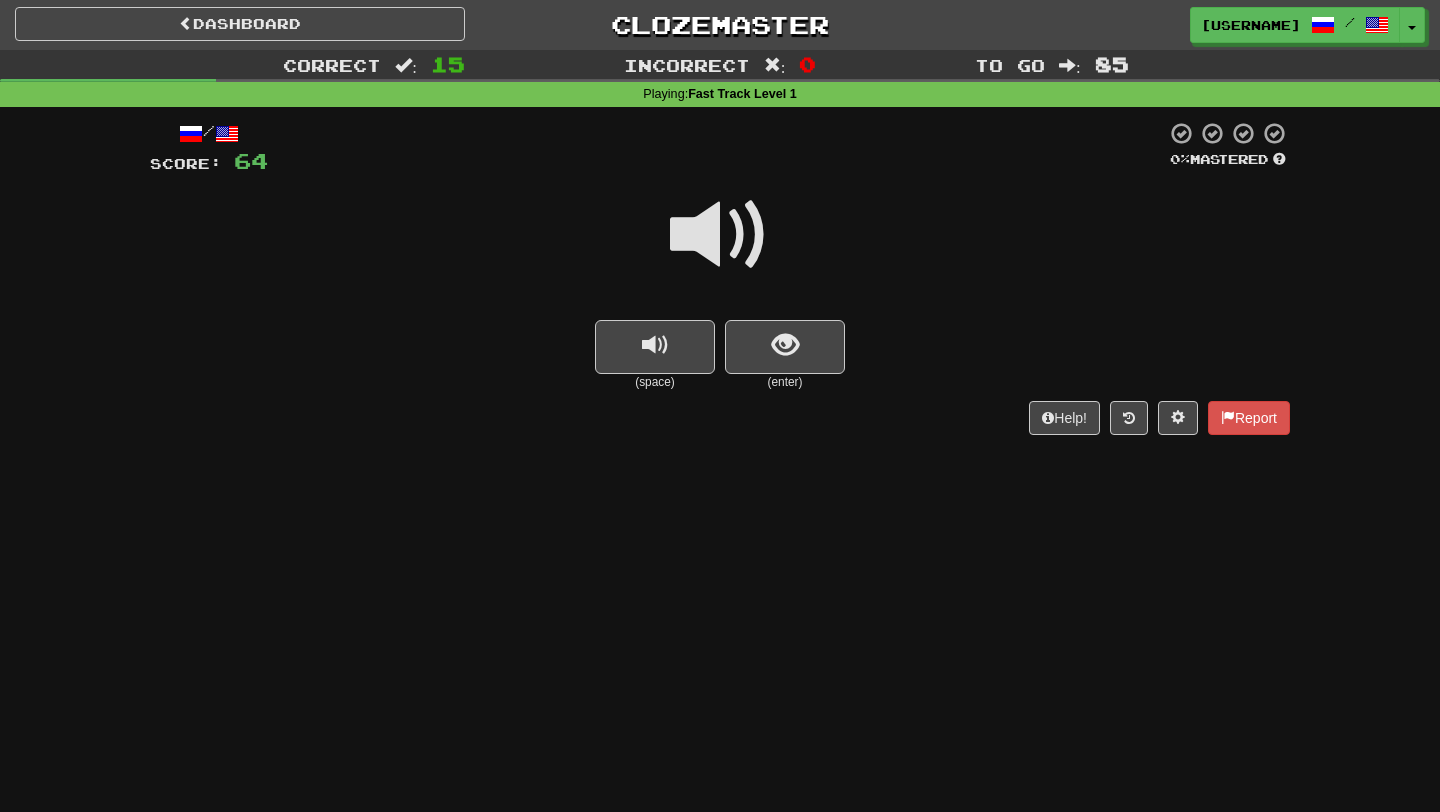 click on "(enter)" at bounding box center [785, 382] 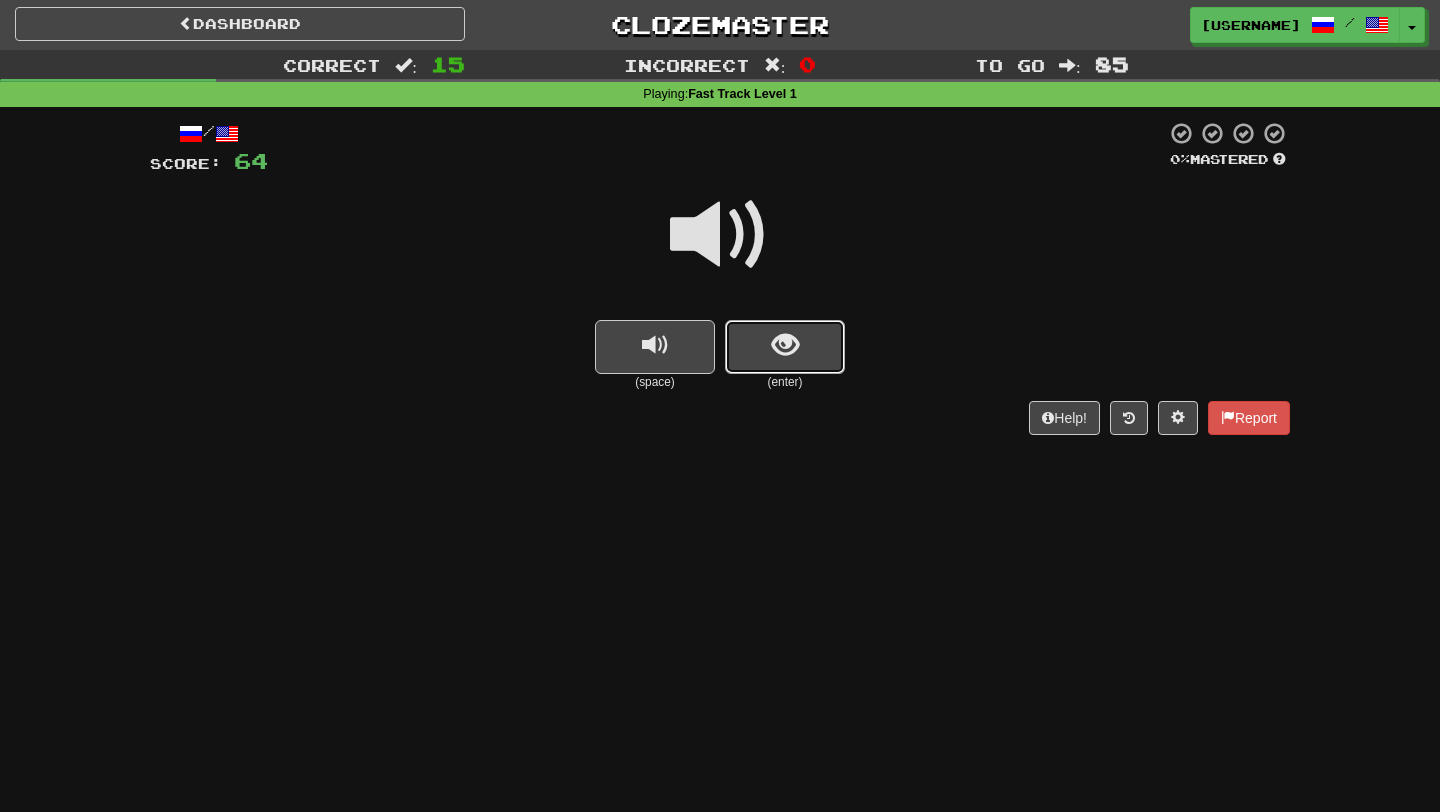click at bounding box center [785, 345] 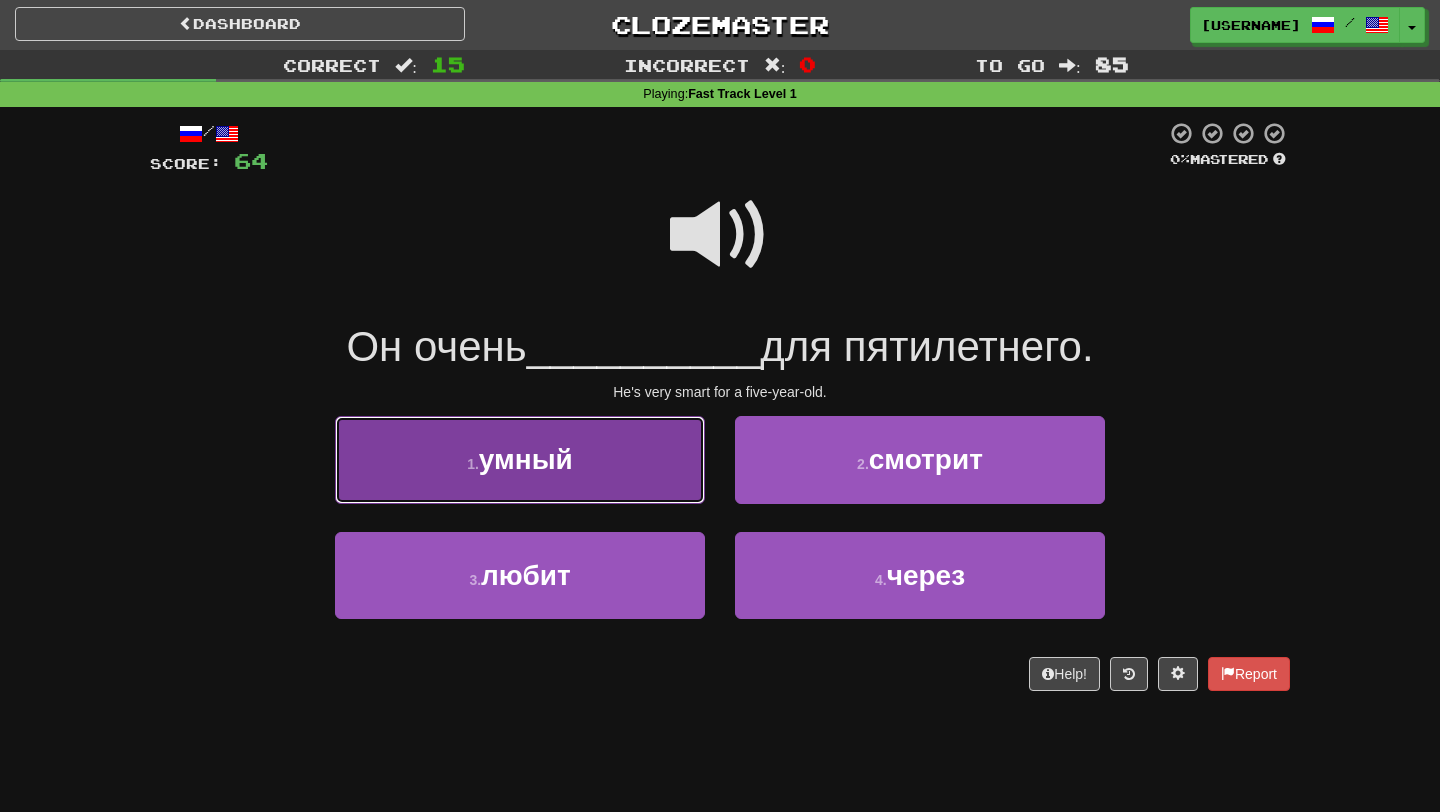 click on "1 .  умный" at bounding box center (520, 459) 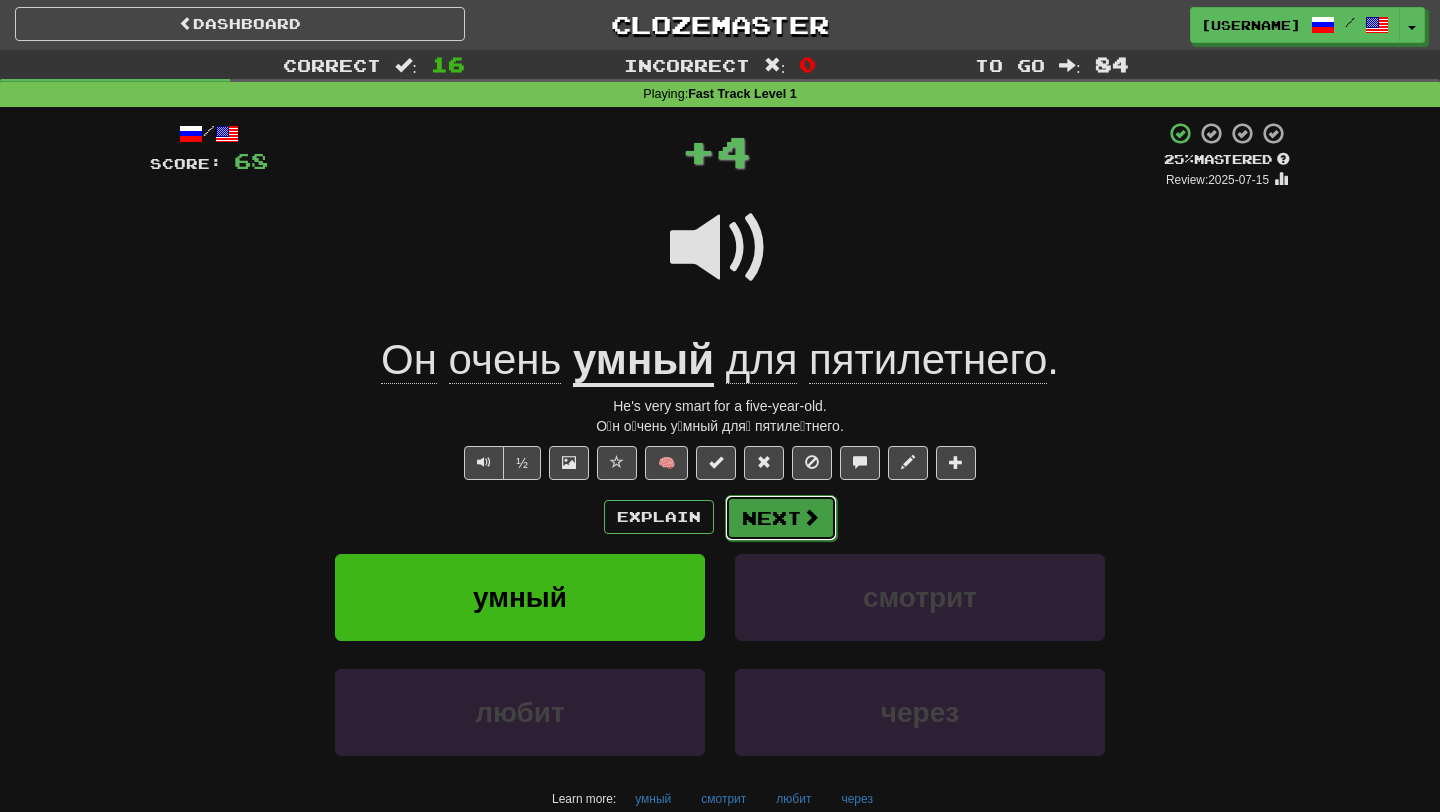 click on "Next" at bounding box center (781, 518) 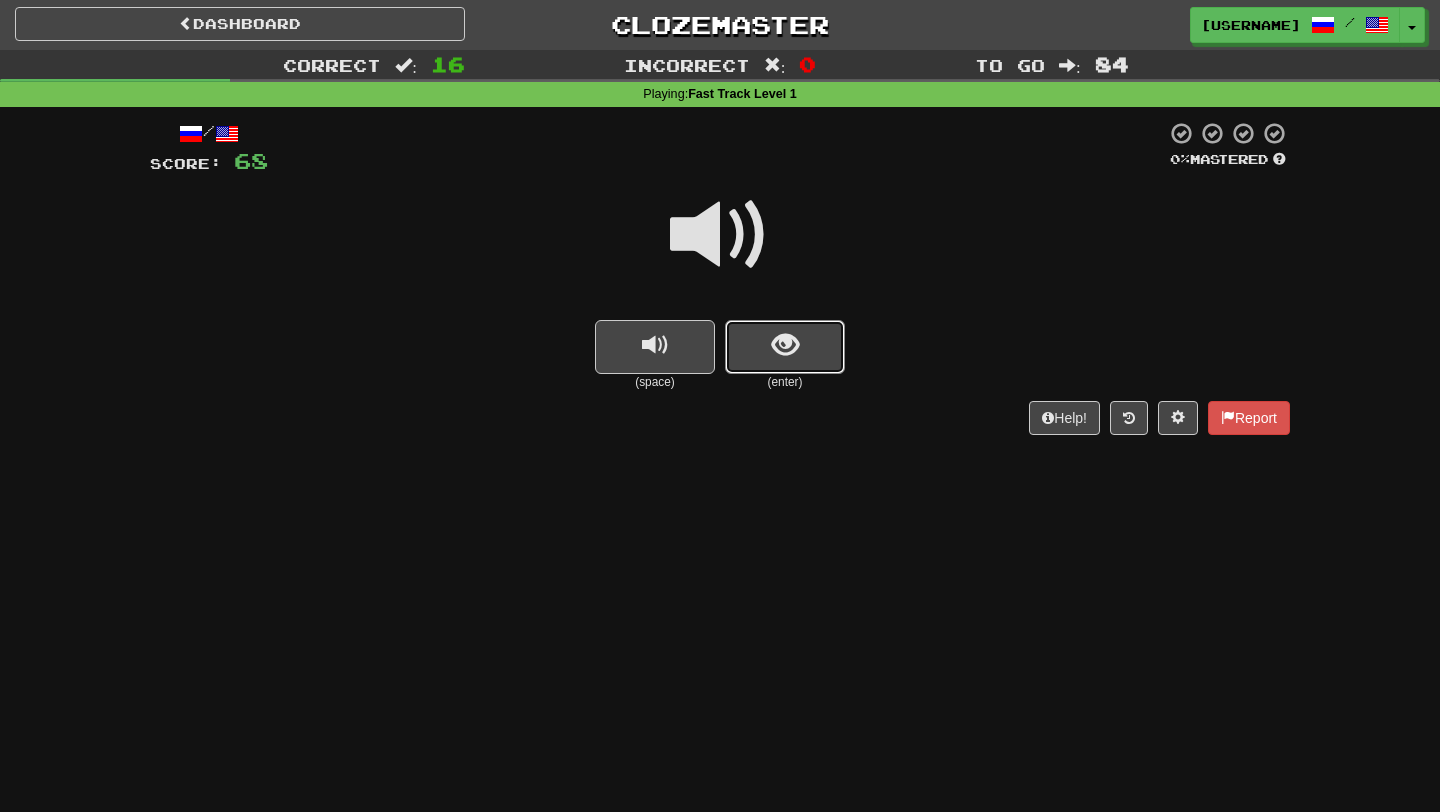 click at bounding box center [785, 347] 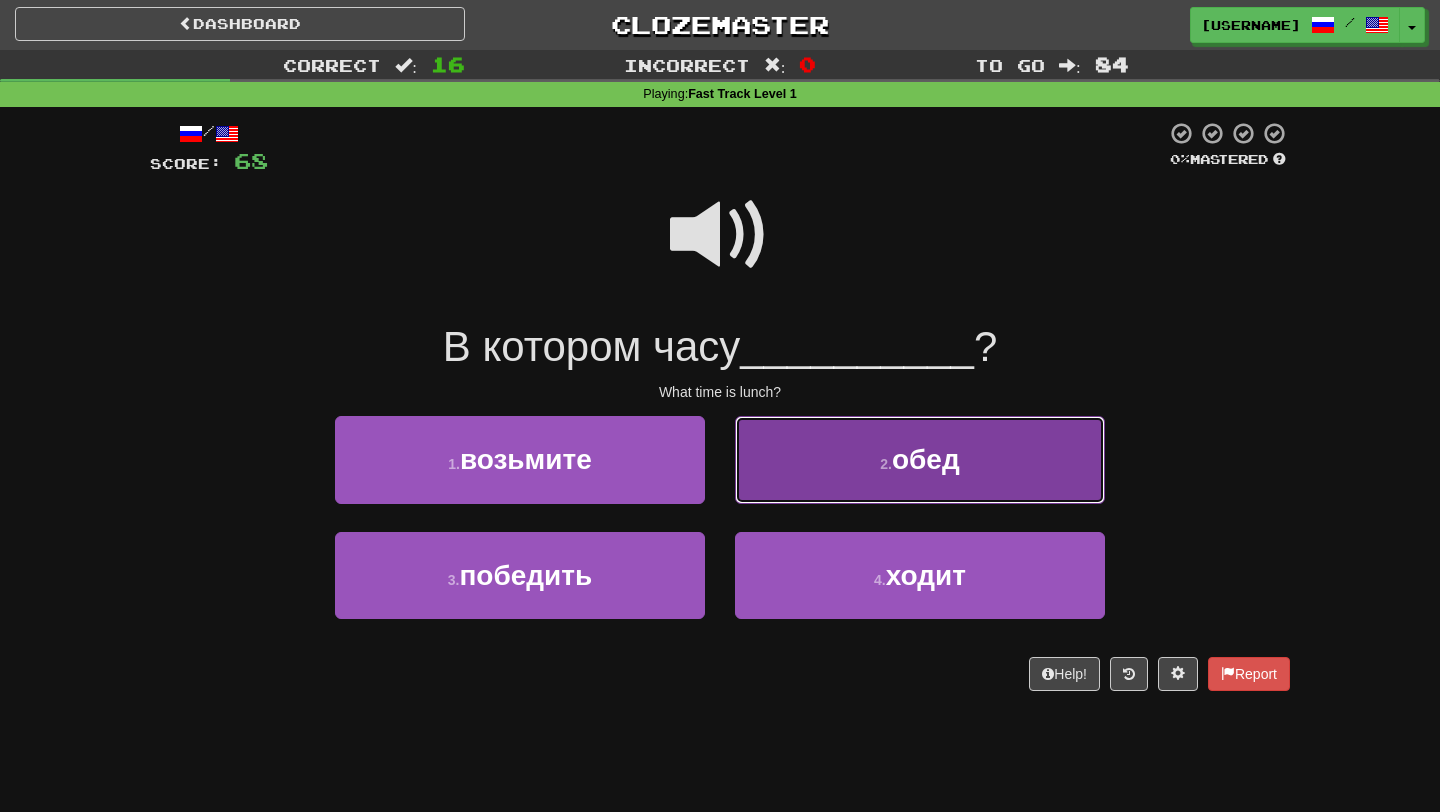 click on "2 .  обед" at bounding box center (920, 459) 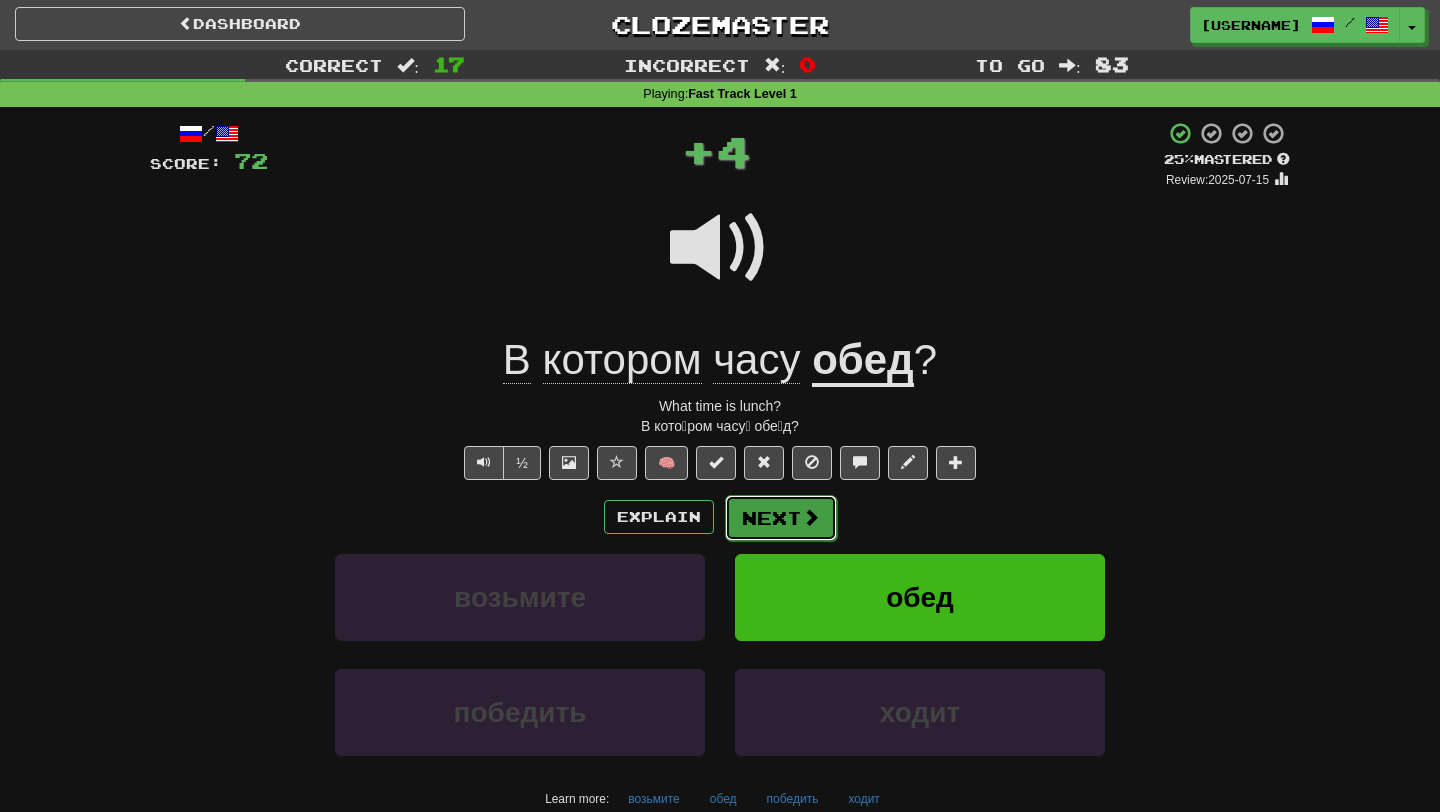 click on "Next" at bounding box center (781, 518) 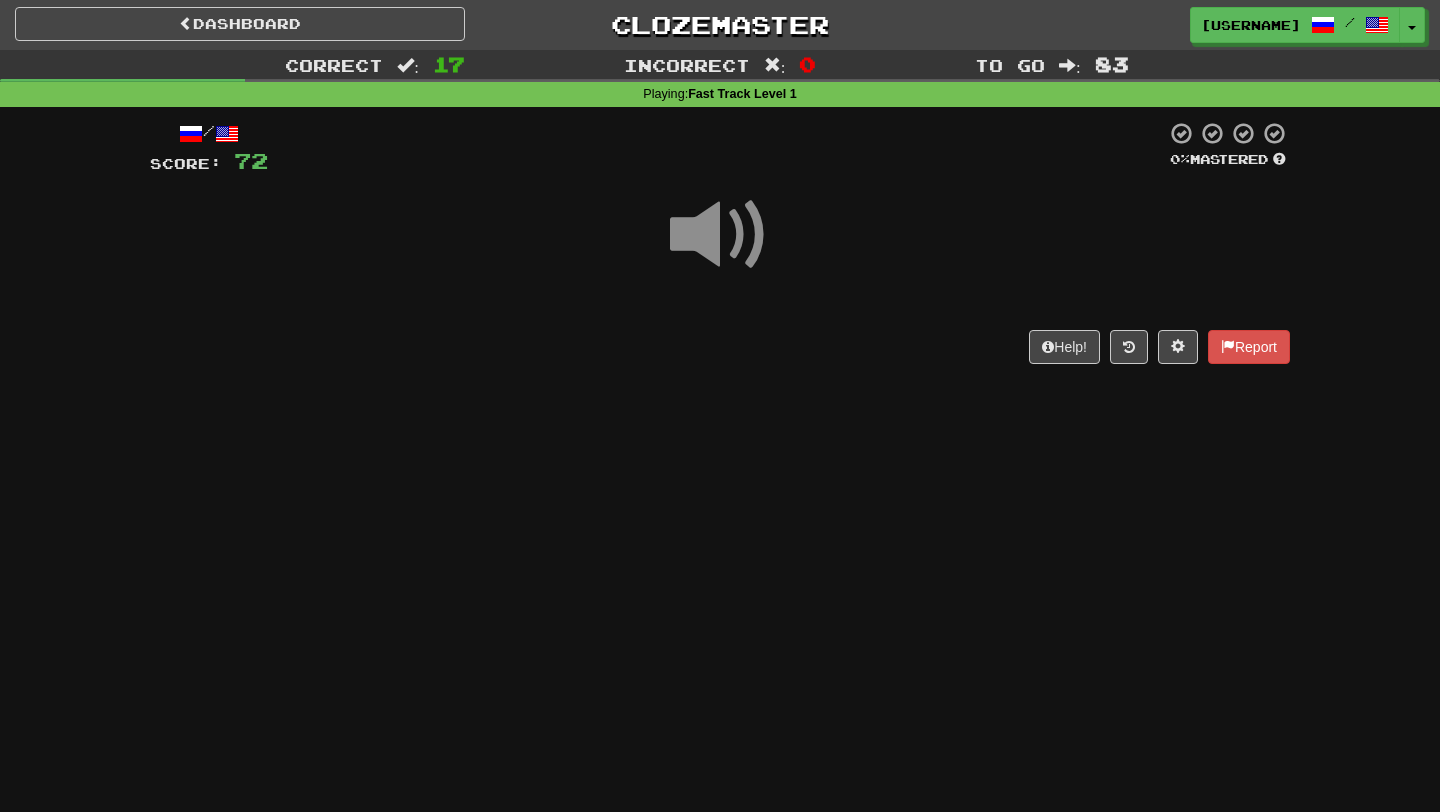 click on "Help!  Report" at bounding box center [720, 347] 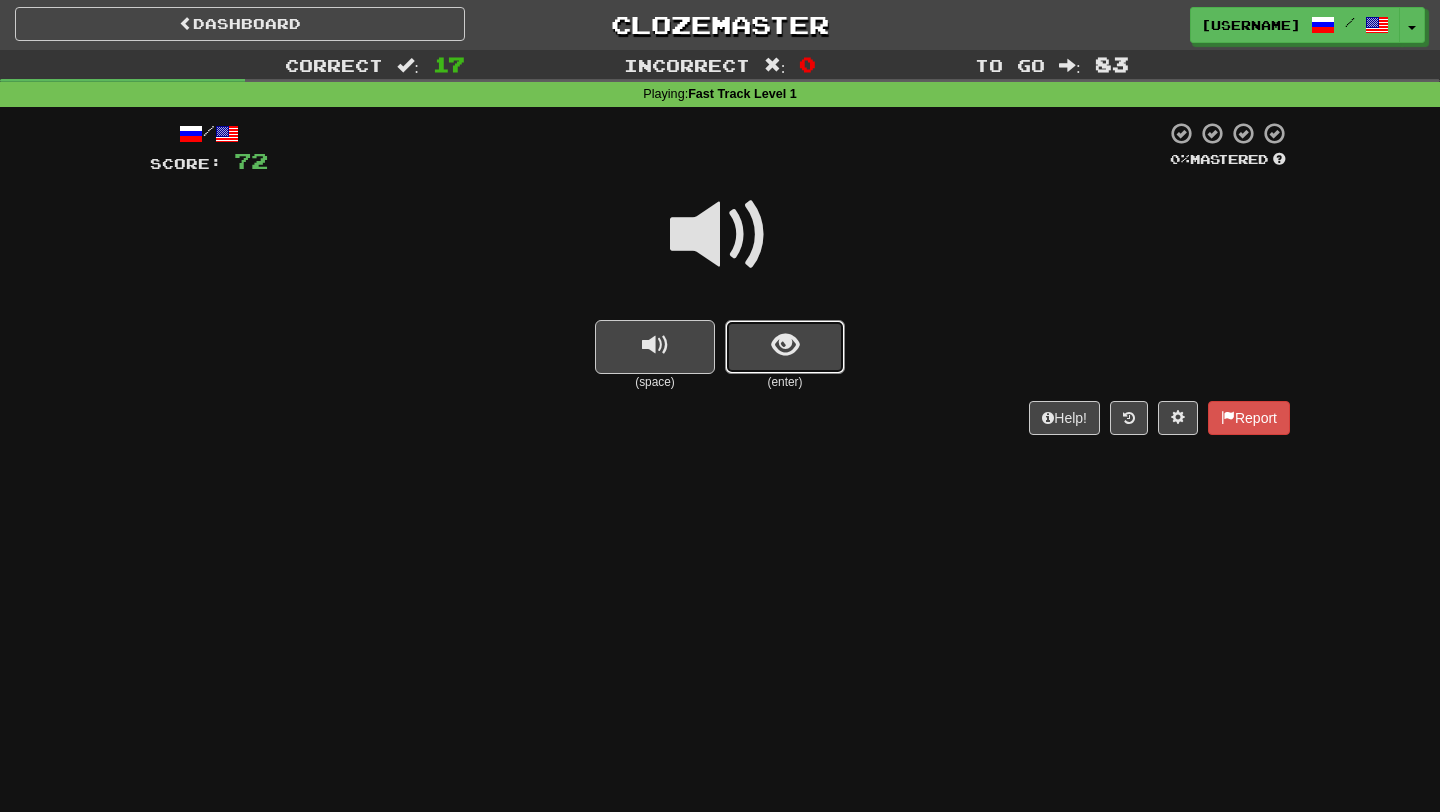 click at bounding box center (785, 345) 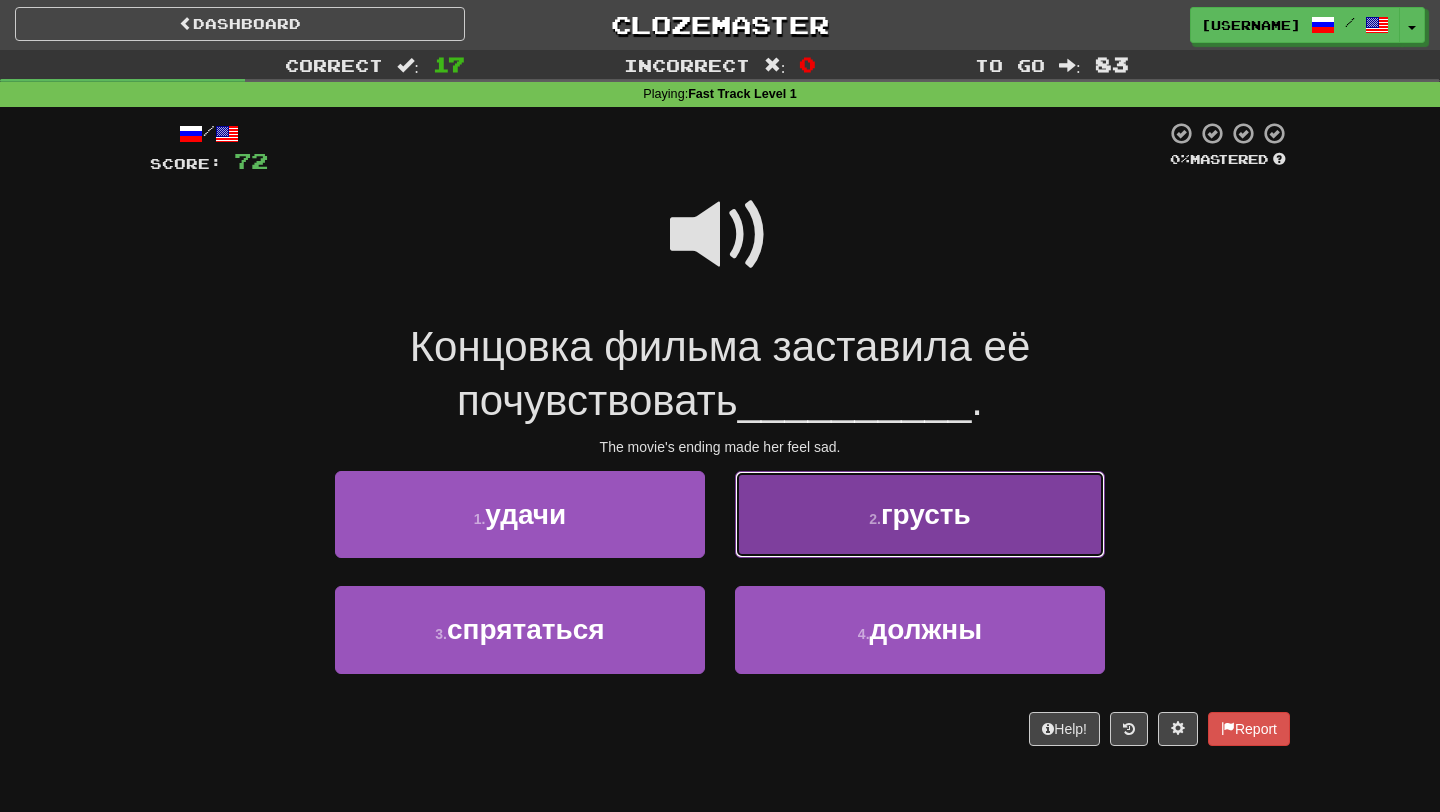 click on "2 .  грусть" at bounding box center (920, 514) 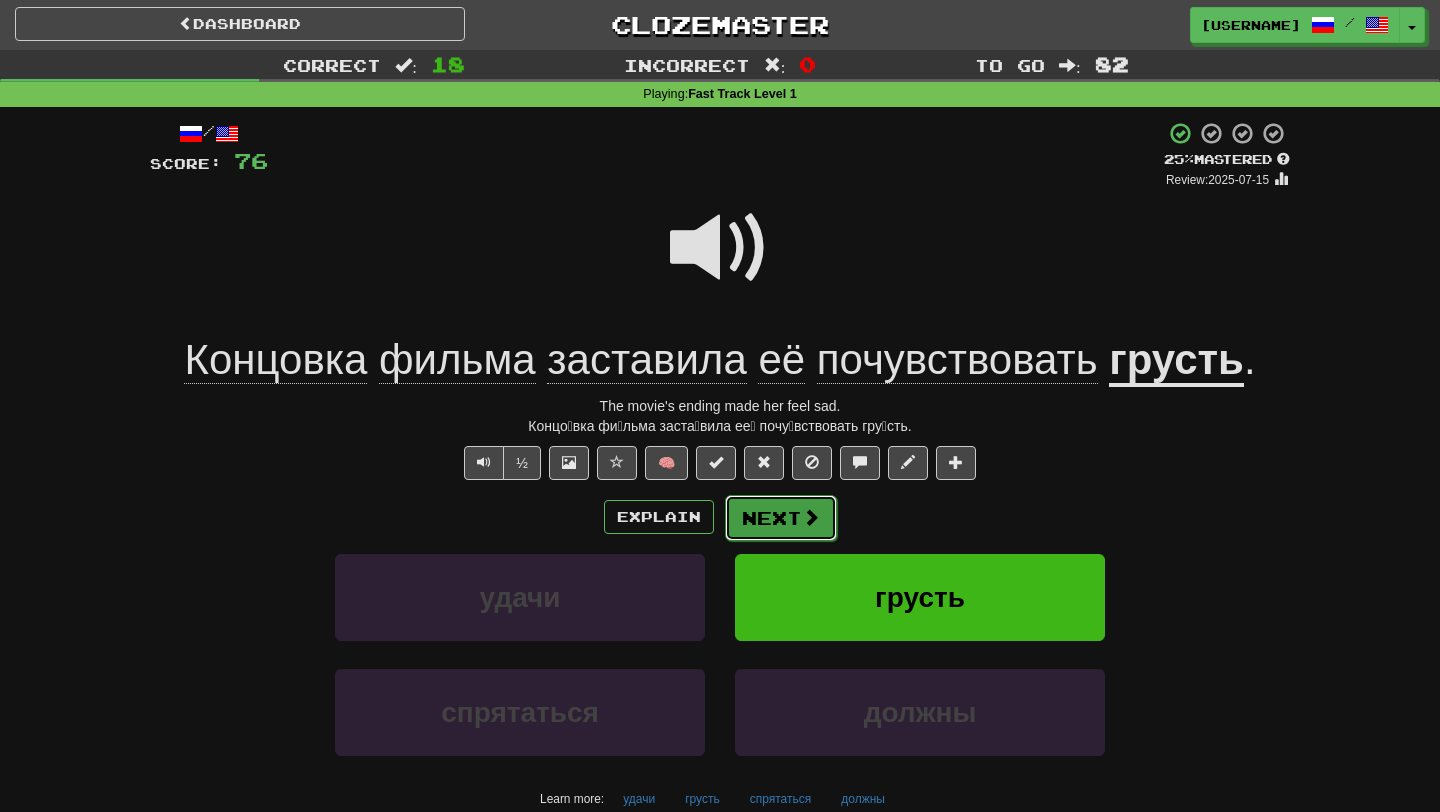 click on "Next" at bounding box center [781, 518] 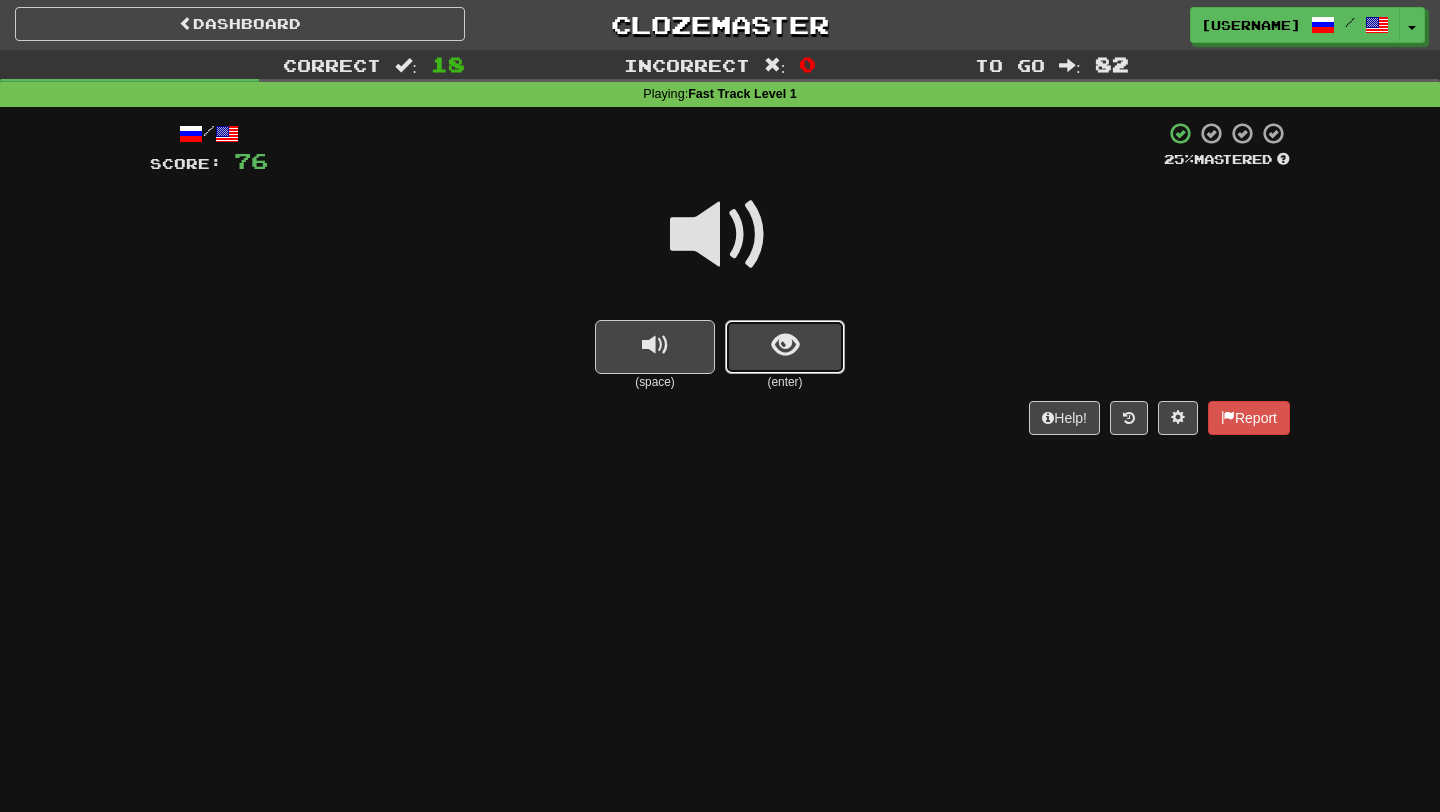 click at bounding box center (785, 347) 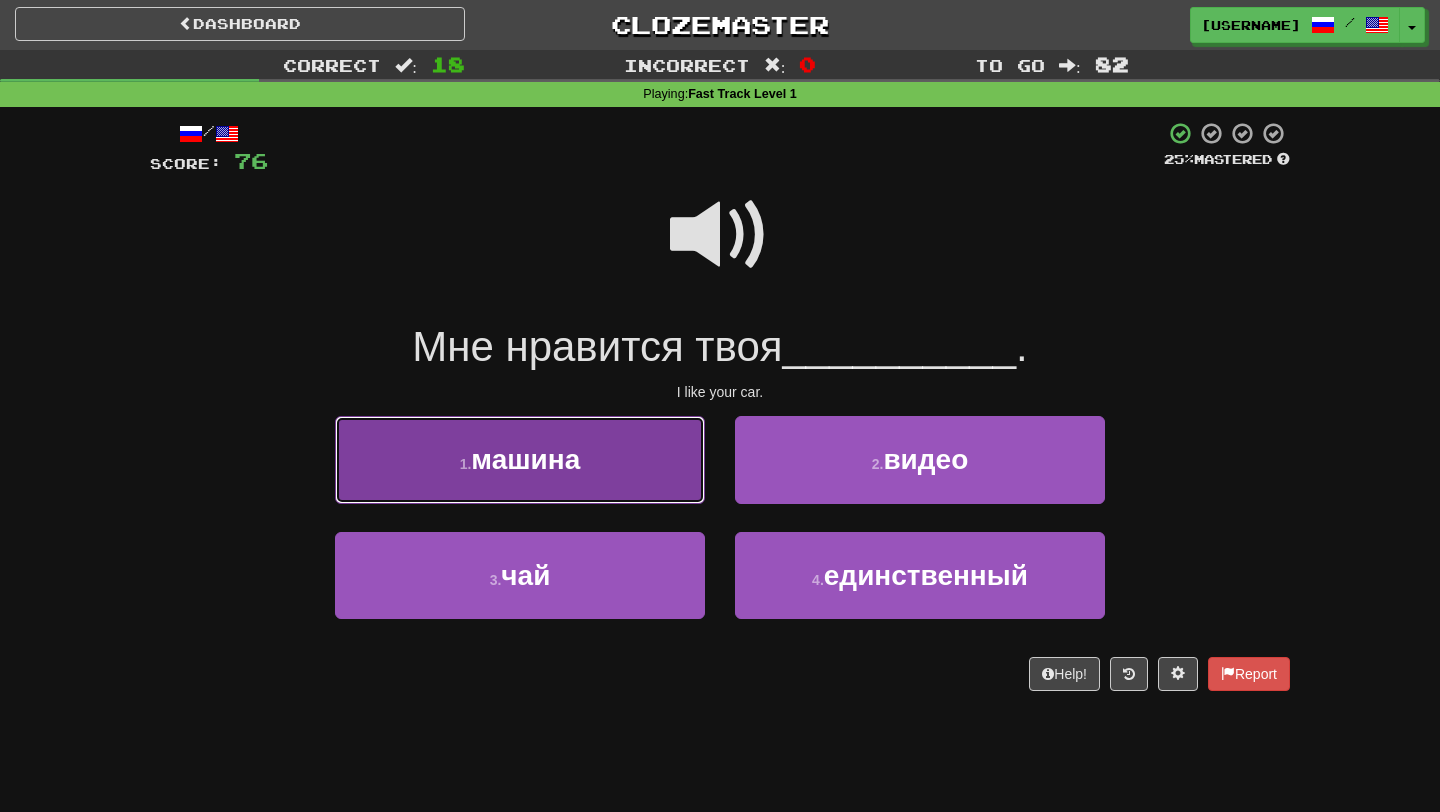 click on "1 .  машина" at bounding box center (520, 459) 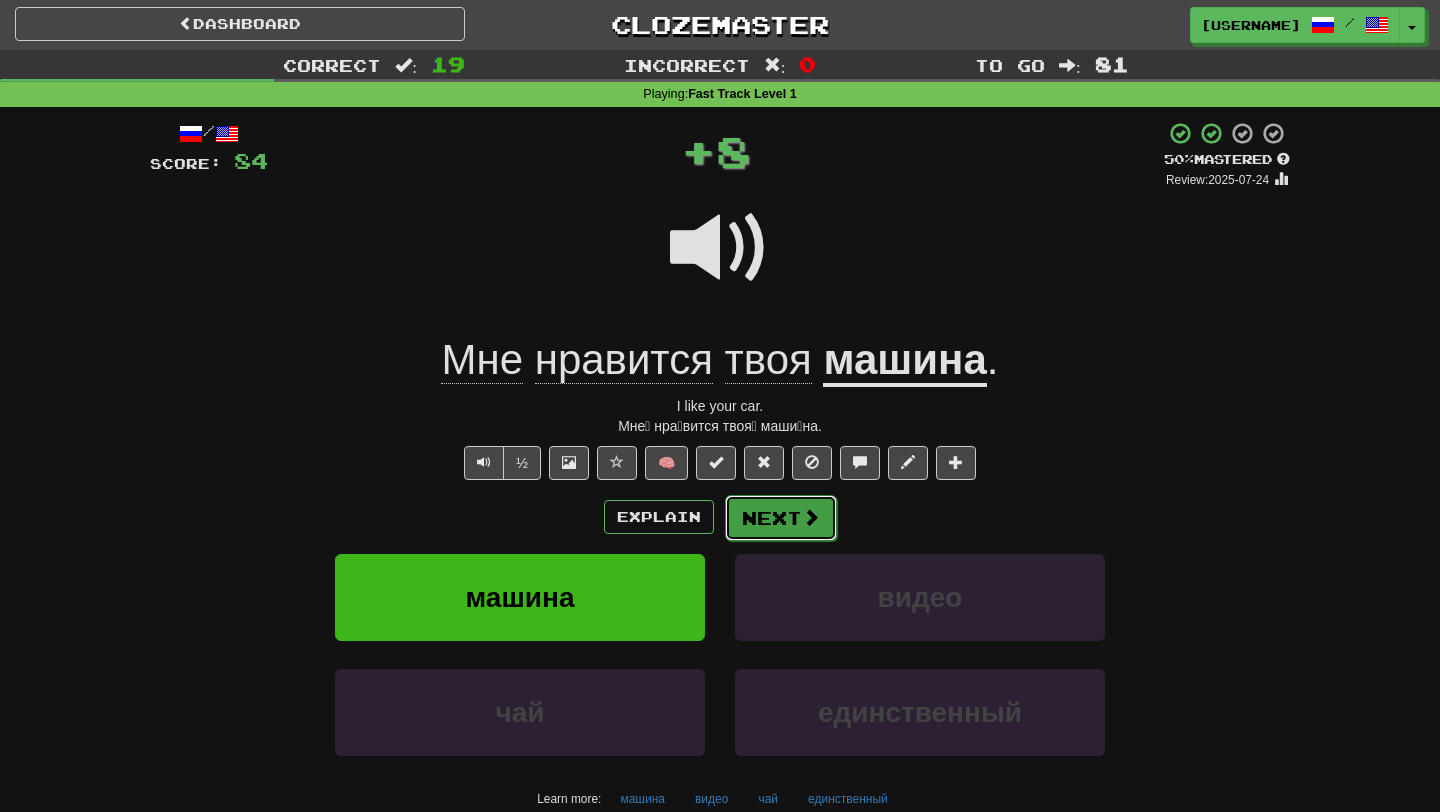 click at bounding box center [811, 517] 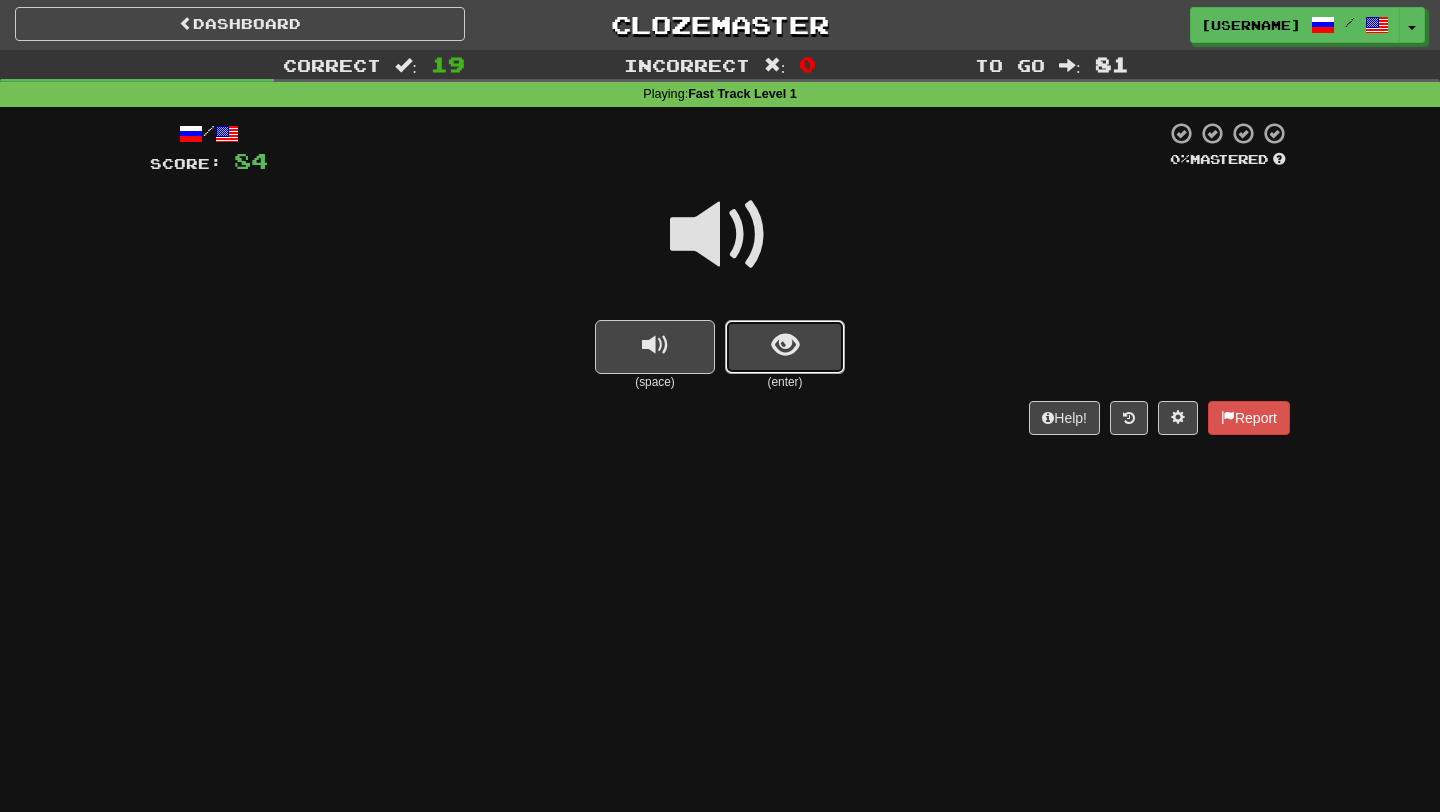 click at bounding box center (785, 345) 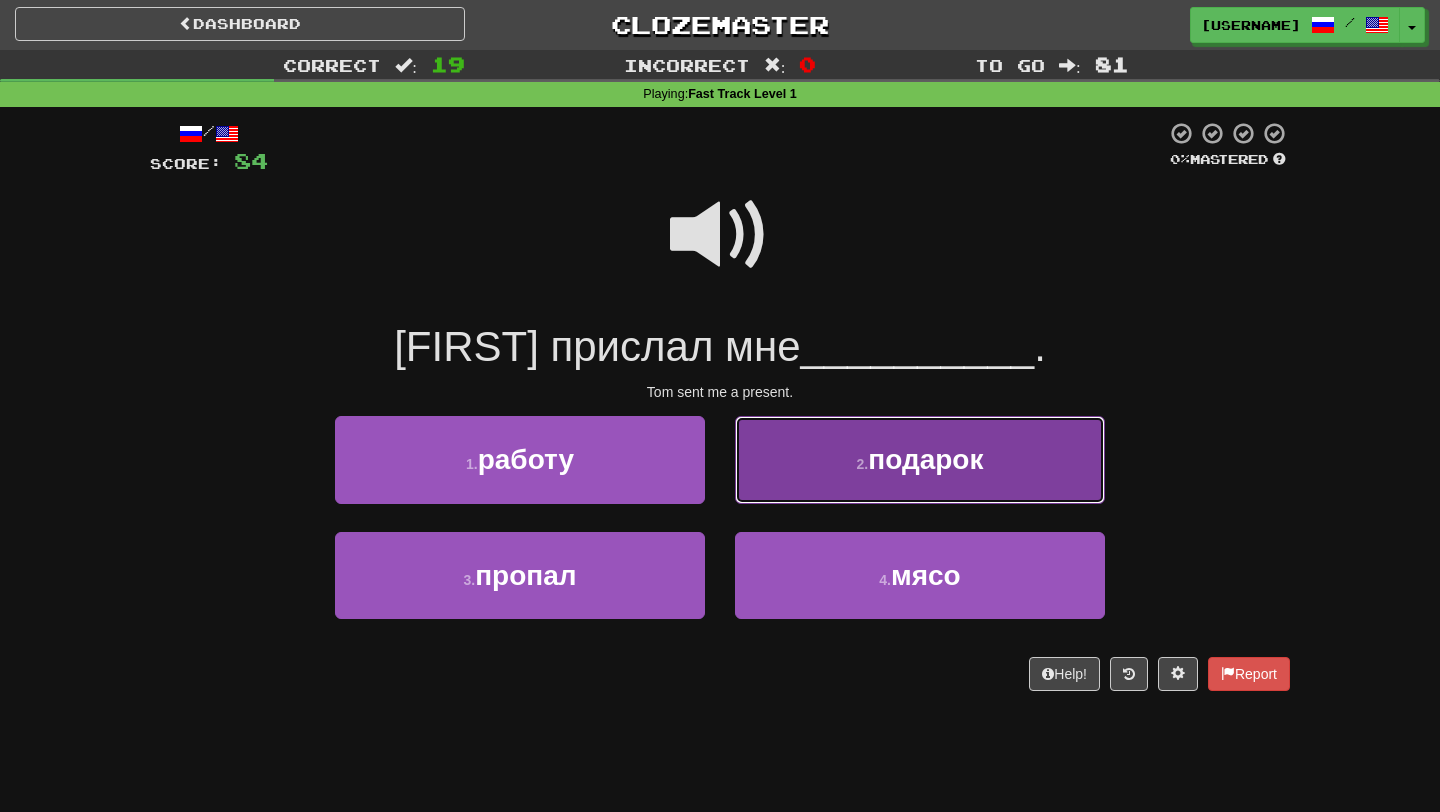 click on "2 .  подарок" at bounding box center (920, 459) 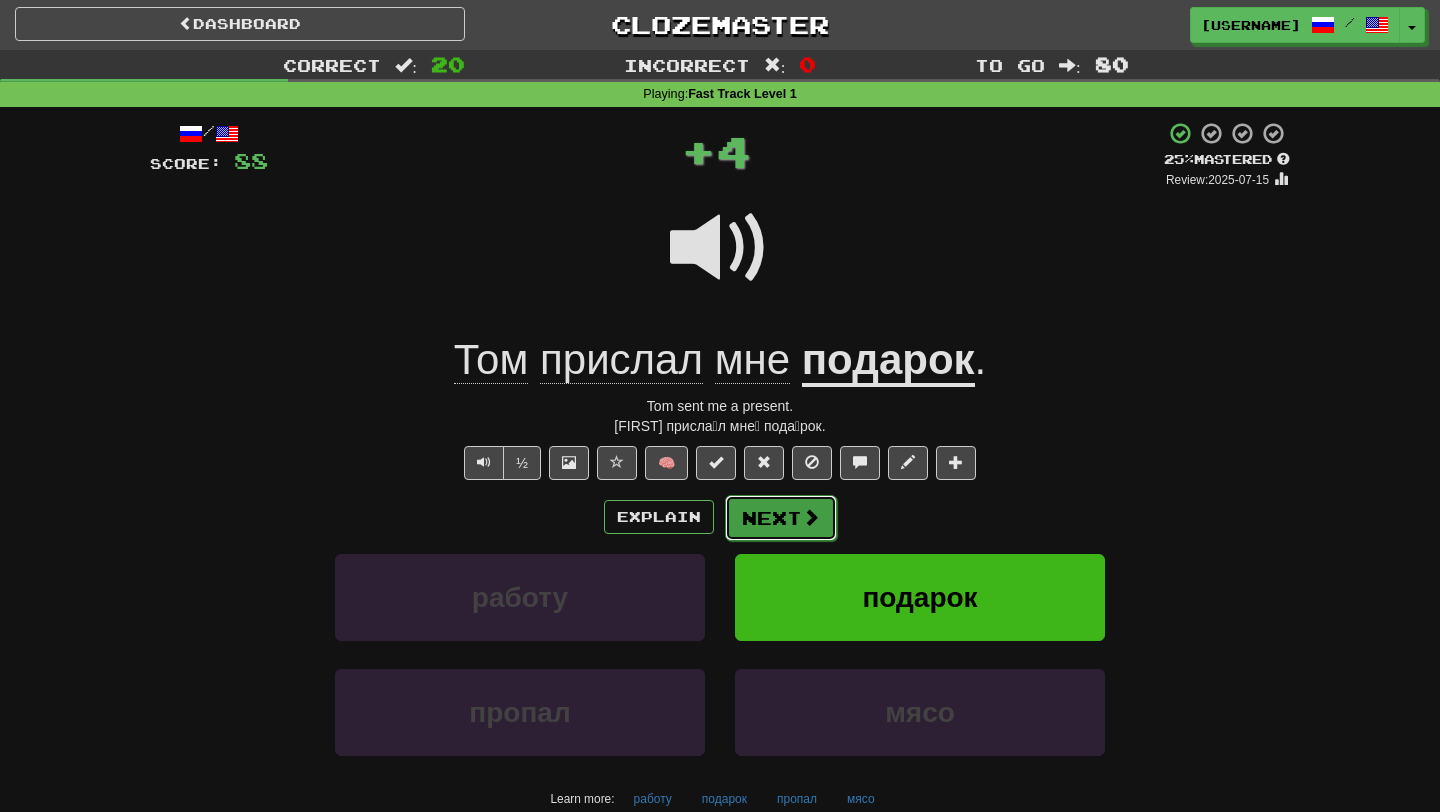 click on "Next" at bounding box center [781, 518] 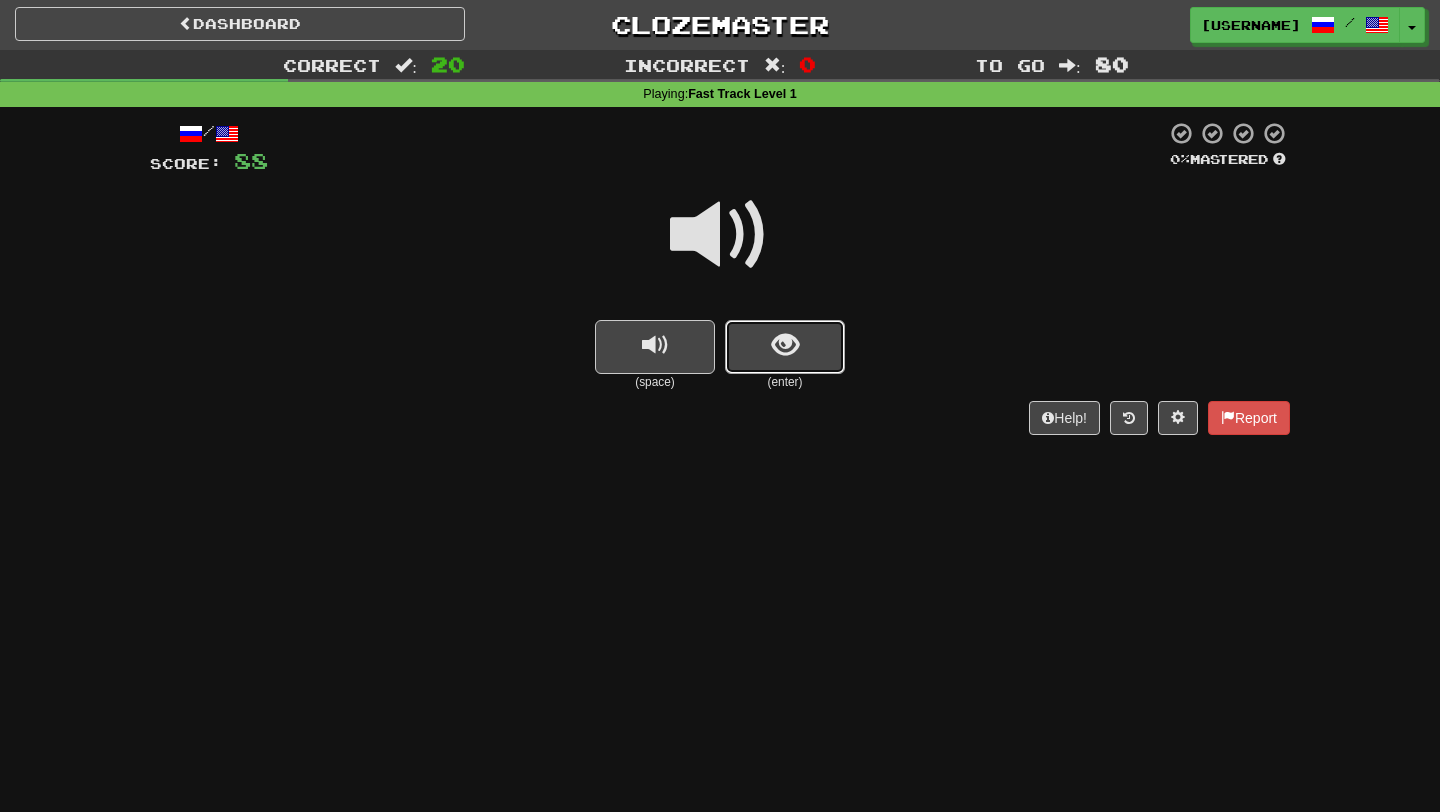 click at bounding box center (785, 345) 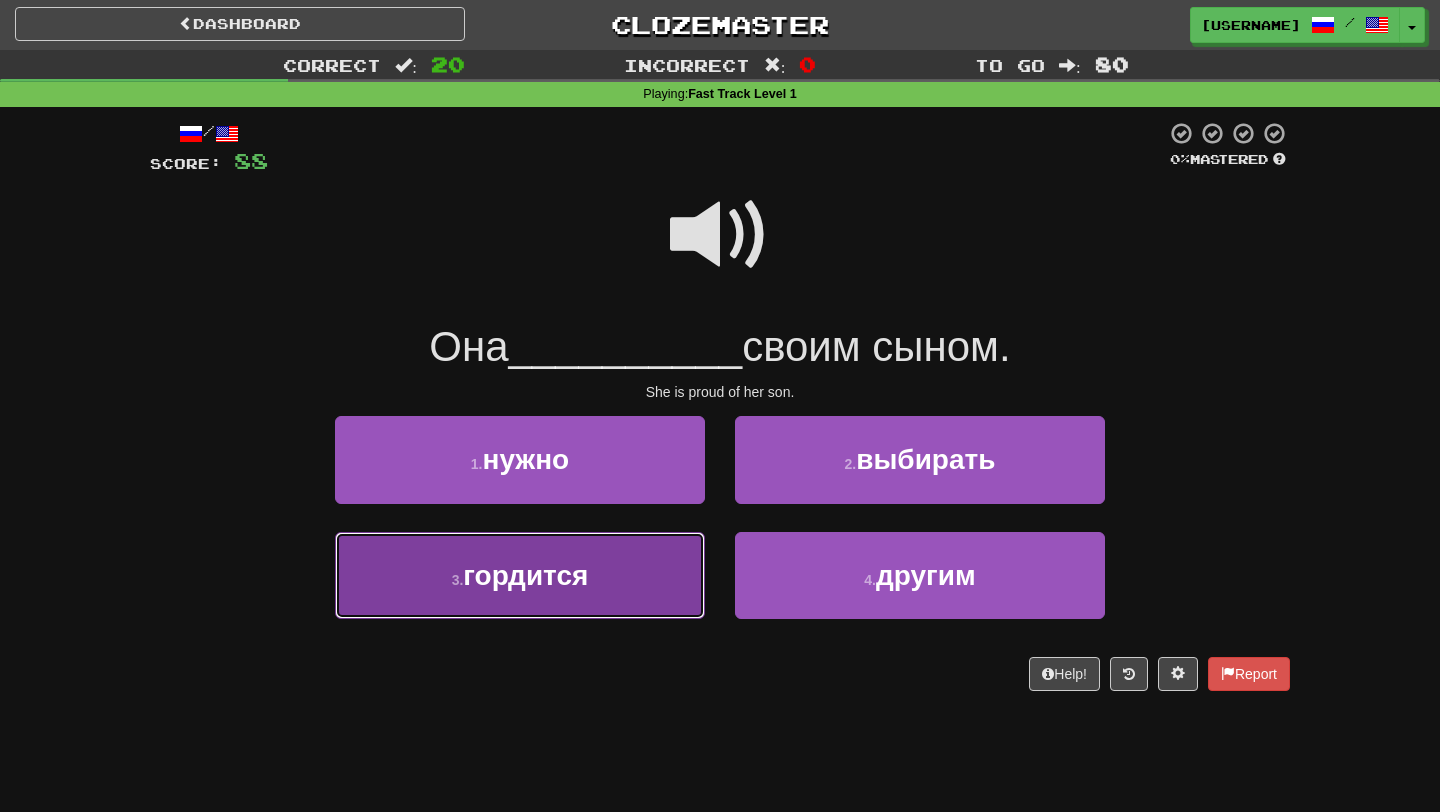 click on "3 .  гордится" at bounding box center [520, 575] 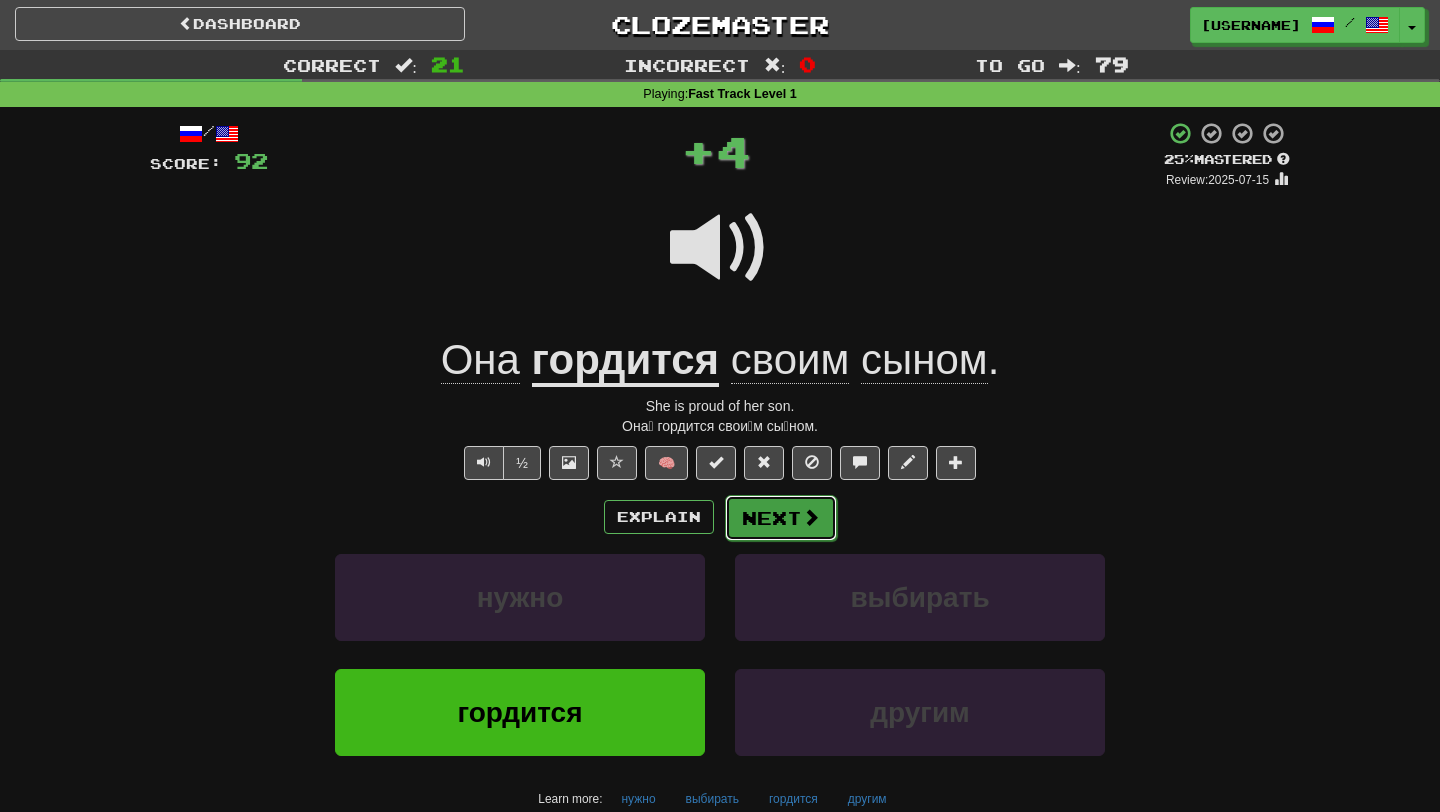 click at bounding box center [811, 517] 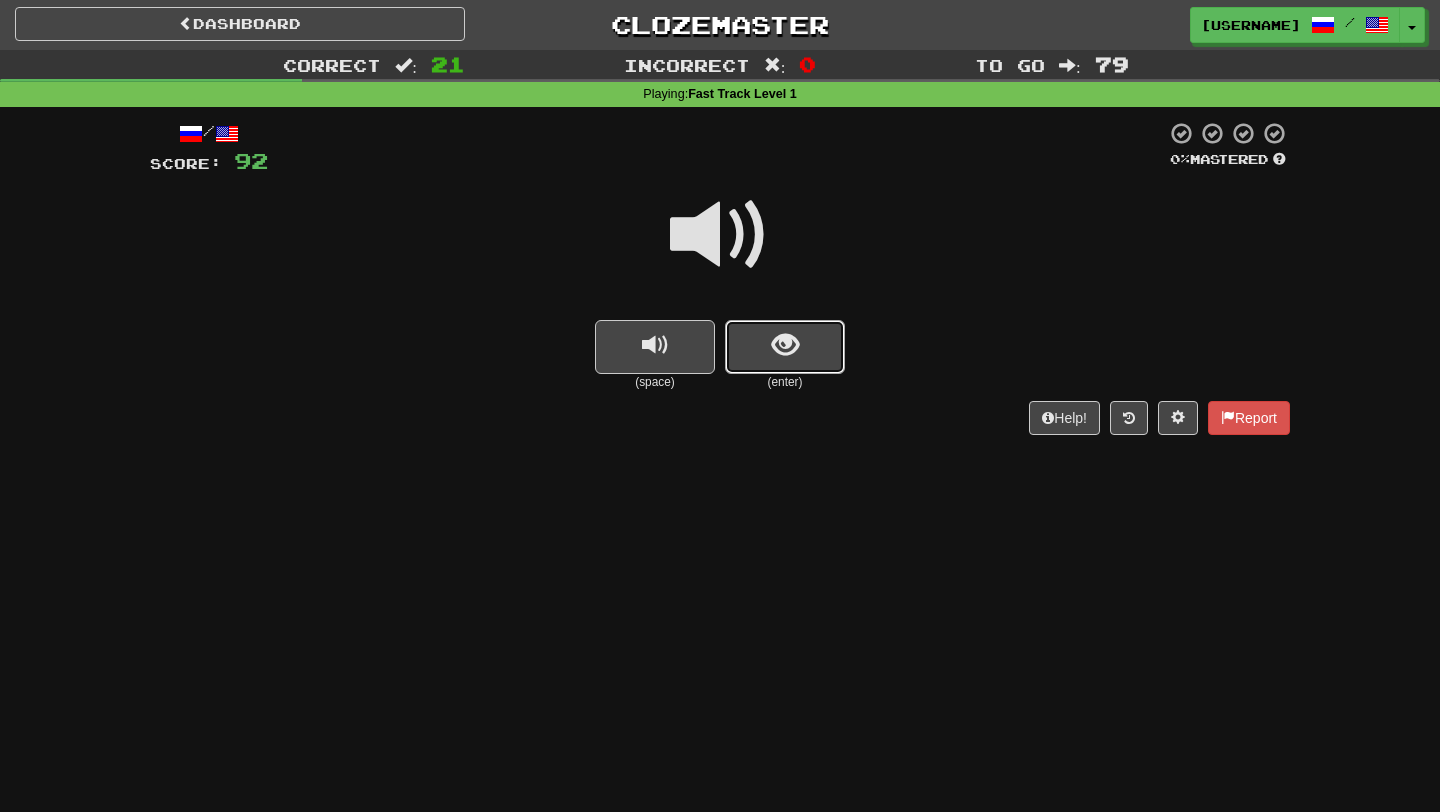 click at bounding box center (785, 347) 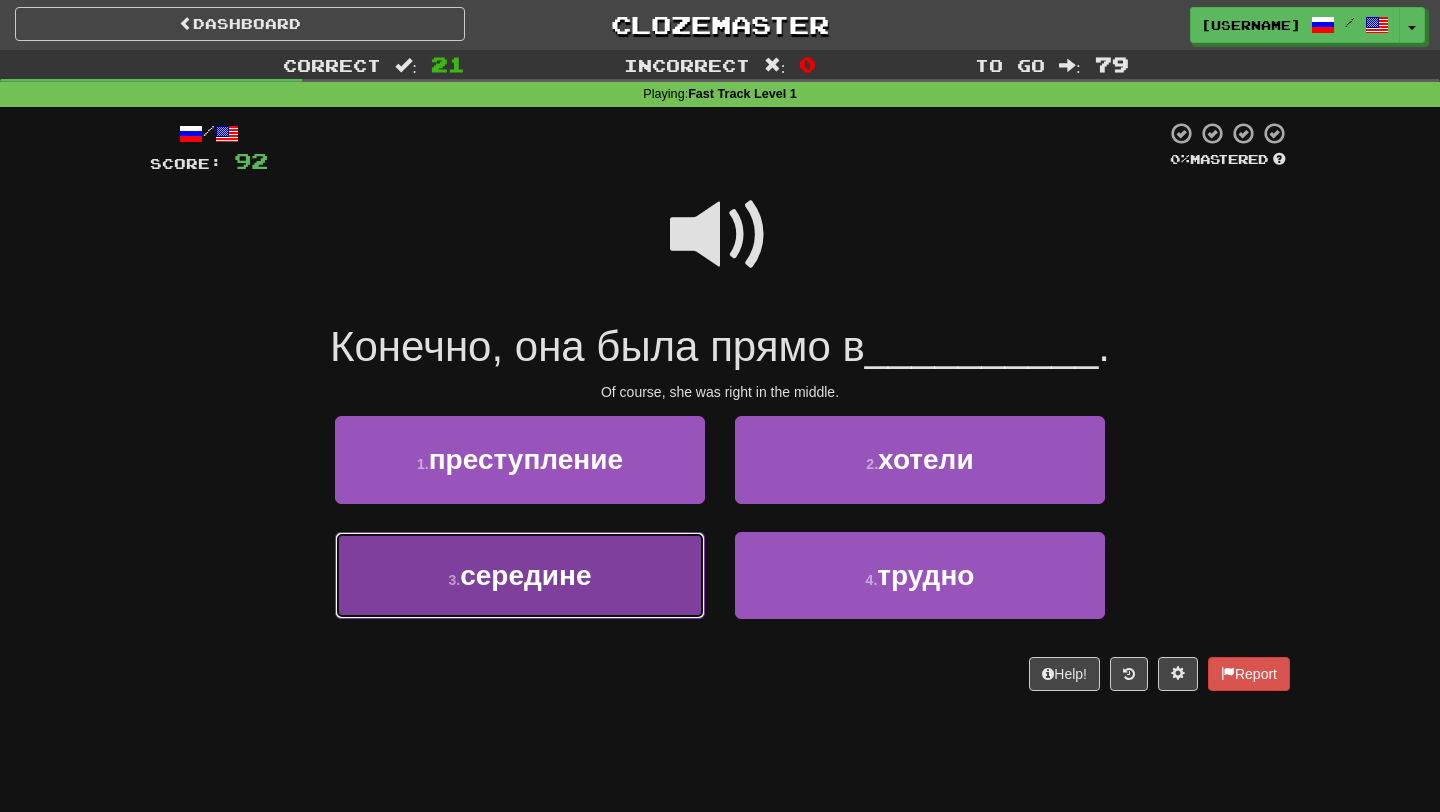 click on "3 .  середине" at bounding box center [520, 575] 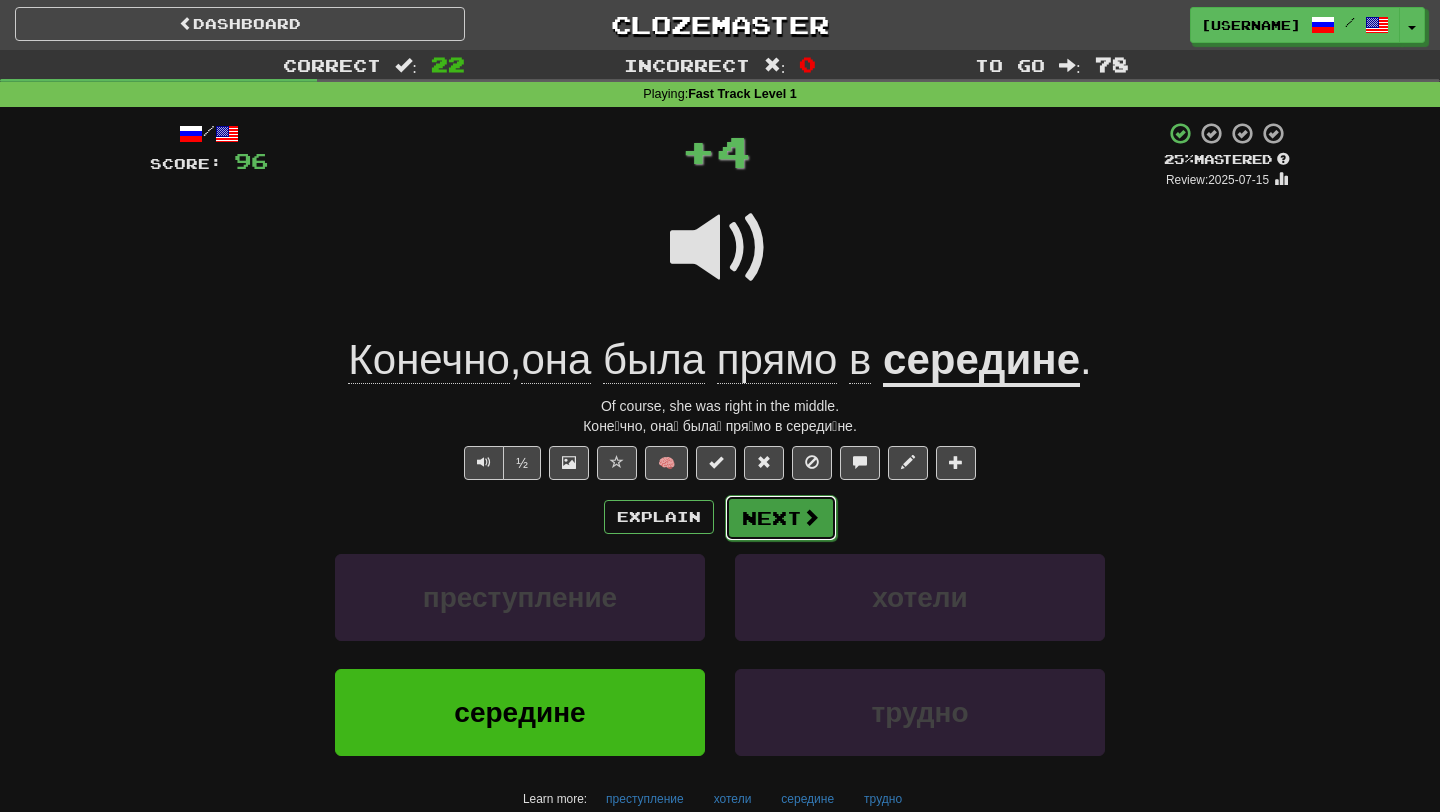 click on "Next" at bounding box center [781, 518] 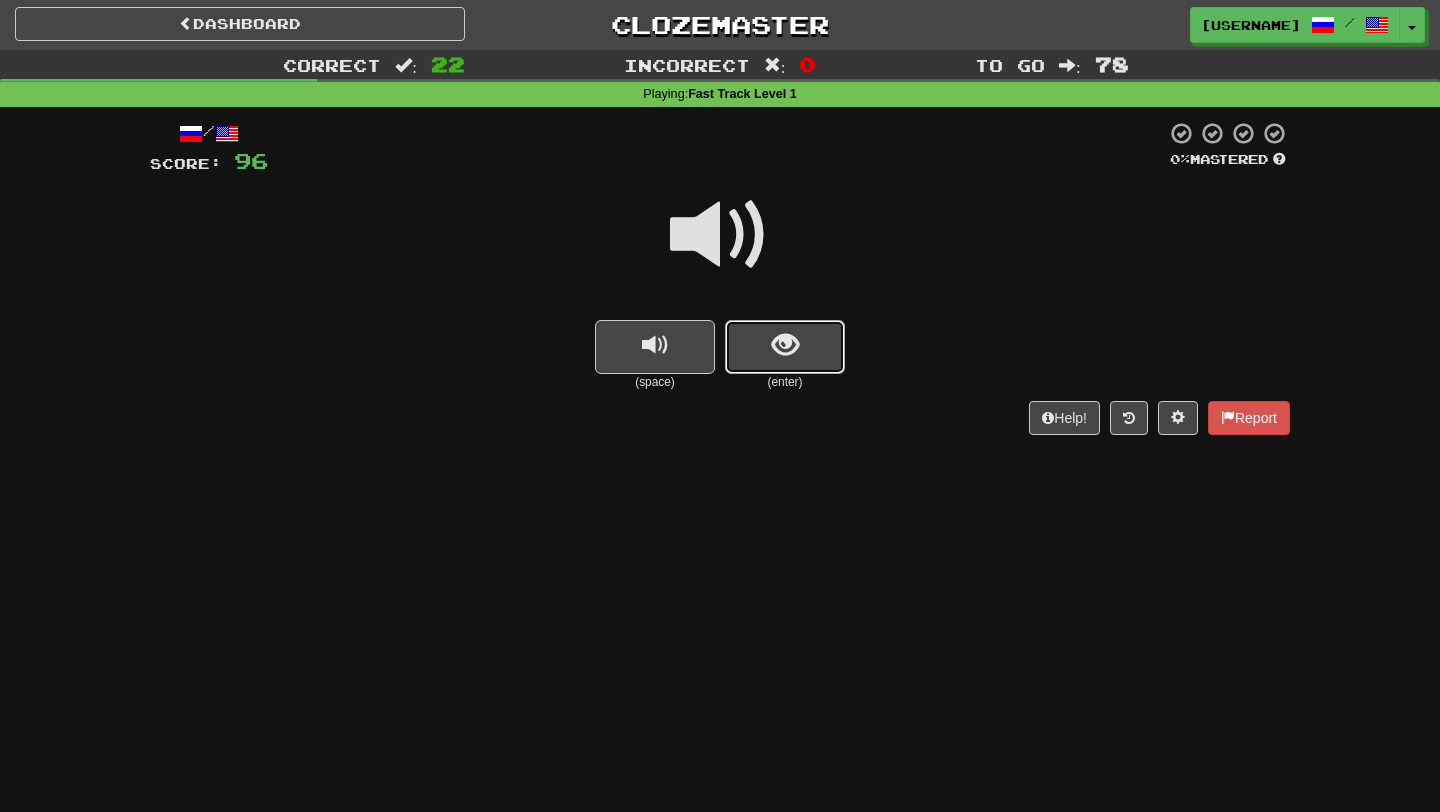 click at bounding box center (785, 347) 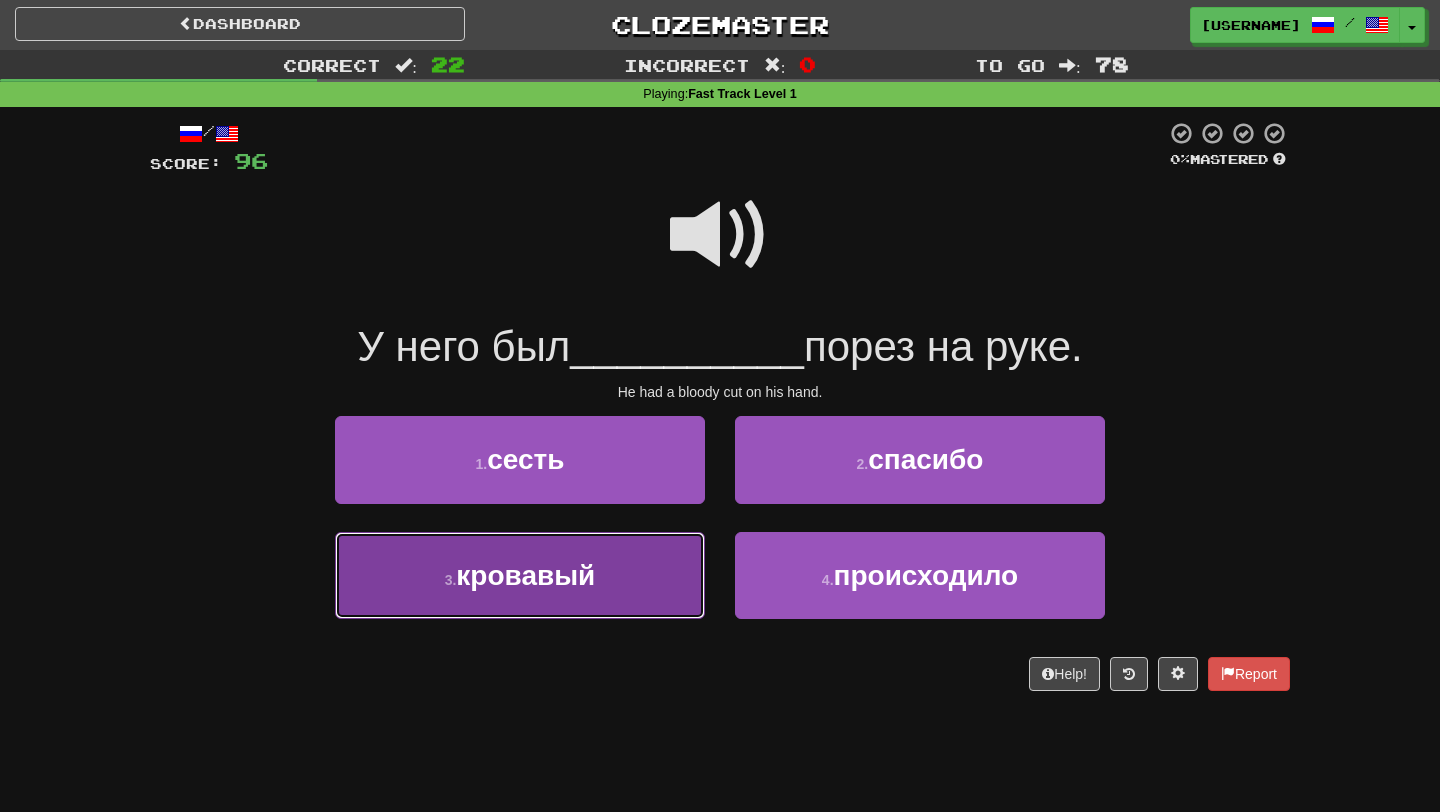click on "3 .  кровавый" at bounding box center (520, 575) 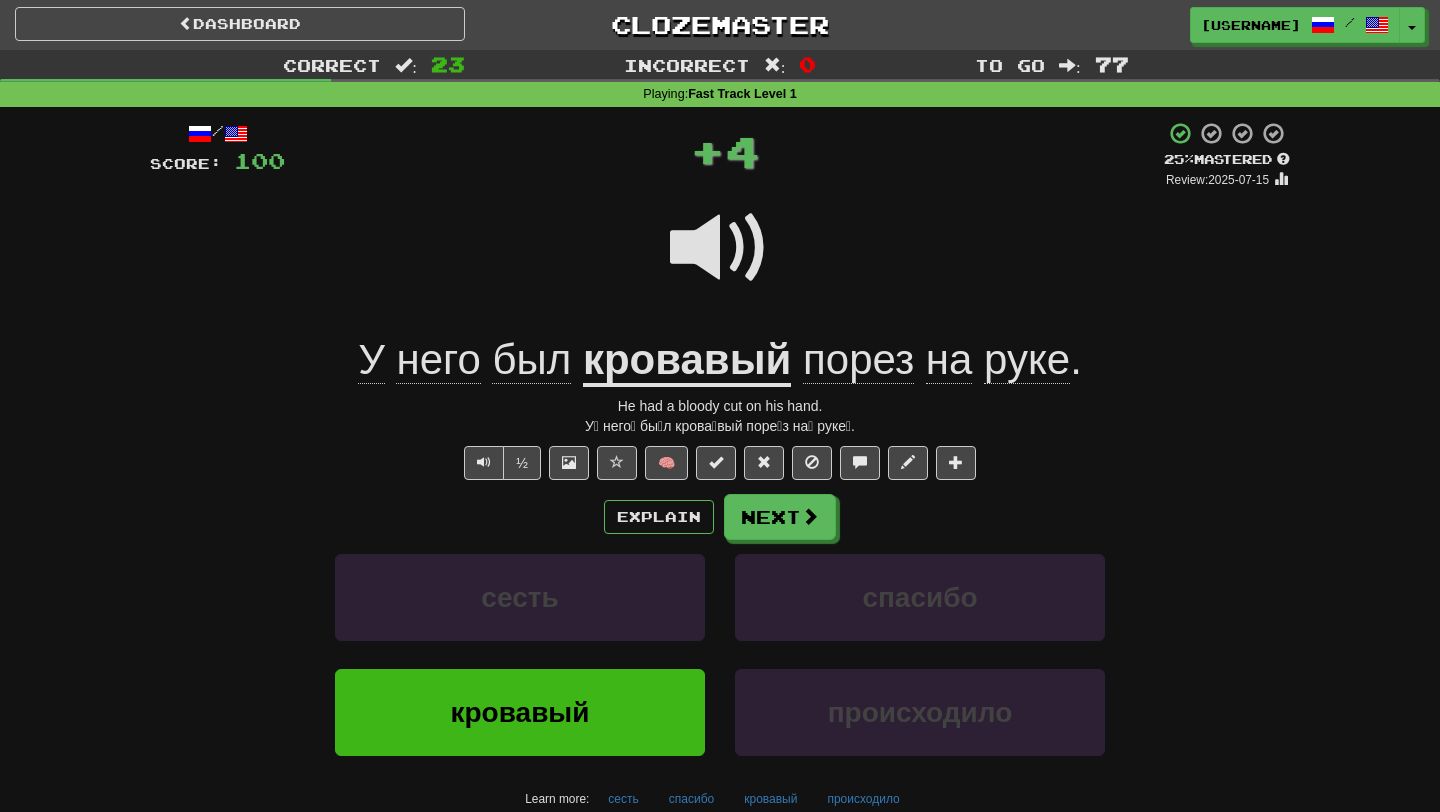 click on "кровавый" at bounding box center (687, 361) 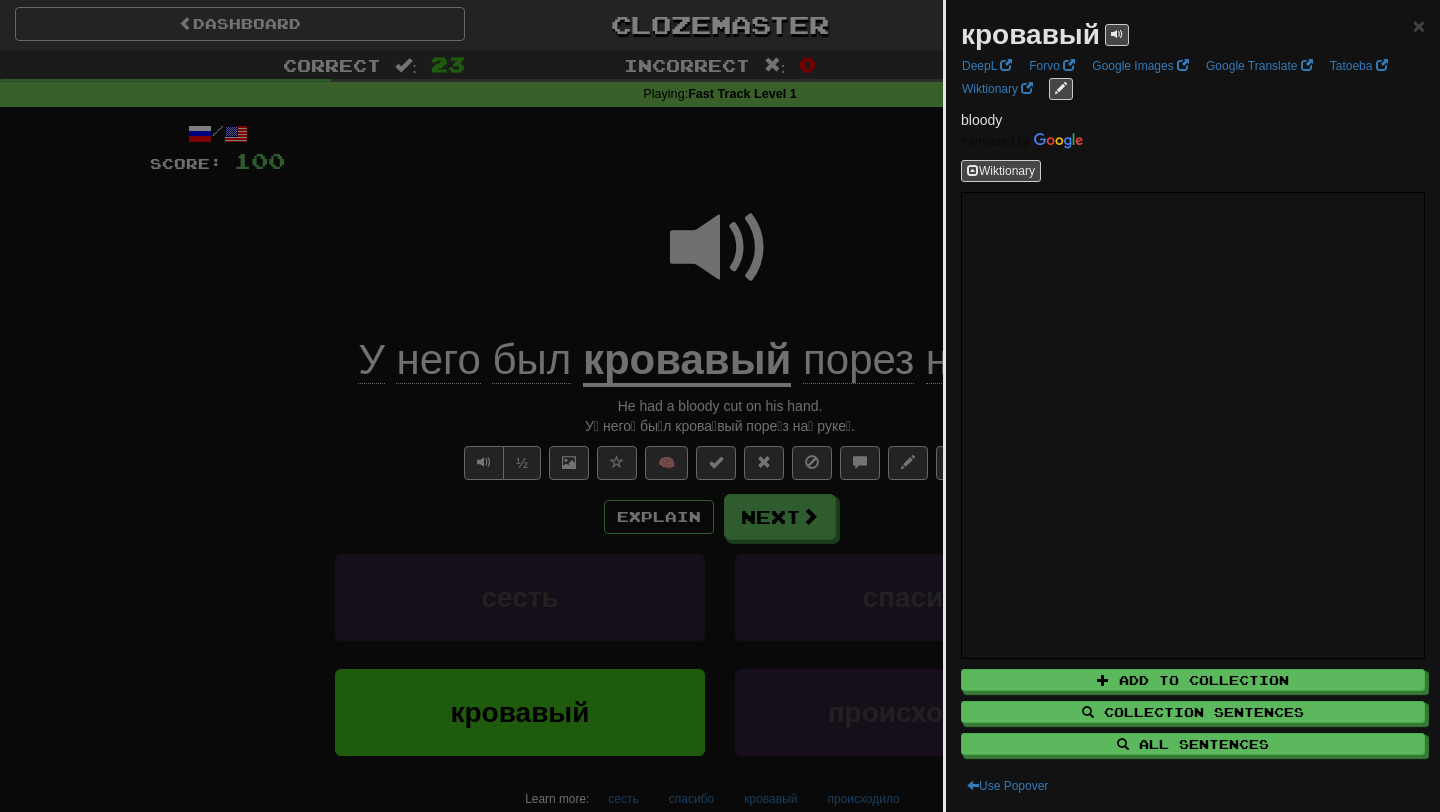 click at bounding box center [720, 406] 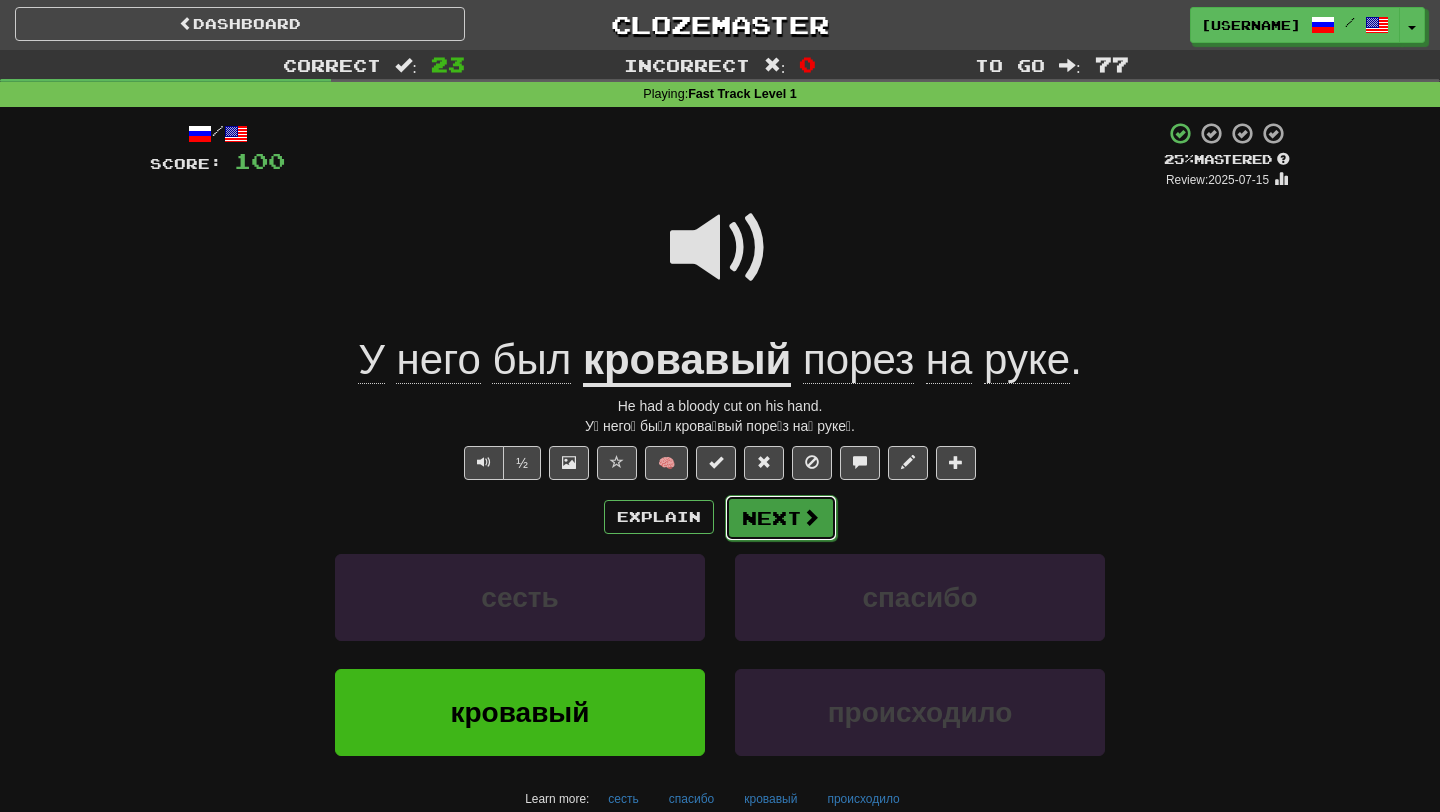 click on "Next" at bounding box center [781, 518] 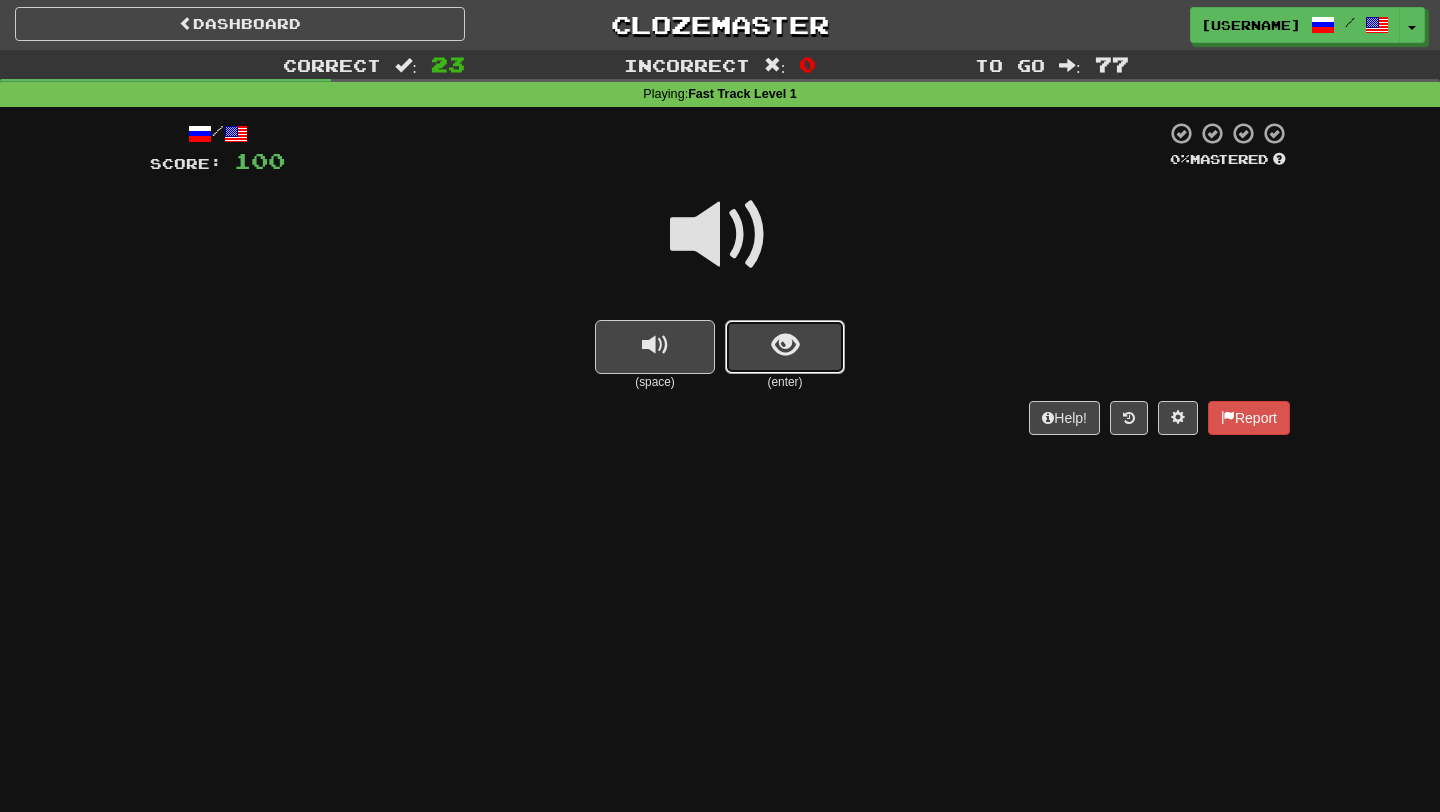 click at bounding box center [785, 347] 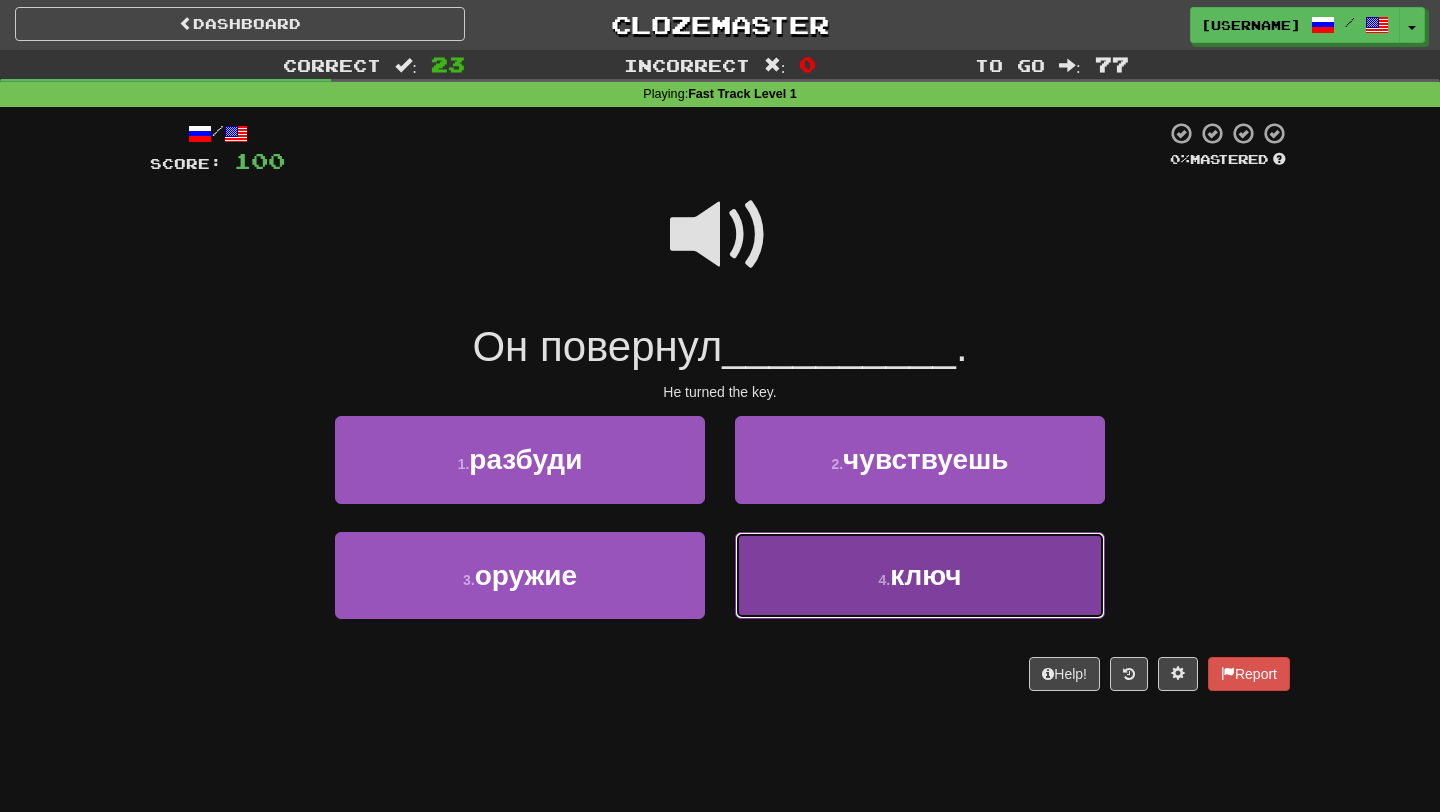 click on "4 .  ключ" at bounding box center [920, 575] 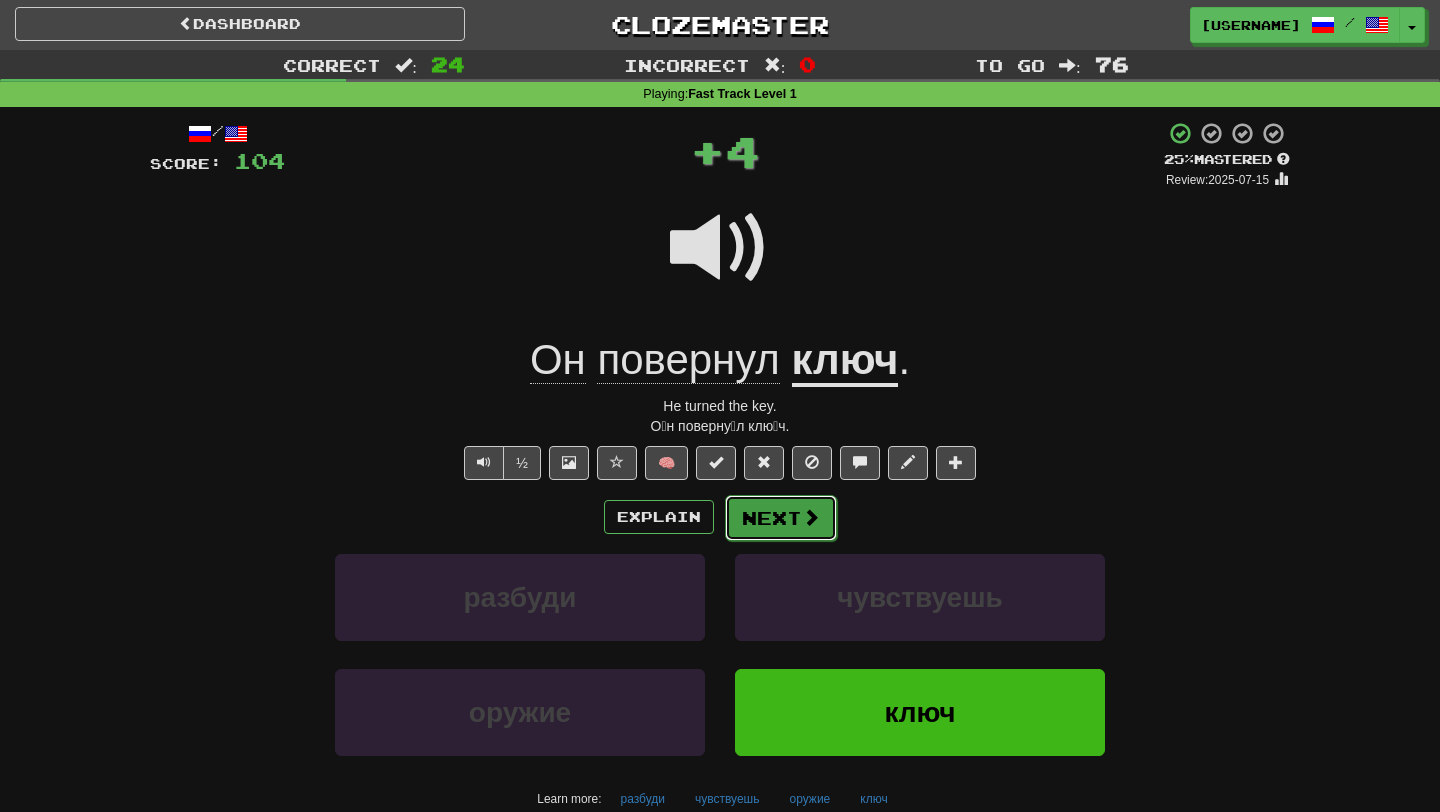 click on "Next" at bounding box center (781, 518) 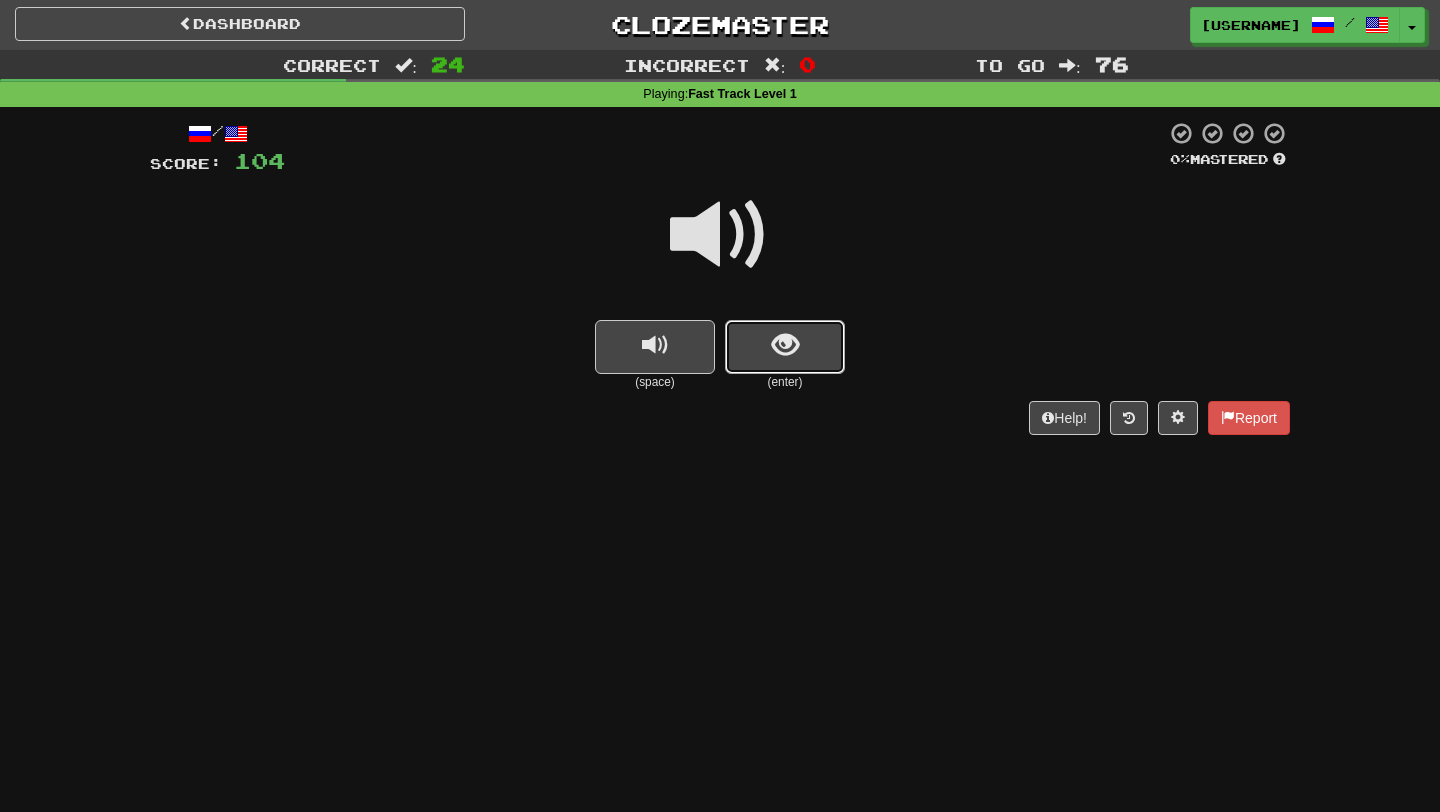click at bounding box center (785, 347) 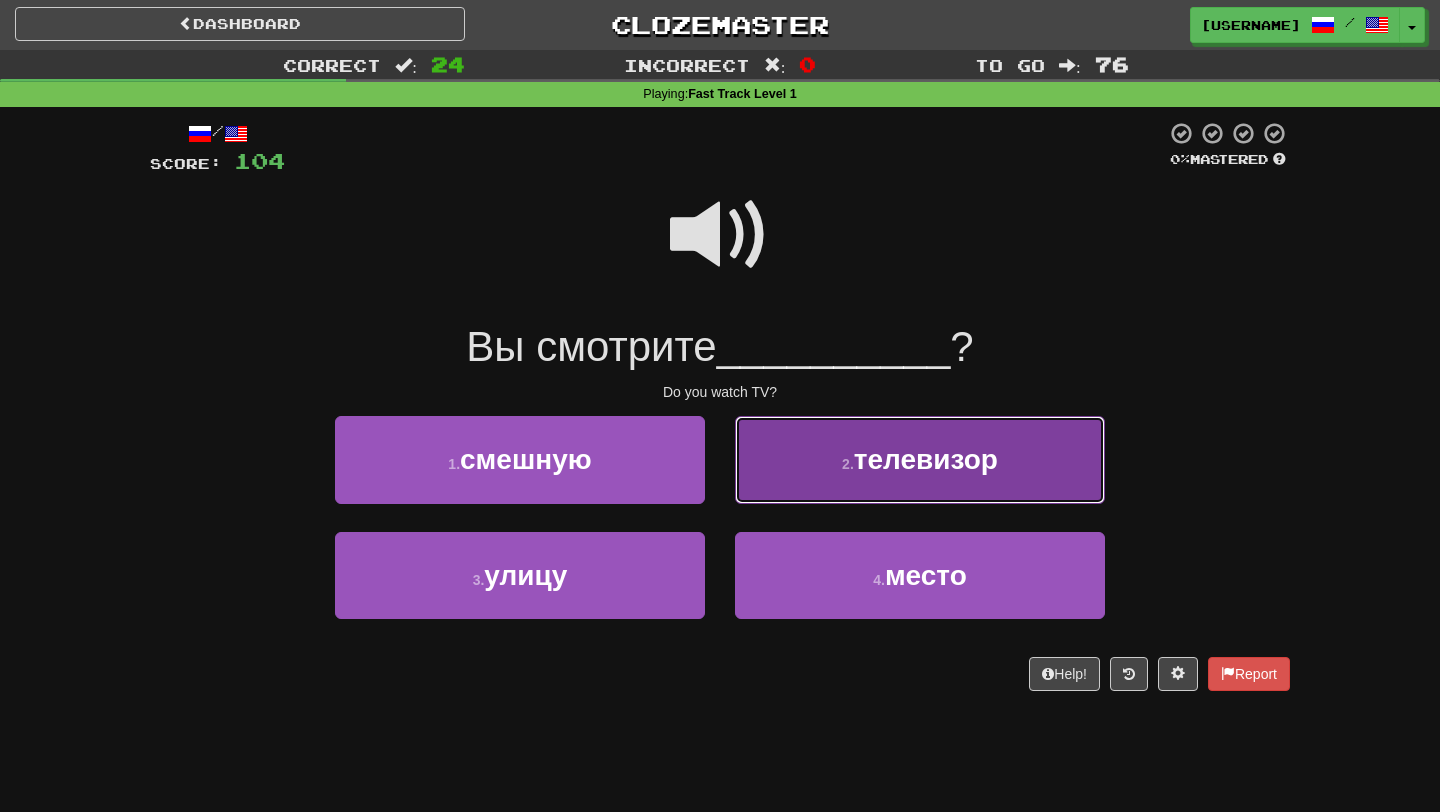 click on "2 .  телевизор" at bounding box center [920, 459] 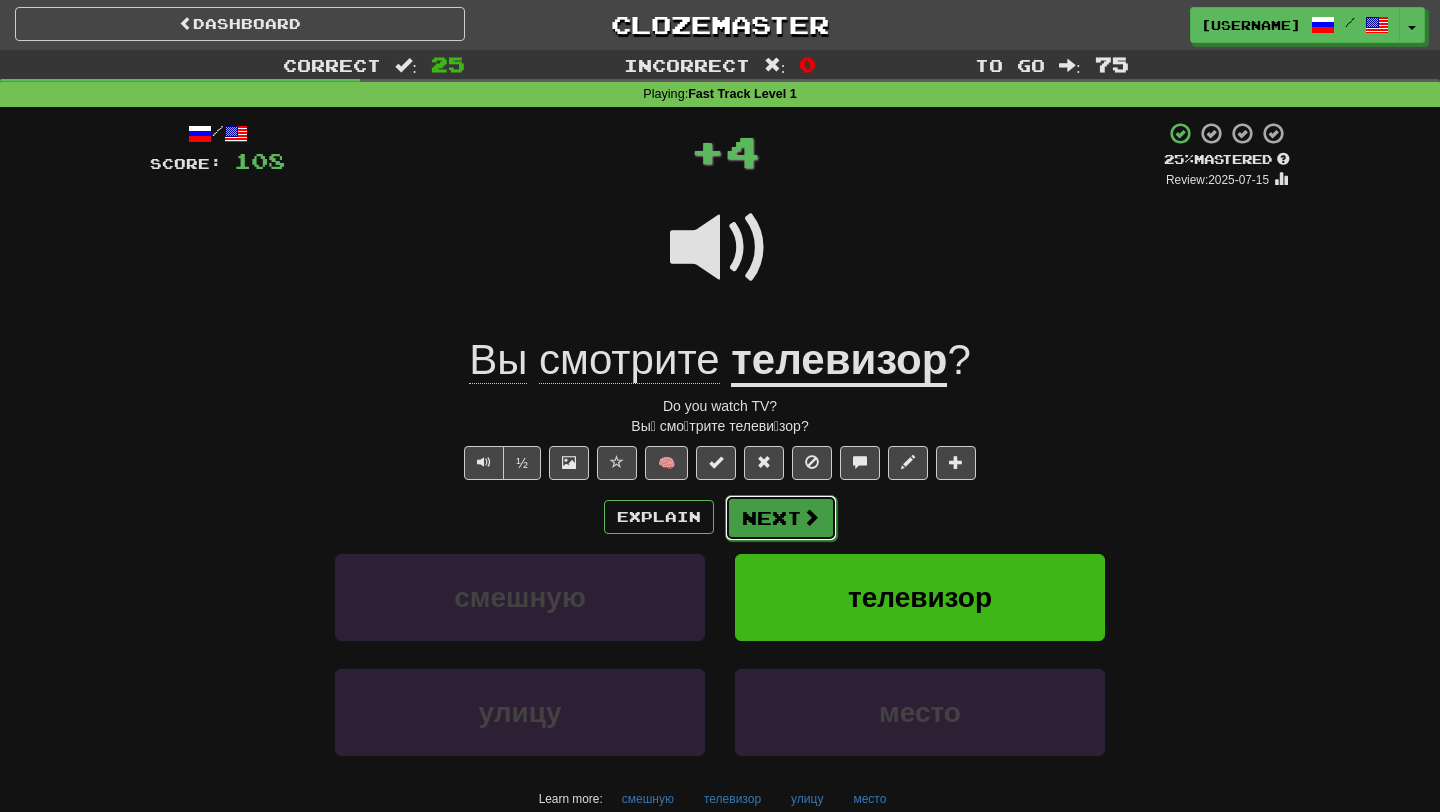 click on "Next" at bounding box center [781, 518] 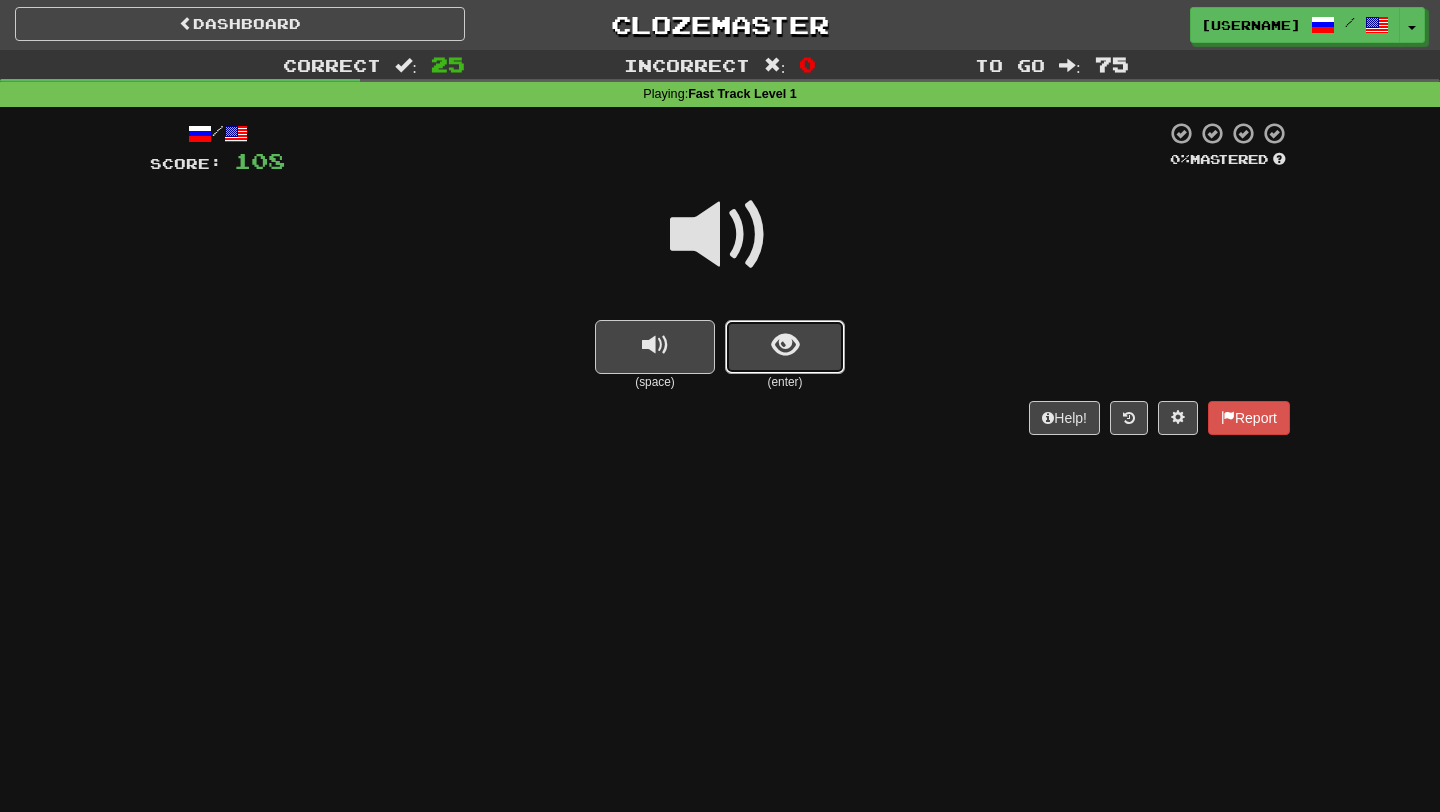 click at bounding box center [785, 347] 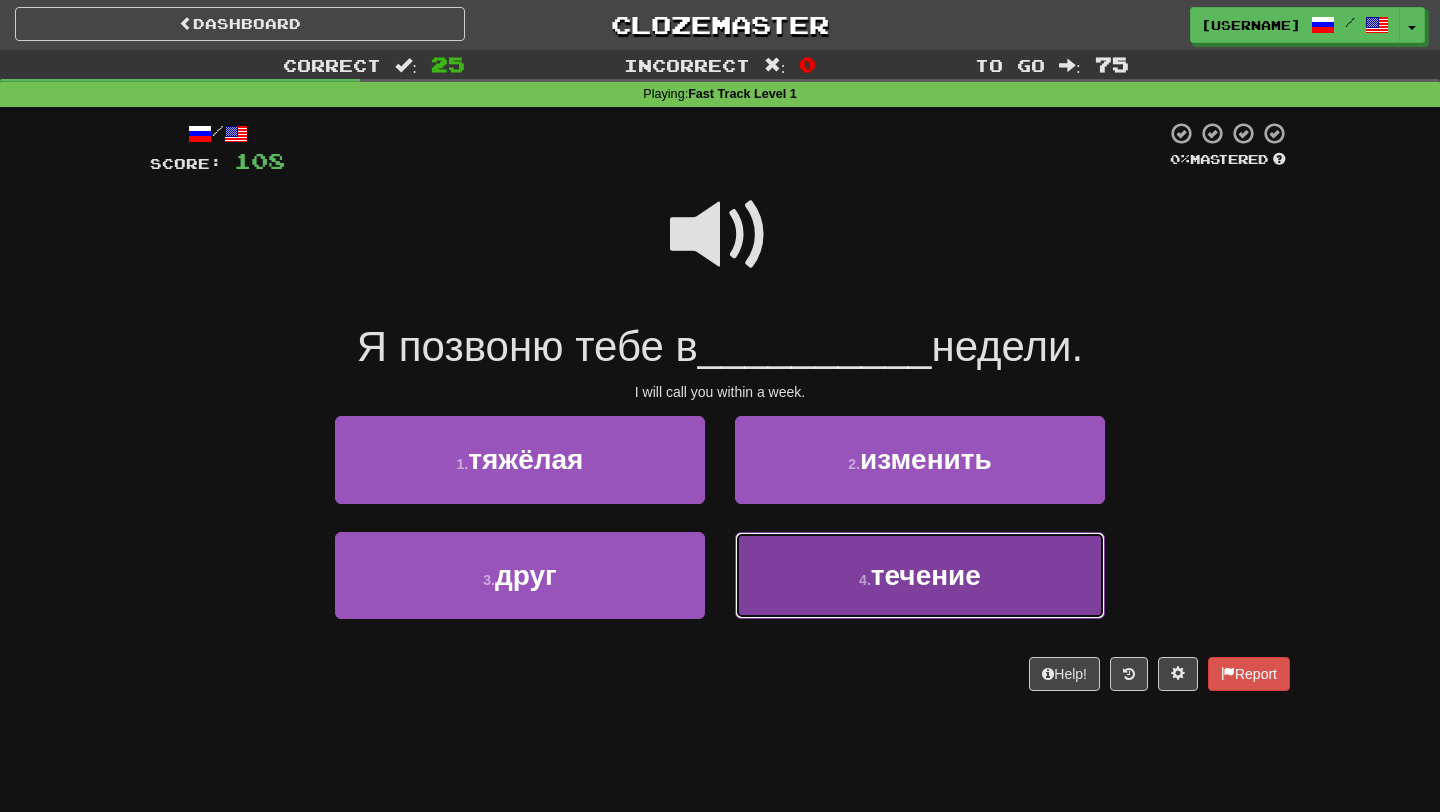 click on "4 .  течение" at bounding box center (920, 575) 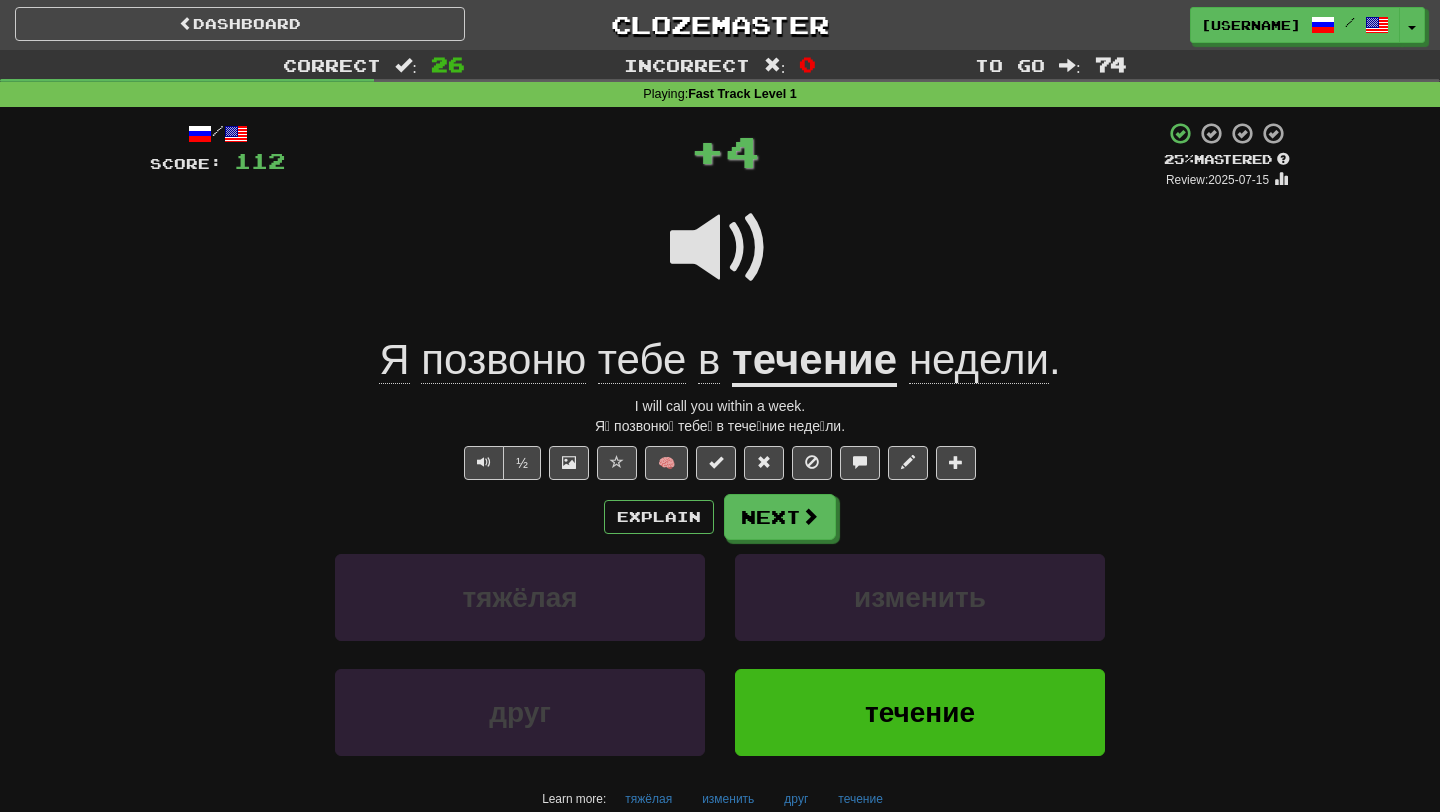 click on "течение" at bounding box center [814, 361] 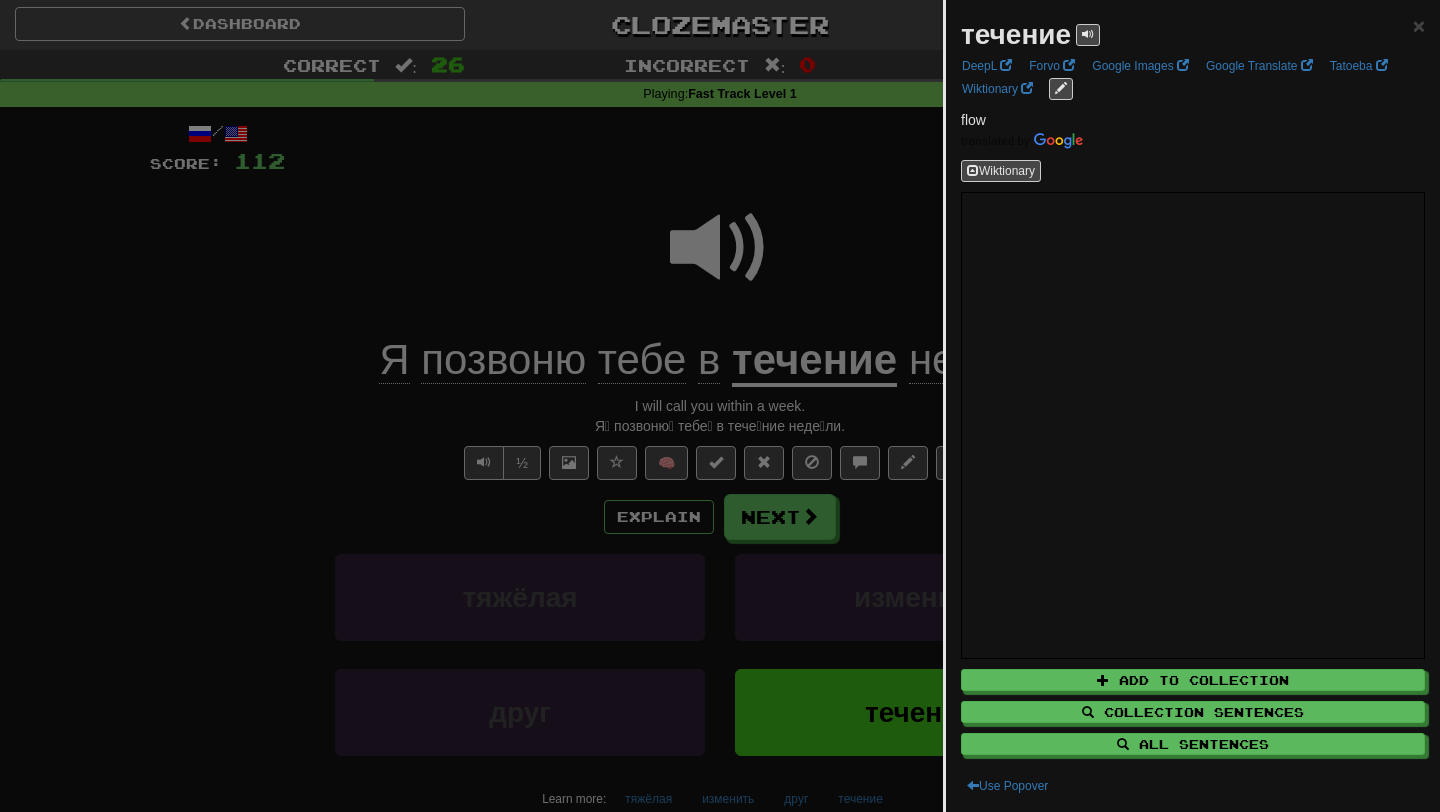 click at bounding box center [720, 406] 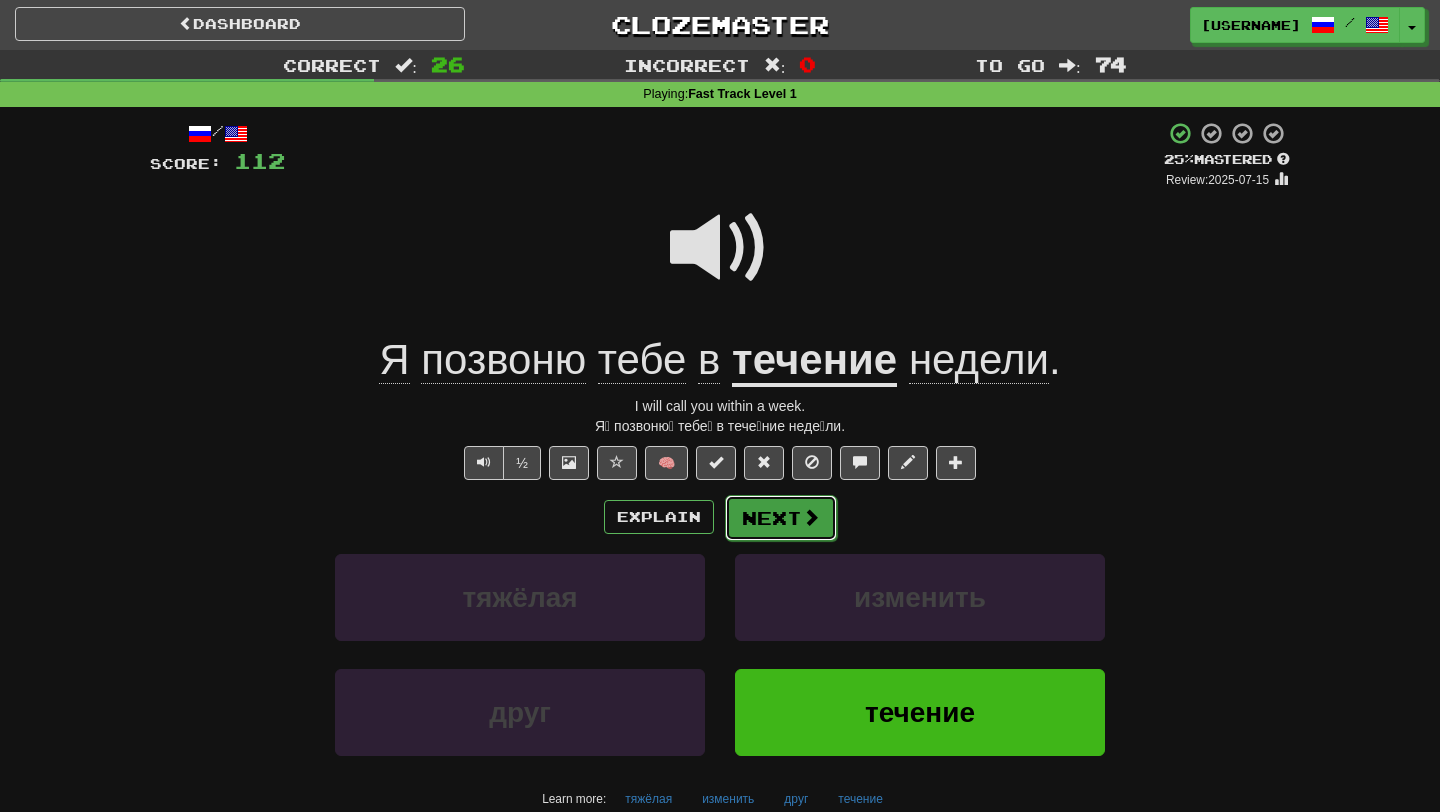 click on "Next" at bounding box center [781, 518] 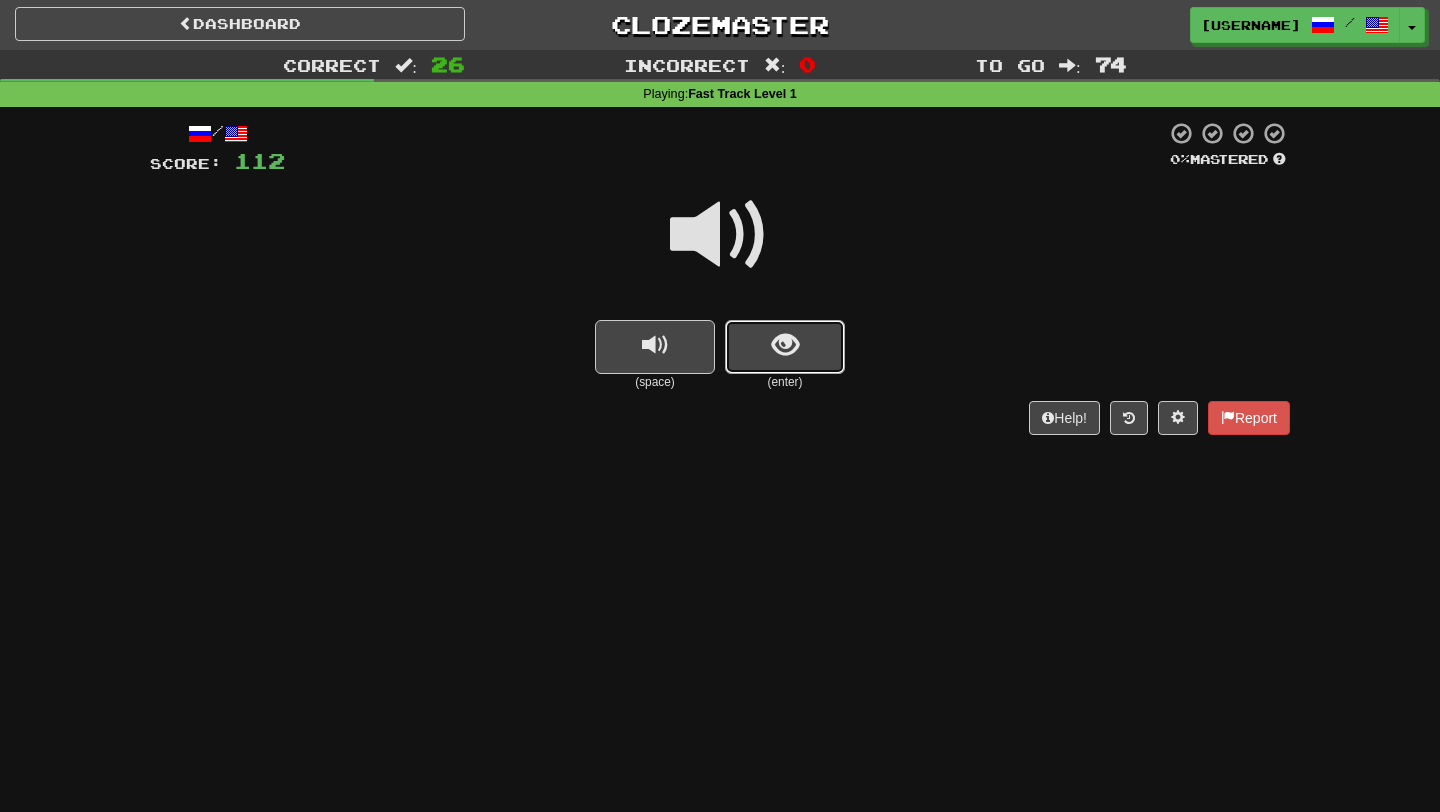 click at bounding box center [785, 347] 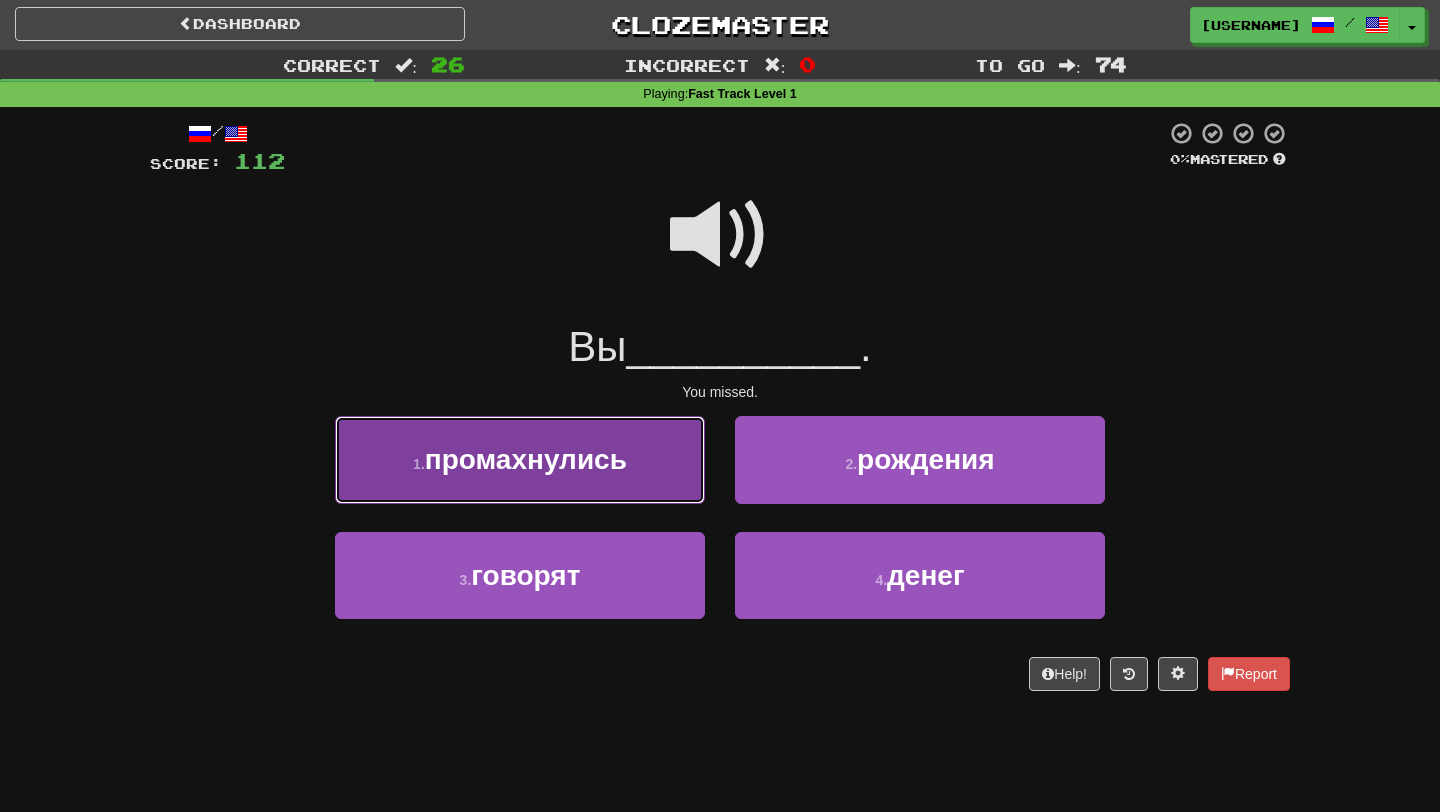 click on "1 .  промахнулись" at bounding box center (520, 459) 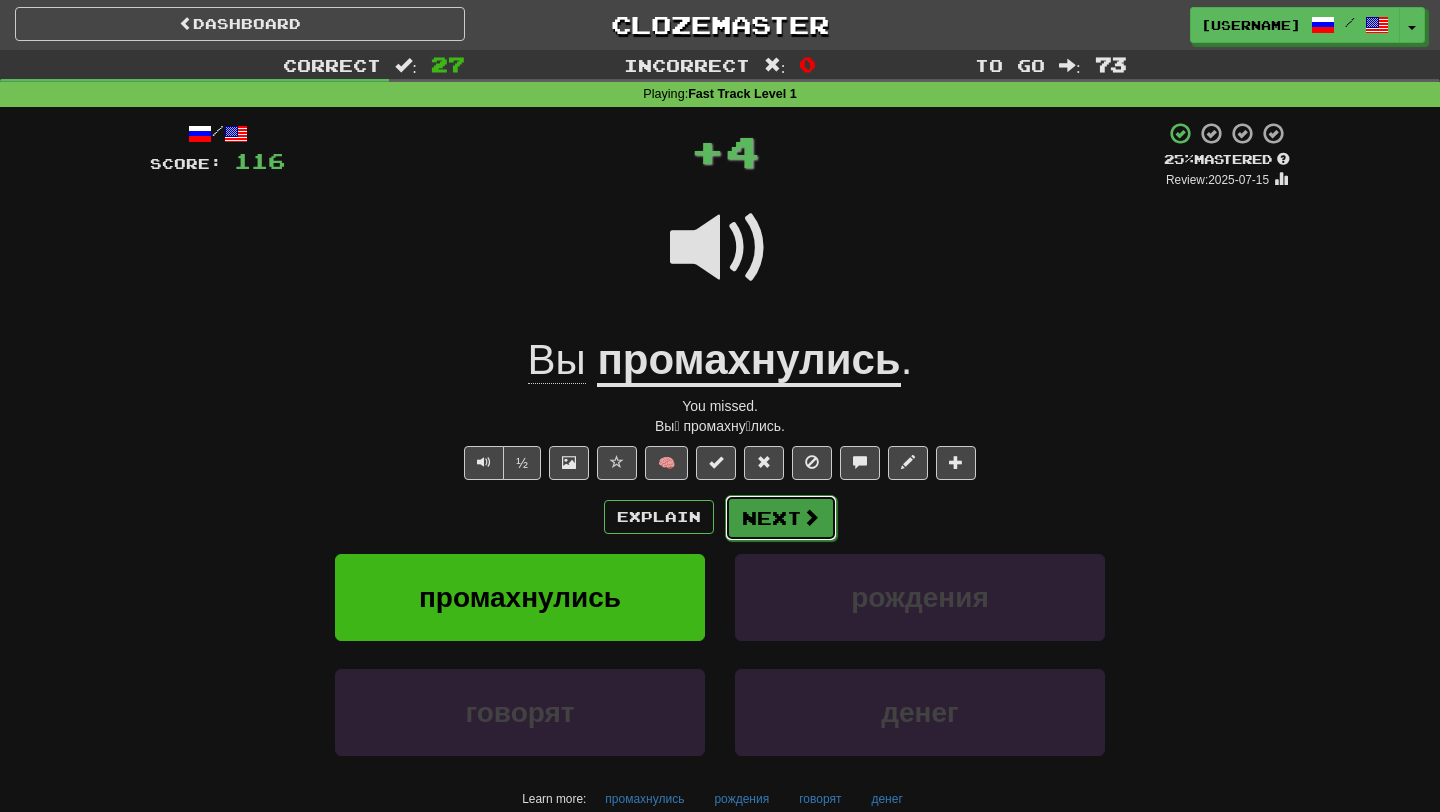 click on "Next" at bounding box center [781, 518] 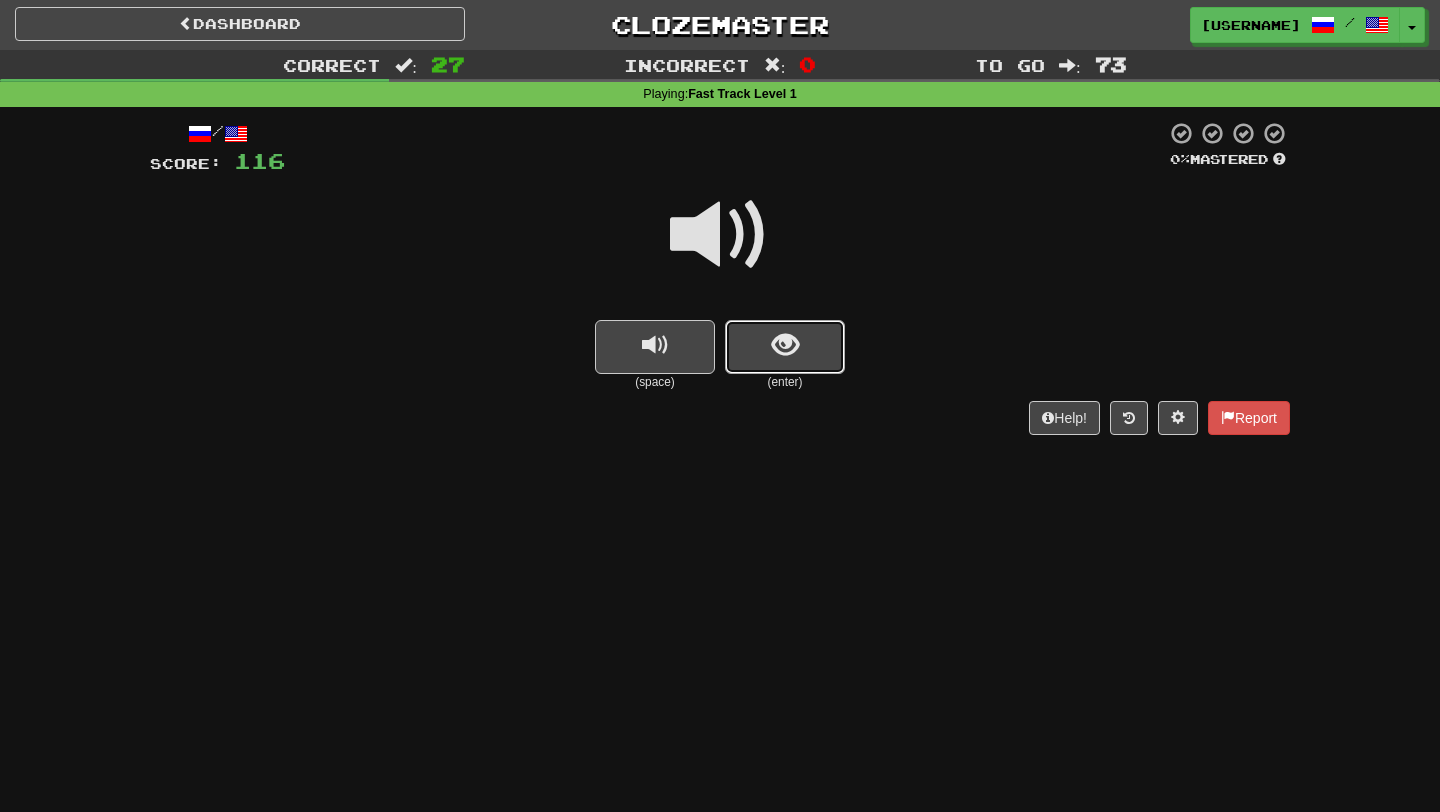 click at bounding box center [785, 347] 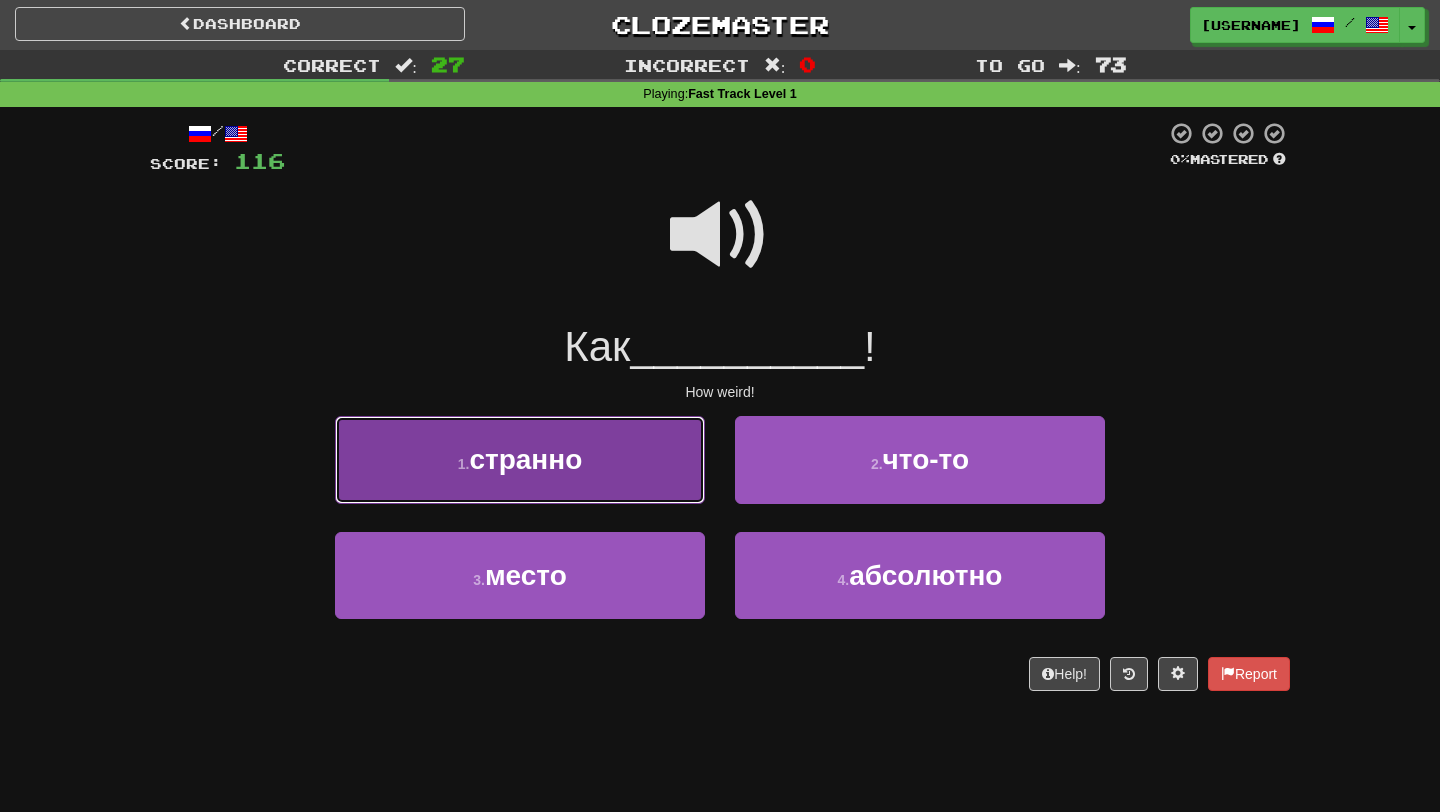 click on "странно" at bounding box center [525, 459] 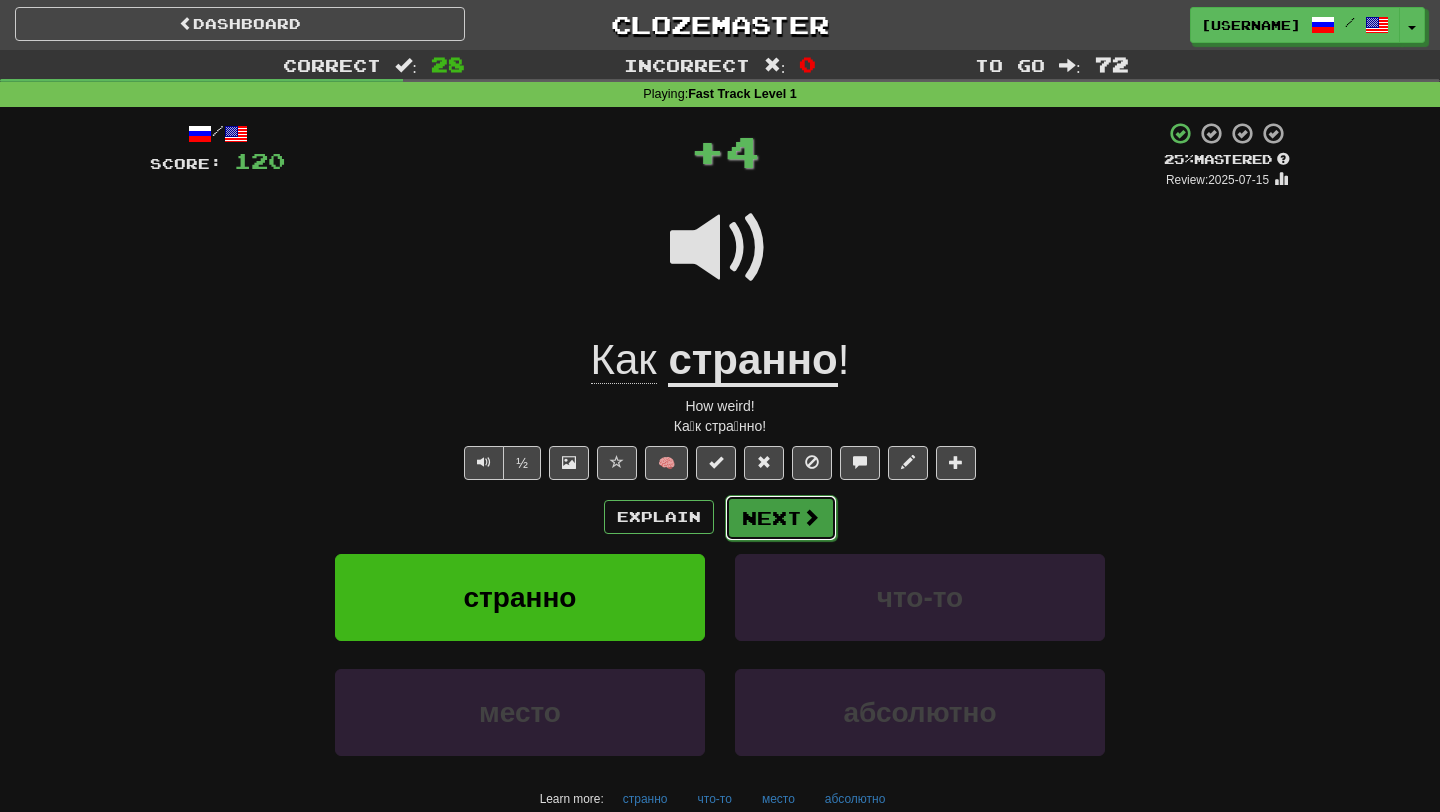 click on "Next" at bounding box center (781, 518) 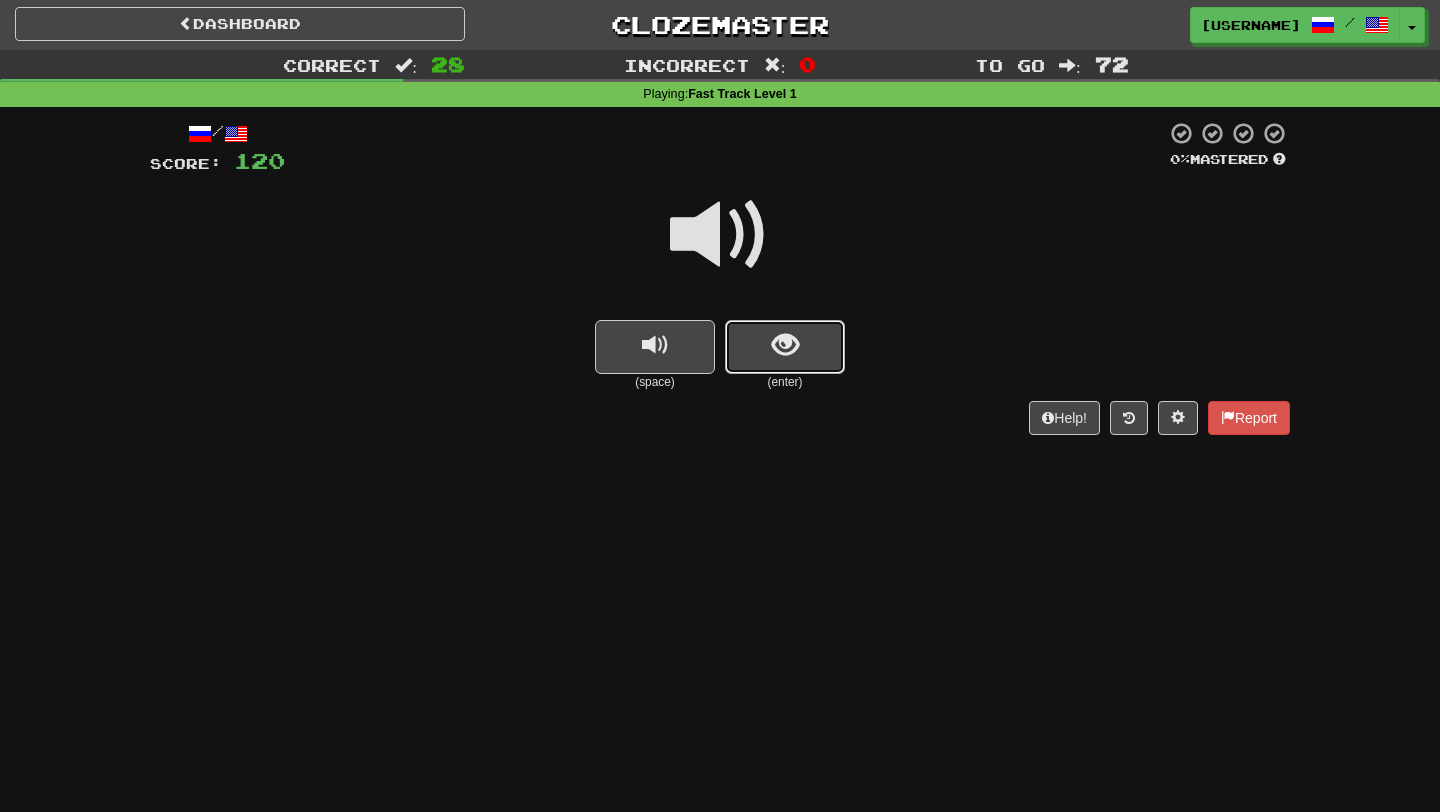click at bounding box center (785, 347) 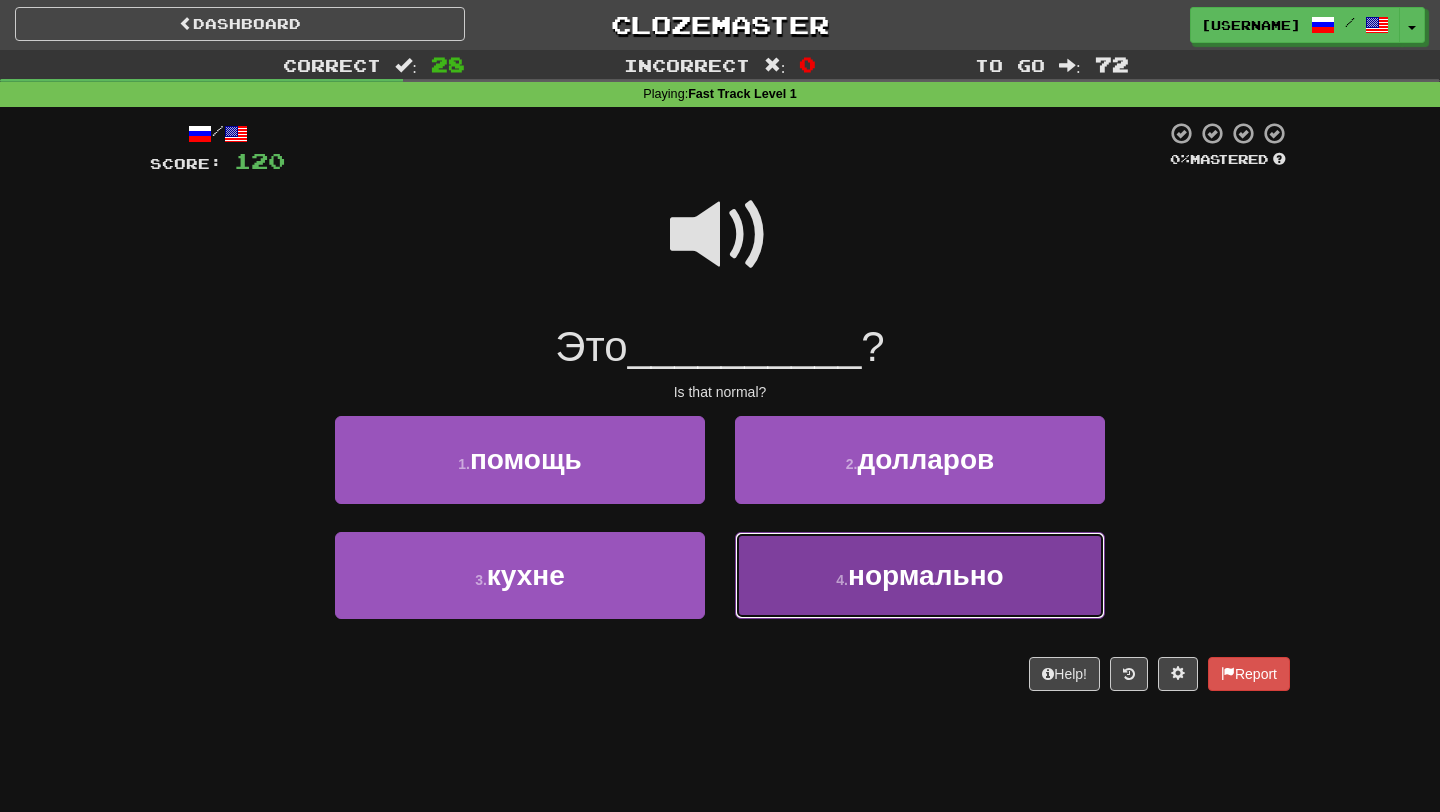 click on "4 .  нормально" at bounding box center (920, 575) 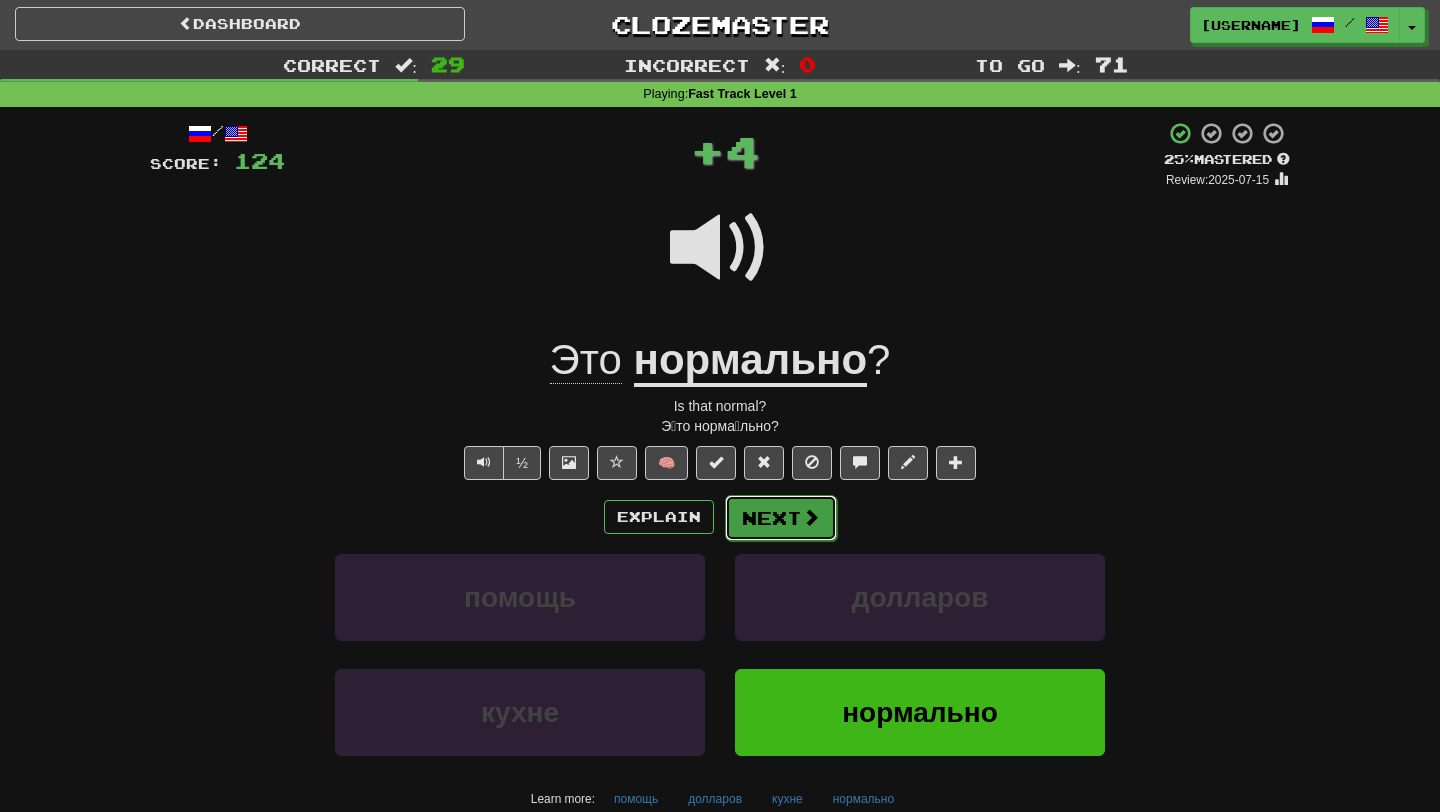 click at bounding box center [811, 517] 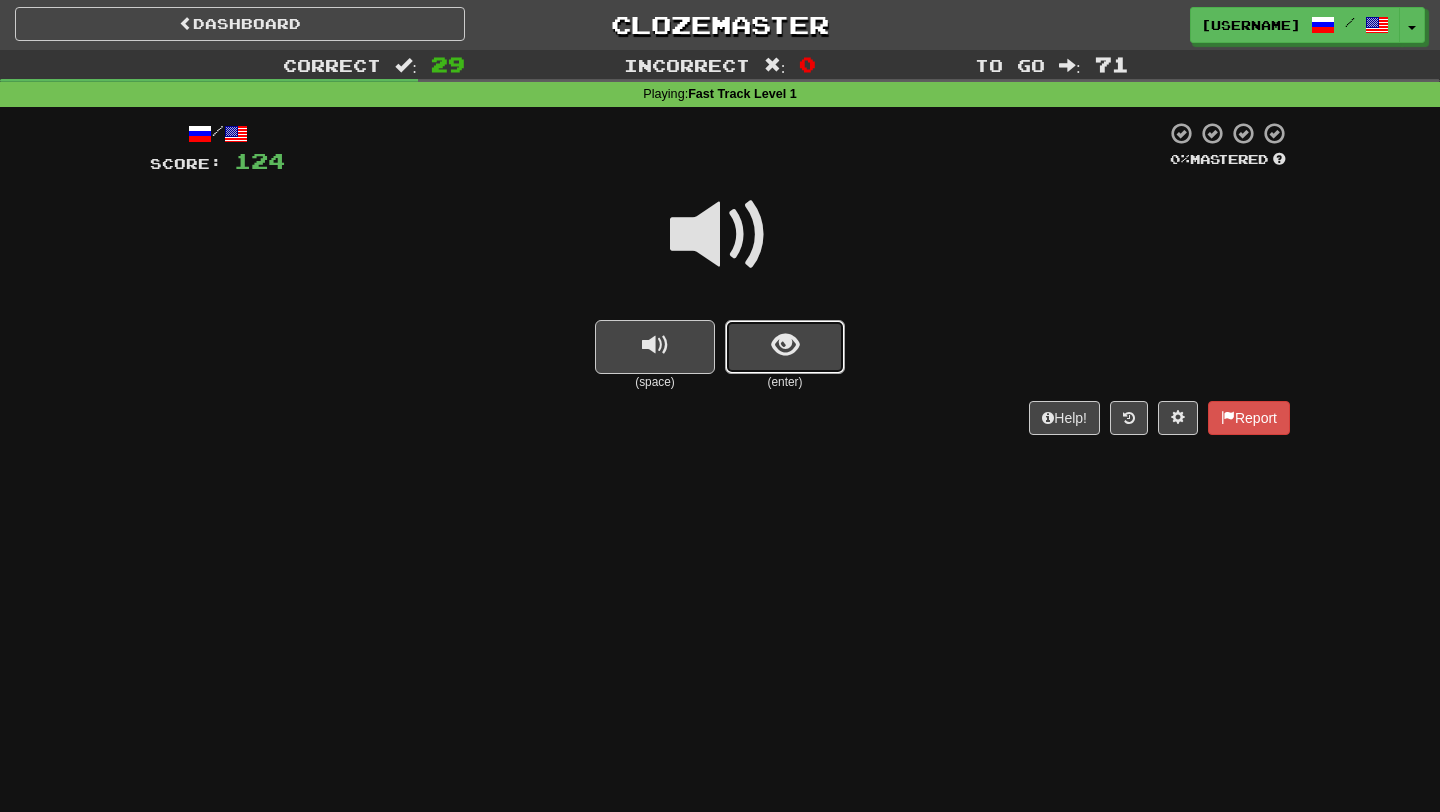 click at bounding box center (785, 345) 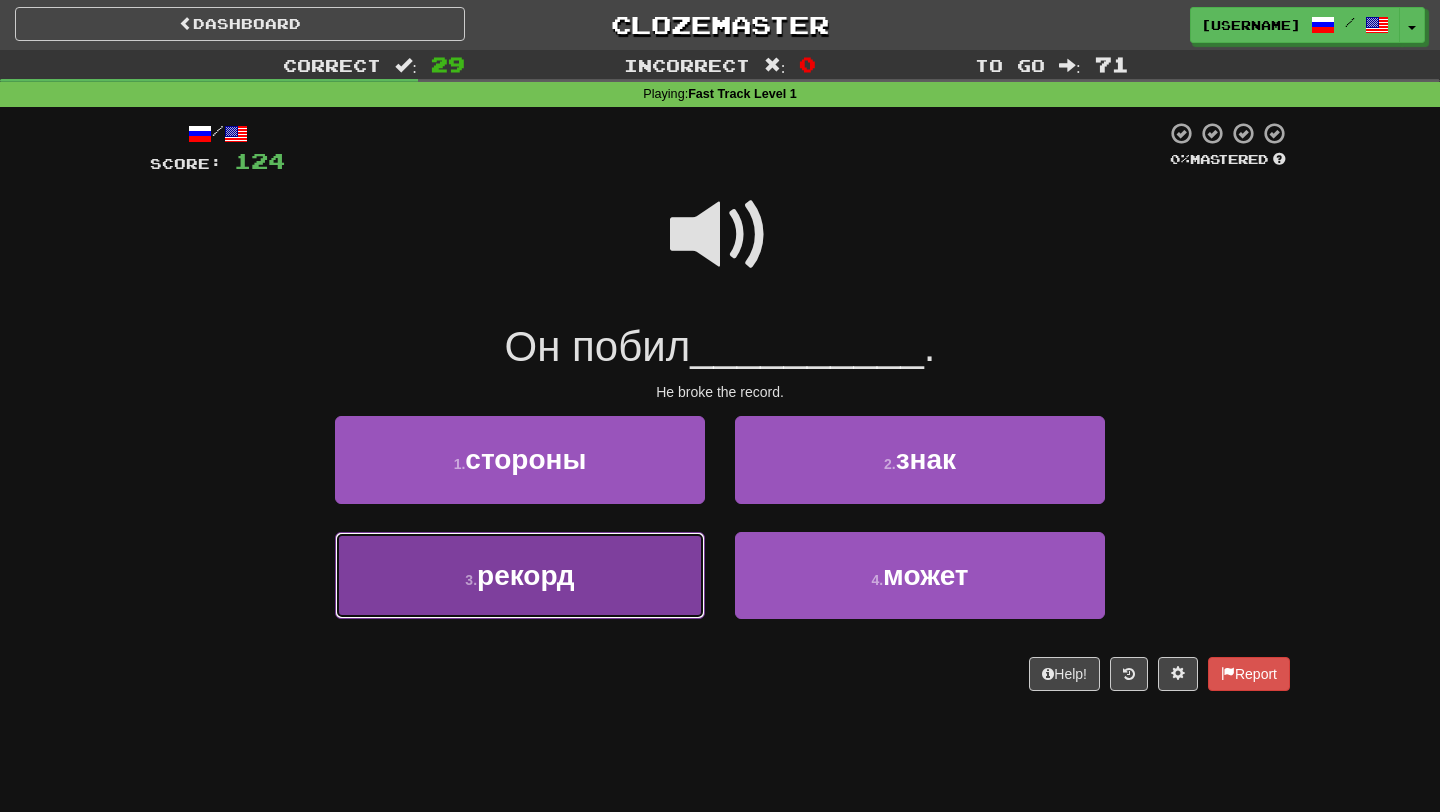 click on "3 .  рекорд" at bounding box center [520, 575] 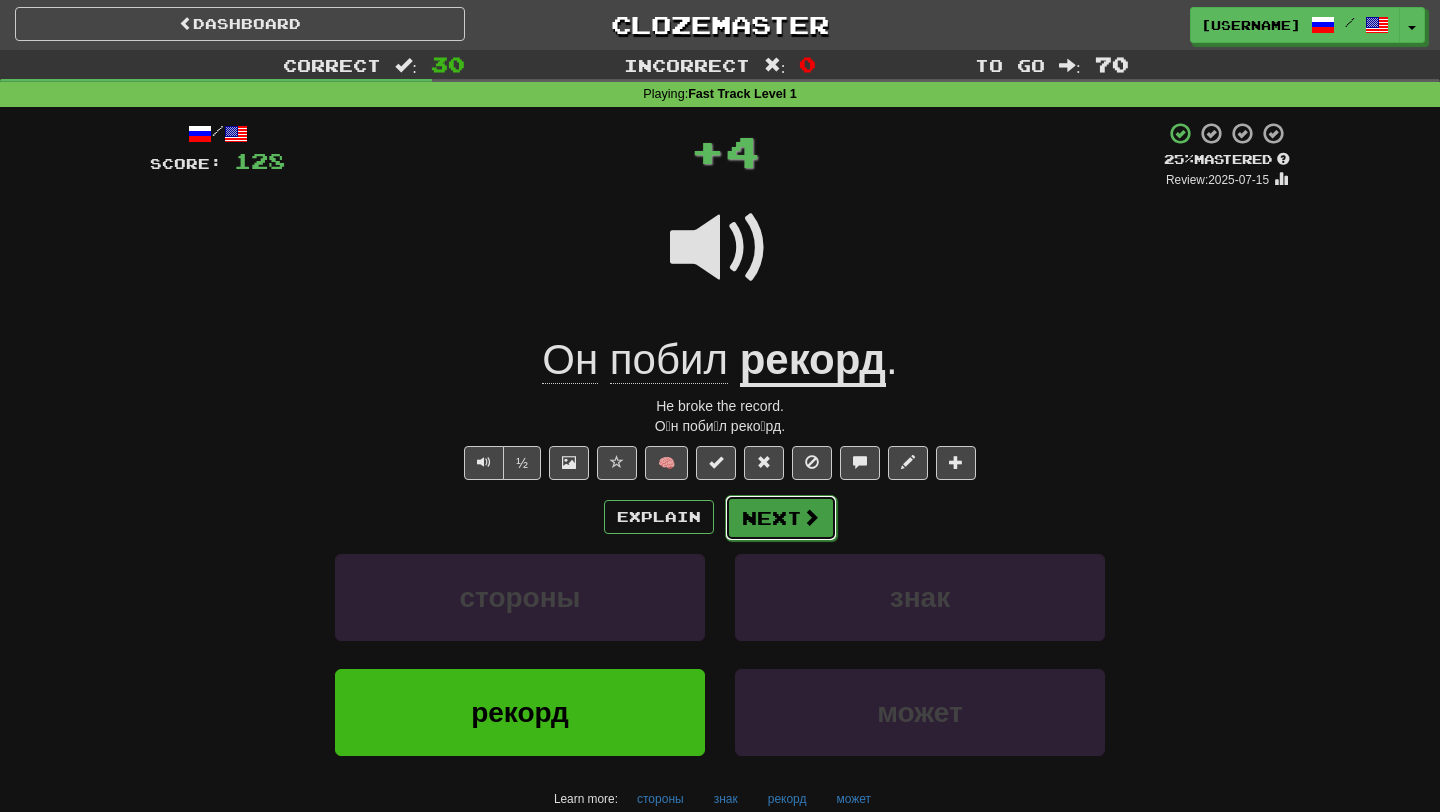 click on "Next" at bounding box center (781, 518) 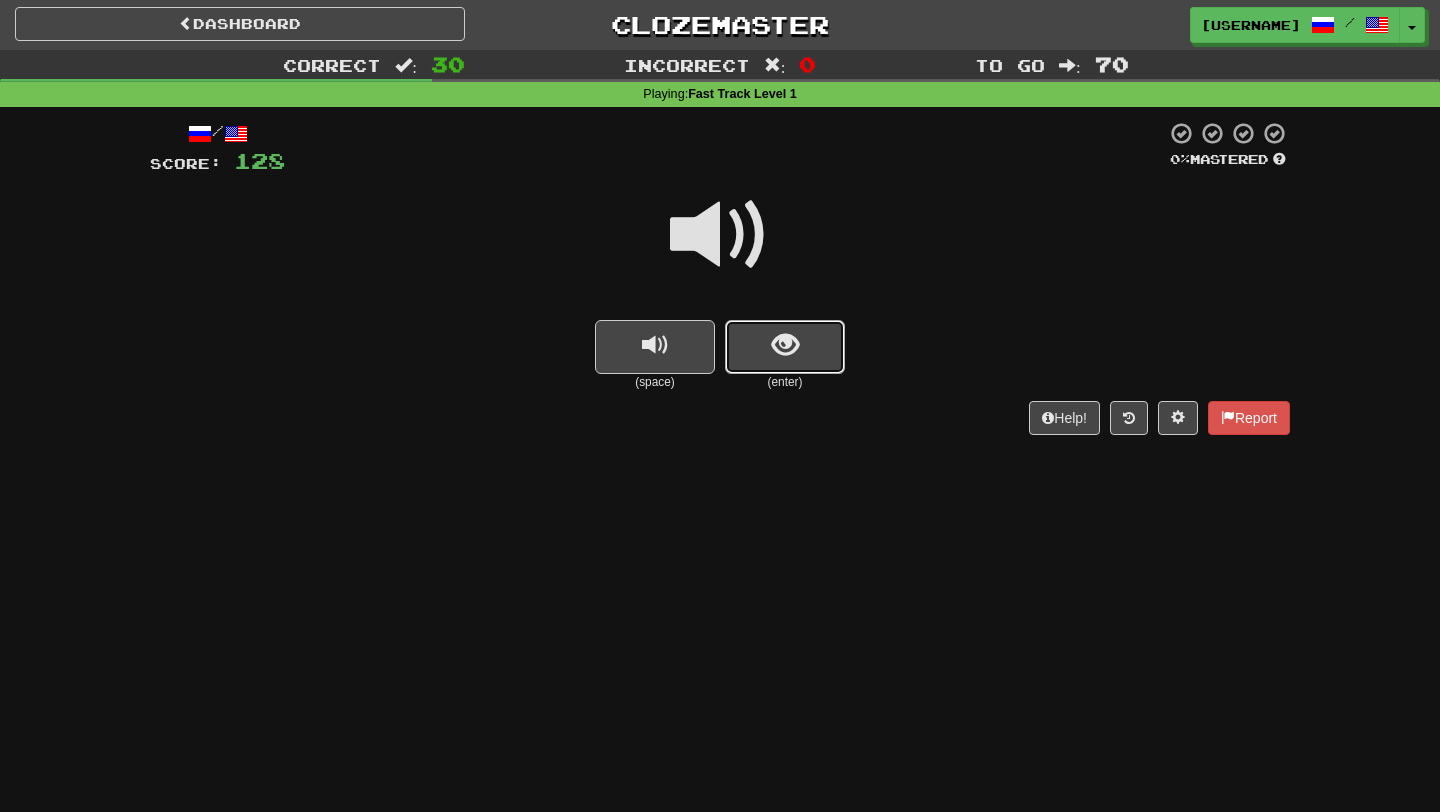 click at bounding box center [785, 347] 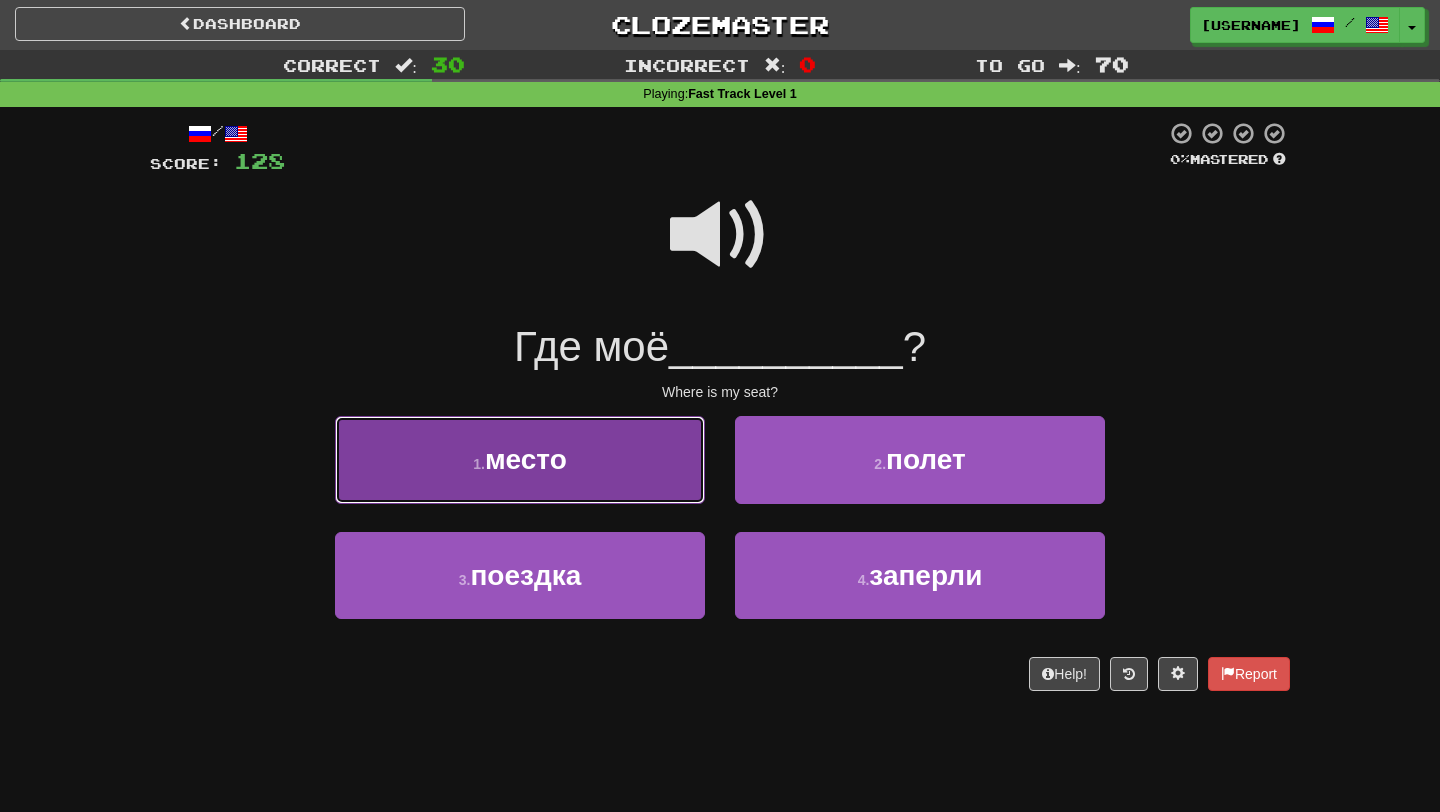 click on "1 .  место" at bounding box center (520, 459) 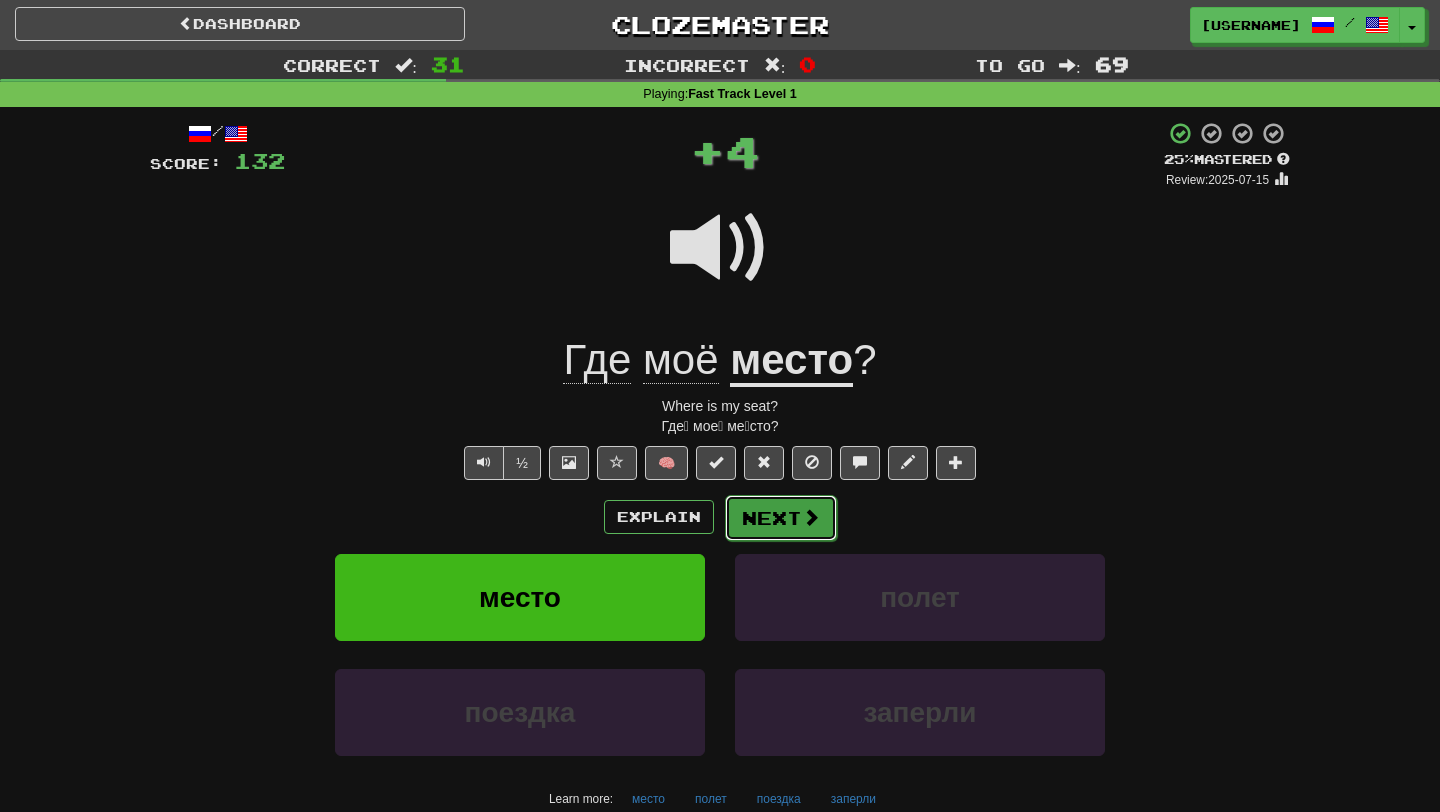 click on "Next" at bounding box center (781, 518) 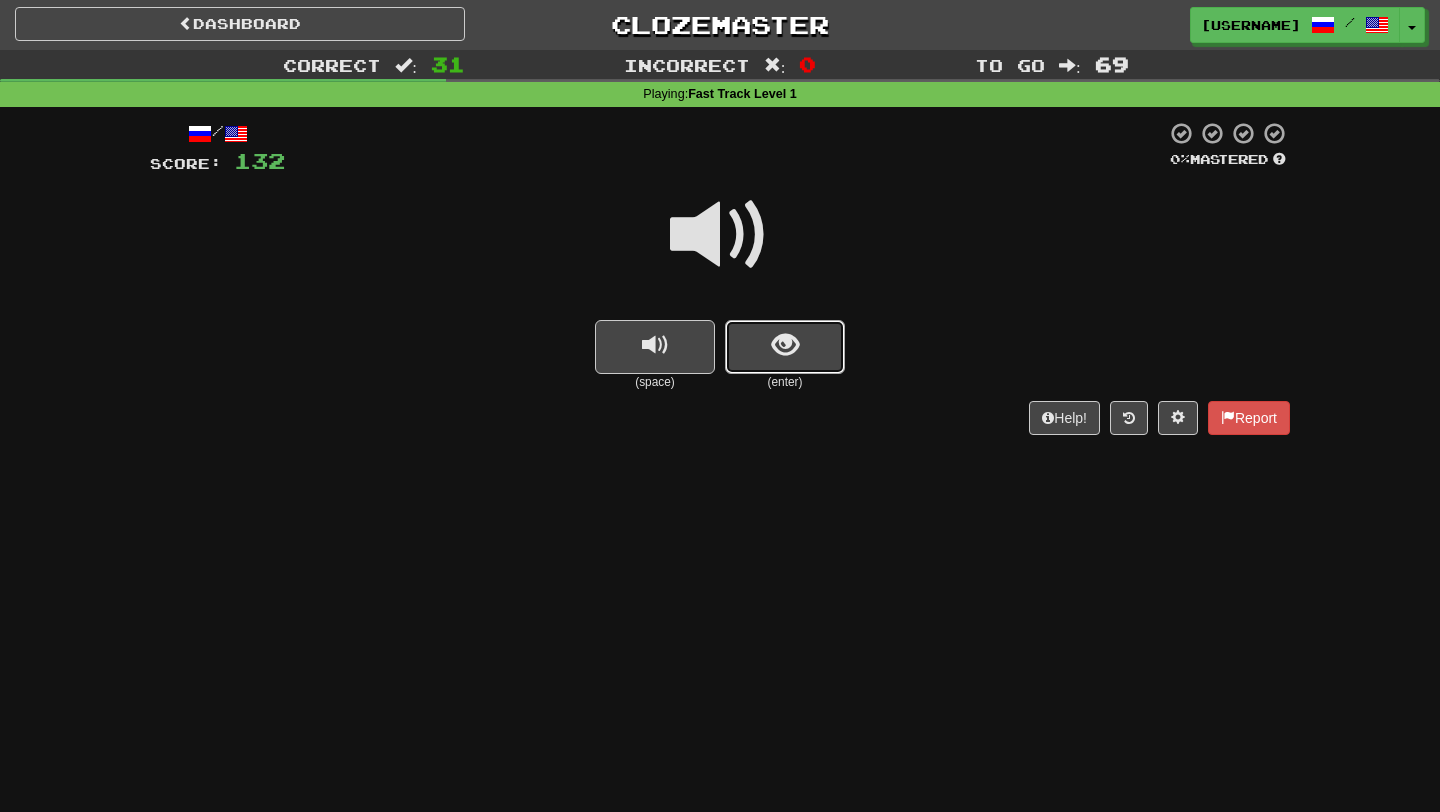 click at bounding box center [785, 345] 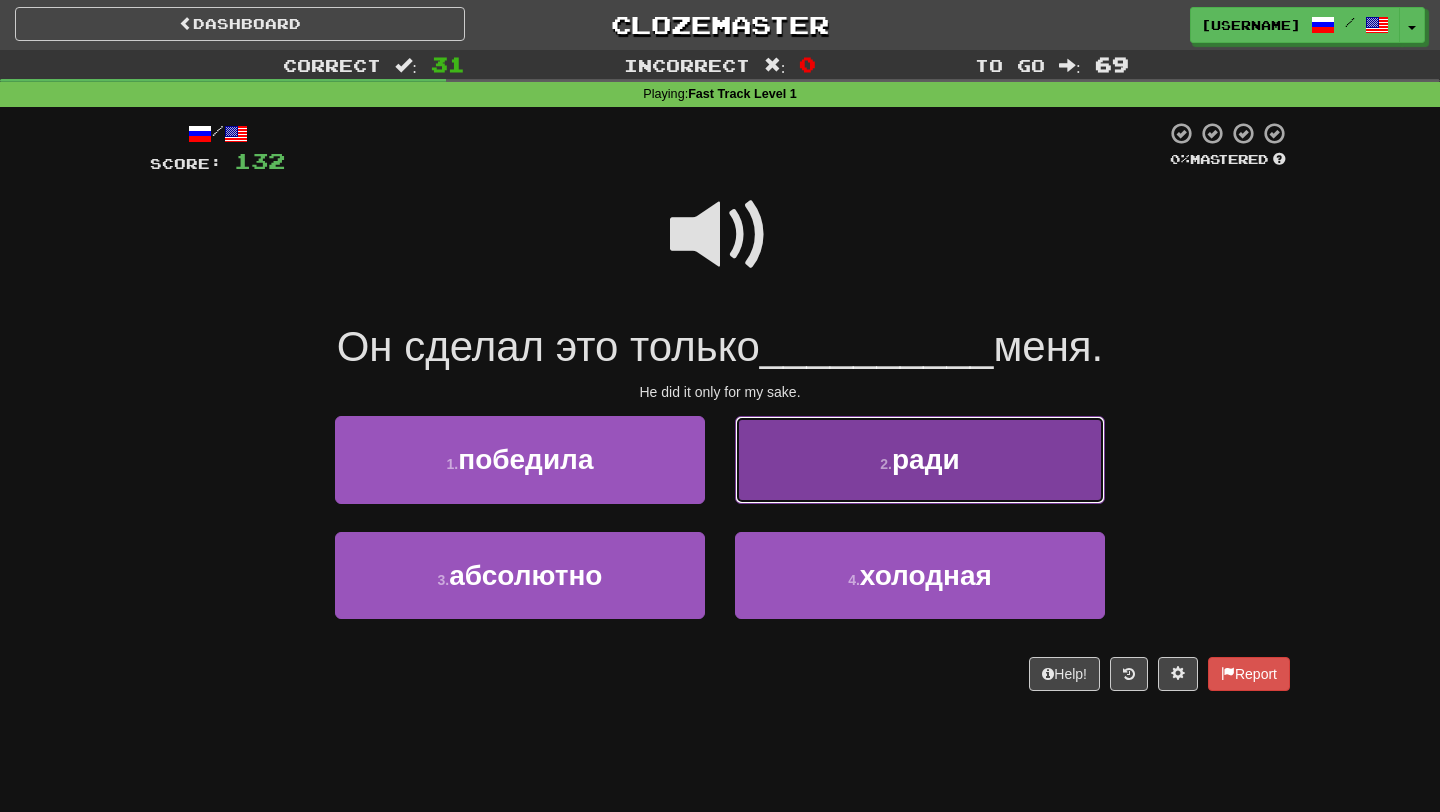 click on "2 .  ради" at bounding box center (920, 459) 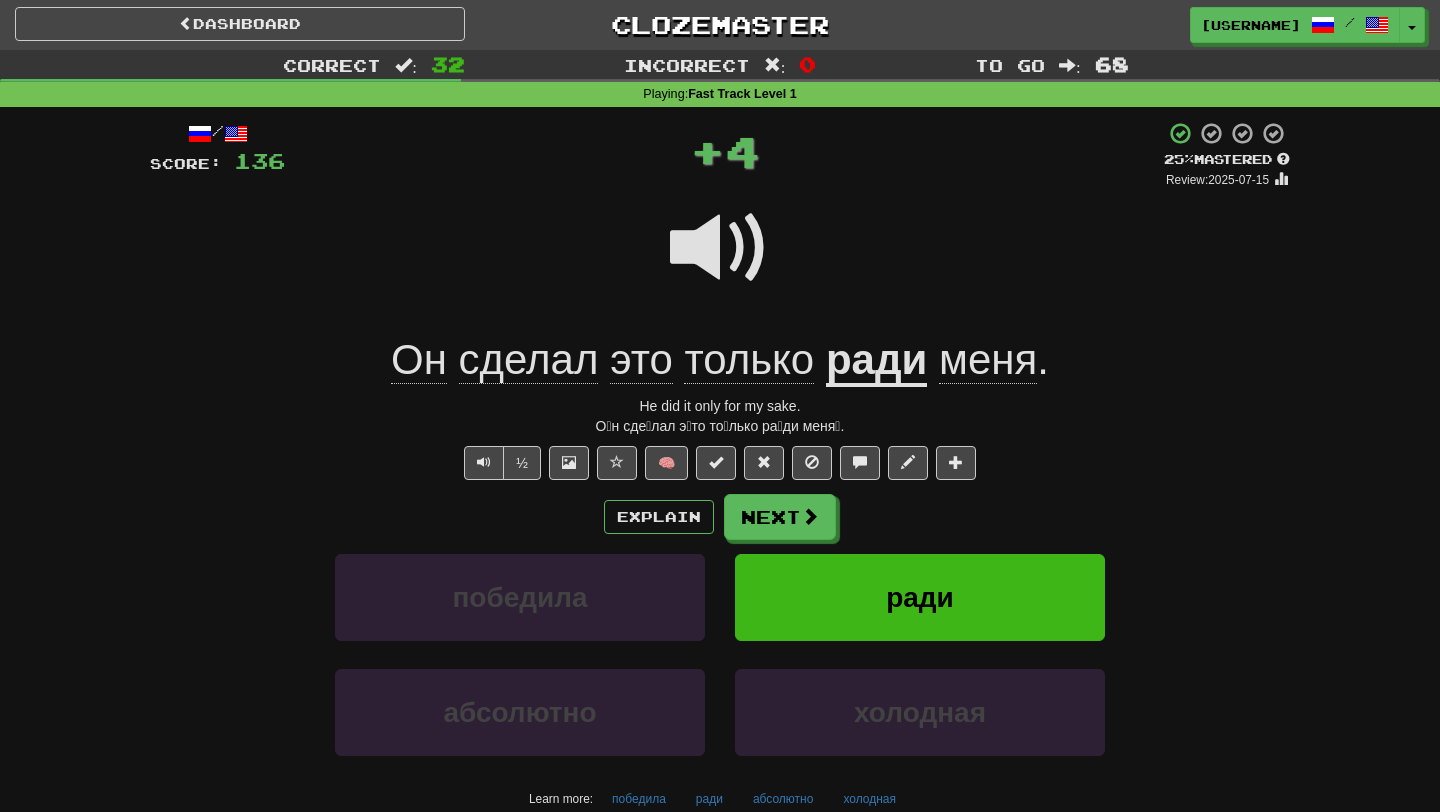 click on "ради" at bounding box center [877, 361] 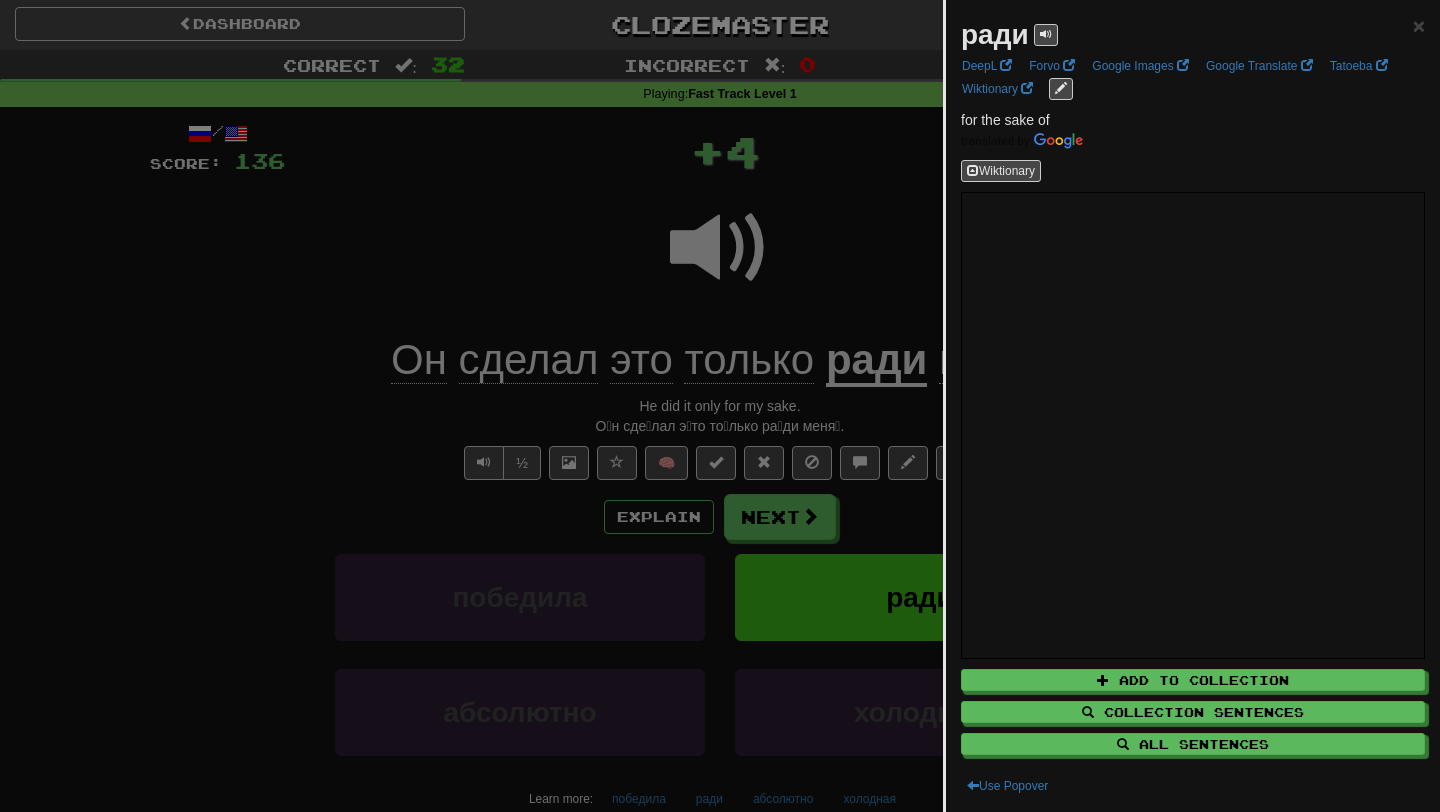 click at bounding box center (720, 406) 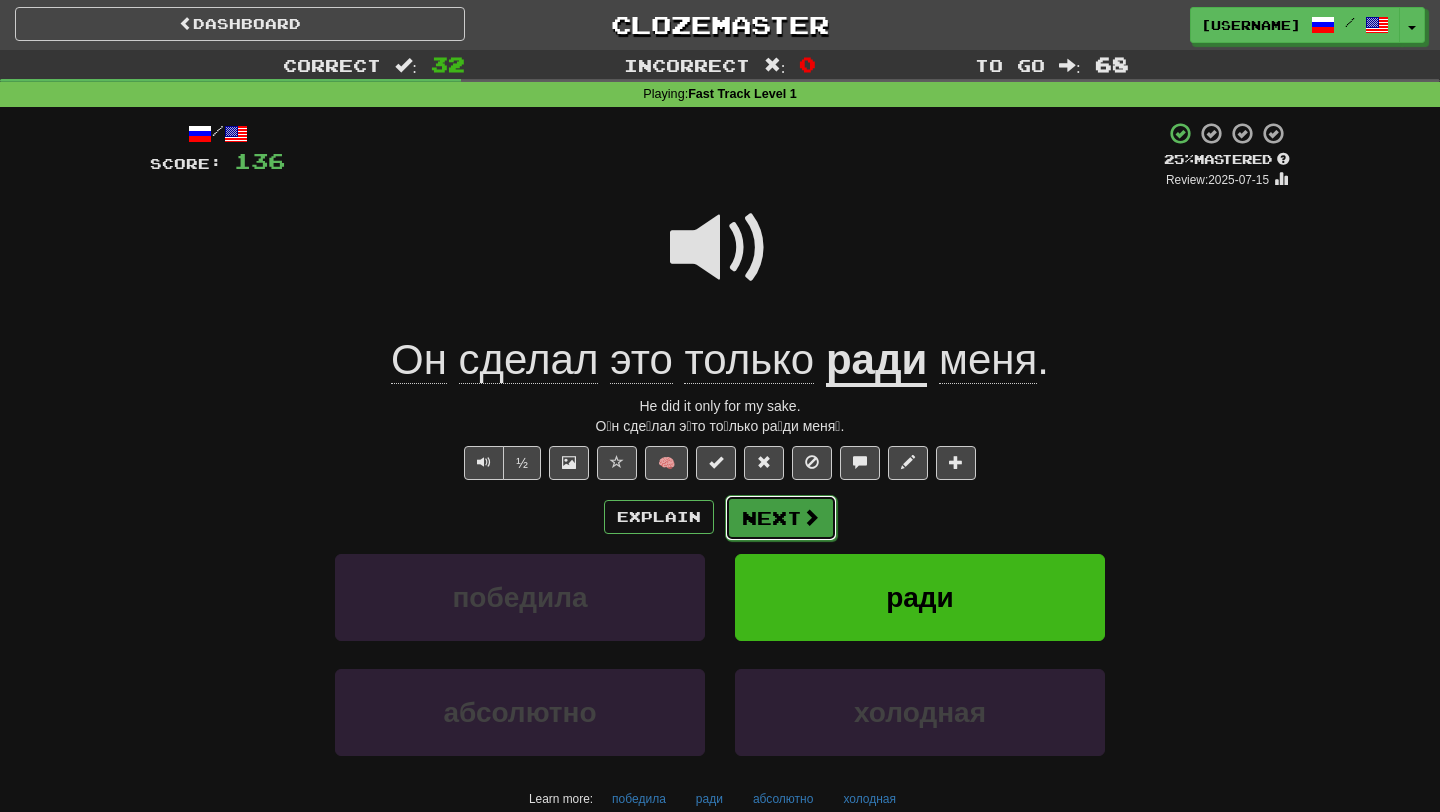 click on "Next" at bounding box center (781, 518) 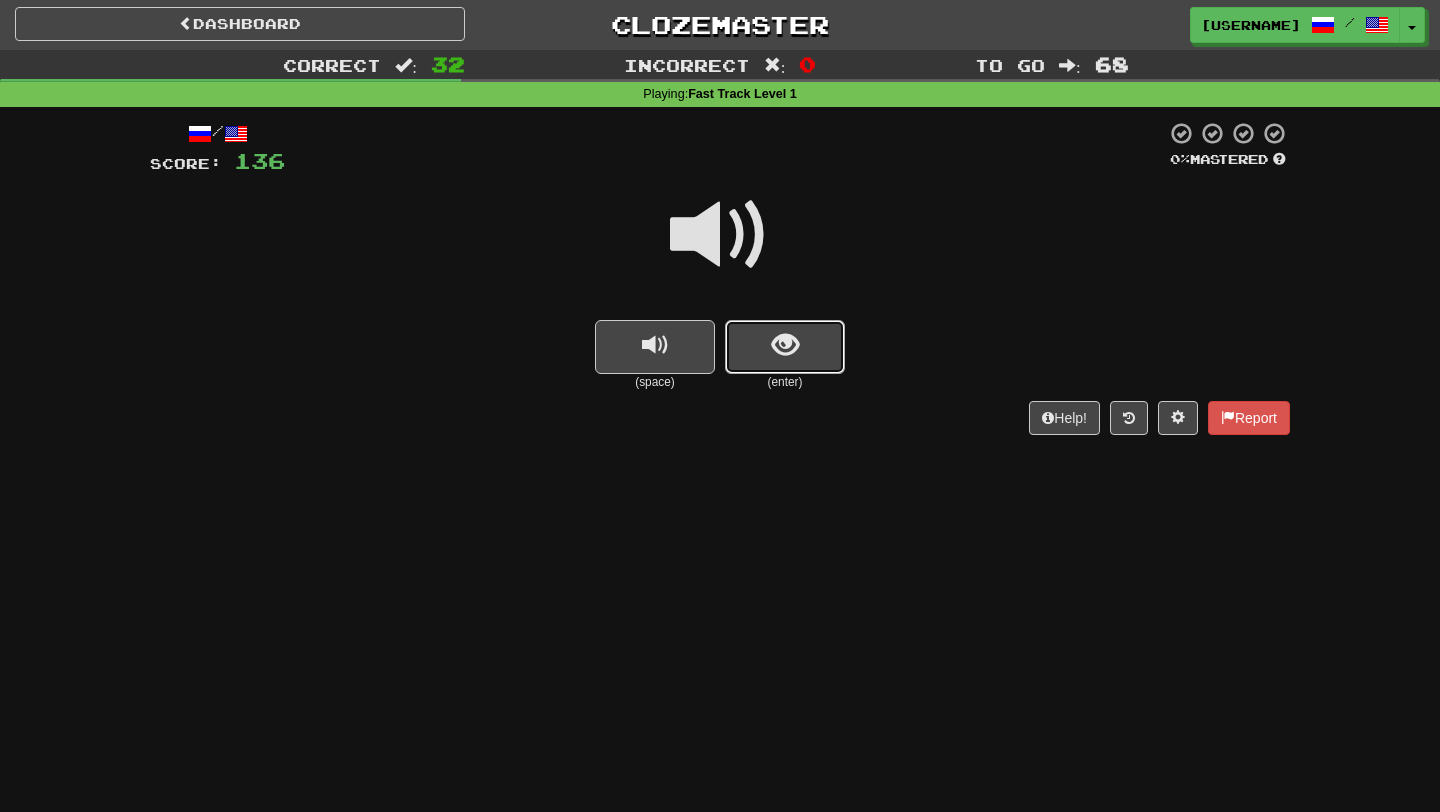 click at bounding box center (785, 347) 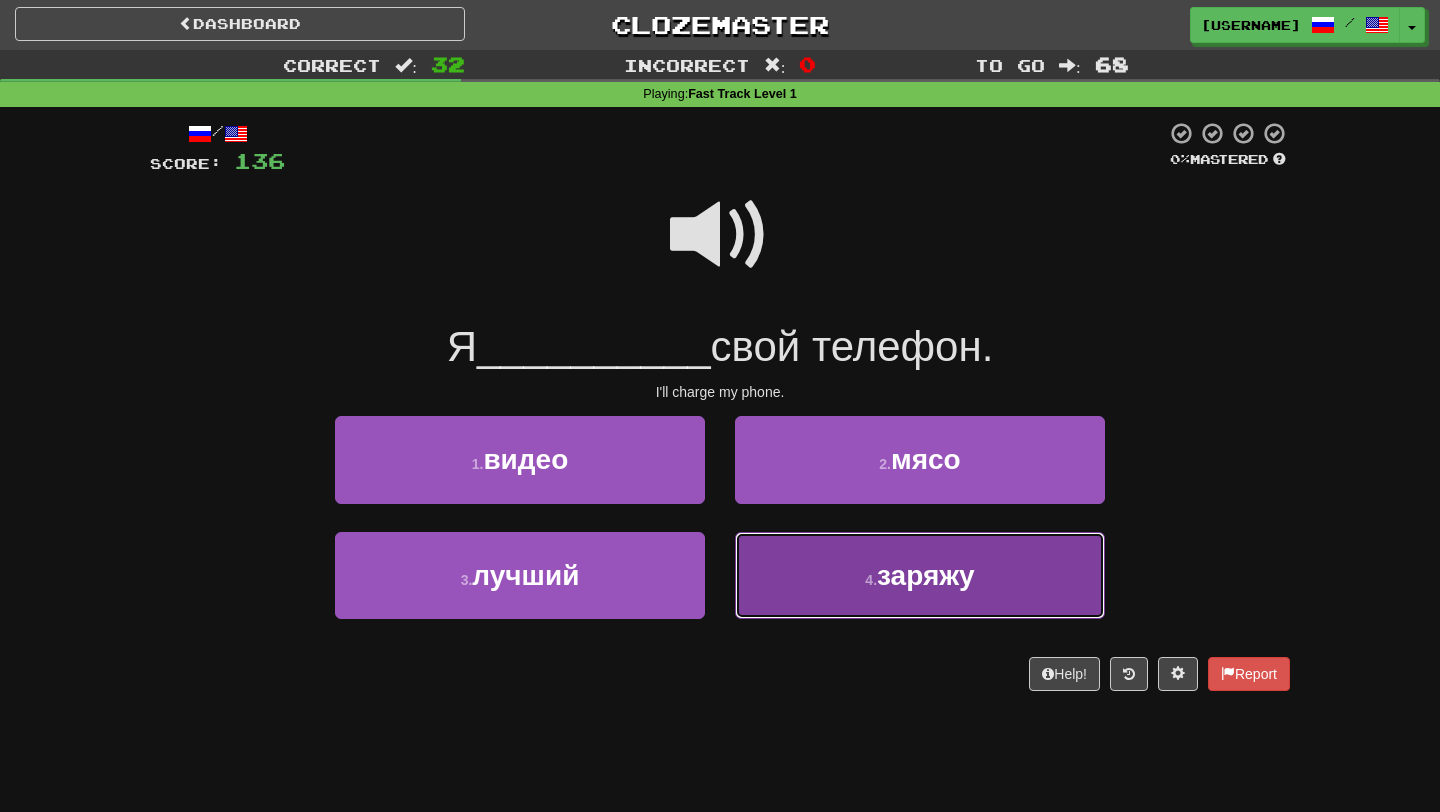 click on "4 .  заряжу" at bounding box center [920, 575] 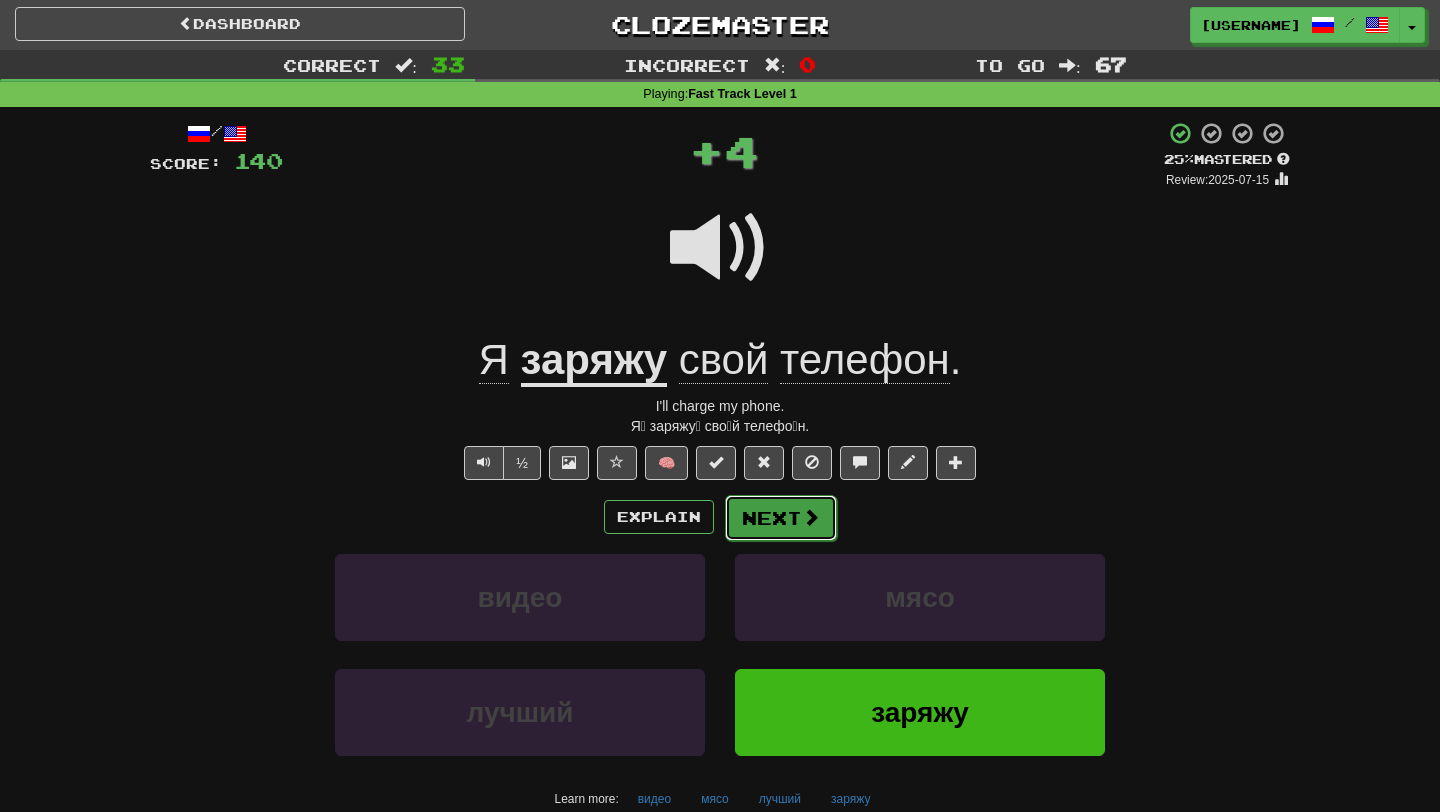 click on "Next" at bounding box center [781, 518] 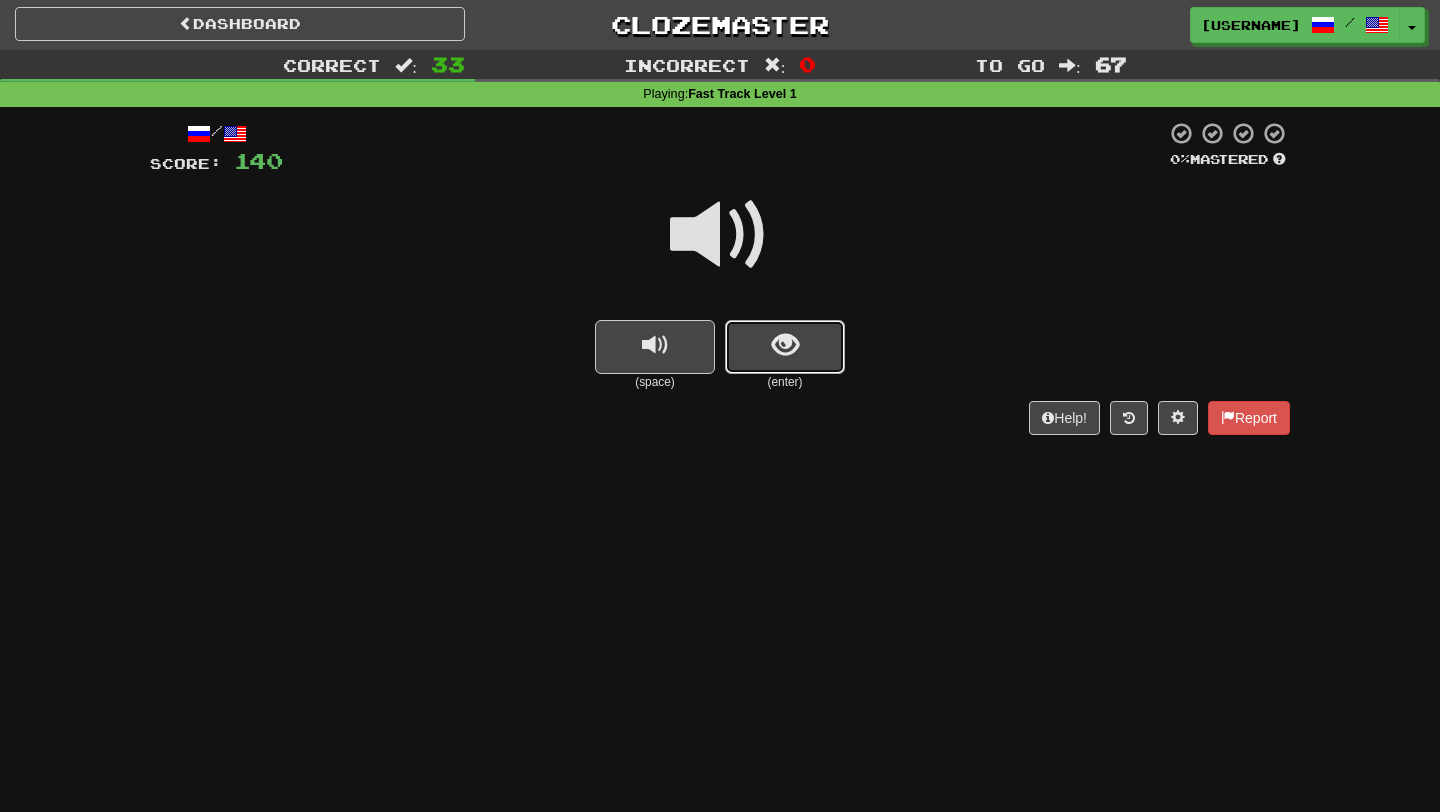click at bounding box center [785, 345] 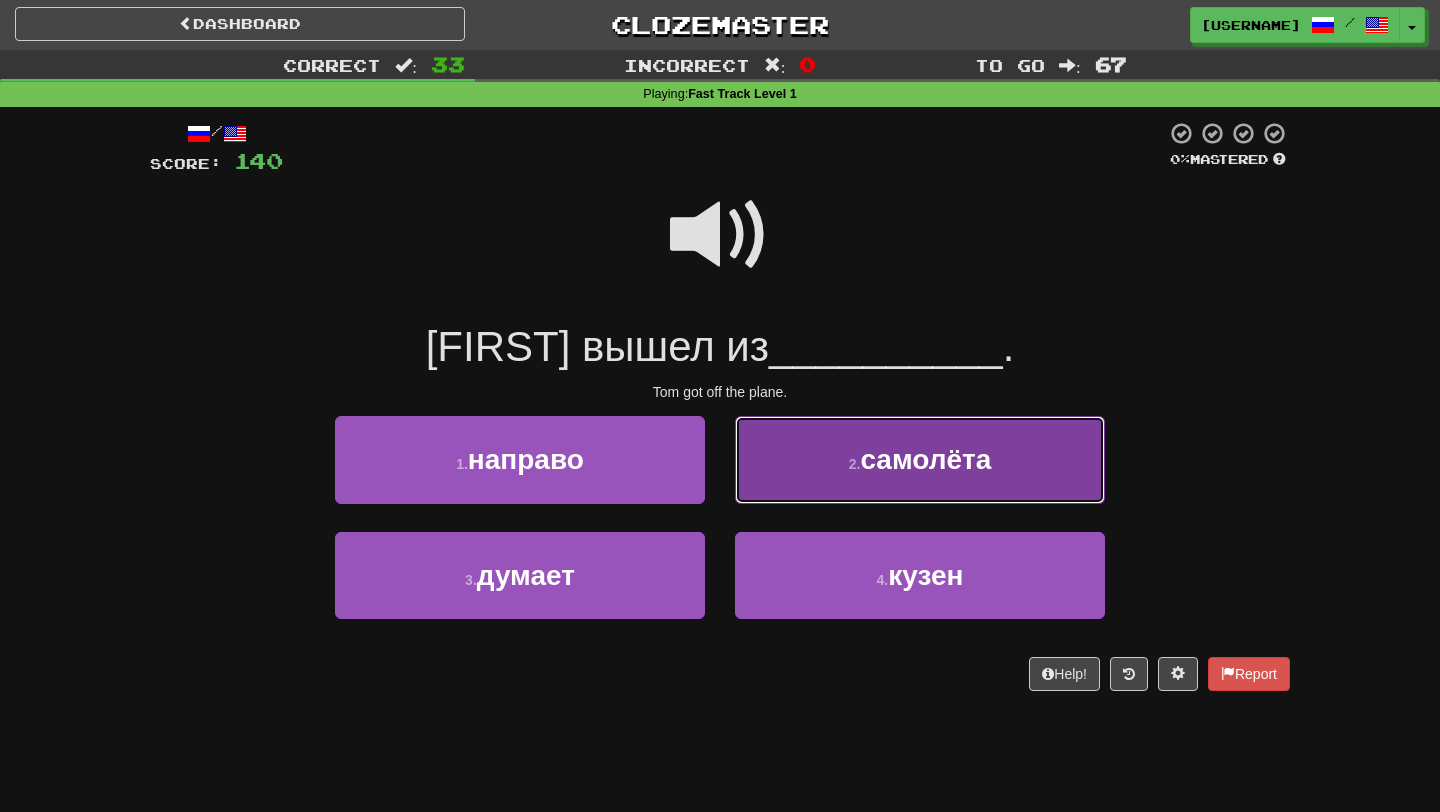 click on "2 .  самолёта" at bounding box center [920, 459] 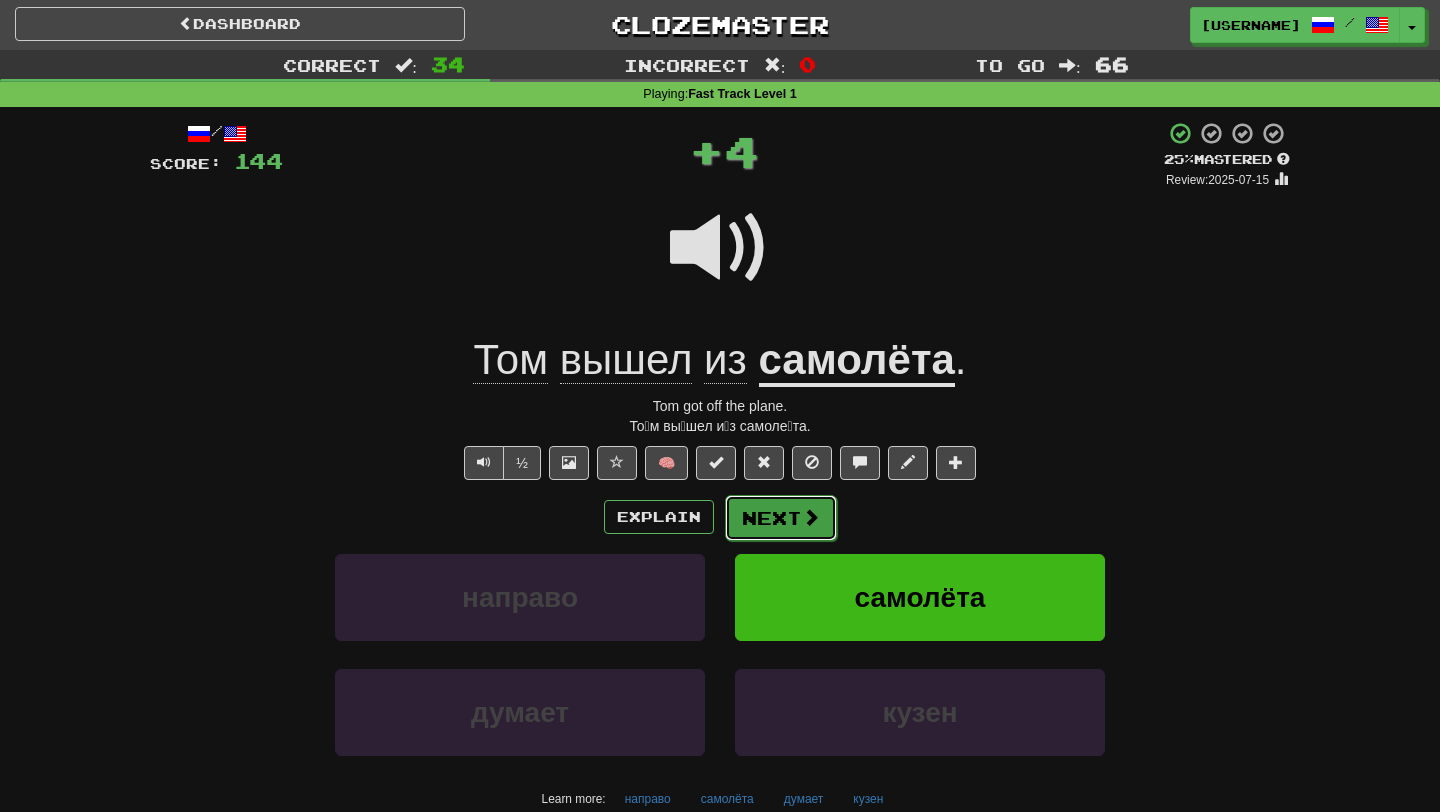 click on "Next" at bounding box center [781, 518] 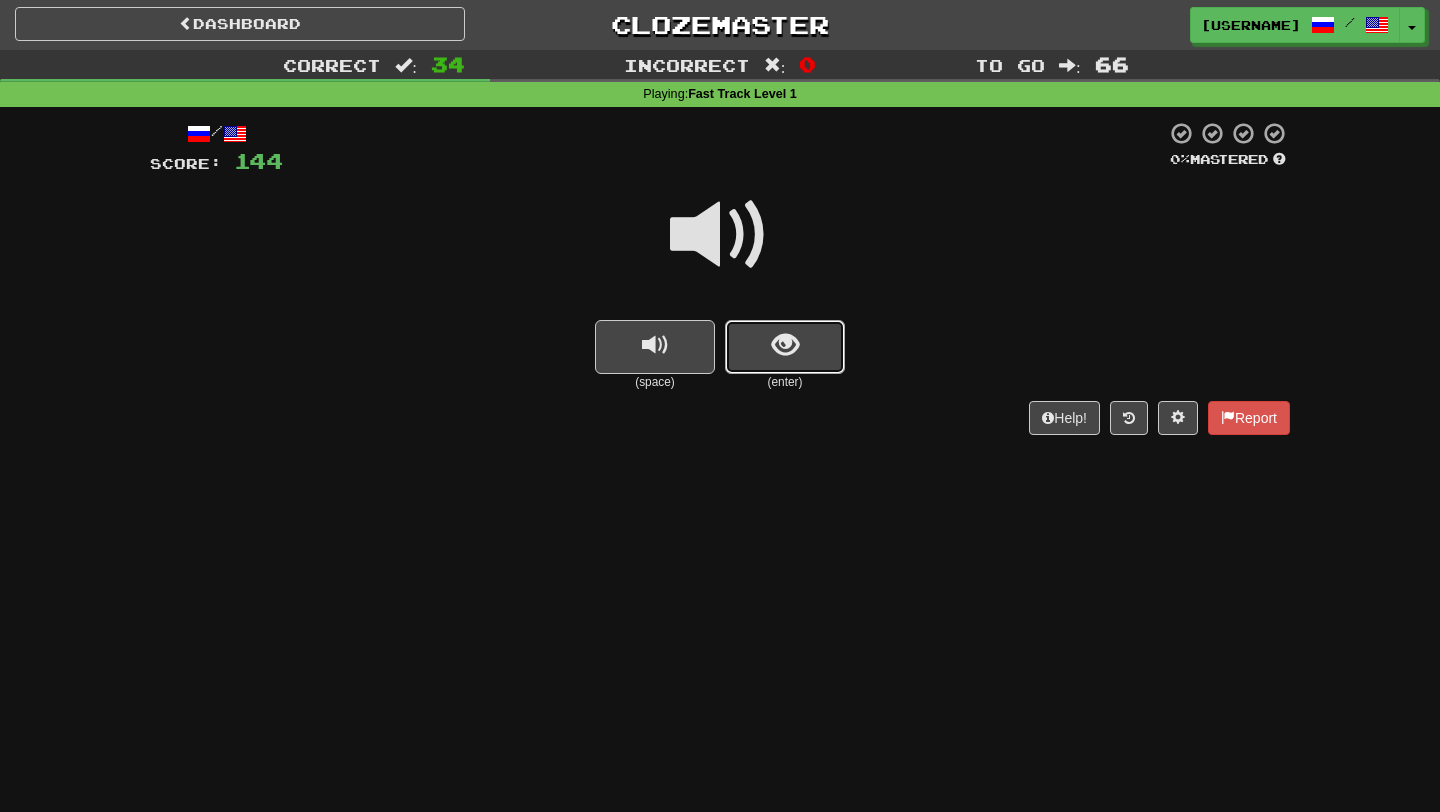 click at bounding box center [785, 347] 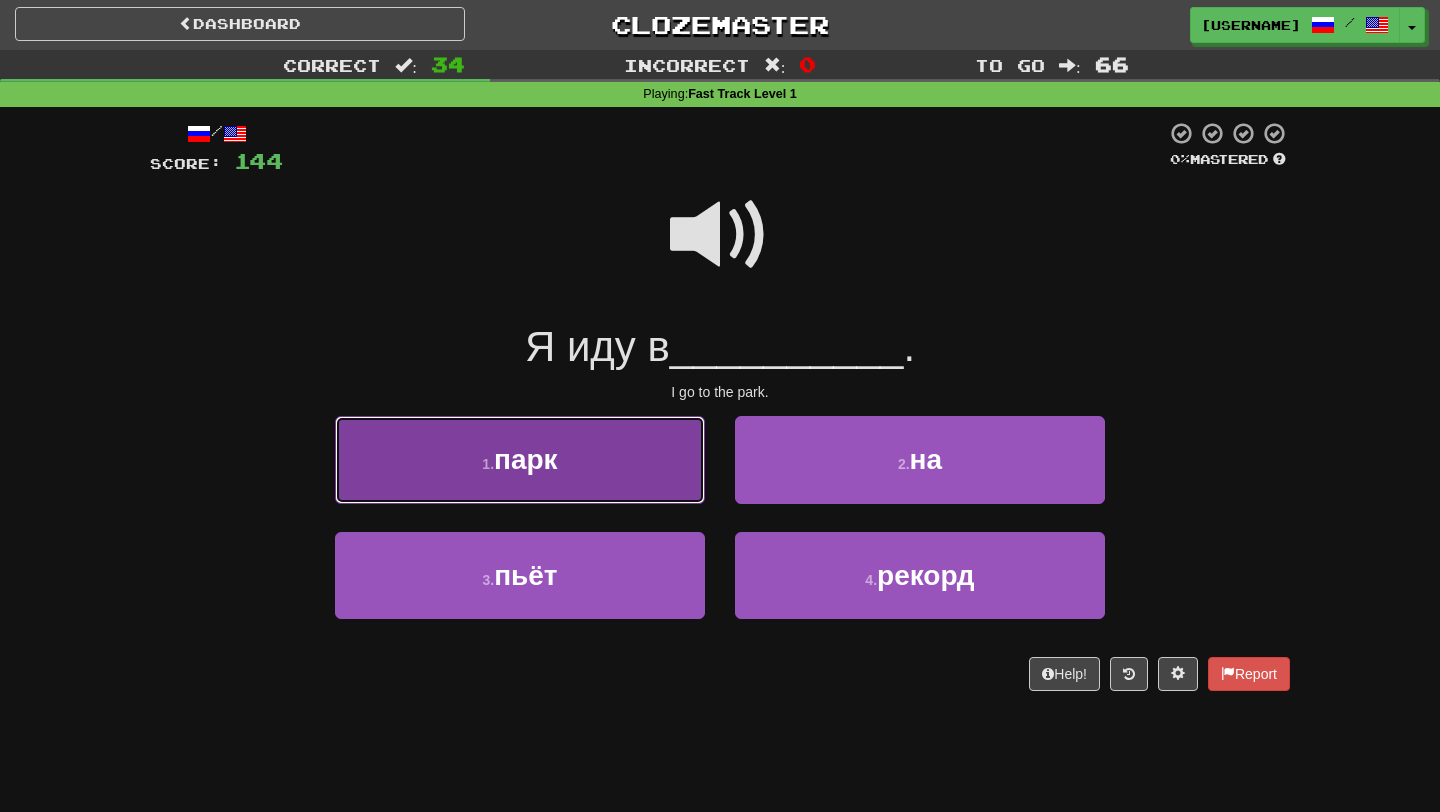 click on "1 .  парк" at bounding box center [520, 459] 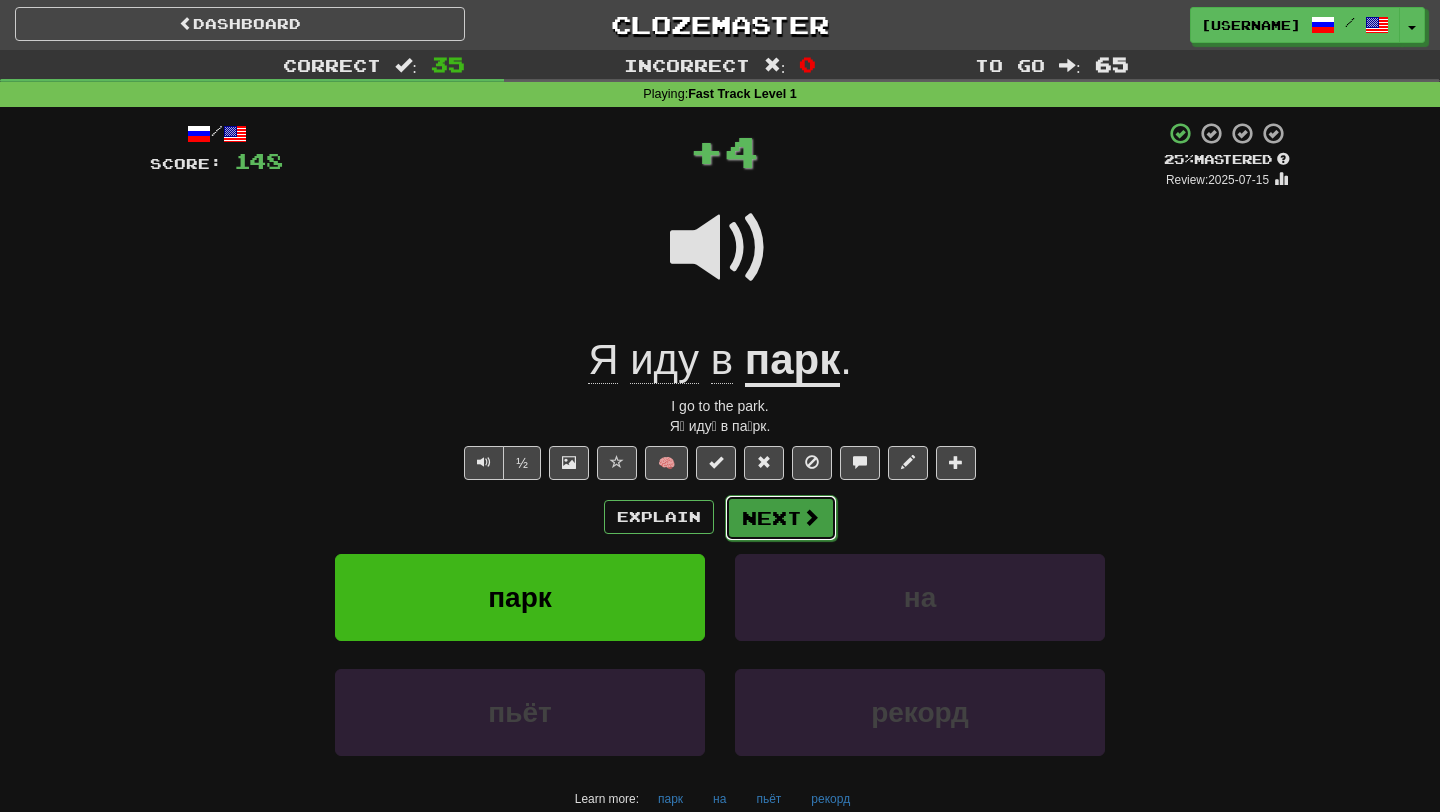 click on "Next" at bounding box center [781, 518] 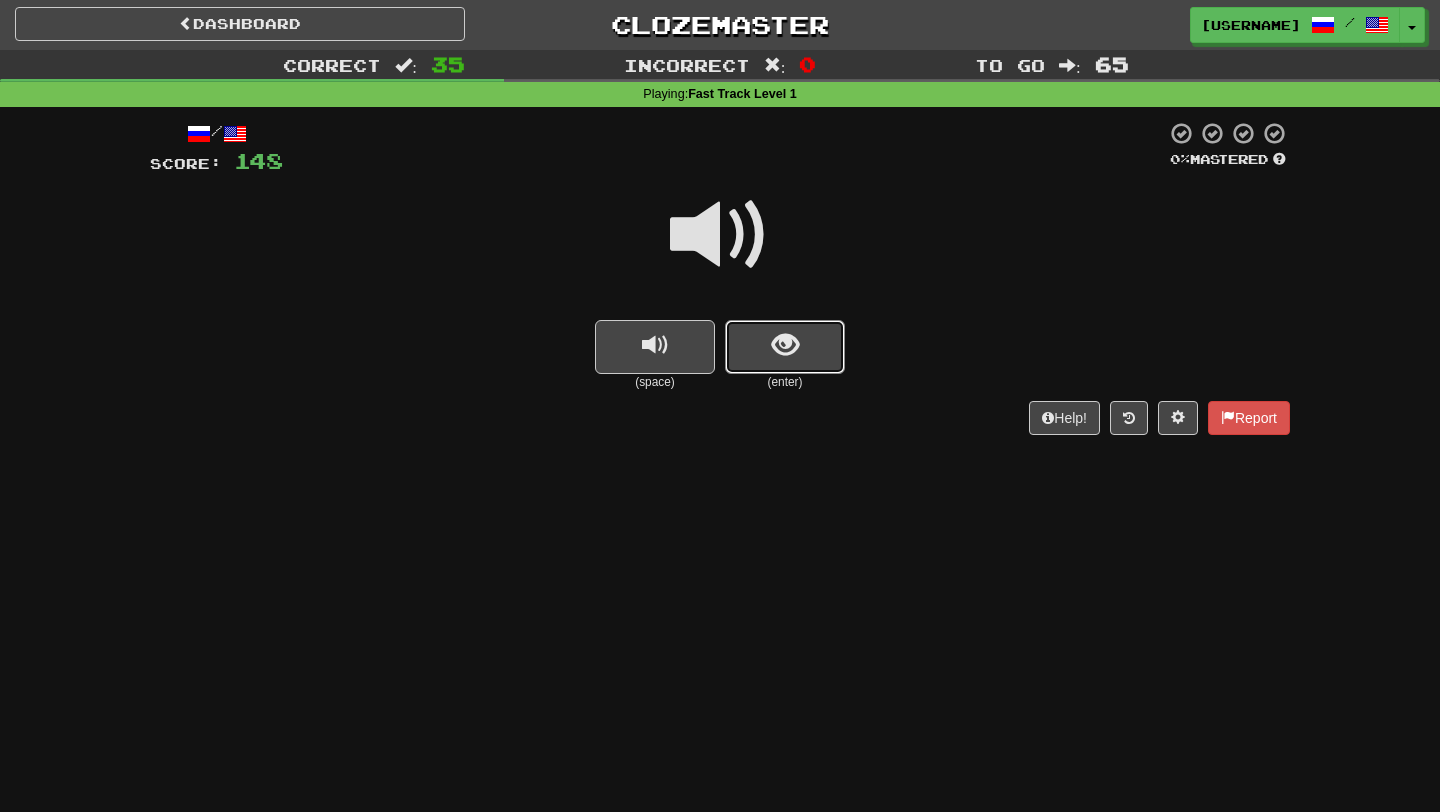 click at bounding box center [785, 347] 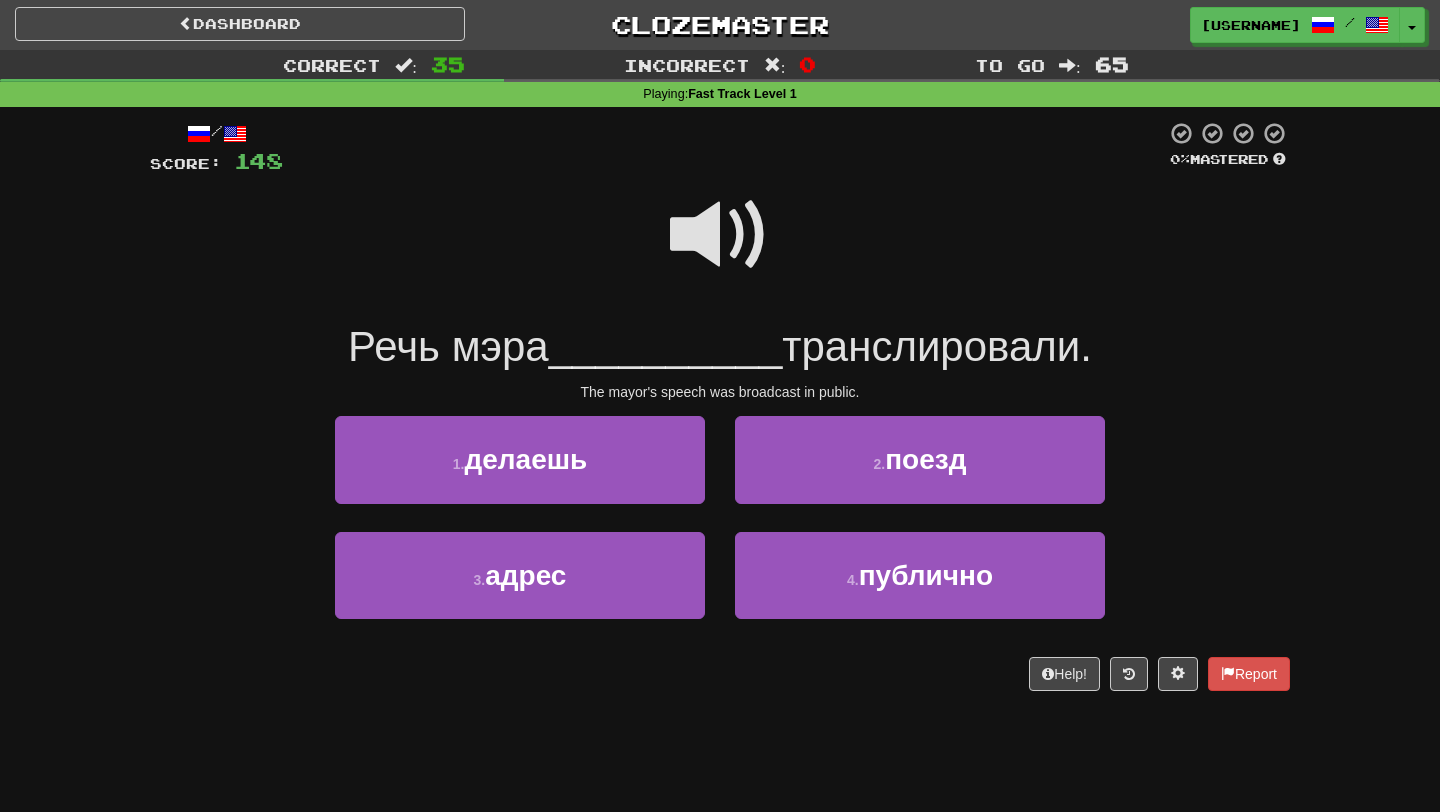 click at bounding box center [720, 235] 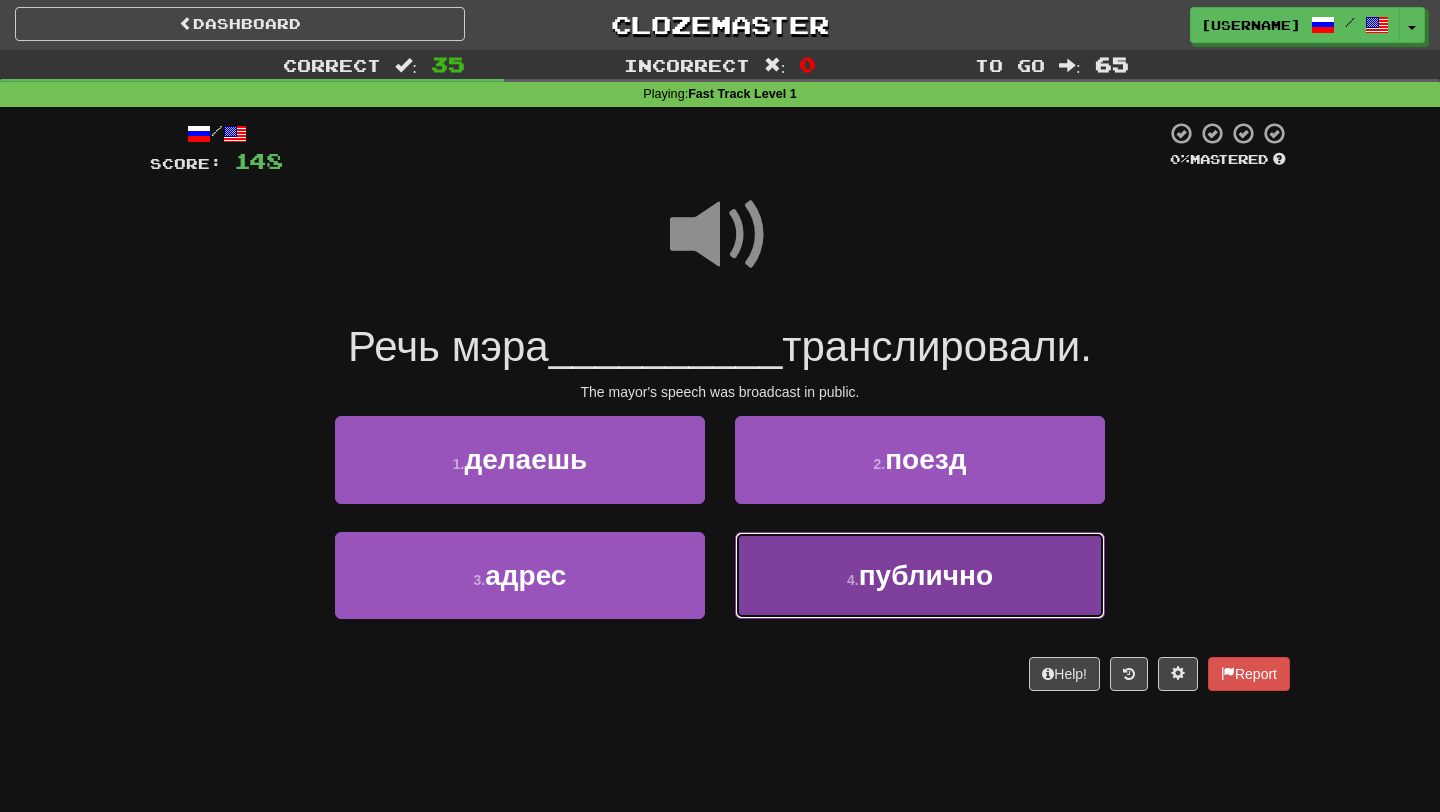 click on "4 .  публично" at bounding box center [920, 575] 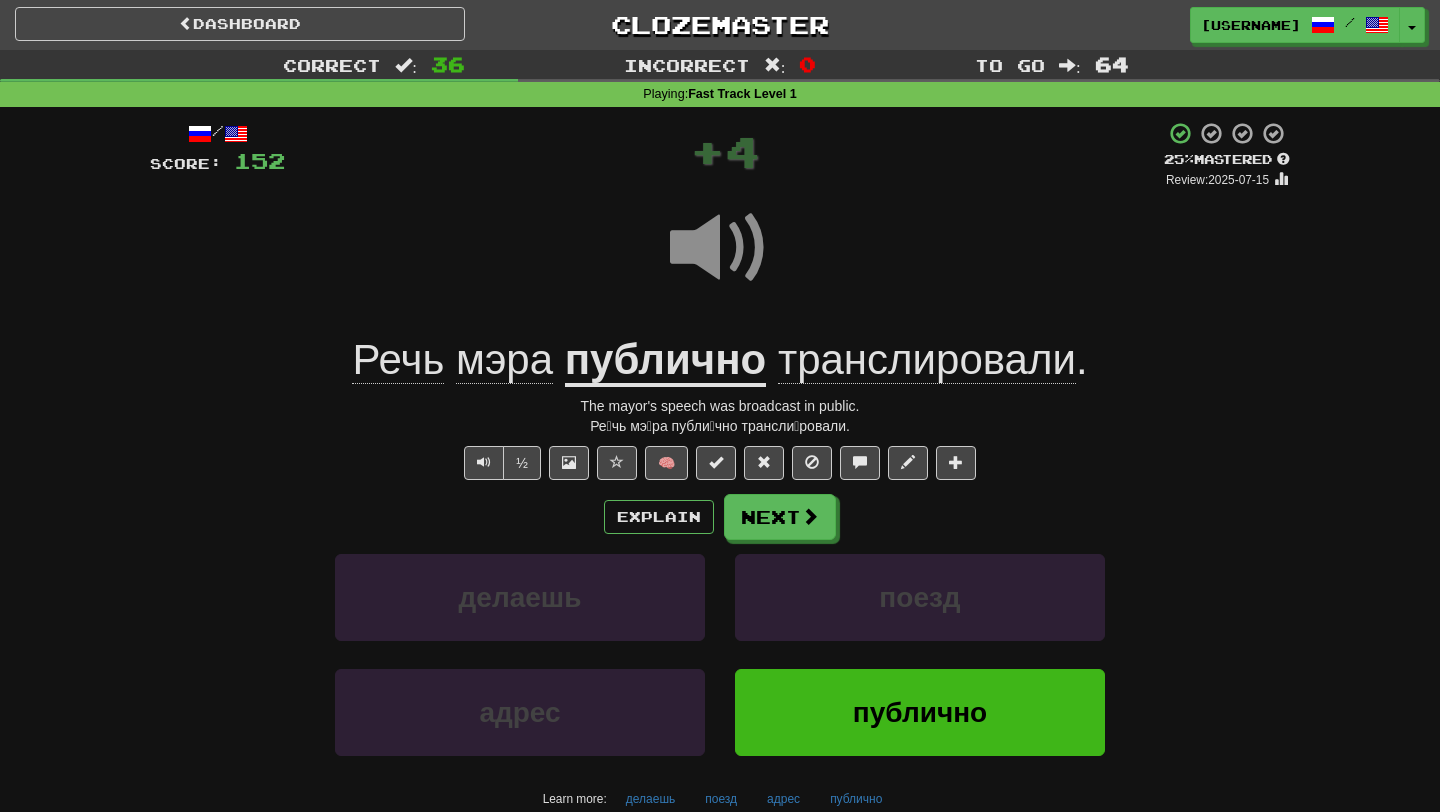 click on "публично" at bounding box center (666, 361) 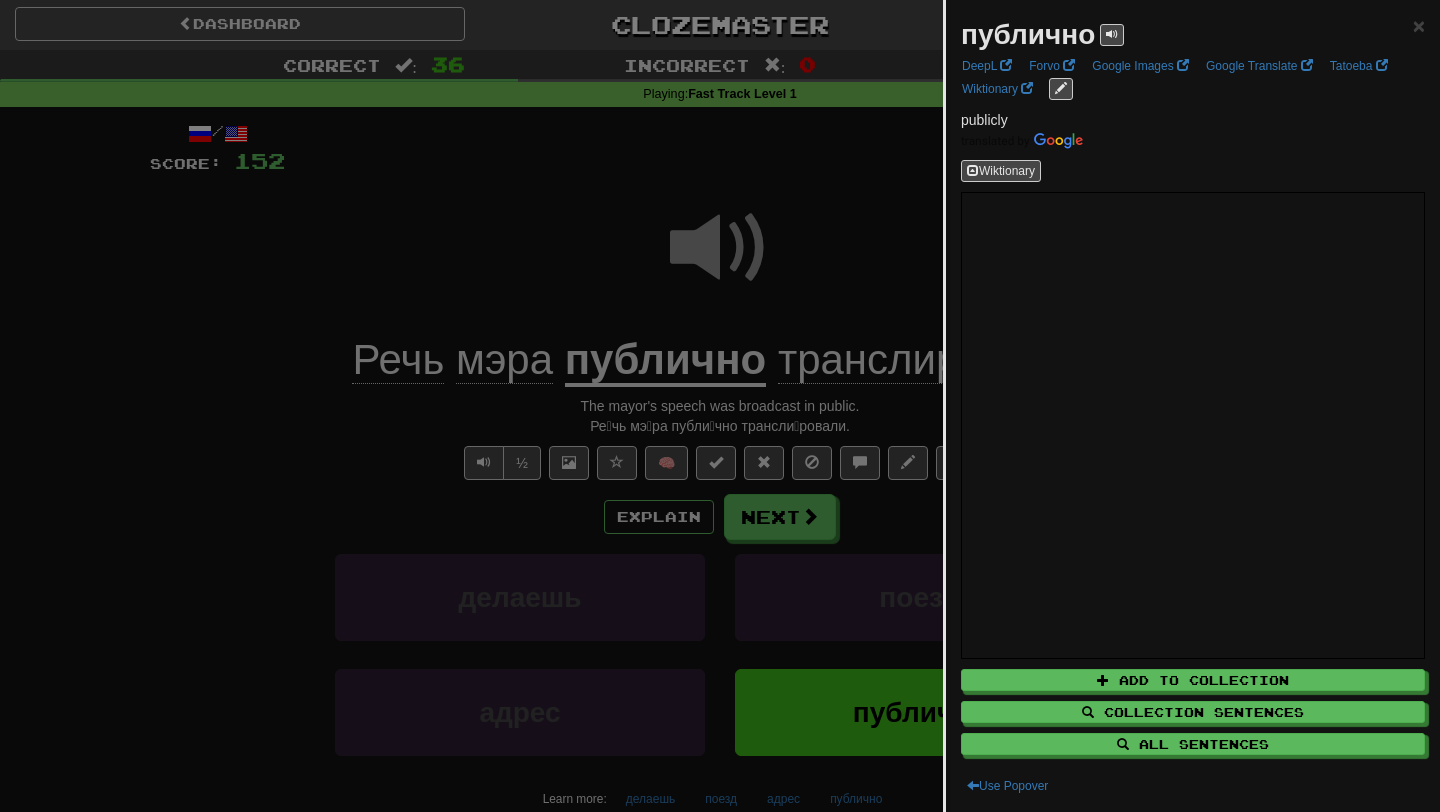 click at bounding box center (720, 406) 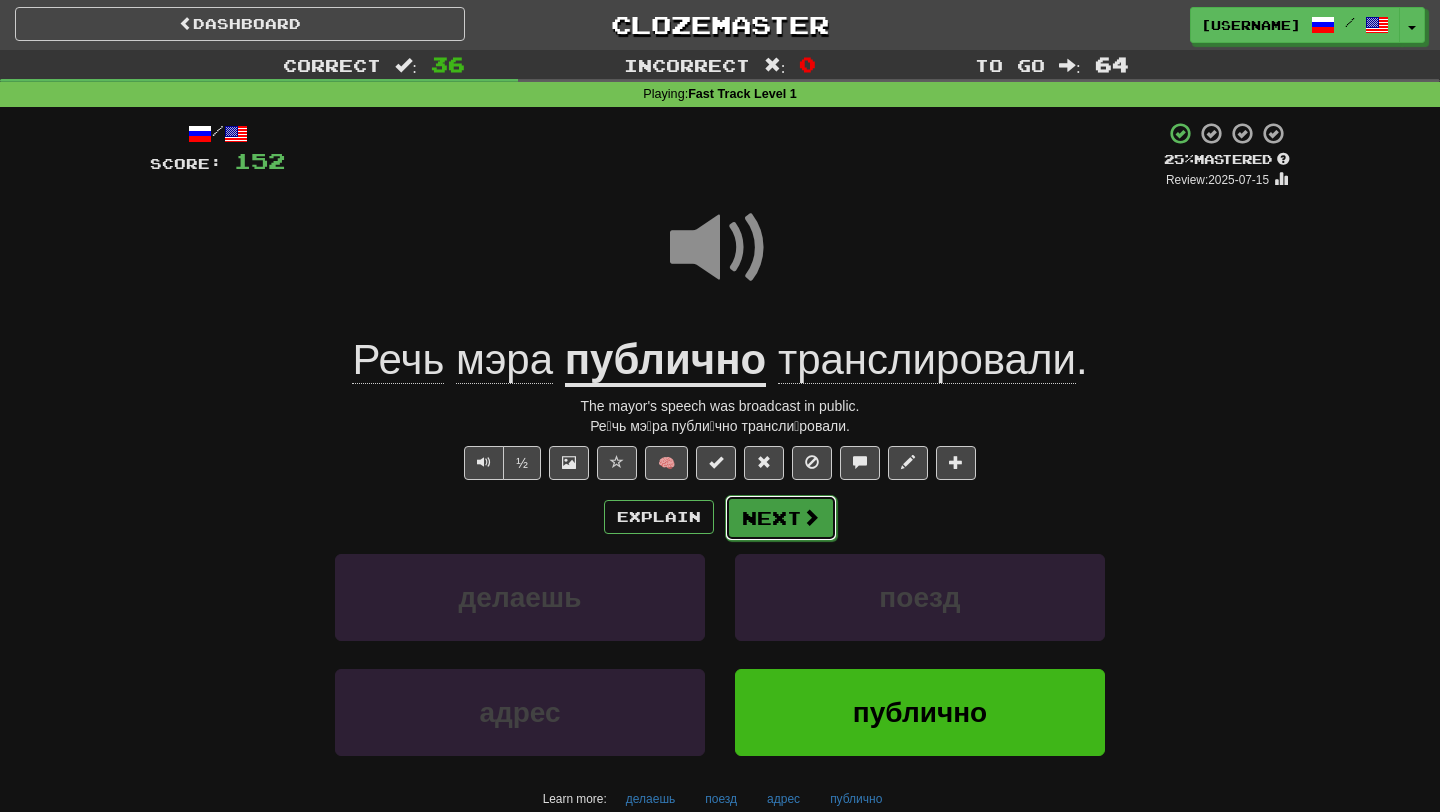 click on "Next" at bounding box center [781, 518] 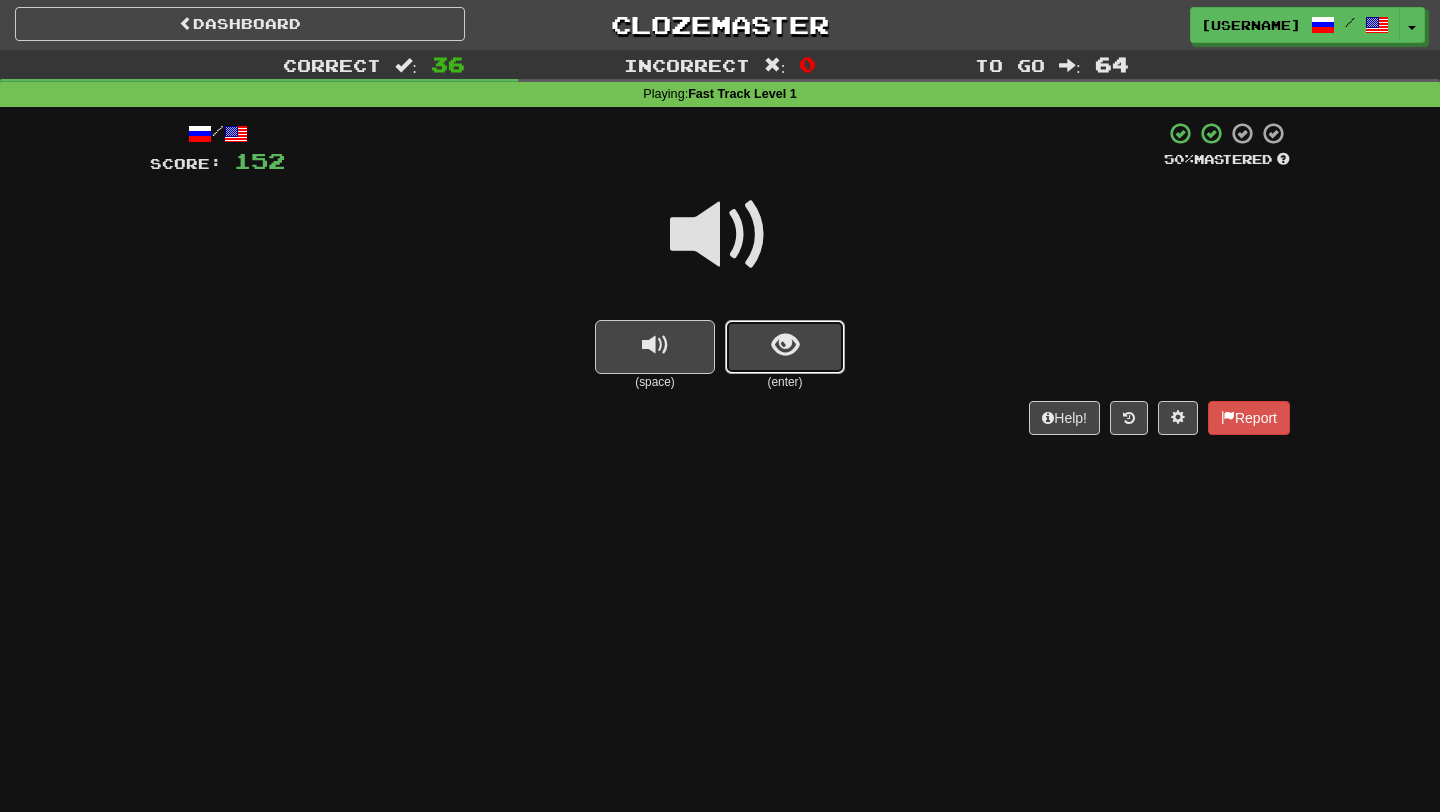 click at bounding box center [785, 347] 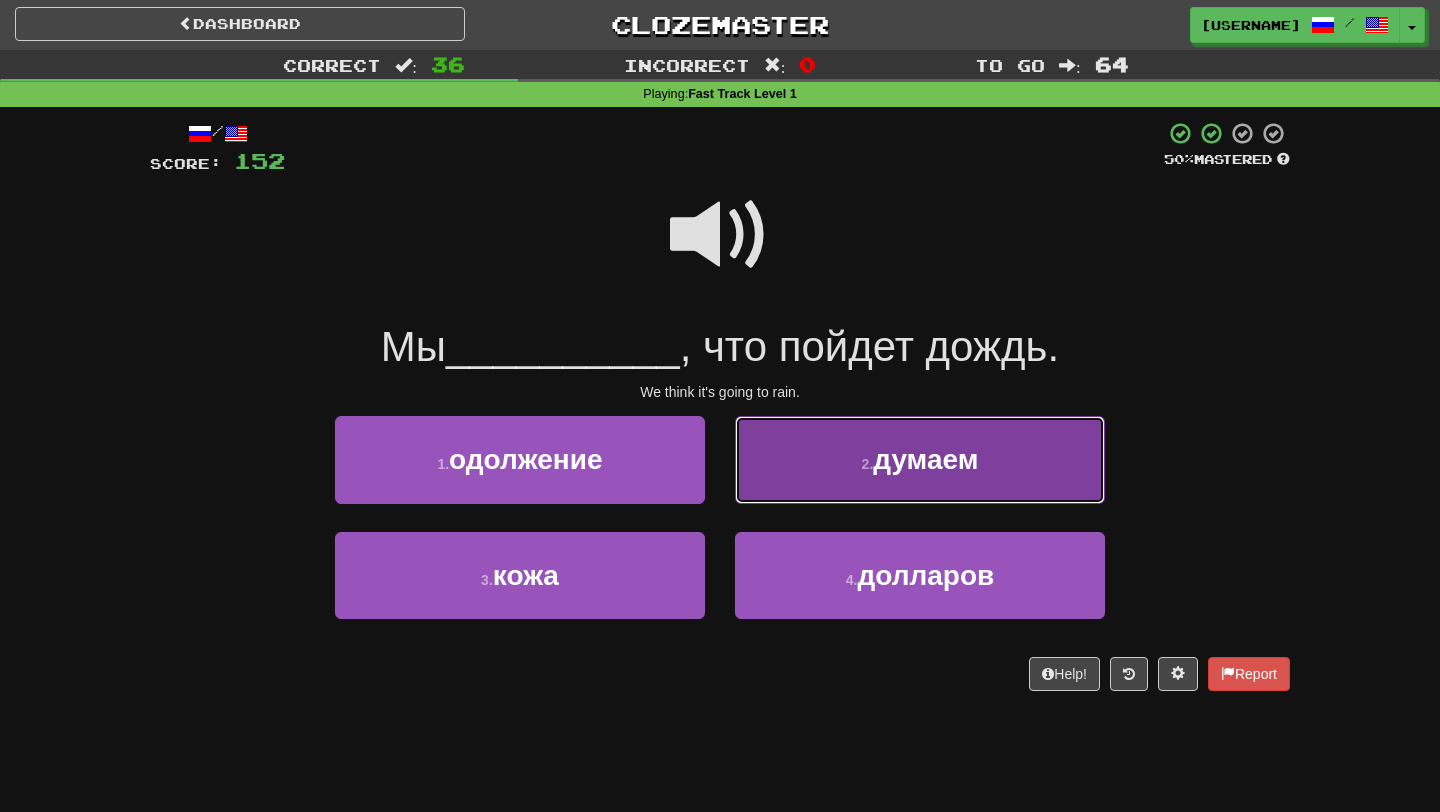 click on "2 .  думаем" at bounding box center [920, 459] 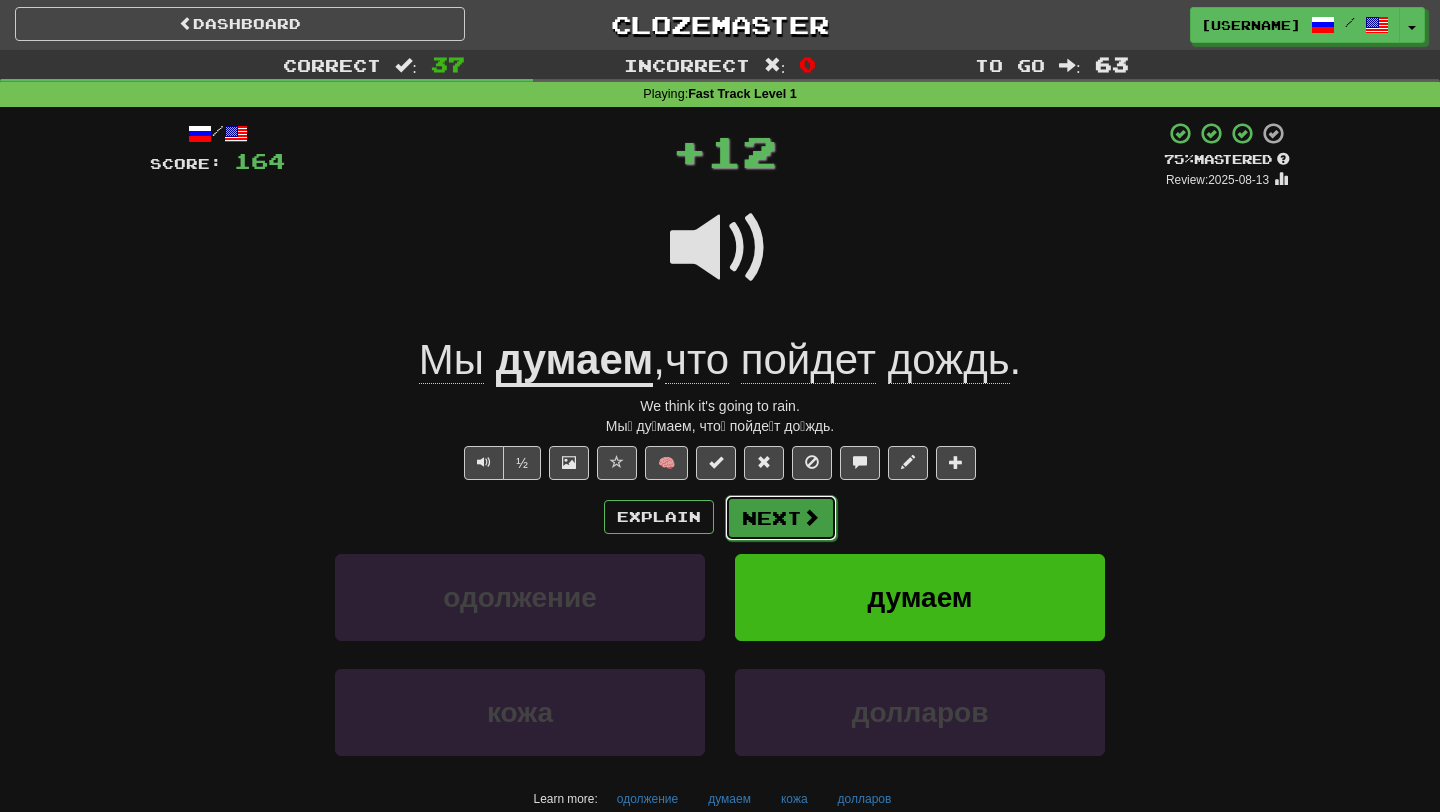 click on "Next" at bounding box center [781, 518] 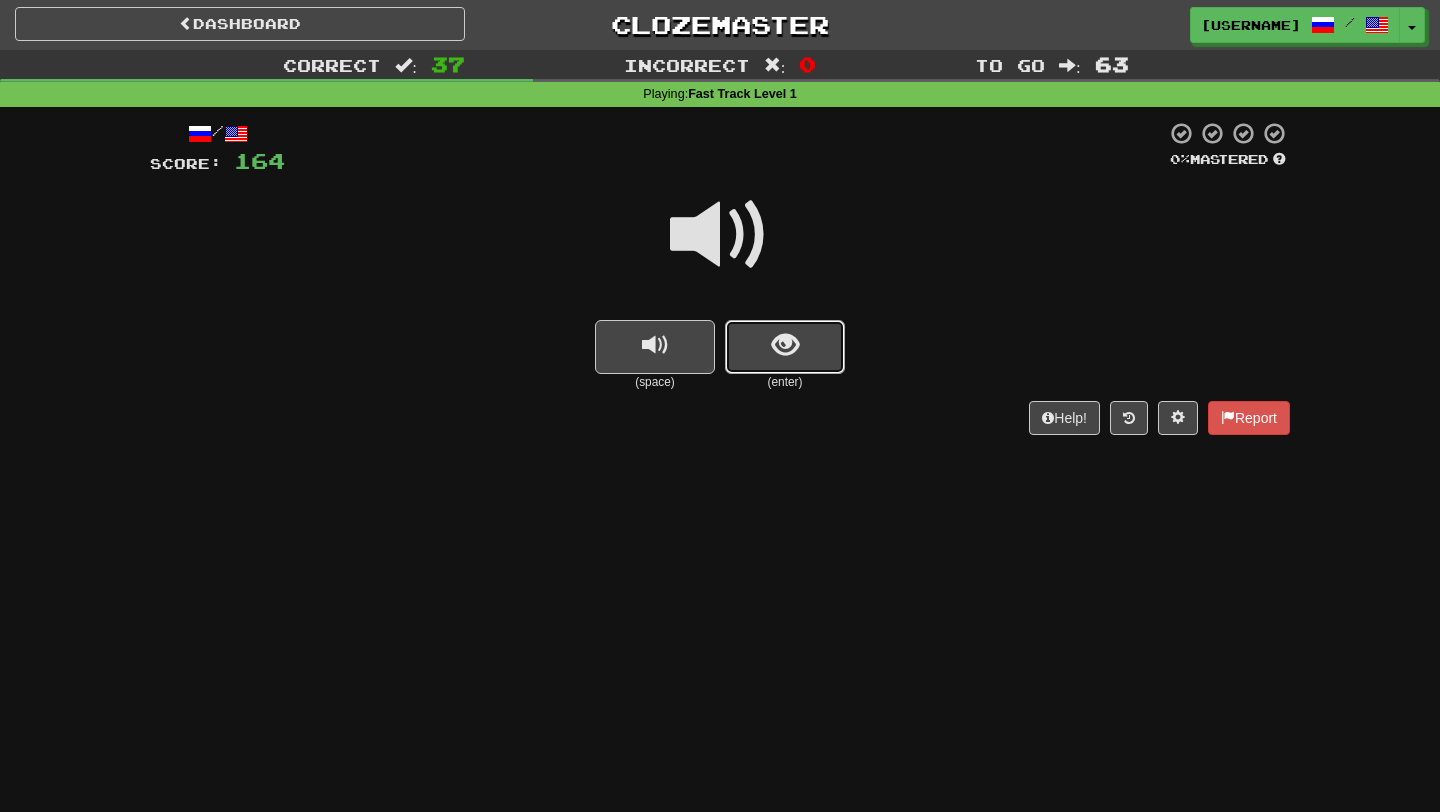 click at bounding box center [785, 347] 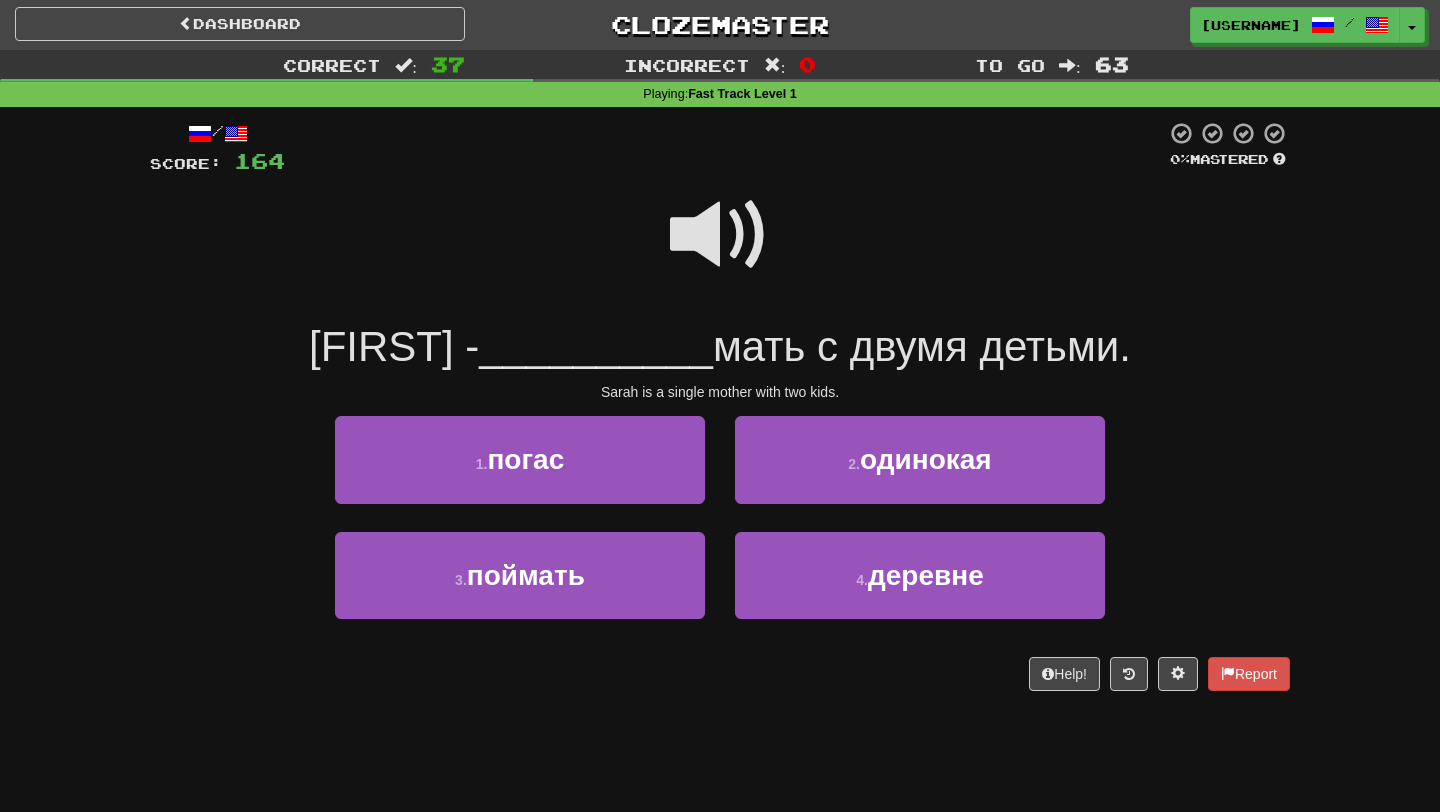 click at bounding box center [720, 235] 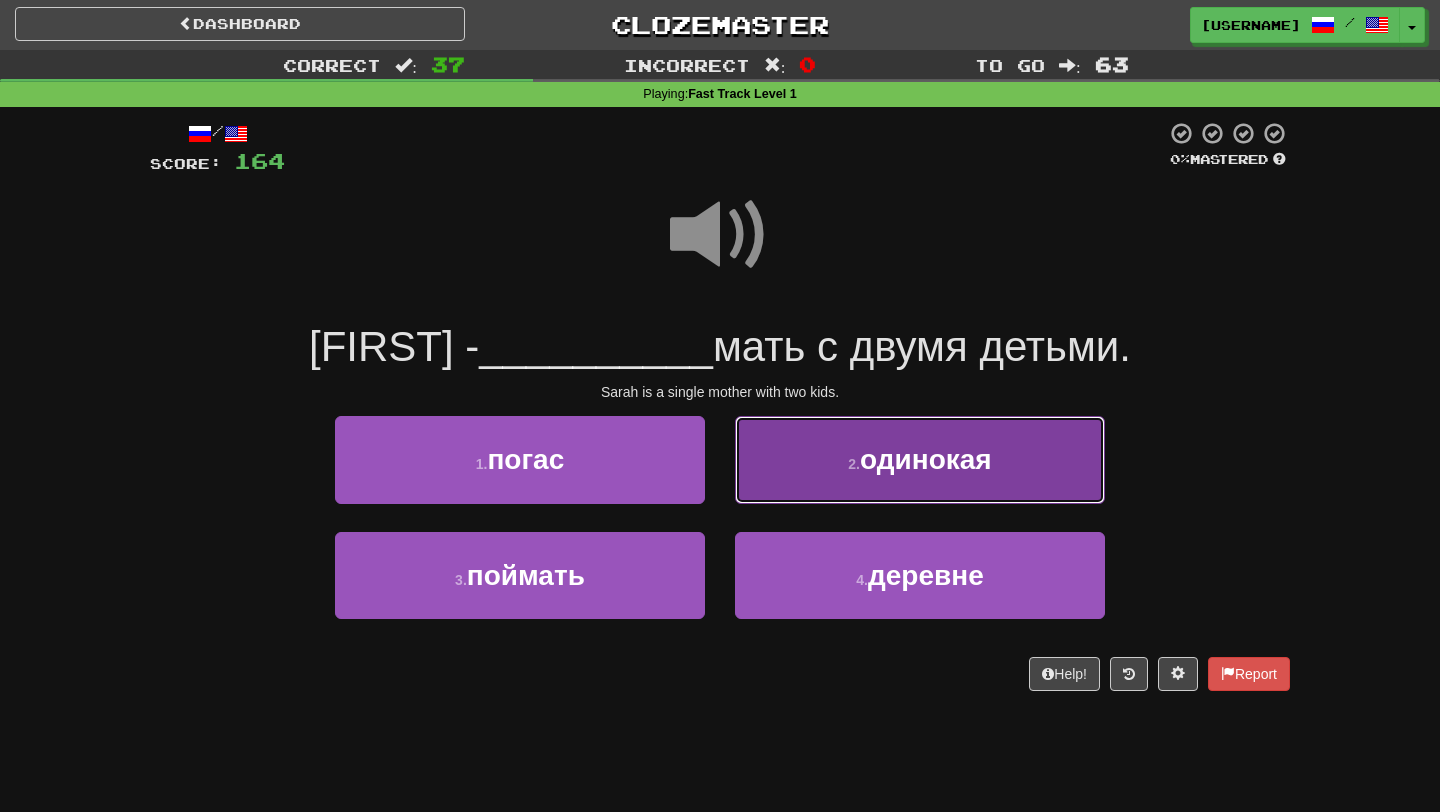 click on "2 .  одинокая" at bounding box center (920, 459) 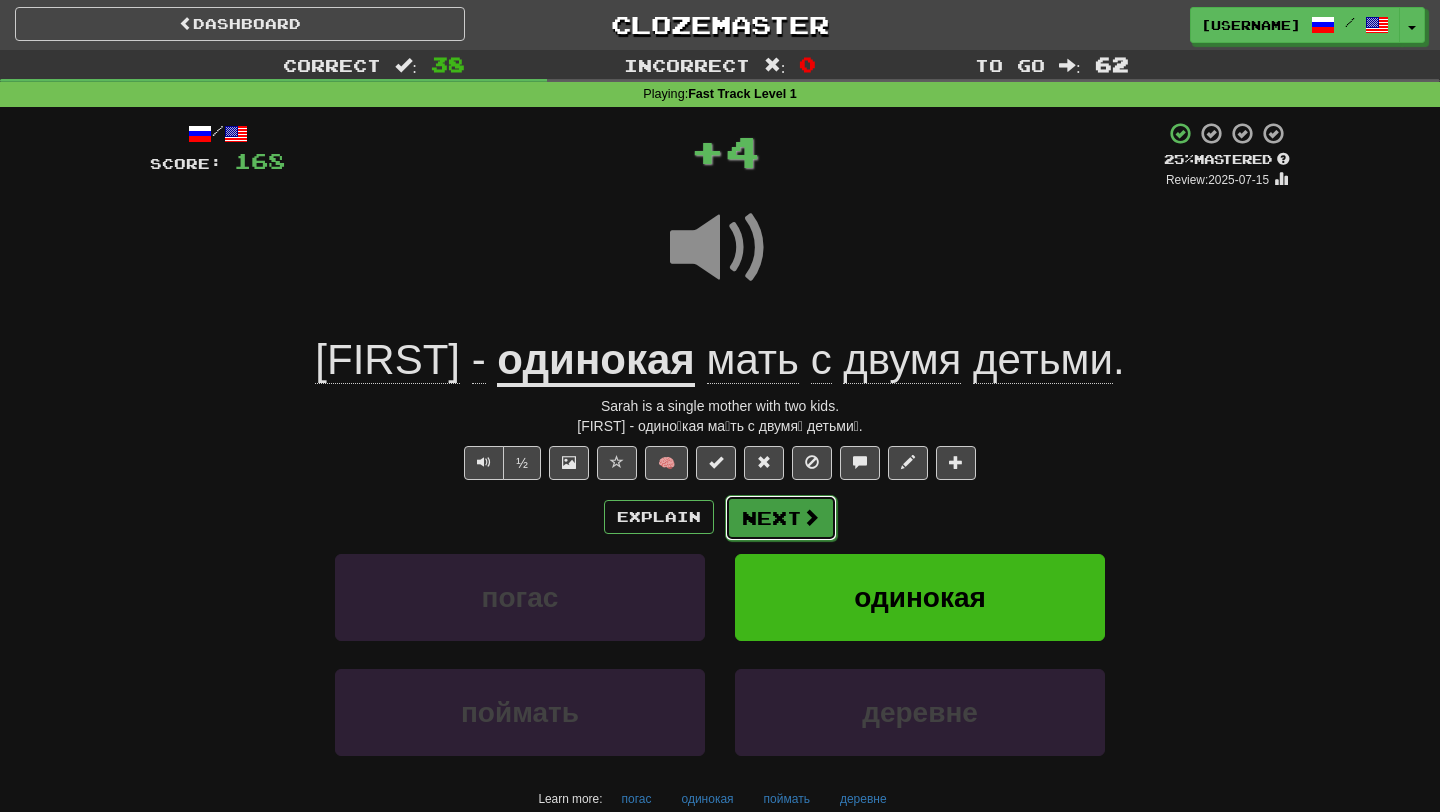 click on "Next" at bounding box center (781, 518) 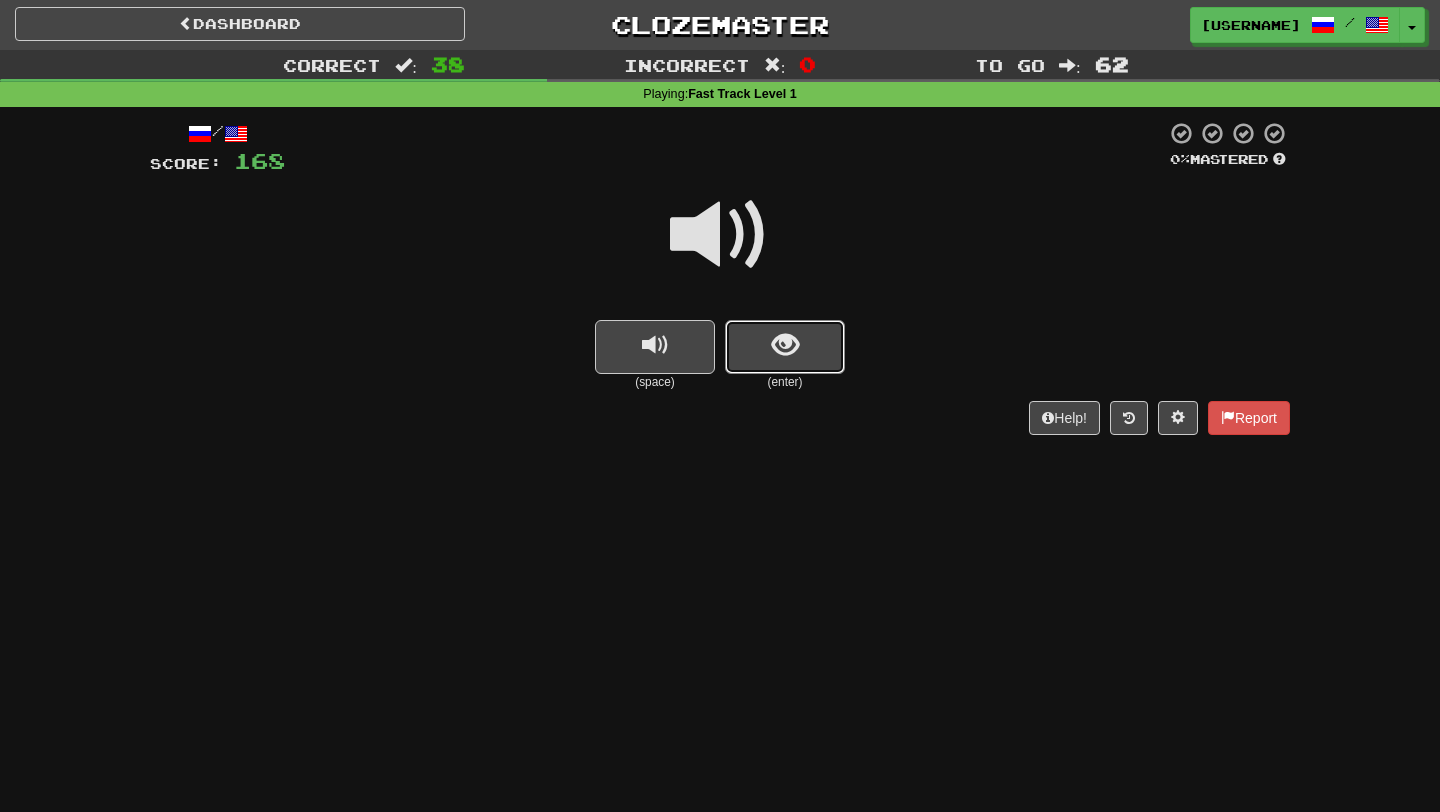 click at bounding box center [785, 347] 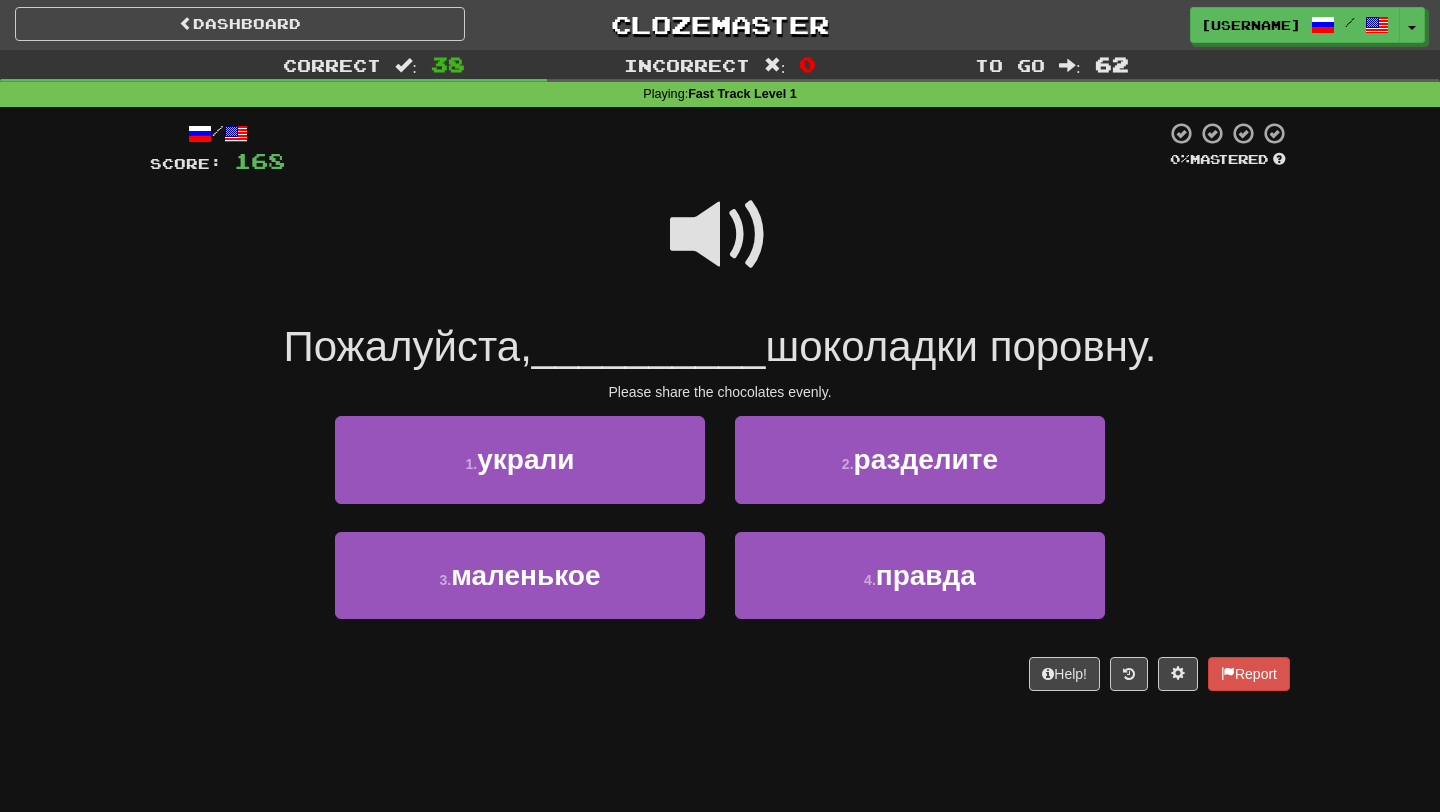 click at bounding box center [720, 235] 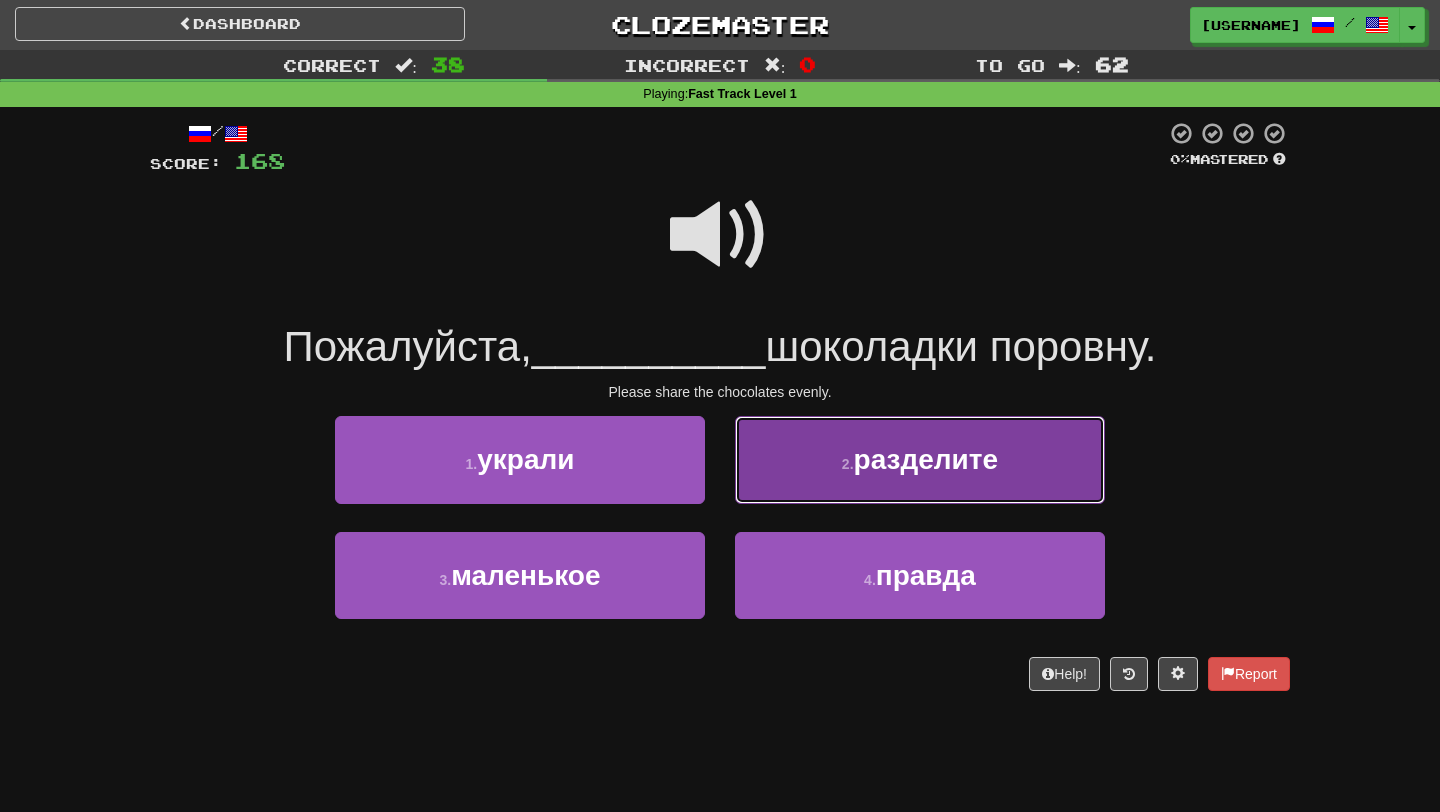 click on "разделите" at bounding box center [926, 459] 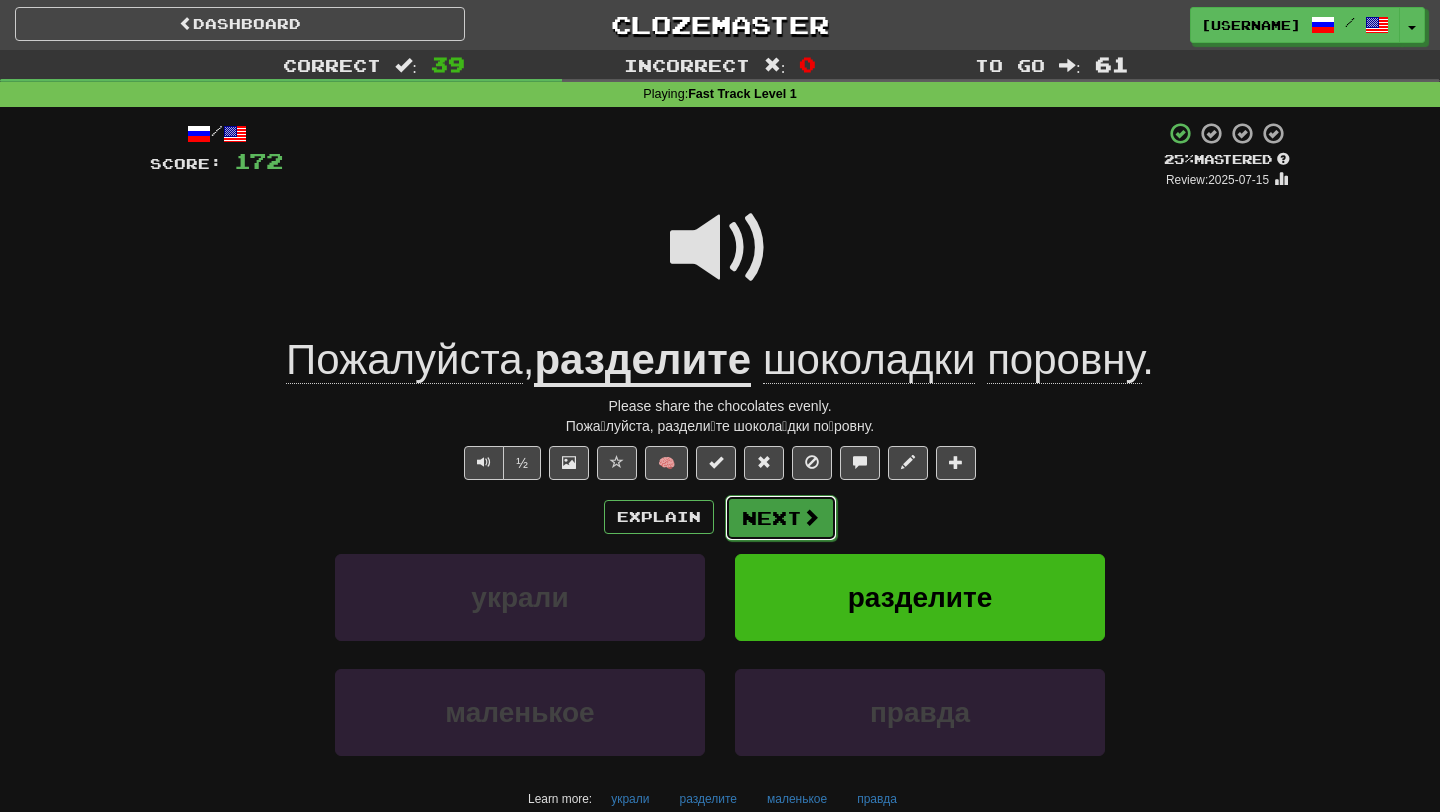 click on "Next" at bounding box center [781, 518] 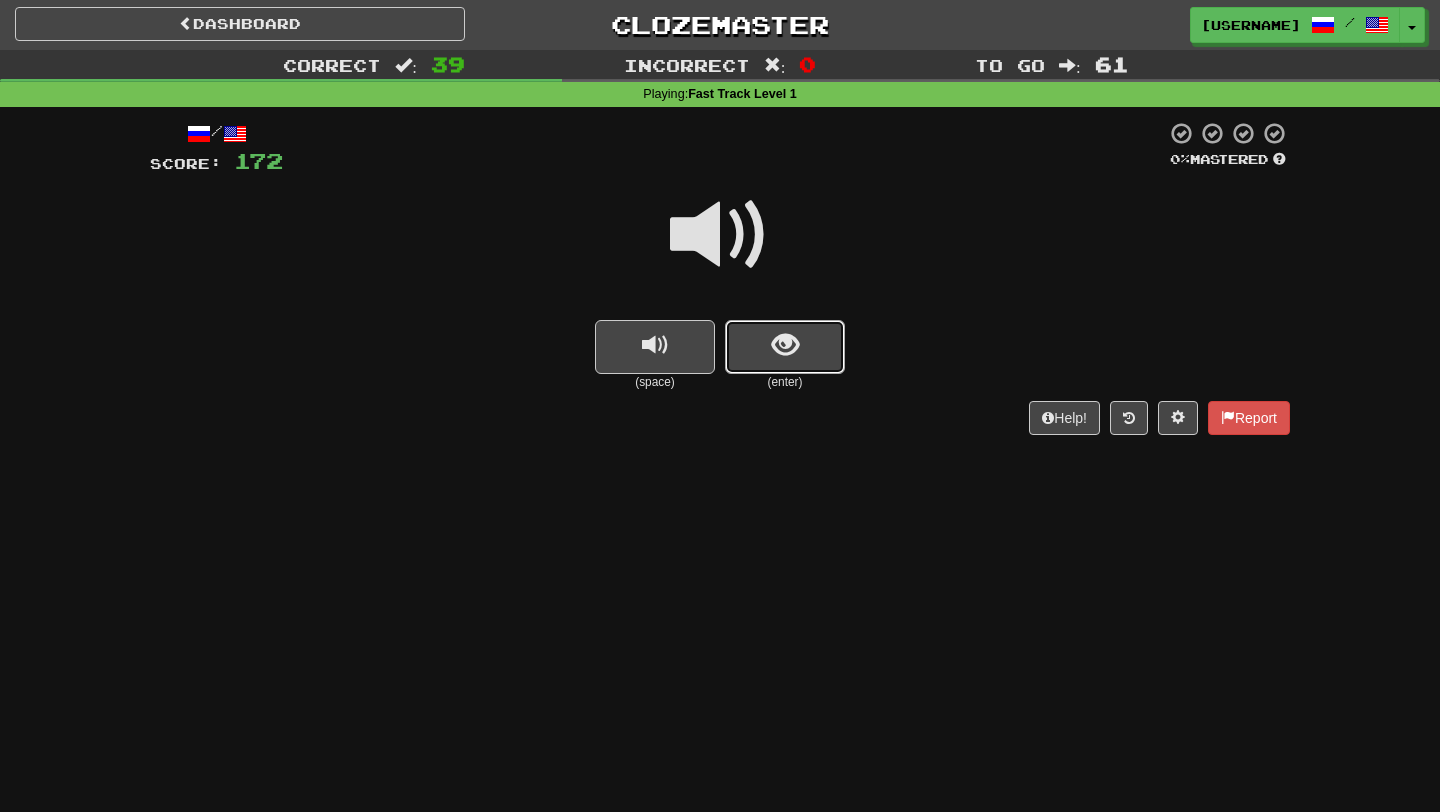 click at bounding box center [785, 347] 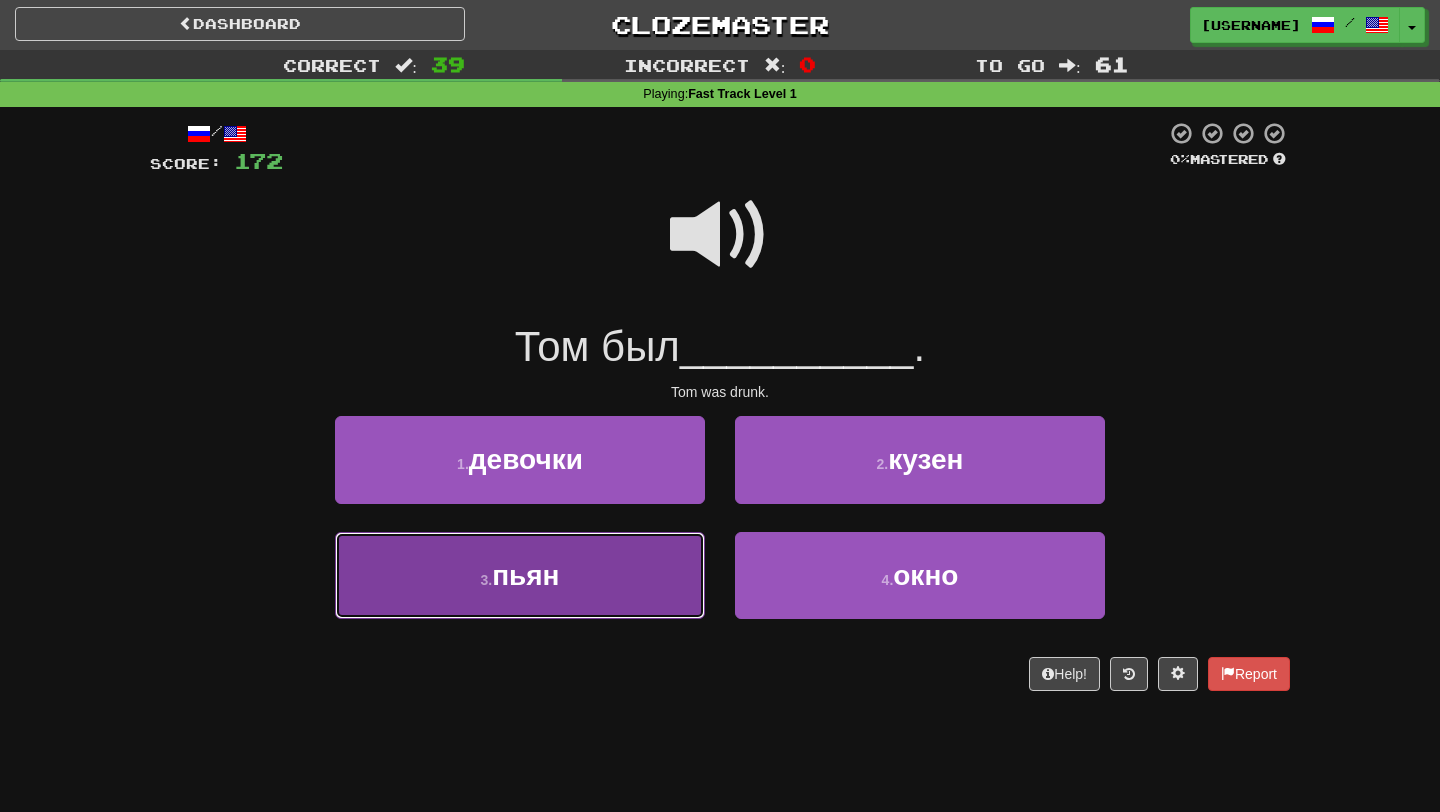 click on "3 .  пьян" at bounding box center (520, 575) 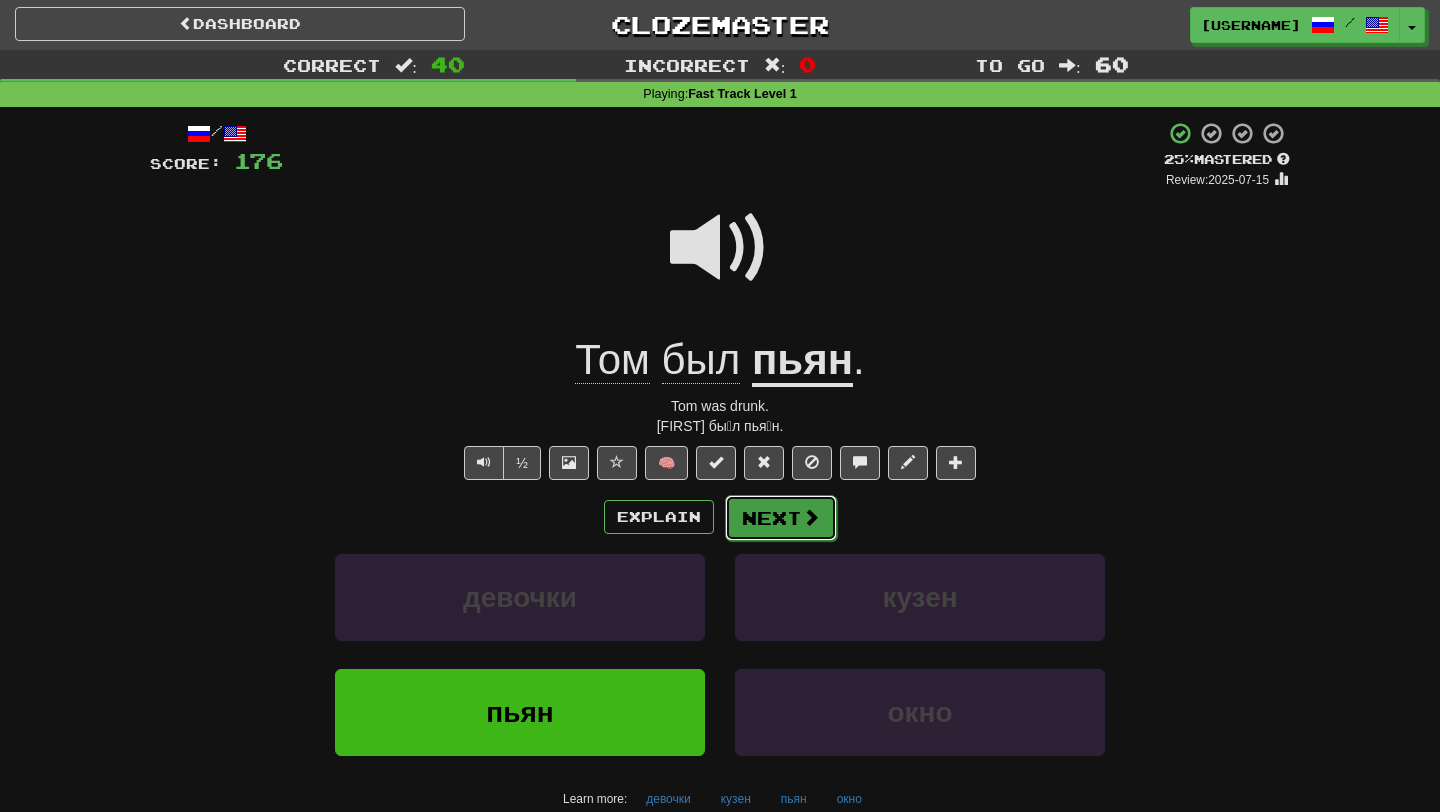 click on "Next" at bounding box center (781, 518) 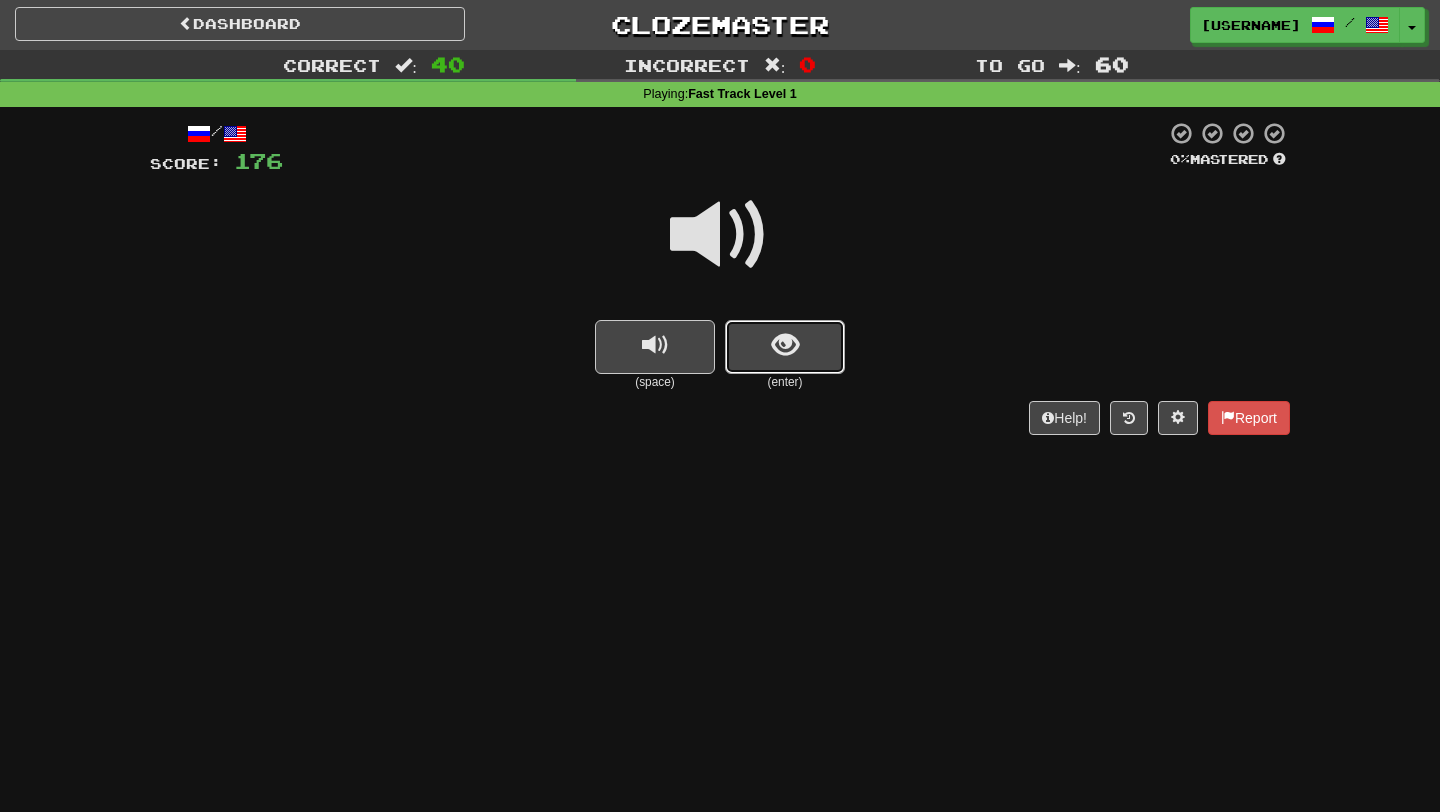 click at bounding box center [785, 347] 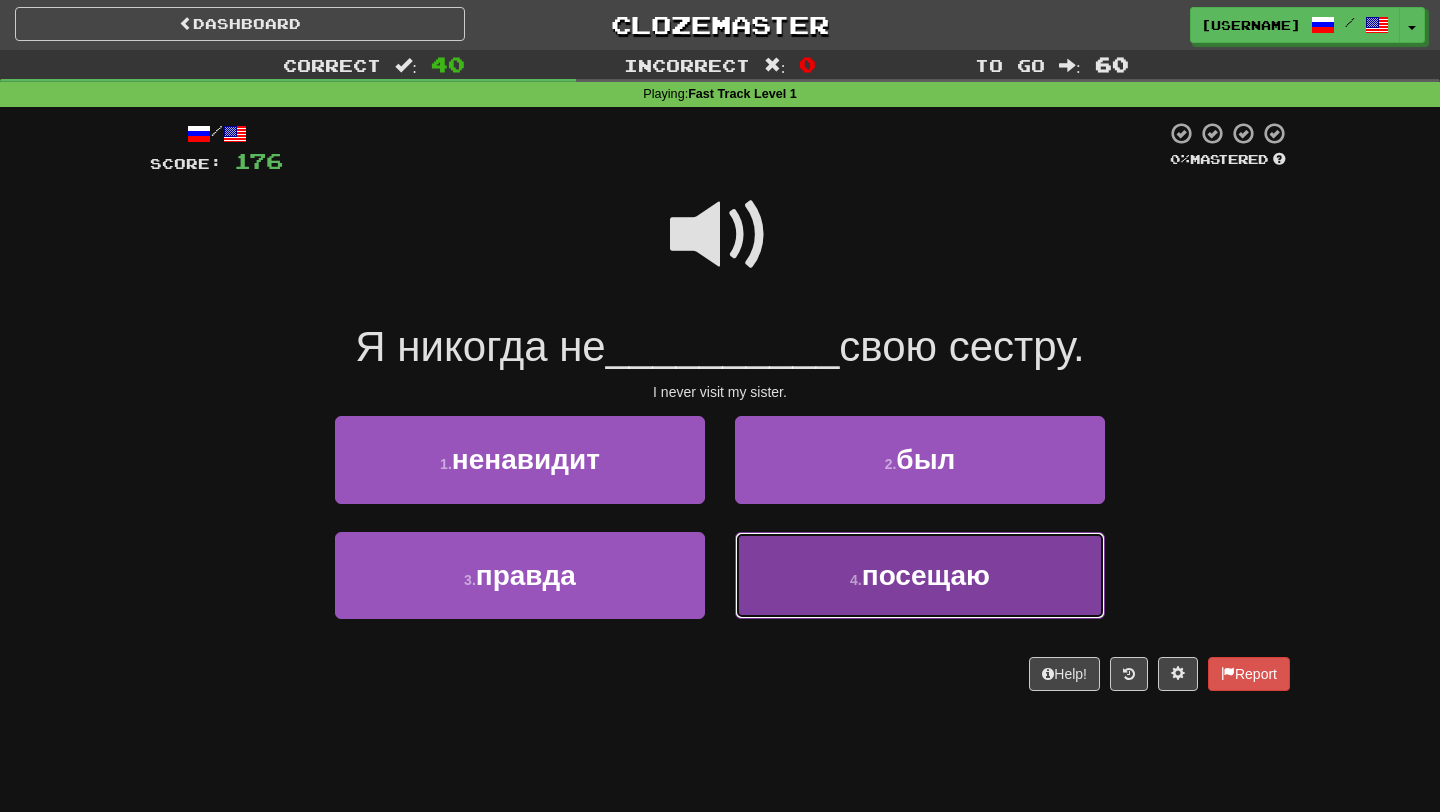 click on "посещаю" at bounding box center (926, 575) 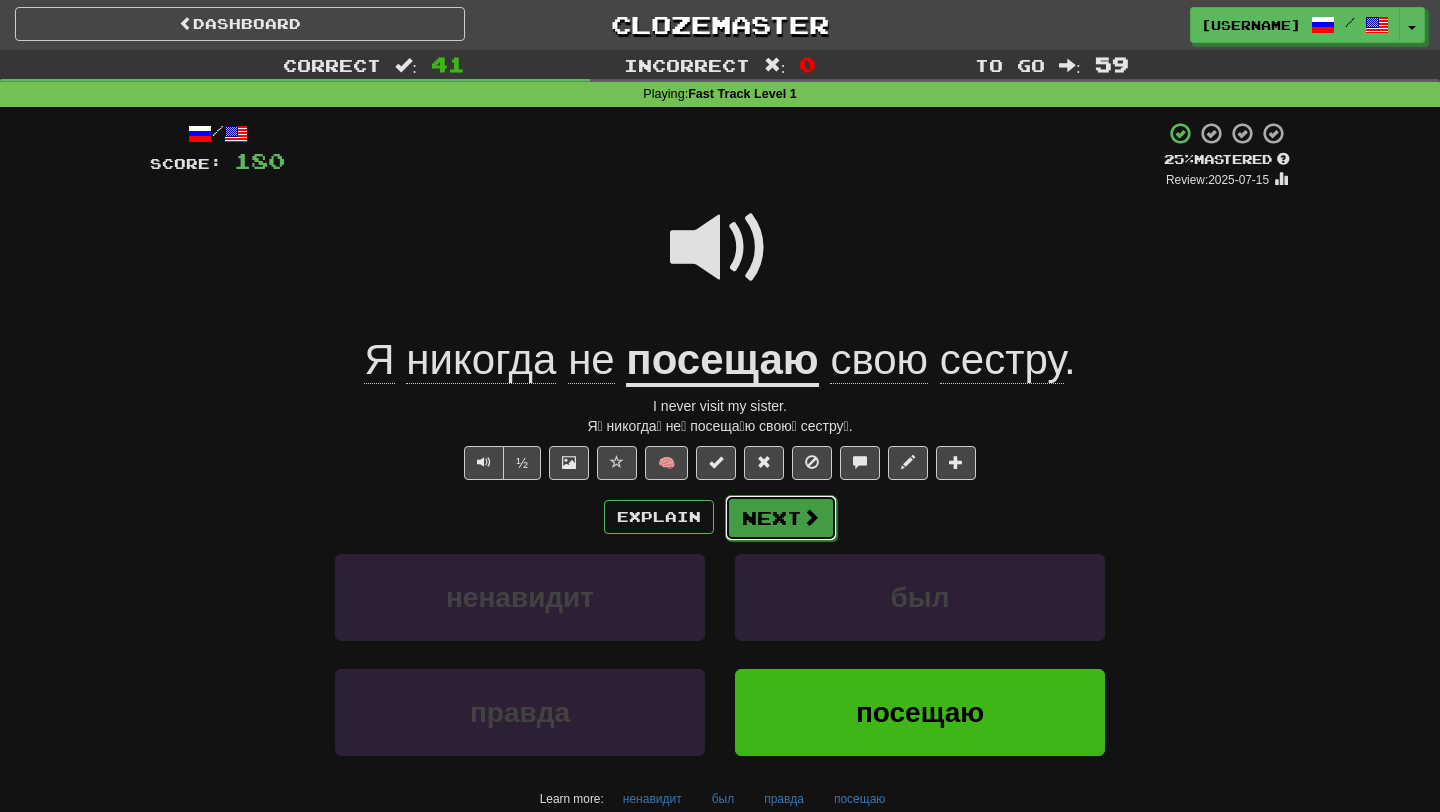 click on "Next" at bounding box center (781, 518) 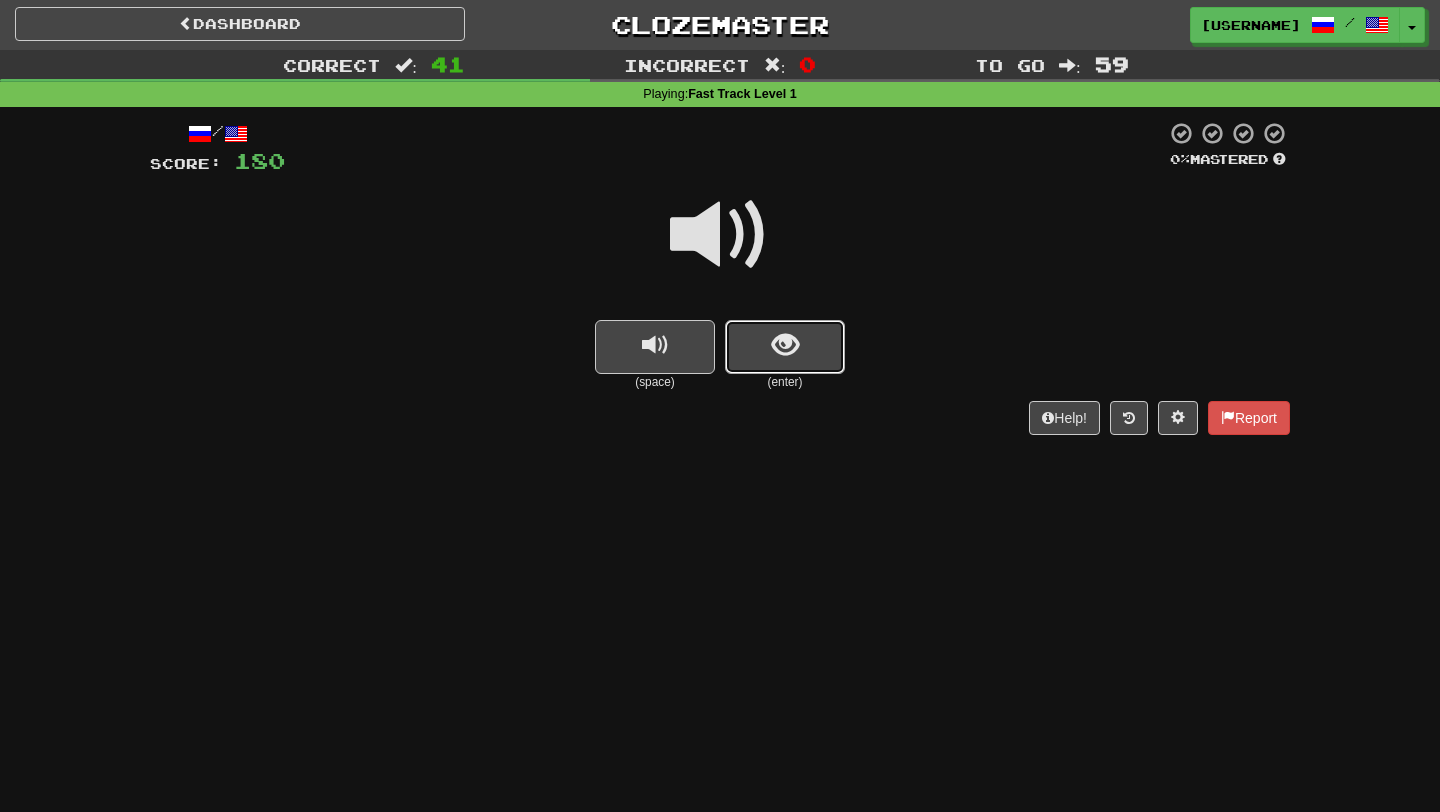 click at bounding box center (785, 345) 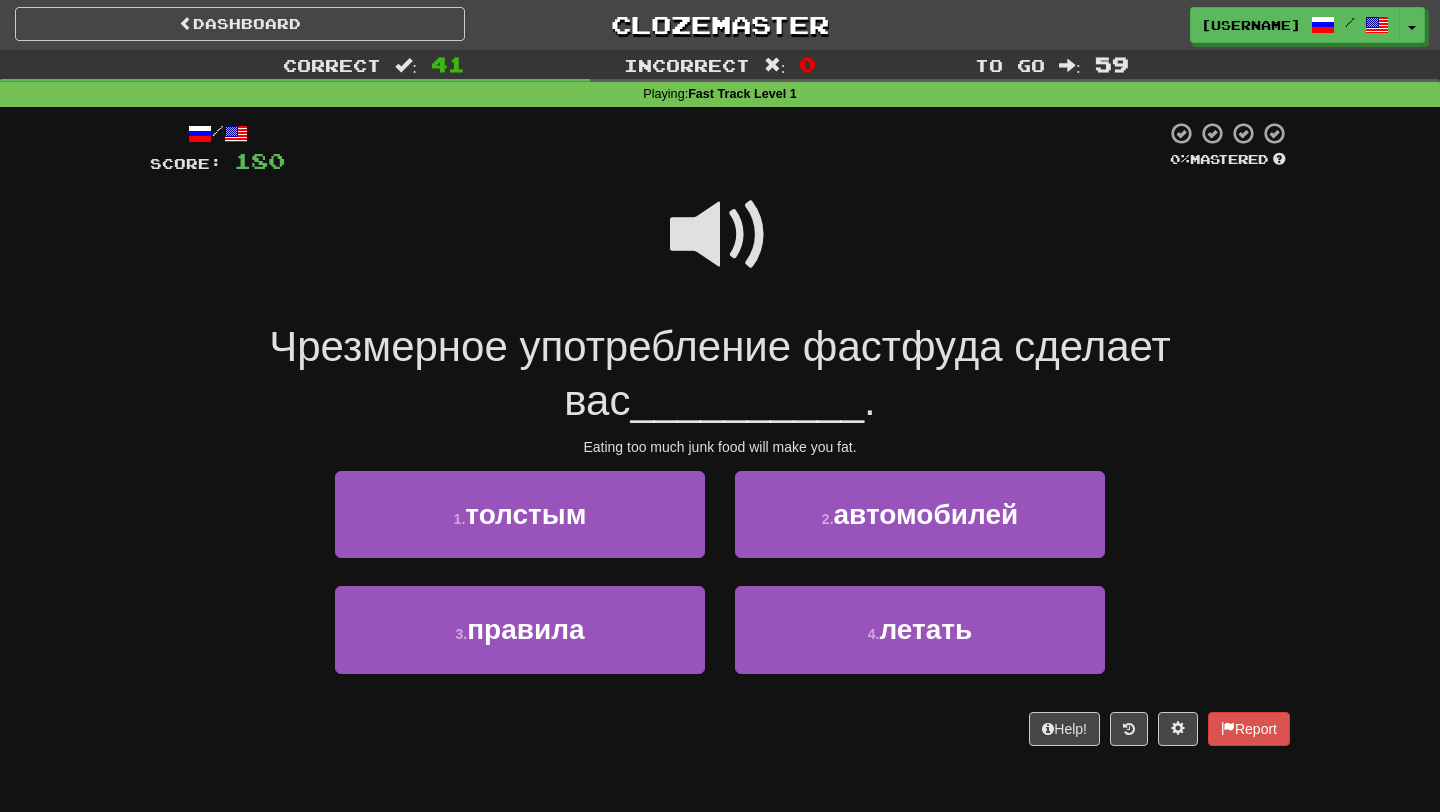 click at bounding box center (720, 235) 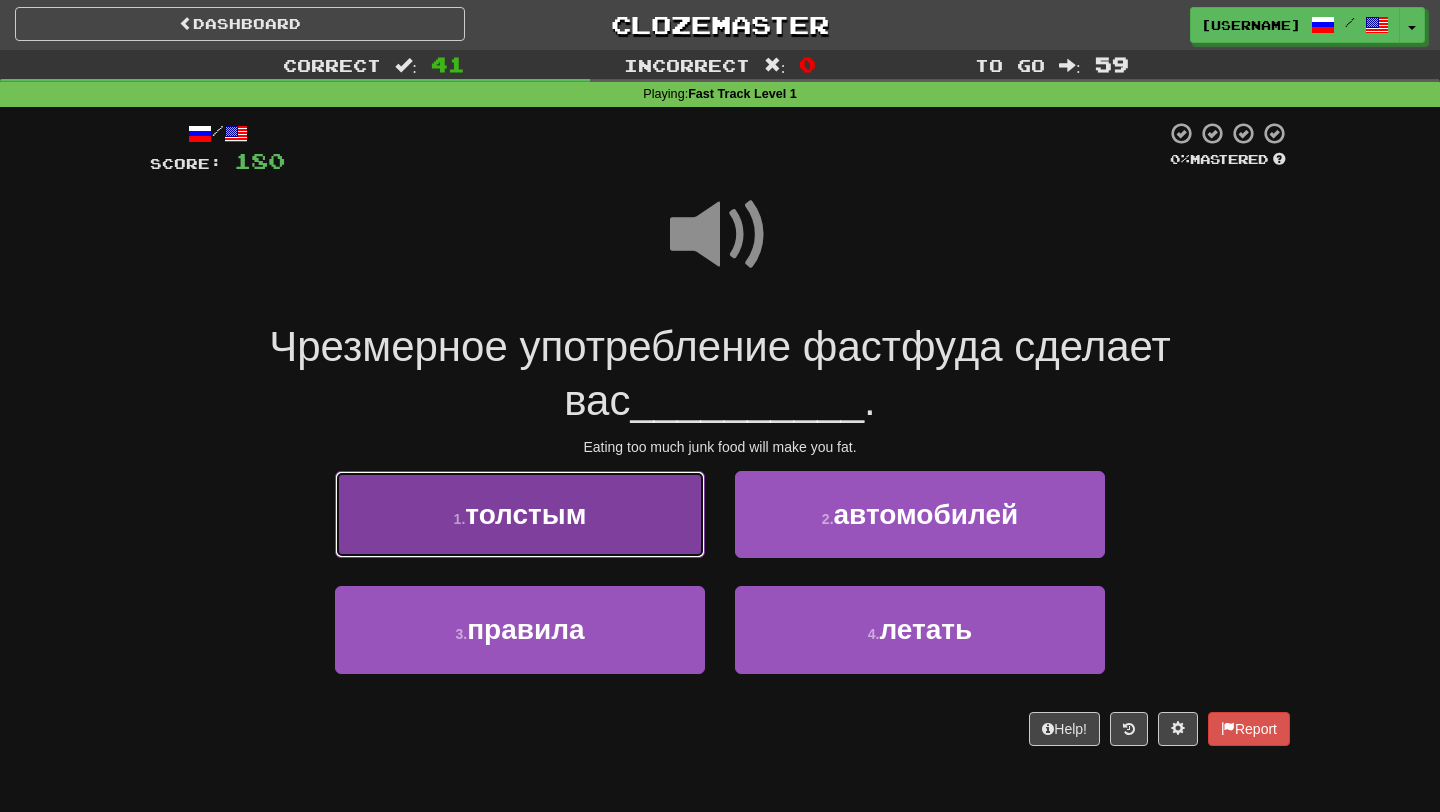 click on "1 .  толстым" at bounding box center (520, 514) 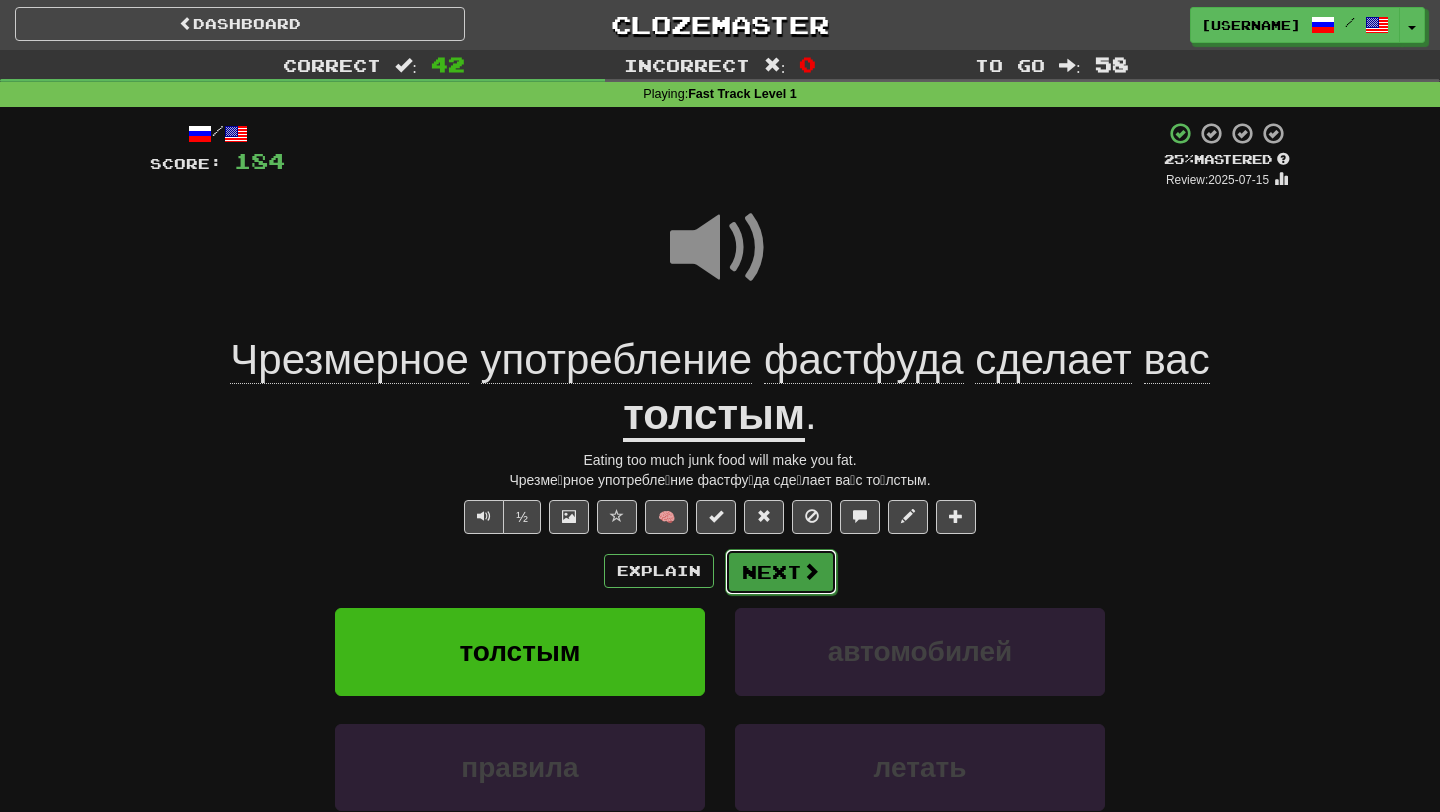 click at bounding box center (811, 571) 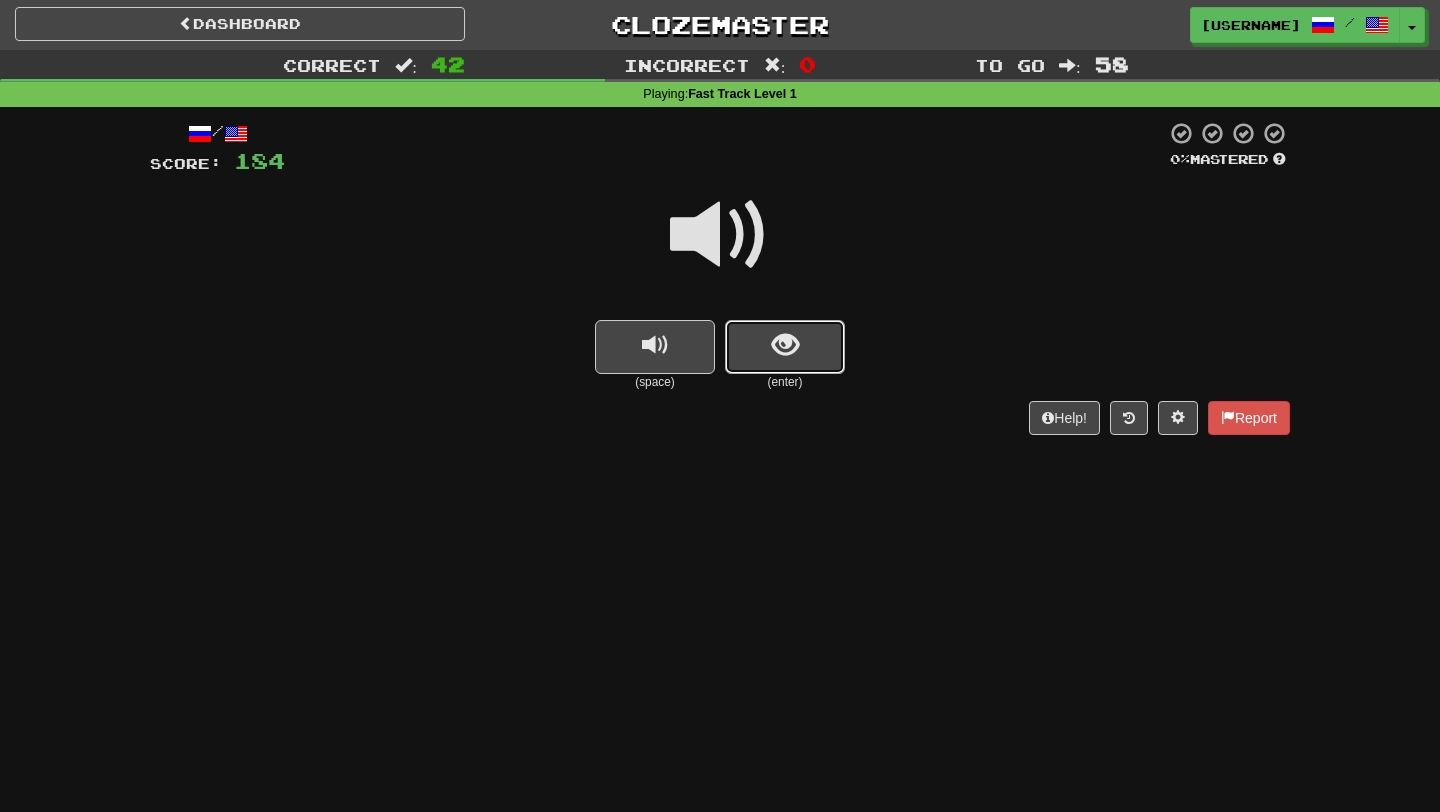 click at bounding box center (785, 345) 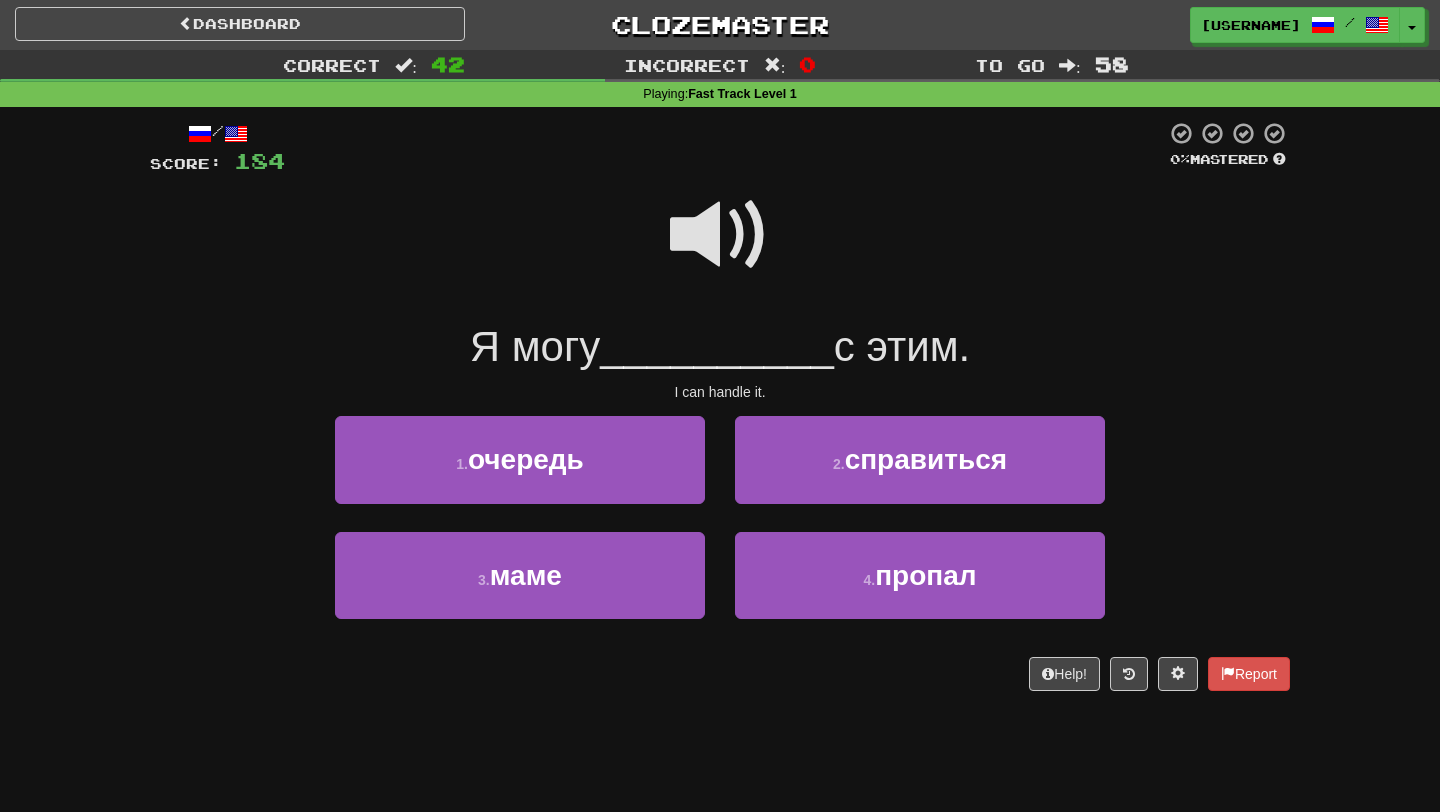 click at bounding box center [720, 235] 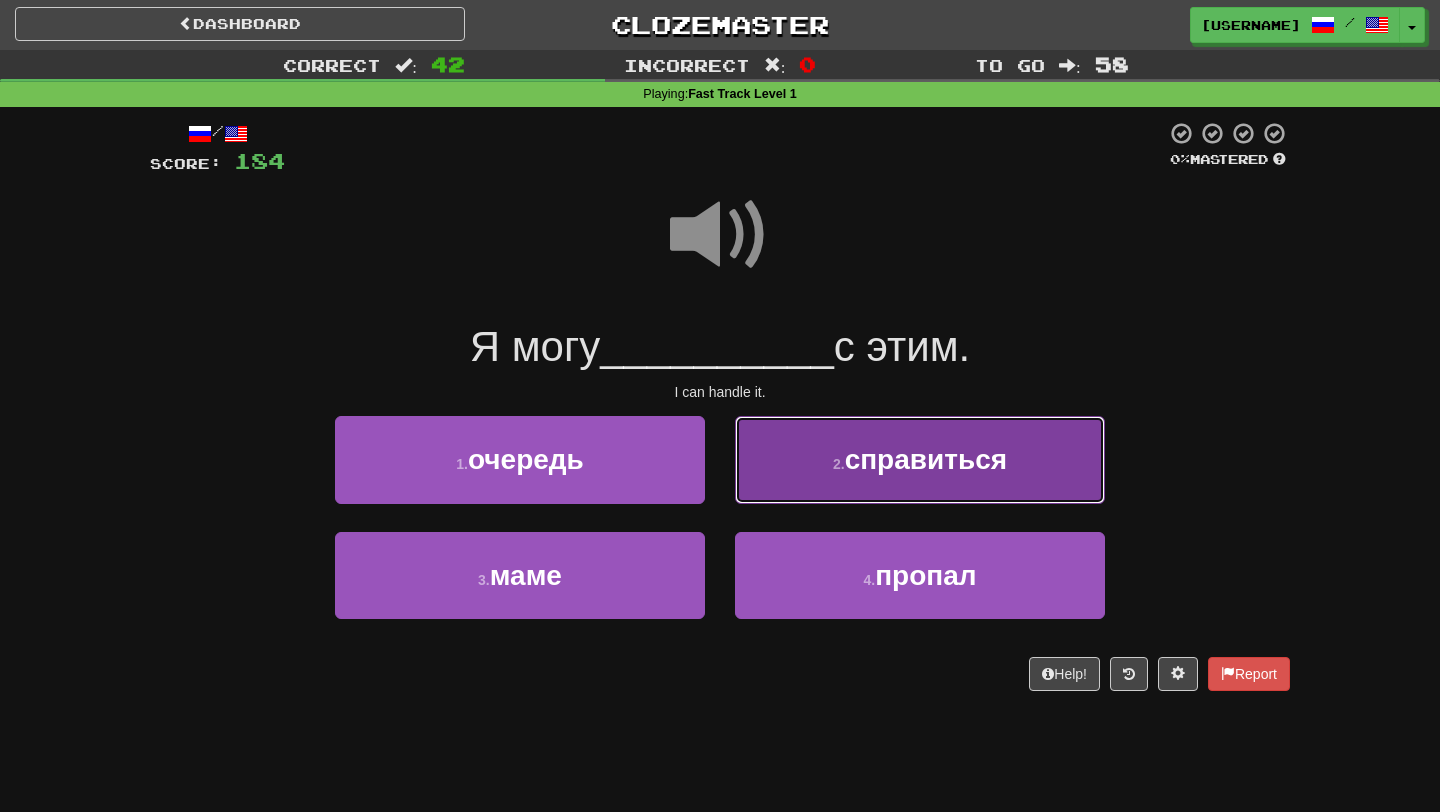 click on "справиться" at bounding box center [926, 459] 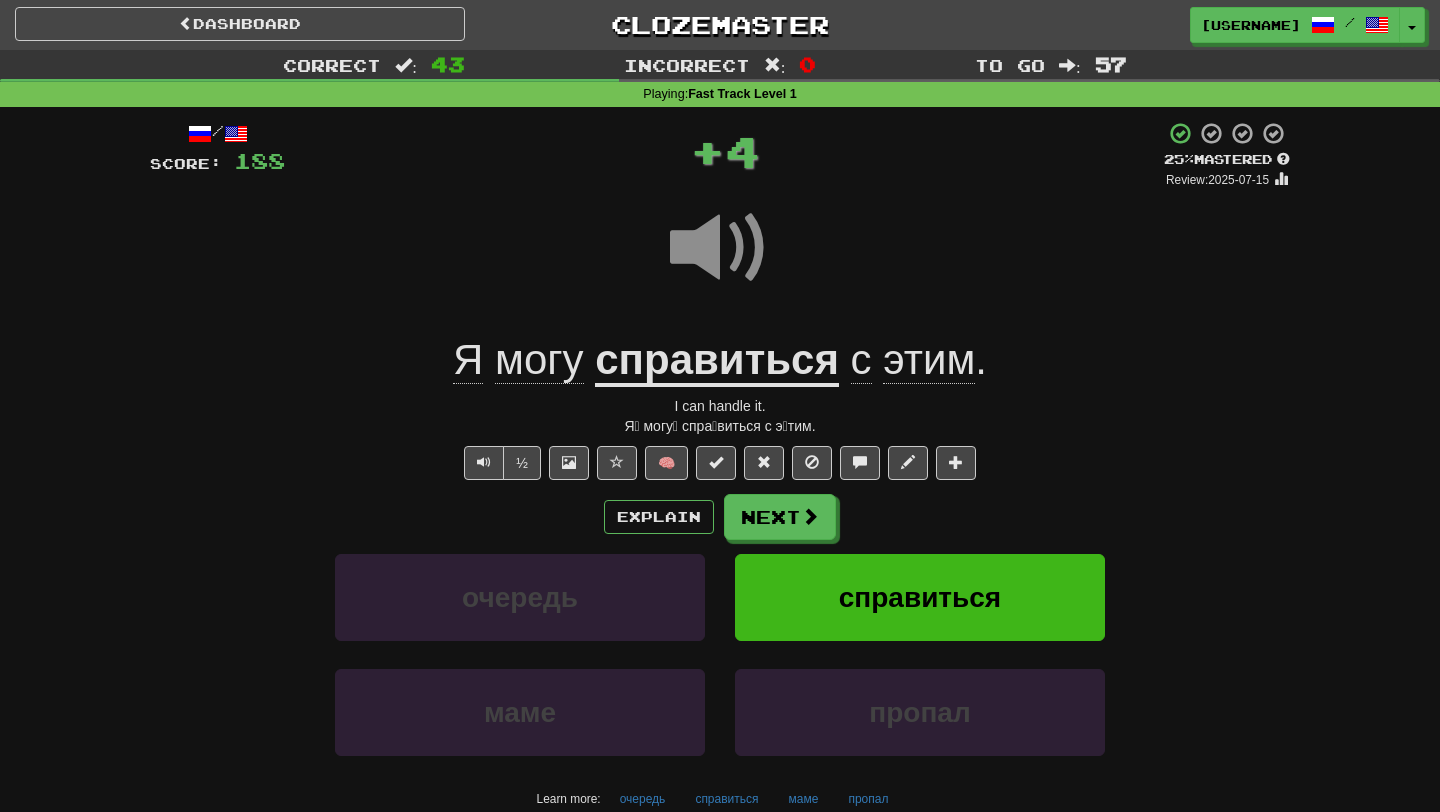 click at bounding box center [720, 261] 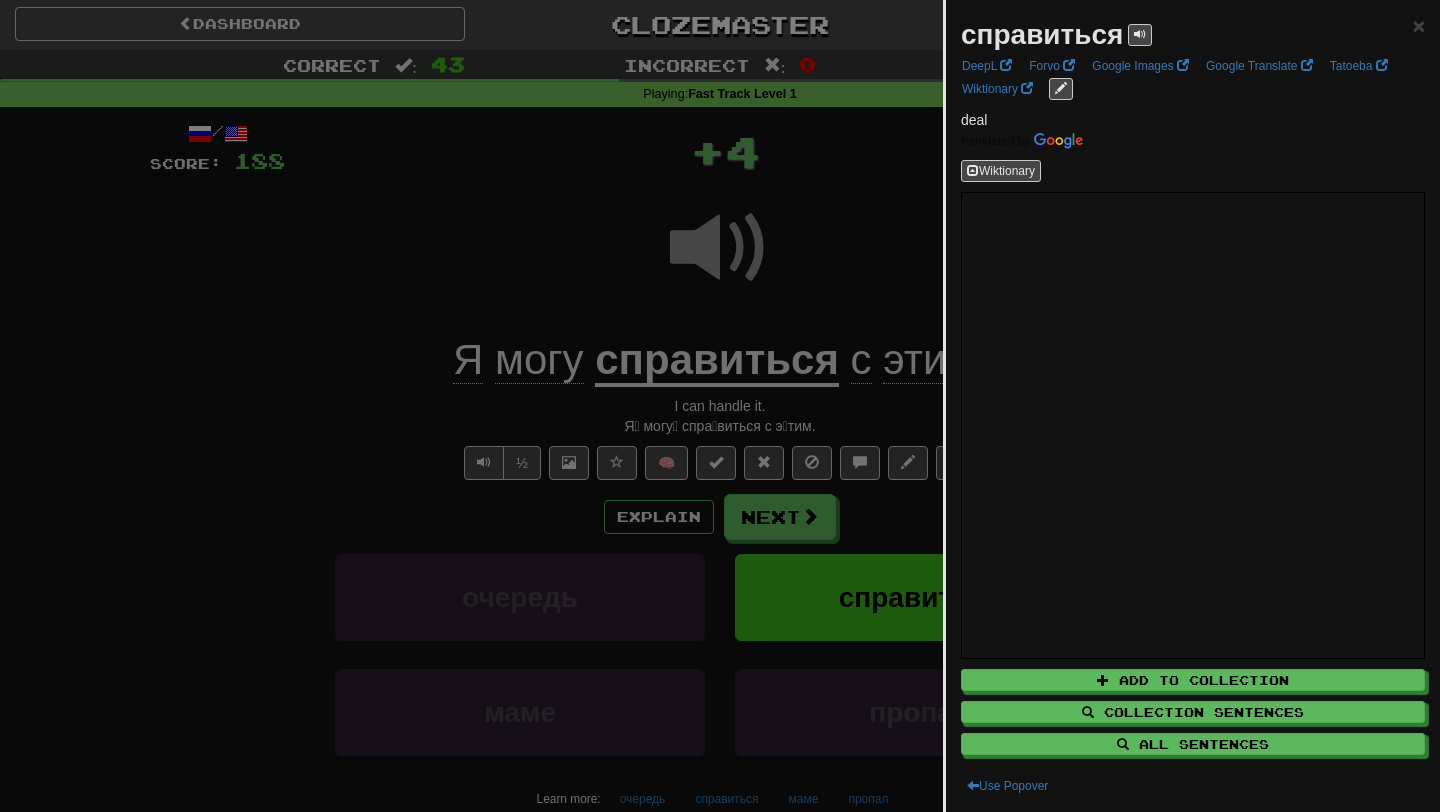 click at bounding box center (720, 406) 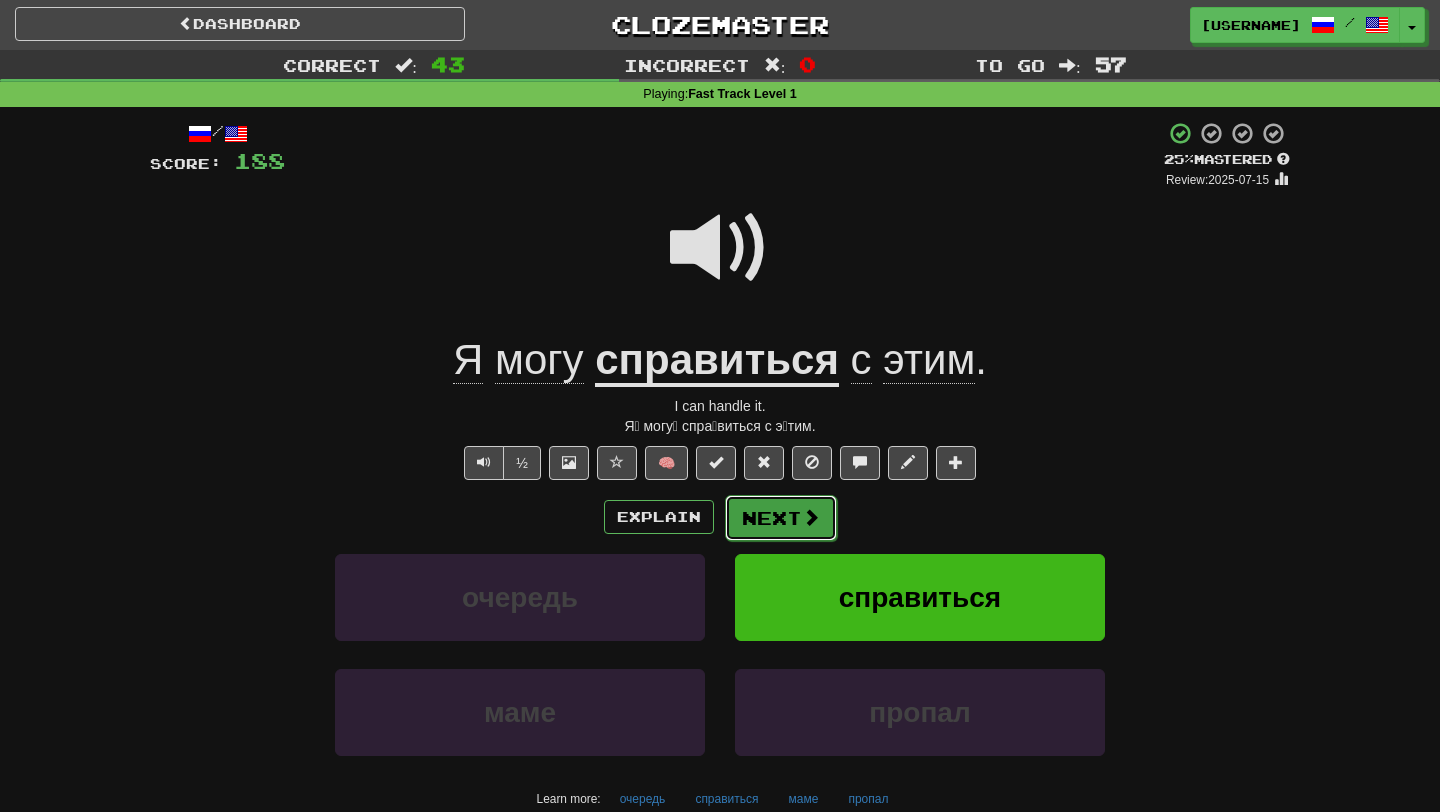 click on "Next" at bounding box center (781, 518) 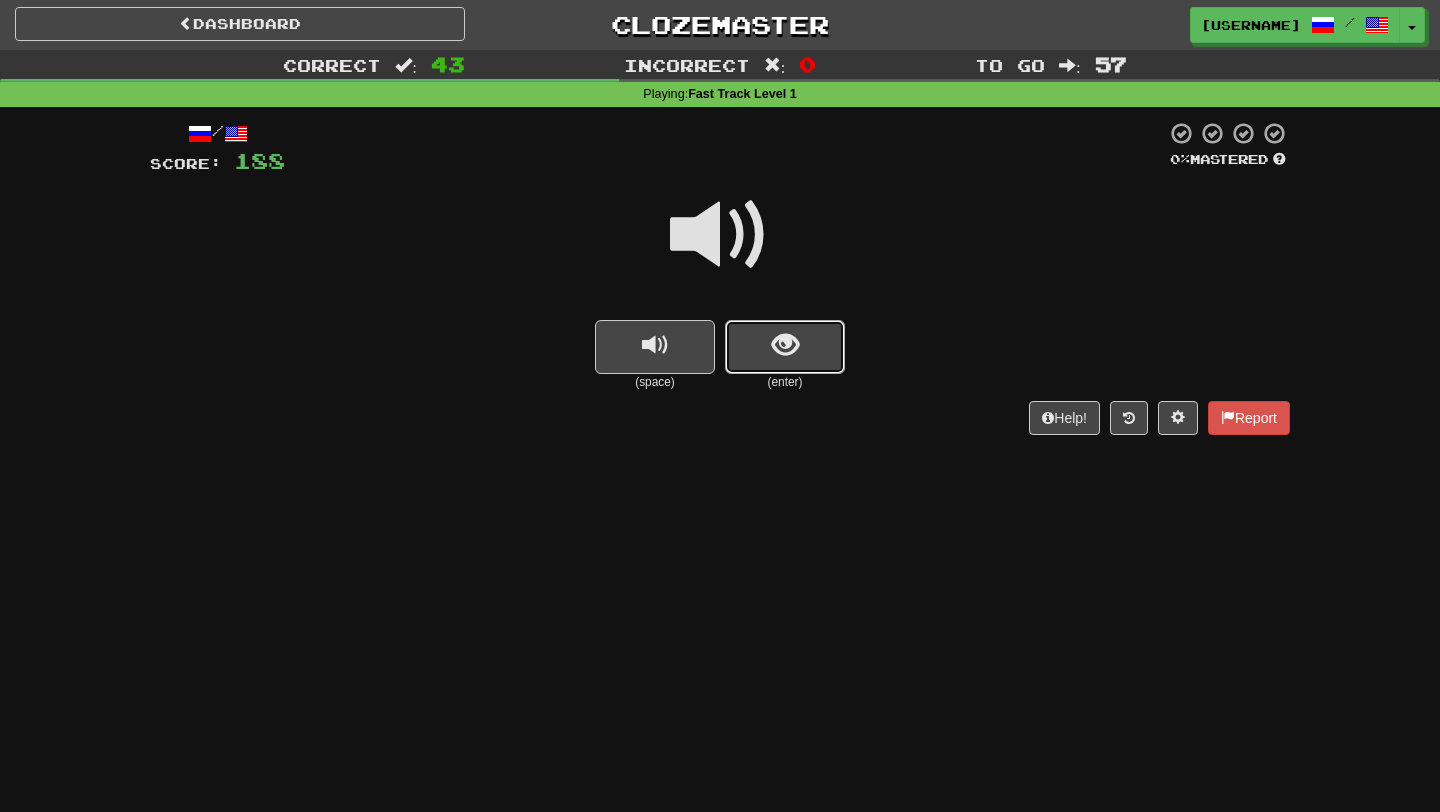 click at bounding box center [785, 347] 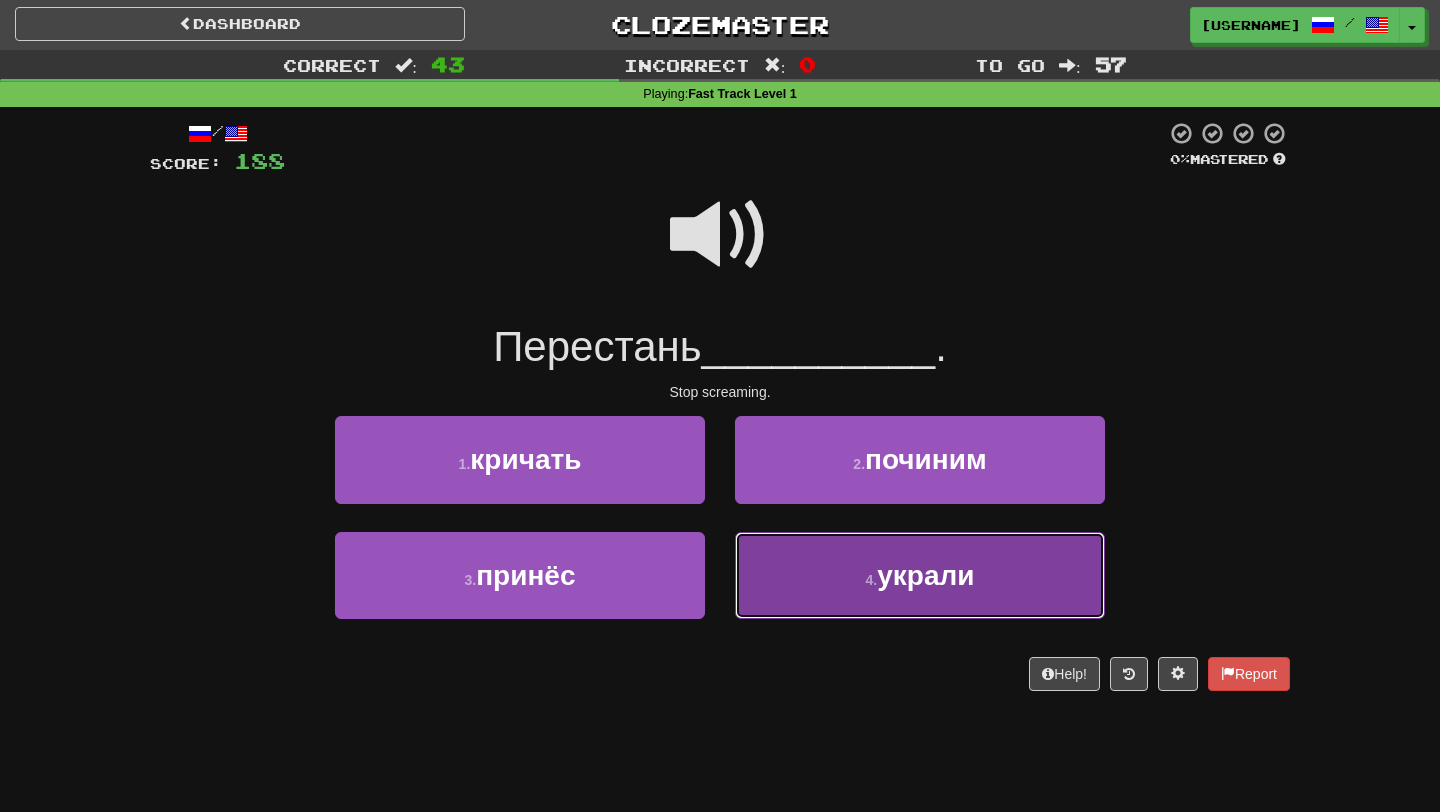 click on "4 .  украли" at bounding box center (920, 575) 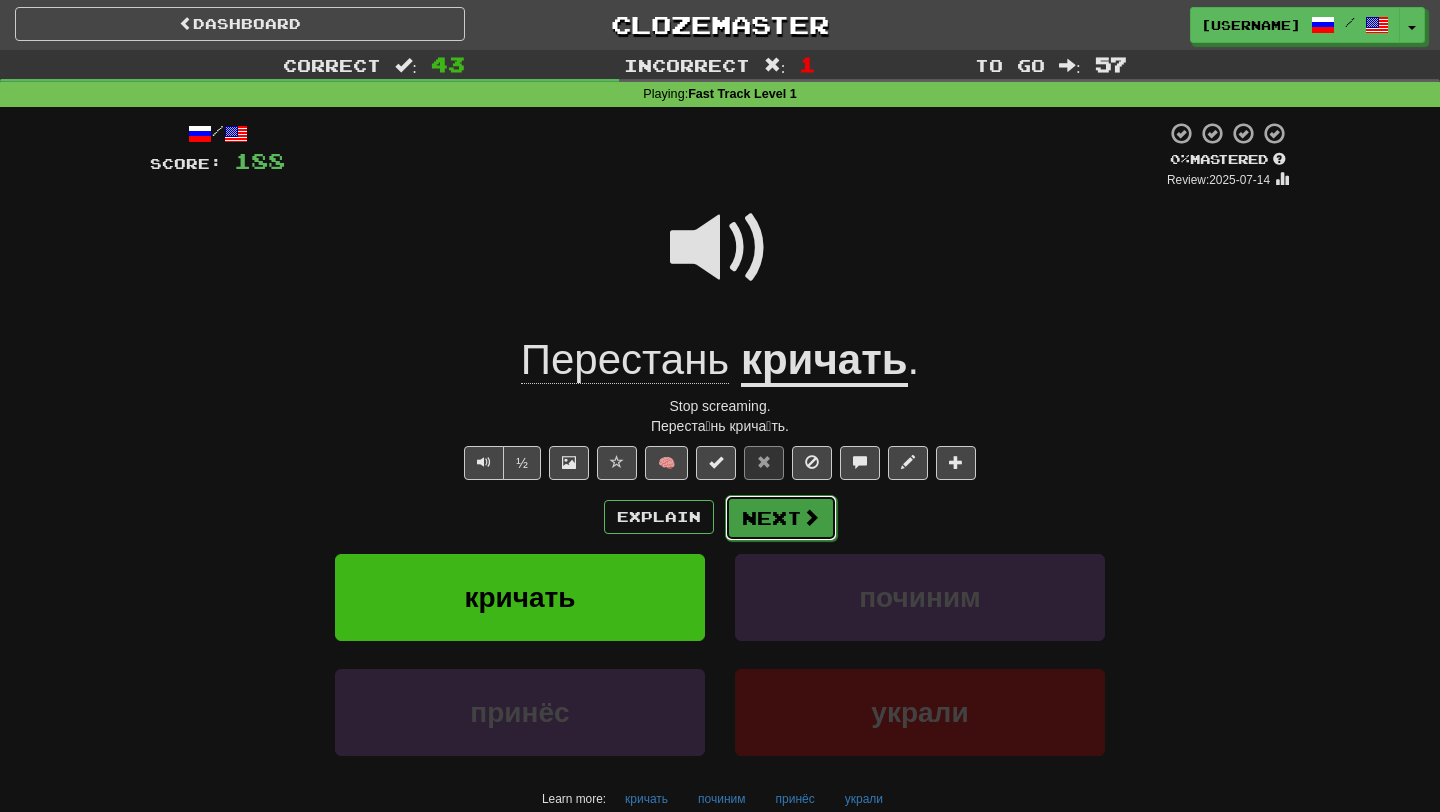 click on "Next" at bounding box center (781, 518) 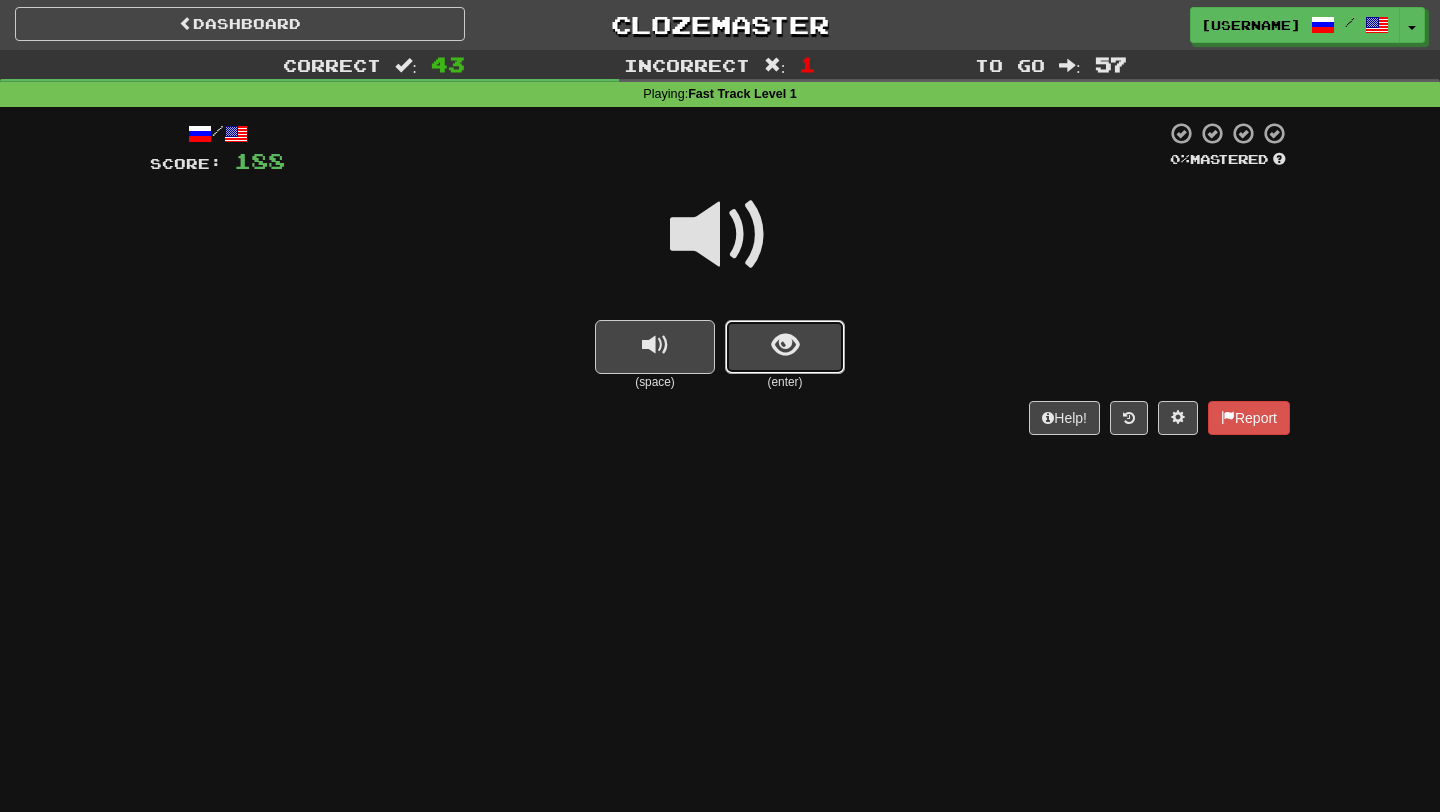 click at bounding box center [785, 347] 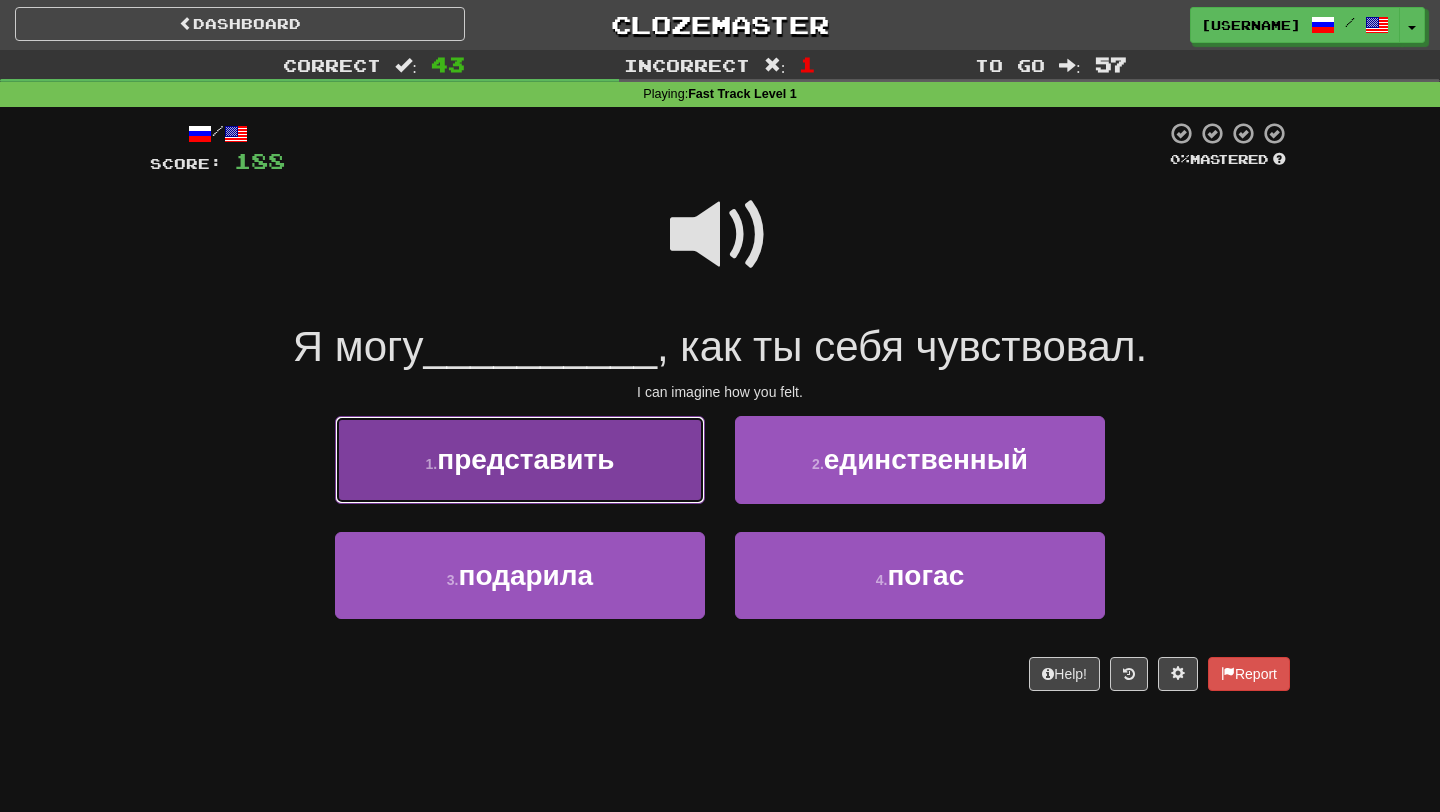 click on "1 .  представить" at bounding box center [520, 459] 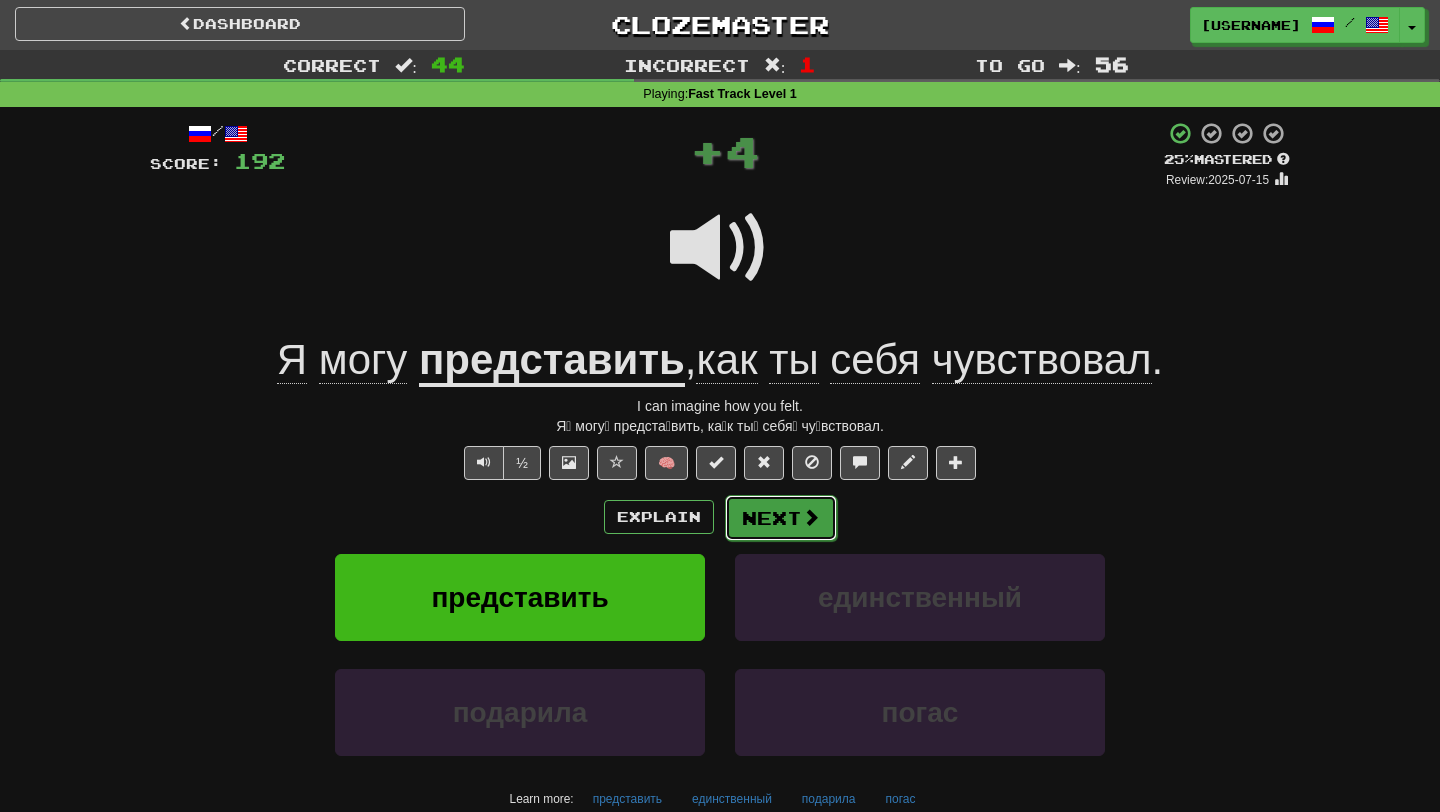 click on "Next" at bounding box center [781, 518] 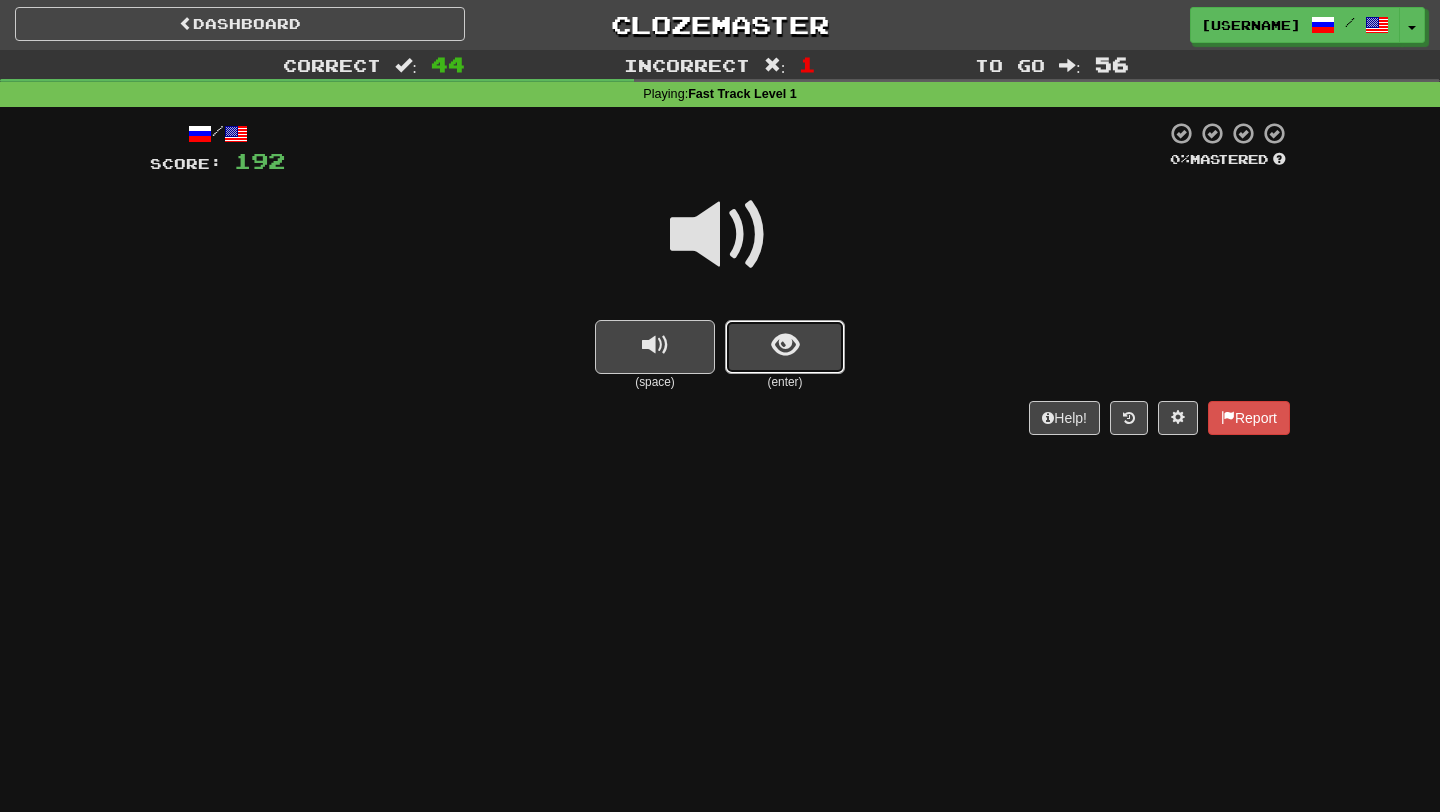 click at bounding box center (785, 347) 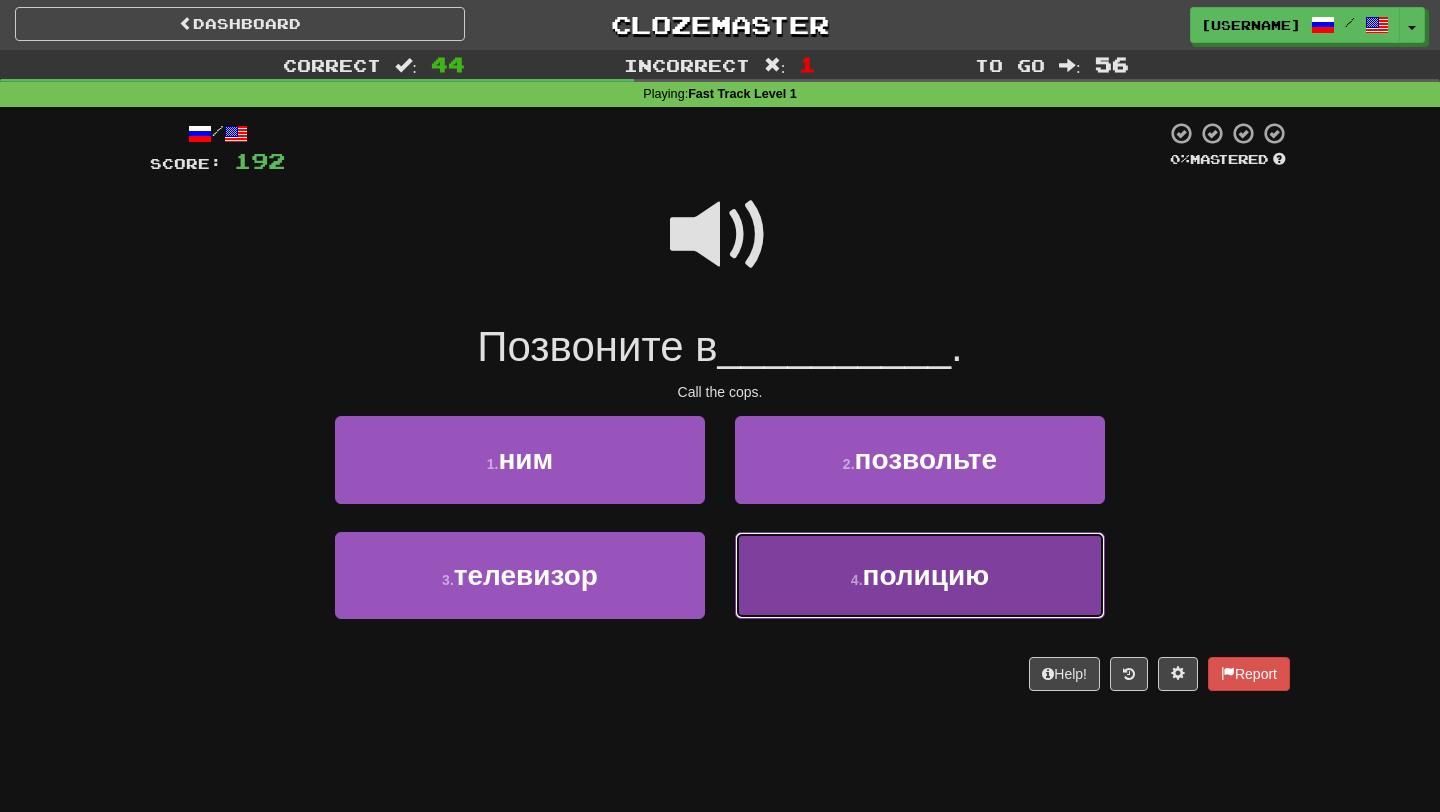 click on "4 .  полицию" at bounding box center (920, 575) 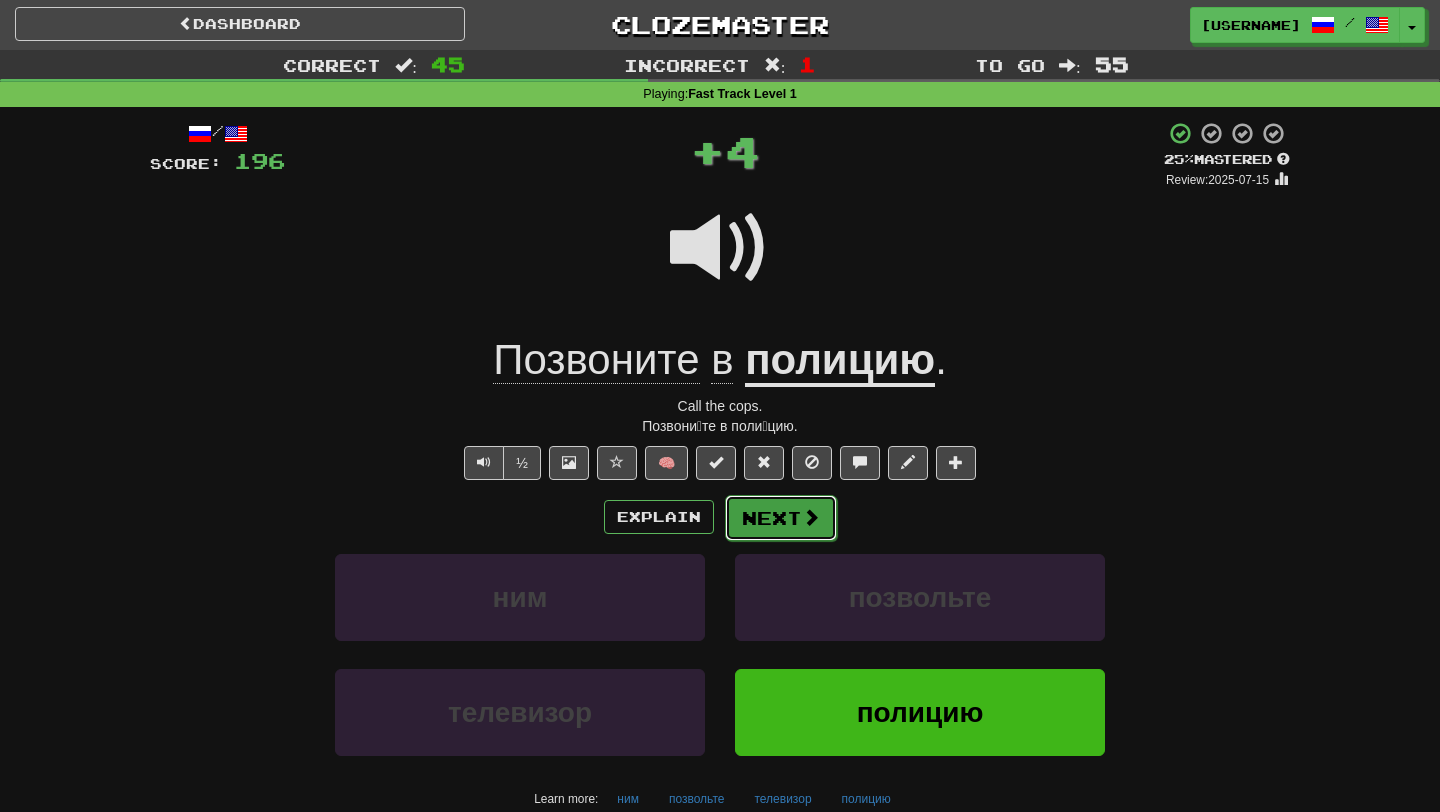 click on "Next" at bounding box center [781, 518] 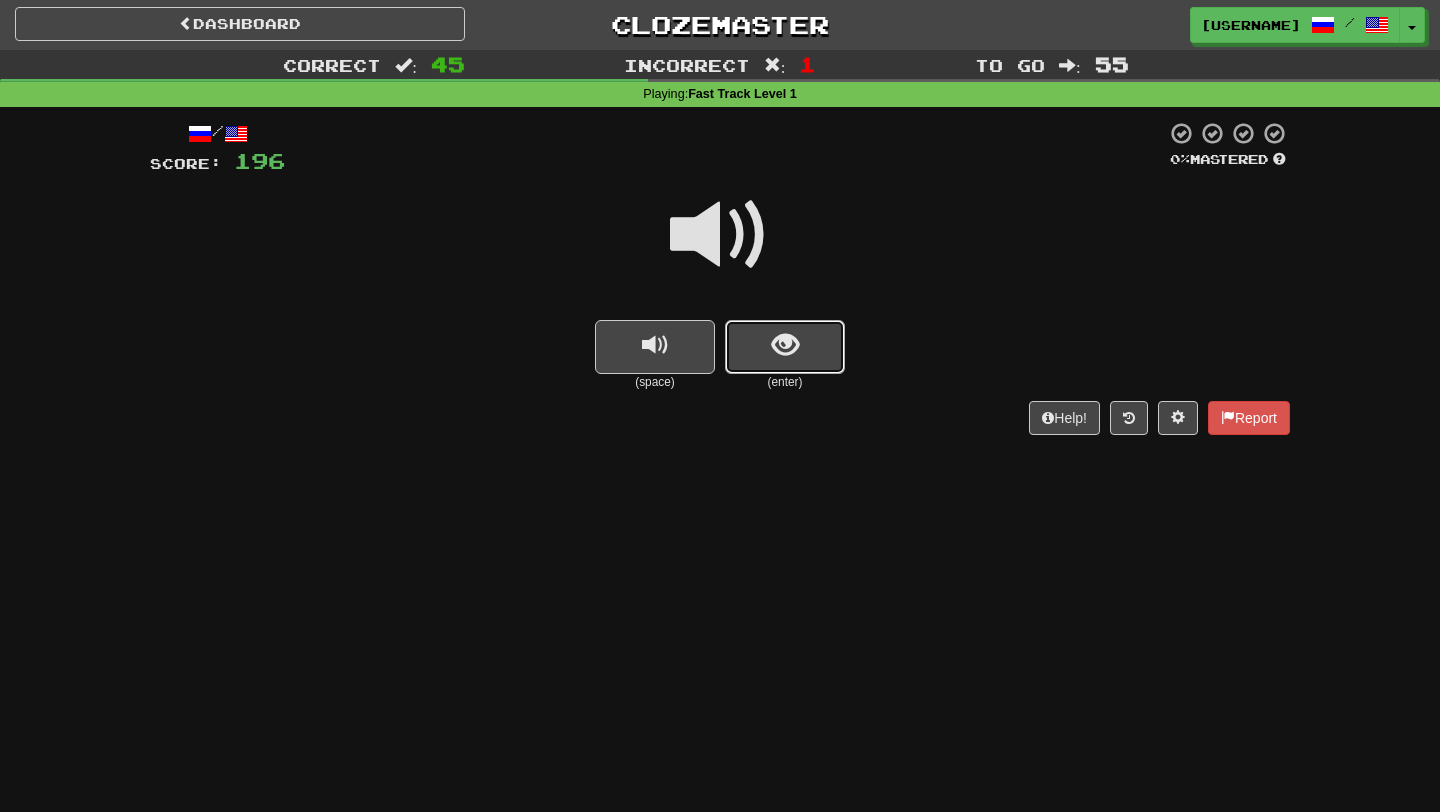 click at bounding box center [785, 347] 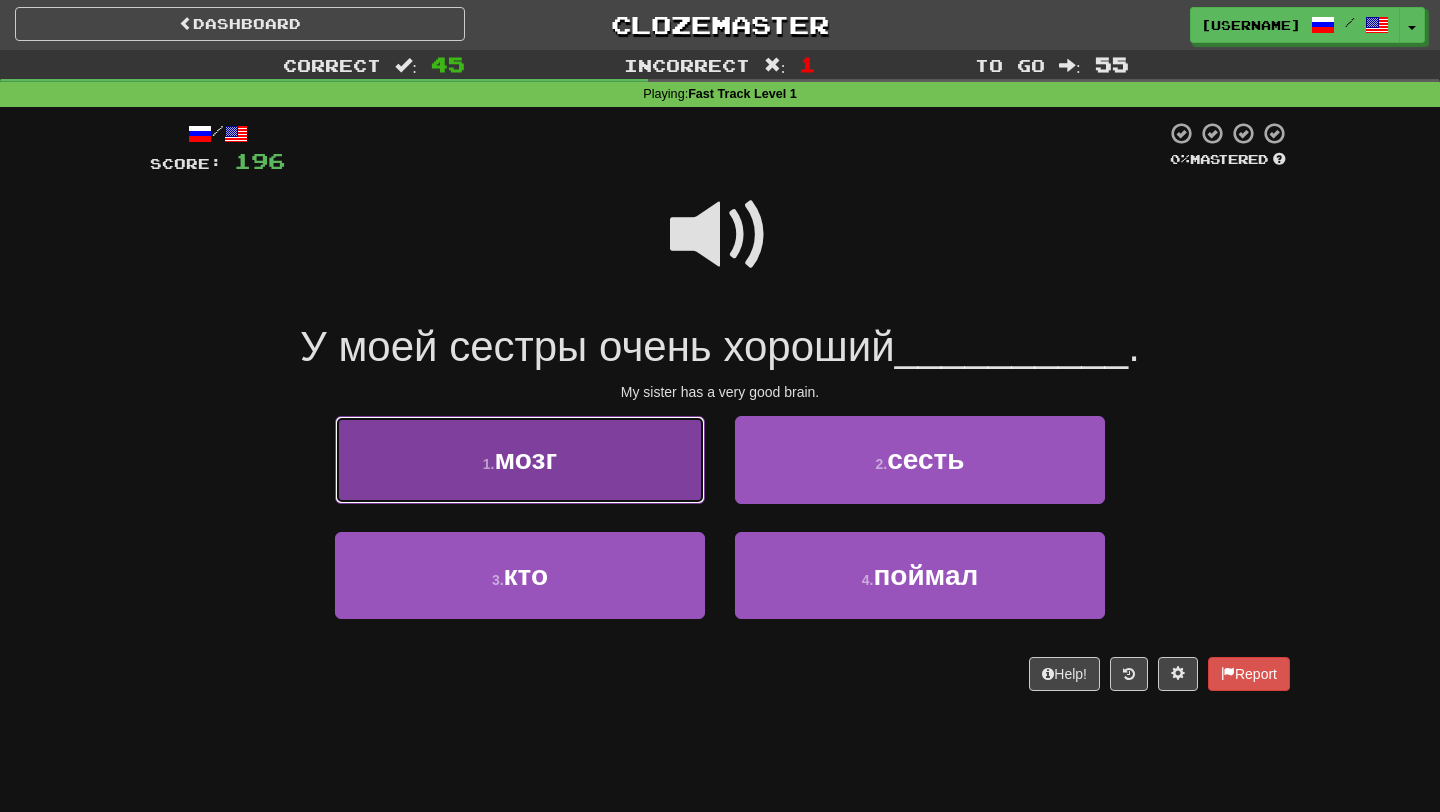 click on "1 .  мозг" at bounding box center [520, 459] 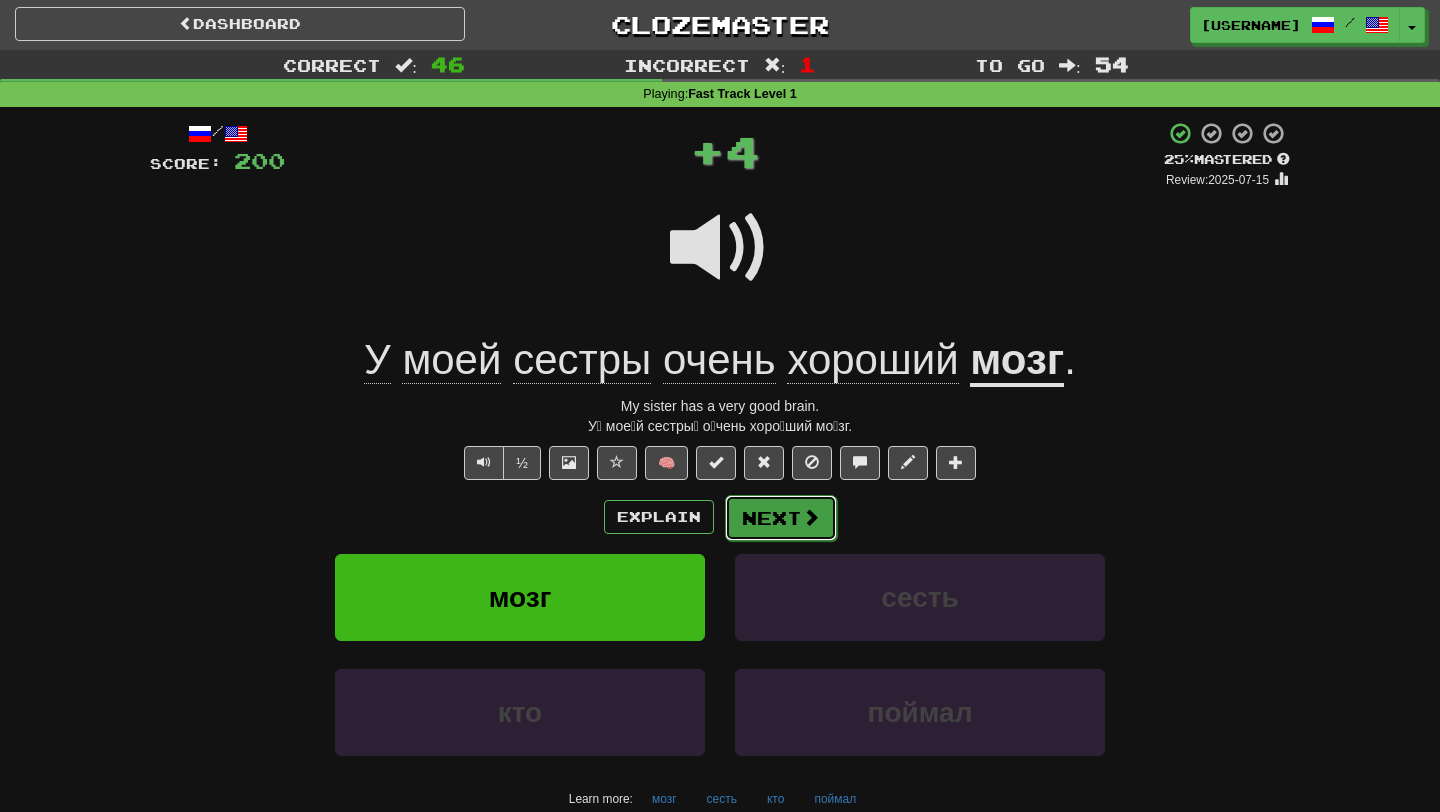 click on "Next" at bounding box center [781, 518] 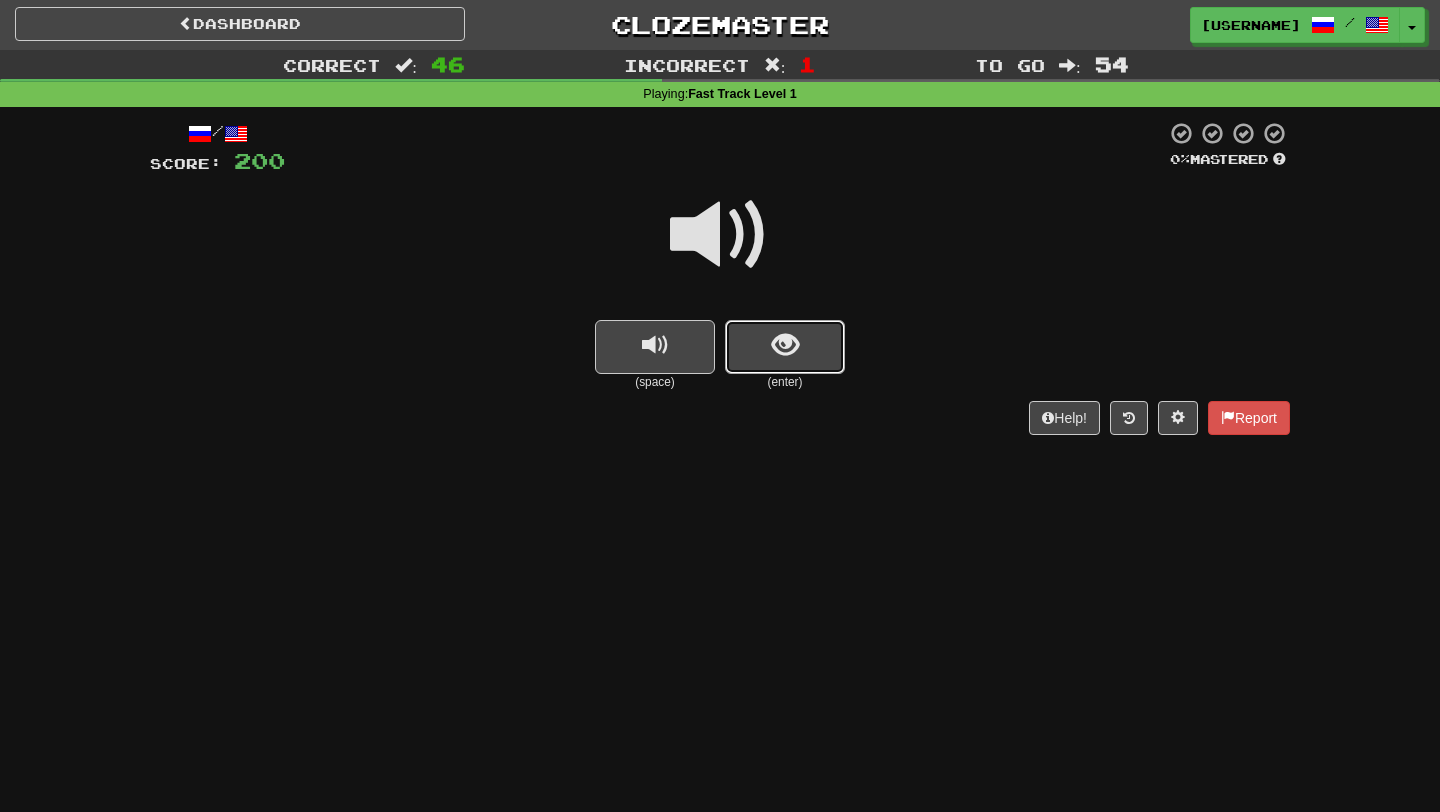 click at bounding box center (785, 347) 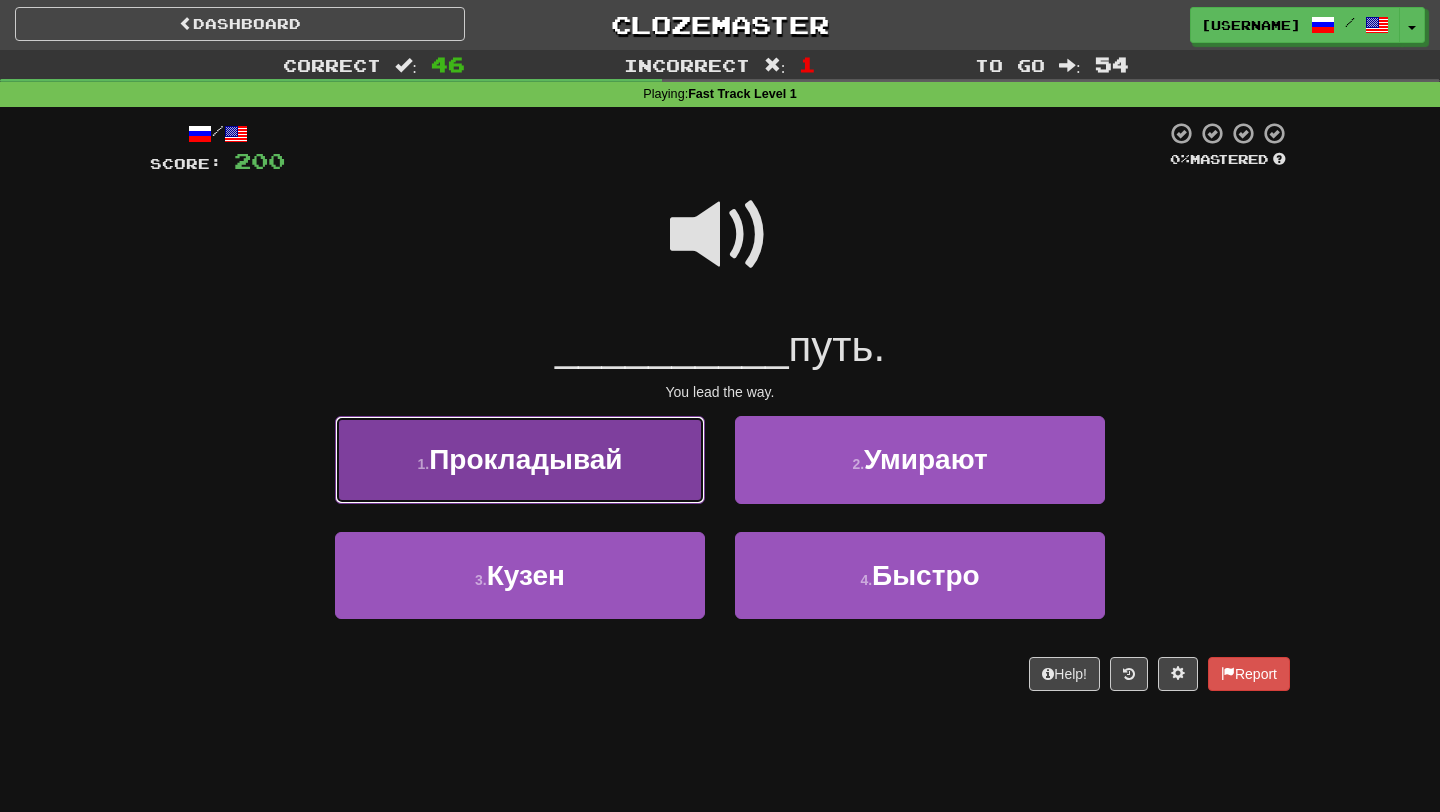 click on "Прокладывай" at bounding box center (525, 459) 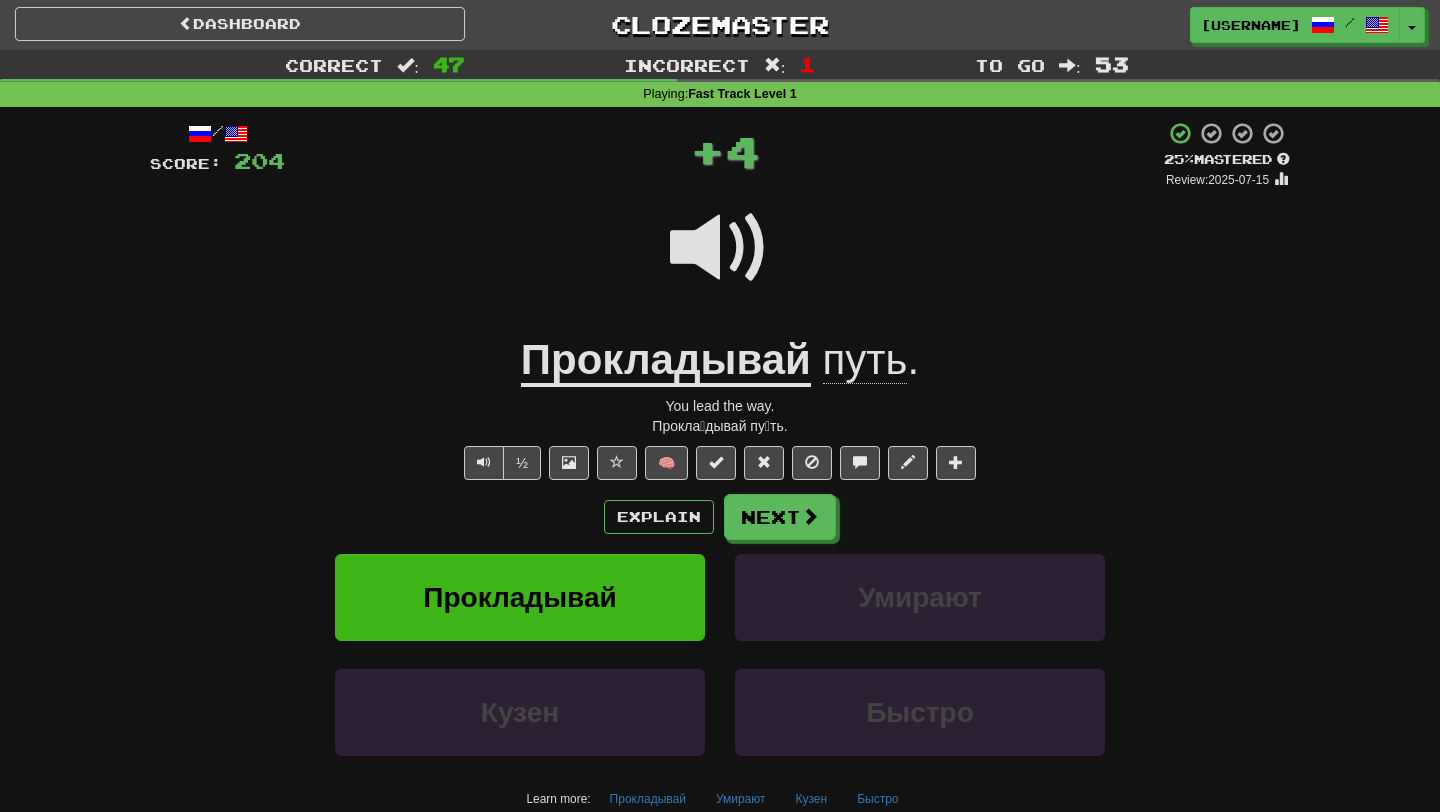 click on "Прокладывай" at bounding box center (666, 361) 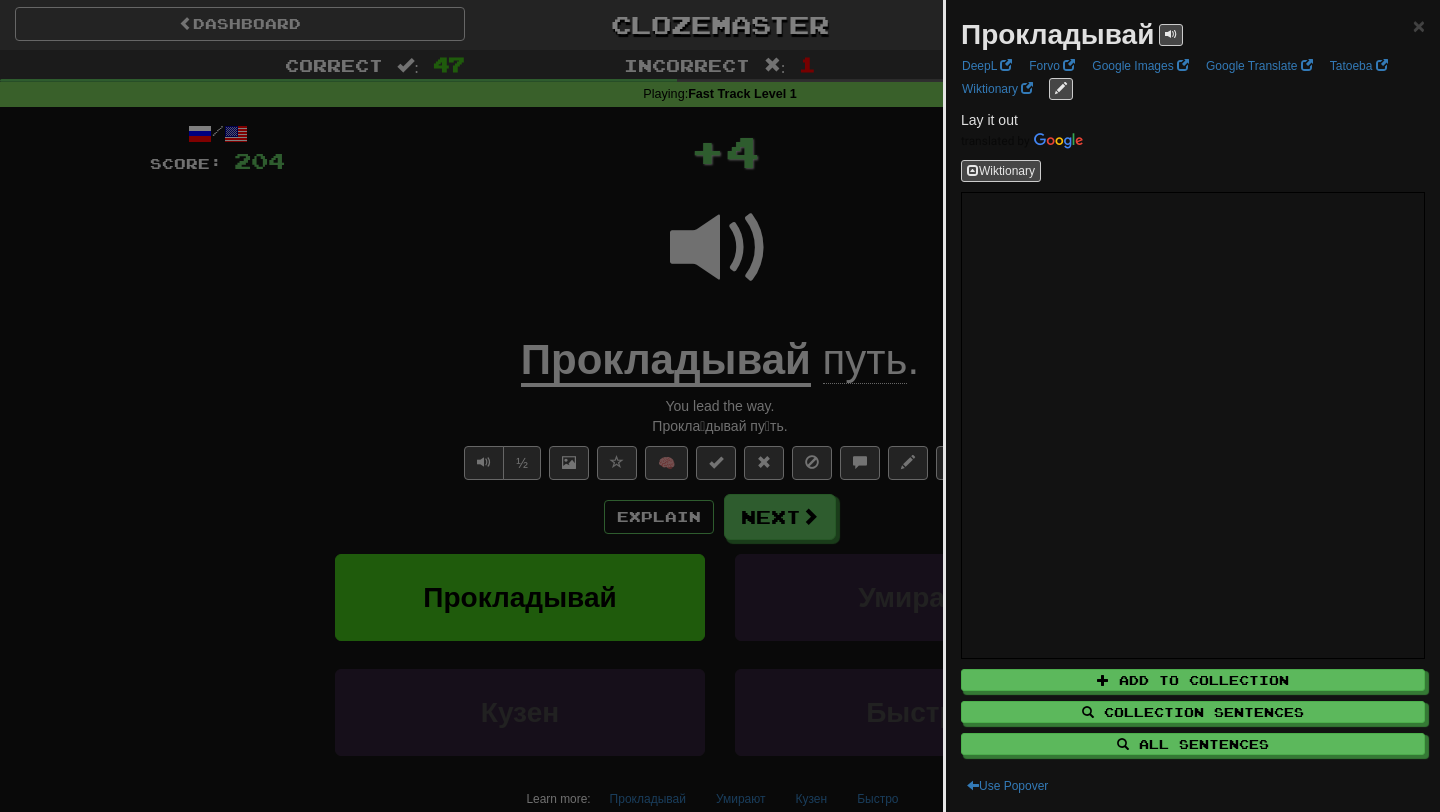 click at bounding box center [720, 406] 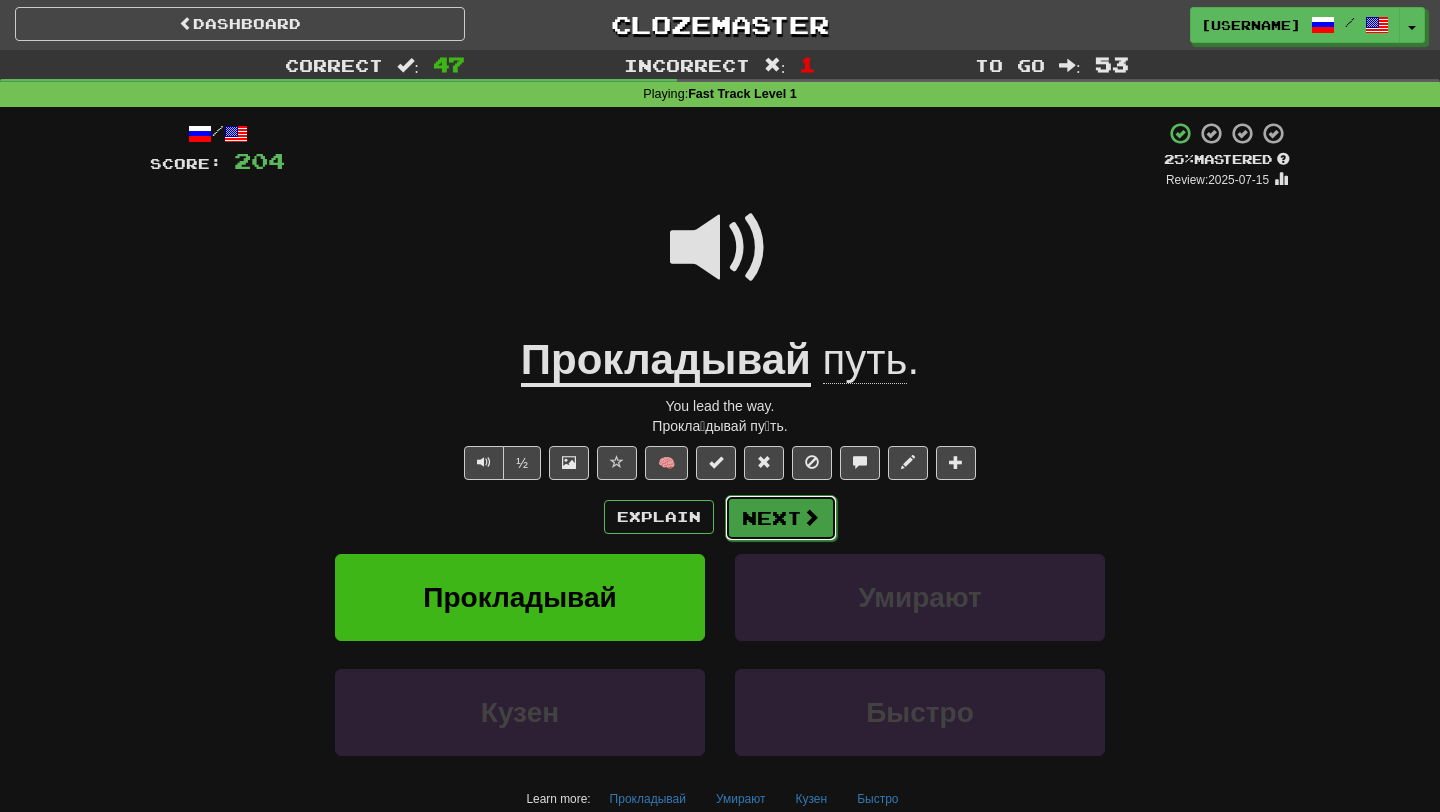 click on "Next" at bounding box center (781, 518) 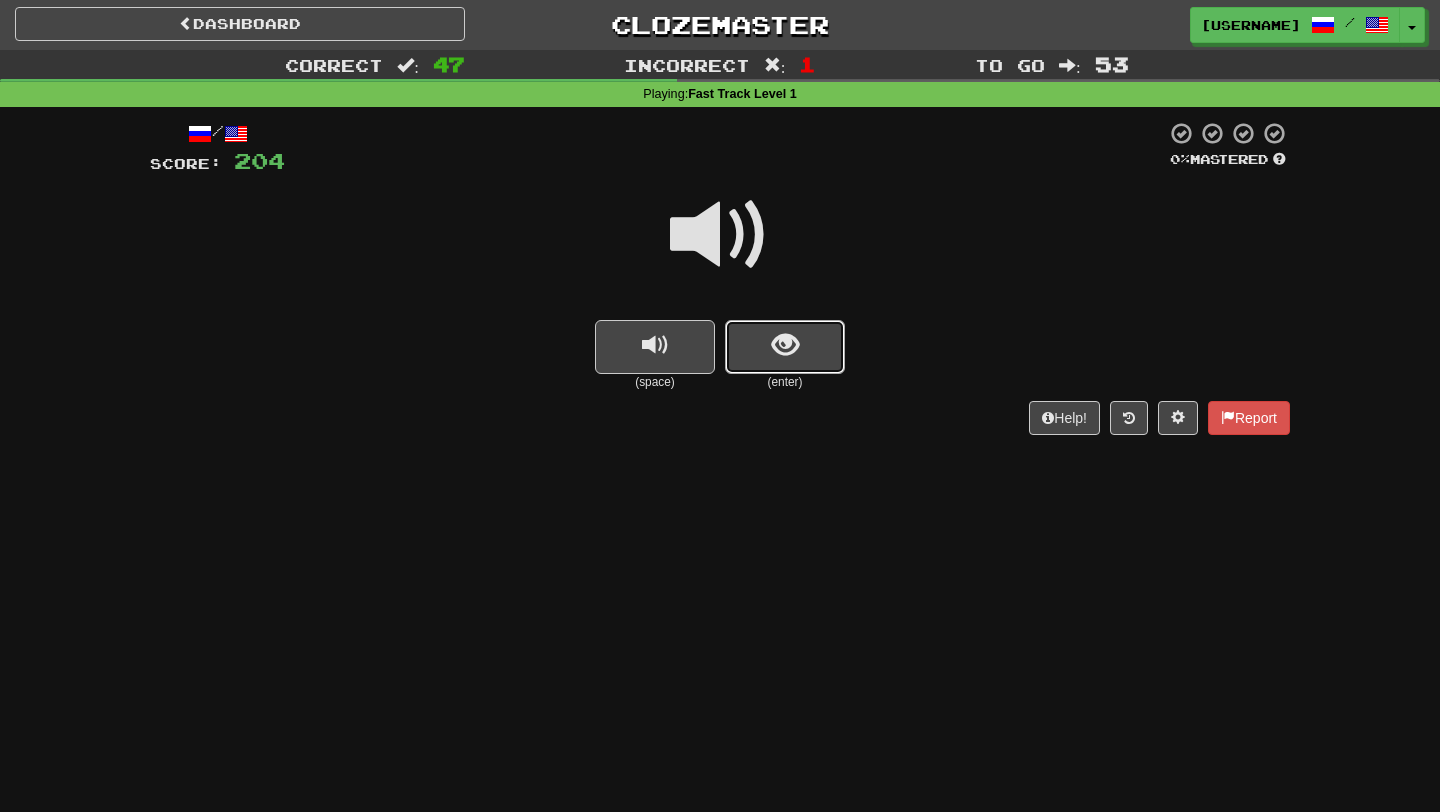 click at bounding box center [785, 347] 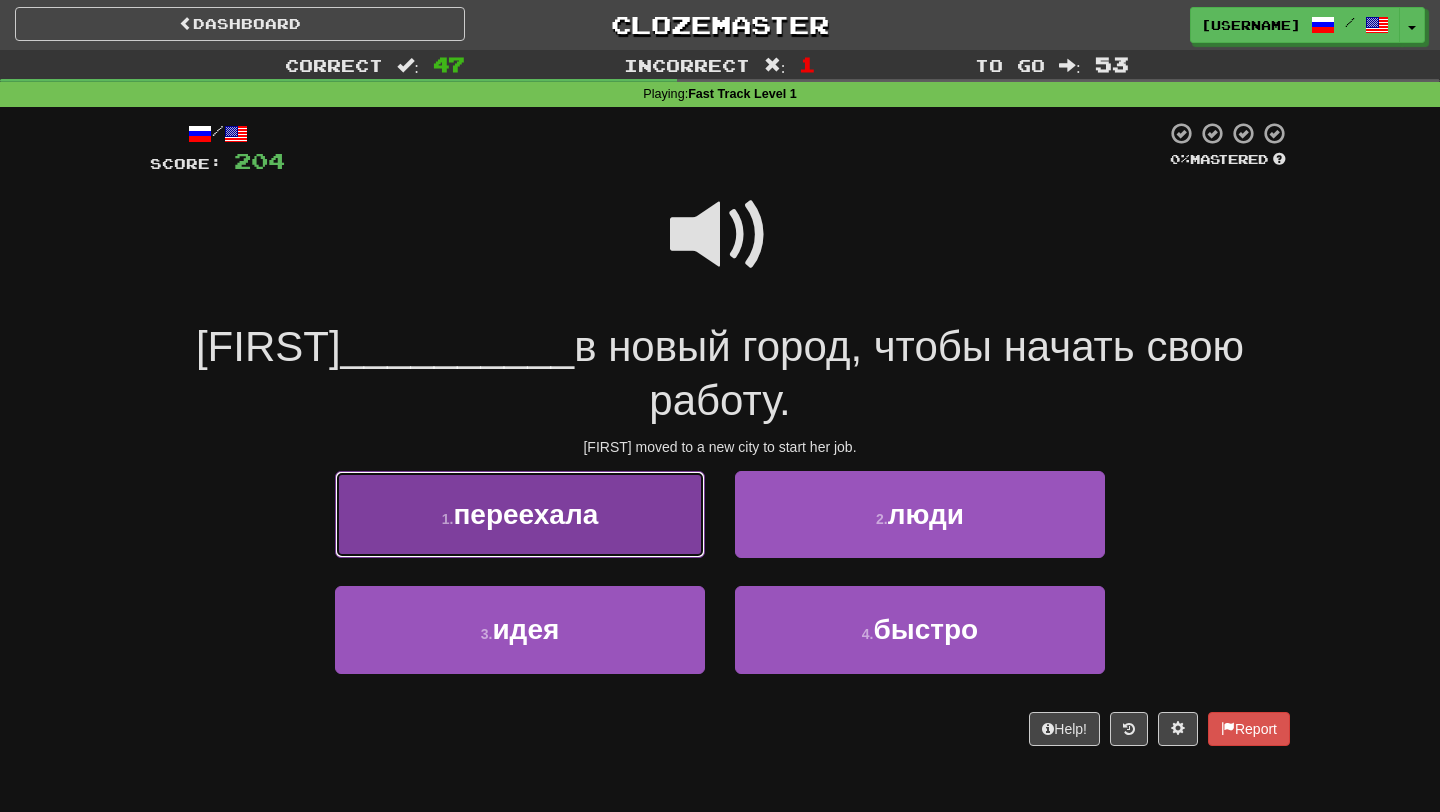 click on "1 .  переехала" at bounding box center [520, 514] 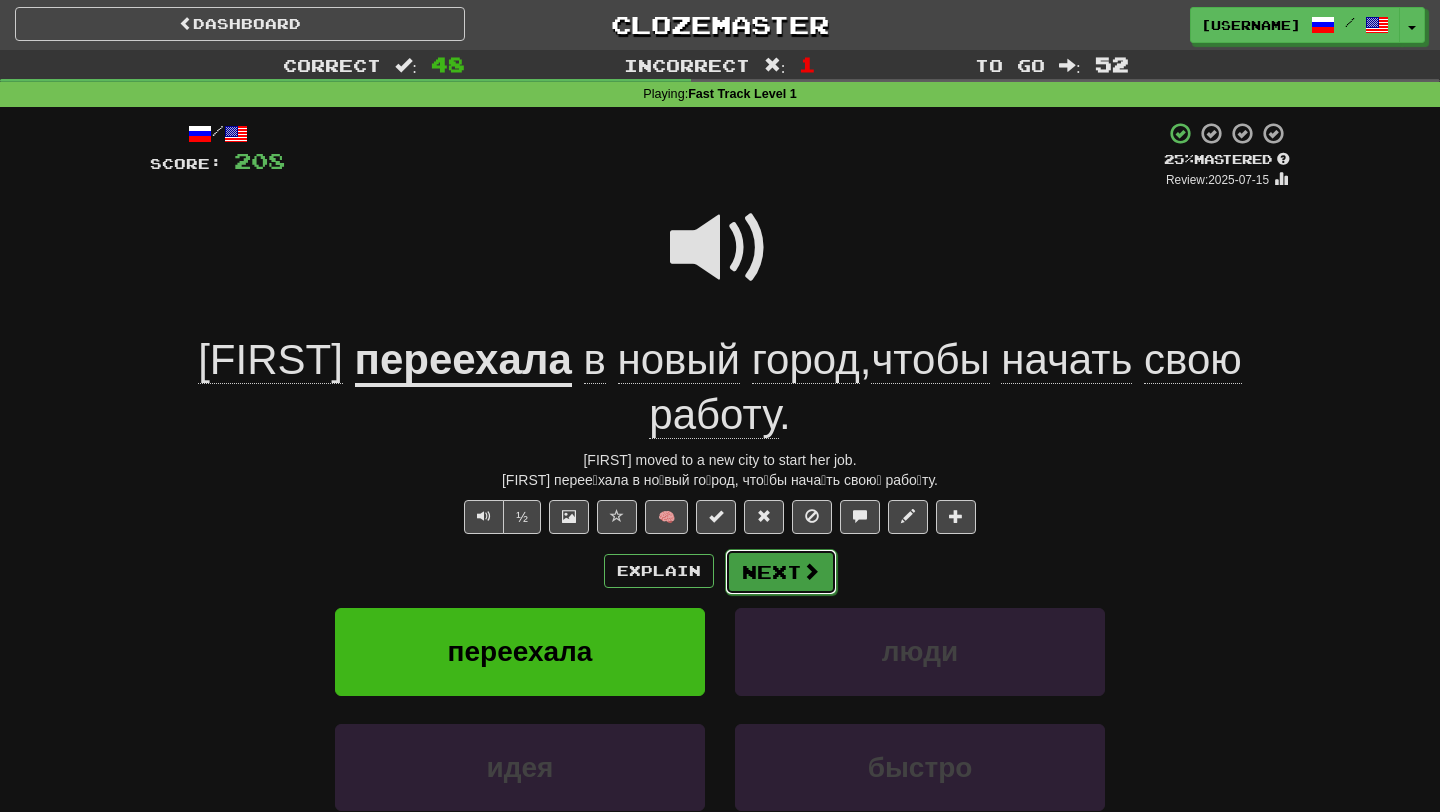click at bounding box center (811, 571) 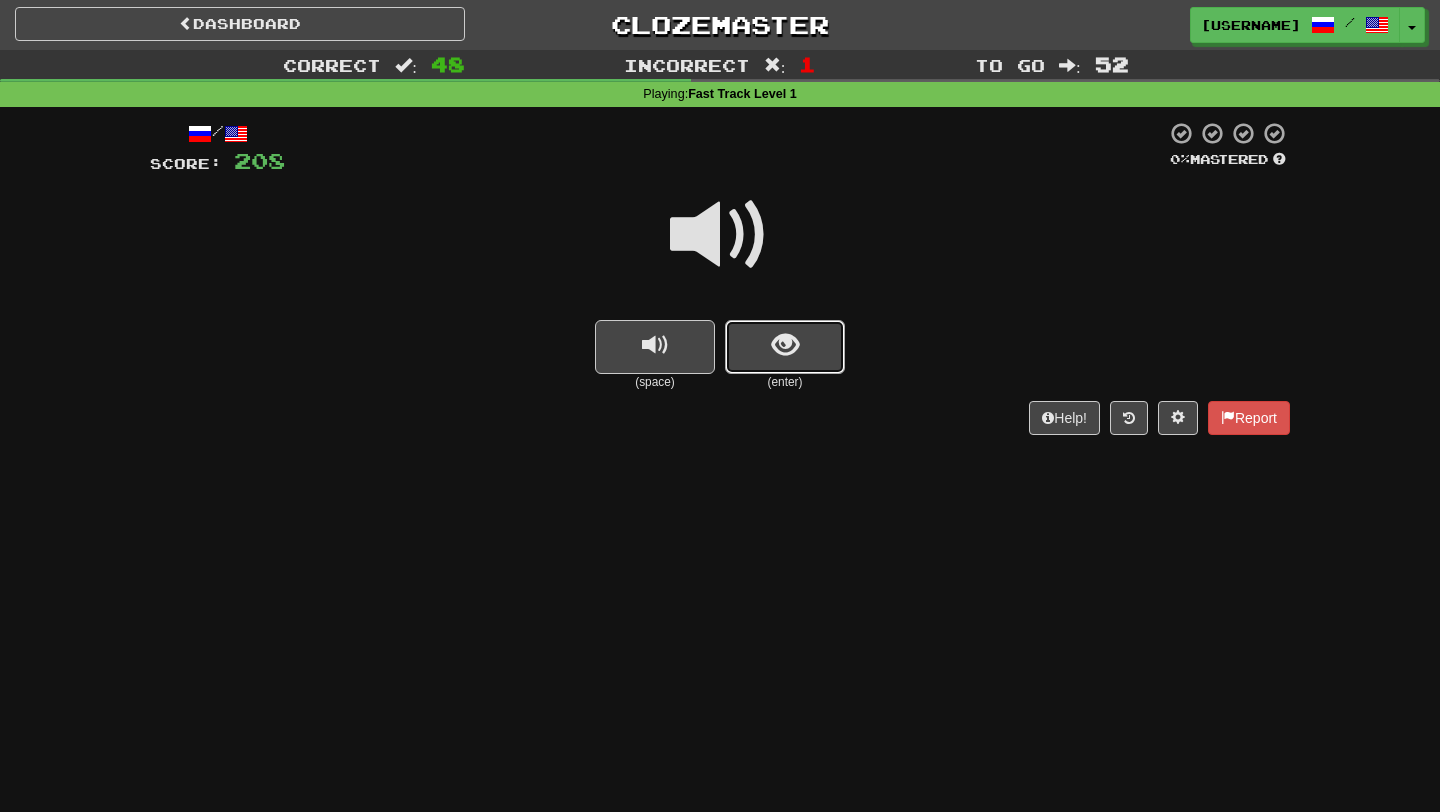click at bounding box center (785, 347) 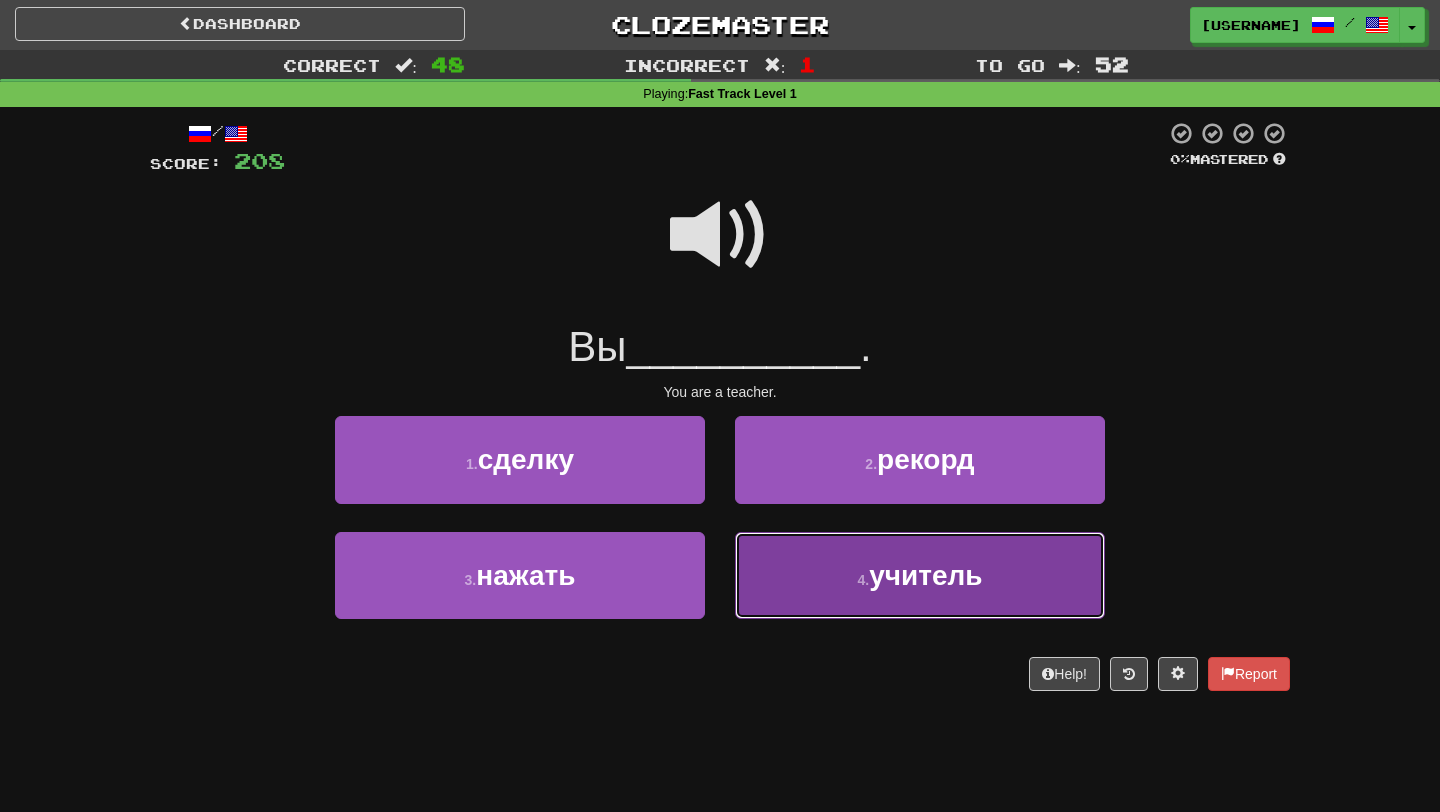 click on "4 .  учитель" at bounding box center (920, 575) 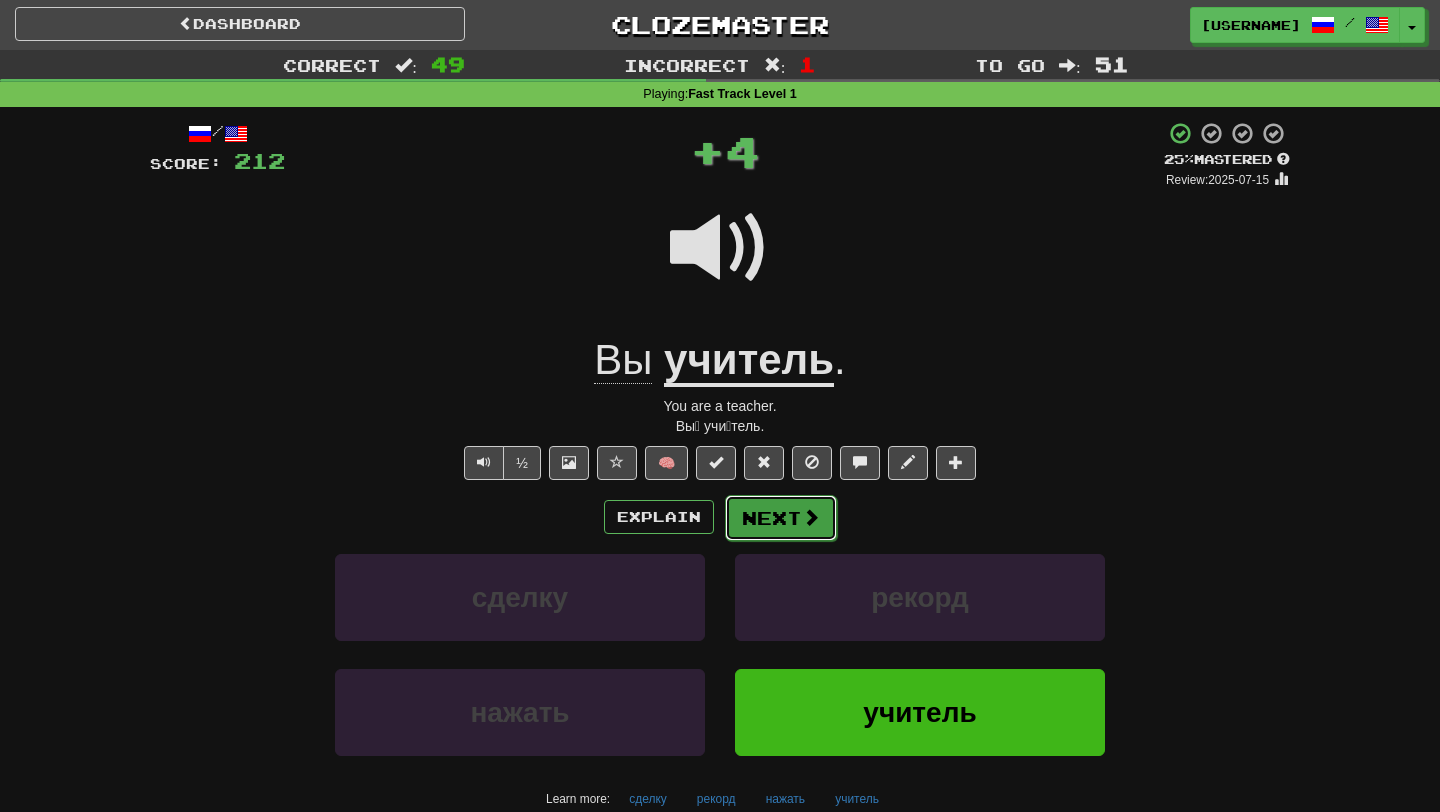 click on "Next" at bounding box center [781, 518] 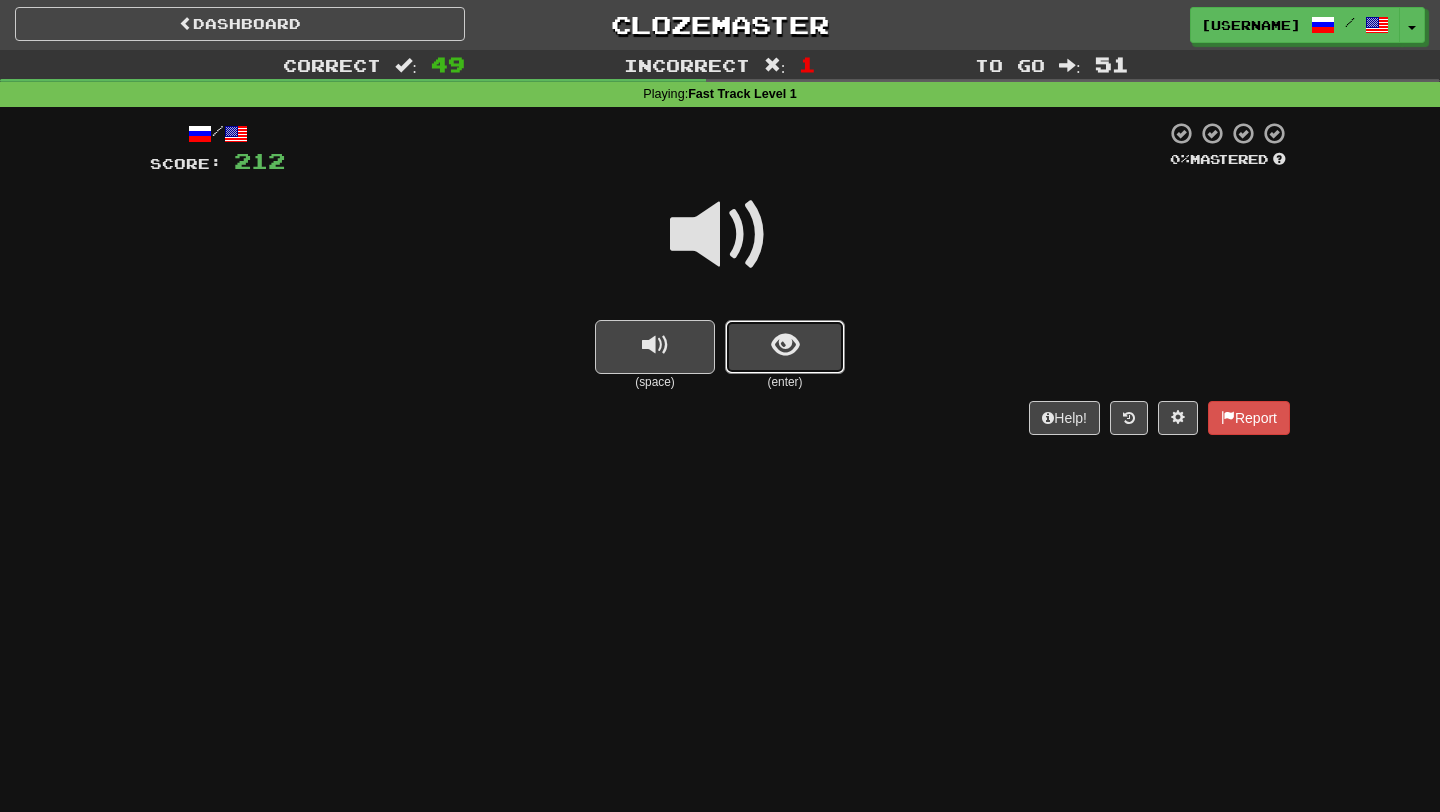 click at bounding box center (785, 345) 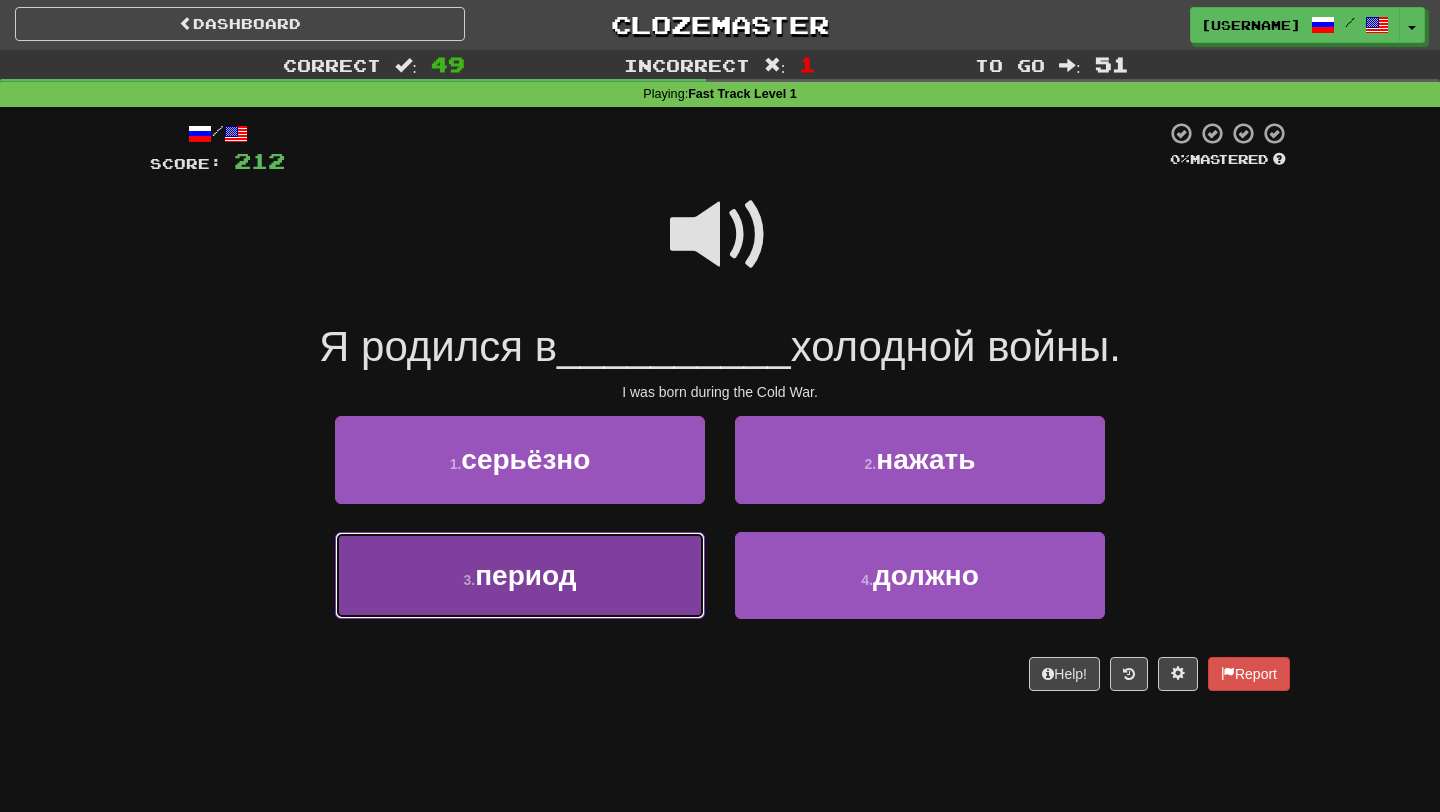click on "3 .  период" at bounding box center (520, 575) 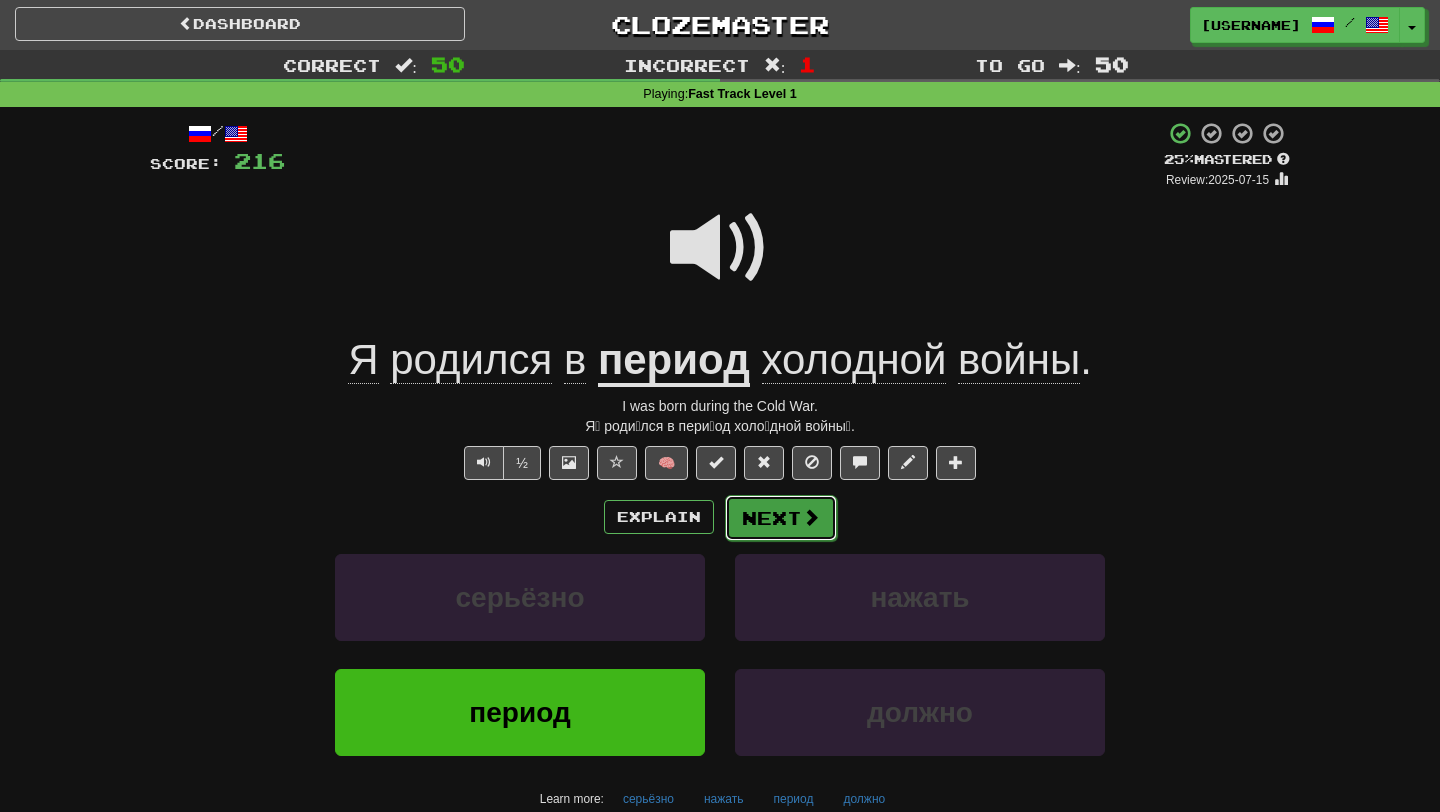click on "Next" at bounding box center [781, 518] 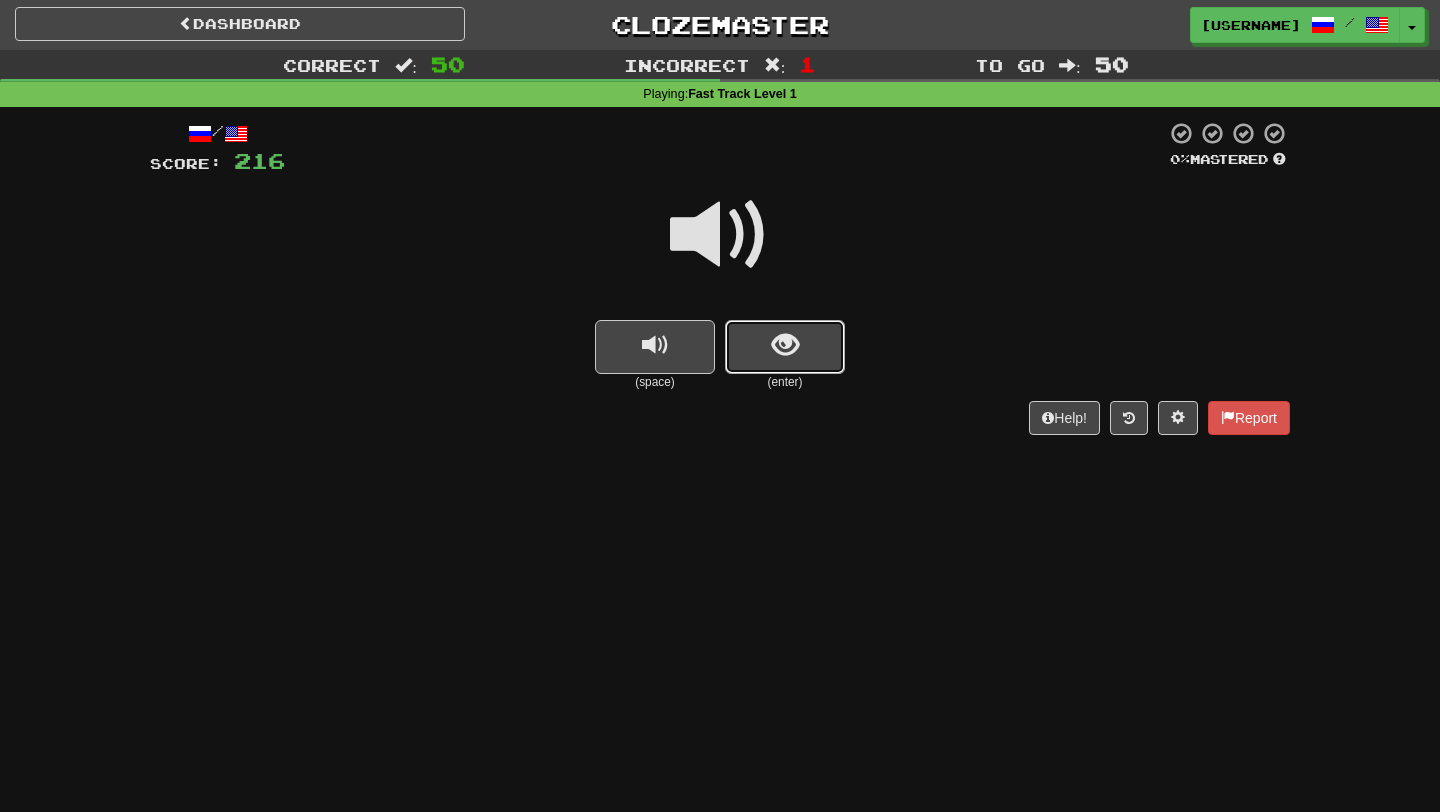 click at bounding box center [785, 347] 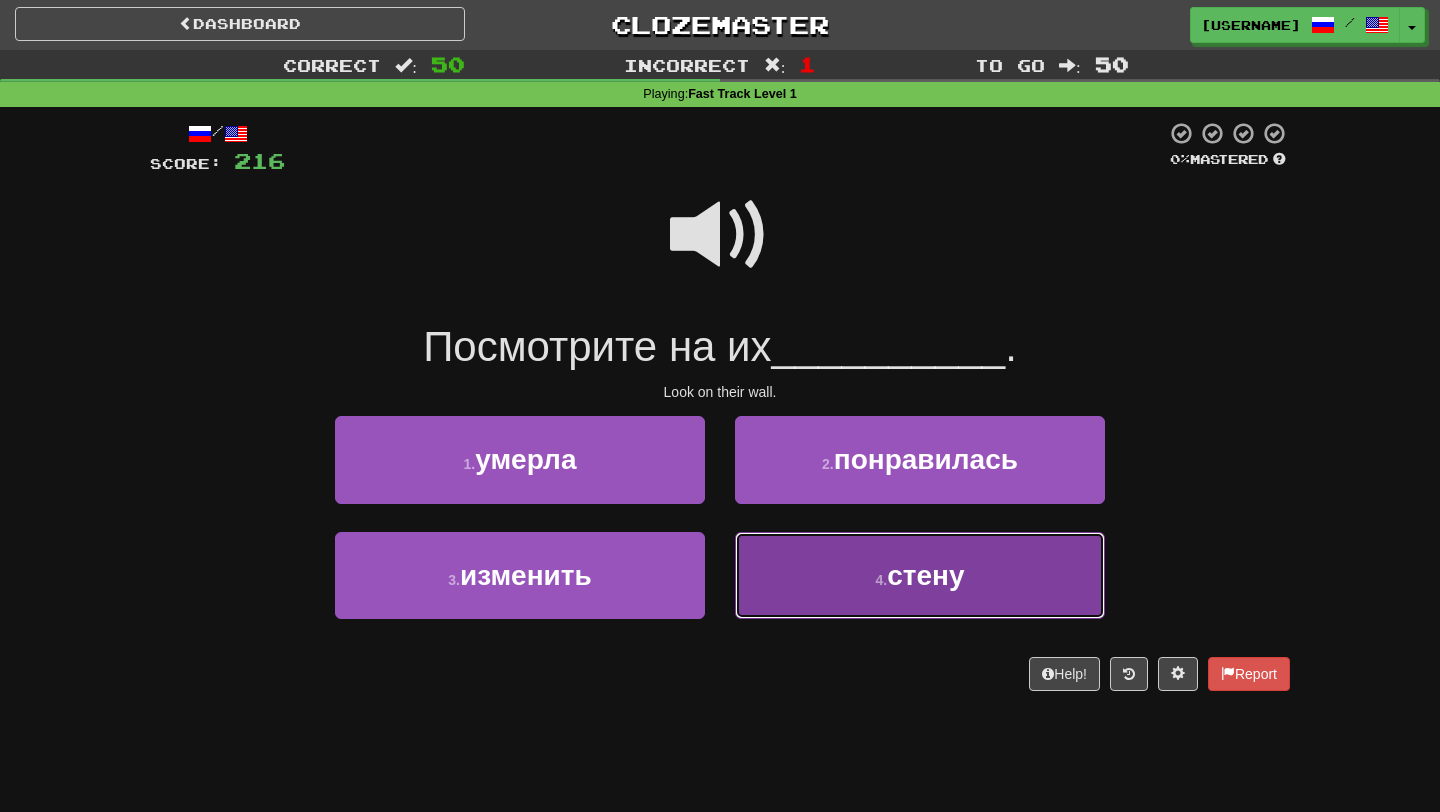 click on "4 ." at bounding box center (881, 580) 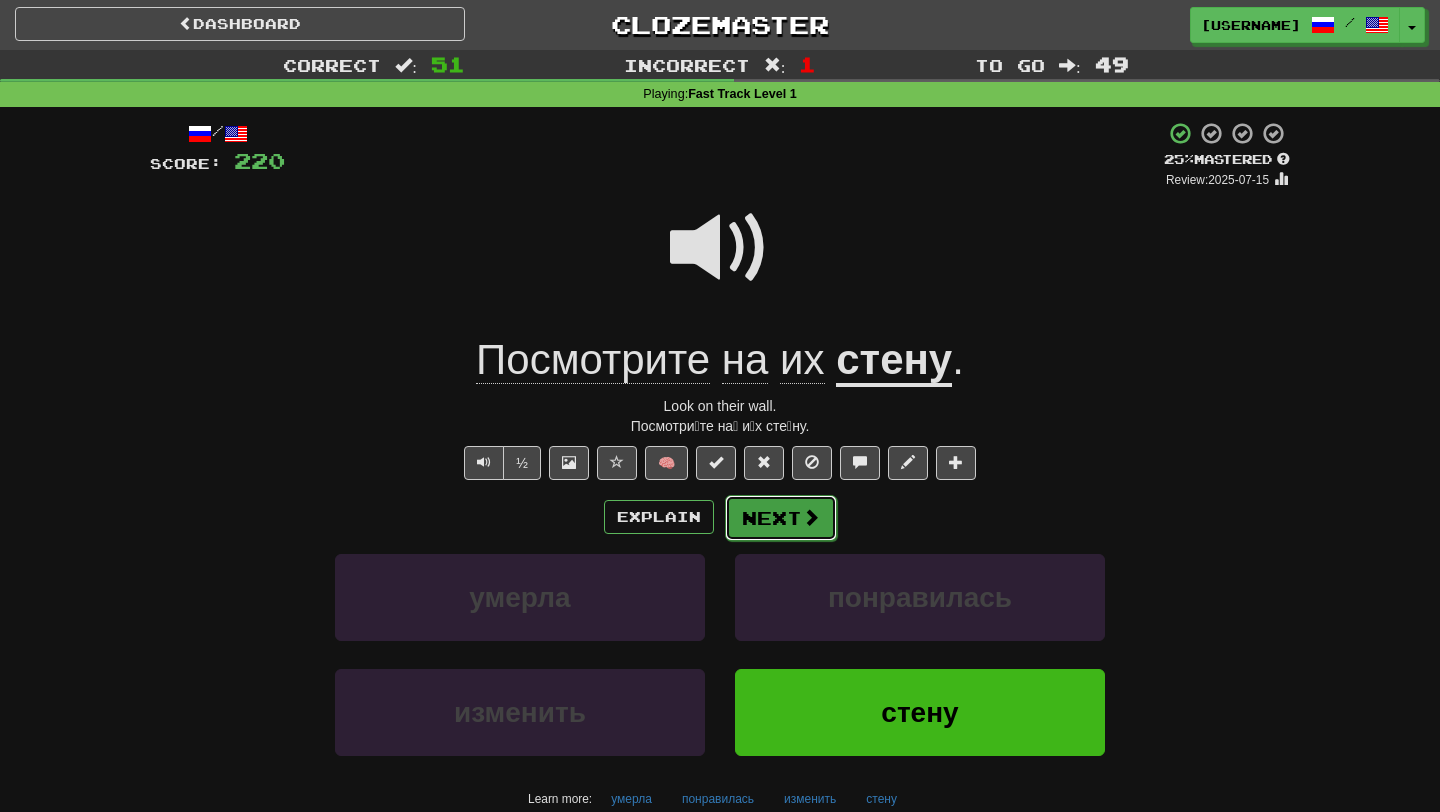 click on "Next" at bounding box center [781, 518] 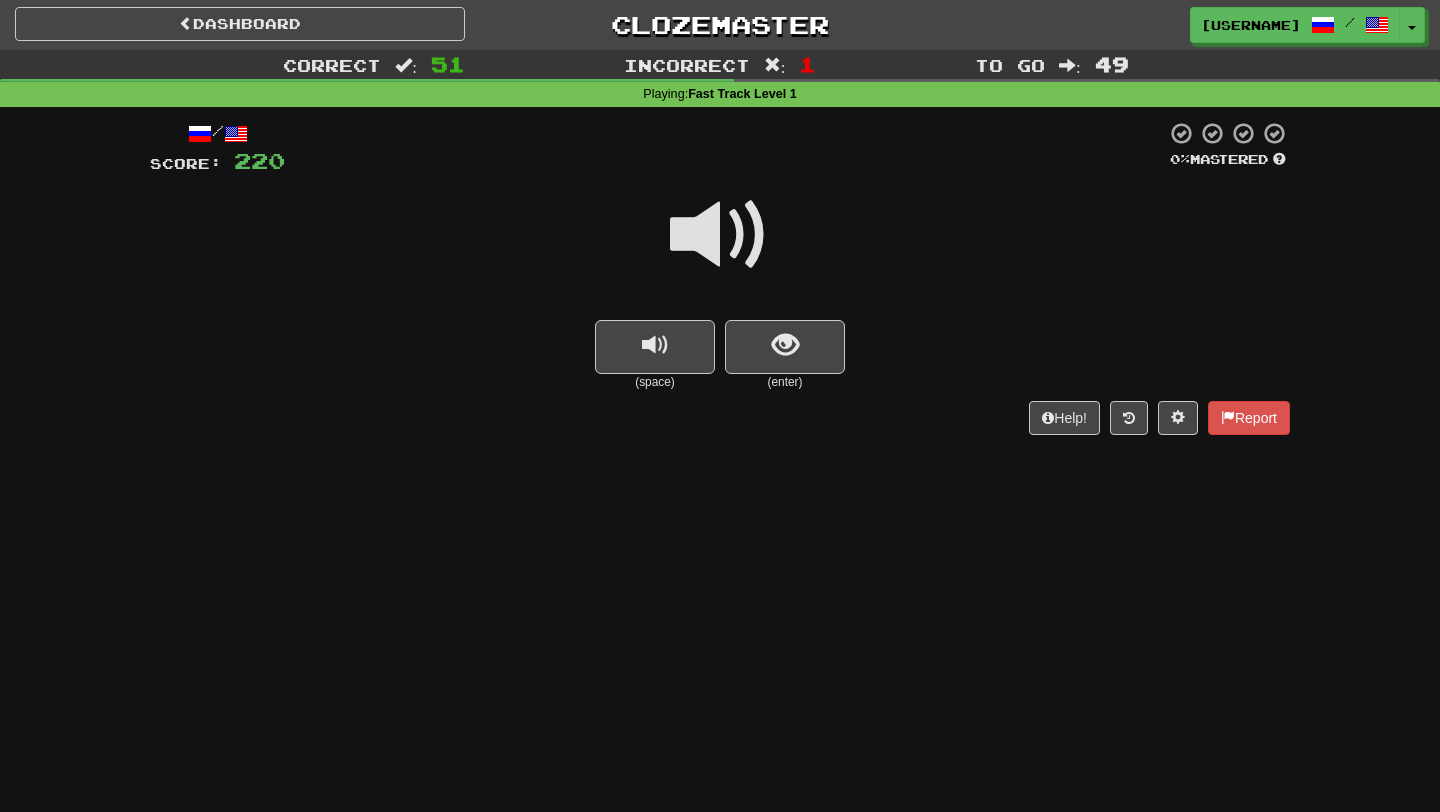 click at bounding box center [785, 347] 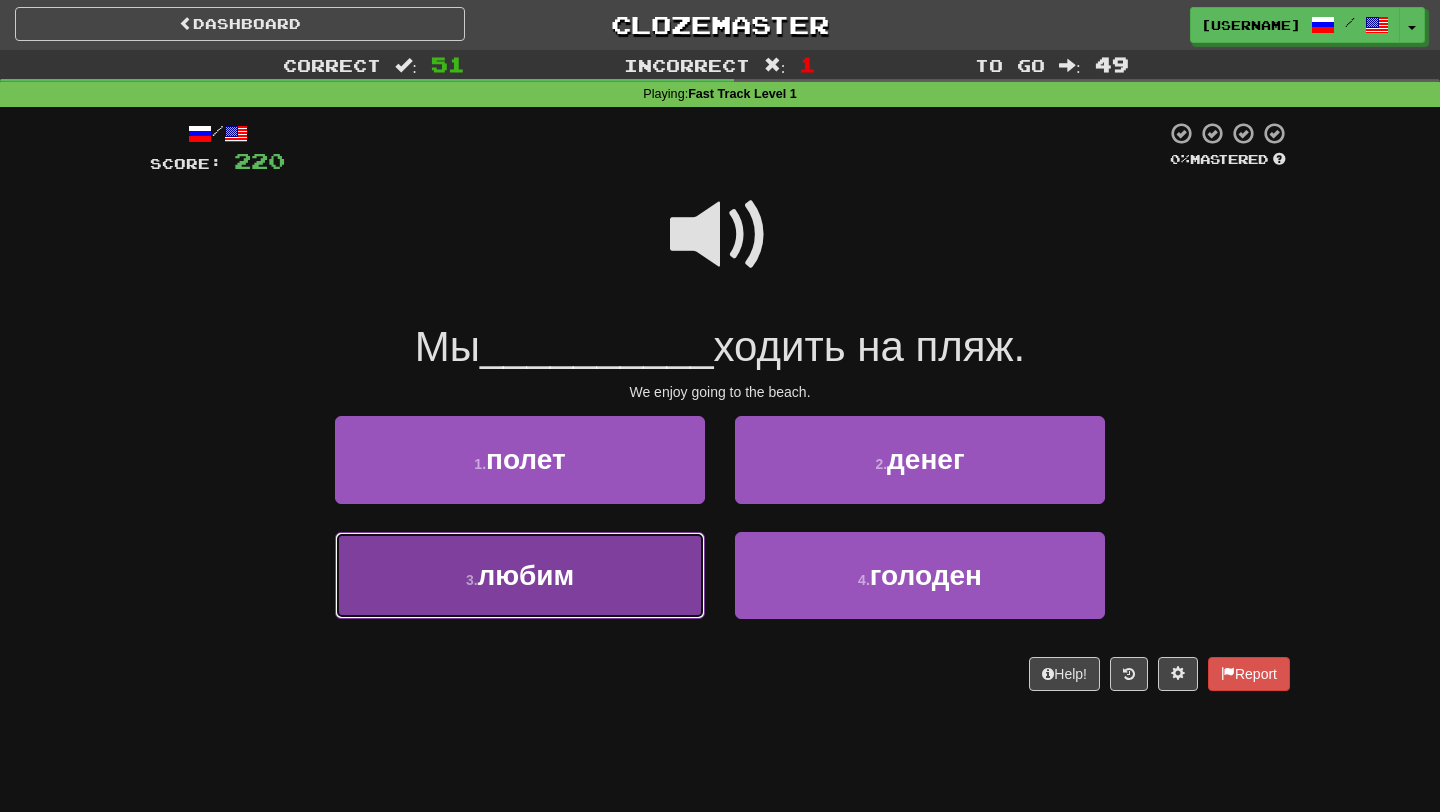 click on "3 .  любим" at bounding box center [520, 575] 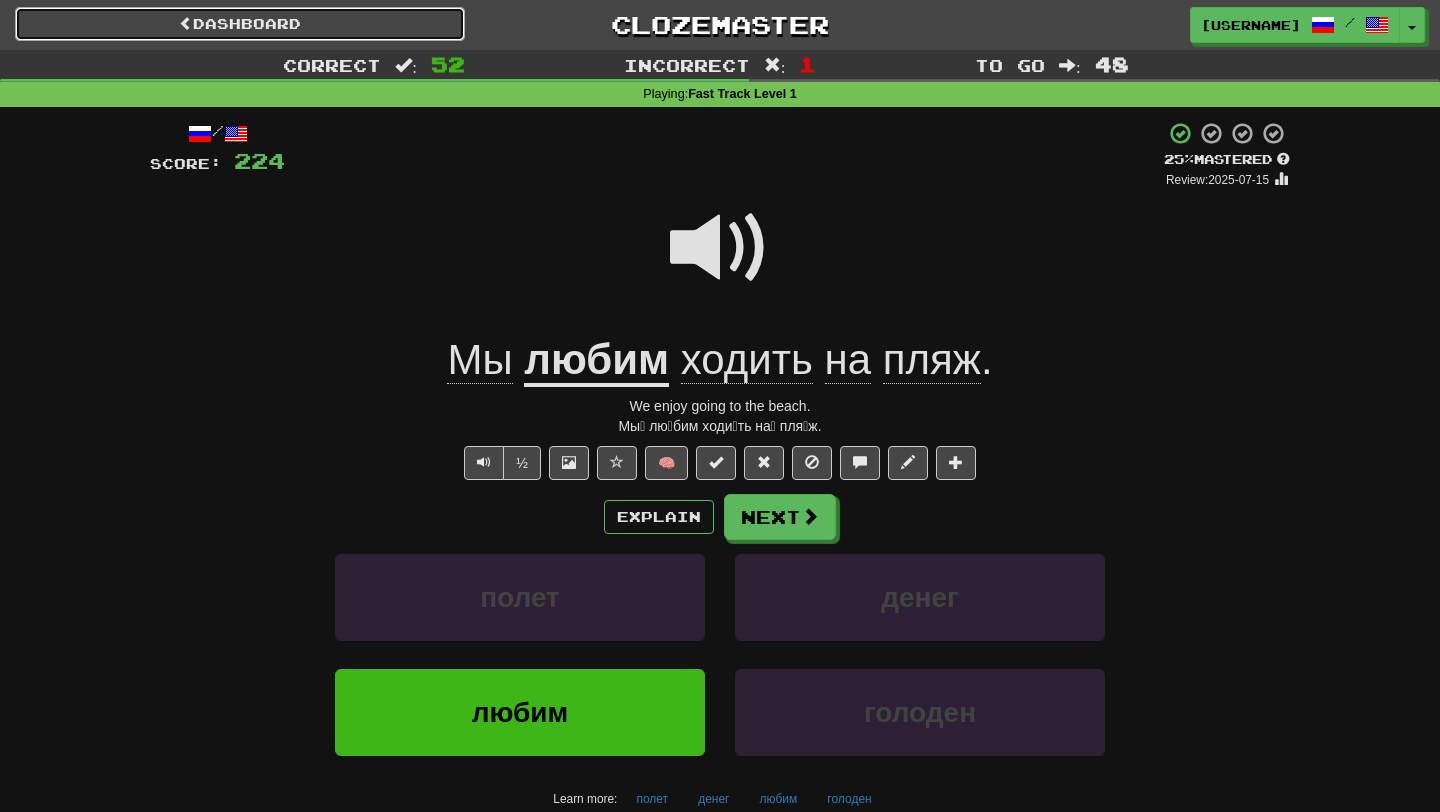 click on "Dashboard" at bounding box center [240, 24] 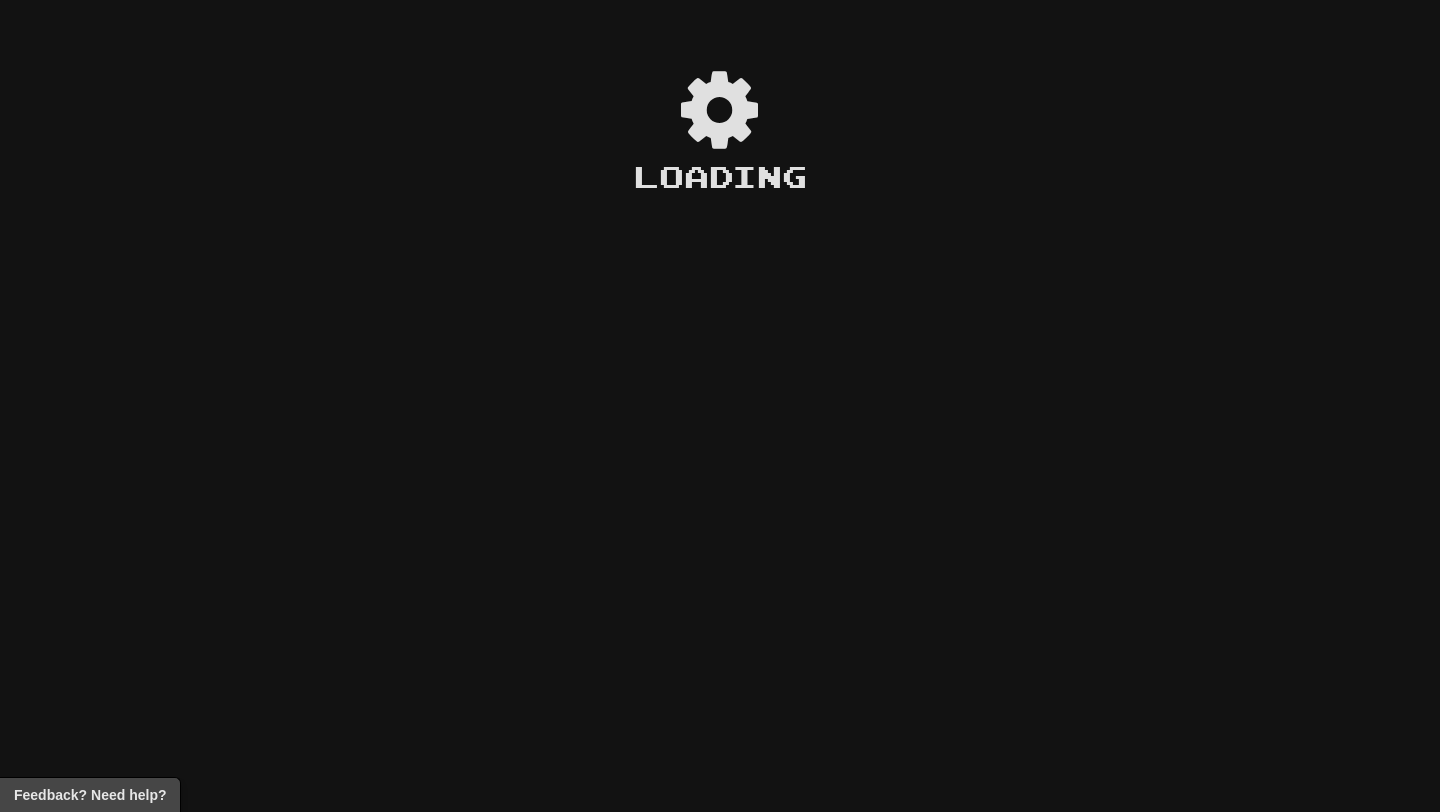 scroll, scrollTop: 0, scrollLeft: 0, axis: both 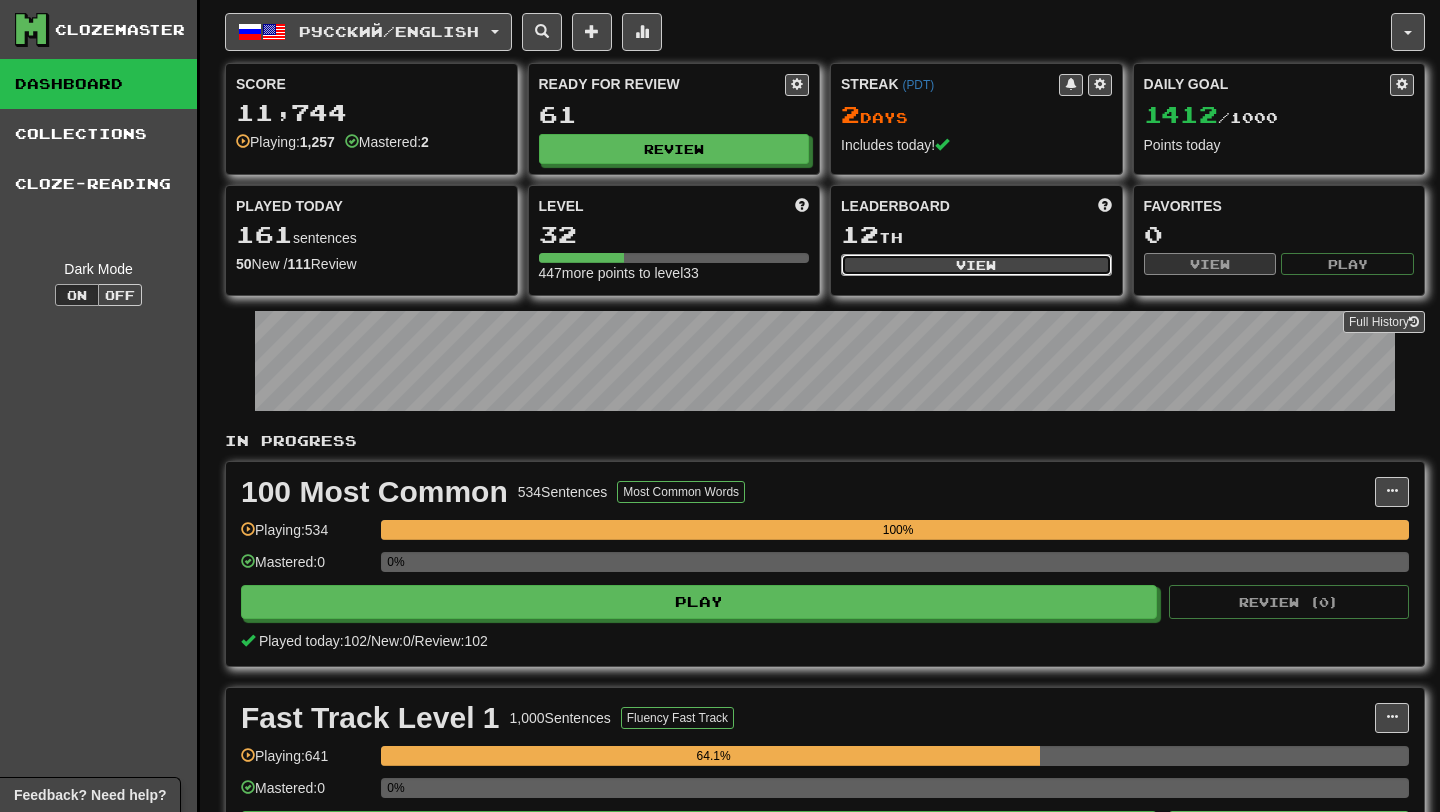 click on "View" at bounding box center (976, 265) 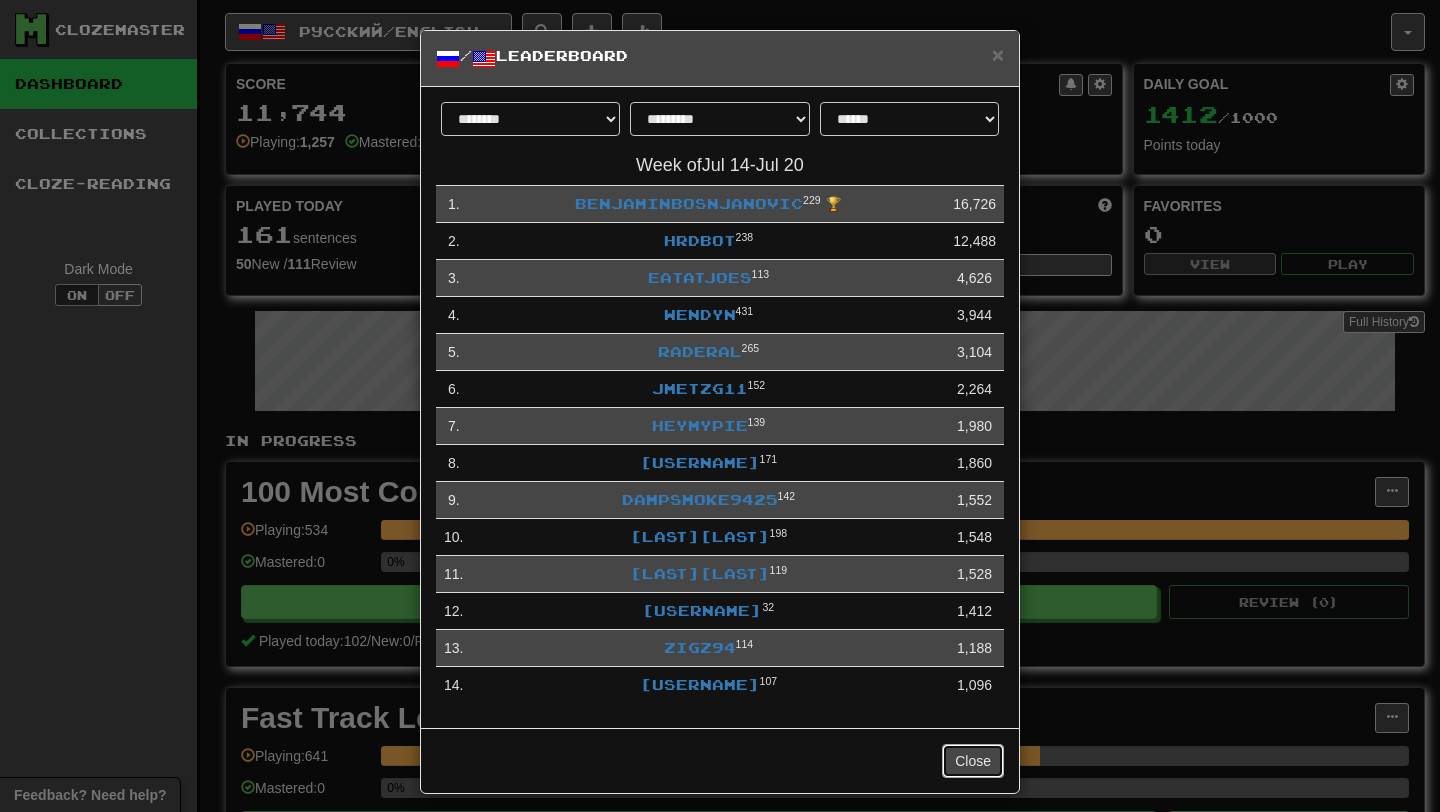 click on "Close" at bounding box center [973, 761] 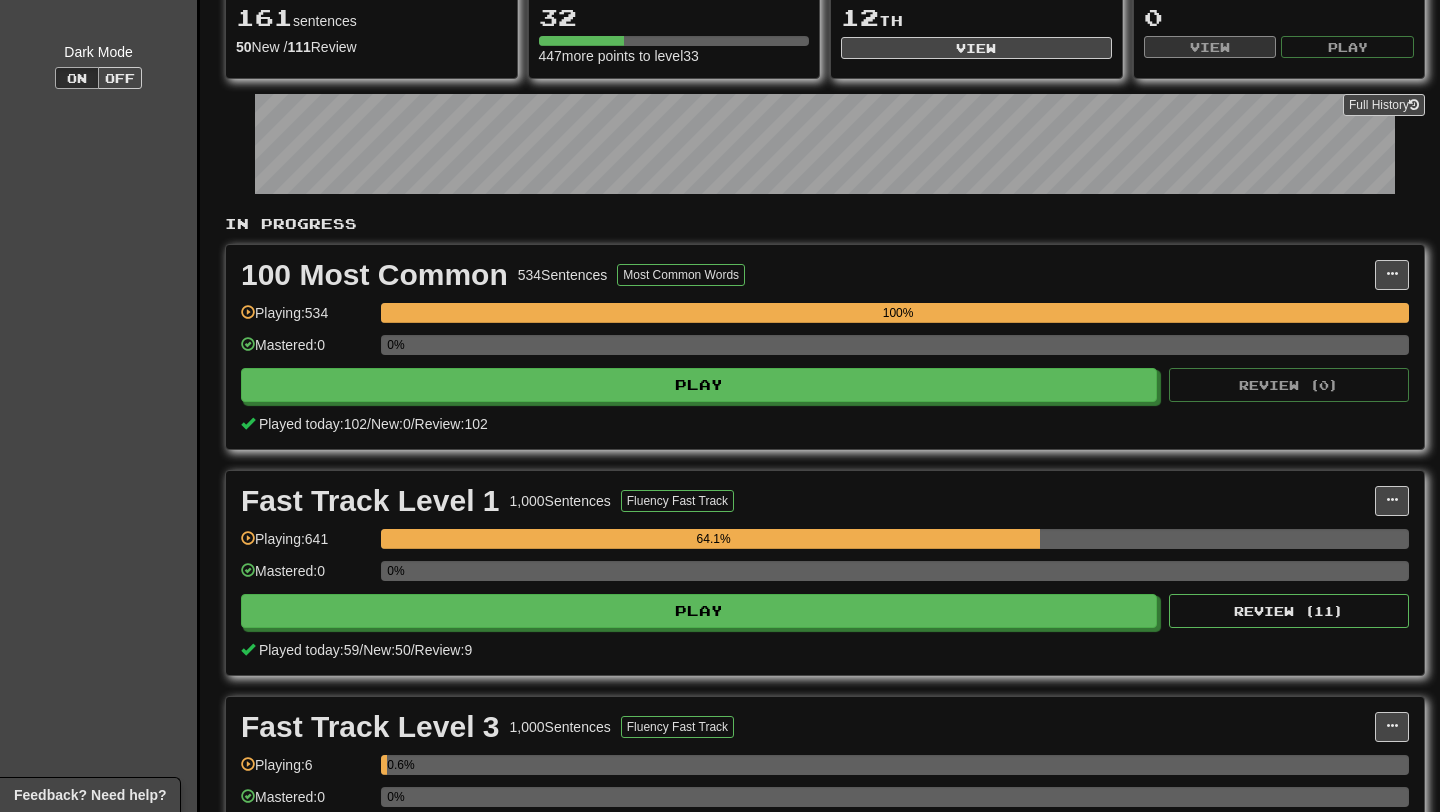 scroll, scrollTop: 215, scrollLeft: 0, axis: vertical 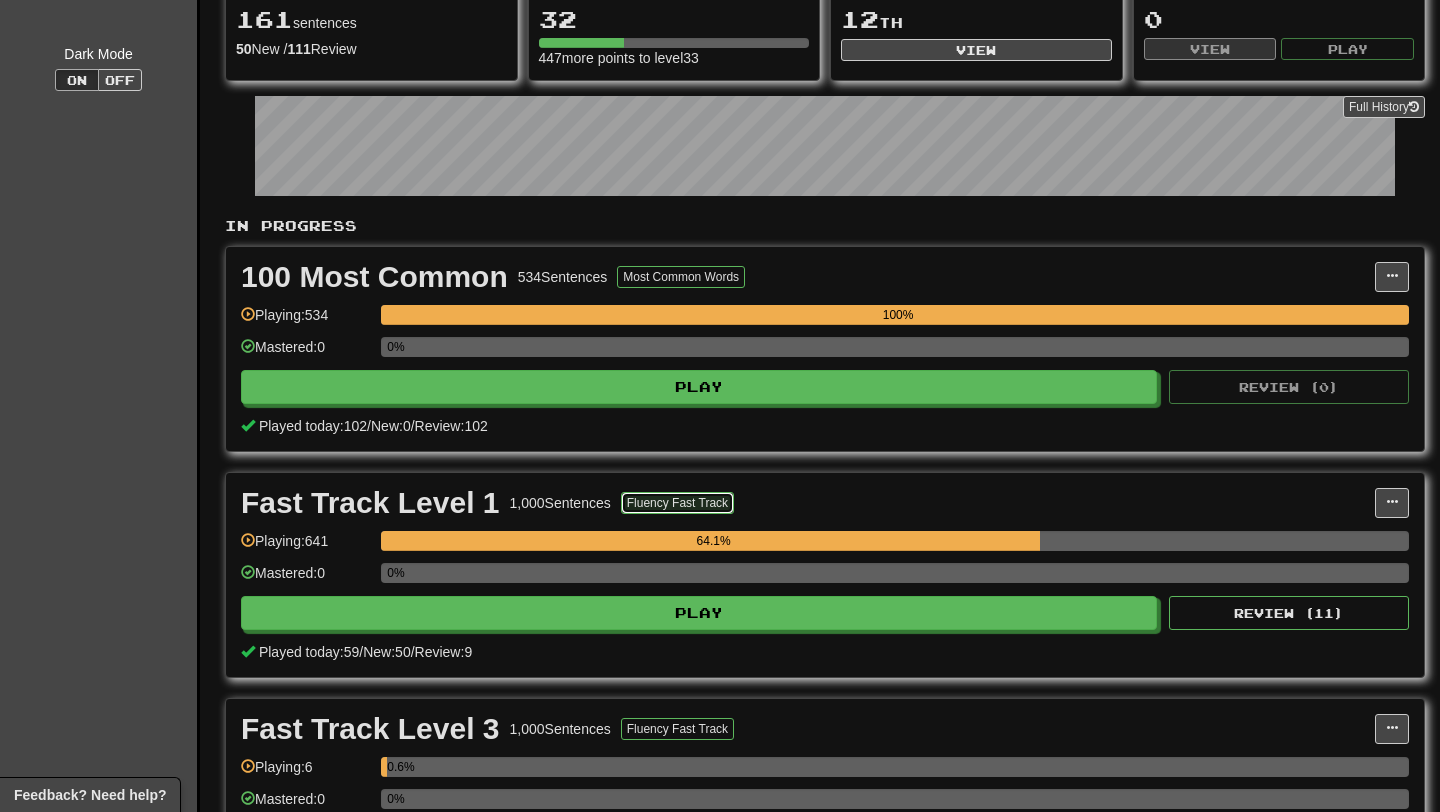 click on "Fluency Fast Track" at bounding box center [677, 503] 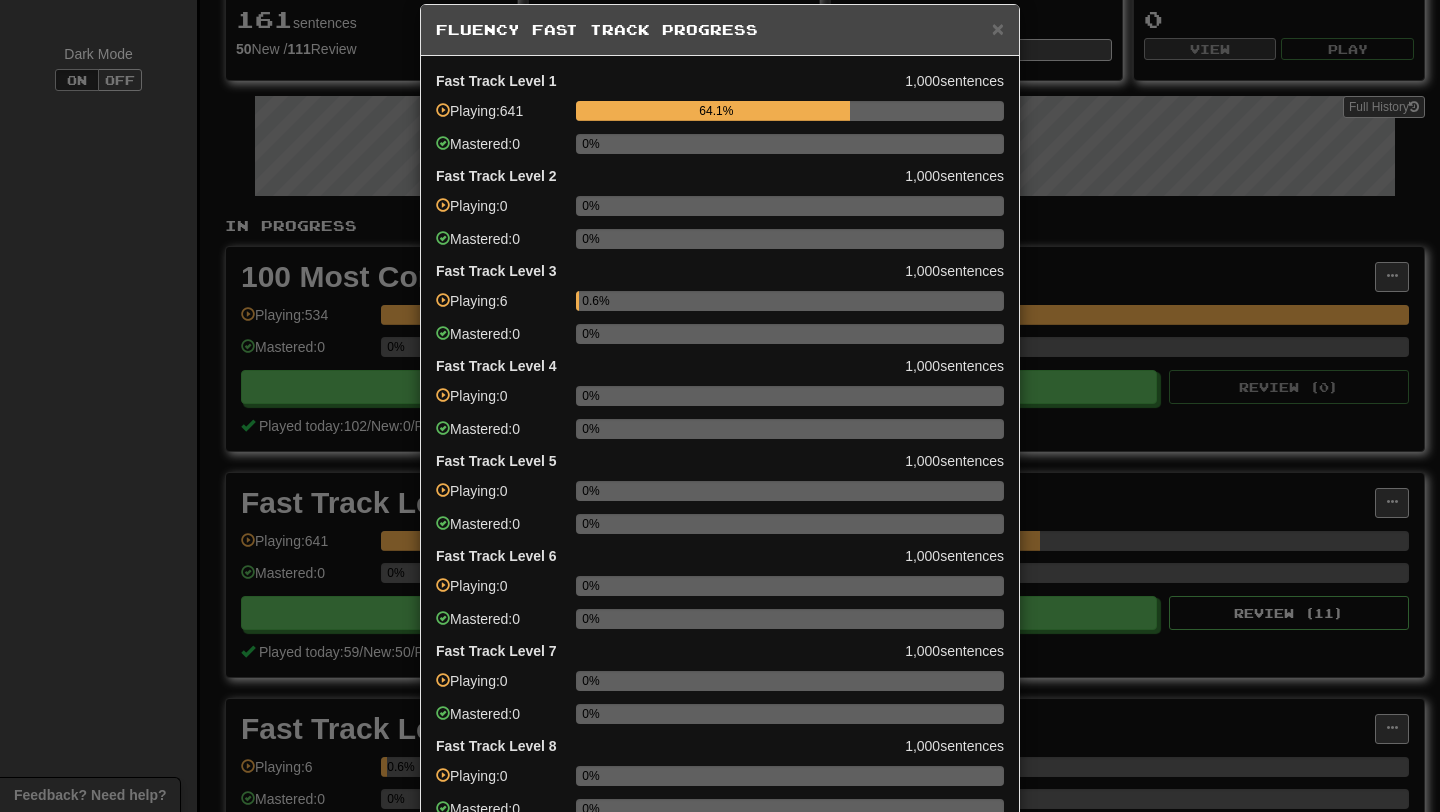 scroll, scrollTop: 24, scrollLeft: 0, axis: vertical 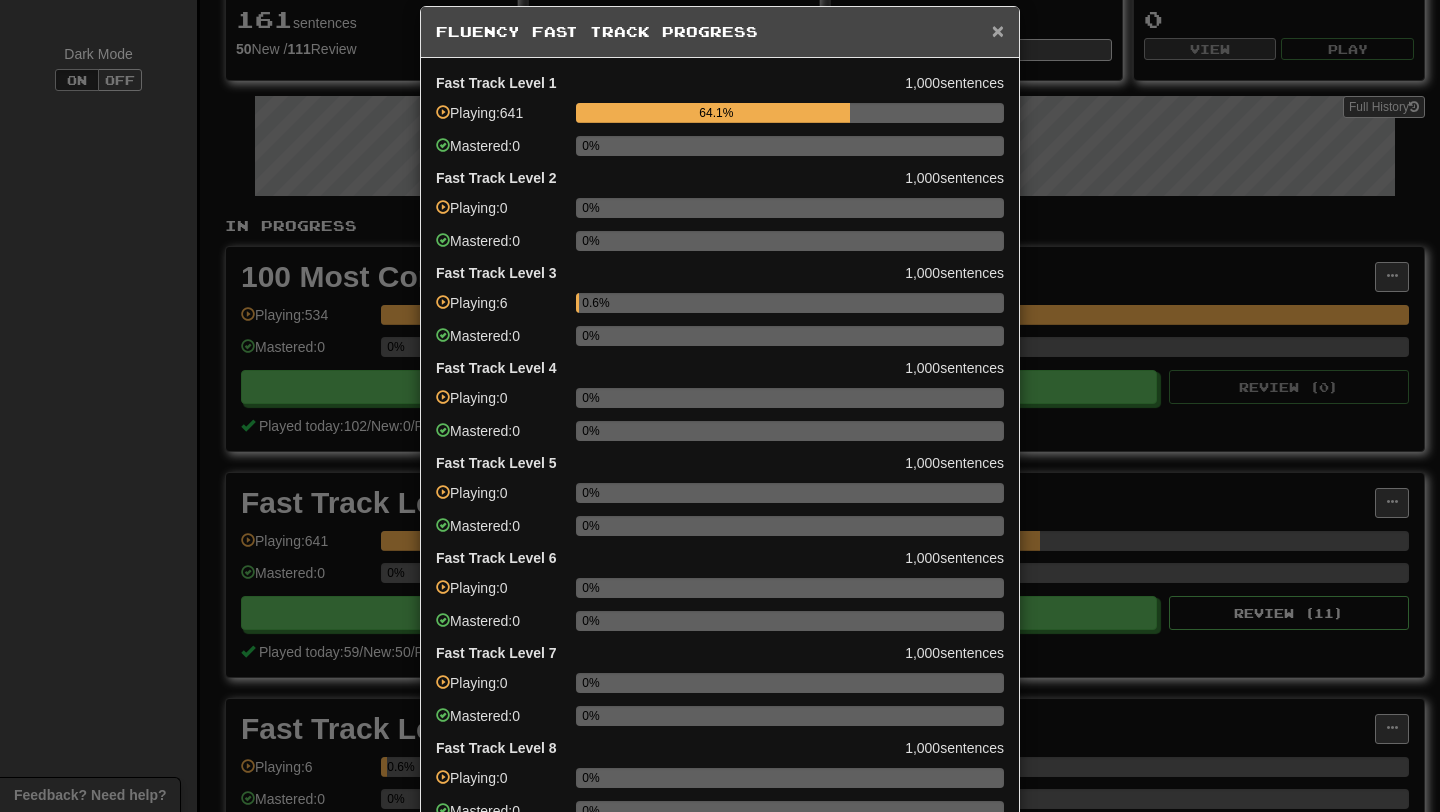 click on "×" at bounding box center (998, 30) 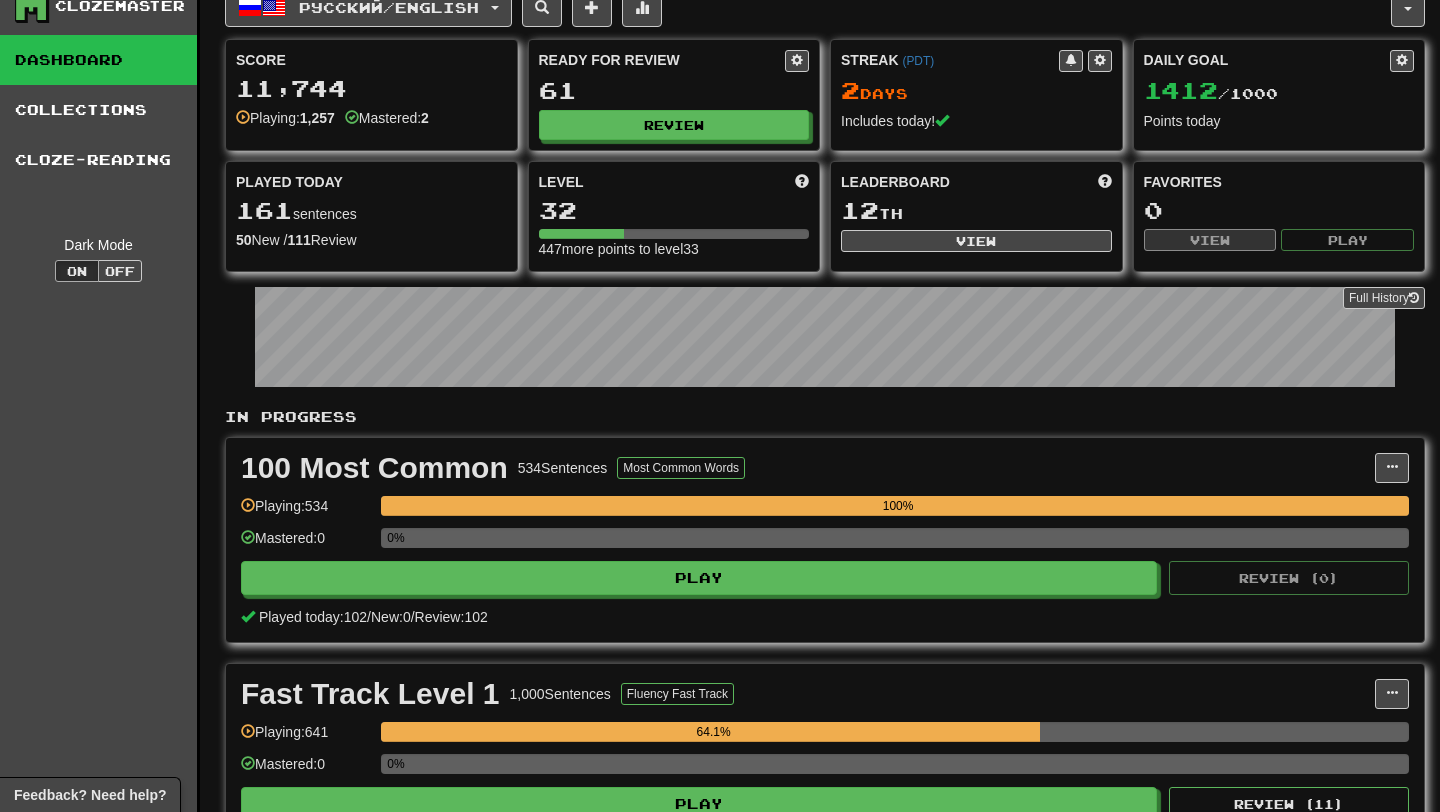 scroll, scrollTop: 0, scrollLeft: 0, axis: both 